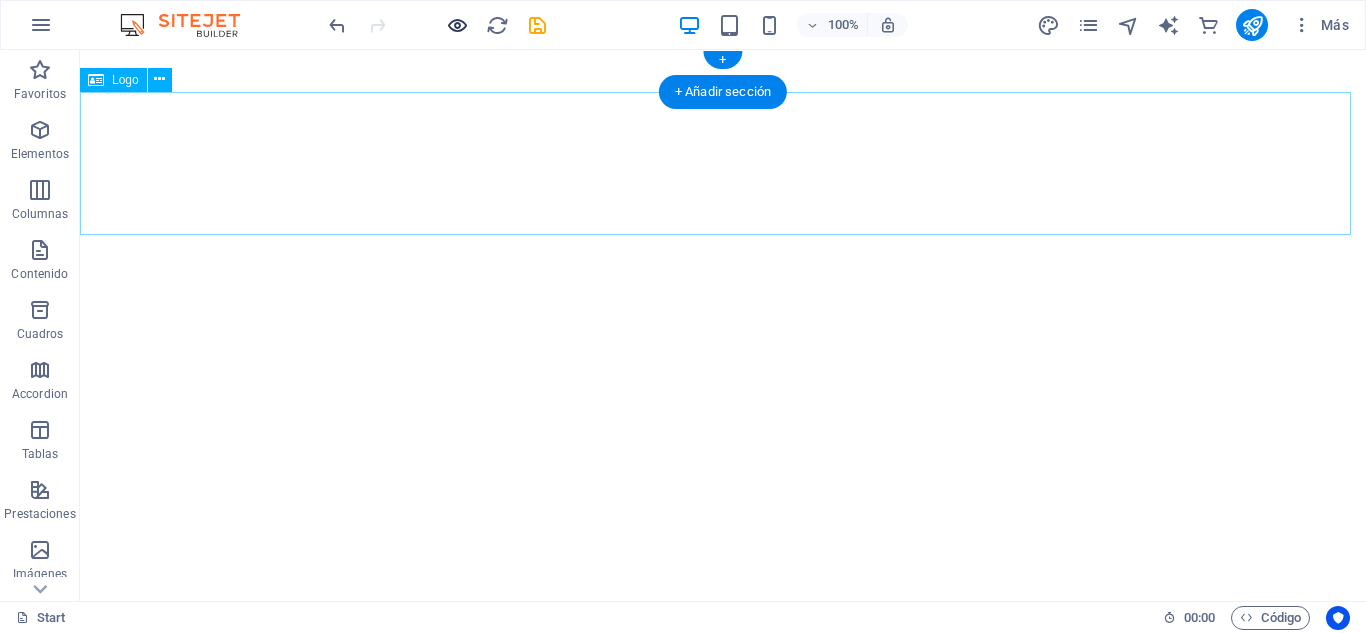 scroll, scrollTop: 0, scrollLeft: 0, axis: both 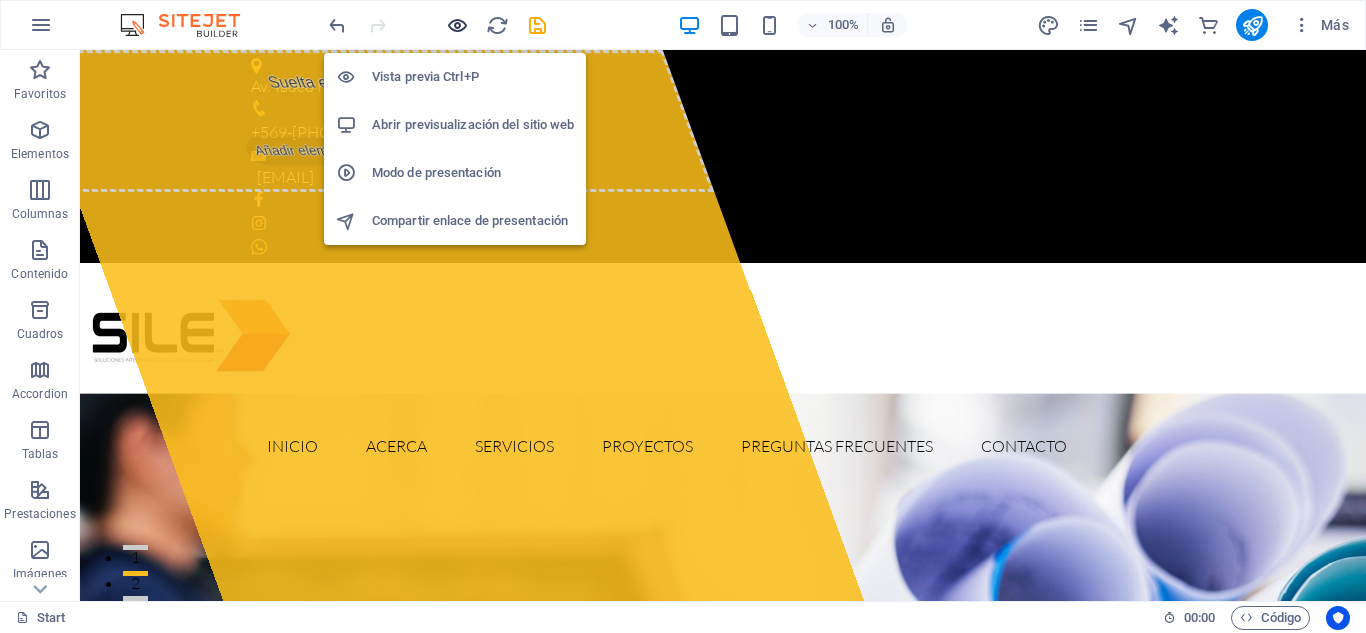 click at bounding box center [457, 25] 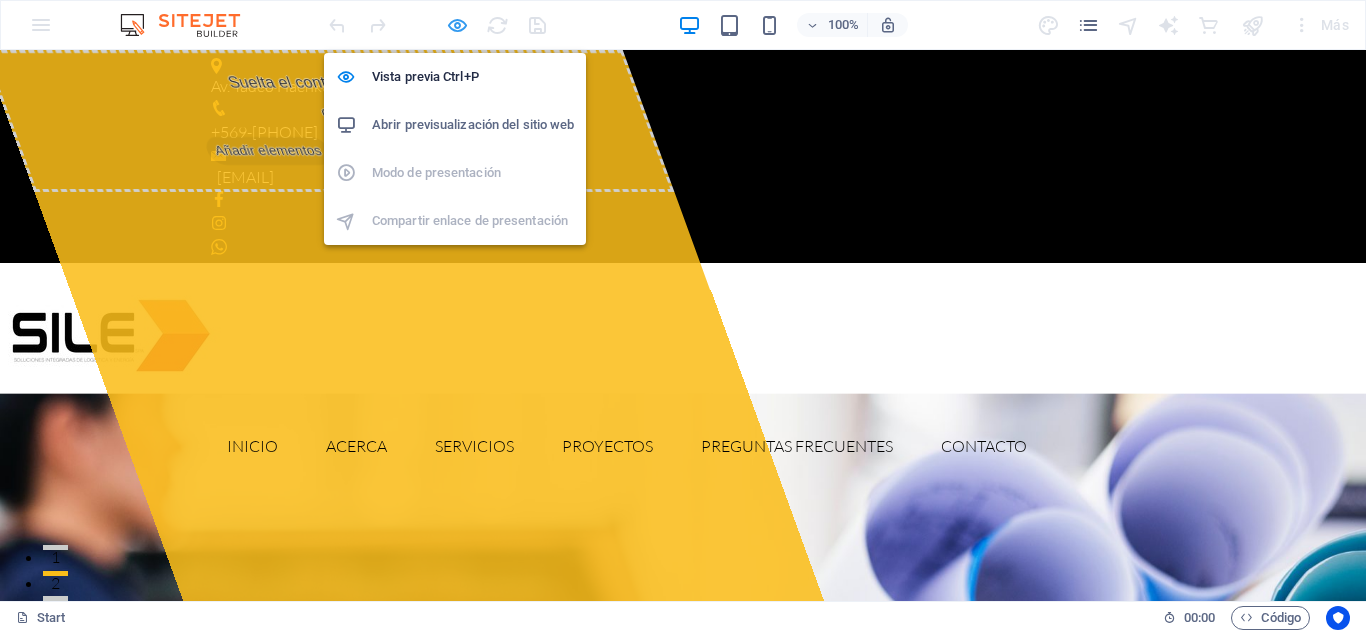 scroll, scrollTop: 0, scrollLeft: 0, axis: both 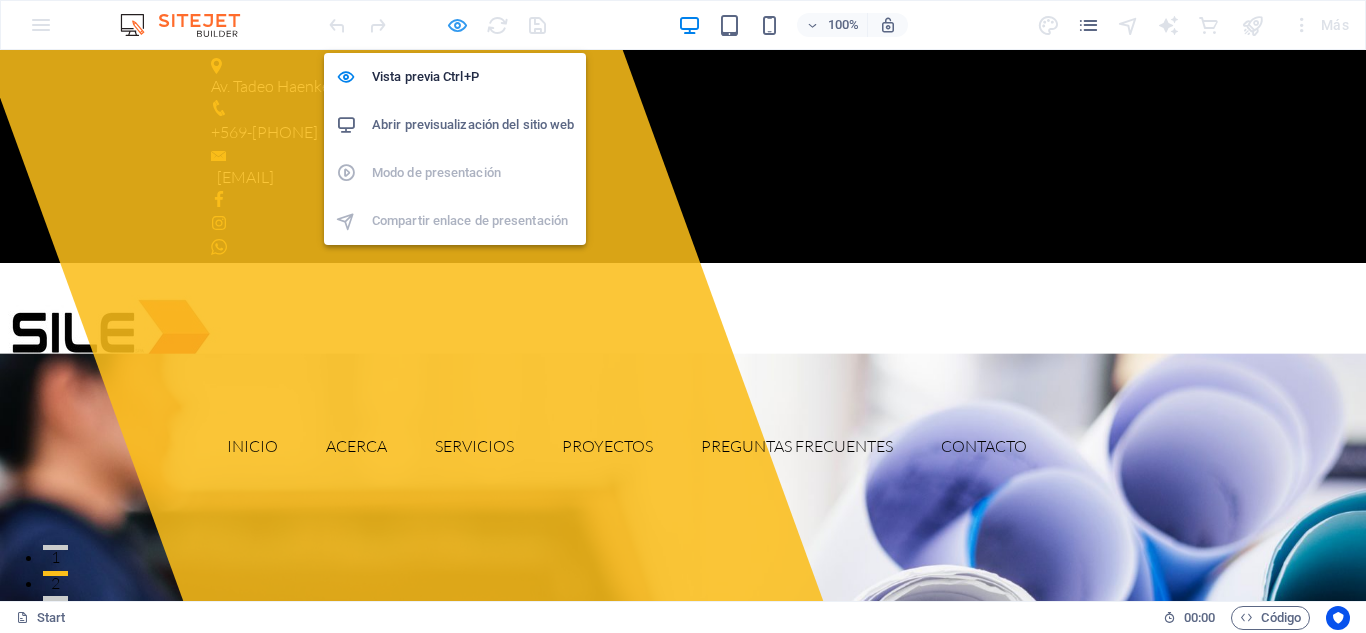click at bounding box center (457, 25) 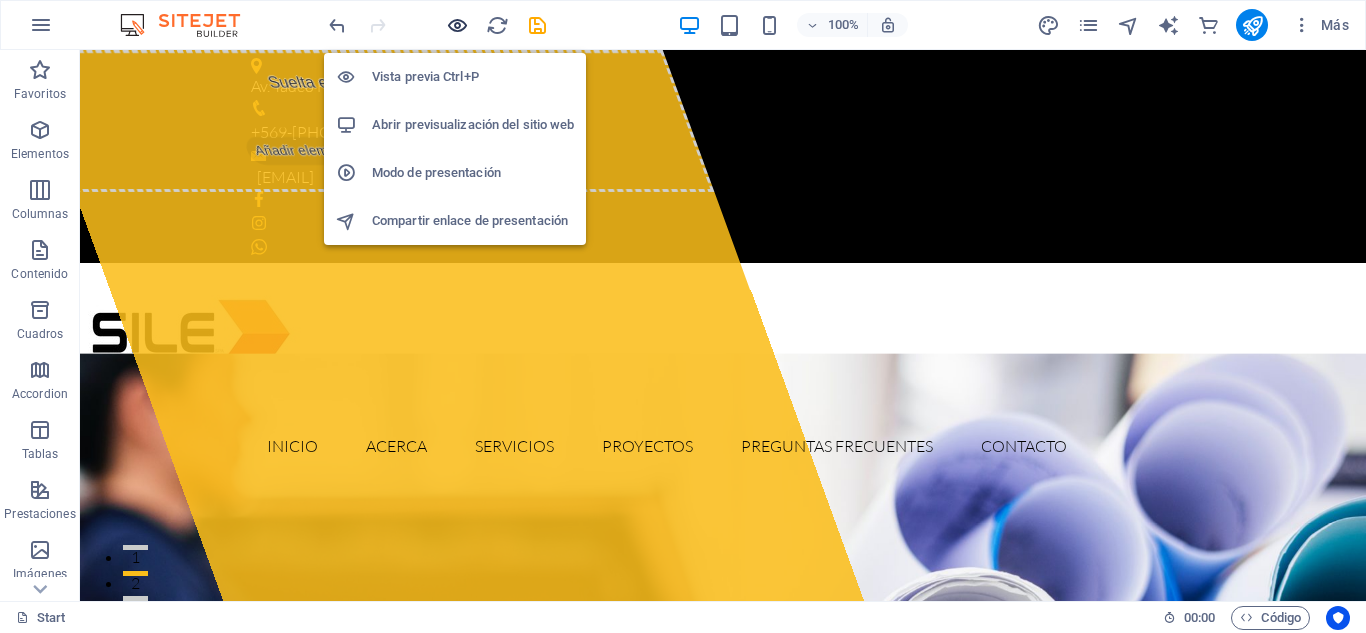 click at bounding box center (457, 25) 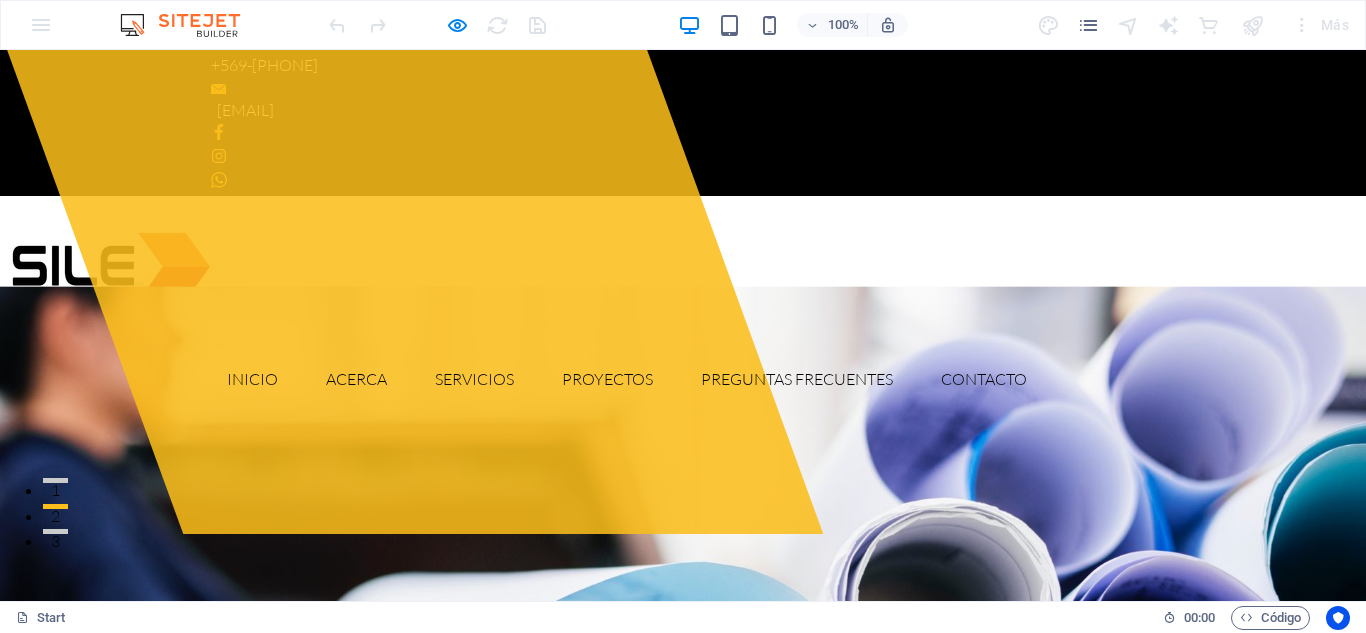 scroll, scrollTop: 0, scrollLeft: 0, axis: both 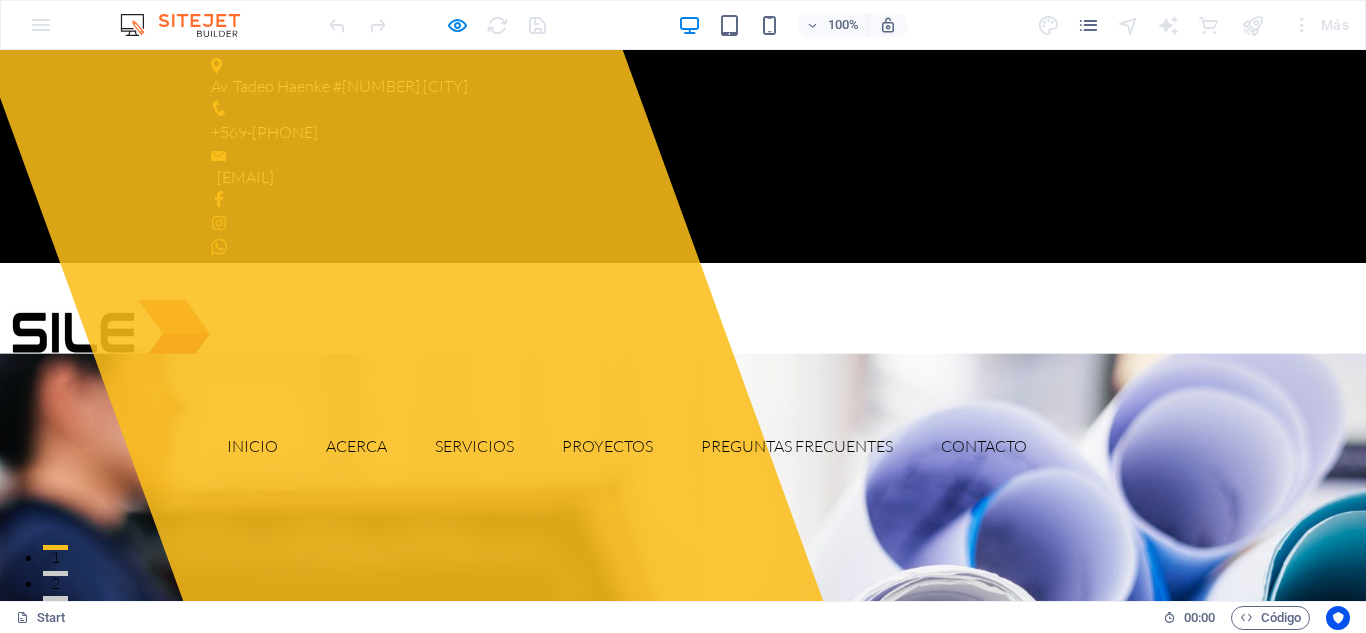 click on "Suelta el contenido aquí o  Añadir elementos  Pegar portapapeles" at bounding box center (403, 325) 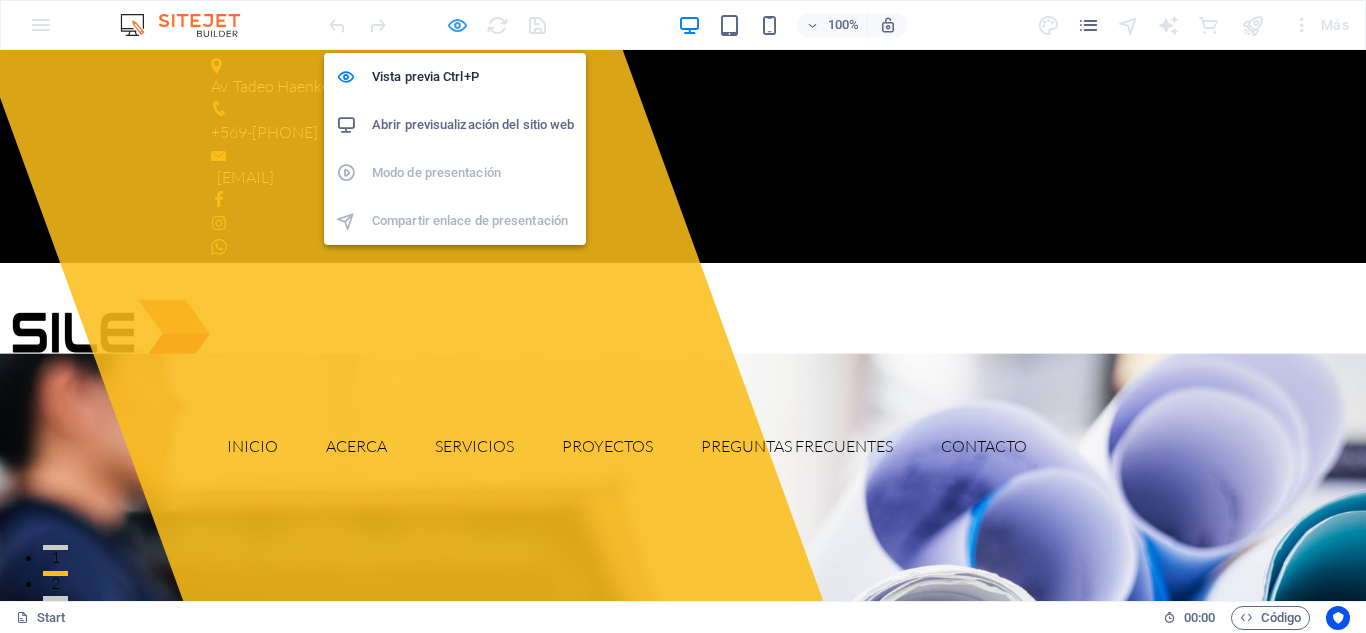 click at bounding box center [457, 25] 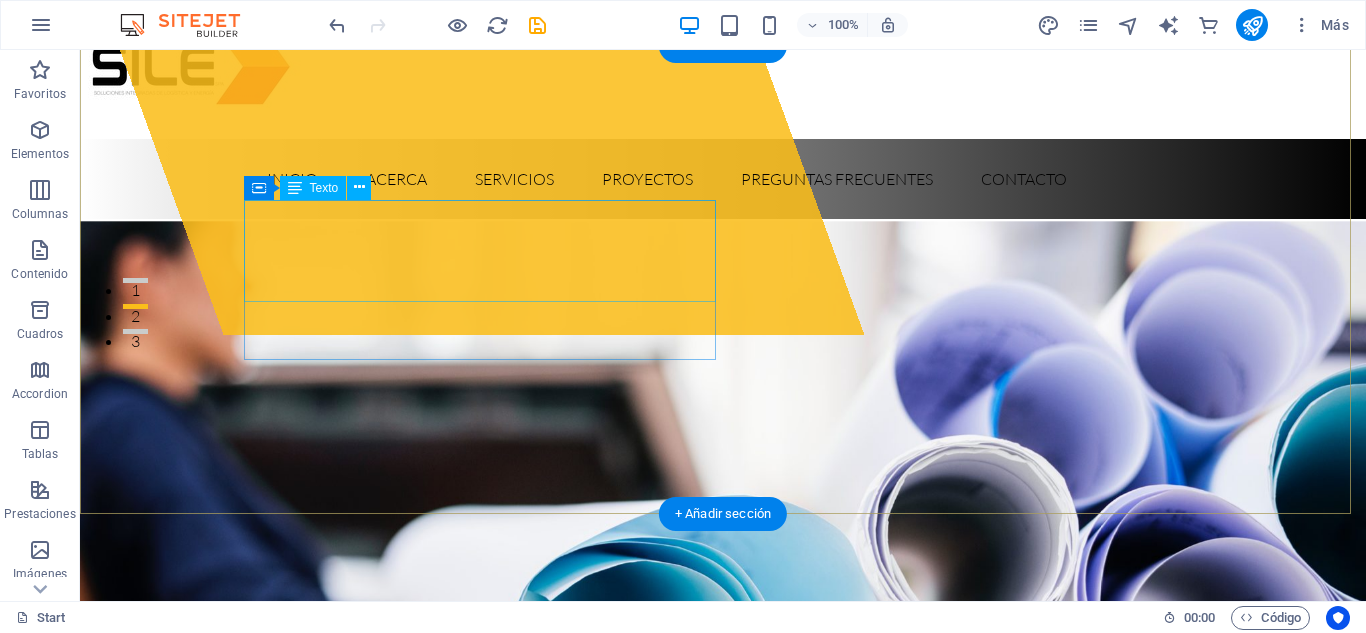 scroll, scrollTop: 269, scrollLeft: 0, axis: vertical 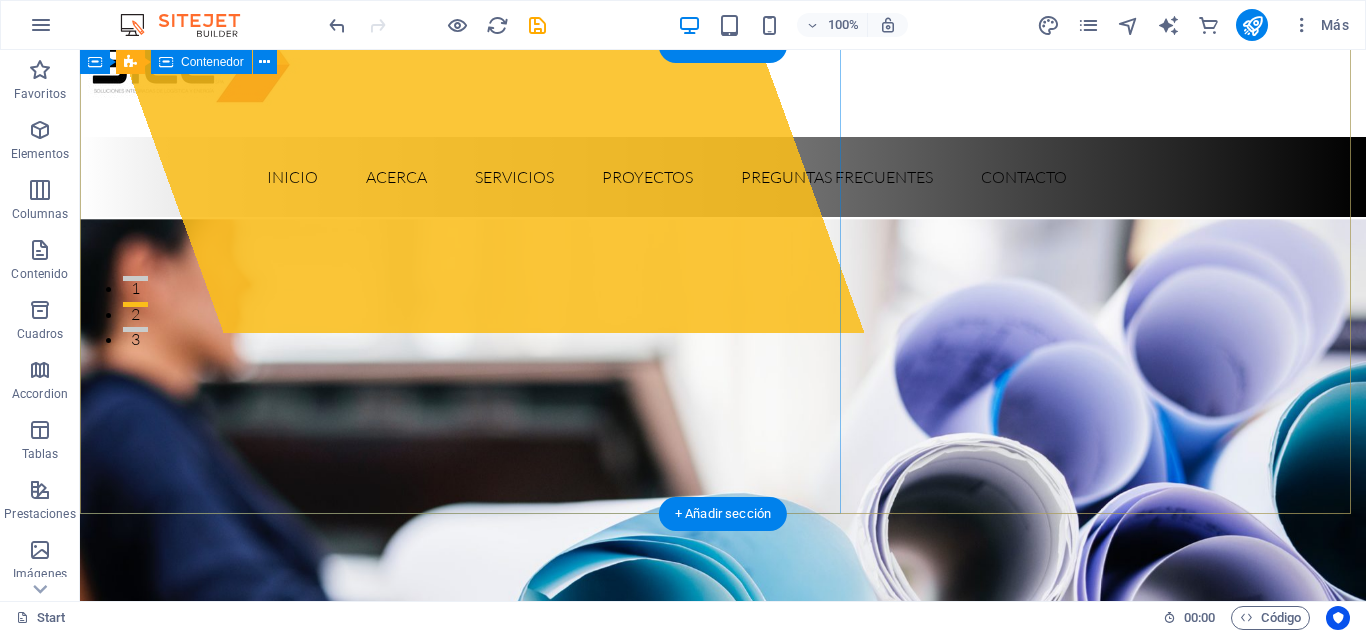 click on "Suelta el contenido aquí o  Añadir elementos  Pegar portapapeles" at bounding box center [443, 56] 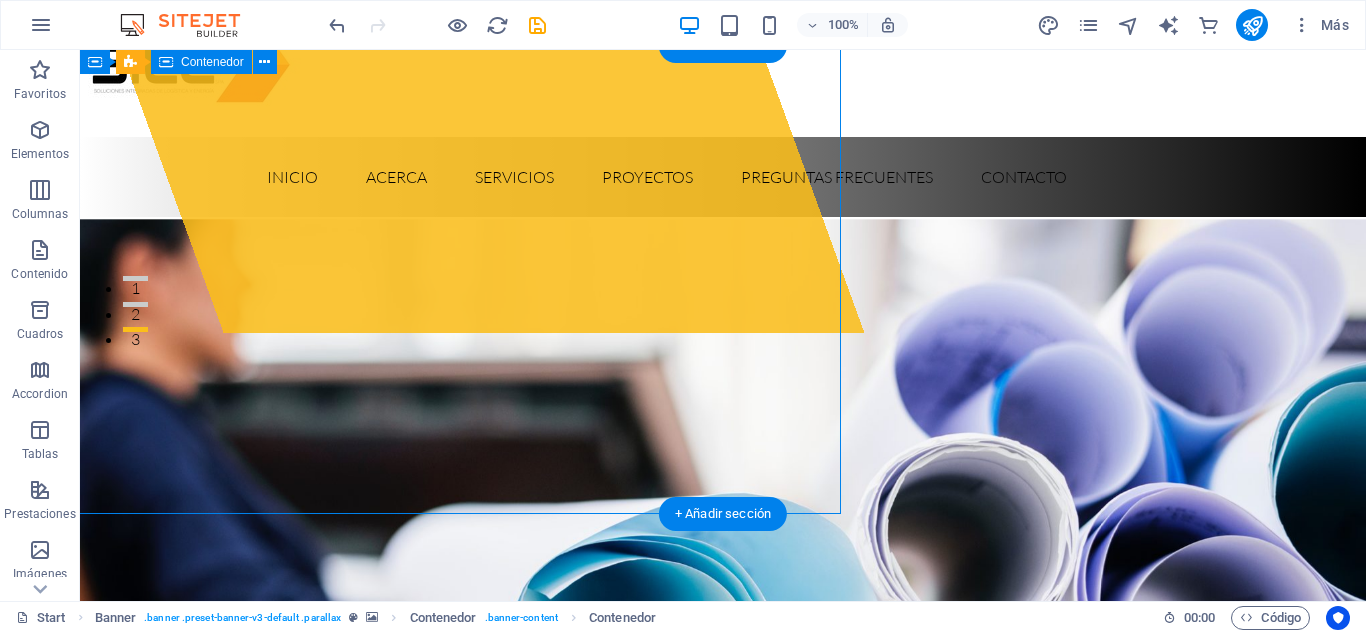 click on "Suelta el contenido aquí o  Añadir elementos  Pegar portapapeles" at bounding box center [443, 56] 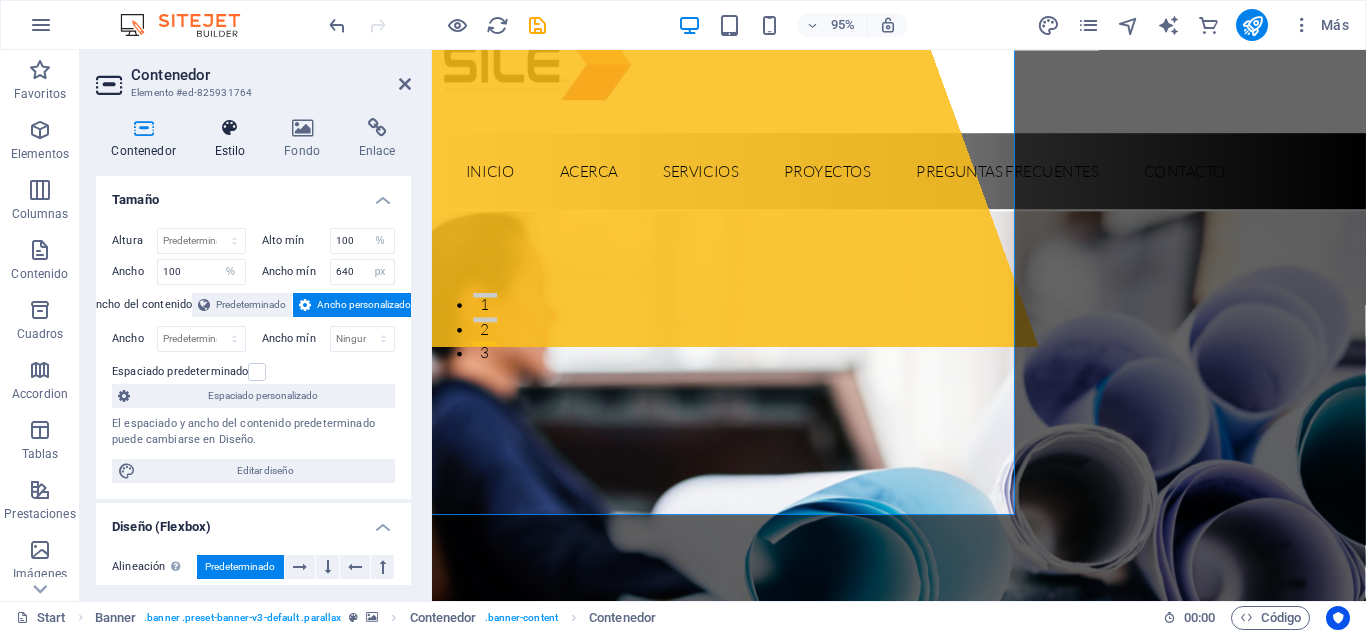click at bounding box center [230, 128] 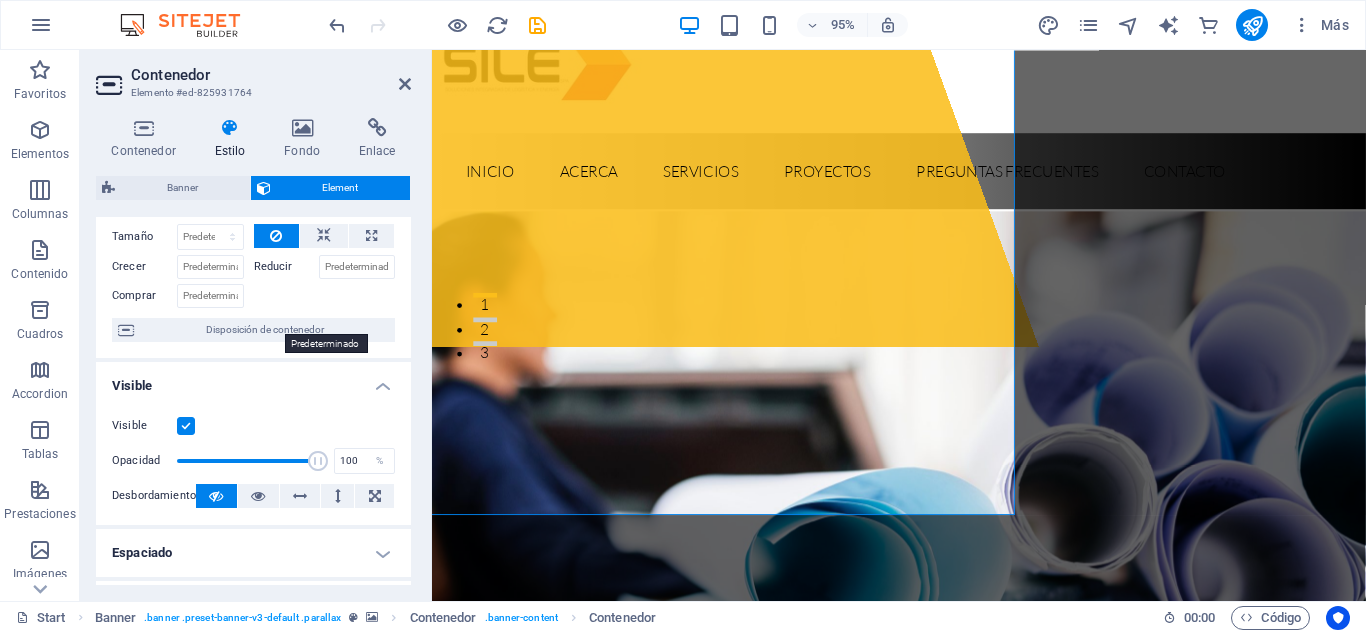 scroll, scrollTop: 90, scrollLeft: 0, axis: vertical 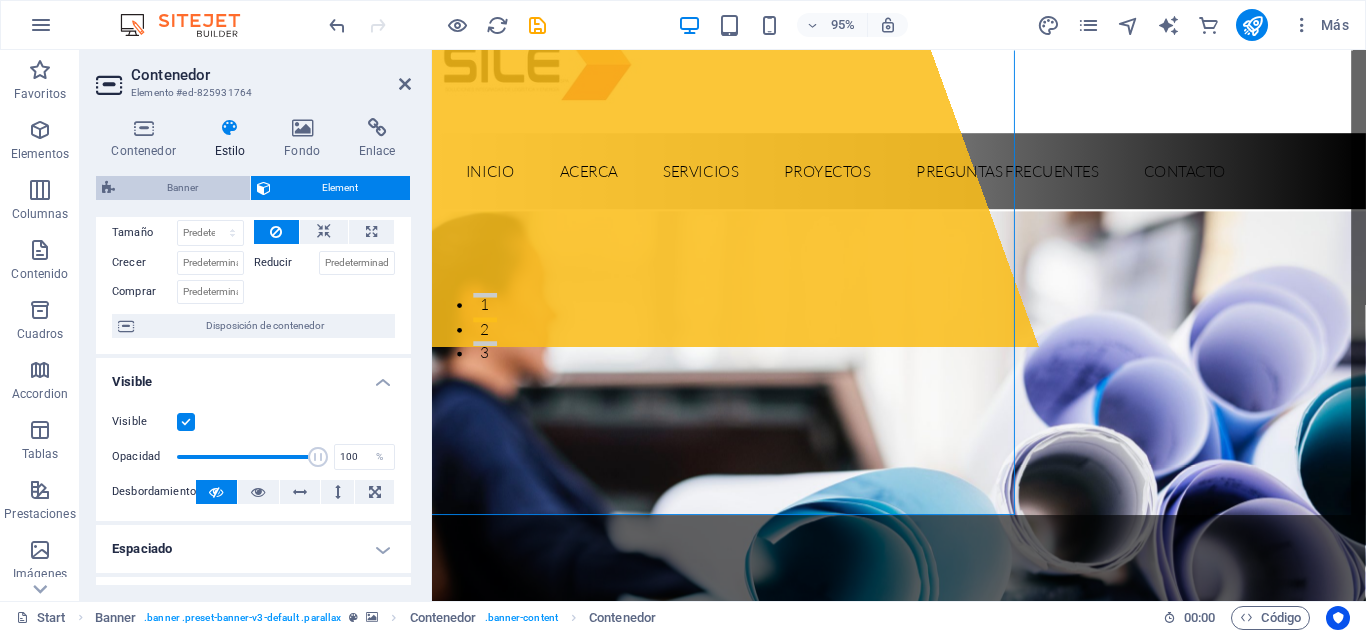 click on "Banner" at bounding box center (182, 188) 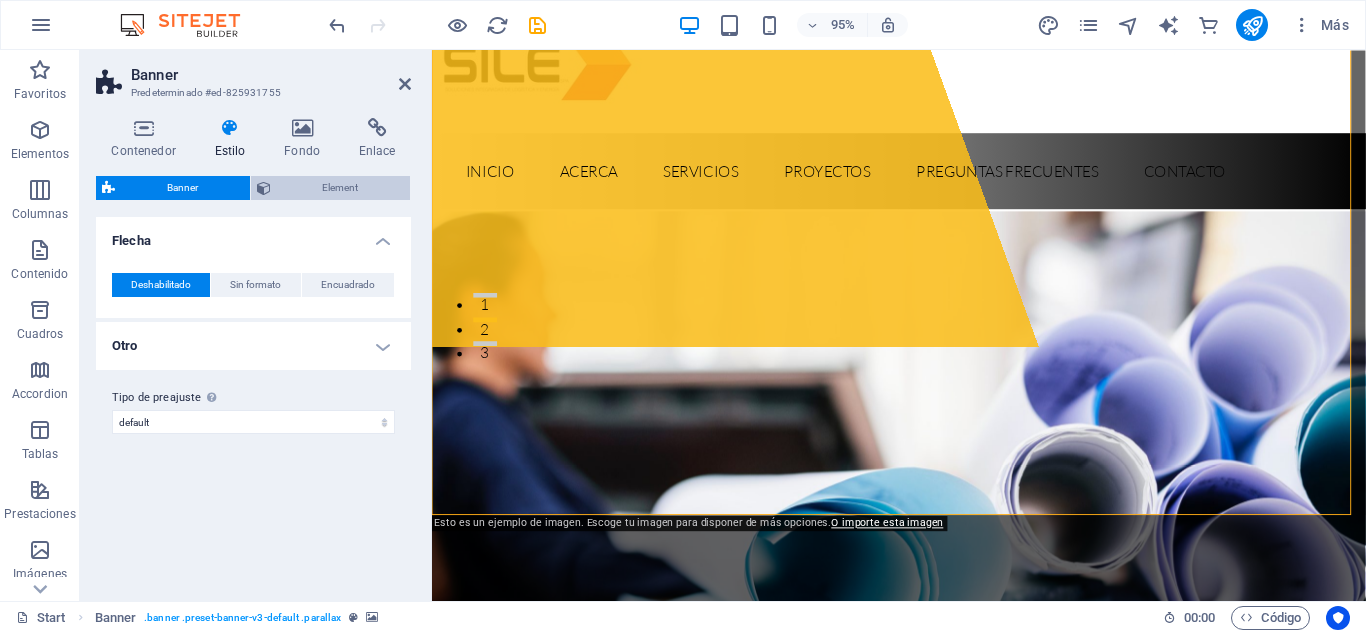 click on "Element" at bounding box center [341, 188] 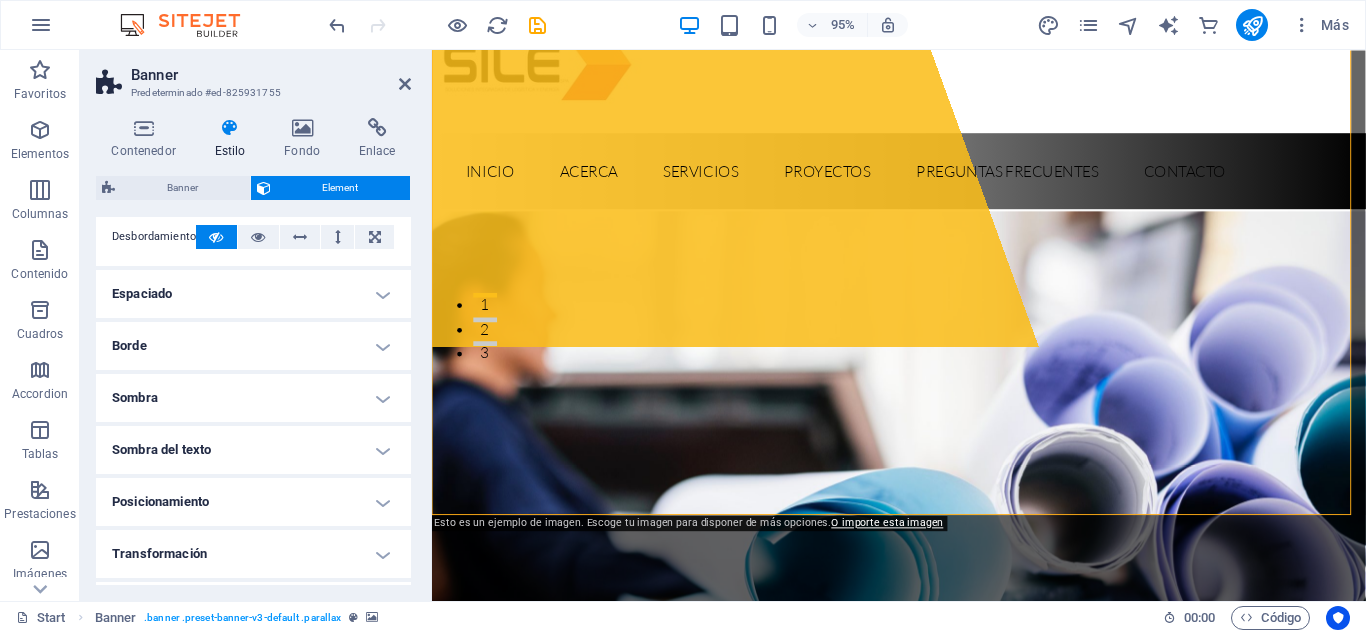 scroll, scrollTop: 0, scrollLeft: 0, axis: both 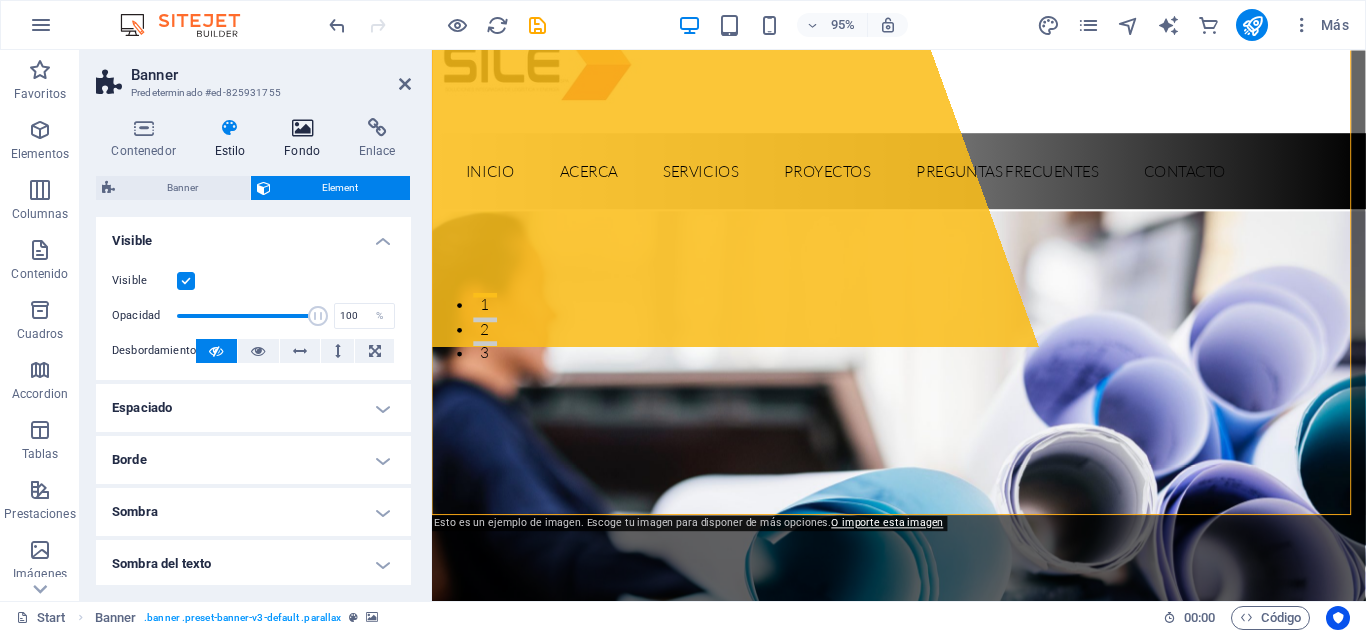 click at bounding box center [302, 128] 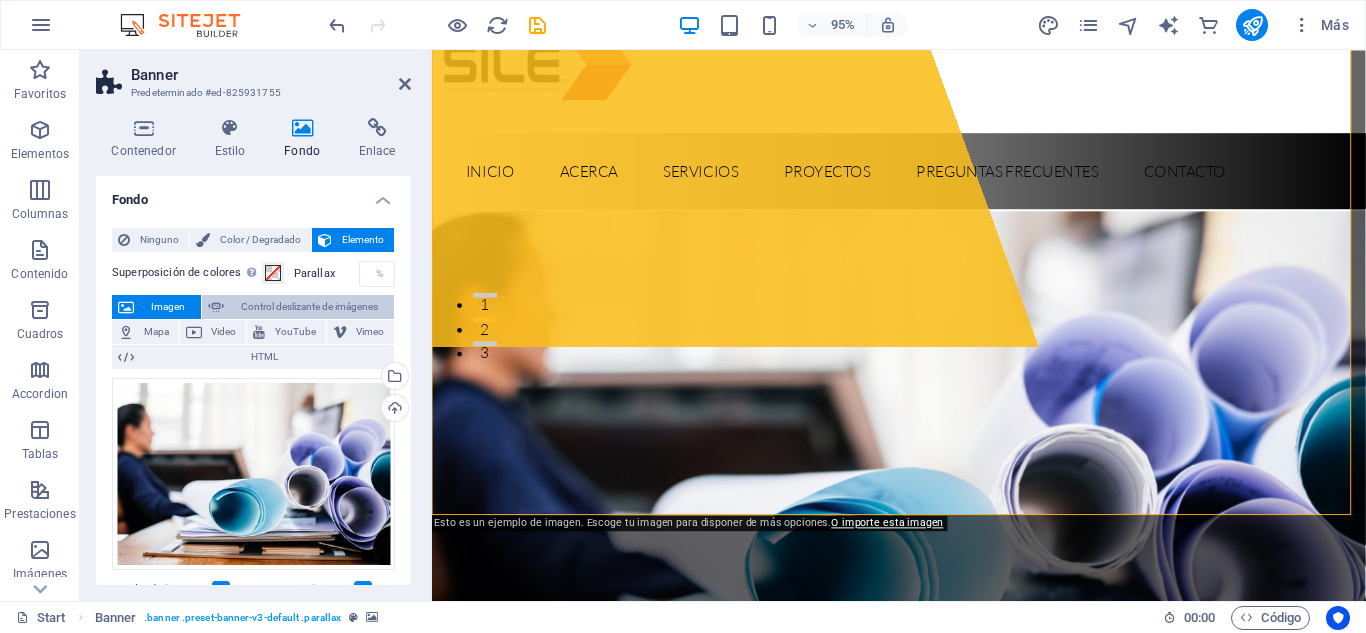 scroll, scrollTop: 78, scrollLeft: 0, axis: vertical 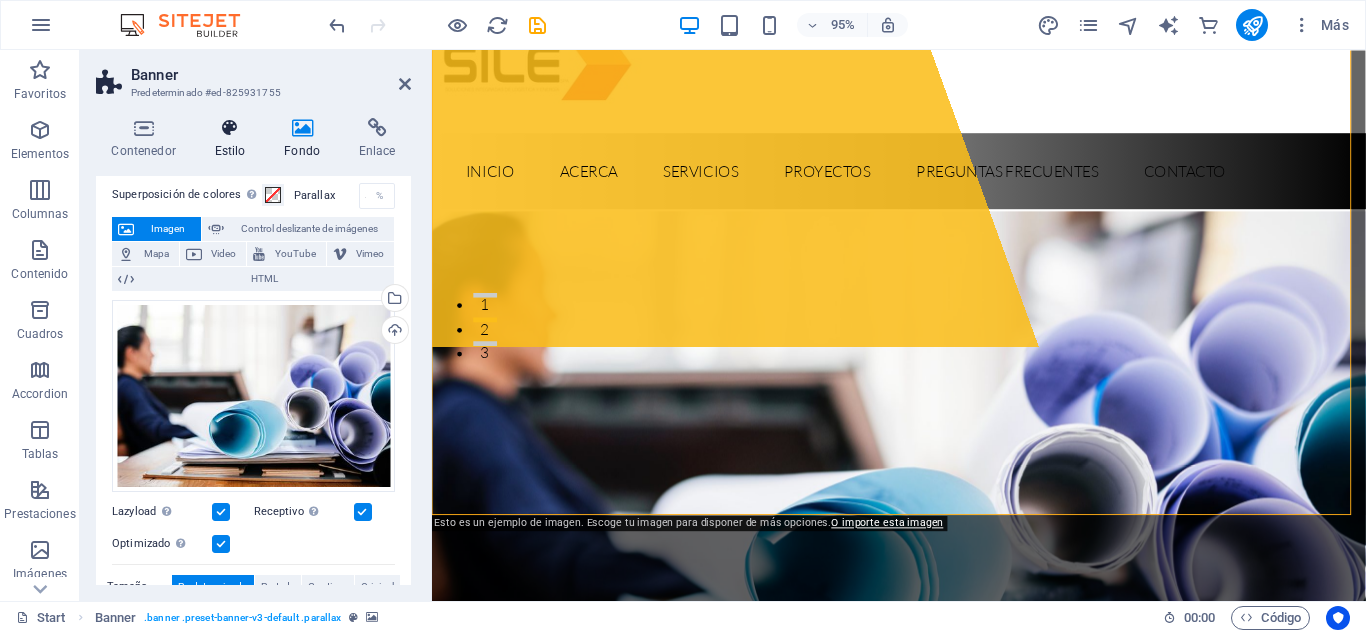 click at bounding box center (230, 128) 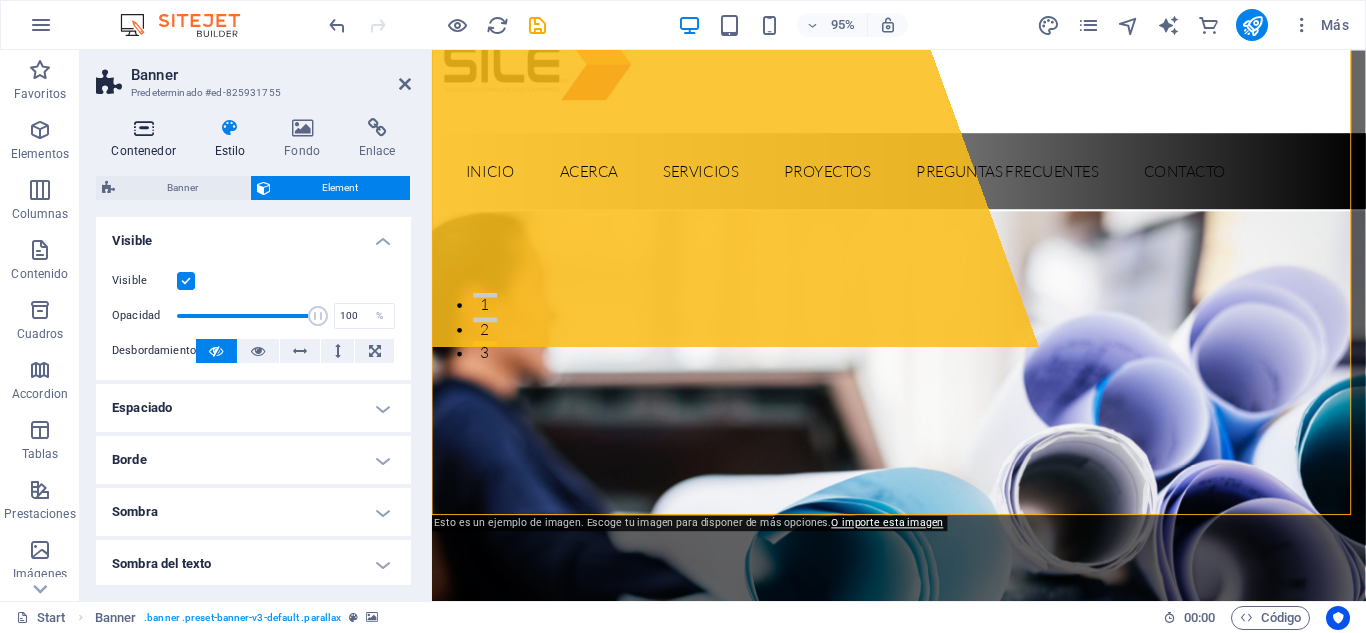 click on "Contenedor" at bounding box center (147, 139) 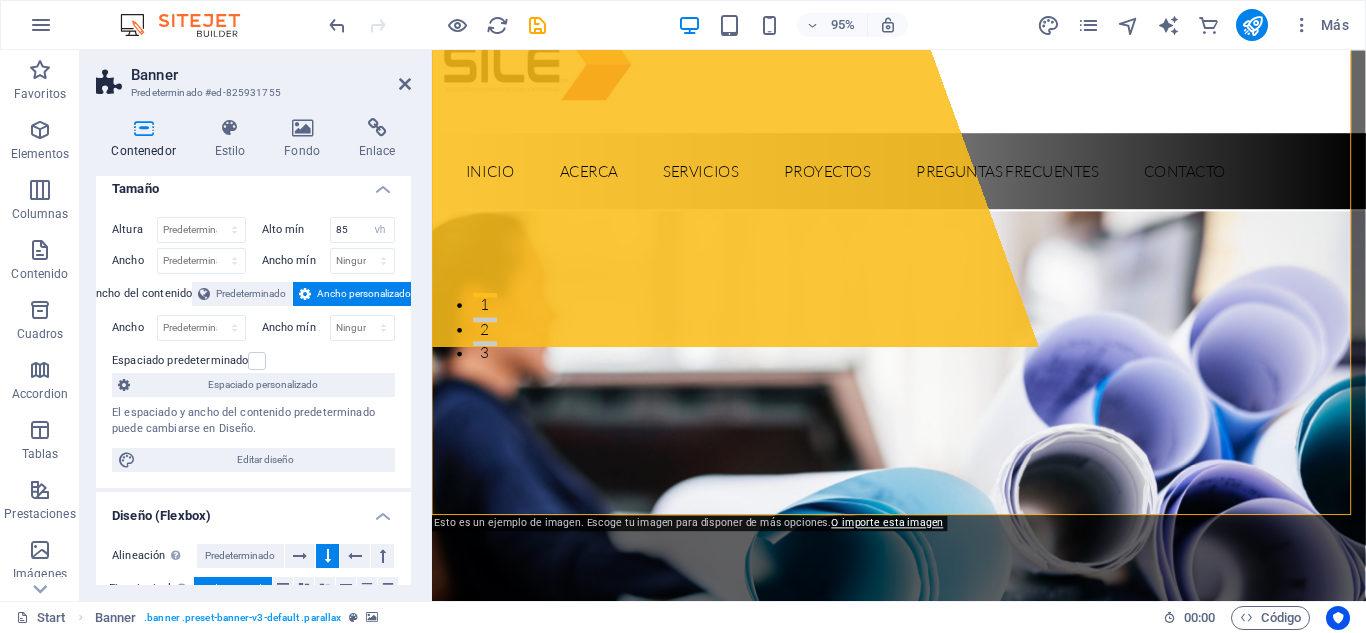 scroll, scrollTop: 0, scrollLeft: 0, axis: both 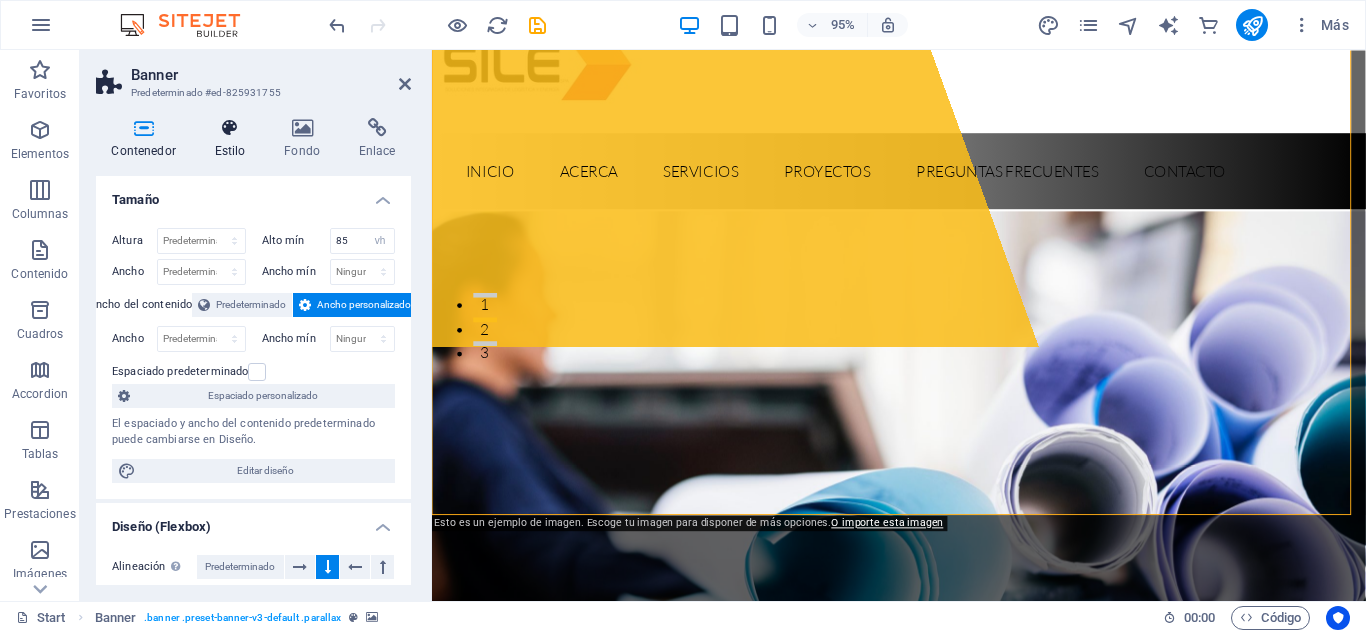 click at bounding box center [230, 128] 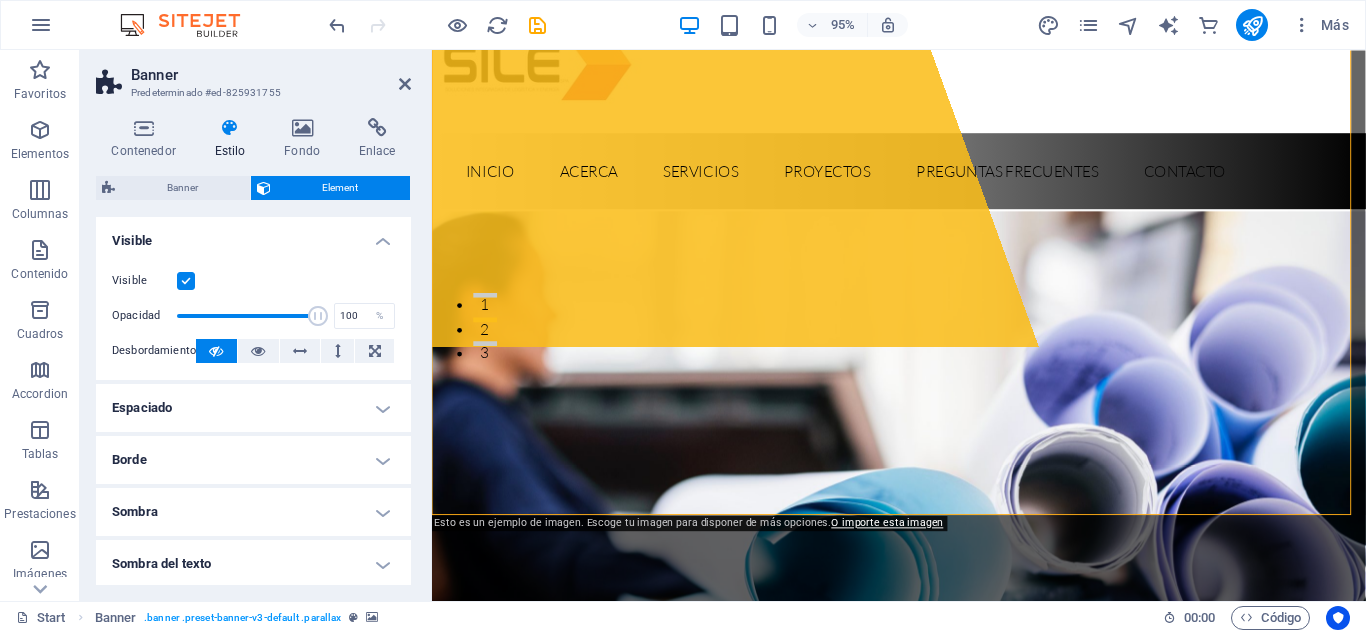 scroll, scrollTop: 8, scrollLeft: 0, axis: vertical 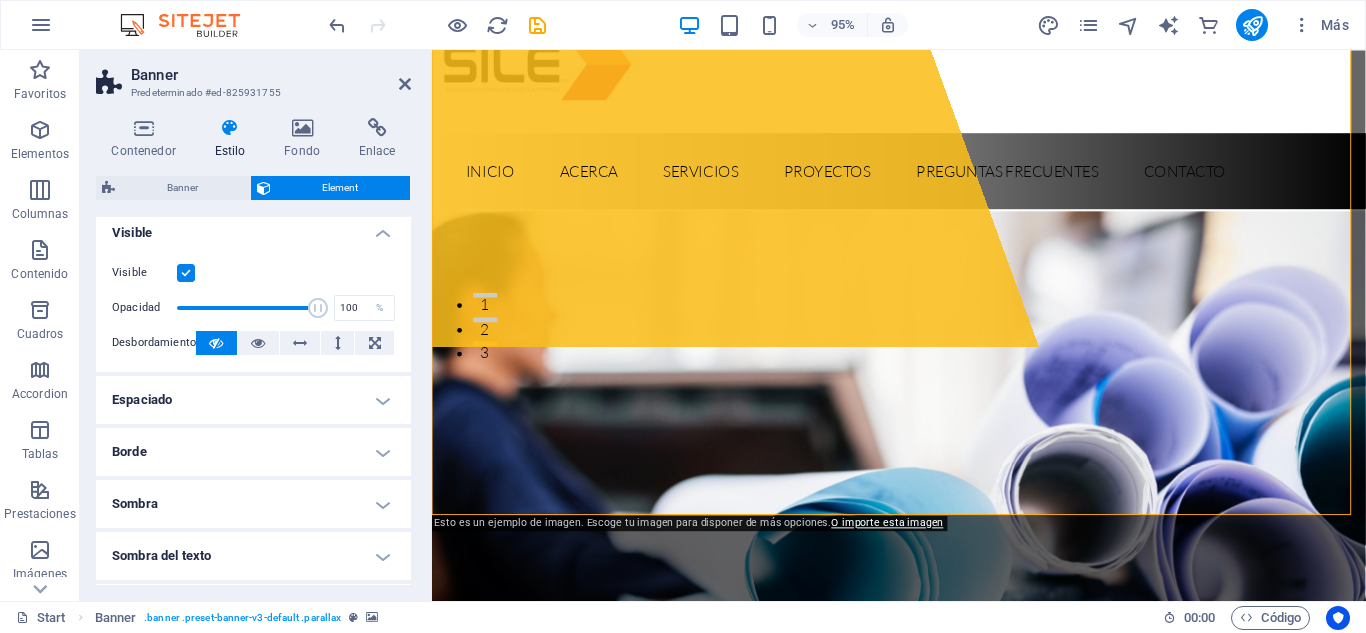 click on "Espaciado" at bounding box center (253, 400) 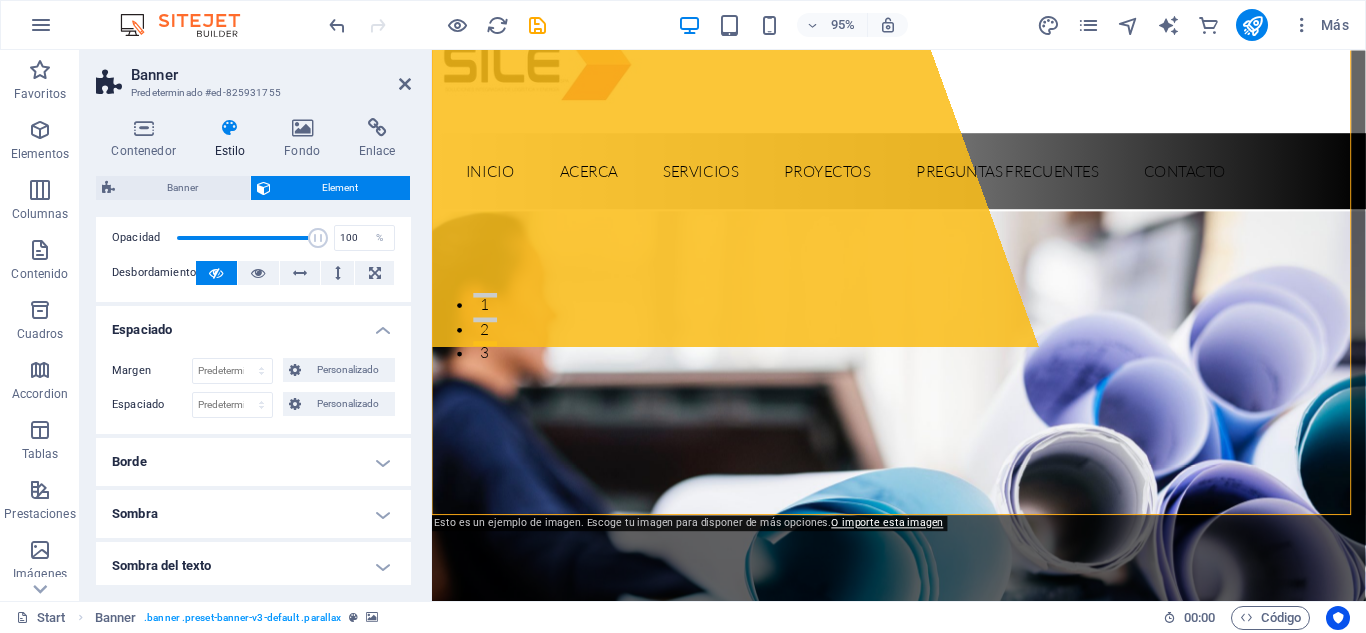 scroll, scrollTop: 0, scrollLeft: 0, axis: both 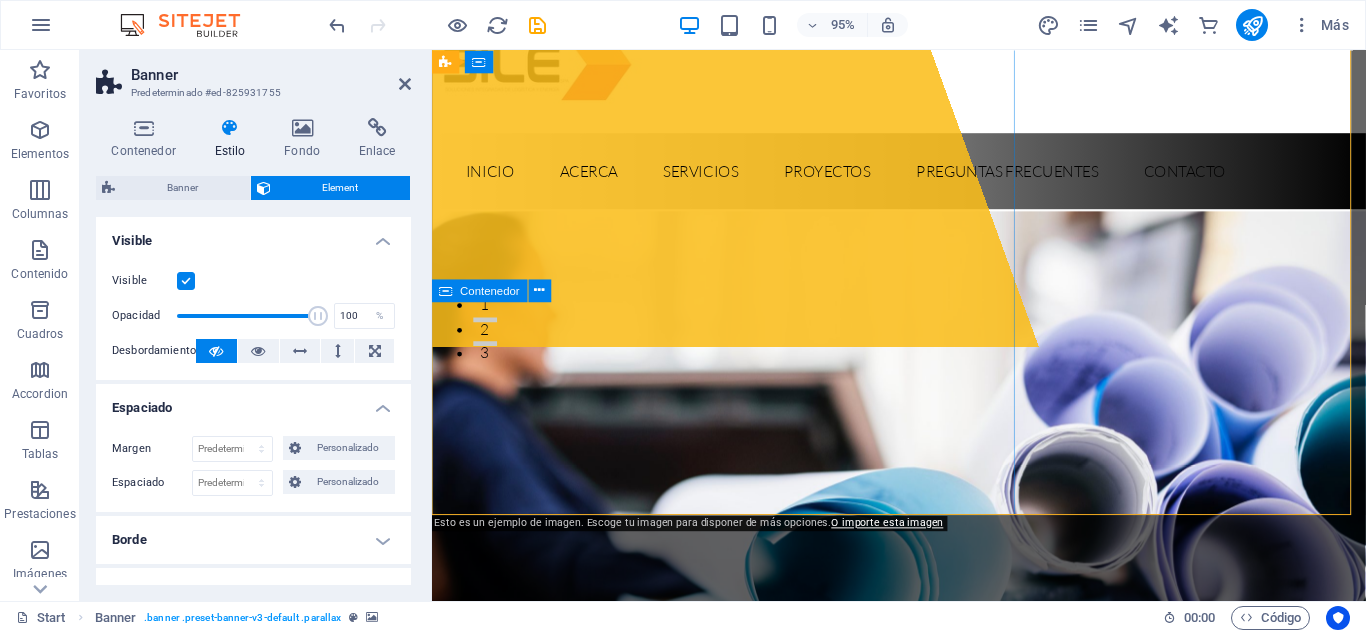 click on "Suelta el contenido aquí o  Añadir elementos  Pegar portapapeles" at bounding box center [643, 71] 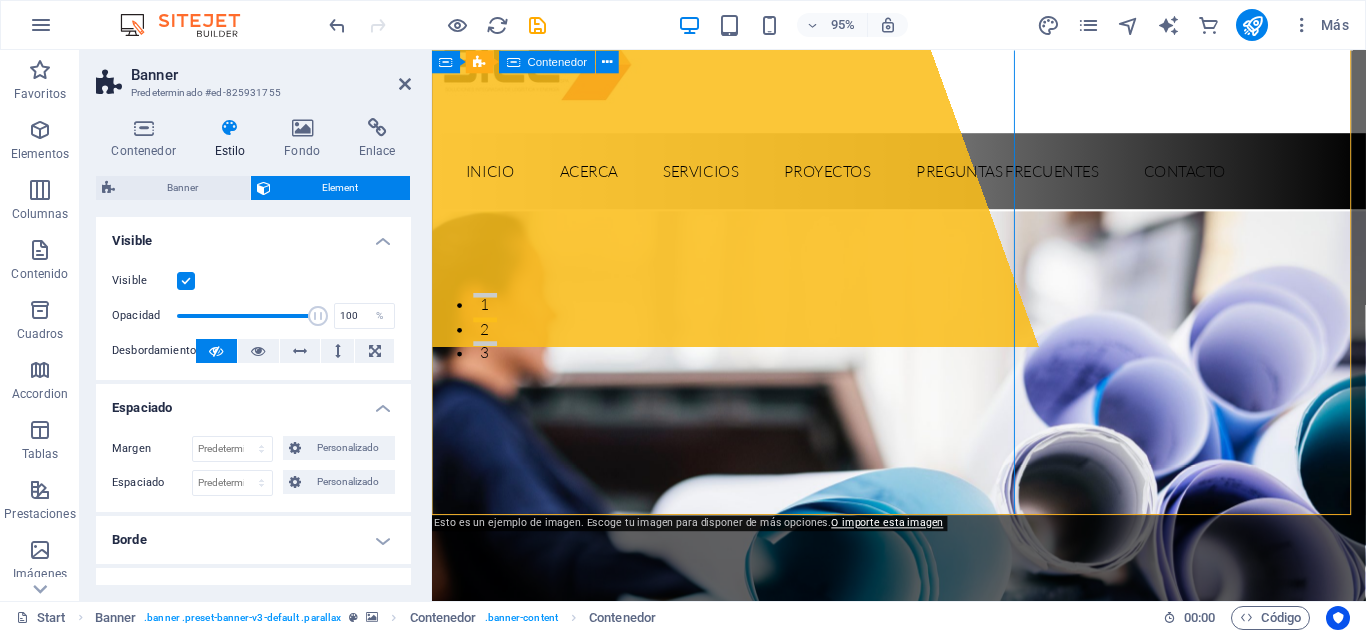 click on "Suelta el contenido aquí o  Añadir elementos  Pegar portapapeles" at bounding box center (643, 71) 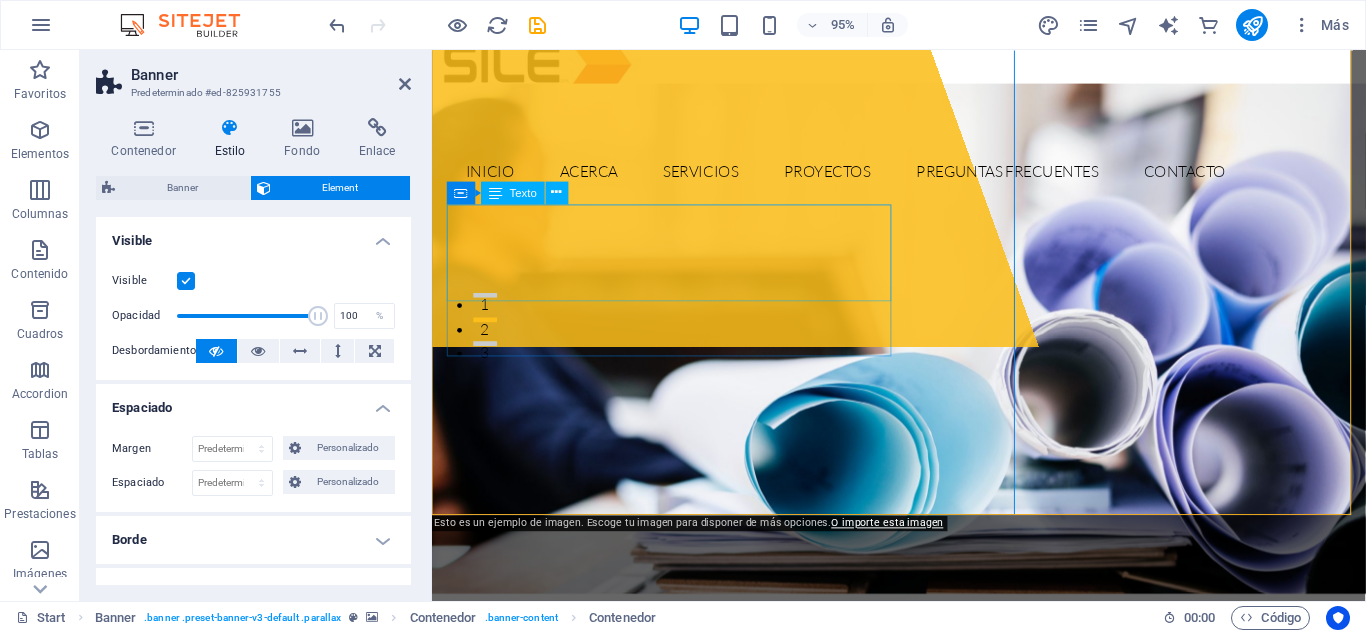 scroll, scrollTop: 0, scrollLeft: 0, axis: both 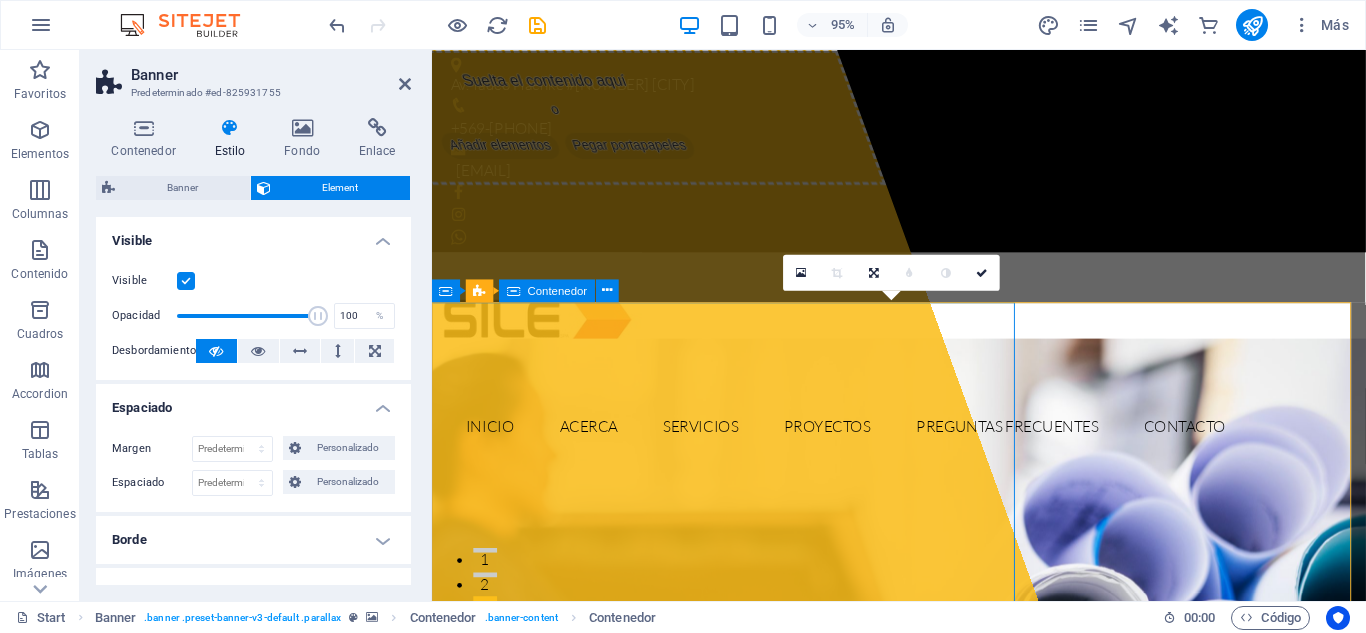 click on "Suelta el contenido aquí o  Añadir elementos  Pegar portapapeles" at bounding box center (643, 340) 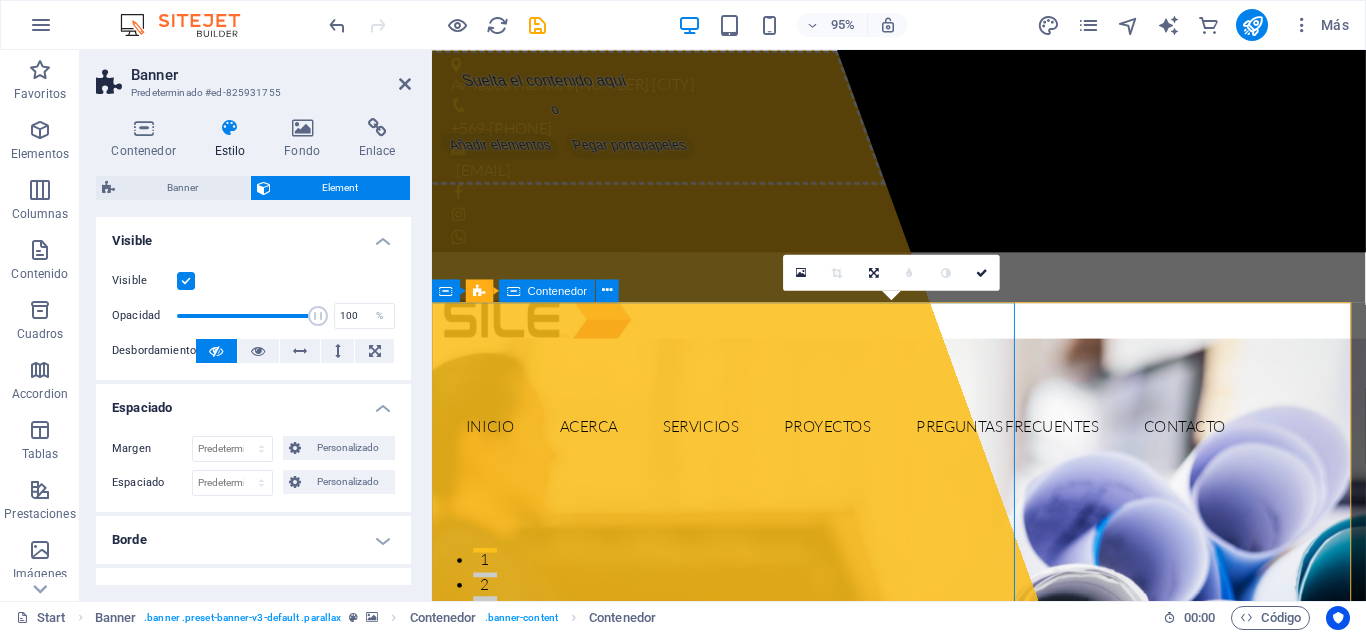 click on "Suelta el contenido aquí o  Añadir elementos  Pegar portapapeles" at bounding box center [564, 121] 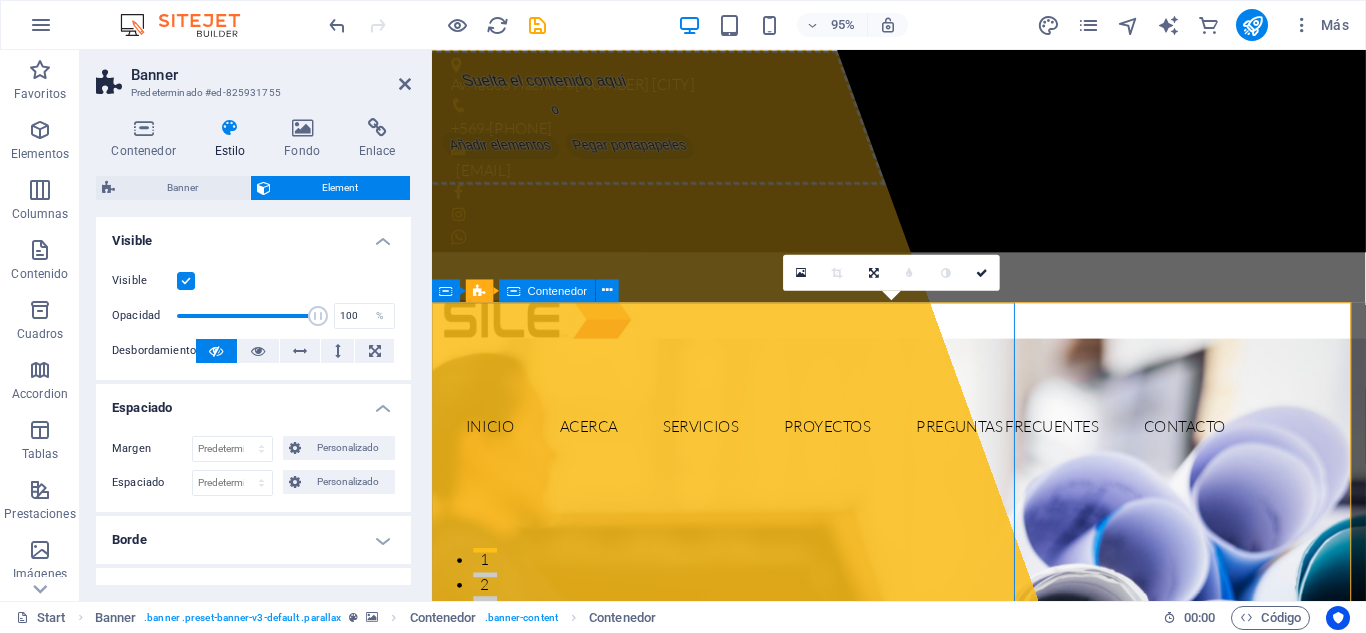 click on "Suelta el contenido aquí o  Añadir elementos  Pegar portapapeles" at bounding box center (564, 121) 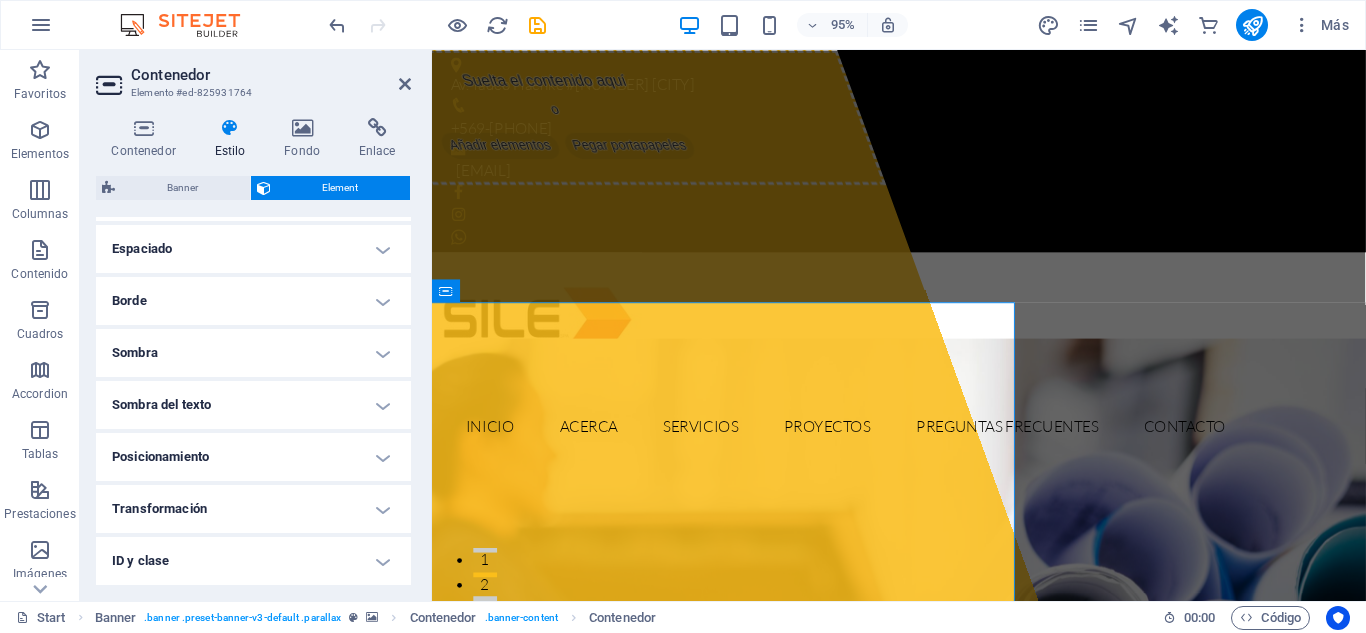 scroll, scrollTop: 404, scrollLeft: 0, axis: vertical 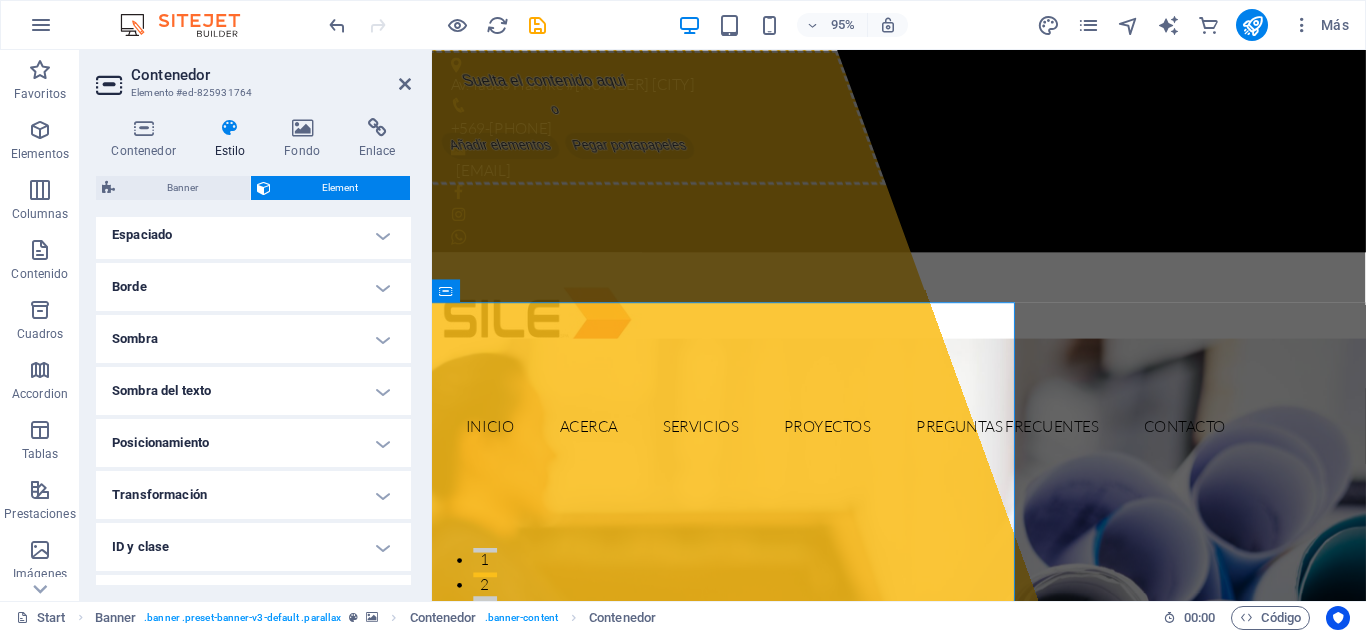 drag, startPoint x: 377, startPoint y: 307, endPoint x: 378, endPoint y: 297, distance: 10.049875 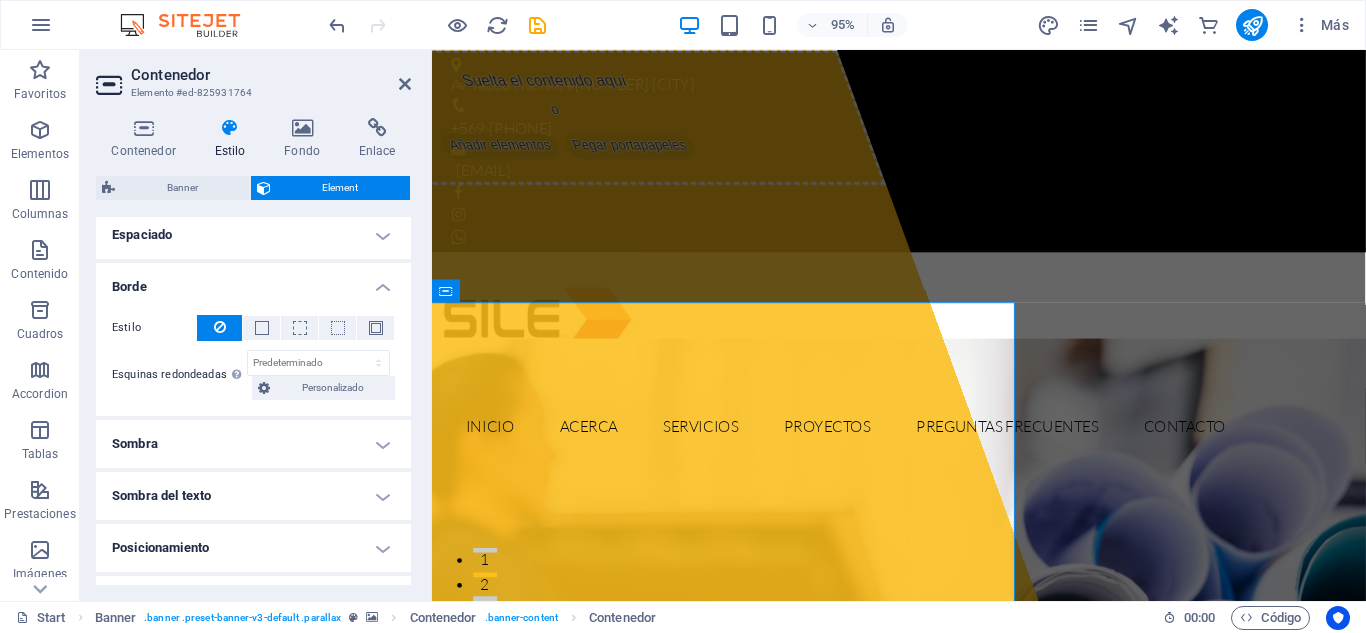 click on "Borde" at bounding box center [253, 281] 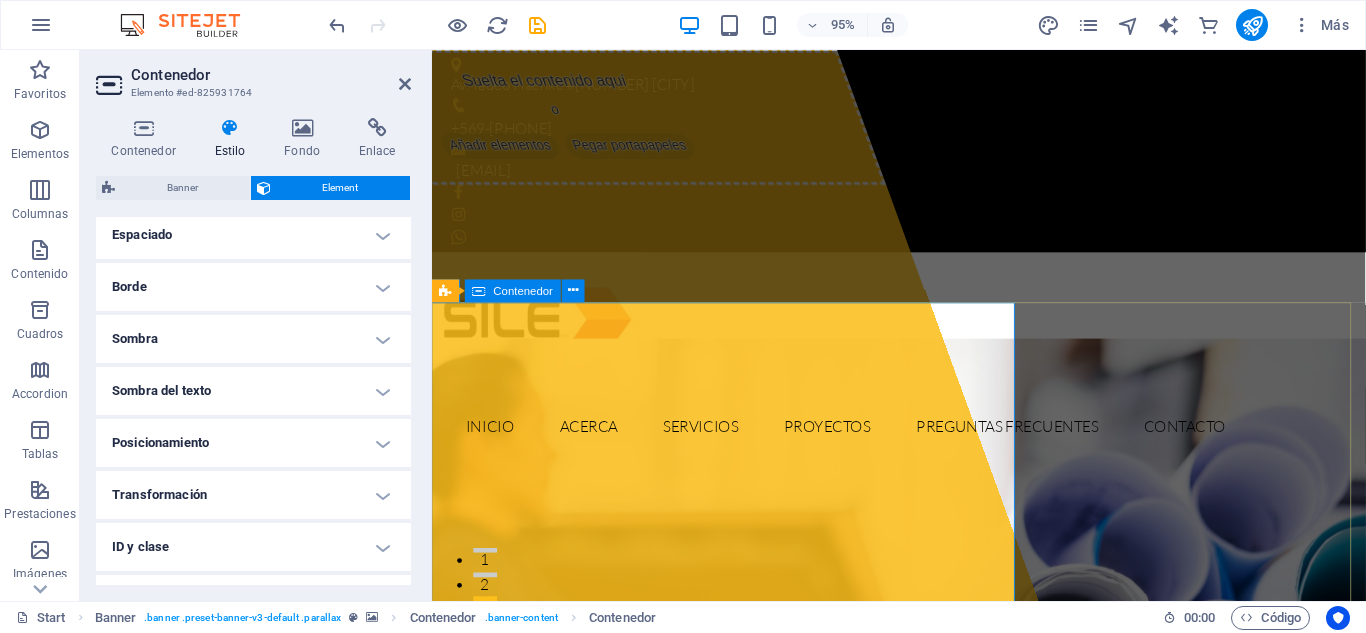 click on "Suelta el contenido aquí o  Añadir elementos  Pegar portapapeles Lorem ipsum dolor sit amet, consectetur adipisicing elit. Natus, dolores, at, nisi eligendi repellat voluptatem minima officia veritatis quasi animi porro laudantium dicta dolor voluptate non maiores ipsum reprehenderit odio fugiat reicid. Learn more View Services" at bounding box center [923, 1182] 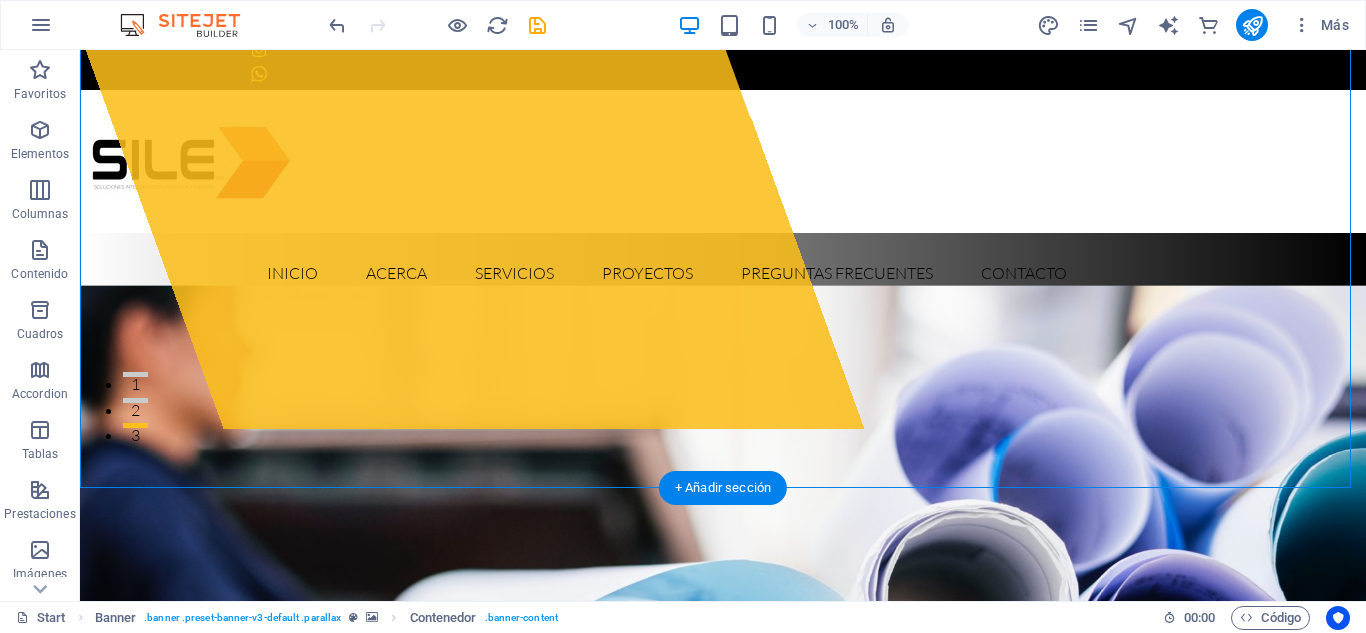 scroll, scrollTop: 303, scrollLeft: 0, axis: vertical 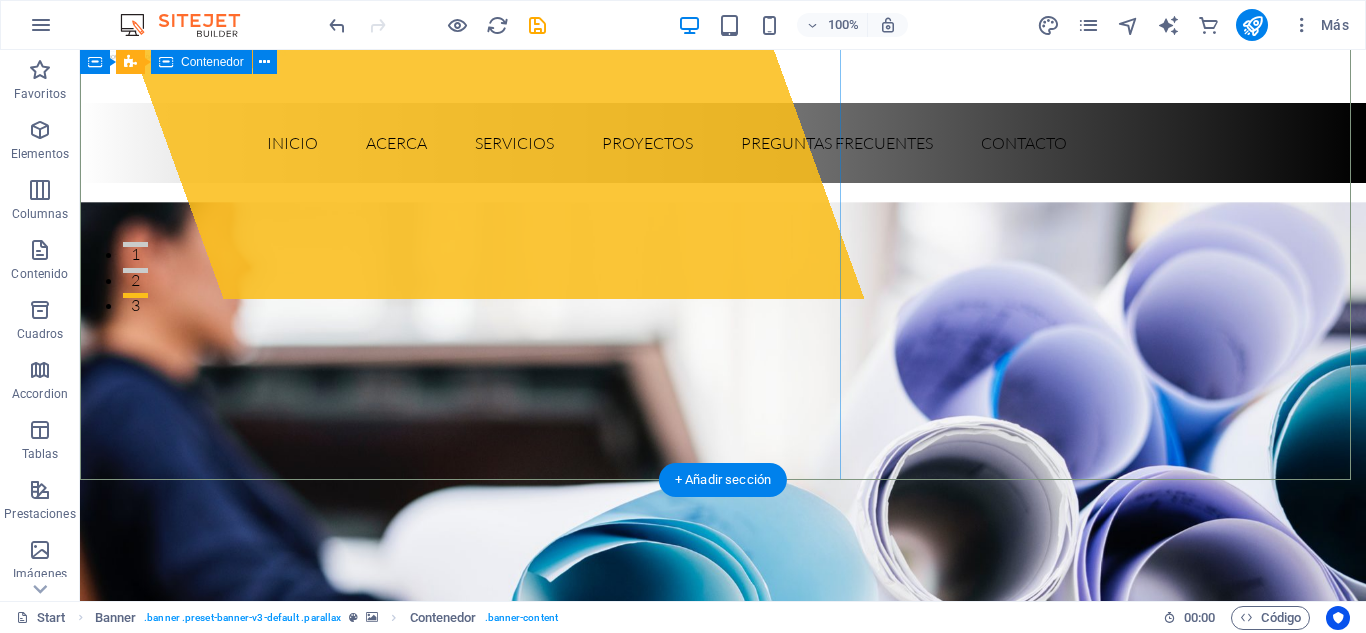 click on "Suelta el contenido aquí o  Añadir elementos  Pegar portapapeles" at bounding box center (443, 22) 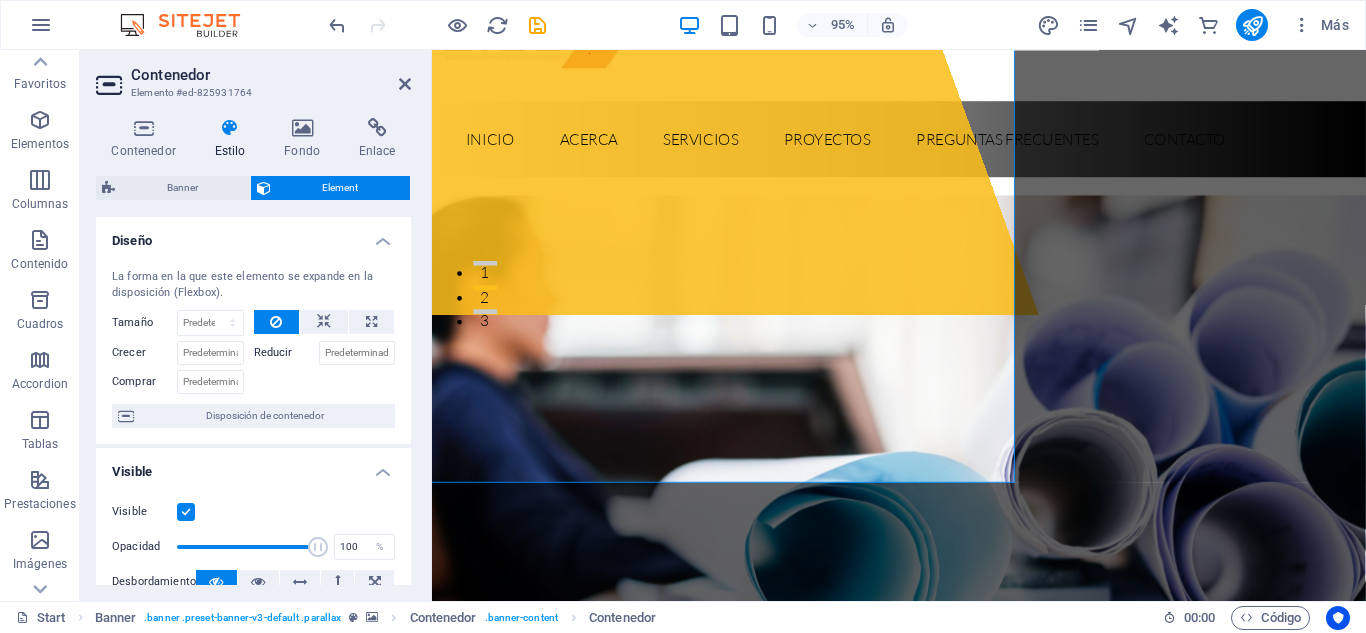 scroll, scrollTop: 0, scrollLeft: 0, axis: both 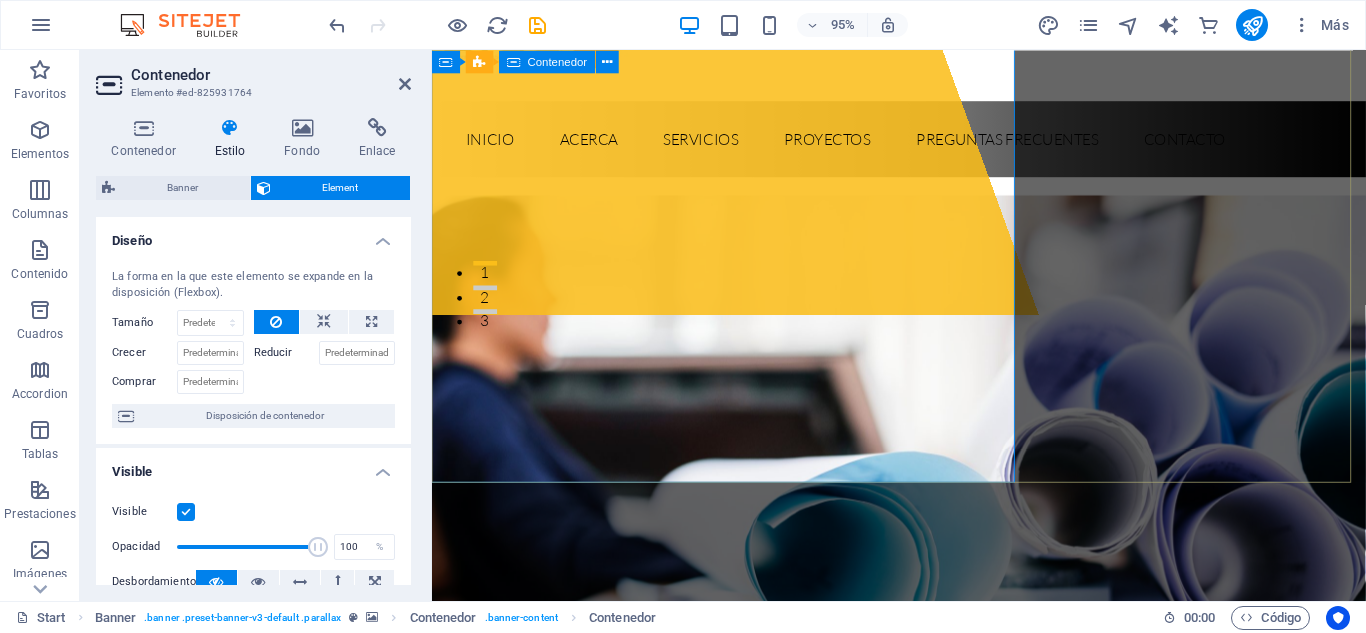 click on "Suelta el contenido aquí o  Añadir elementos  Pegar portapapeles" at bounding box center (643, 37) 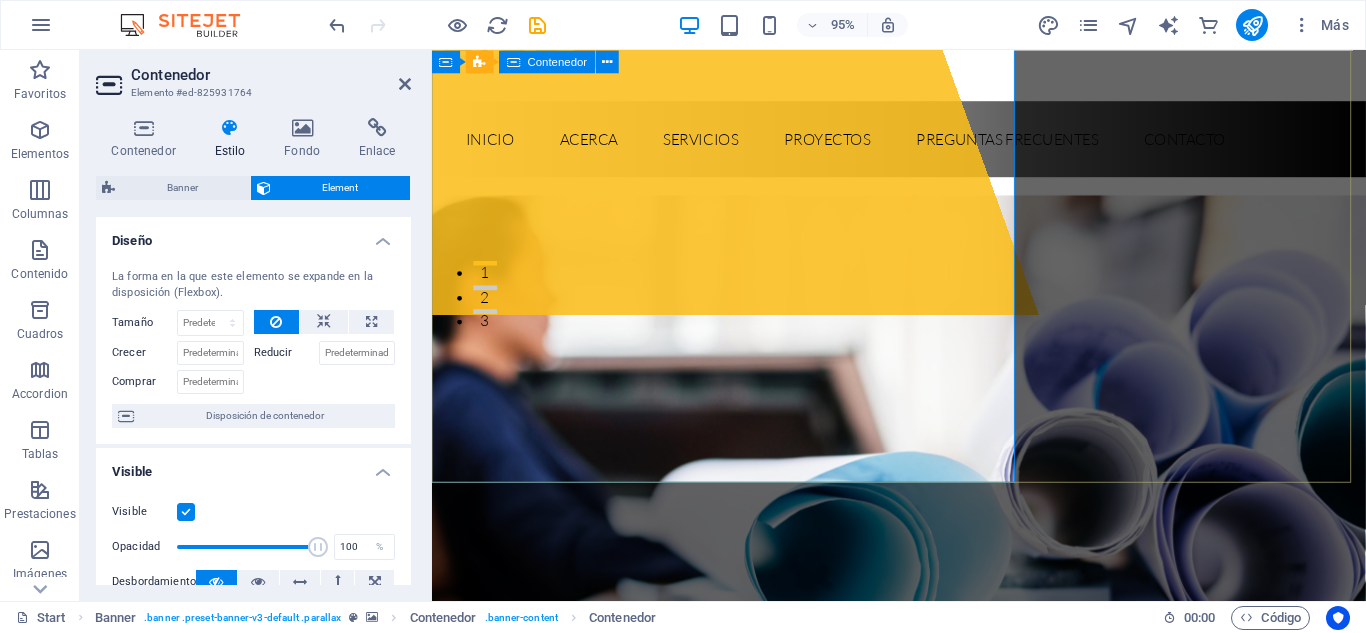 click on "Suelta el contenido aquí o  Añadir elementos  Pegar portapapeles" at bounding box center [643, 37] 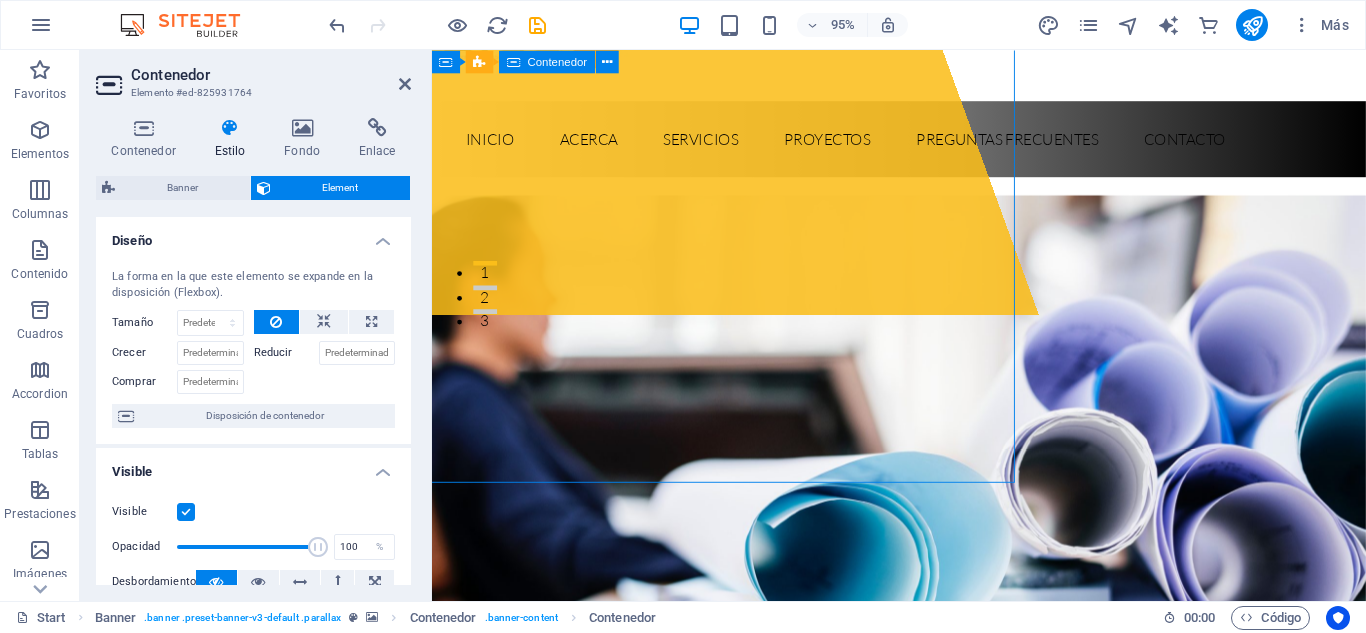 click on "Suelta el contenido aquí o  Añadir elementos  Pegar portapapeles" at bounding box center [643, 37] 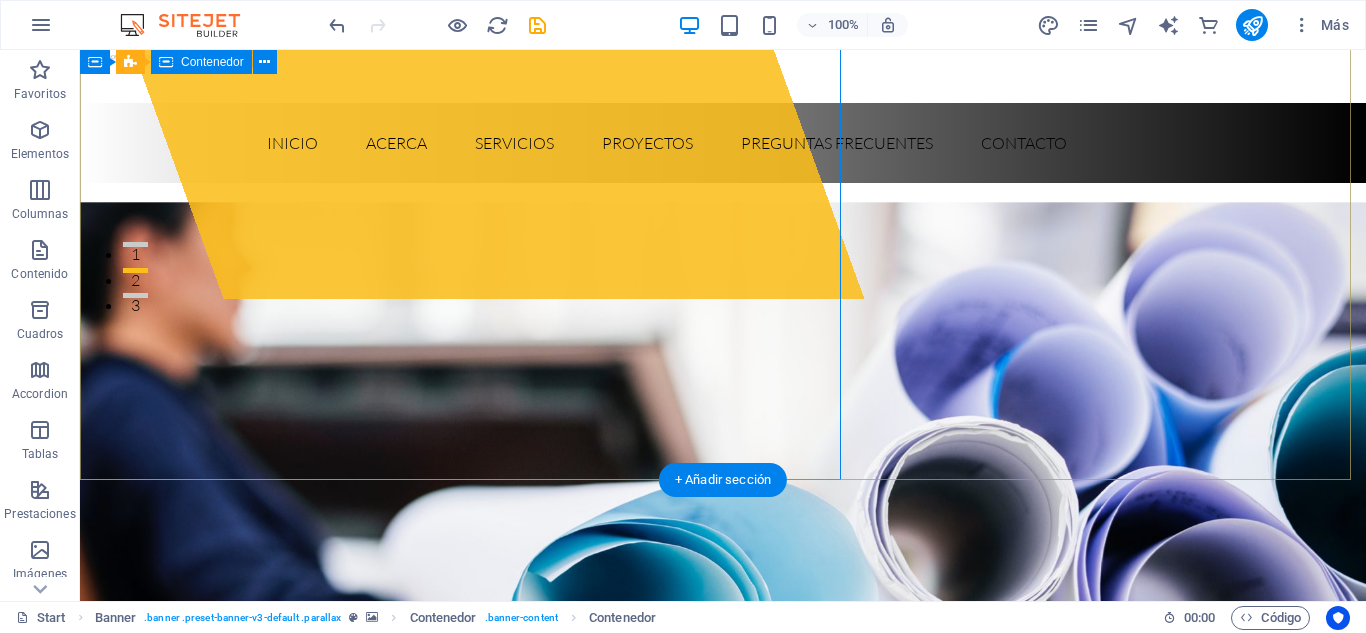 click on "Suelta el contenido aquí o  Añadir elementos  Pegar portapapeles" at bounding box center [369, -182] 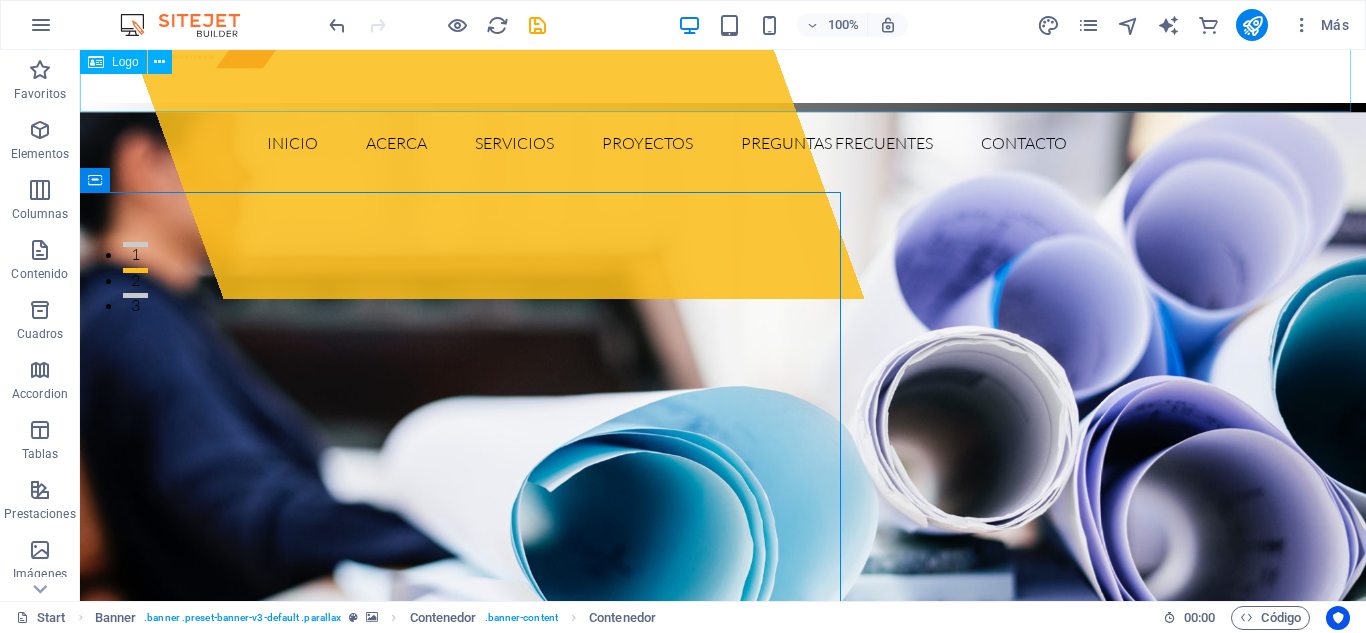 scroll, scrollTop: 122, scrollLeft: 0, axis: vertical 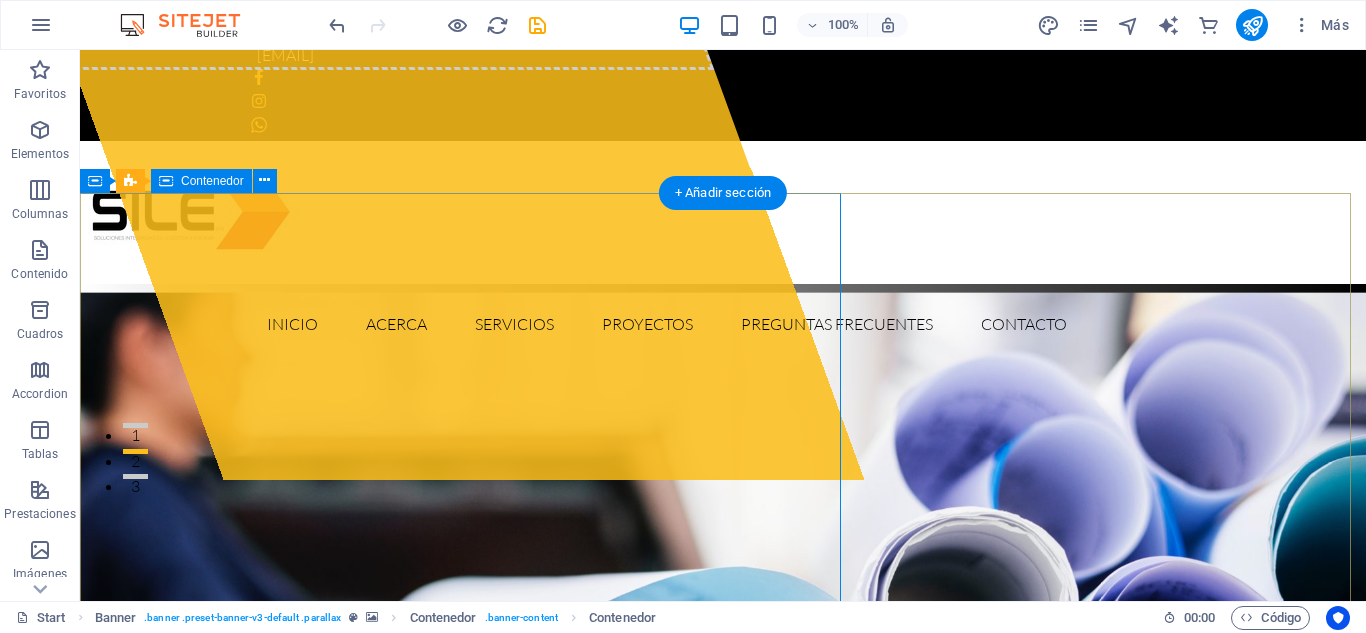 click on "Suelta el contenido aquí o  Añadir elementos  Pegar portapapeles" at bounding box center (369, -1) 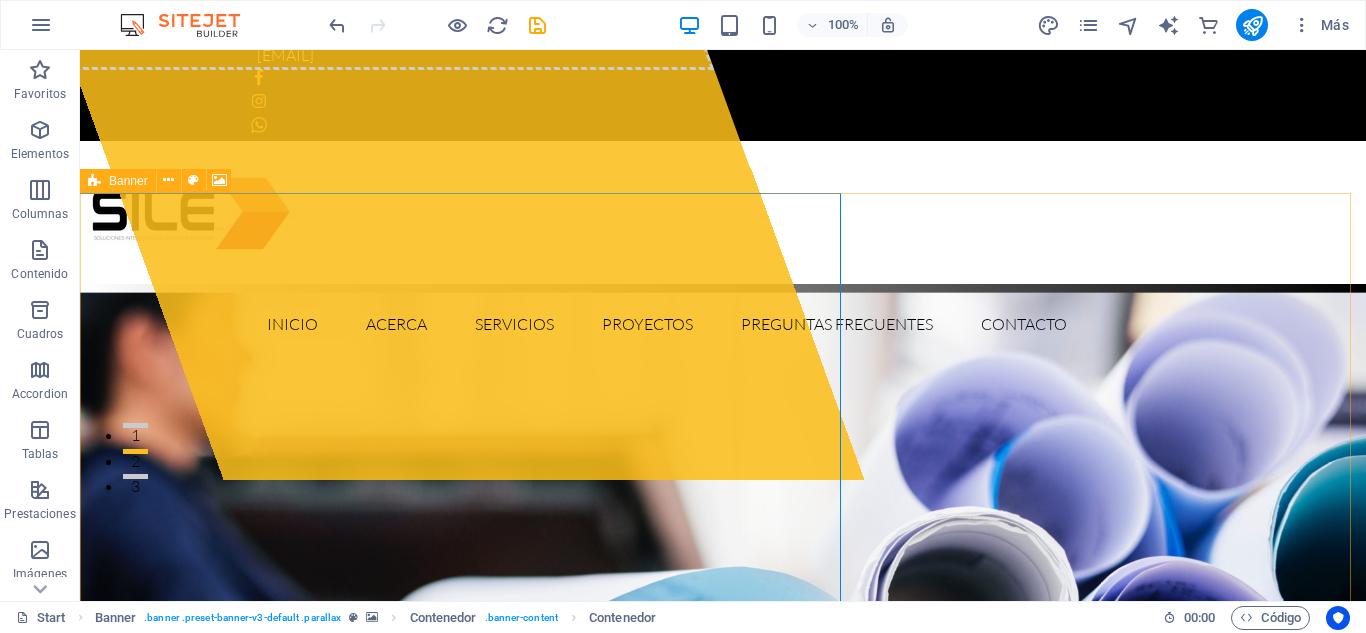 click on "Banner" at bounding box center [128, 181] 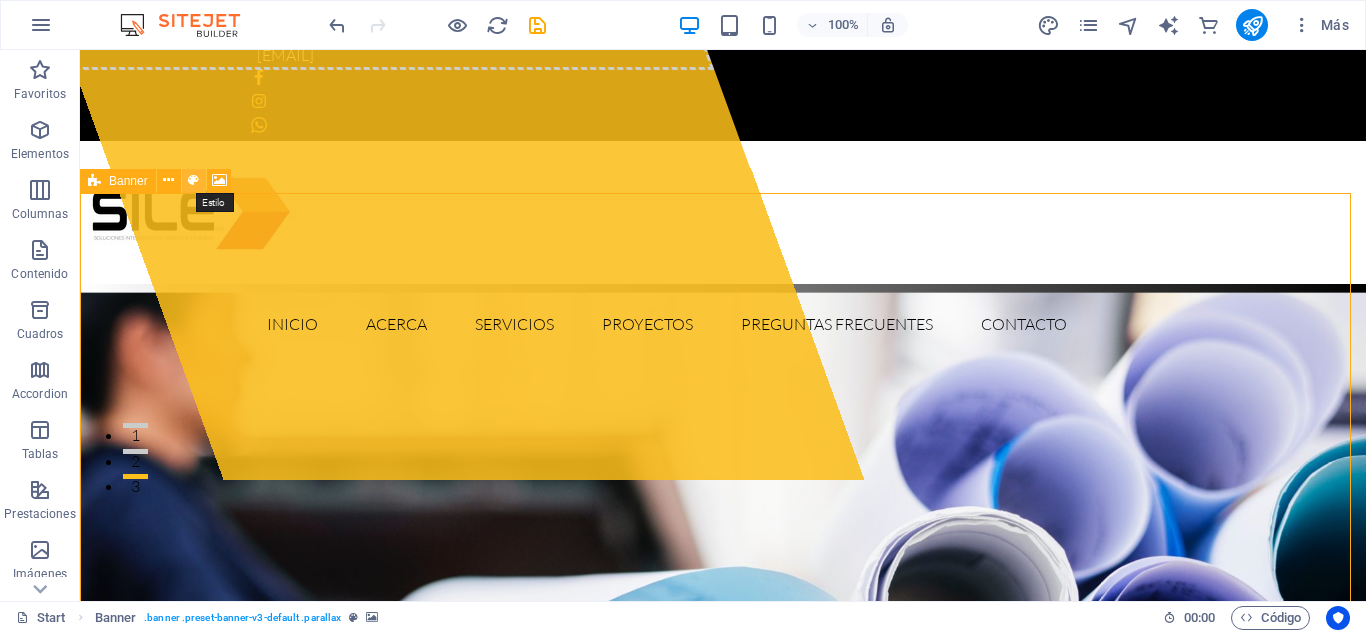 click at bounding box center (193, 180) 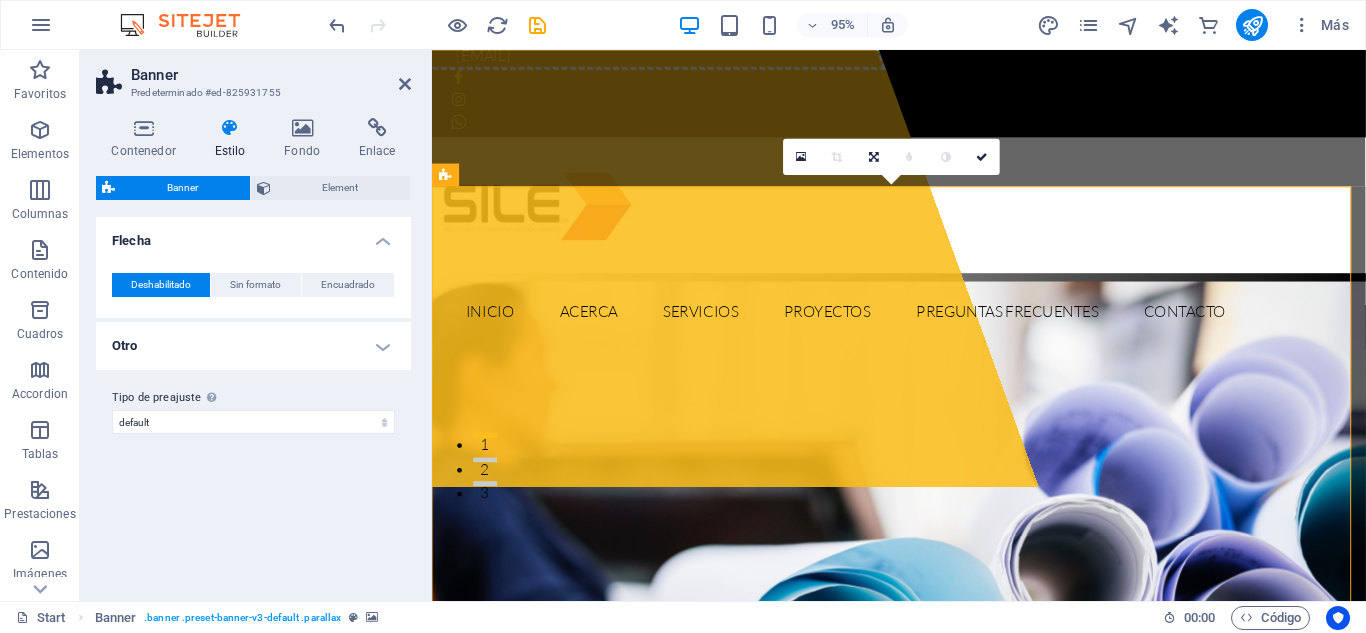 click on "Otro" at bounding box center [253, 346] 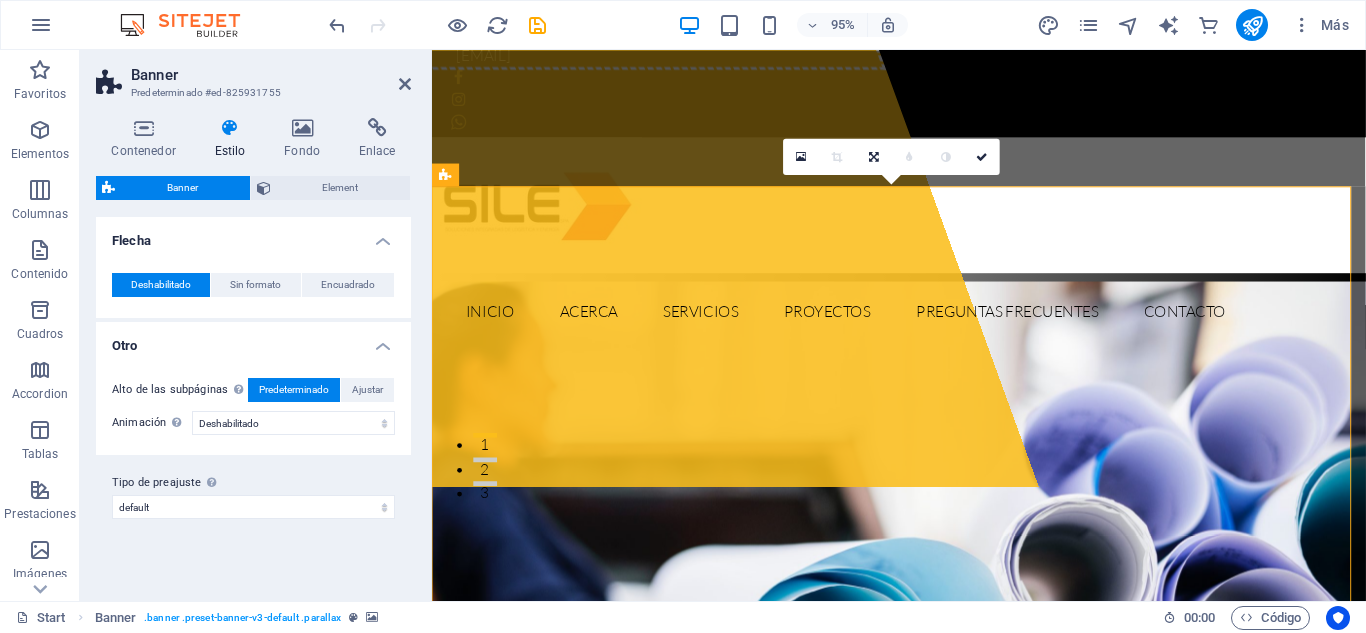 click on "Otro" at bounding box center (253, 340) 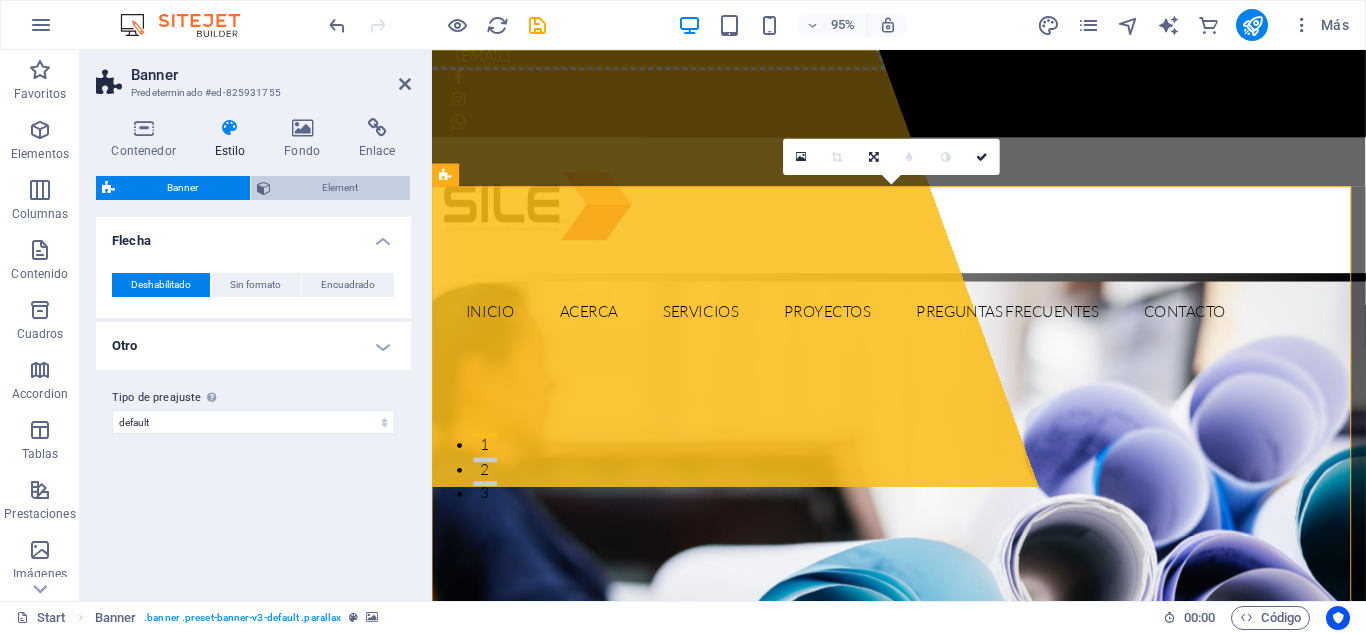 click on "Element" at bounding box center (341, 188) 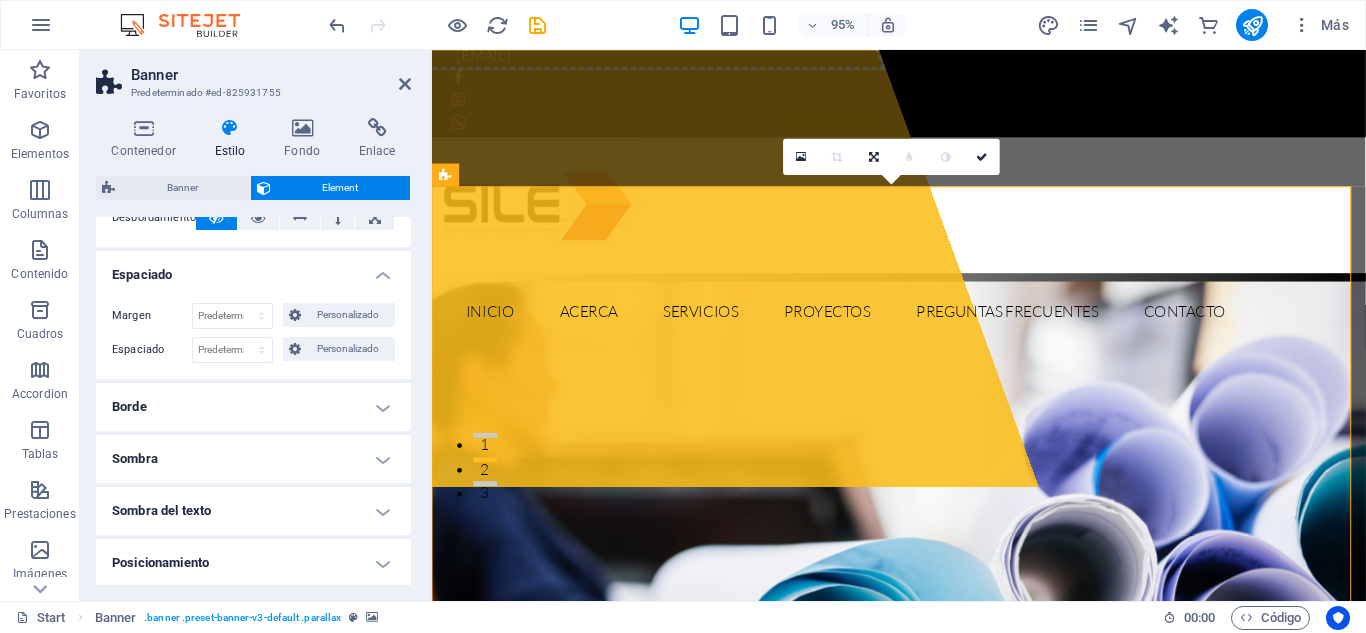 scroll, scrollTop: 0, scrollLeft: 0, axis: both 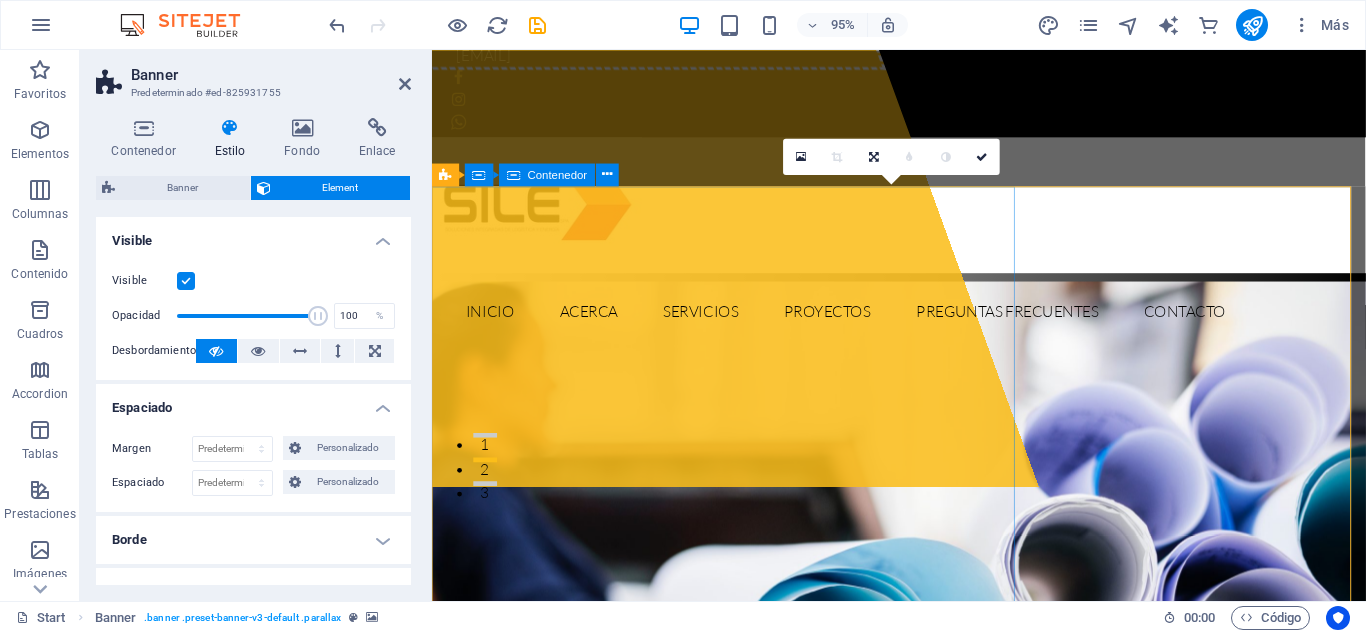 click on "Suelta el contenido aquí o  Añadir elementos  Pegar portapapeles" at bounding box center (564, -1) 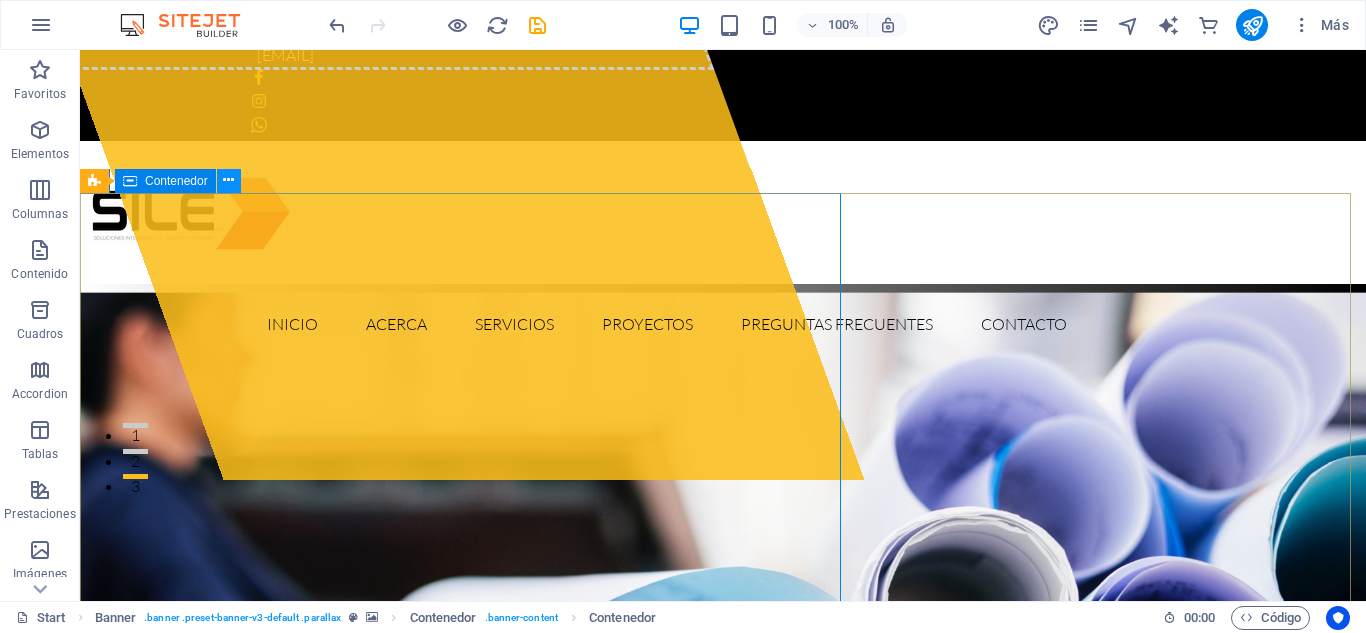 click at bounding box center (228, 180) 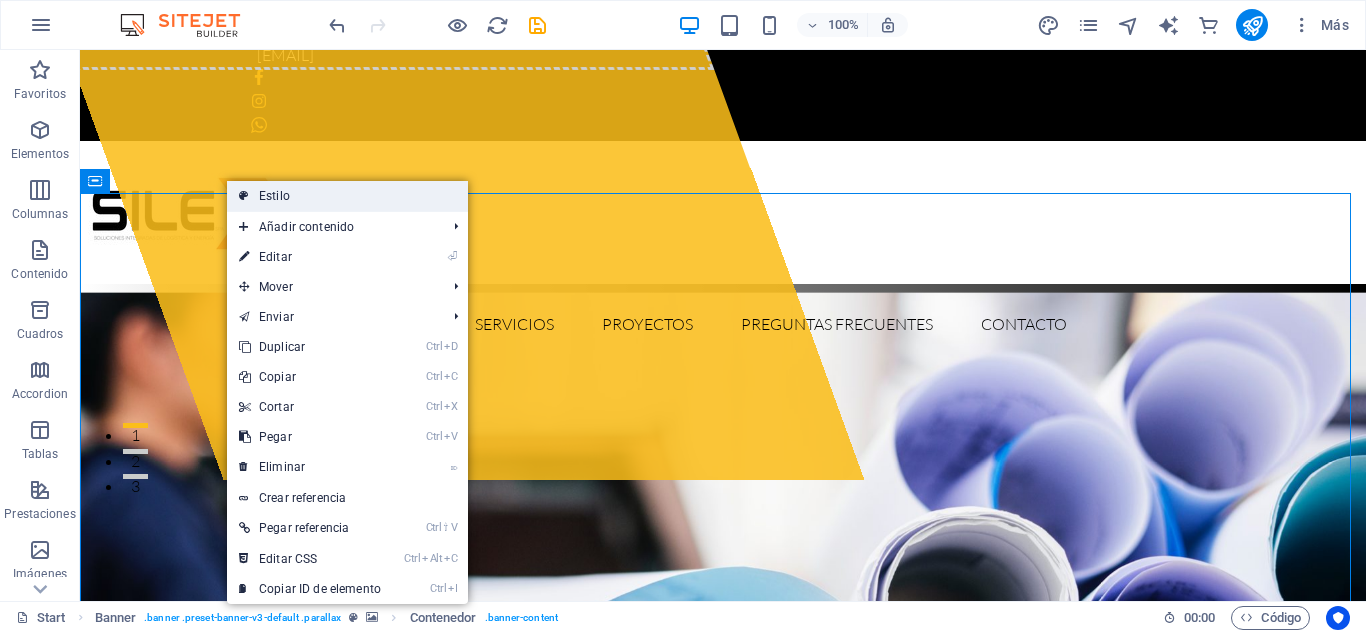 click on "Estilo" at bounding box center (347, 196) 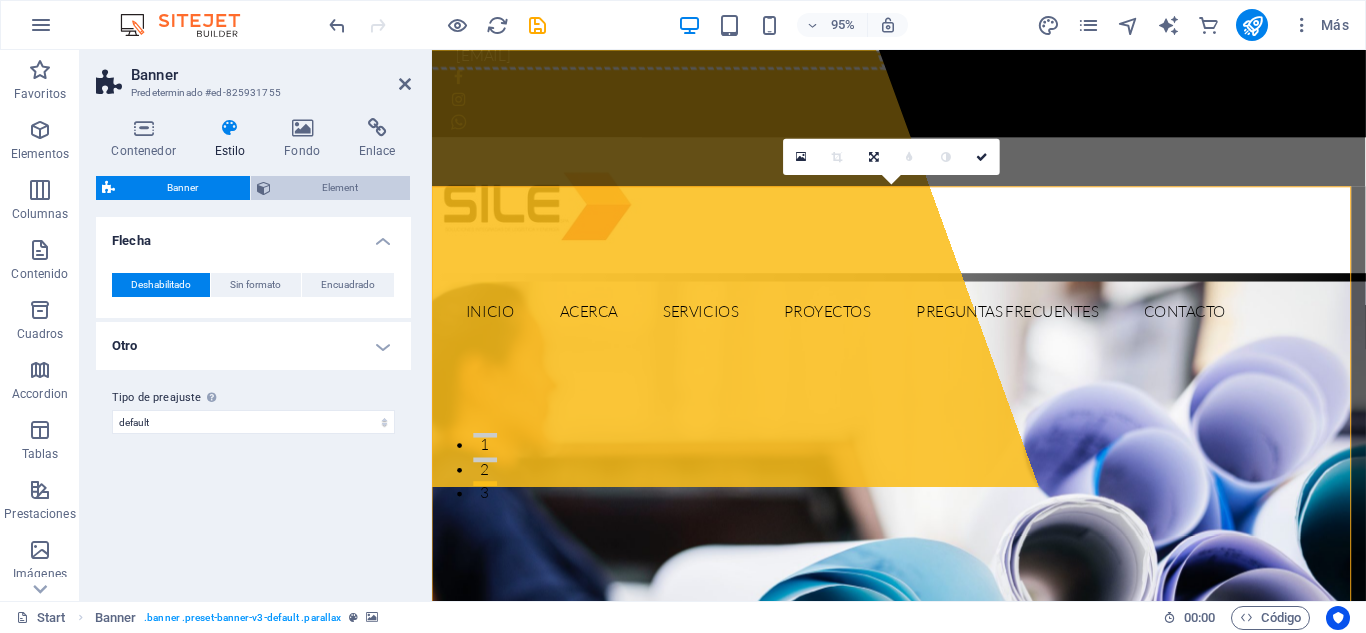 click on "Element" at bounding box center (331, 188) 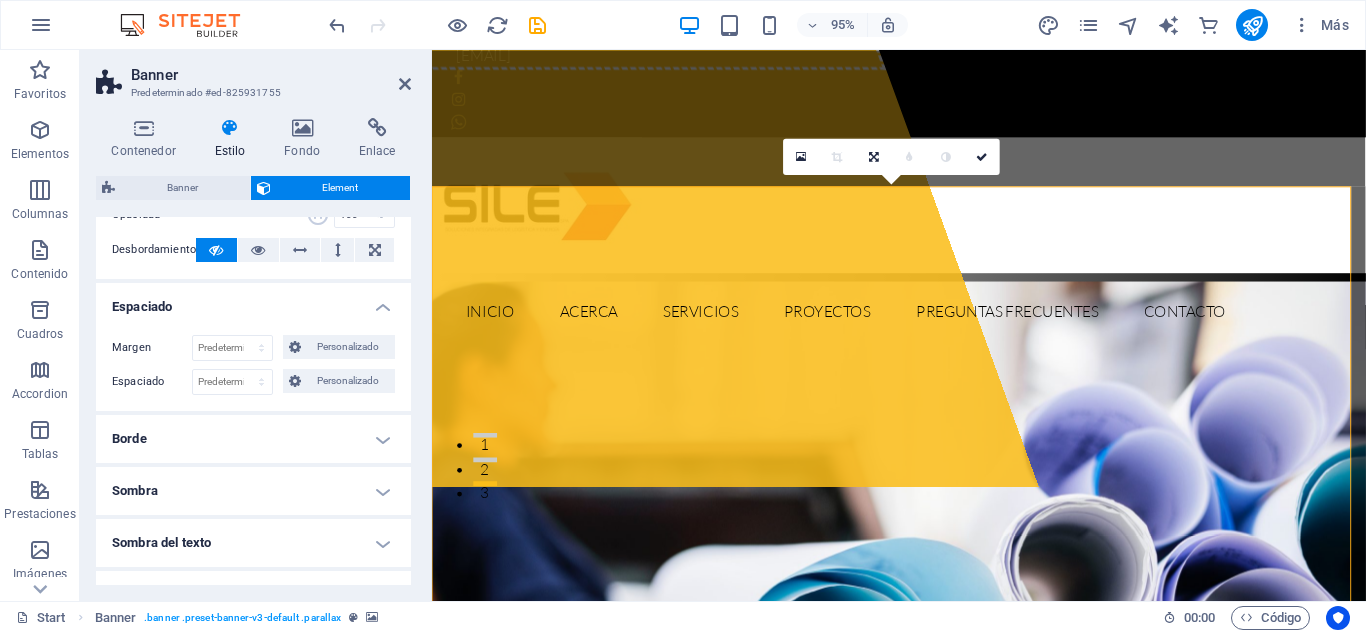 scroll, scrollTop: 125, scrollLeft: 0, axis: vertical 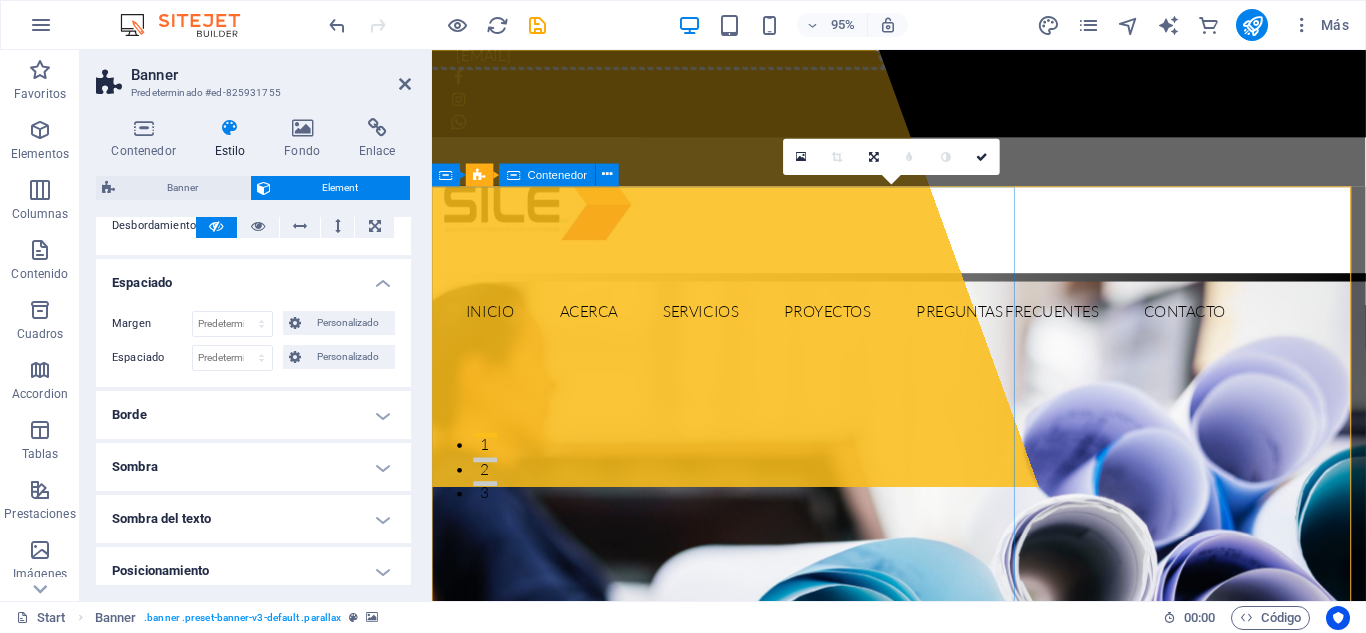 click on "Suelta el contenido aquí o  Añadir elementos  Pegar portapapeles" at bounding box center (564, -1) 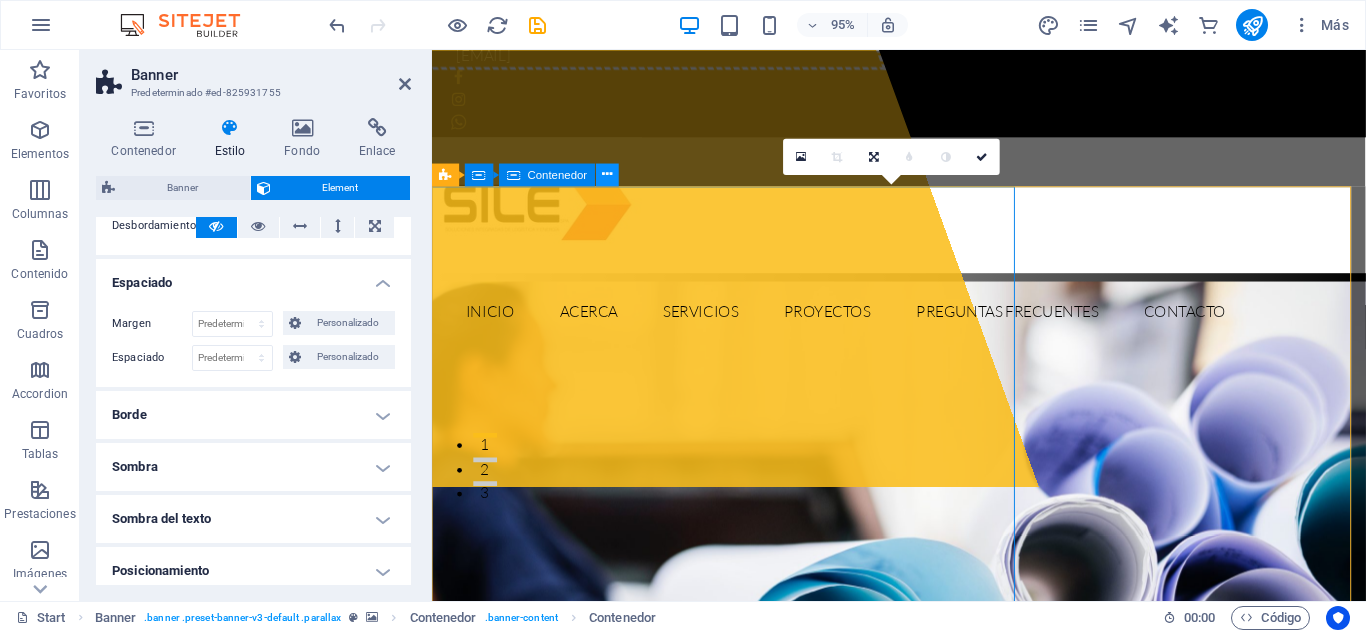 click at bounding box center [607, 174] 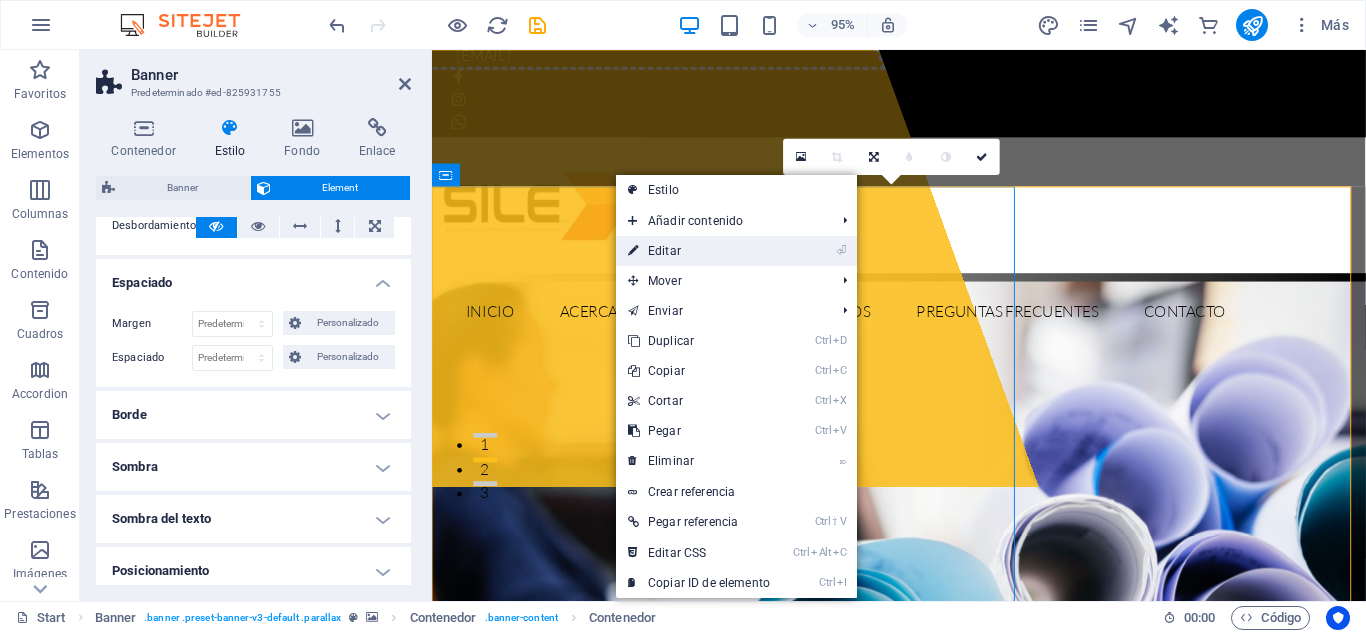 click on "⏎  Editar" at bounding box center [699, 251] 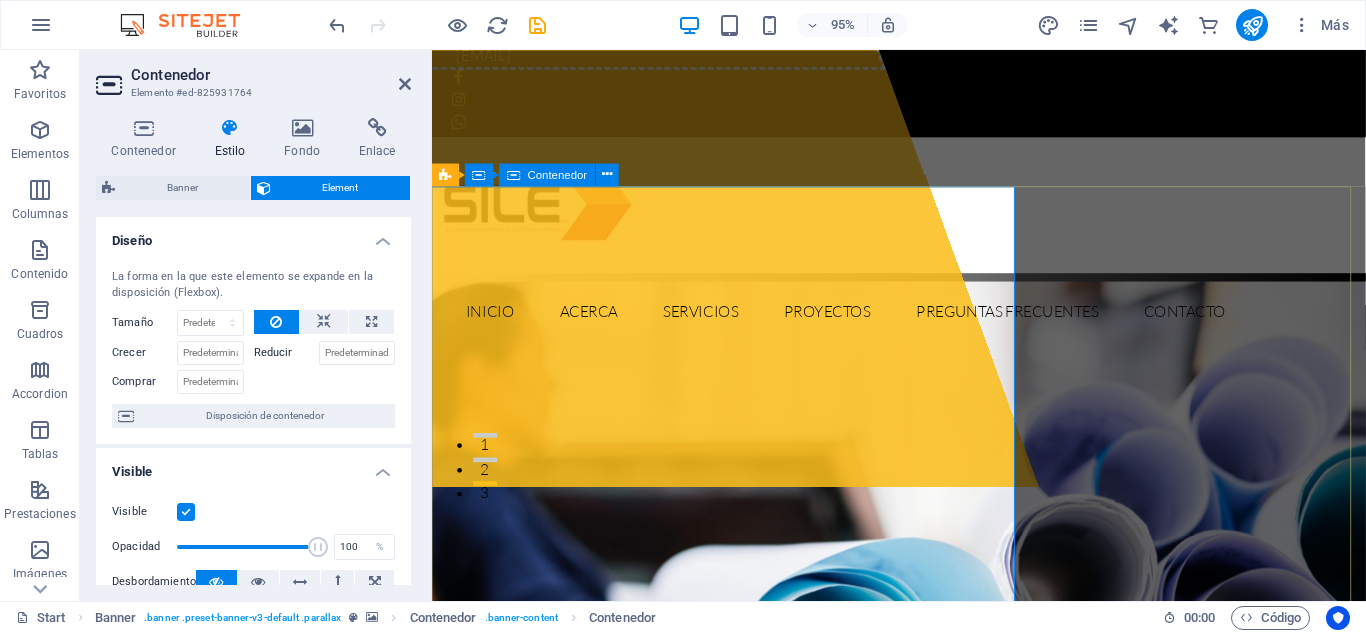 click on "Suelta el contenido aquí o  Añadir elementos  Pegar portapapeles" at bounding box center (643, 218) 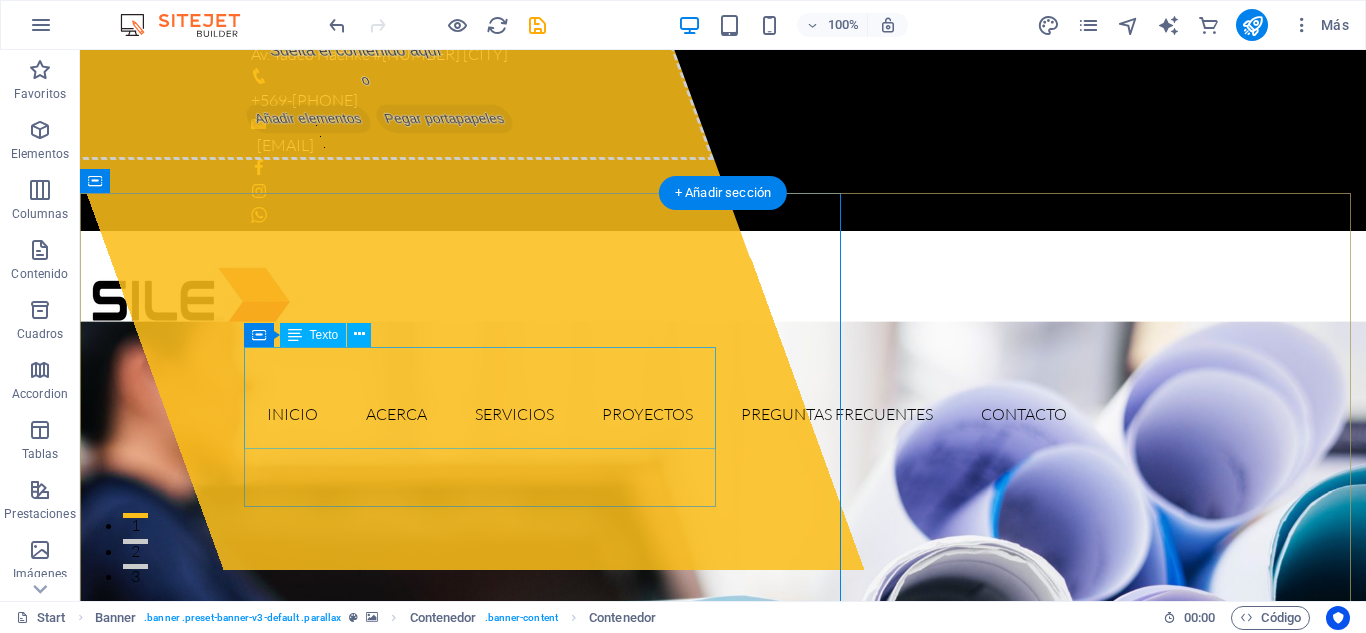 scroll, scrollTop: 0, scrollLeft: 0, axis: both 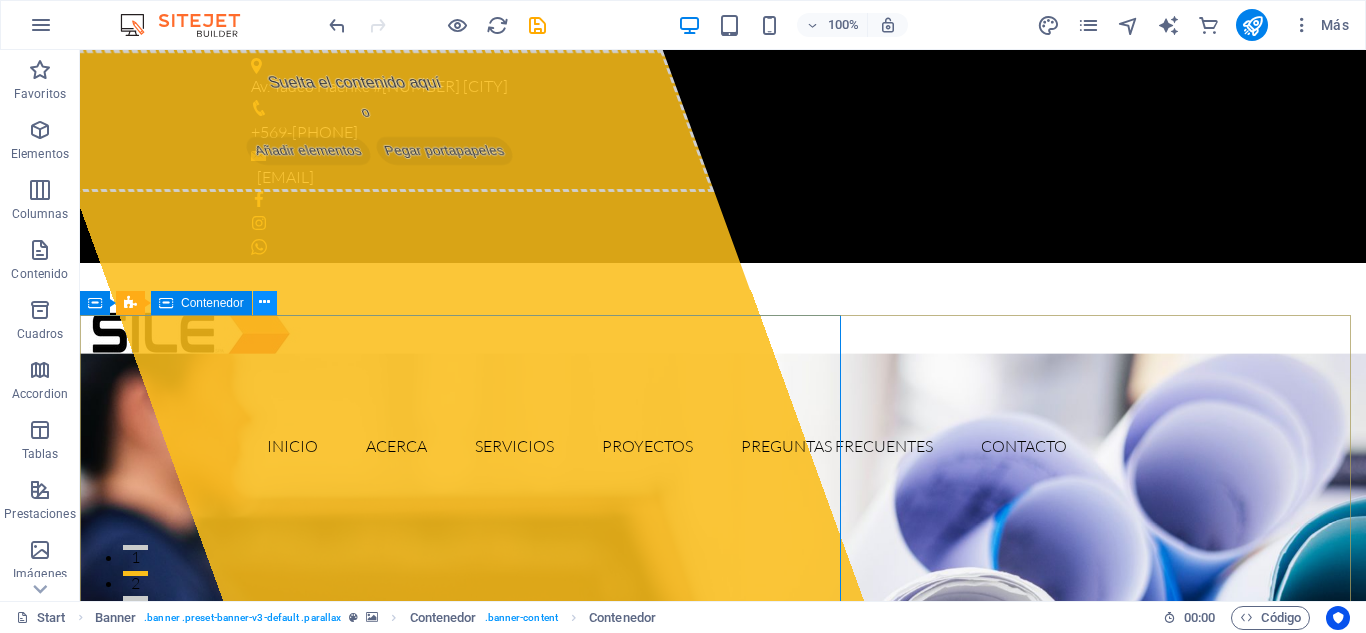 click at bounding box center (264, 302) 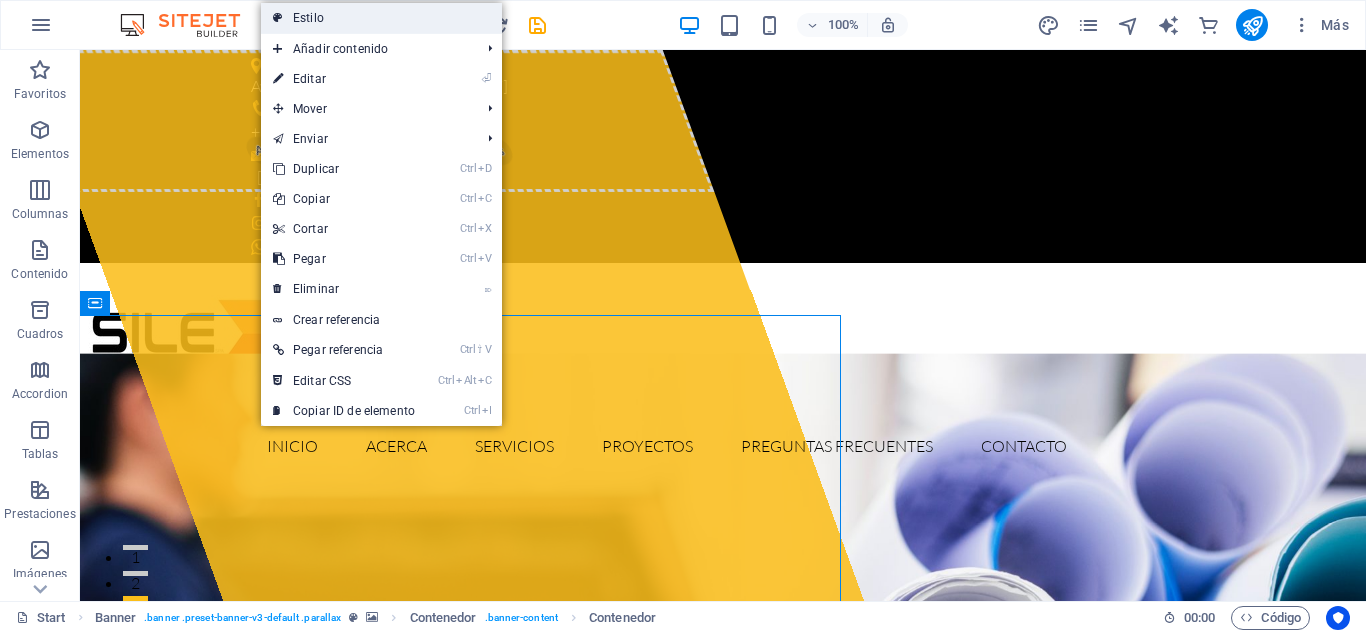 click on "Estilo" at bounding box center (381, 18) 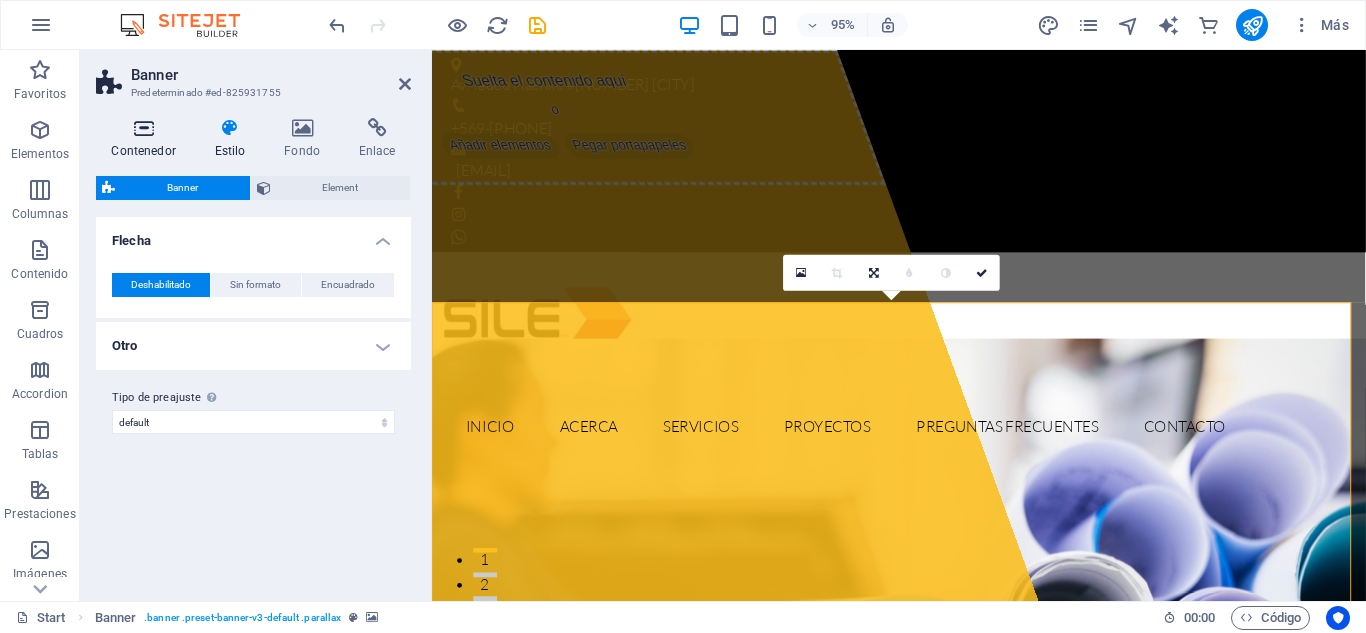 click on "Contenedor" at bounding box center [147, 139] 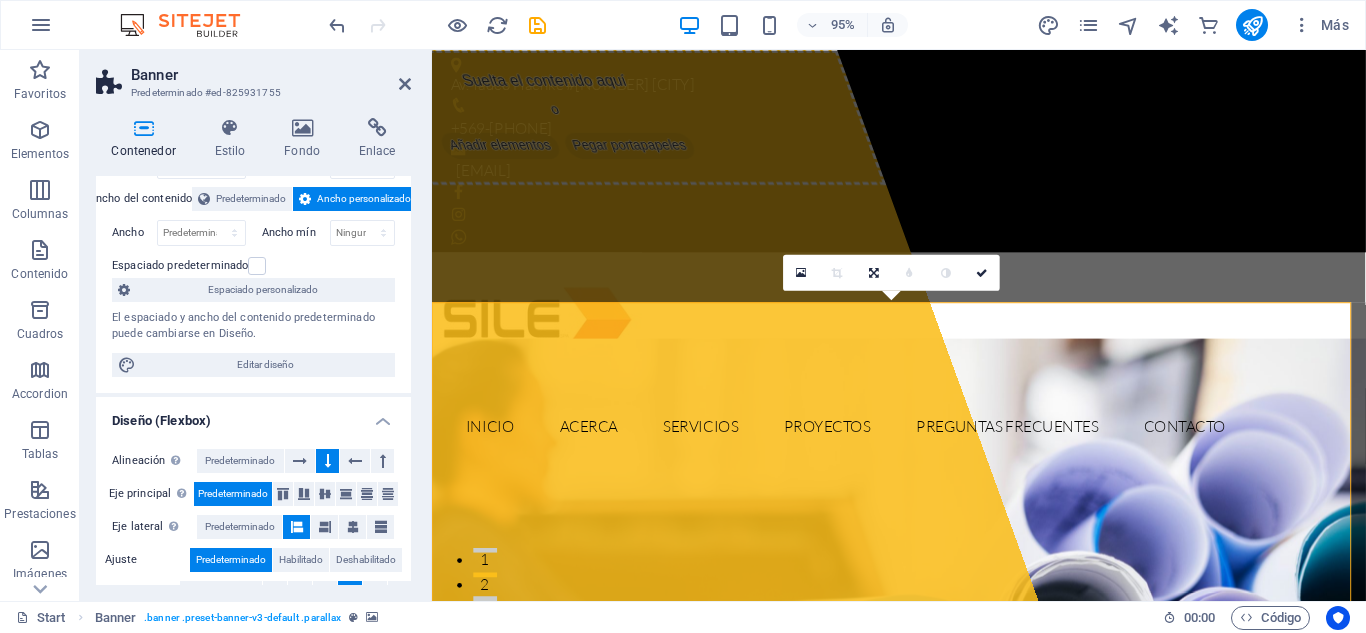 scroll, scrollTop: 107, scrollLeft: 0, axis: vertical 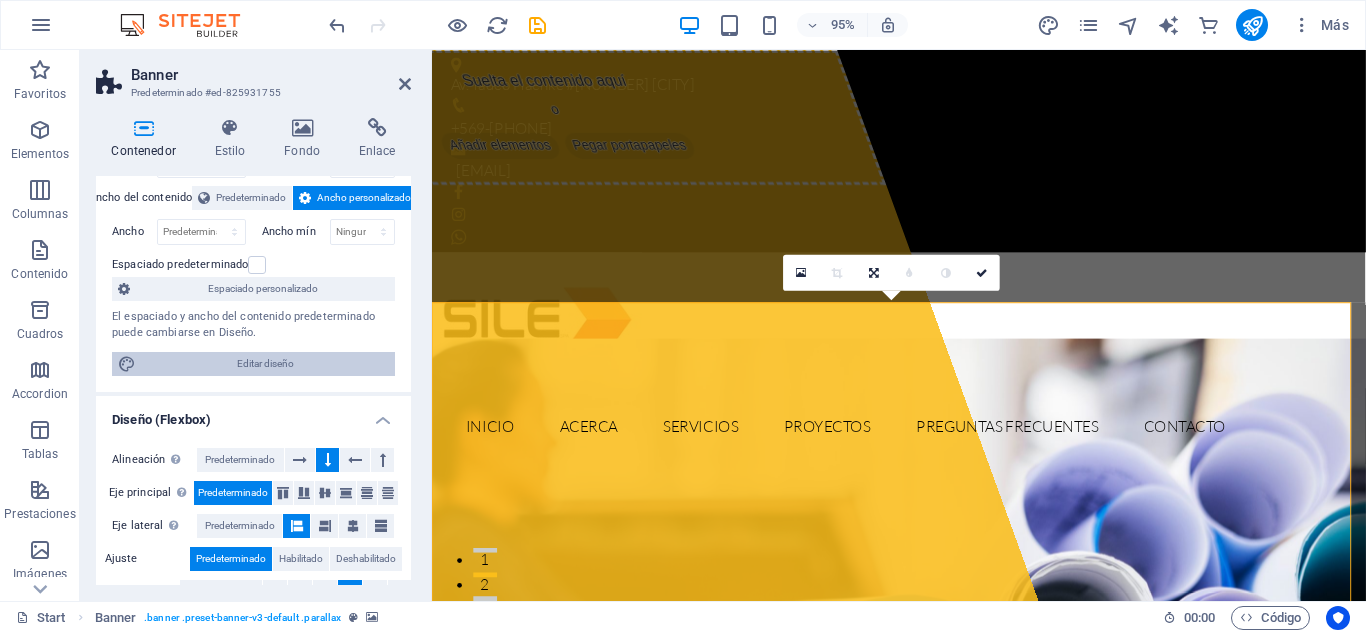 click on "Editar diseño" at bounding box center (265, 364) 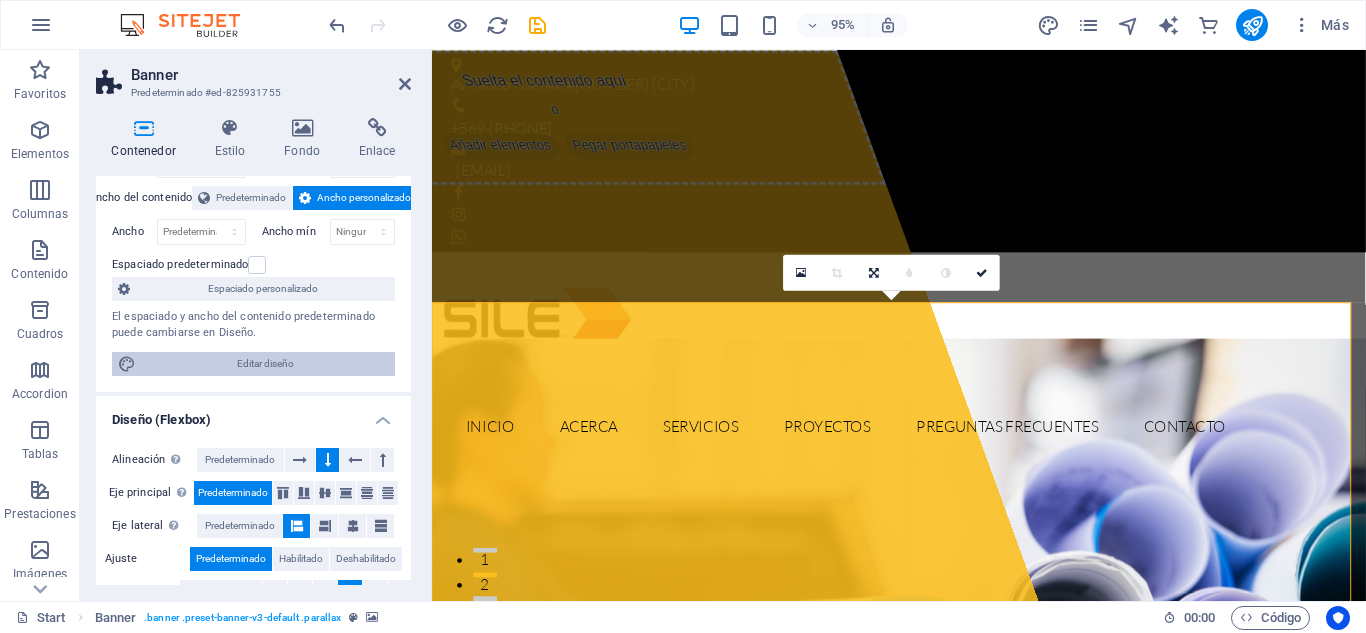 select on "px" 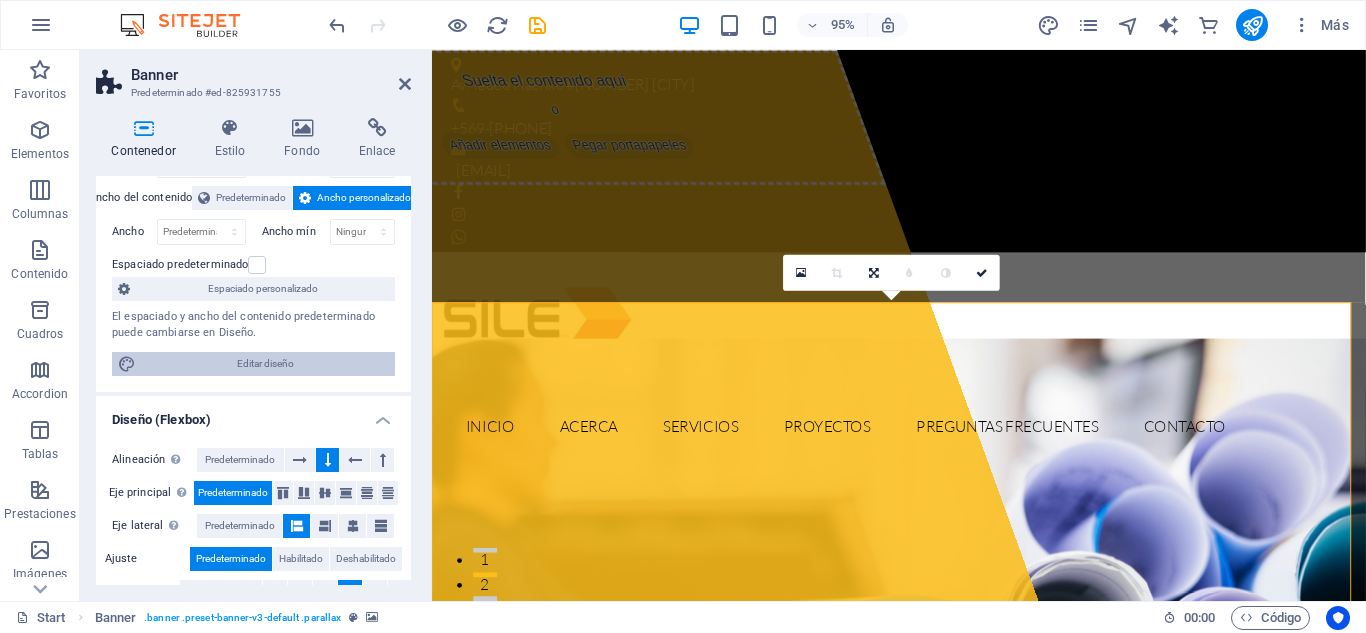 select on "px" 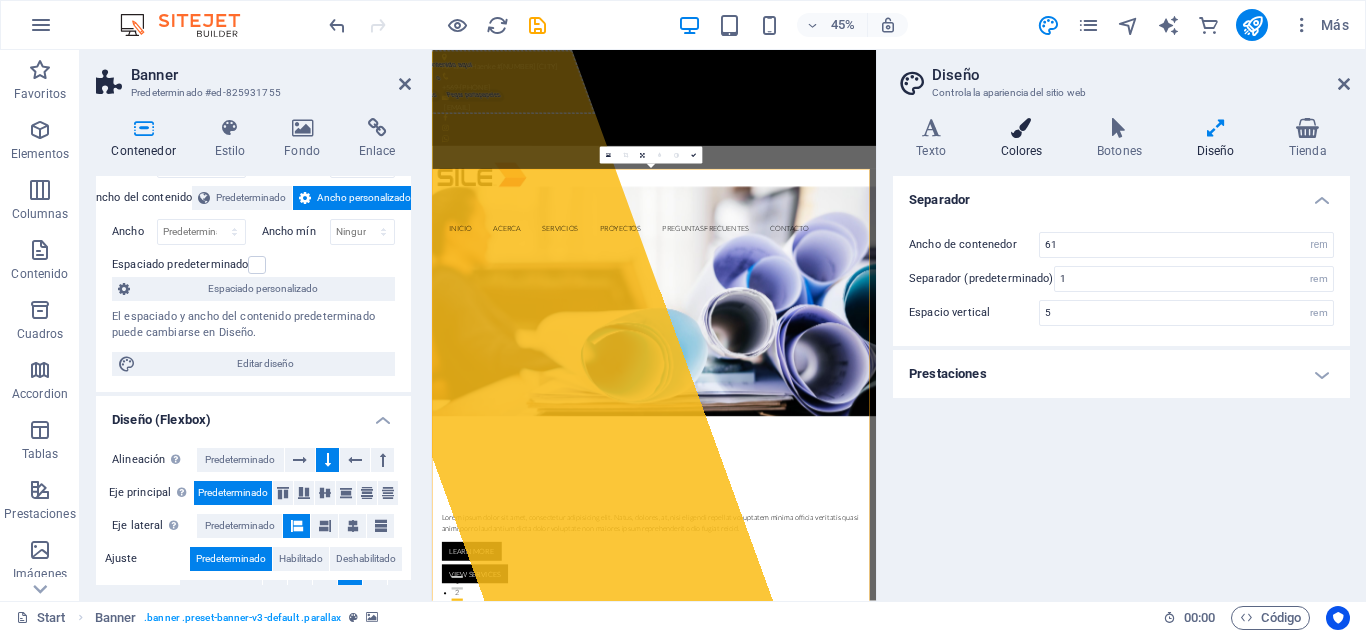 click on "Colores" at bounding box center [1025, 139] 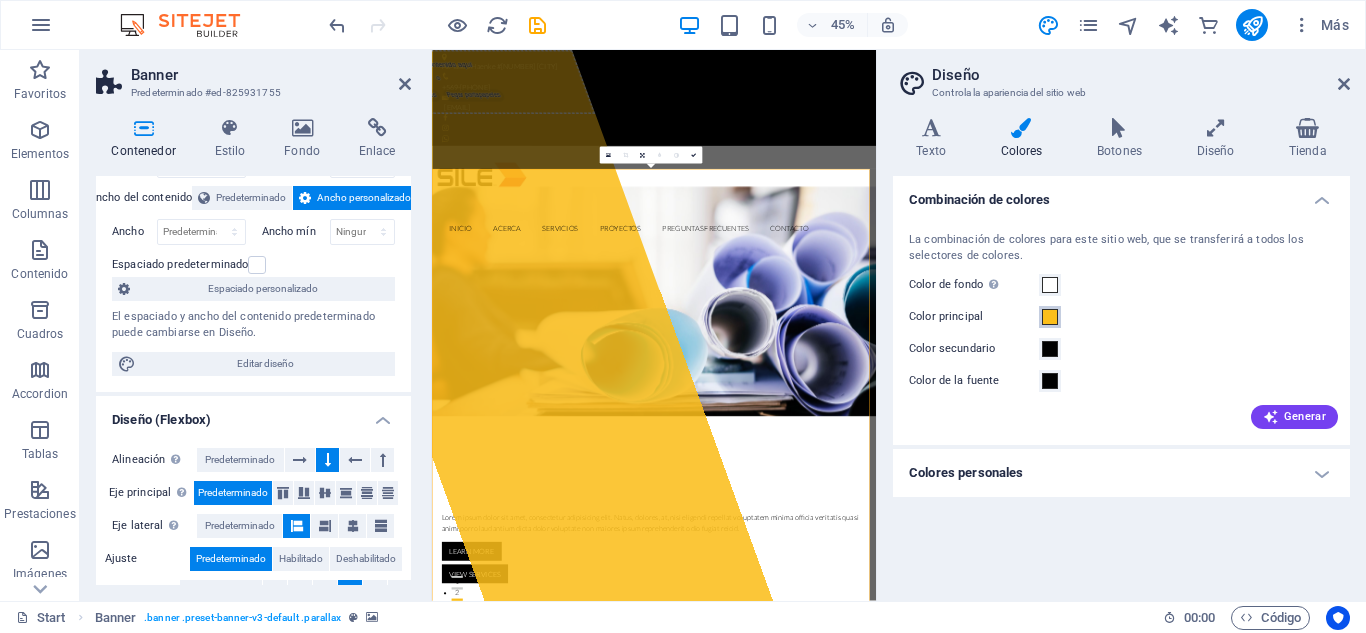 click at bounding box center (1050, 317) 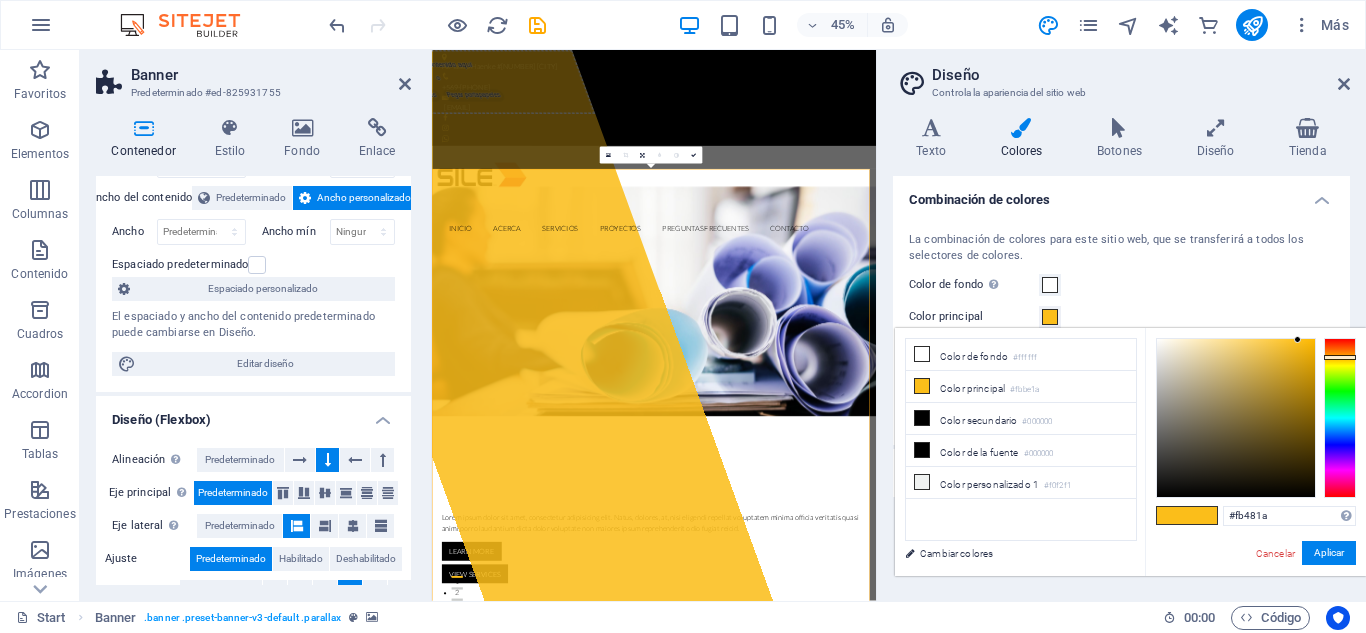click at bounding box center [1340, 418] 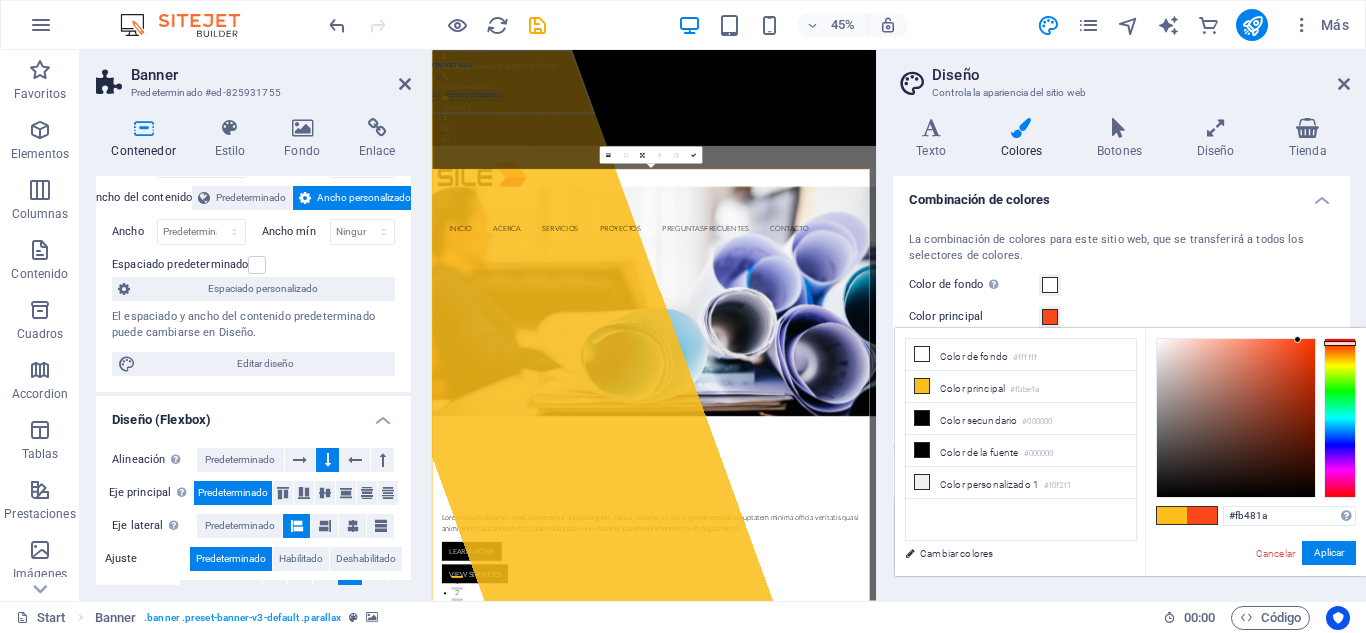 type on "#fb1a30" 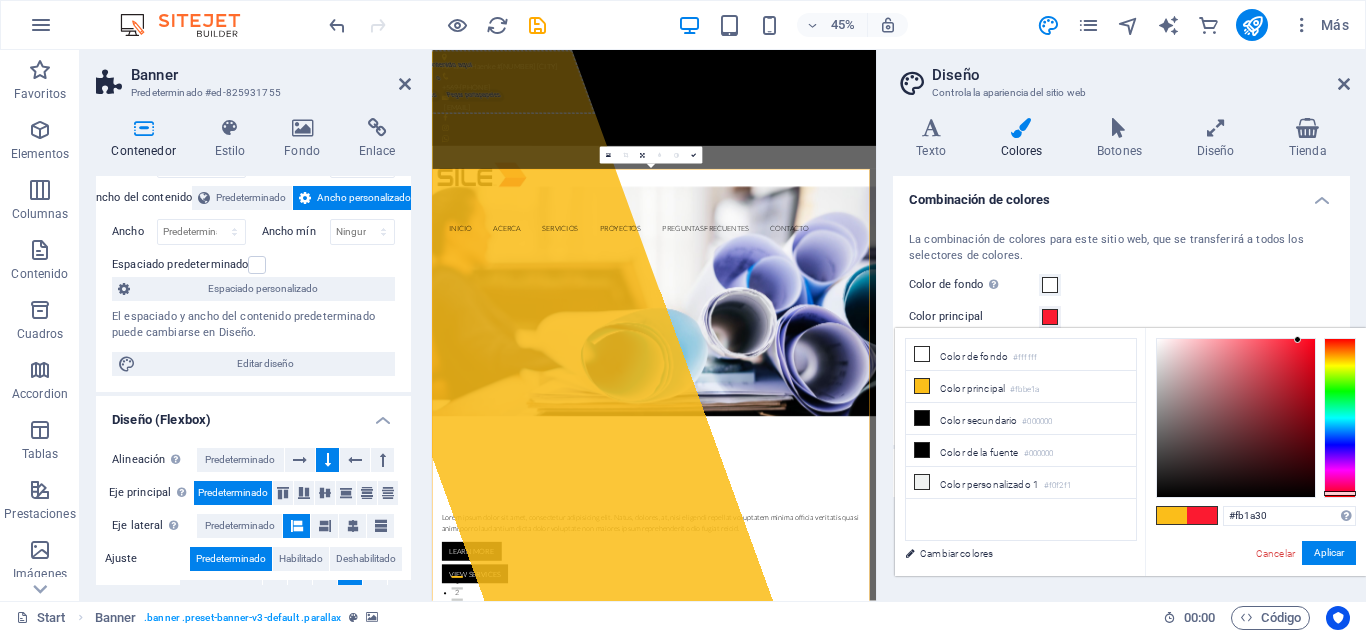 click at bounding box center (1340, 418) 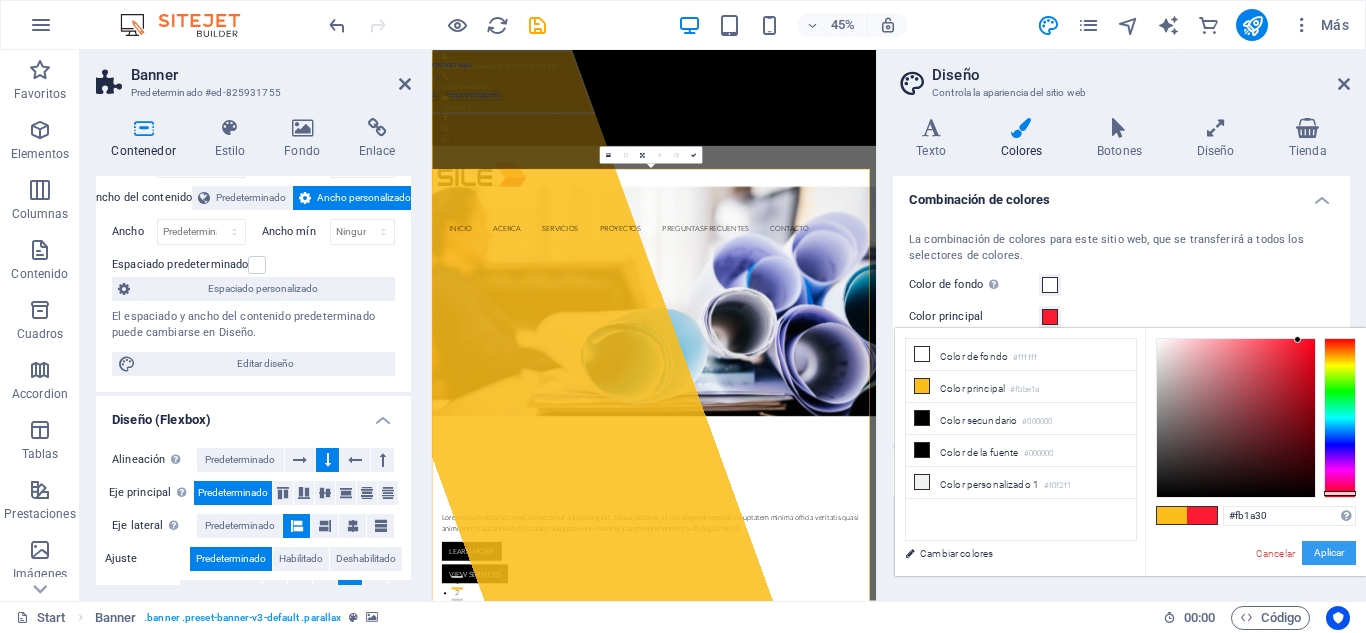 click on "Aplicar" at bounding box center [1329, 553] 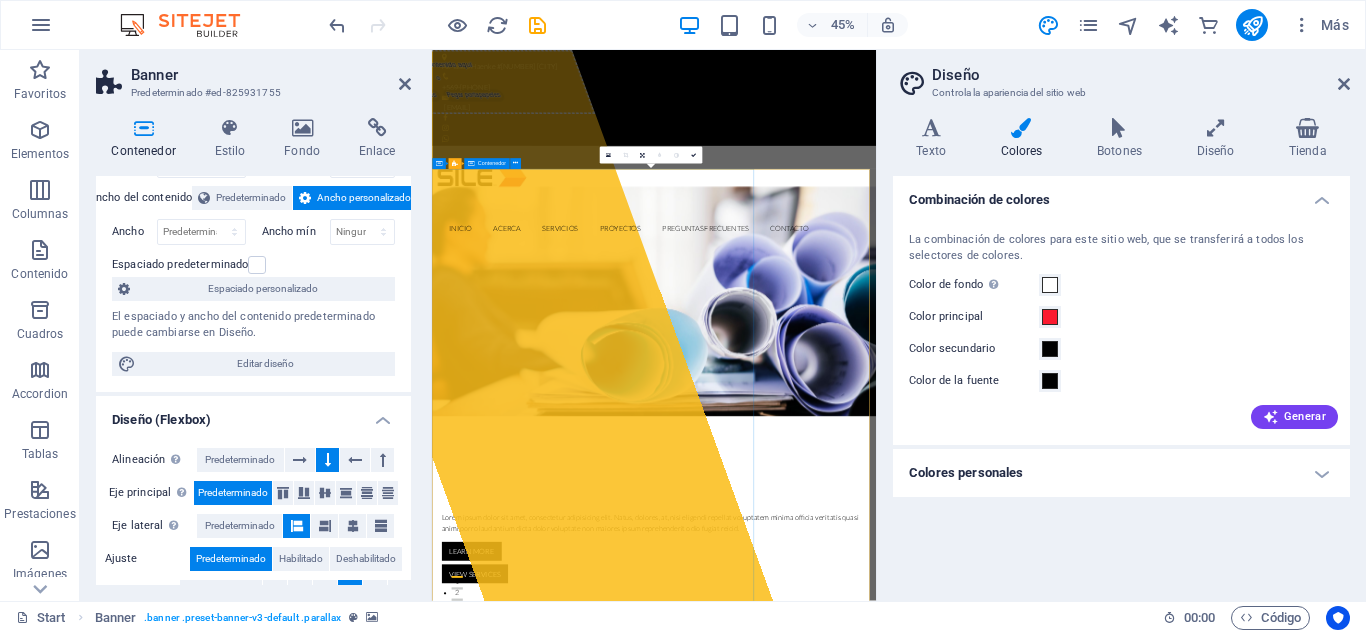 click on "Suelta el contenido aquí o  Añadir elementos  Pegar portapapeles" at bounding box center [645, 662] 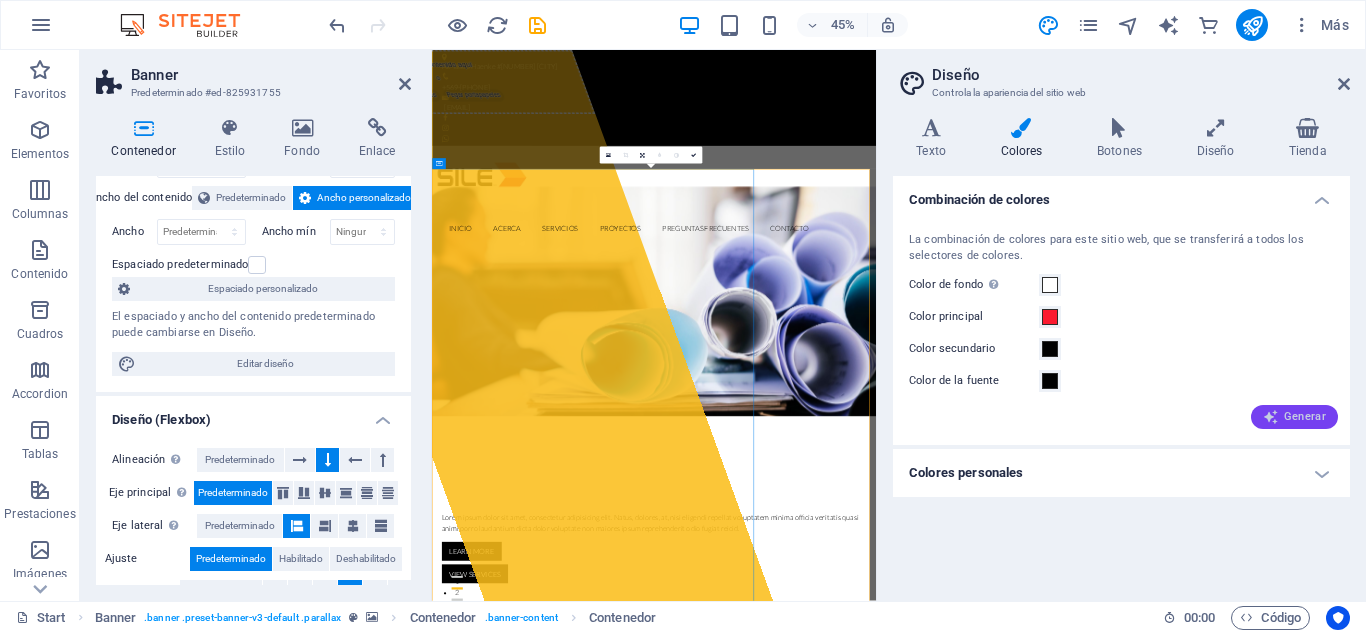 click on "Generar" at bounding box center (1294, 417) 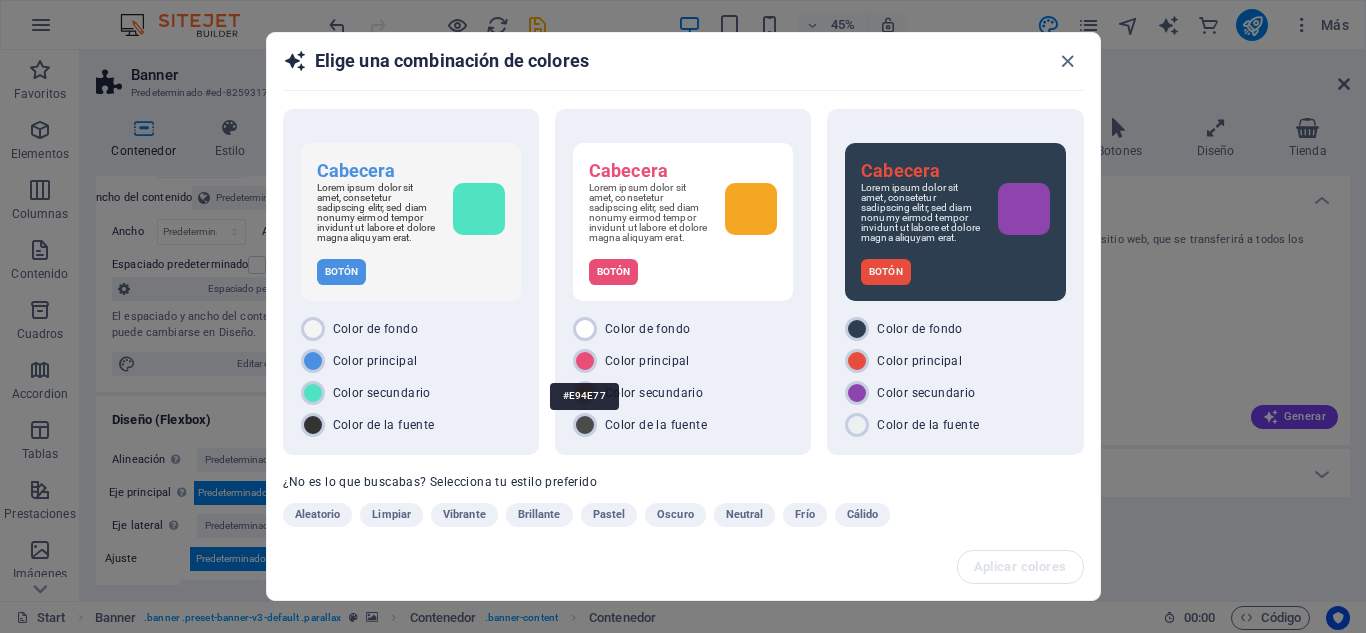 click on "#E94E77" at bounding box center [584, 396] 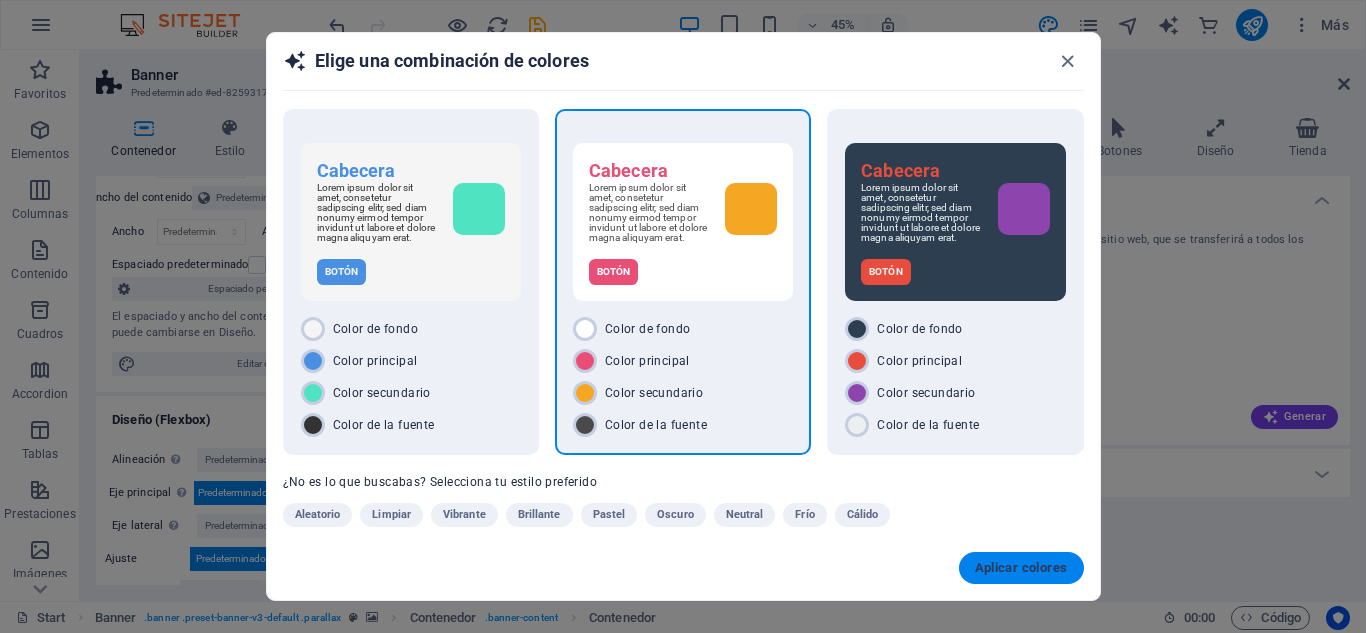 click on "Aplicar colores" at bounding box center (1021, 568) 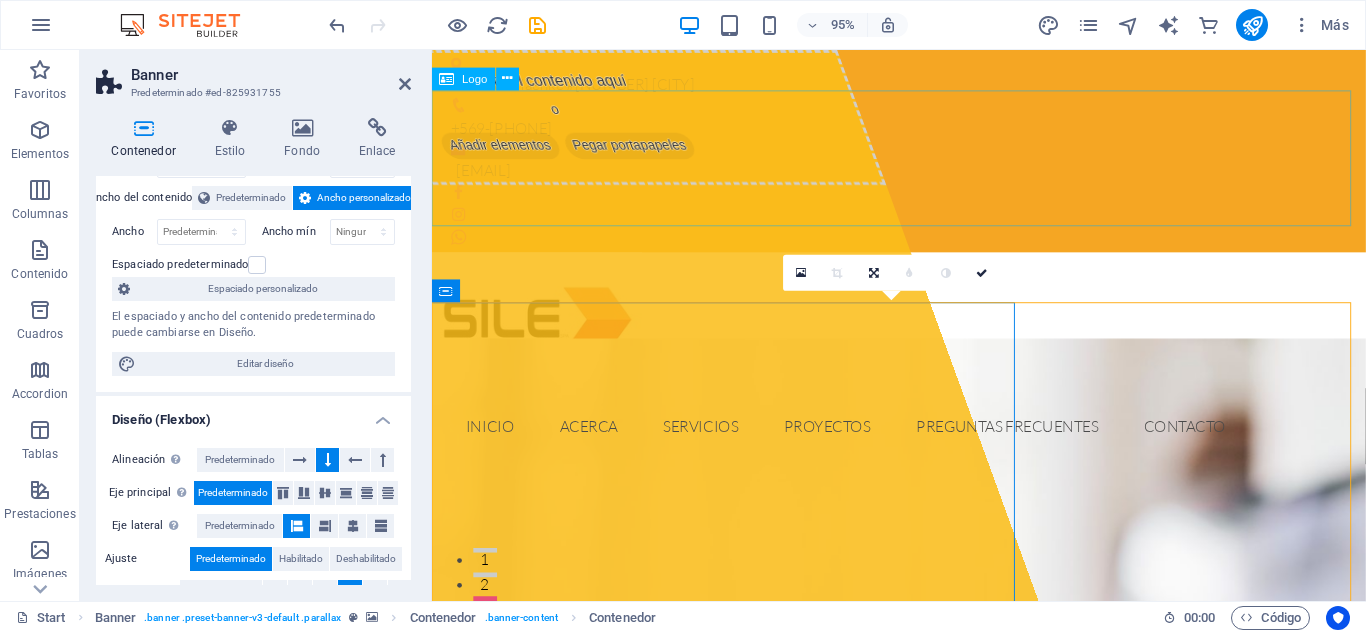 click at bounding box center (923, 334) 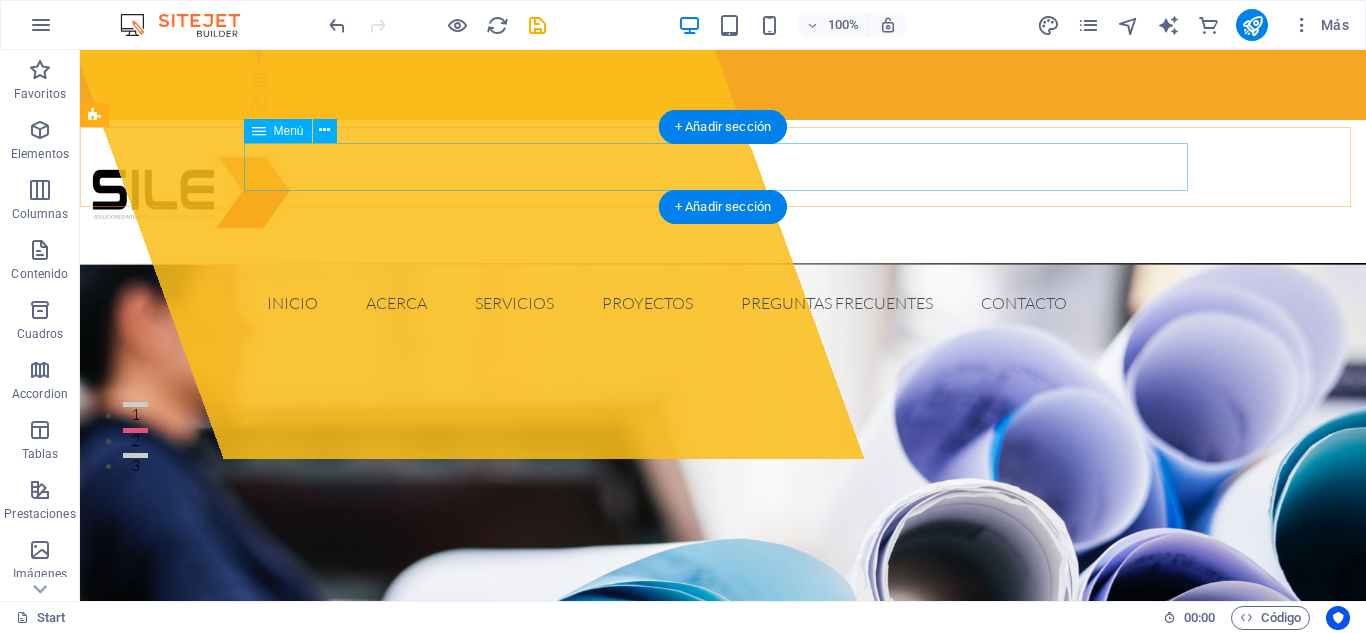 scroll, scrollTop: 0, scrollLeft: 0, axis: both 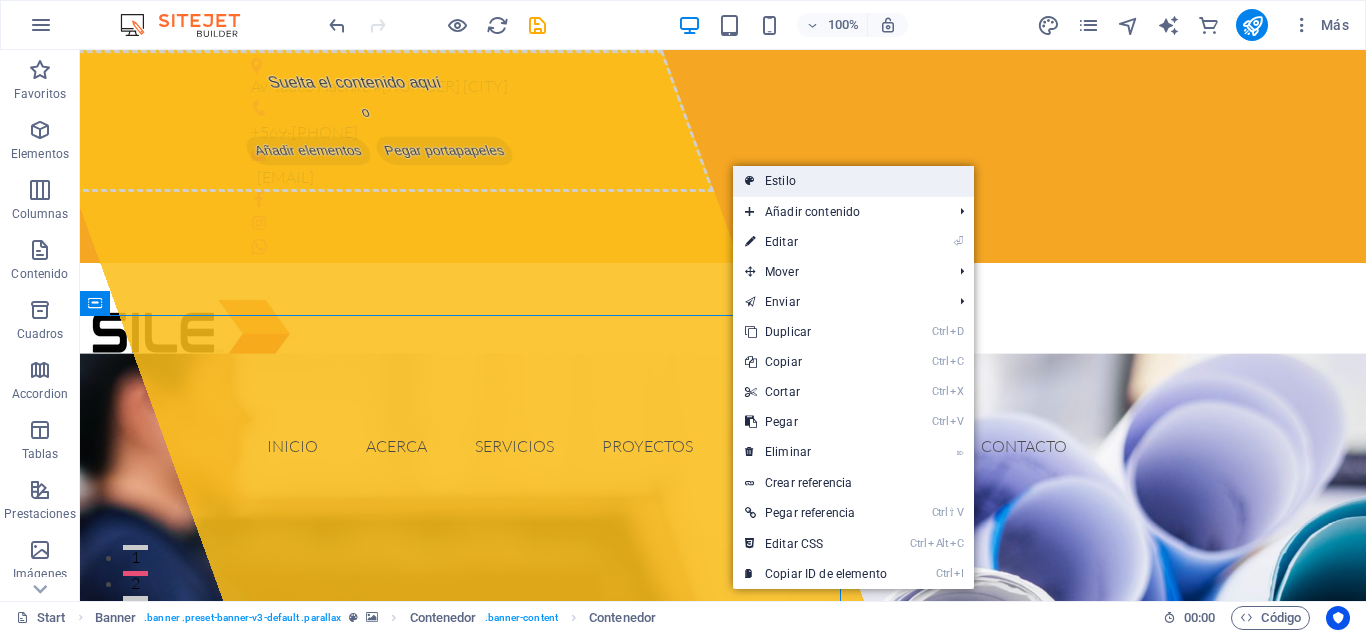 click on "Estilo" at bounding box center (853, 181) 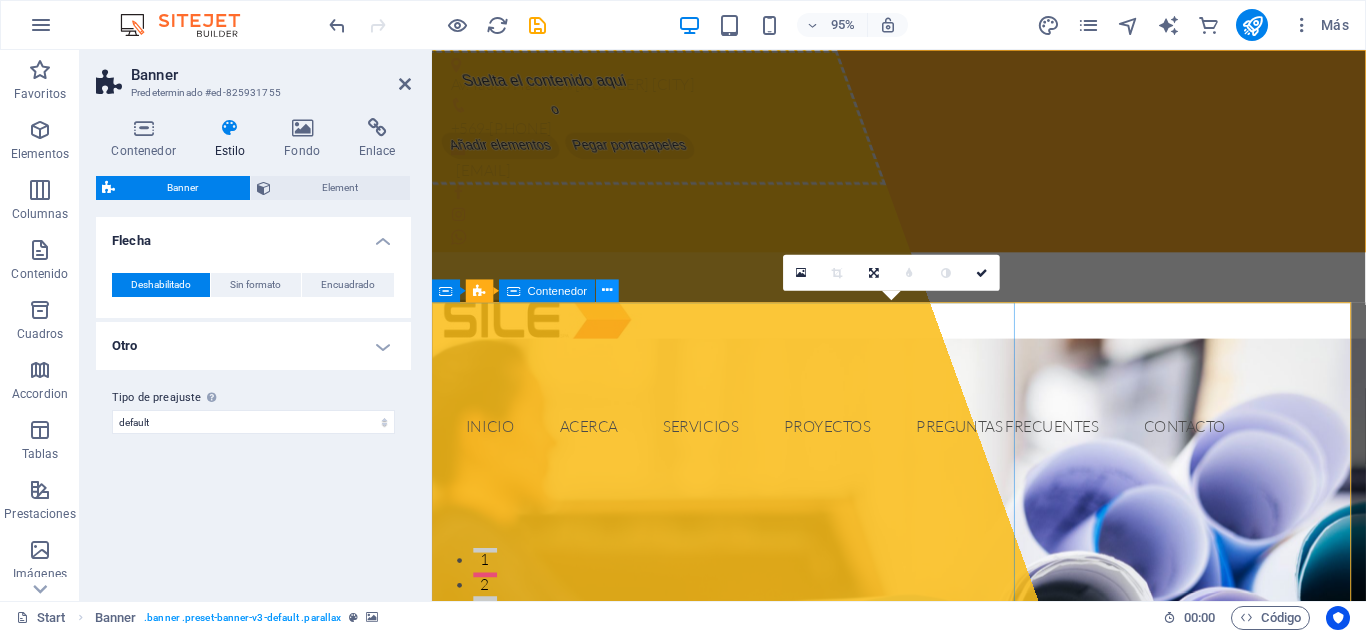 click at bounding box center (607, 290) 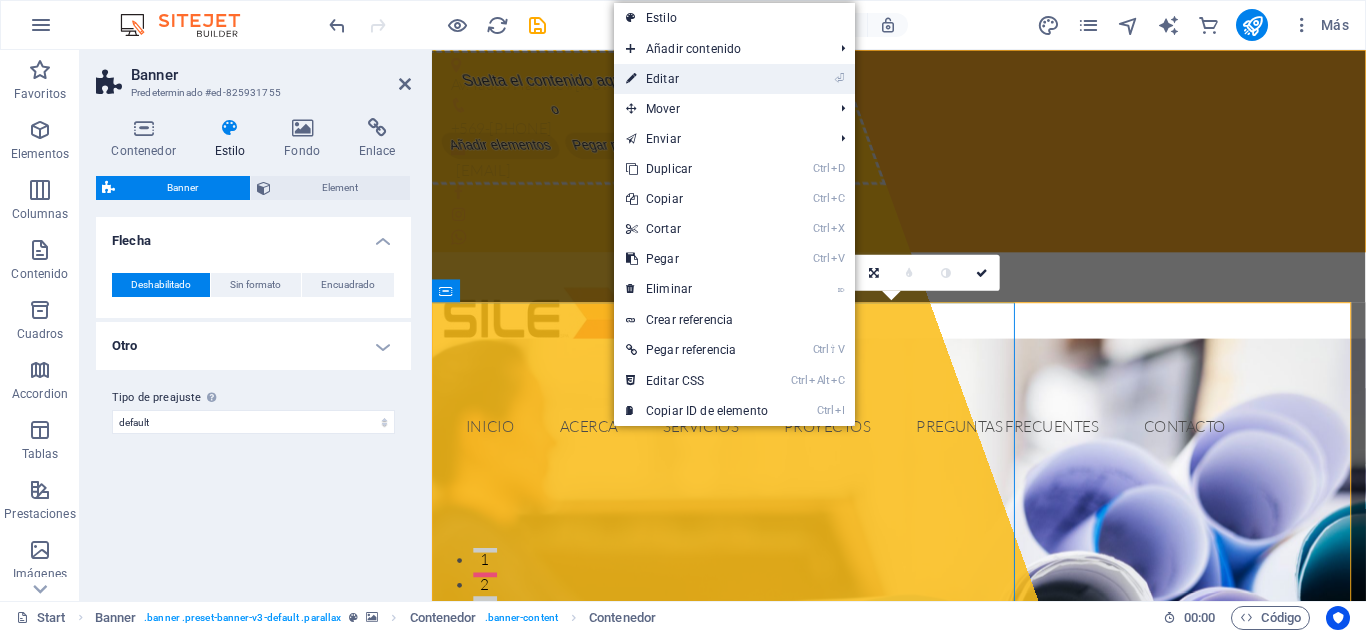 click on "⏎  Editar" at bounding box center (697, 79) 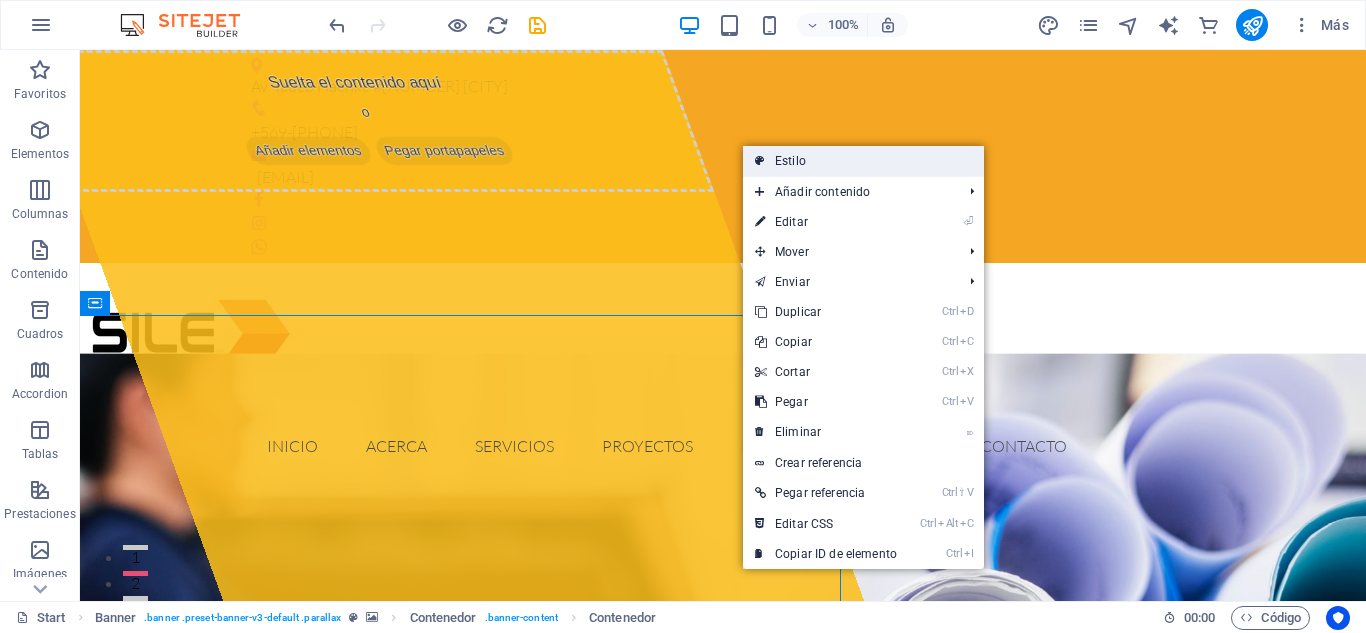click on "Estilo" at bounding box center (863, 161) 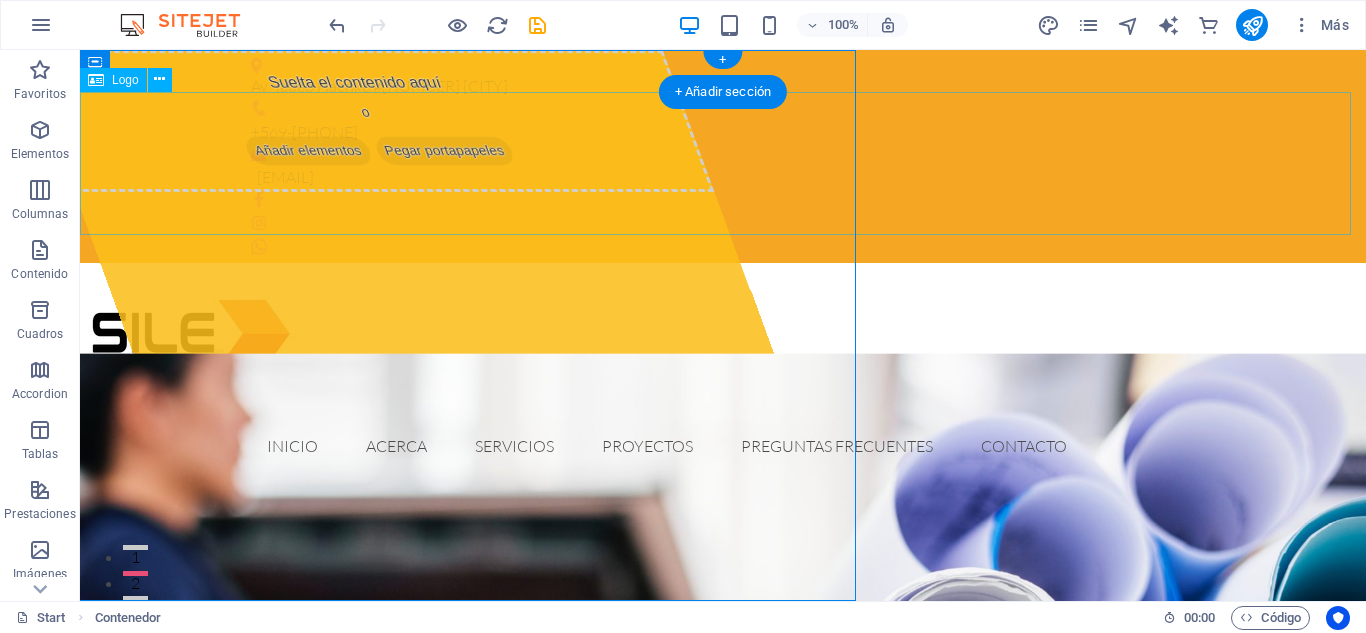 click at bounding box center (723, 334) 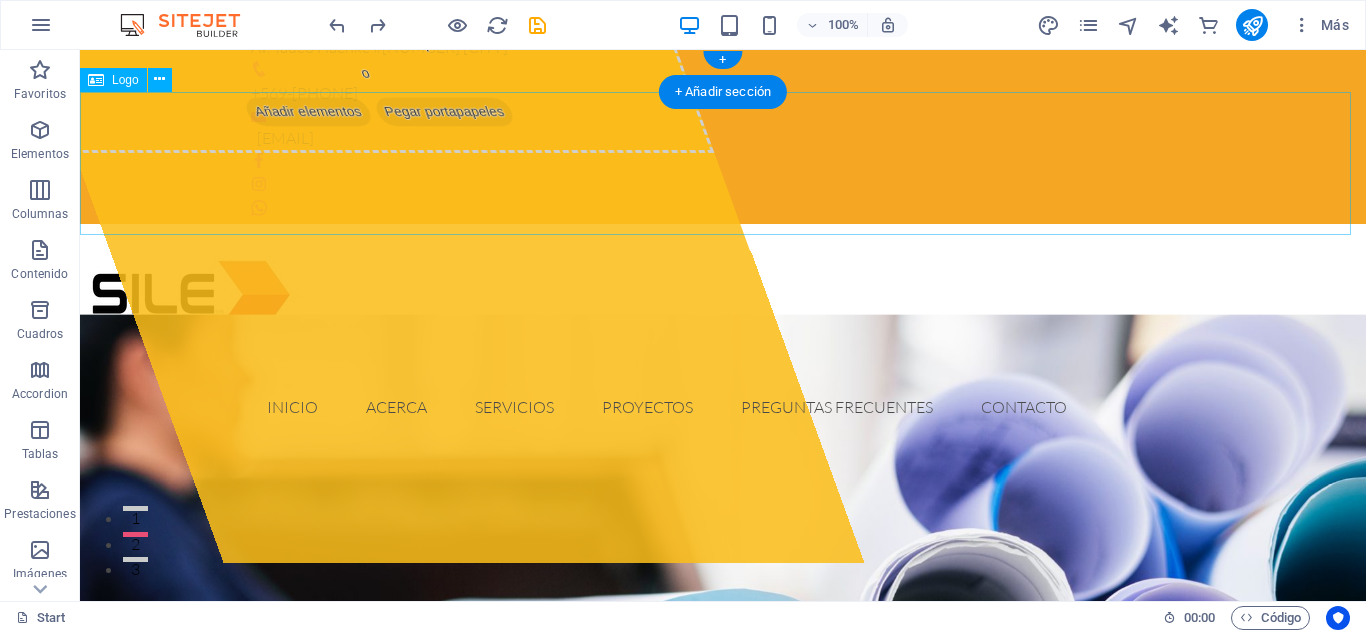 scroll, scrollTop: 0, scrollLeft: 0, axis: both 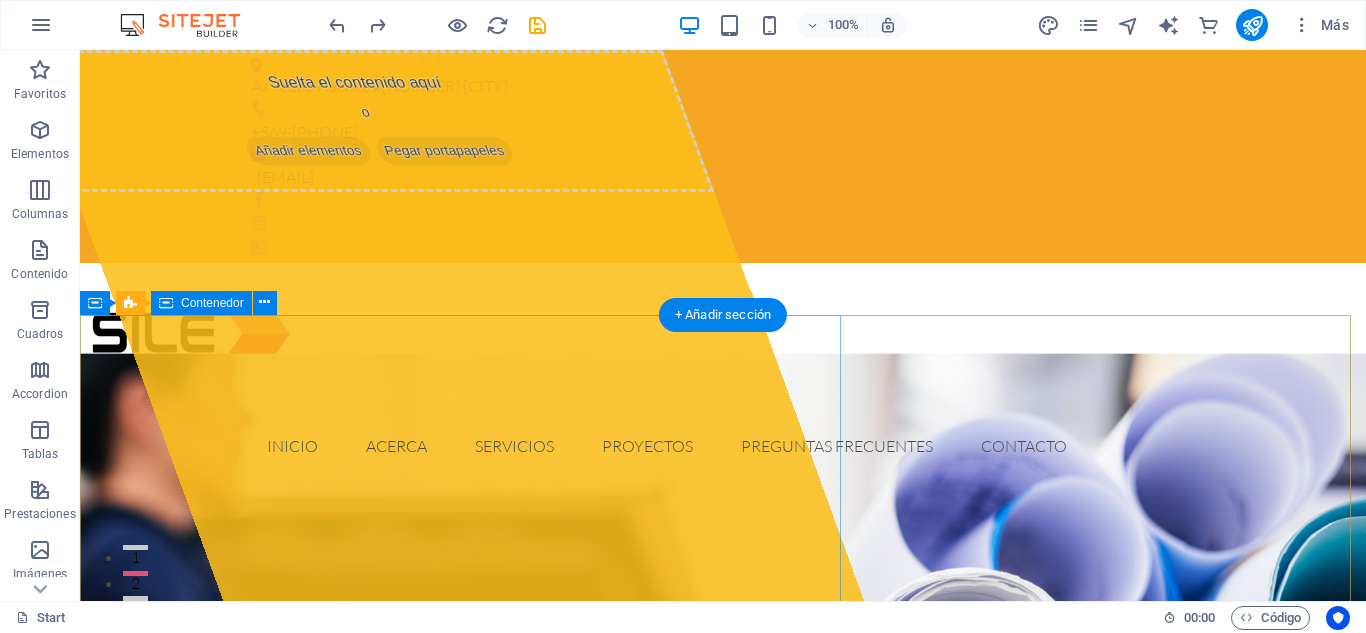 click on "Suelta el contenido aquí o  Añadir elementos  Pegar portapapeles" at bounding box center [443, 325] 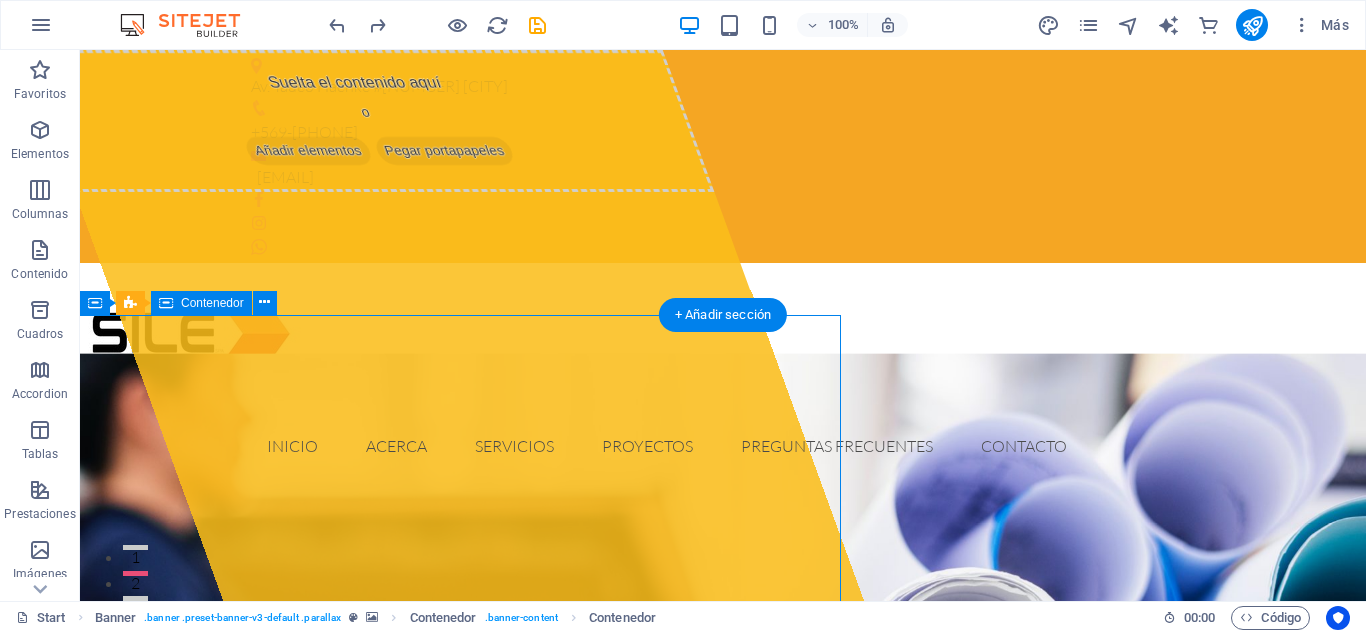 click on "Suelta el contenido aquí o  Añadir elementos  Pegar portapapeles" at bounding box center (443, 325) 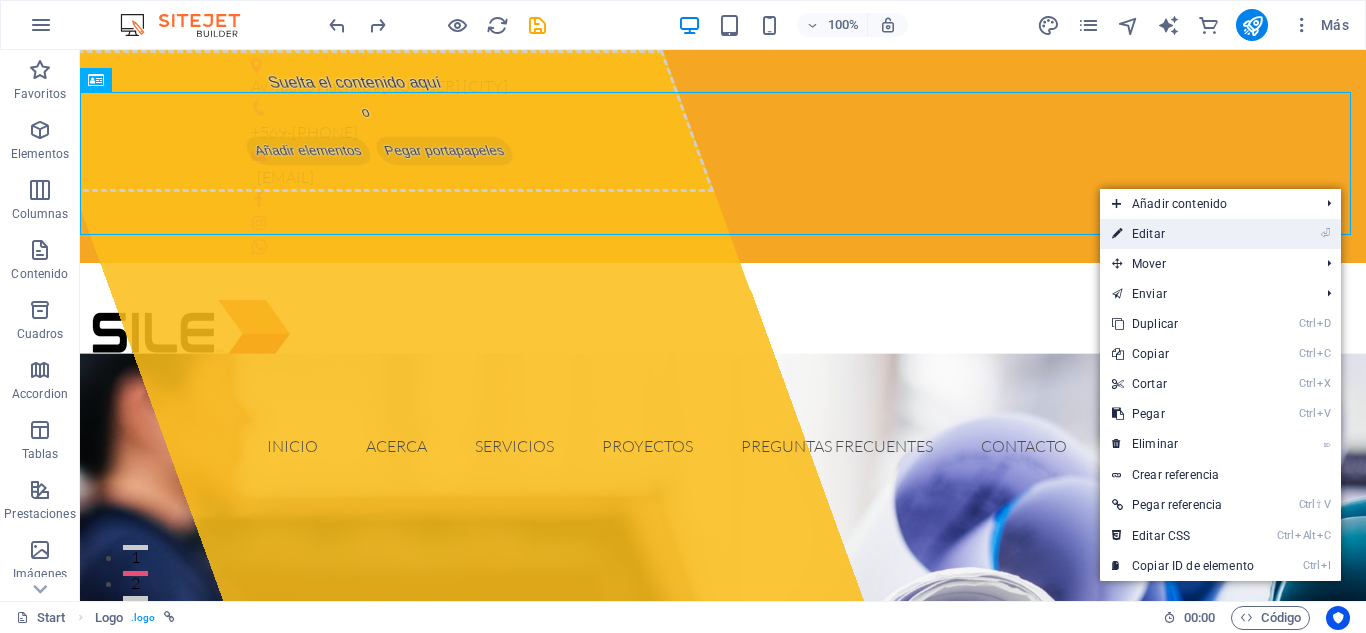 click on "⏎  Editar" at bounding box center [1183, 234] 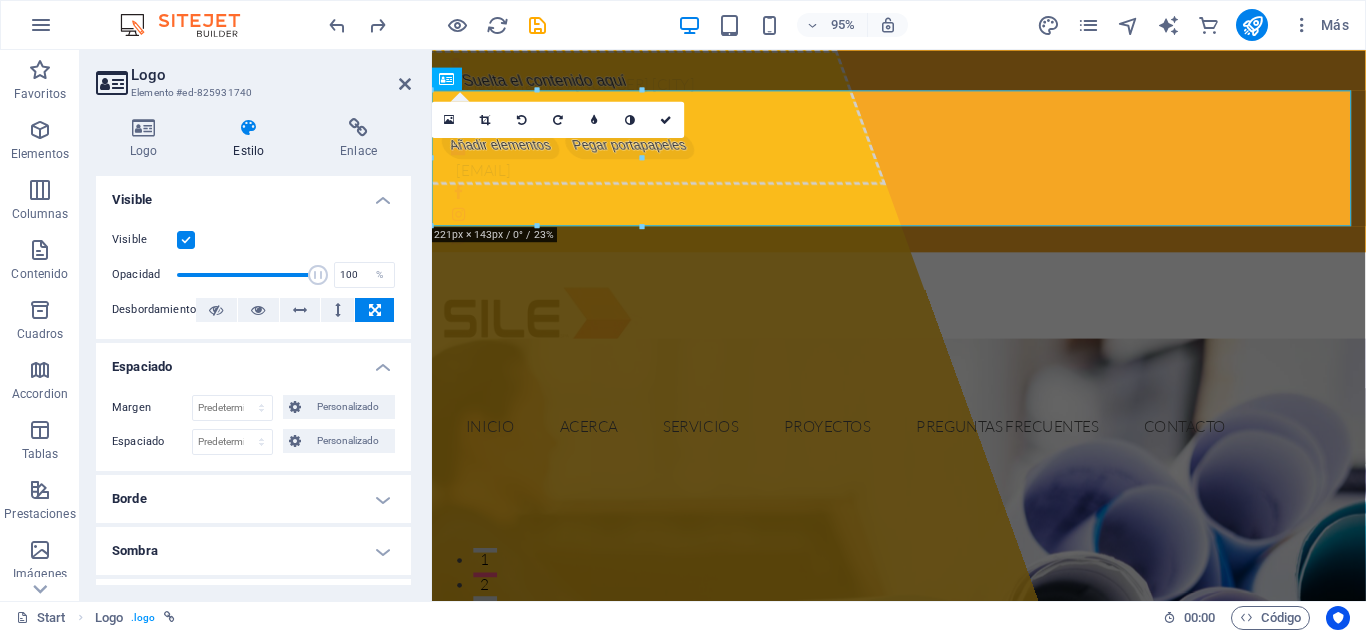 click at bounding box center (248, 128) 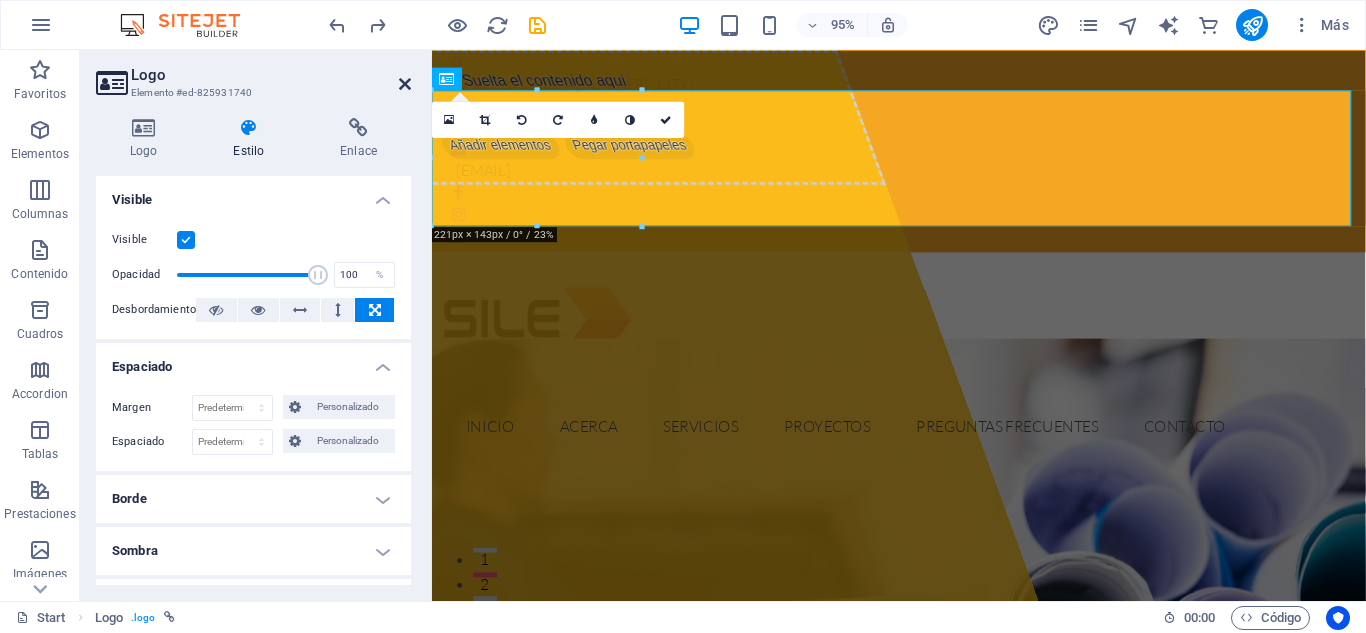 click at bounding box center (405, 84) 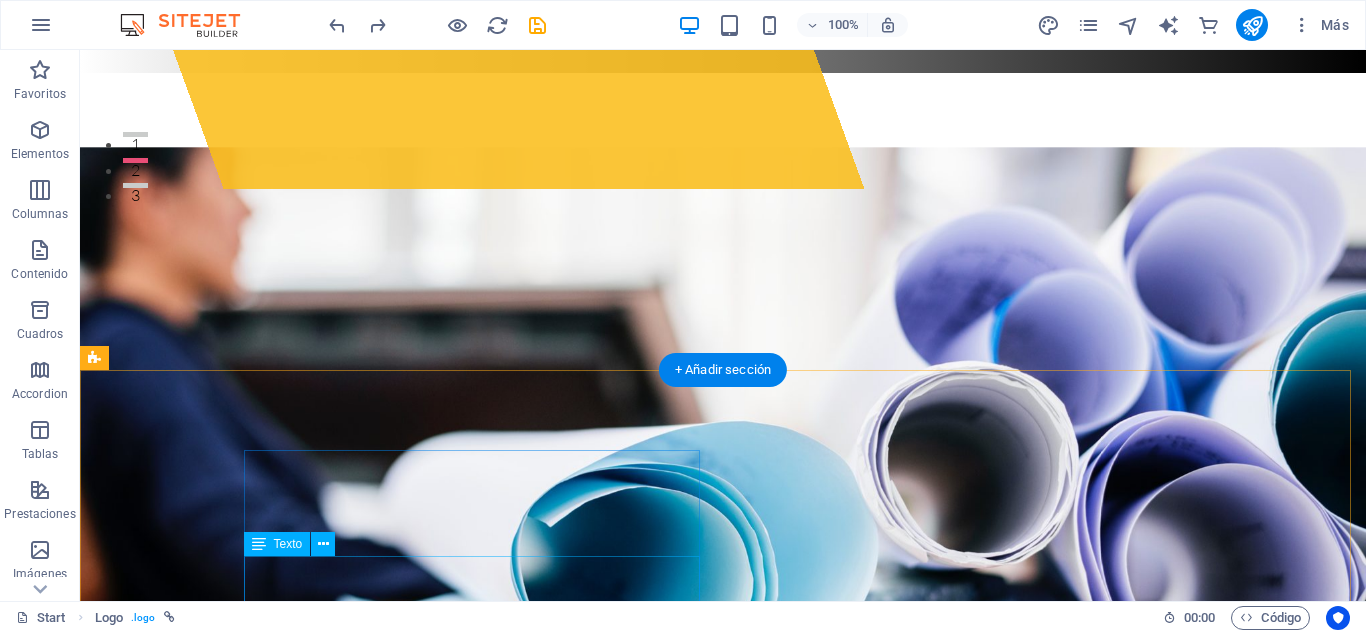 scroll, scrollTop: 454, scrollLeft: 0, axis: vertical 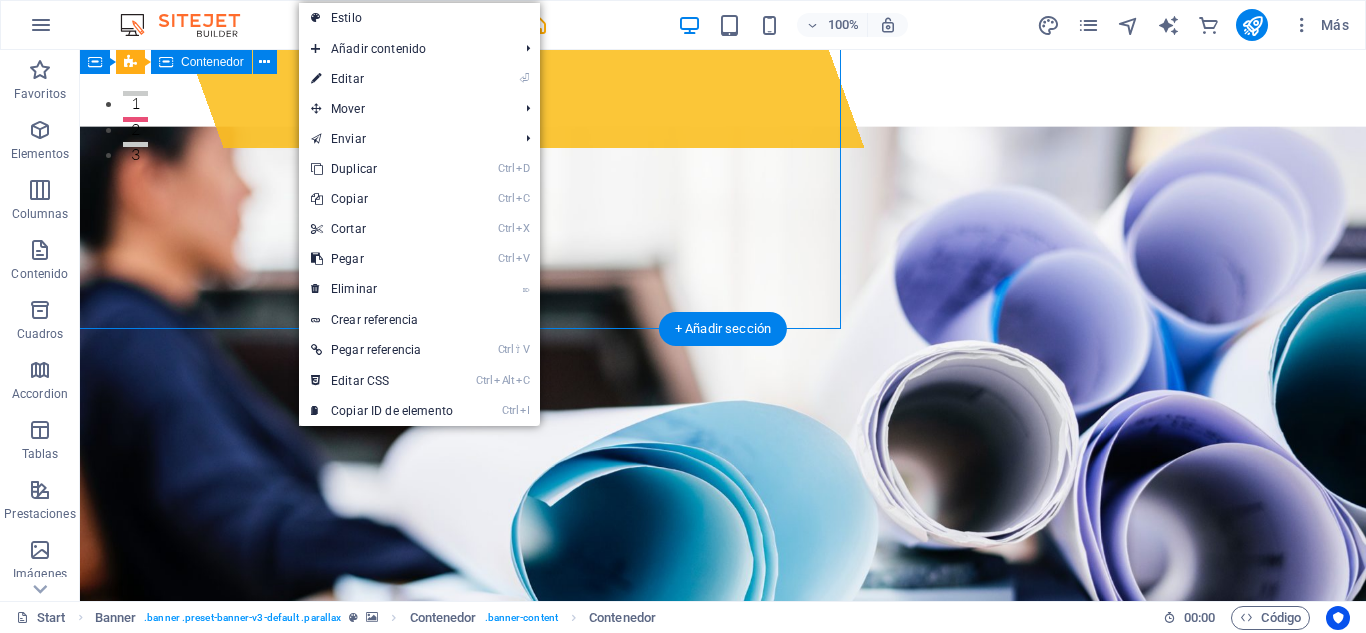 click on "Suelta el contenido aquí o  Añadir elementos  Pegar portapapeles" at bounding box center (443, -129) 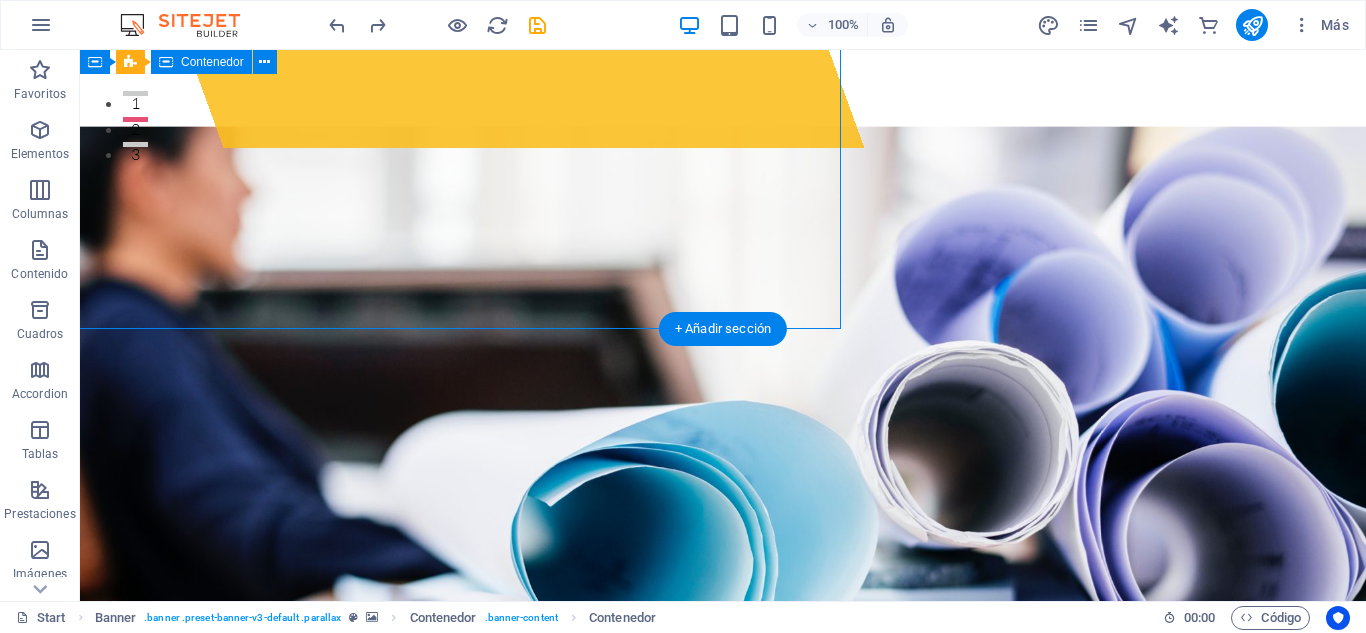 click on "Suelta el contenido aquí o  Añadir elementos  Pegar portapapeles" at bounding box center [443, -129] 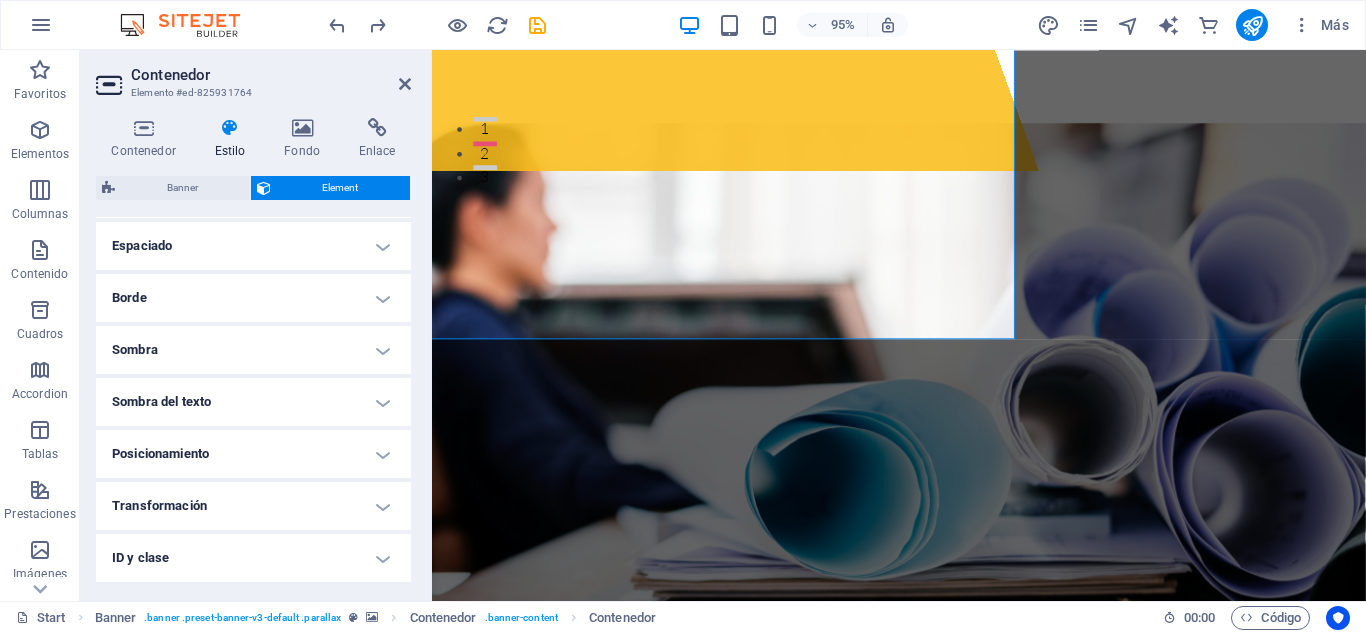 scroll, scrollTop: 0, scrollLeft: 0, axis: both 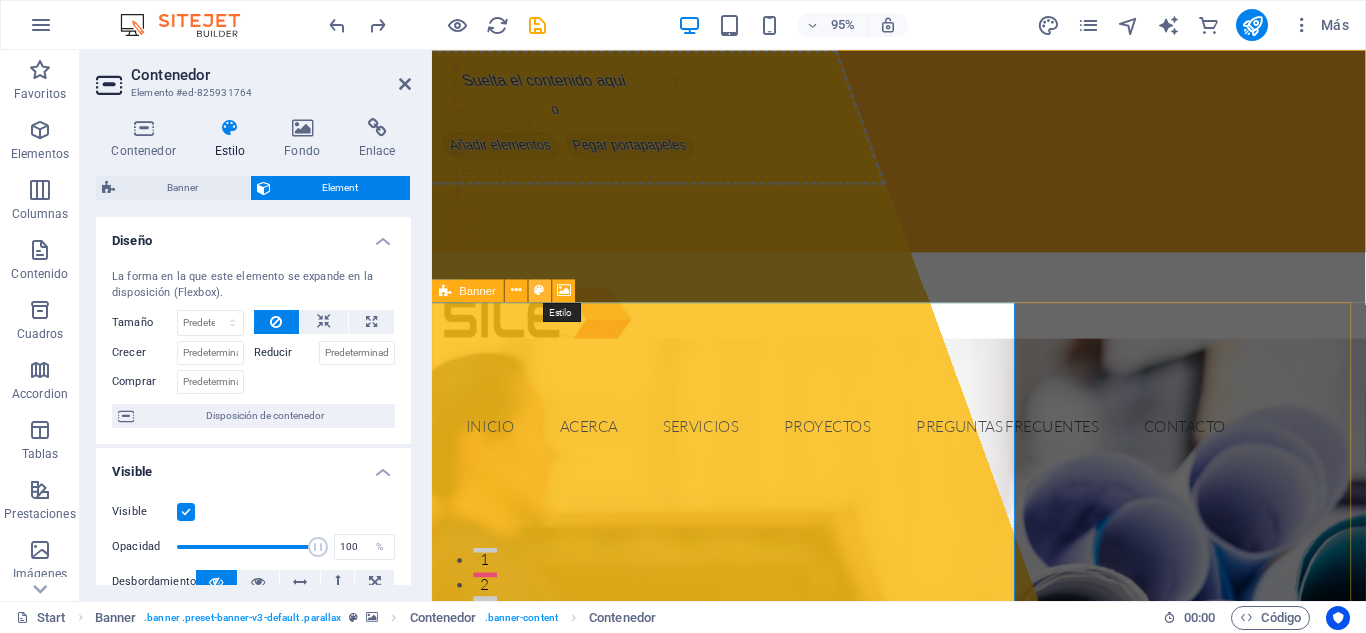 click at bounding box center [540, 290] 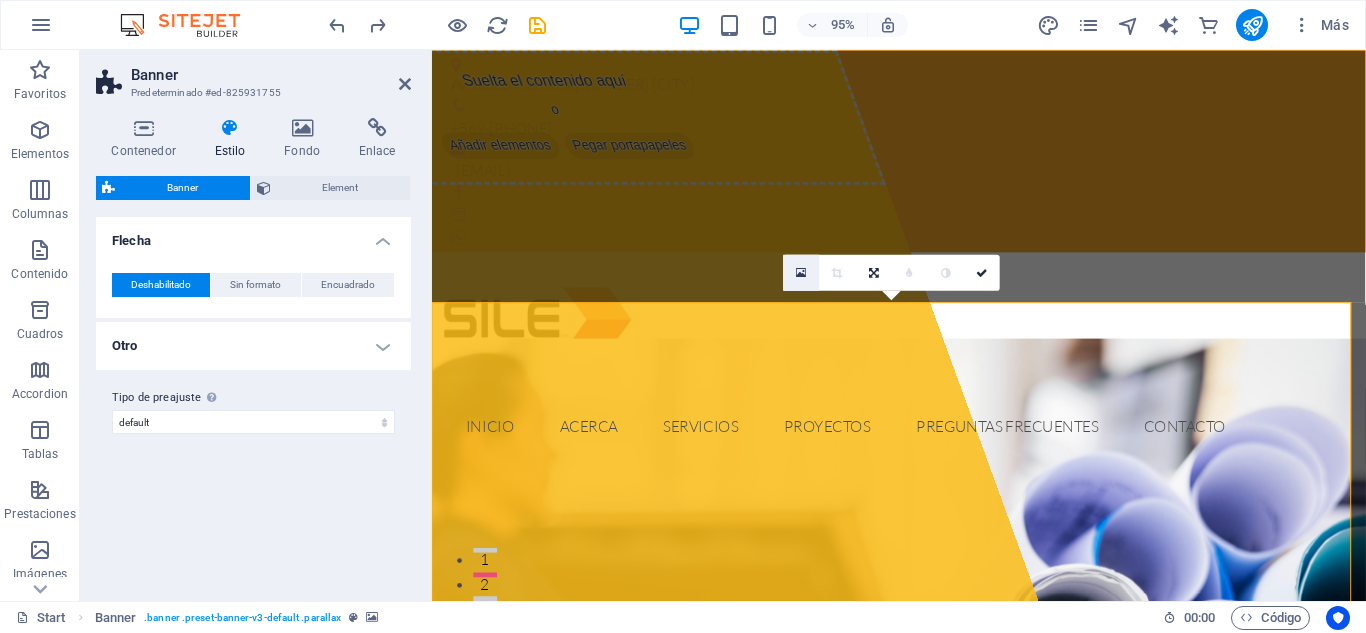 click at bounding box center (801, 271) 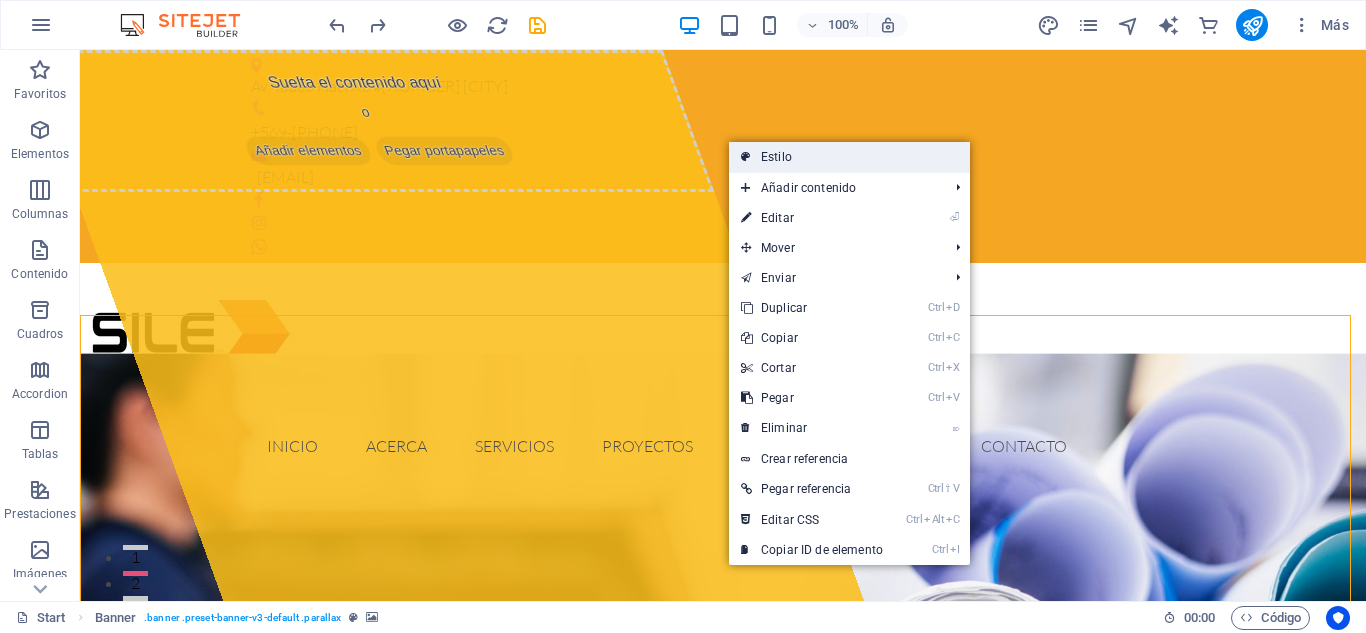 click on "Estilo" at bounding box center (849, 157) 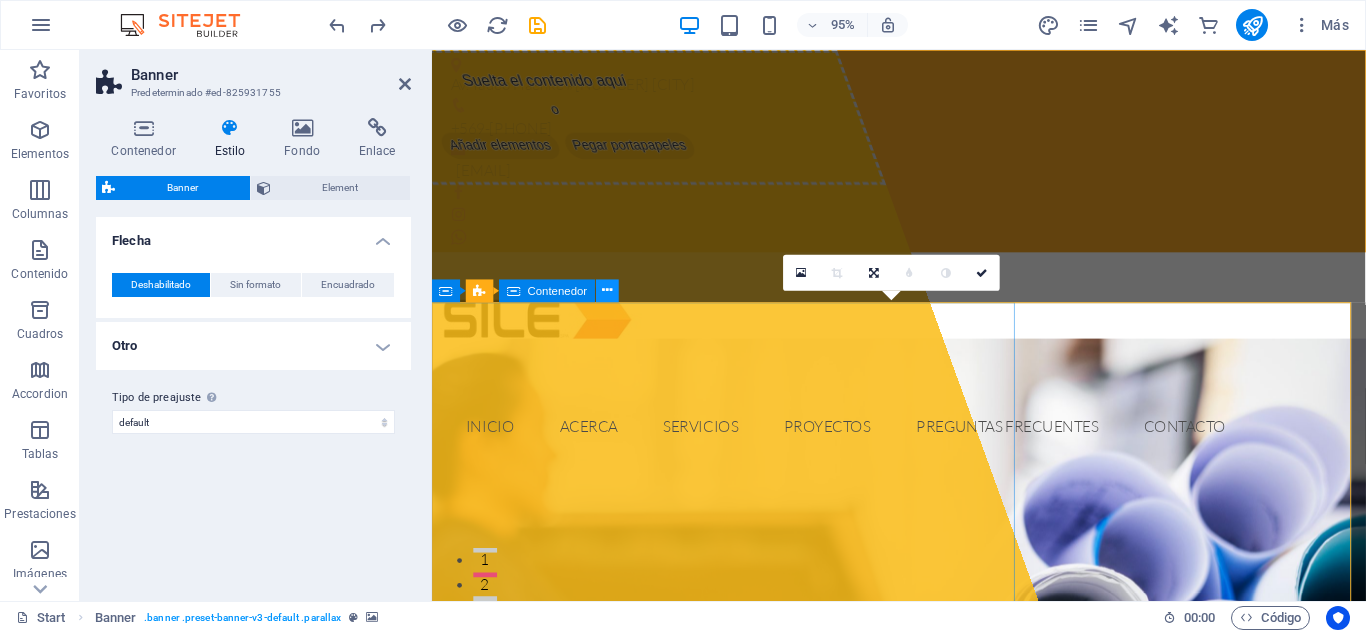 click at bounding box center [607, 290] 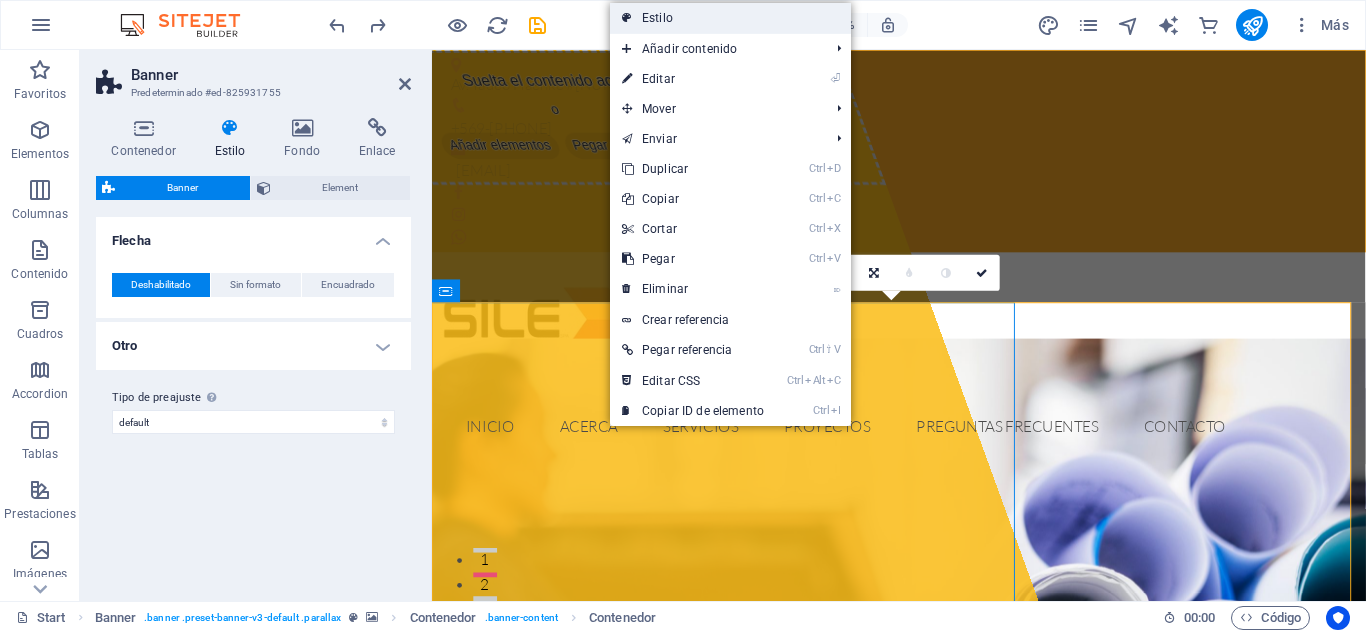 click on "Estilo" at bounding box center (730, 18) 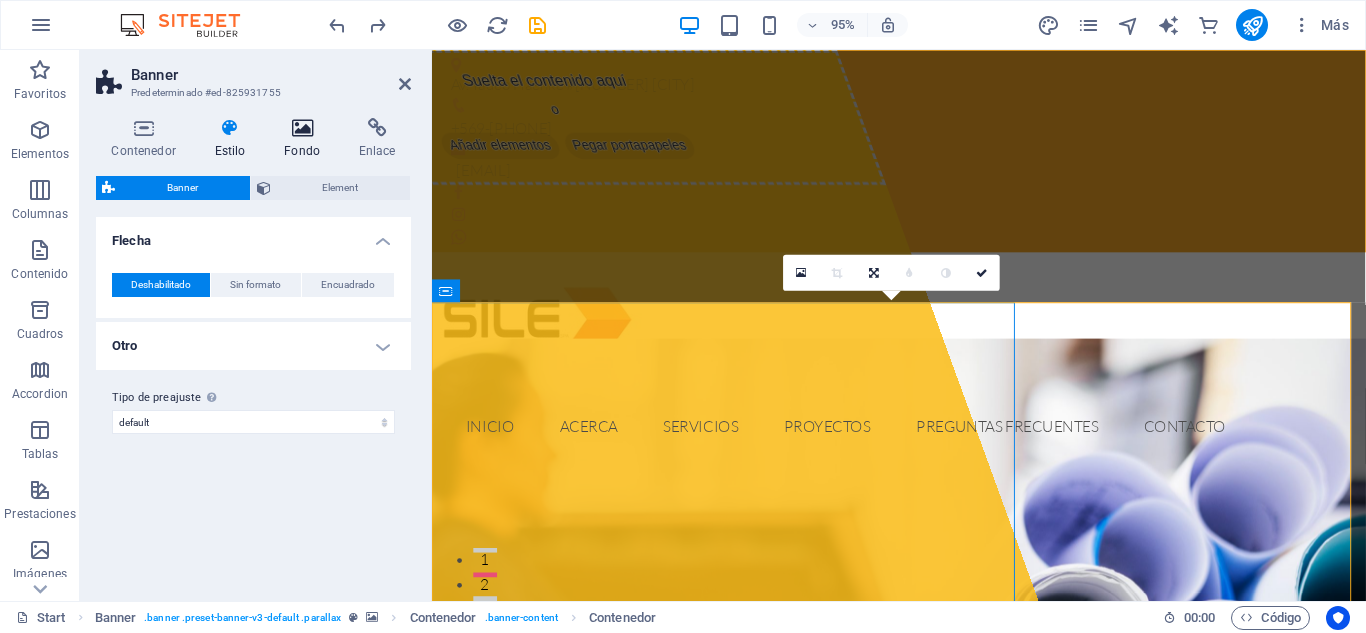click at bounding box center [302, 128] 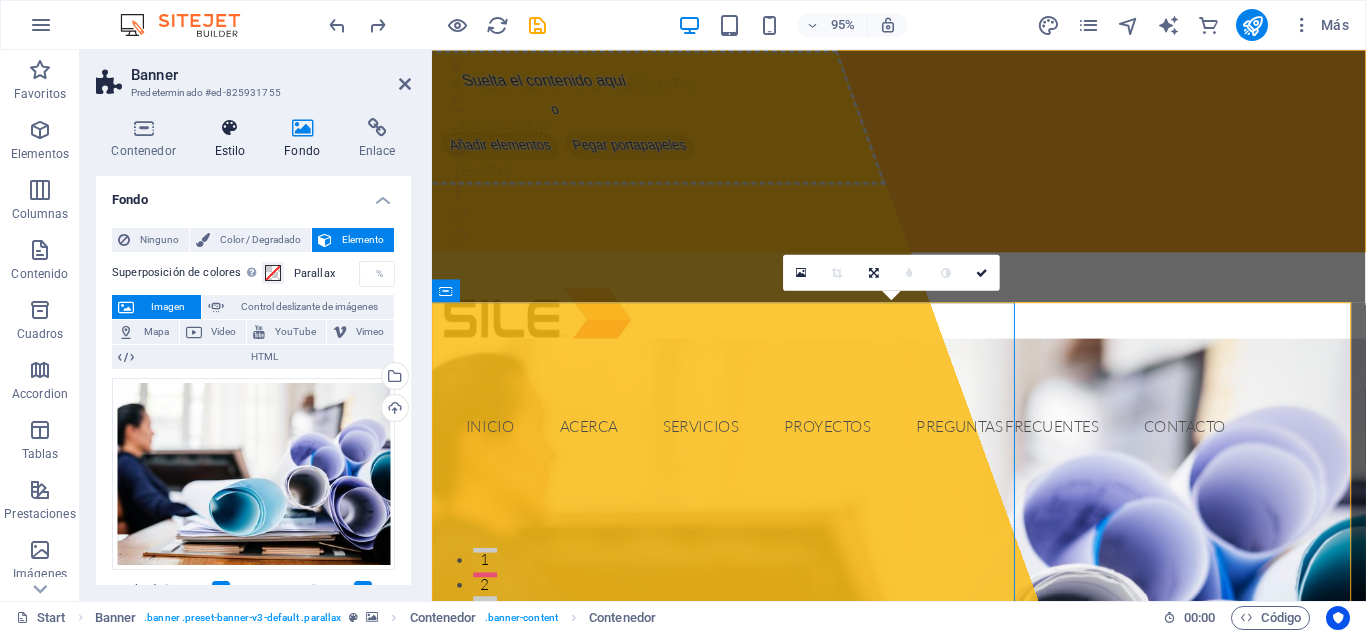 click at bounding box center (230, 128) 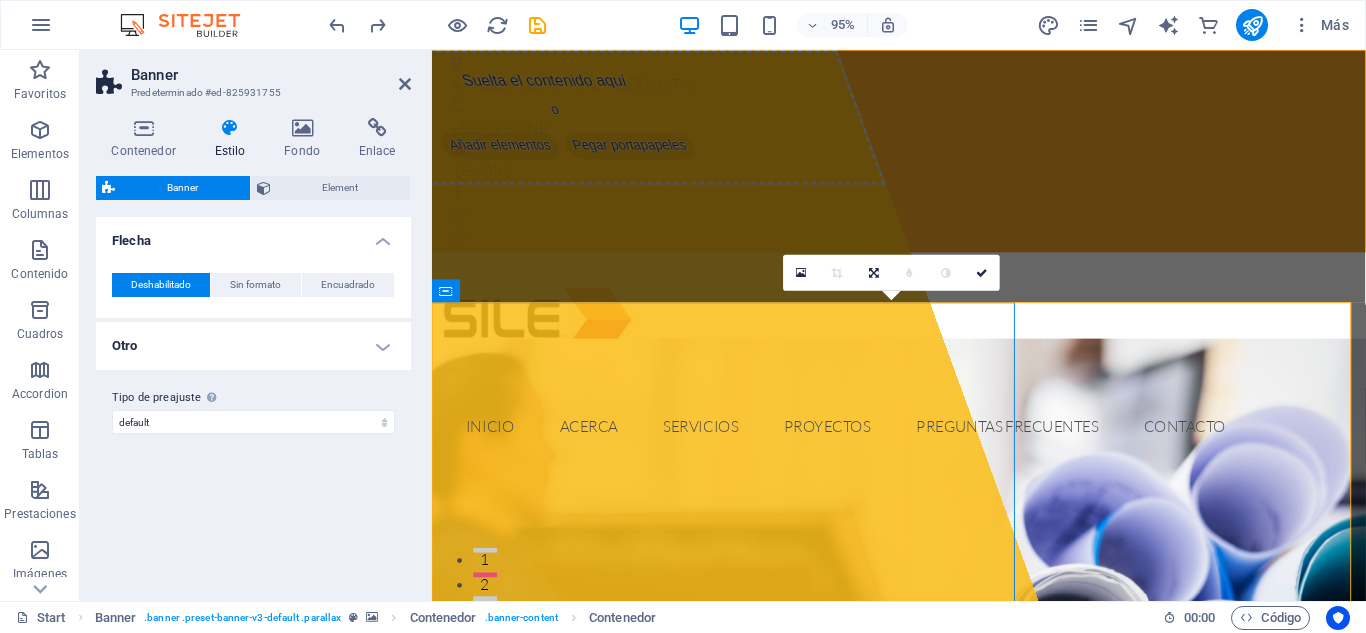 click on "Otro" at bounding box center [253, 346] 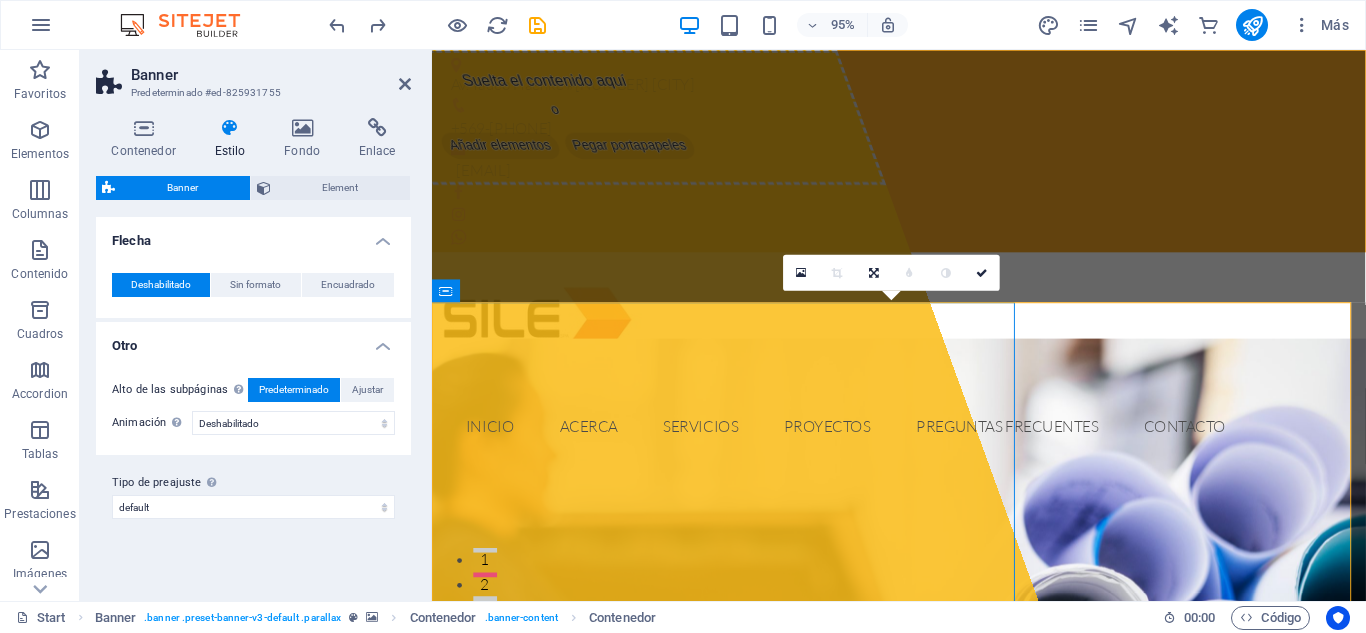 click on "Otro" at bounding box center [253, 340] 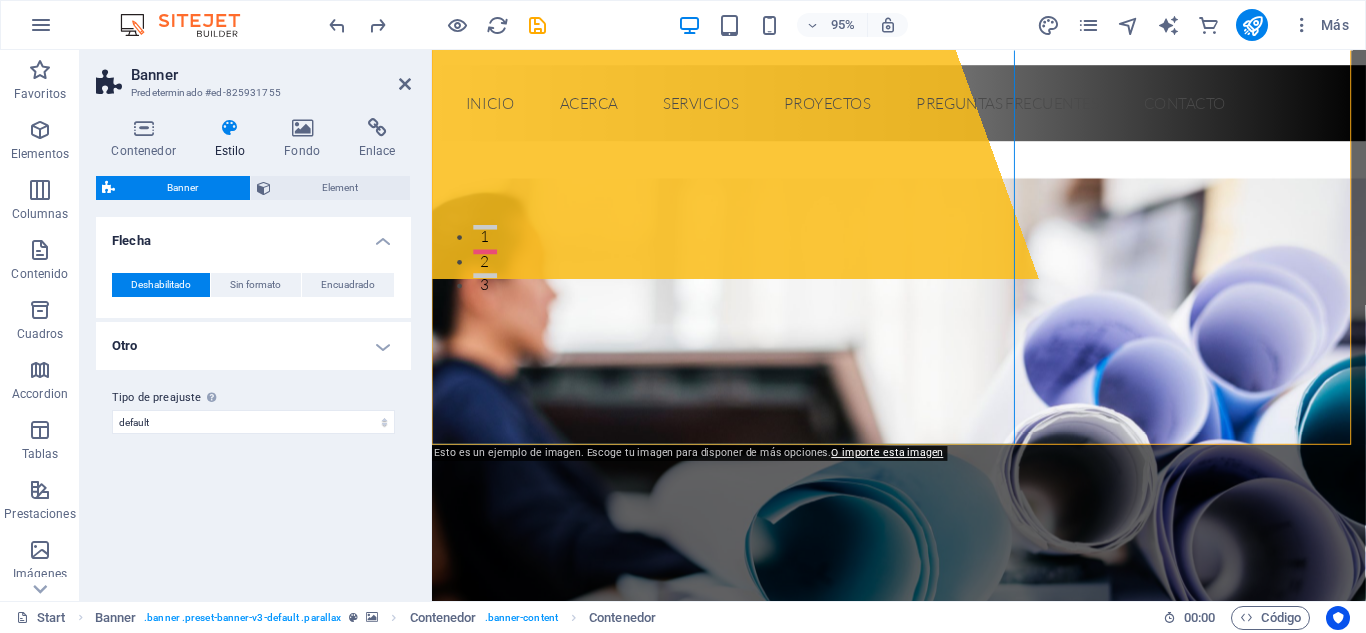 scroll, scrollTop: 343, scrollLeft: 0, axis: vertical 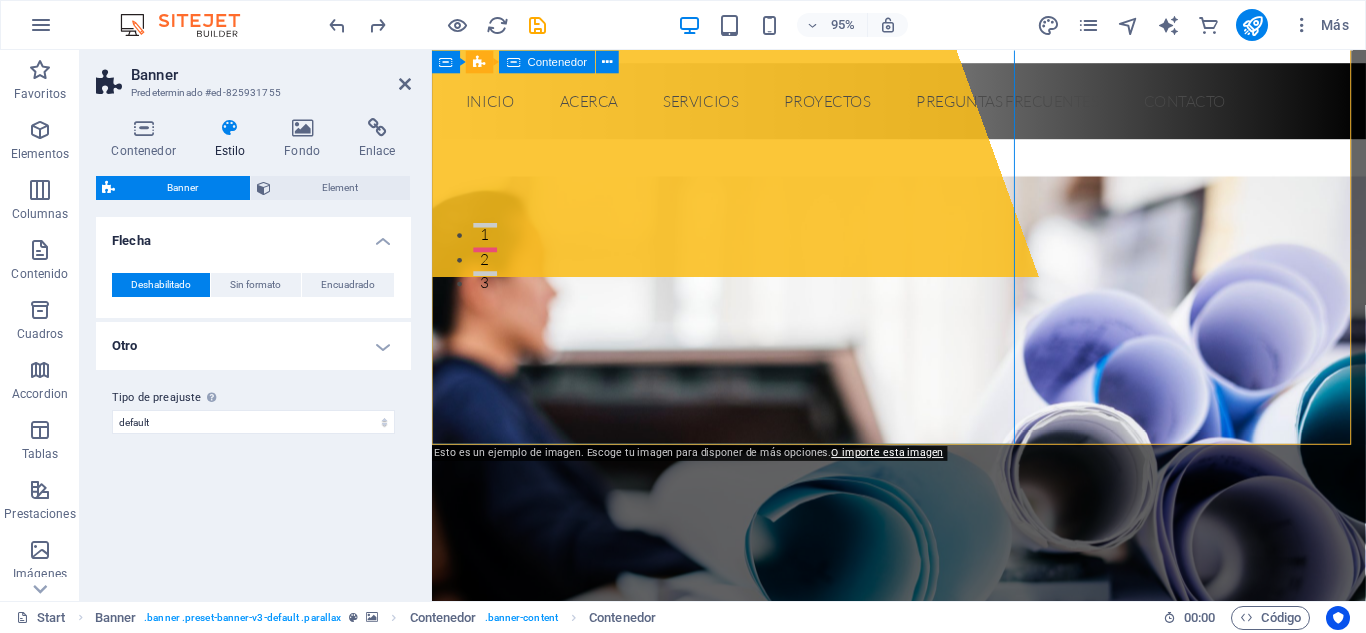 click on "Suelta el contenido aquí o  Añadir elementos  Pegar portapapeles" at bounding box center [643, -3] 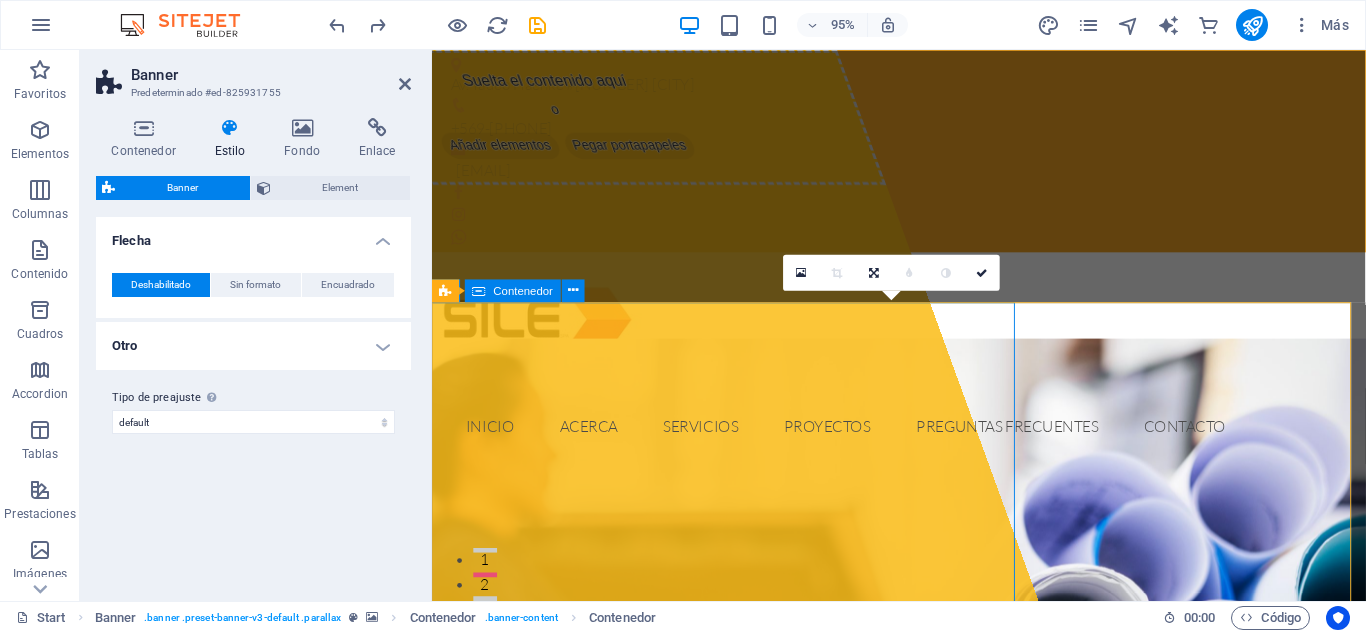 click on "Suelta el contenido aquí o  Añadir elementos  Pegar portapapeles Lorem ipsum dolor sit amet, consectetur adipisicing elit. Natus, dolores, at, nisi eligendi repellat voluptatem minima officia veritatis quasi animi porro laudantium dicta dolor voluptate non maiores ipsum reprehenderit odio fugiat reicid. Learn more View Services" at bounding box center [923, 1180] 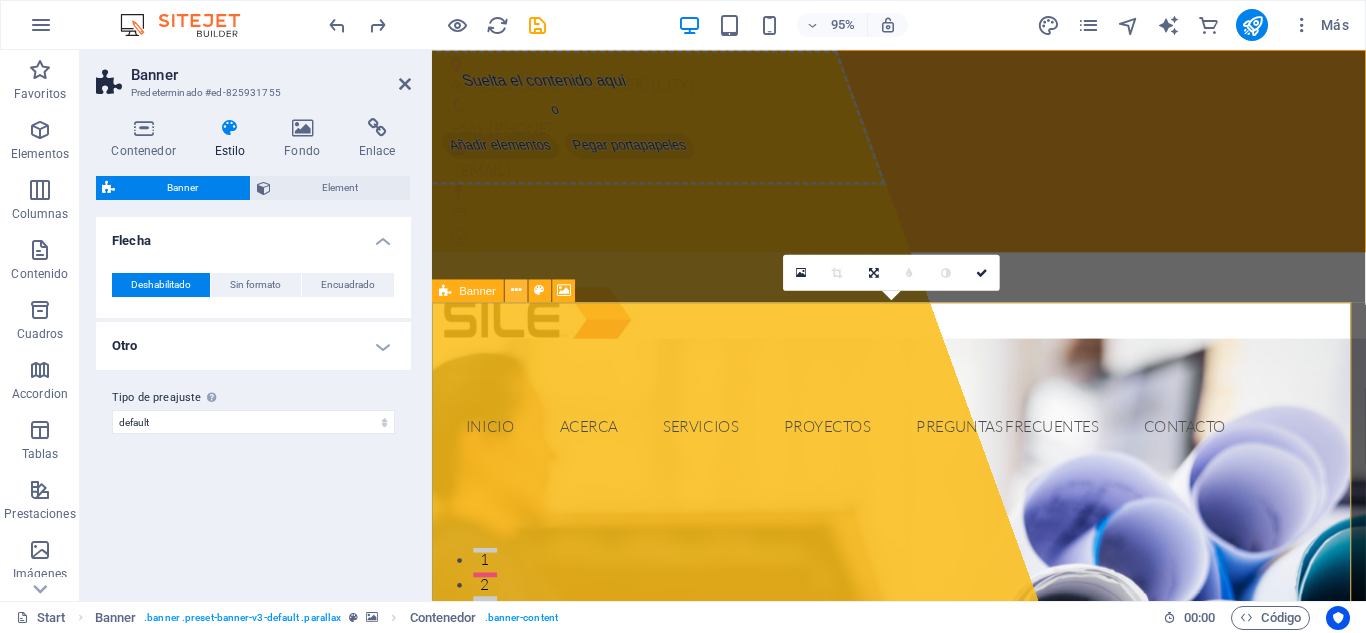 click at bounding box center (516, 290) 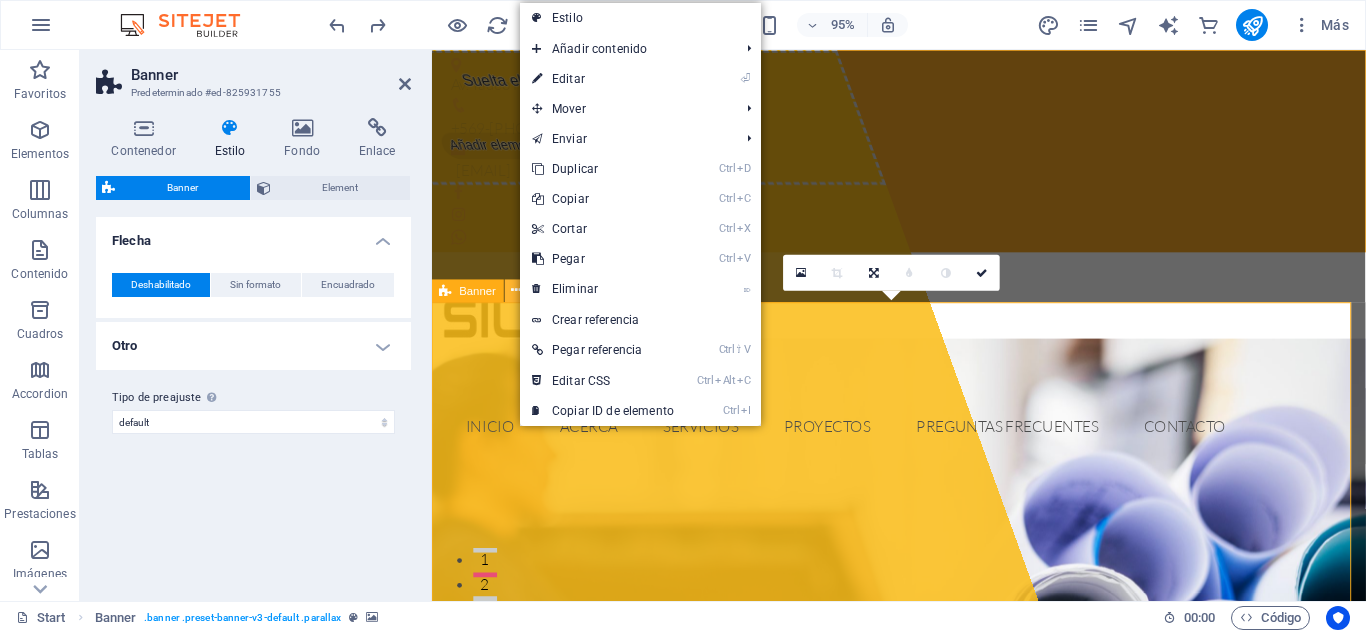 click at bounding box center [516, 290] 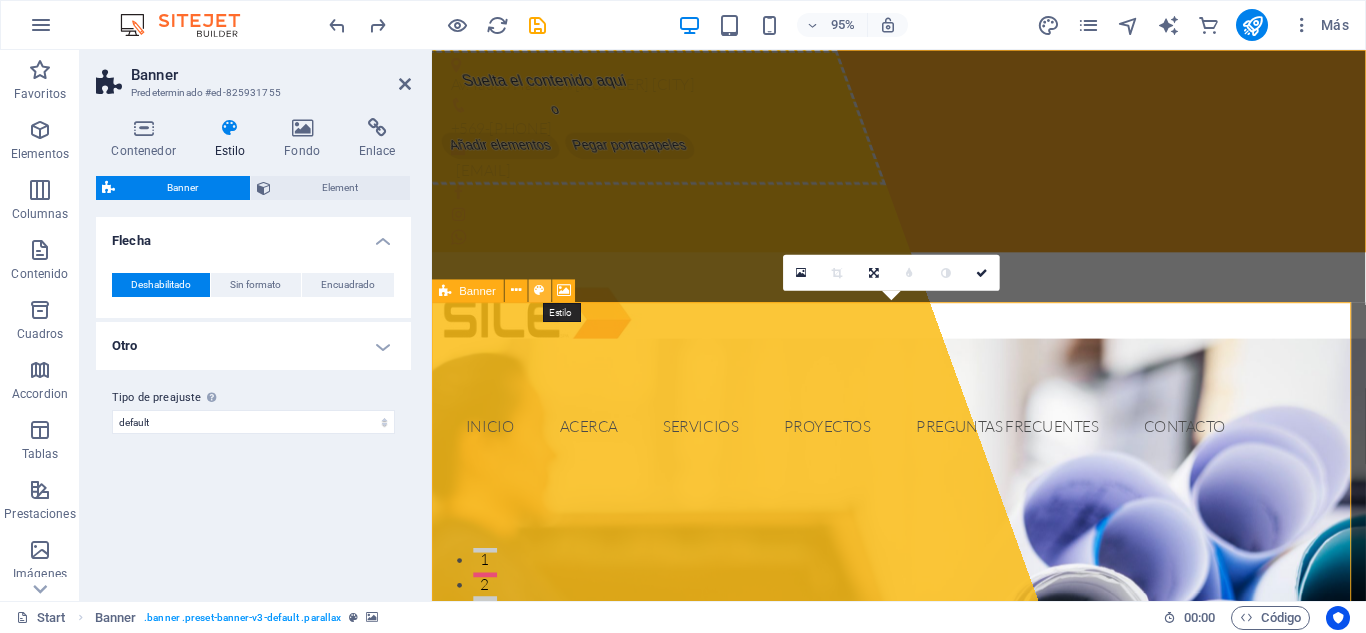 click at bounding box center (540, 290) 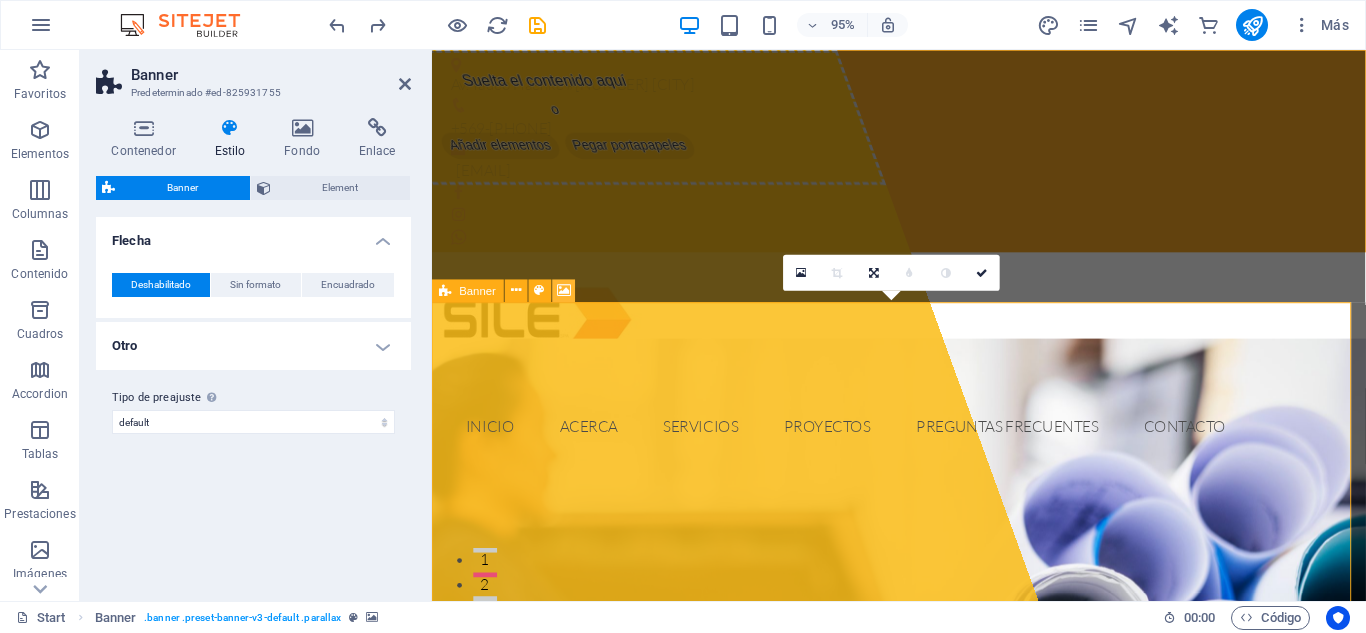 click at bounding box center [564, 290] 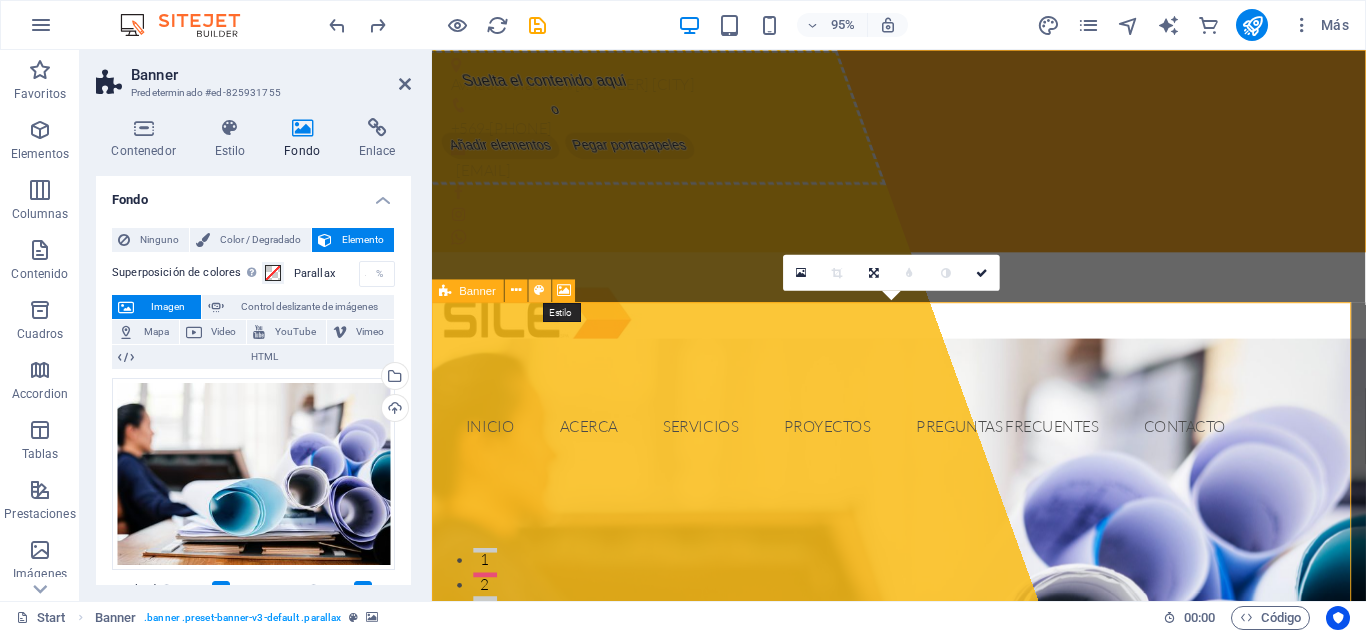 click at bounding box center [540, 290] 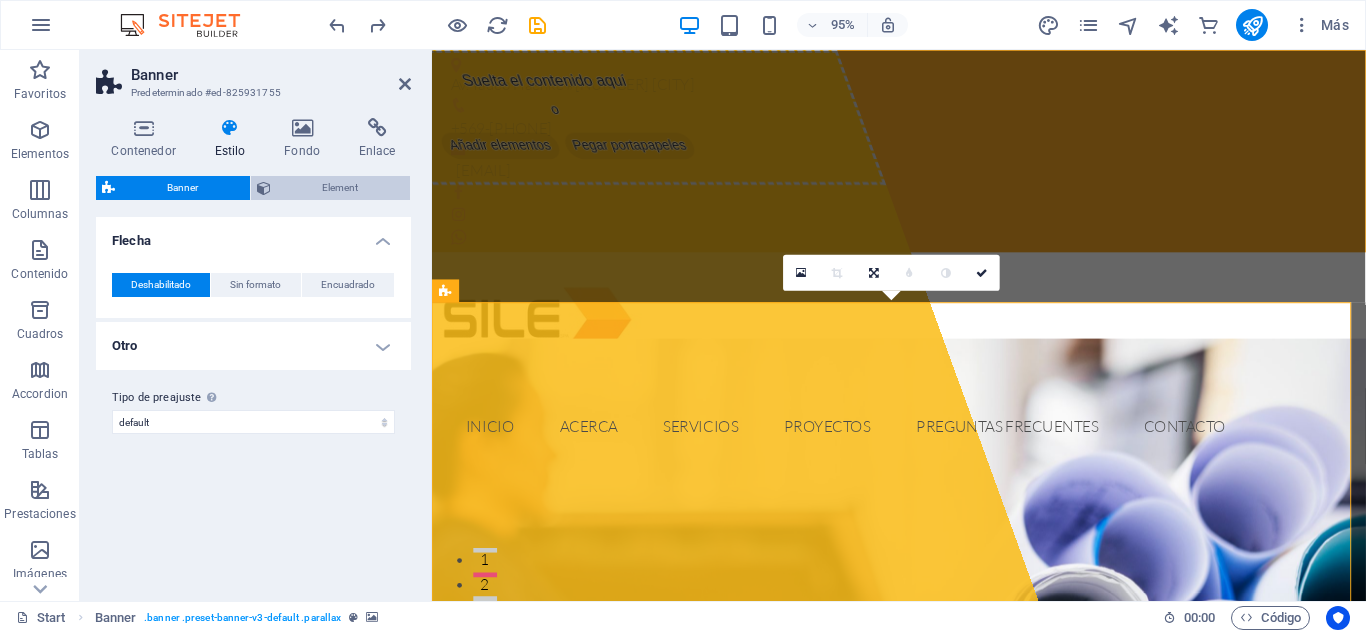click on "Element" at bounding box center [341, 188] 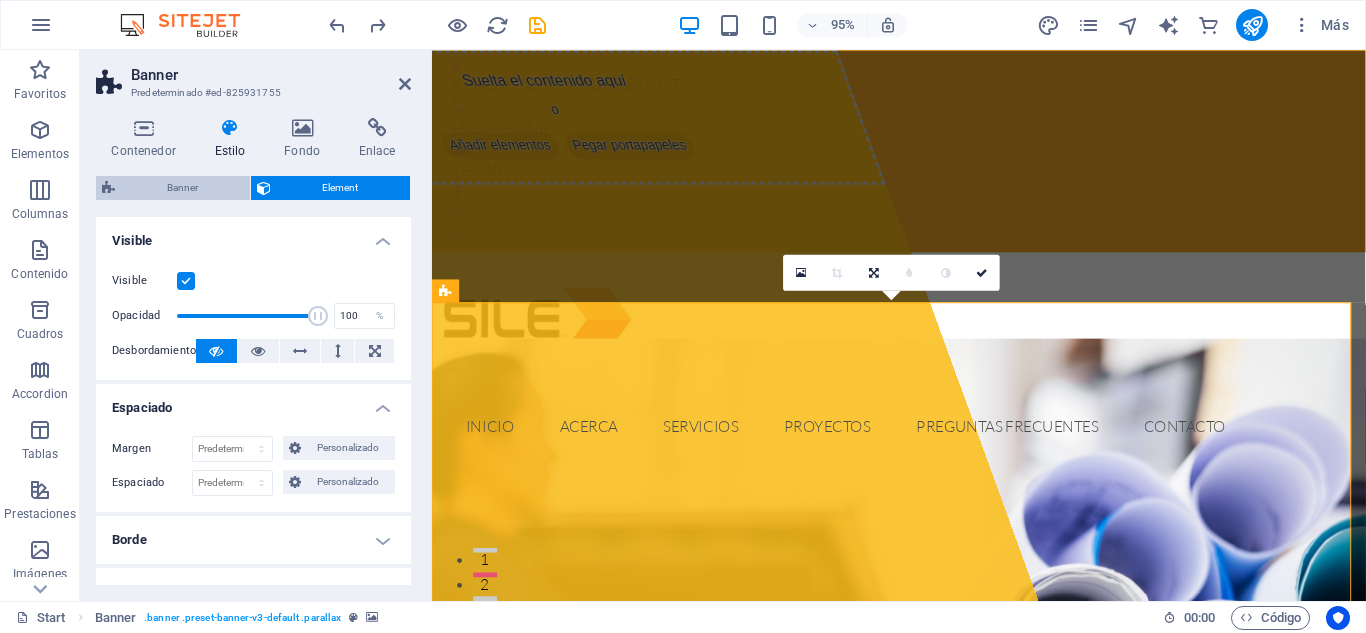 click on "Banner" at bounding box center (182, 188) 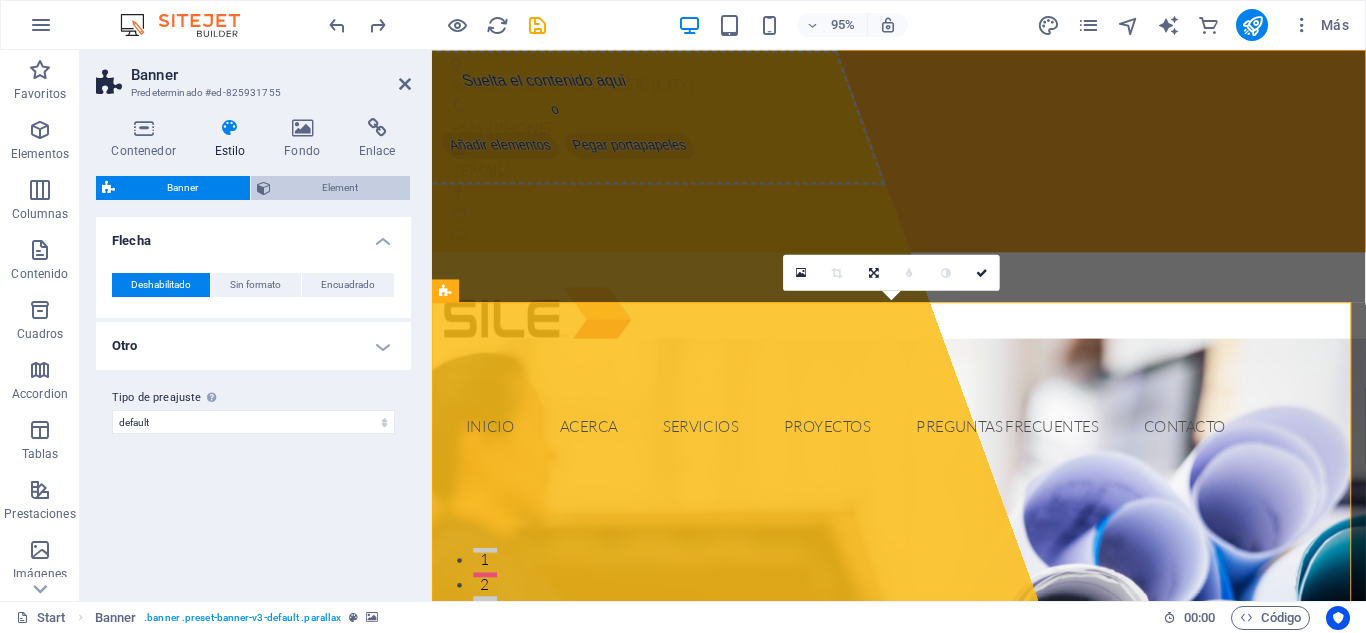 click on "Element" at bounding box center [341, 188] 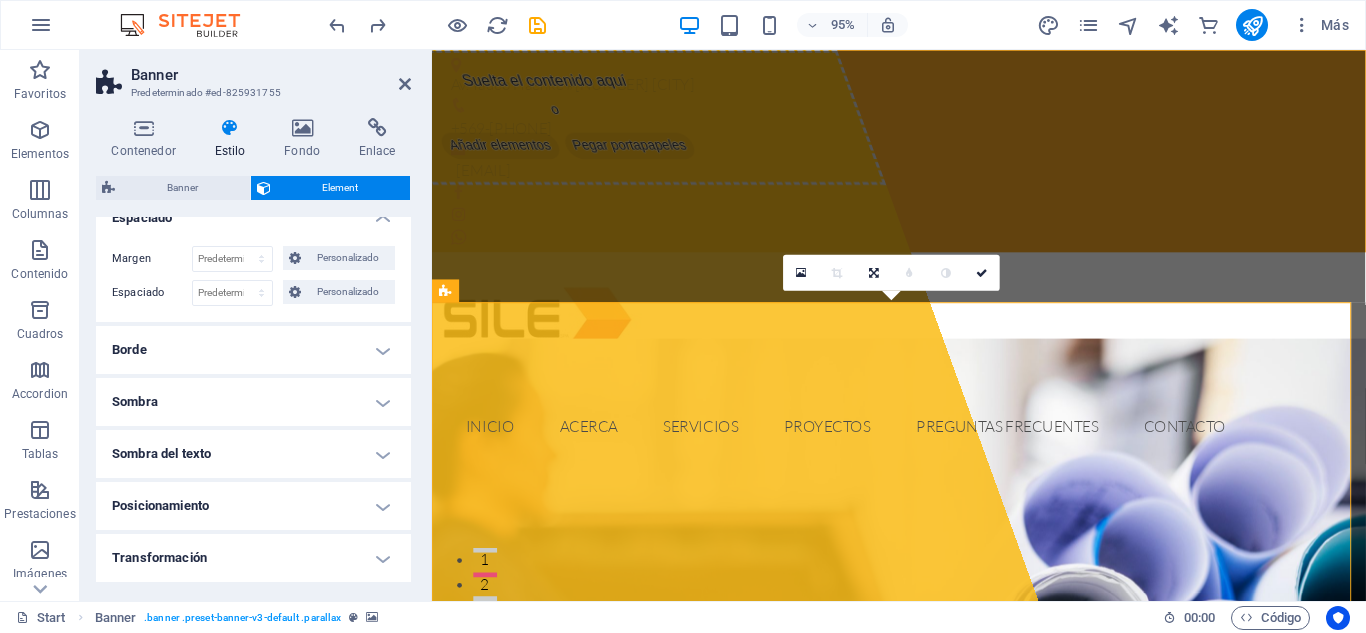 scroll, scrollTop: 343, scrollLeft: 0, axis: vertical 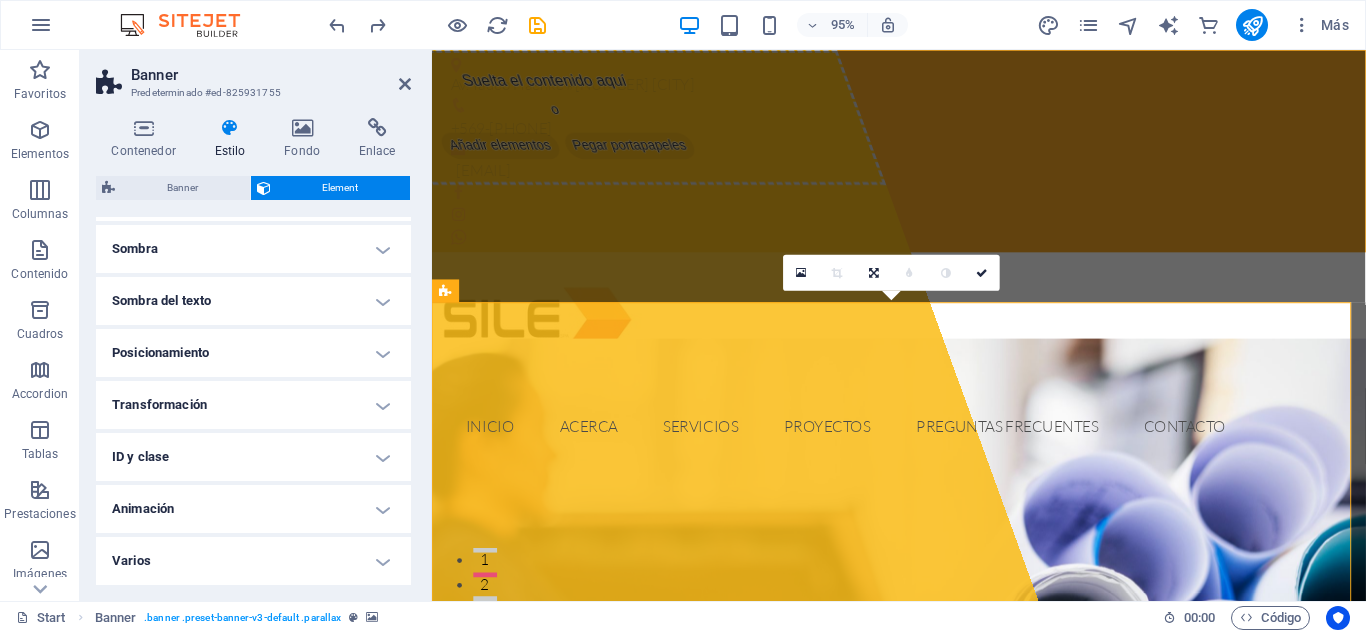 click on "Transformación" at bounding box center [253, 405] 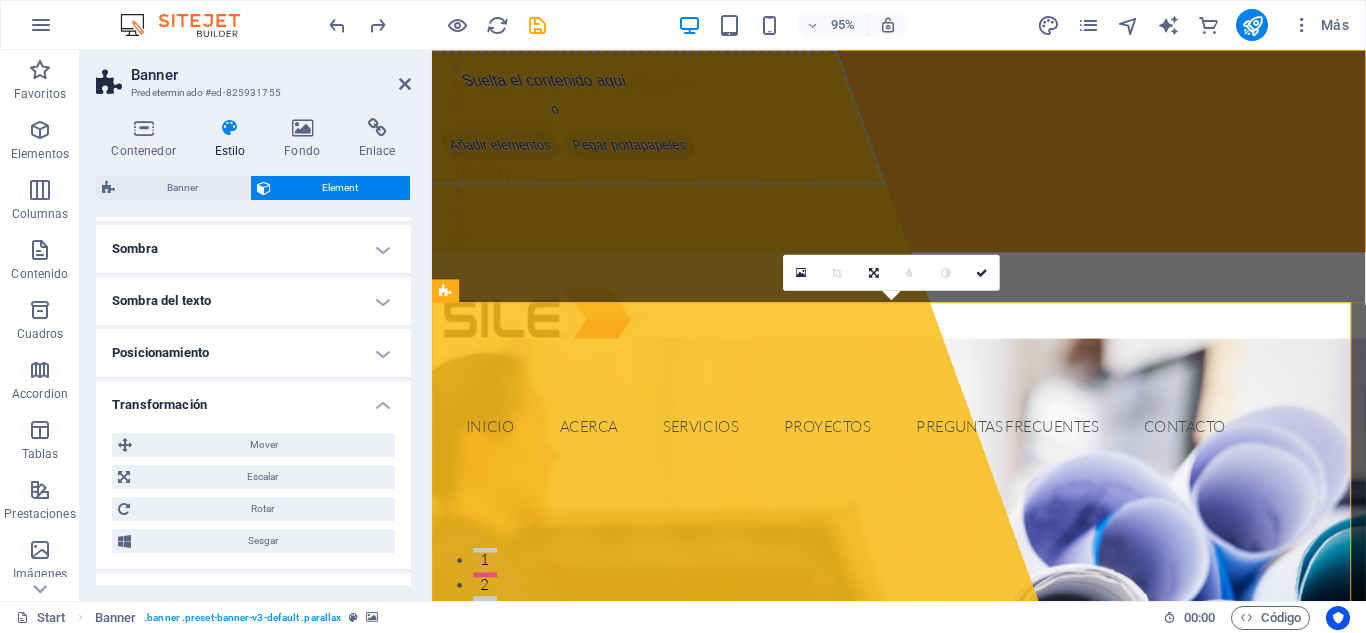 click on "Transformación" at bounding box center [253, 399] 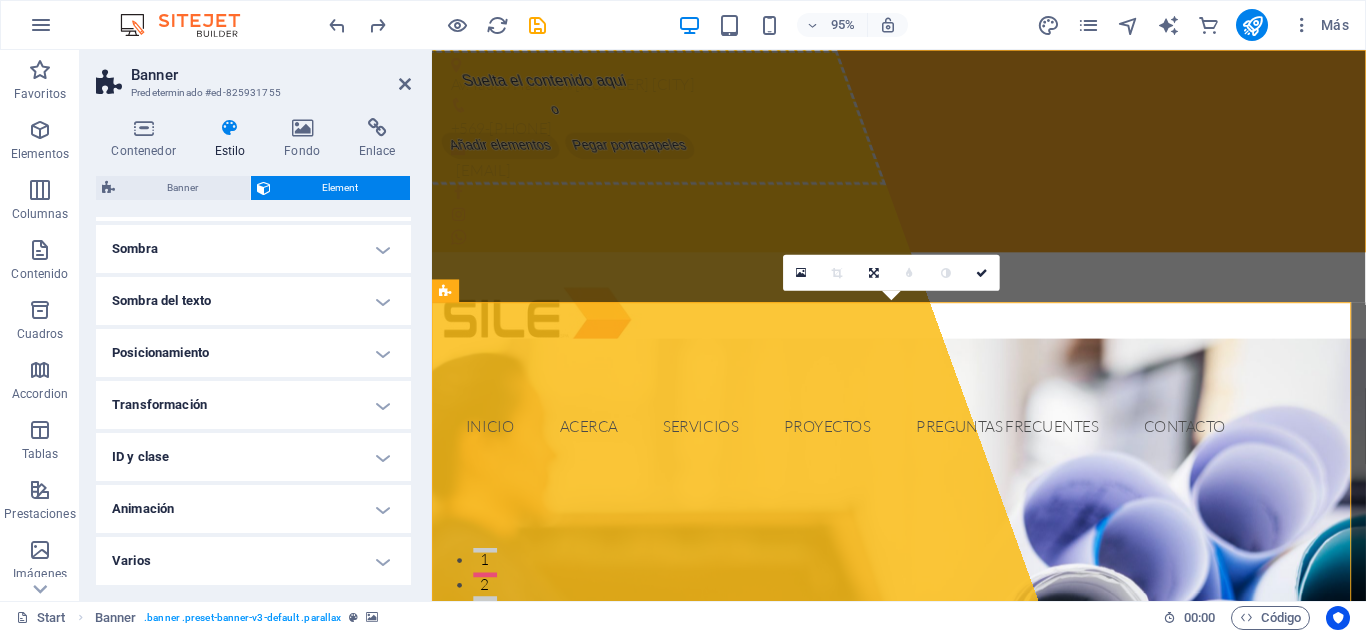click on "Posicionamiento" at bounding box center [253, 353] 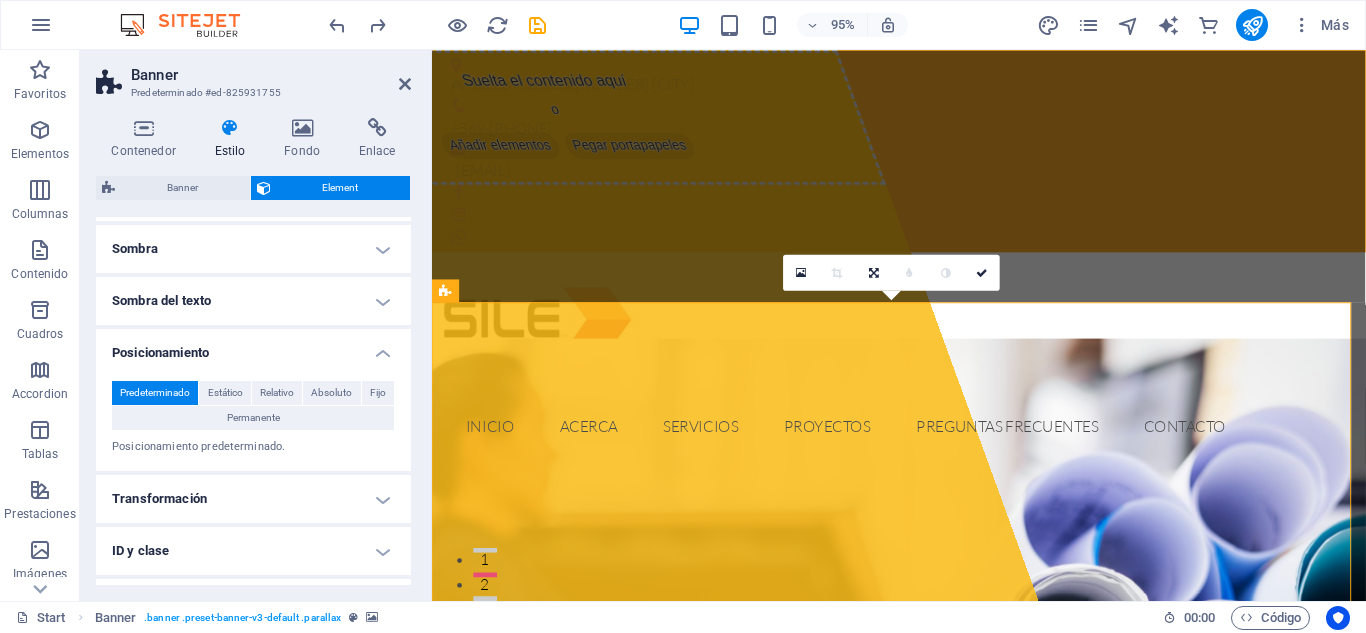 click on "Posicionamiento" at bounding box center (253, 347) 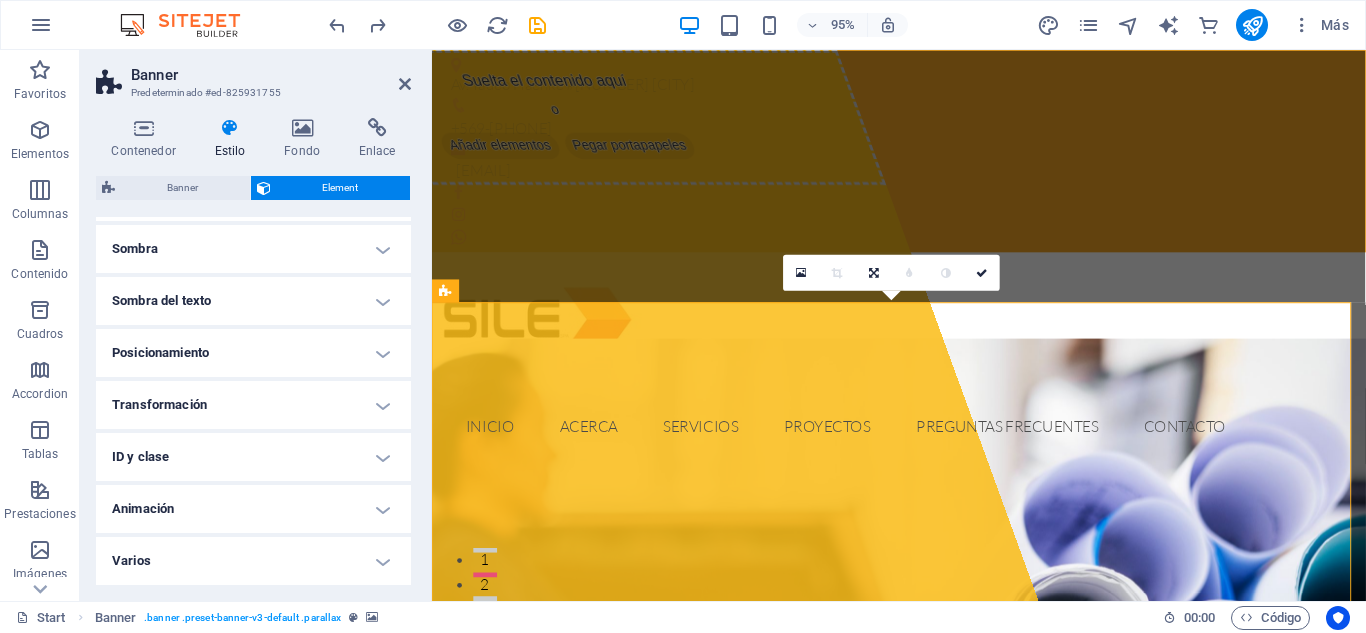 click on "Sombra del texto" at bounding box center [253, 301] 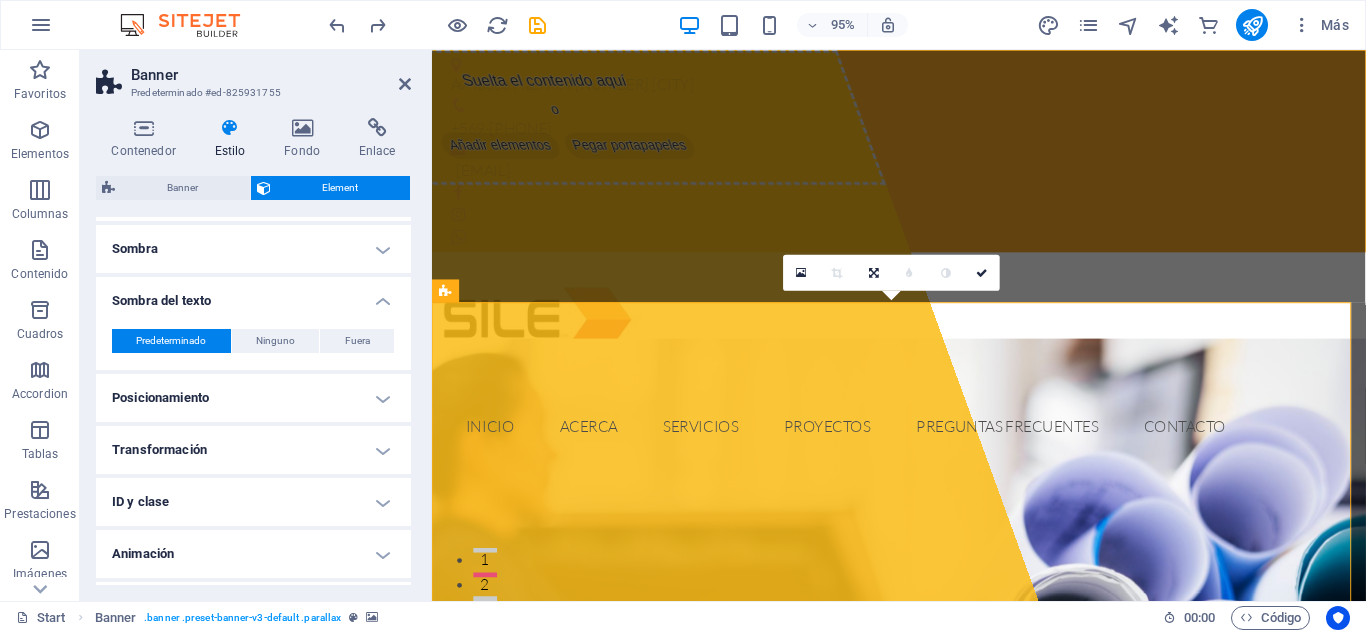 click on "Sombra del texto" at bounding box center (253, 295) 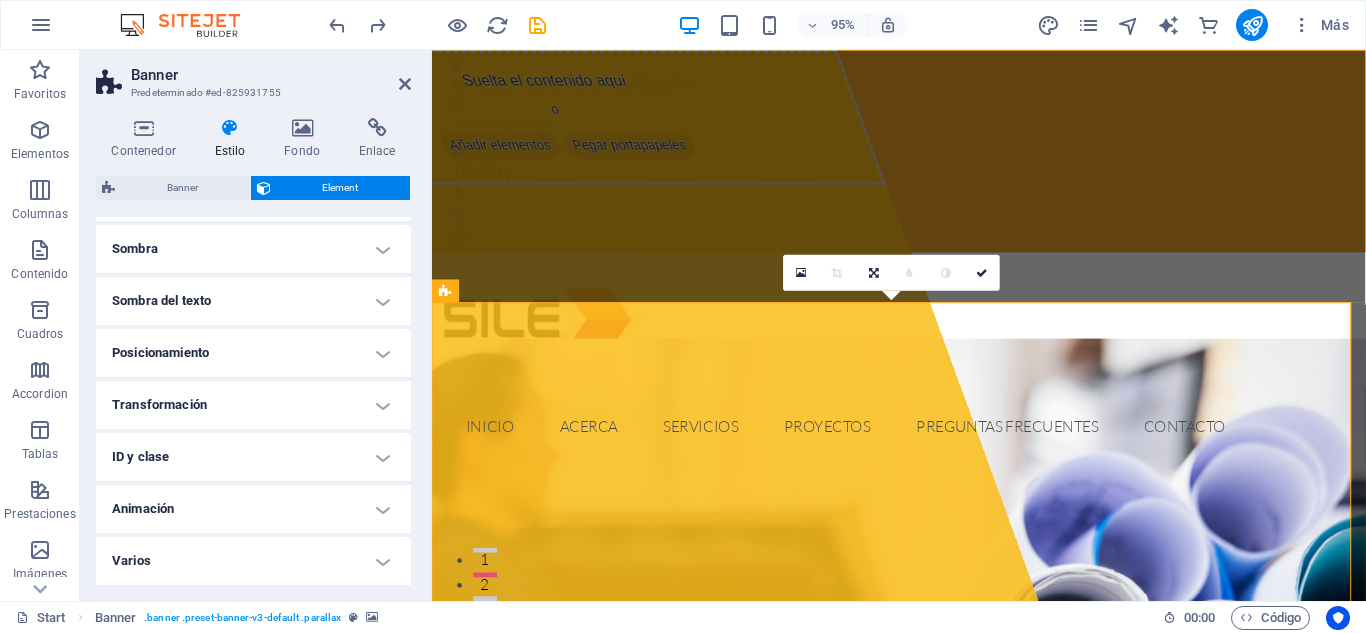 click on "Sombra" at bounding box center (253, 249) 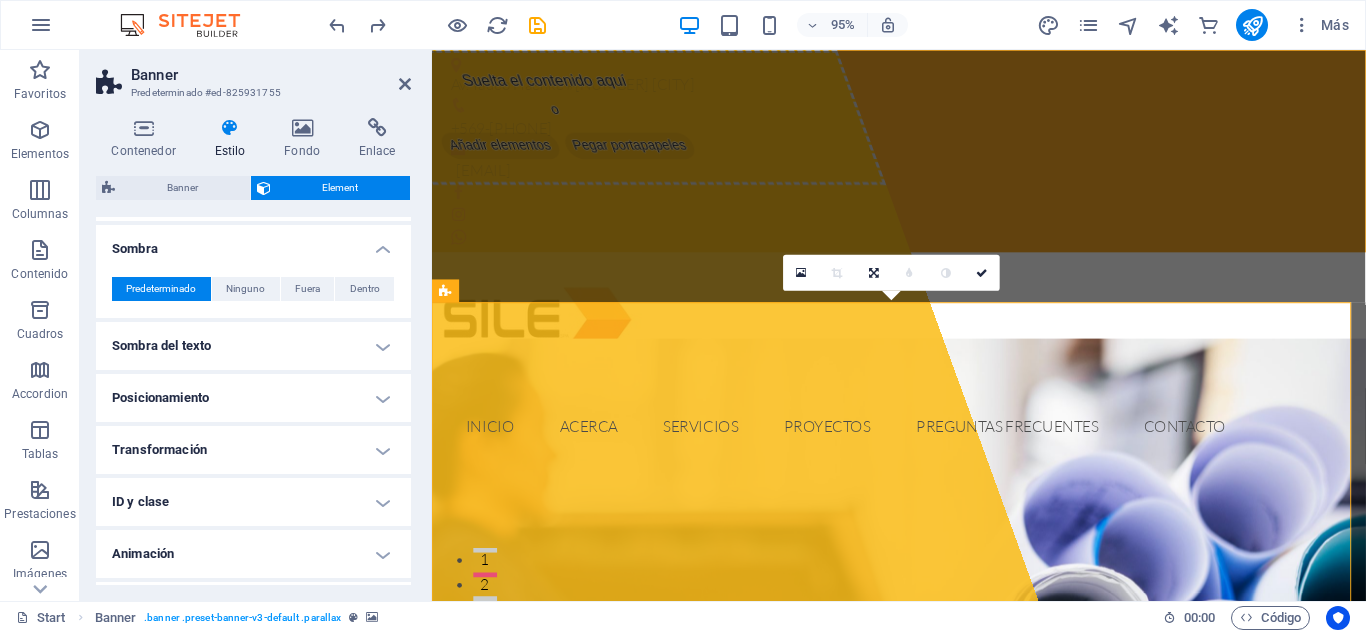click on "Sombra" at bounding box center [253, 243] 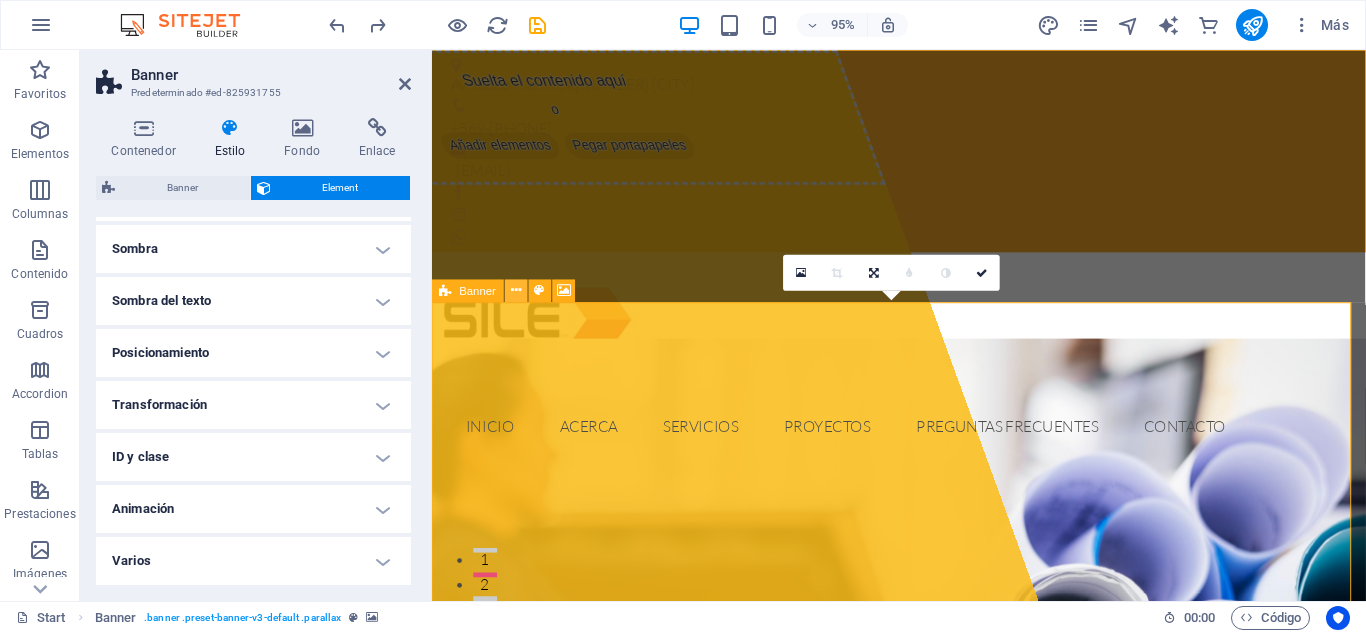 click at bounding box center [516, 290] 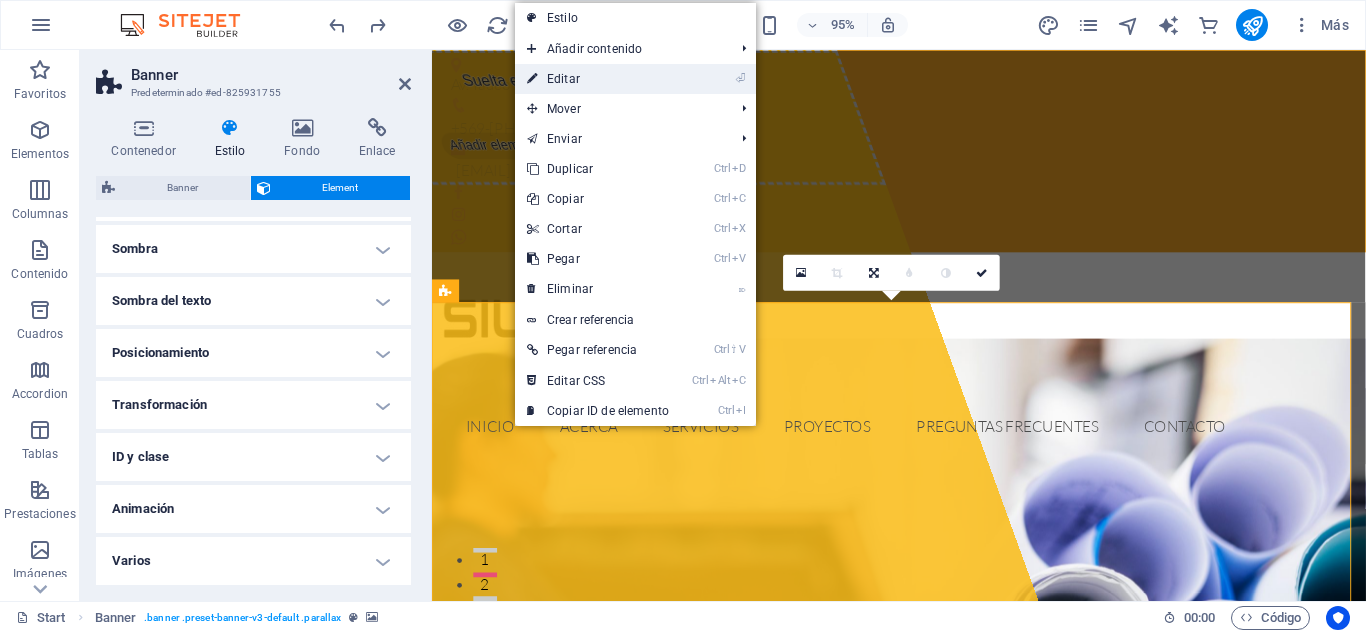 click on "⏎  Editar" at bounding box center [598, 79] 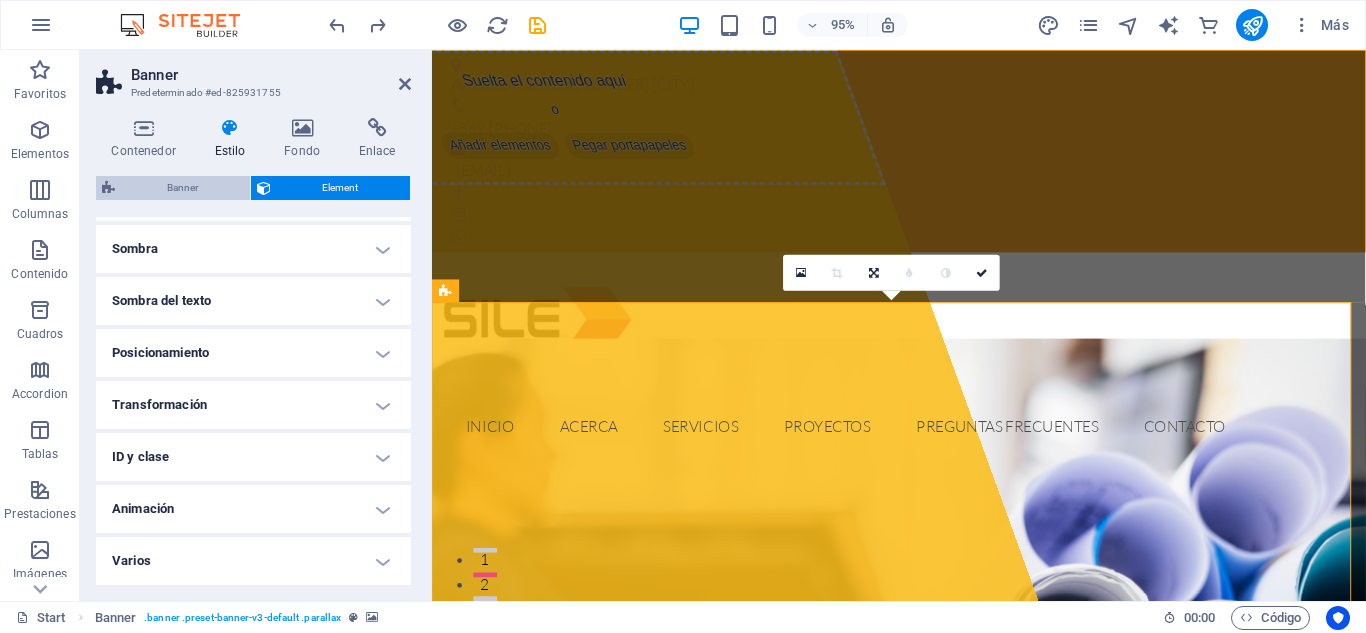 click on "Banner" at bounding box center [182, 188] 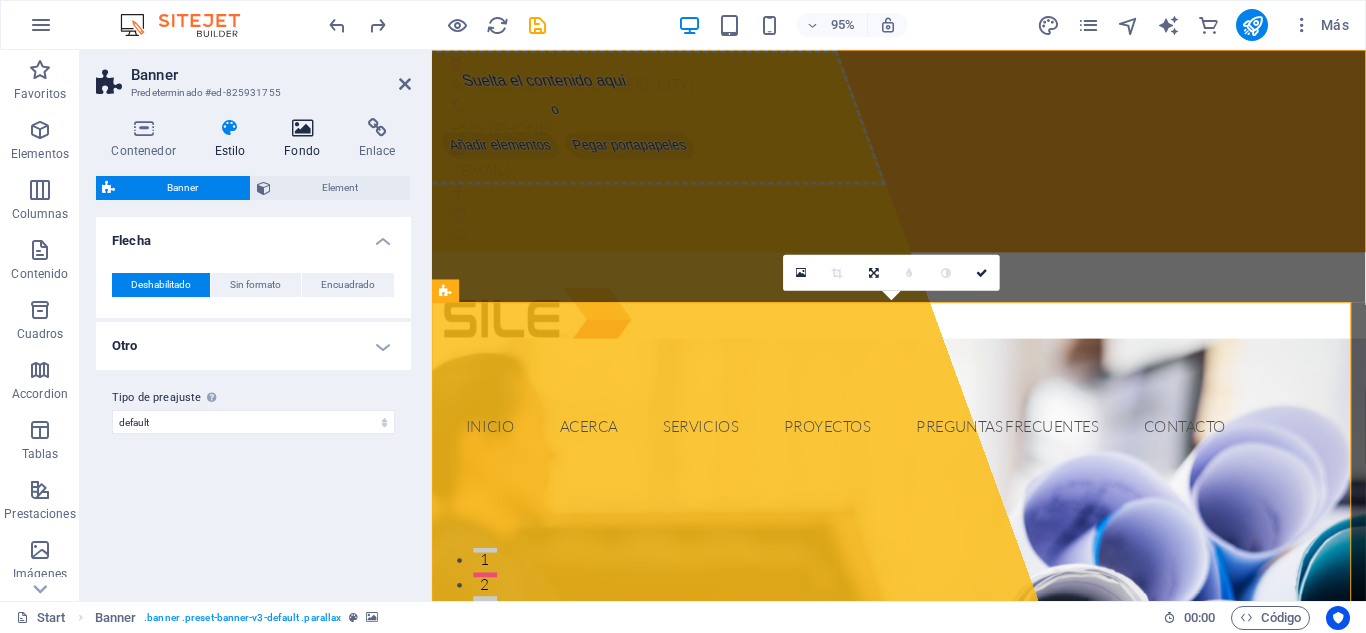 click on "Fondo" at bounding box center (306, 139) 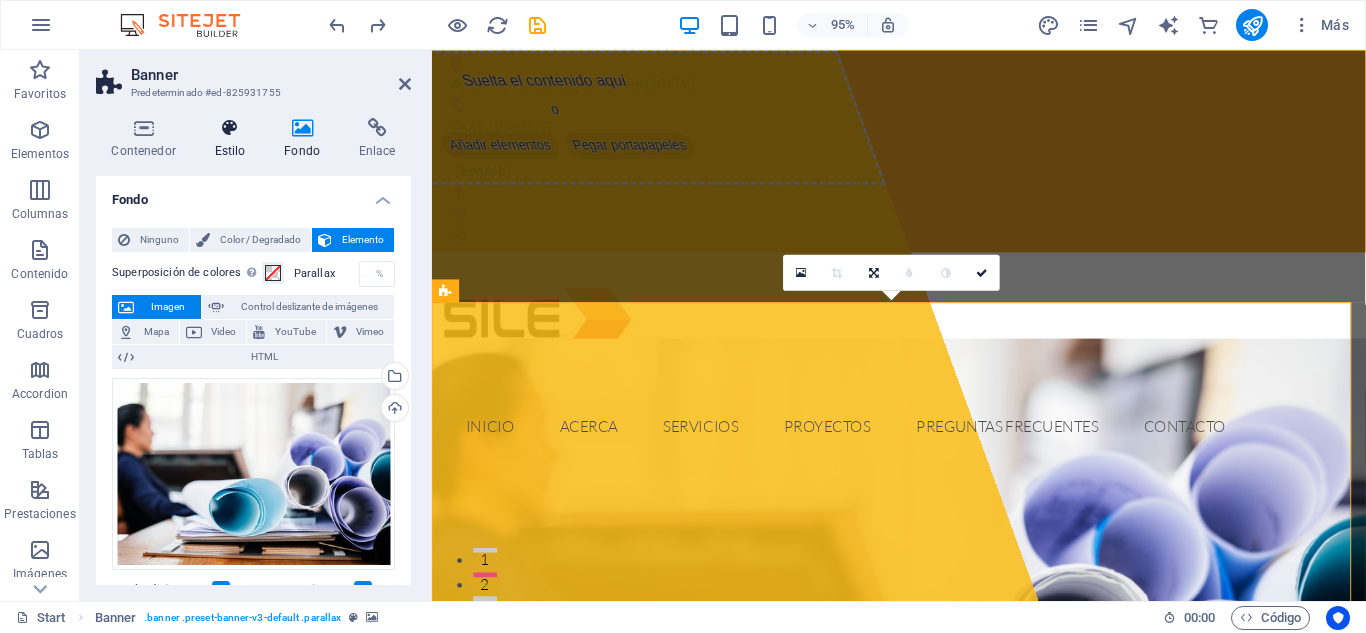 click on "Estilo" at bounding box center [234, 139] 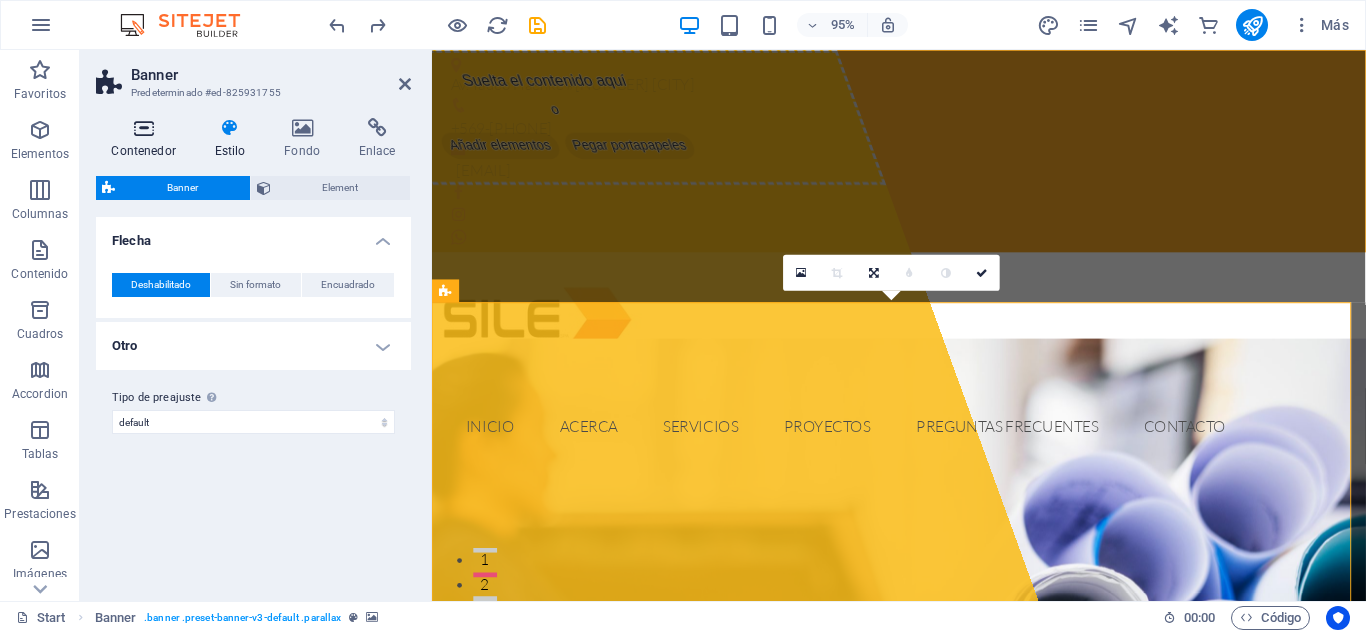 click at bounding box center (143, 128) 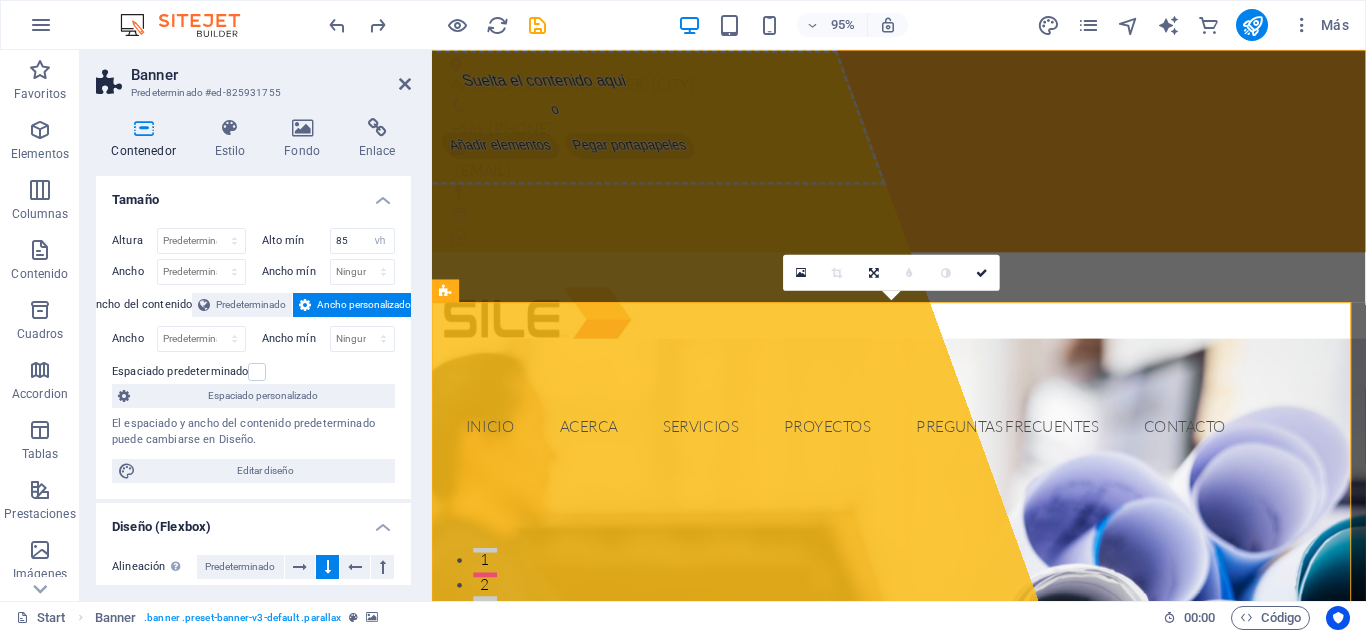 scroll, scrollTop: 28, scrollLeft: 0, axis: vertical 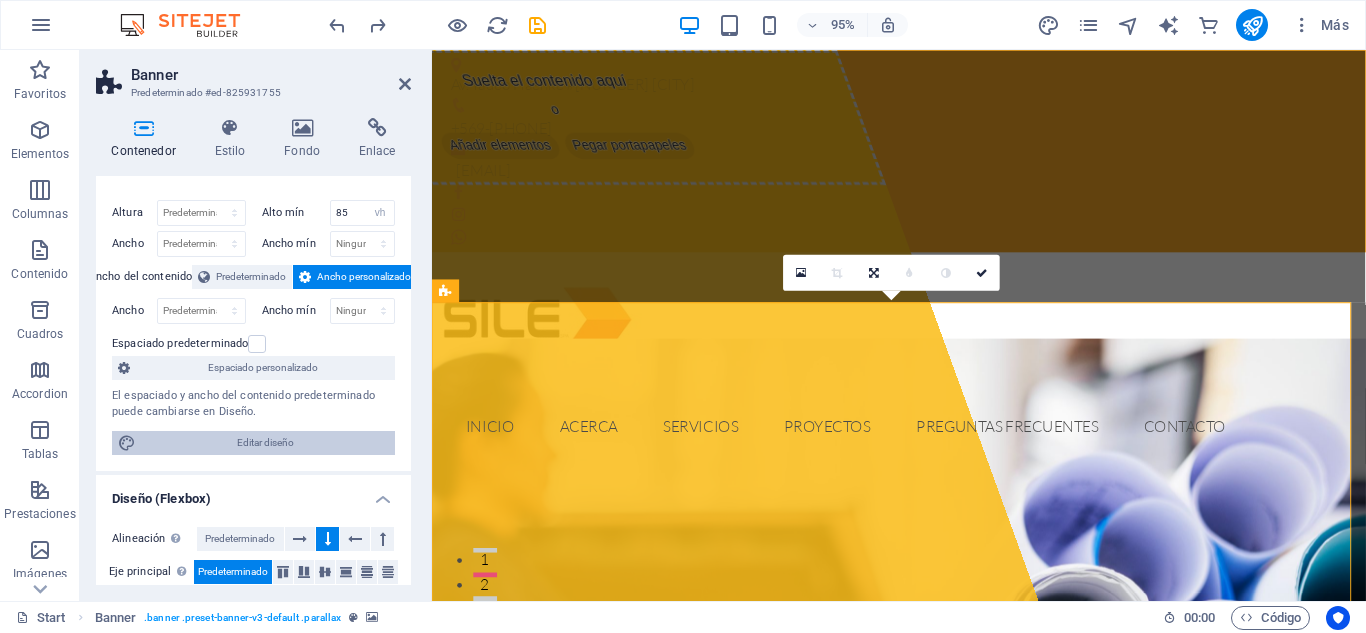 click on "Editar diseño" at bounding box center (265, 443) 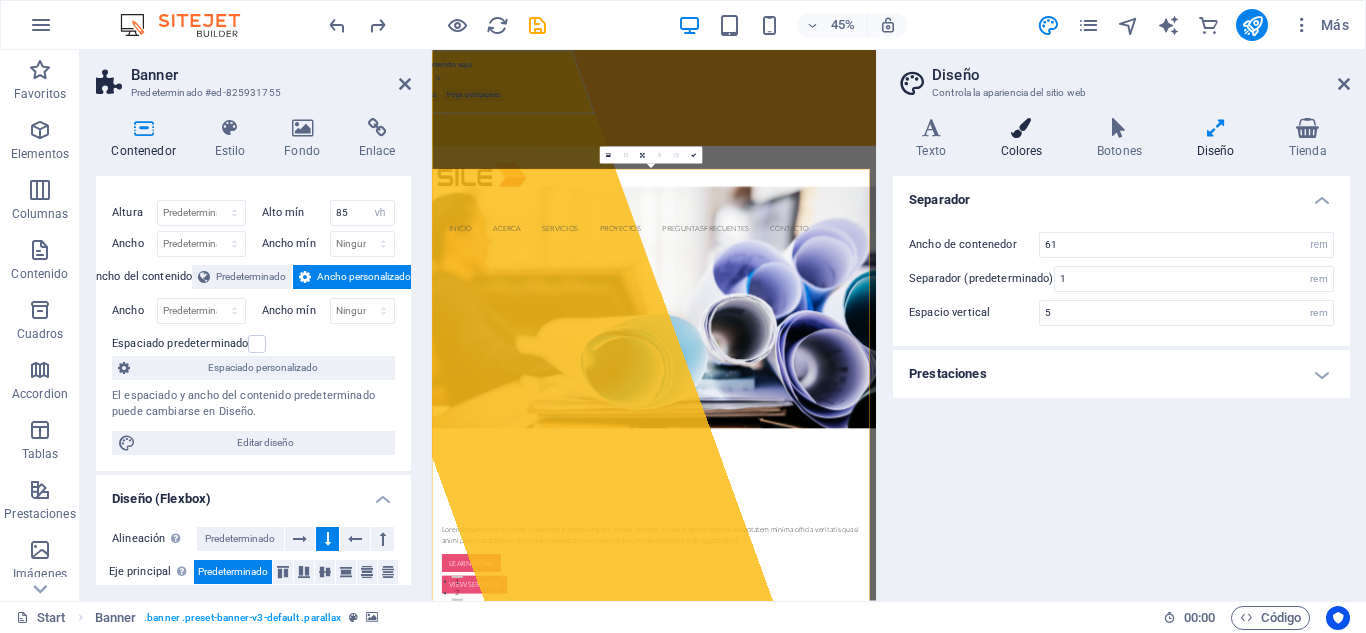 click on "Colores" at bounding box center (1025, 139) 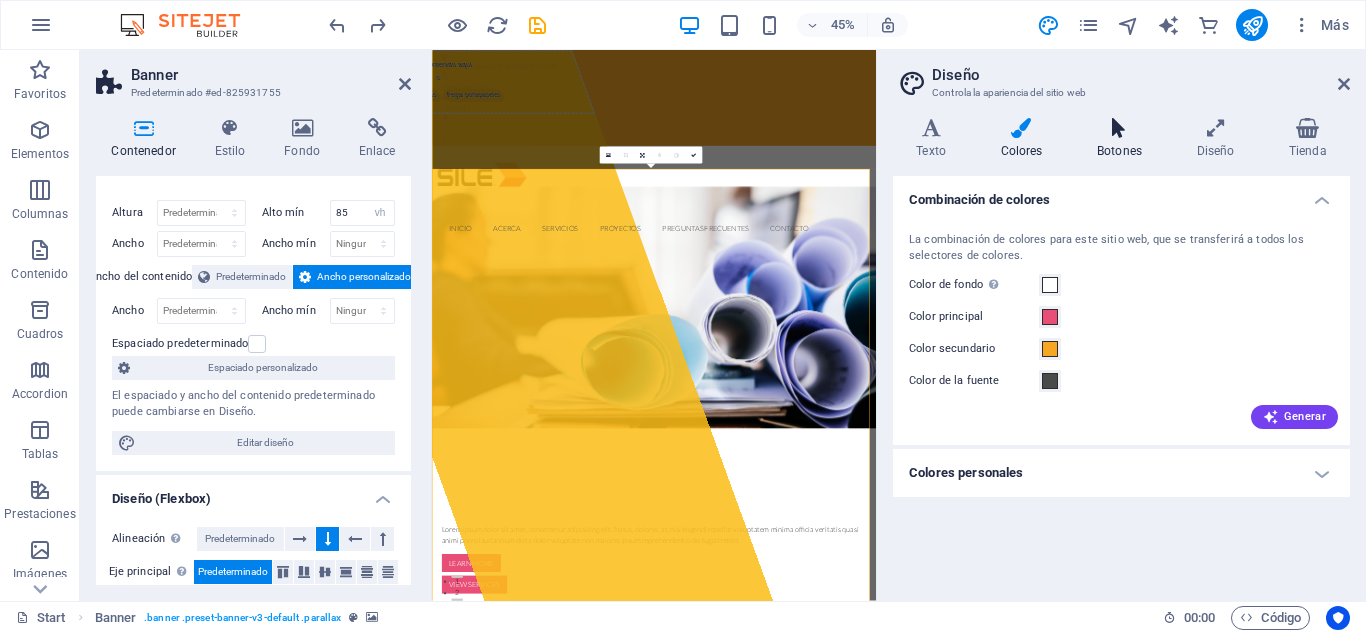 click on "Botones" at bounding box center [1124, 139] 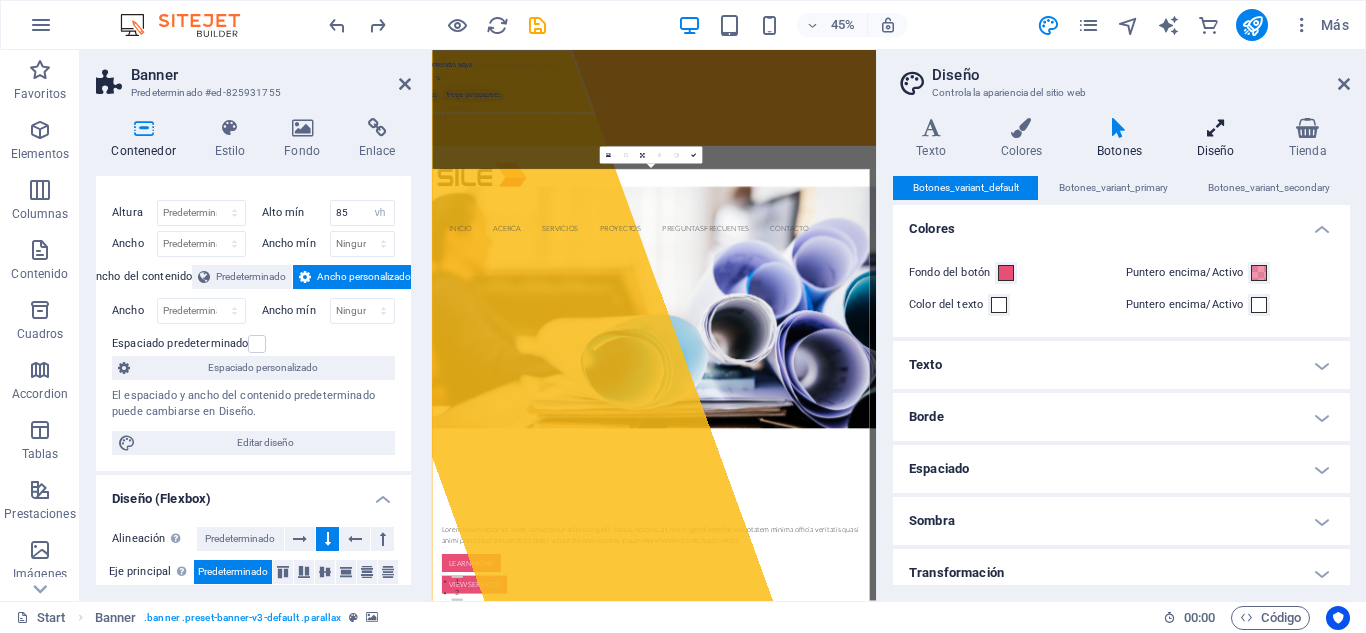 click at bounding box center (1215, 128) 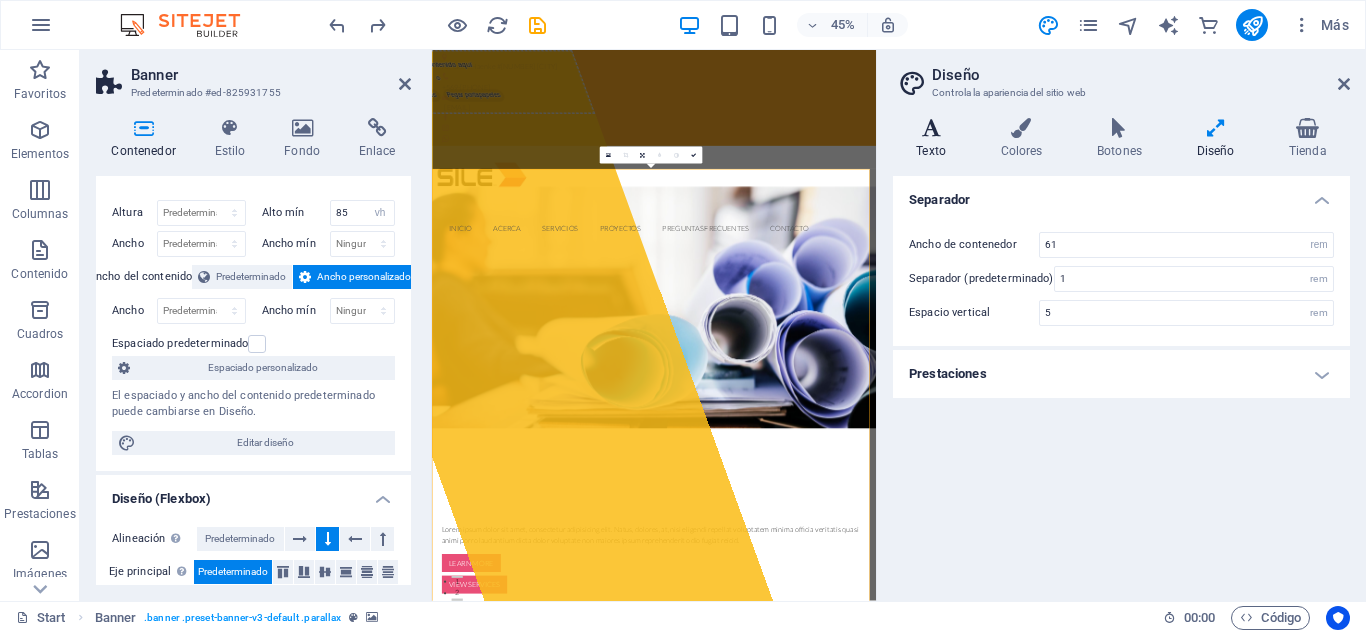 click on "Texto" at bounding box center [935, 139] 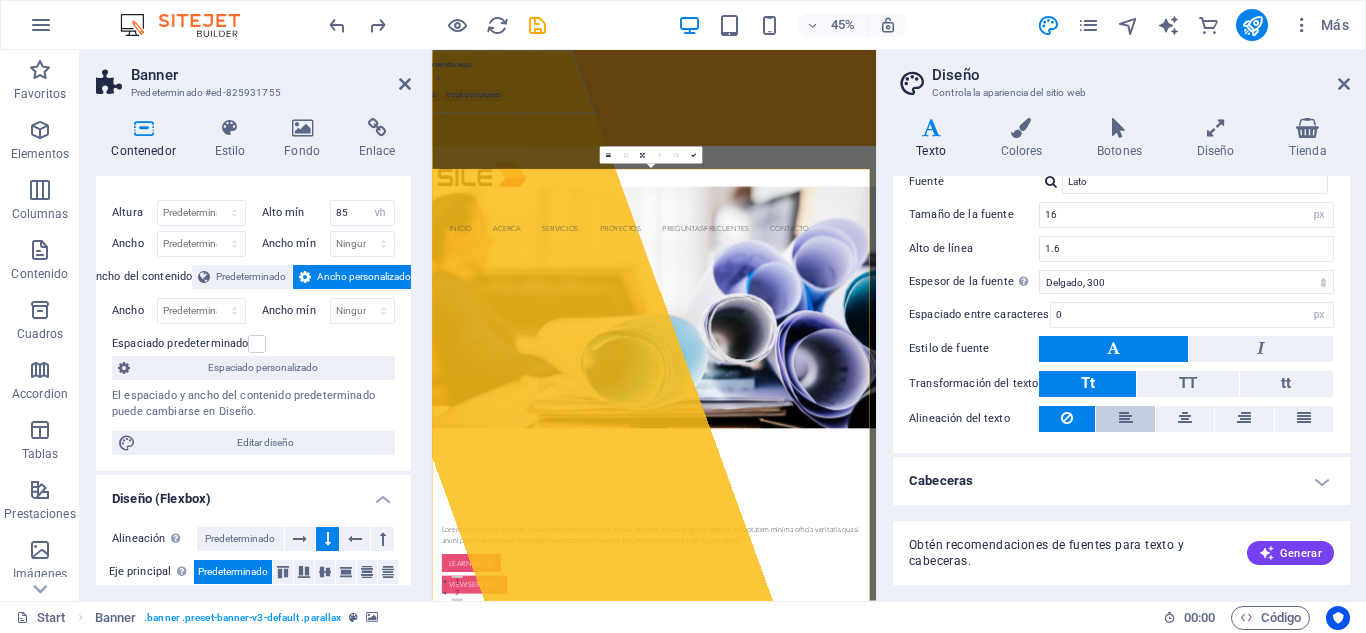 scroll, scrollTop: 0, scrollLeft: 0, axis: both 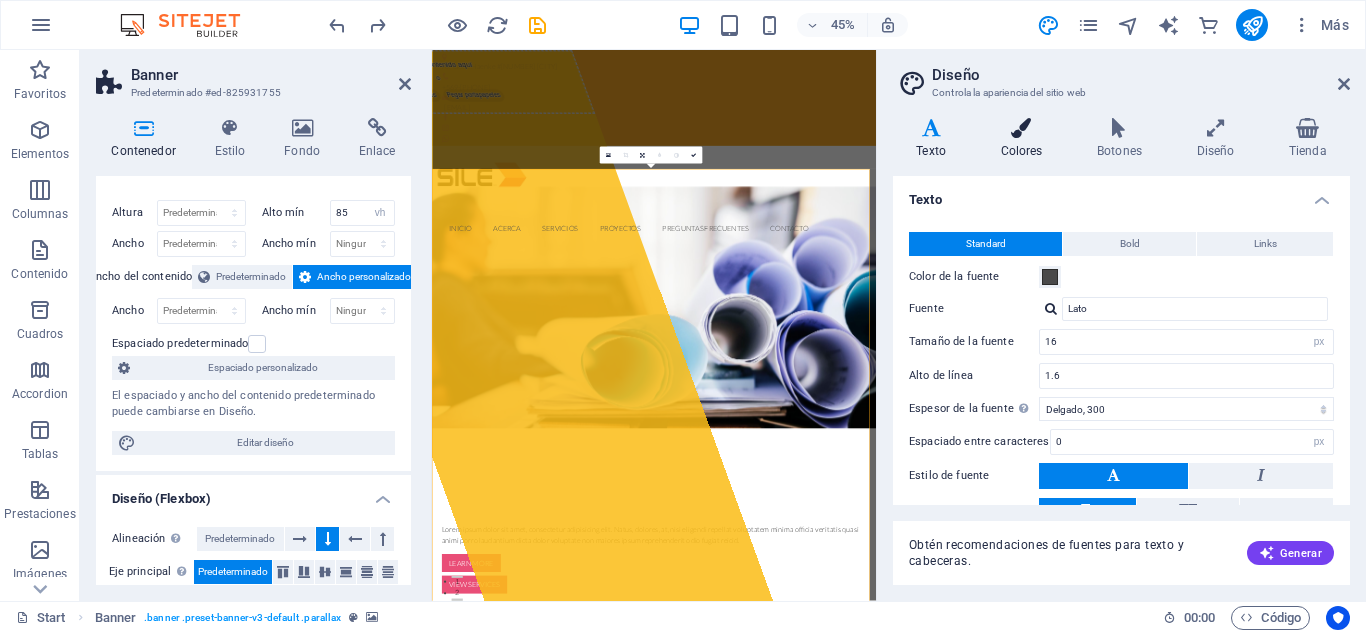 click at bounding box center (1021, 128) 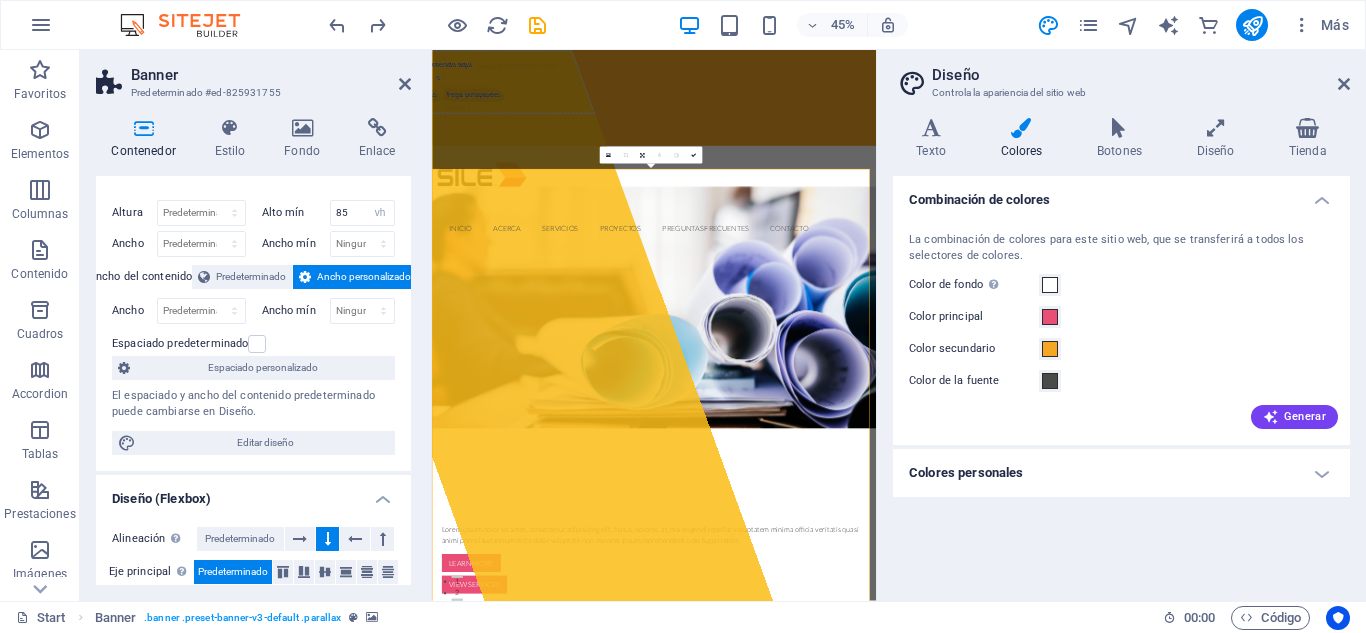 click on "Colores personales" at bounding box center (1121, 473) 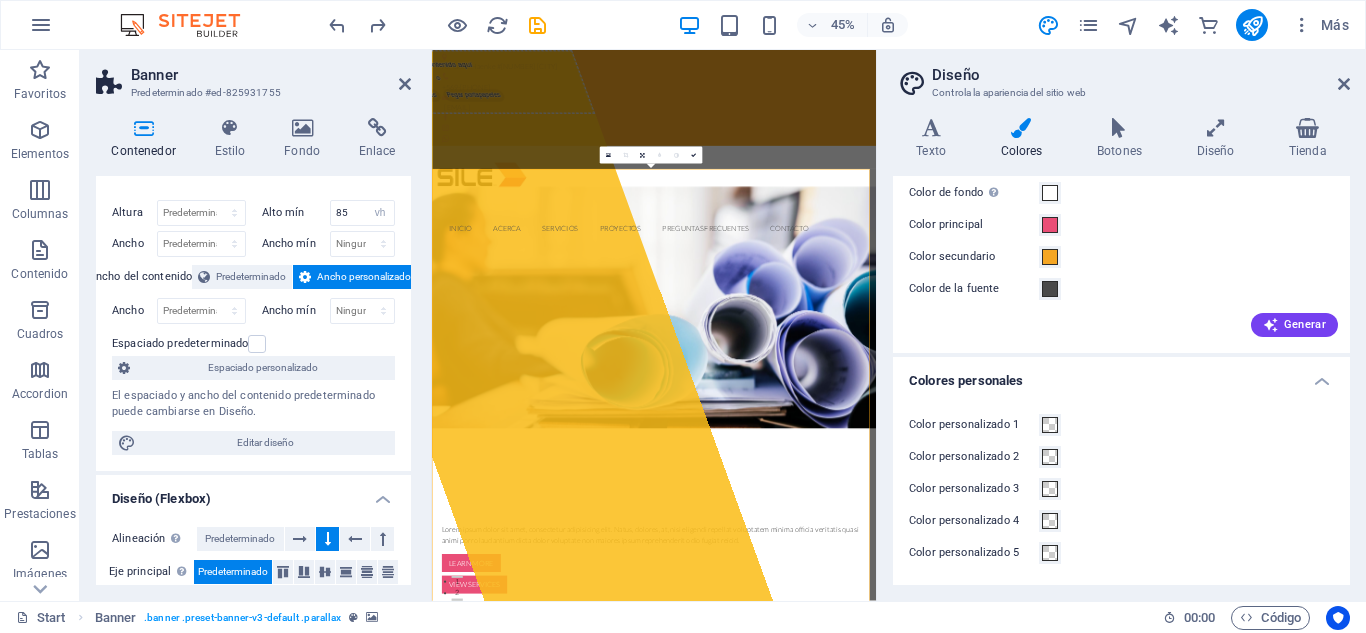scroll, scrollTop: 0, scrollLeft: 0, axis: both 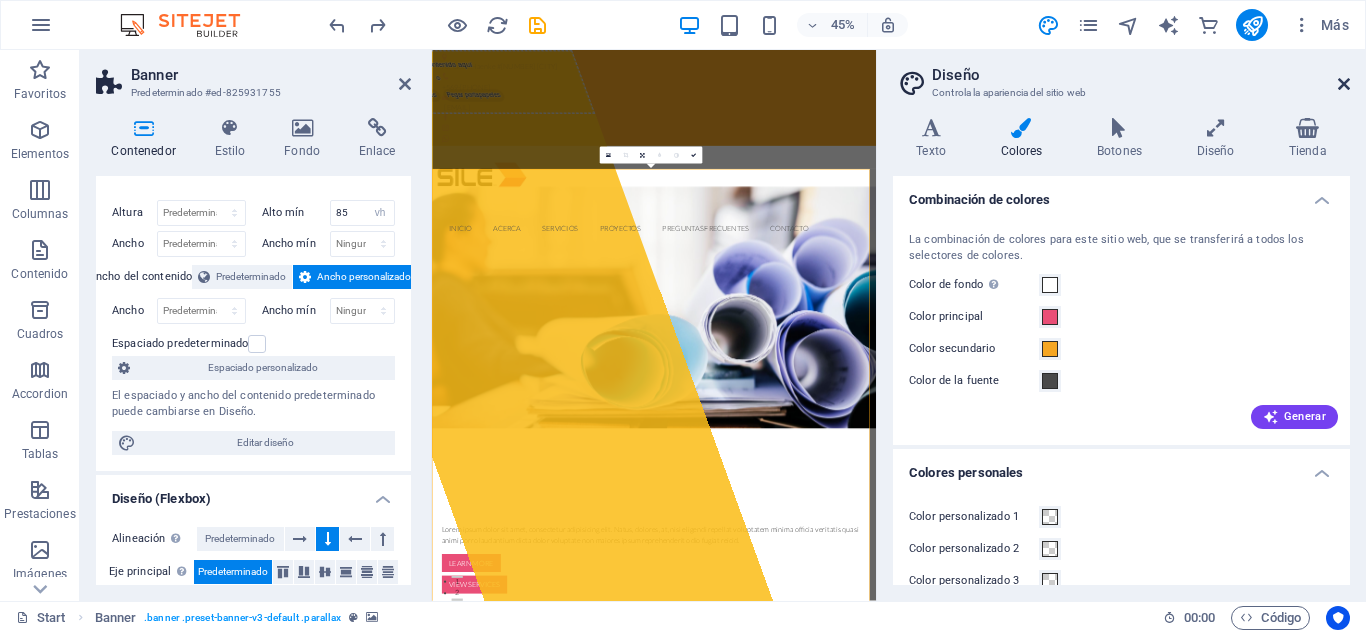 click at bounding box center [1344, 84] 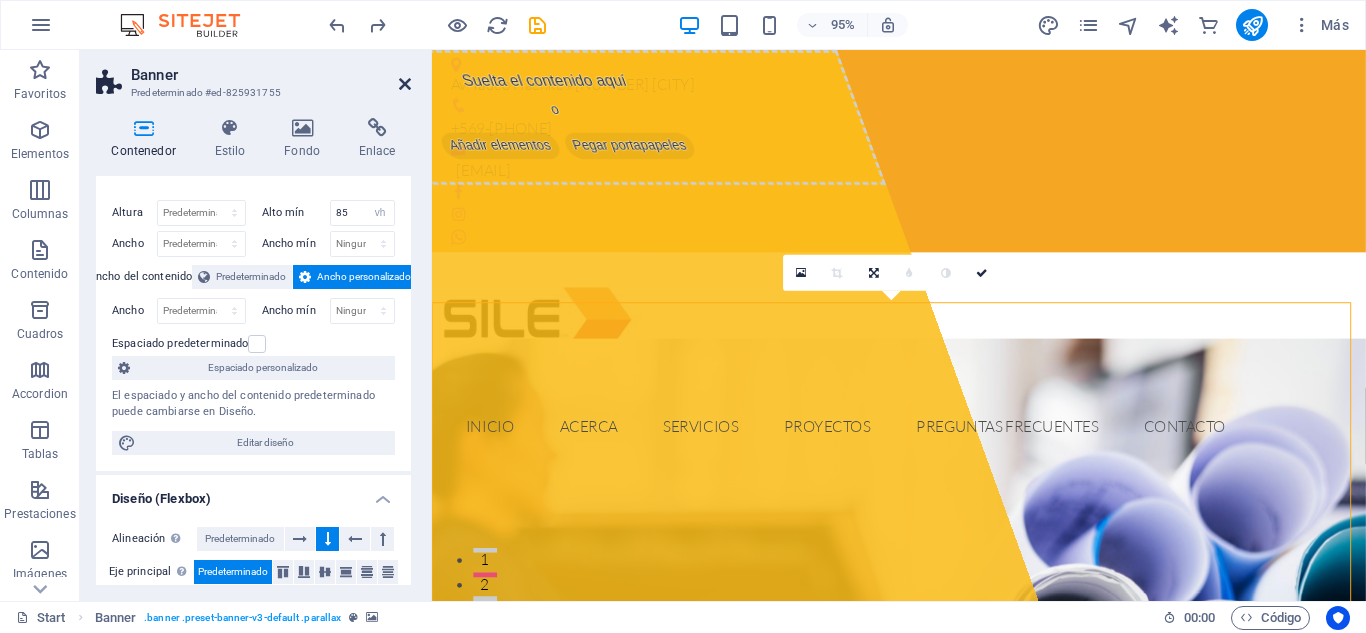click at bounding box center (405, 84) 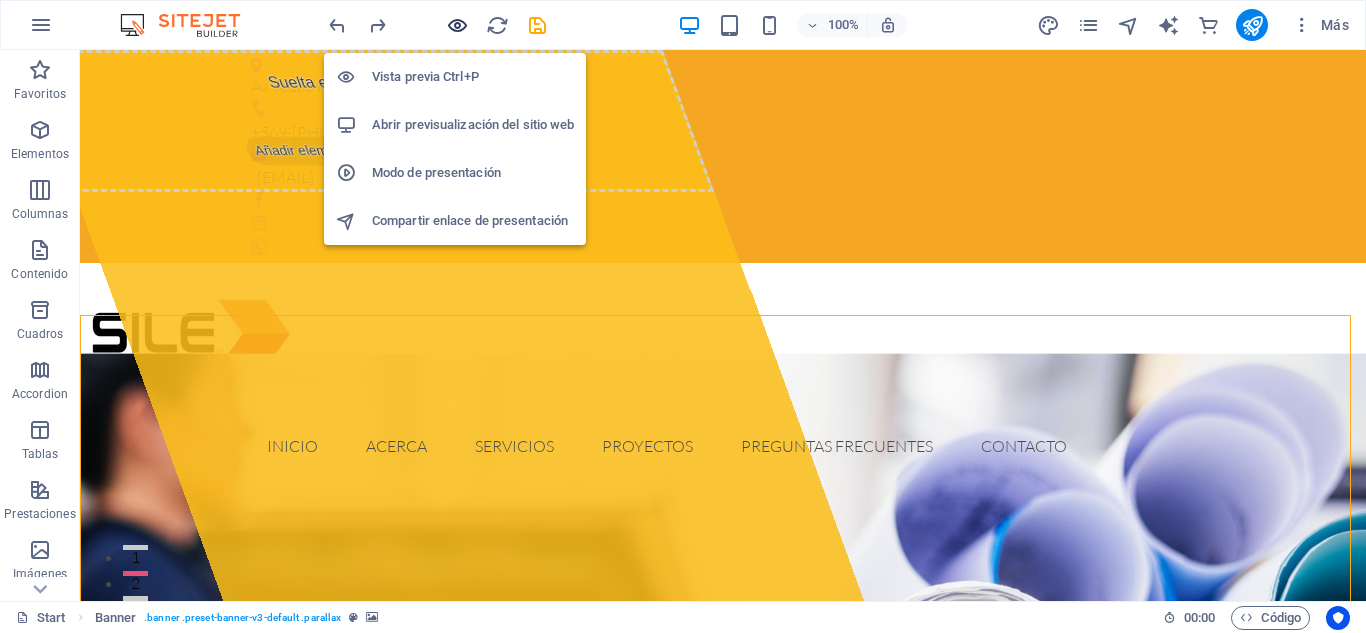 click at bounding box center [457, 25] 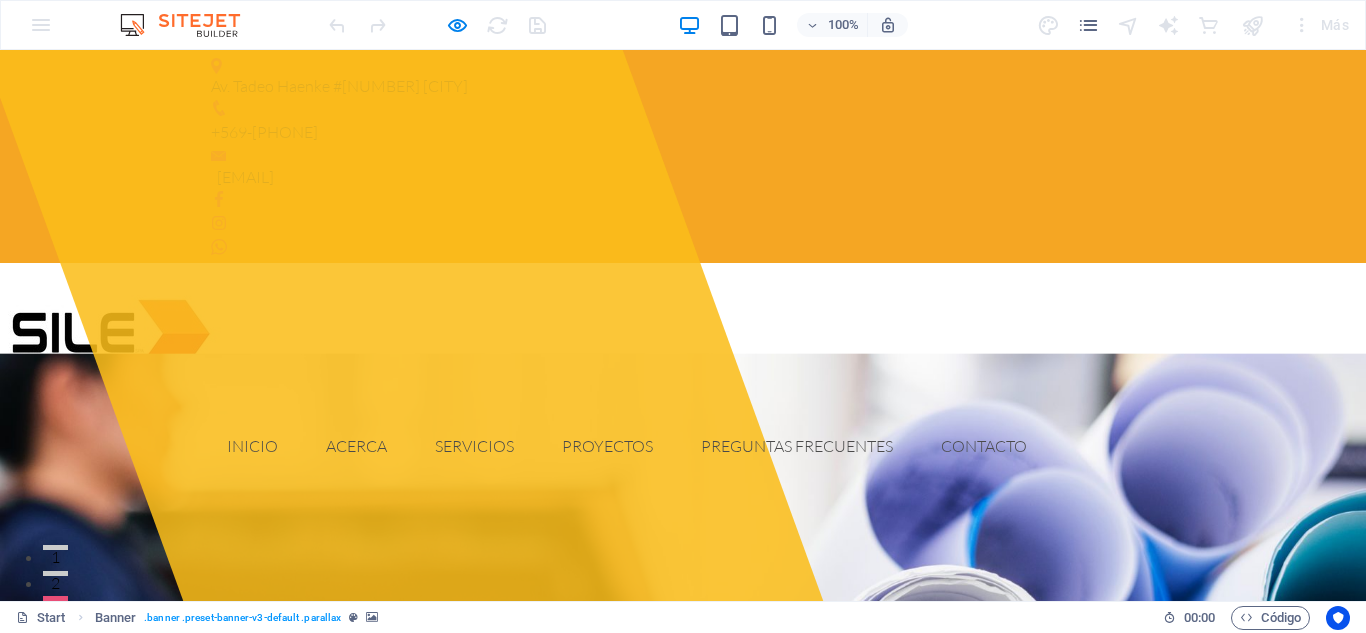 click on "Inicio Acerca Servicios Proyectos Preguntas Frecuentes Contacto" at bounding box center [683, 446] 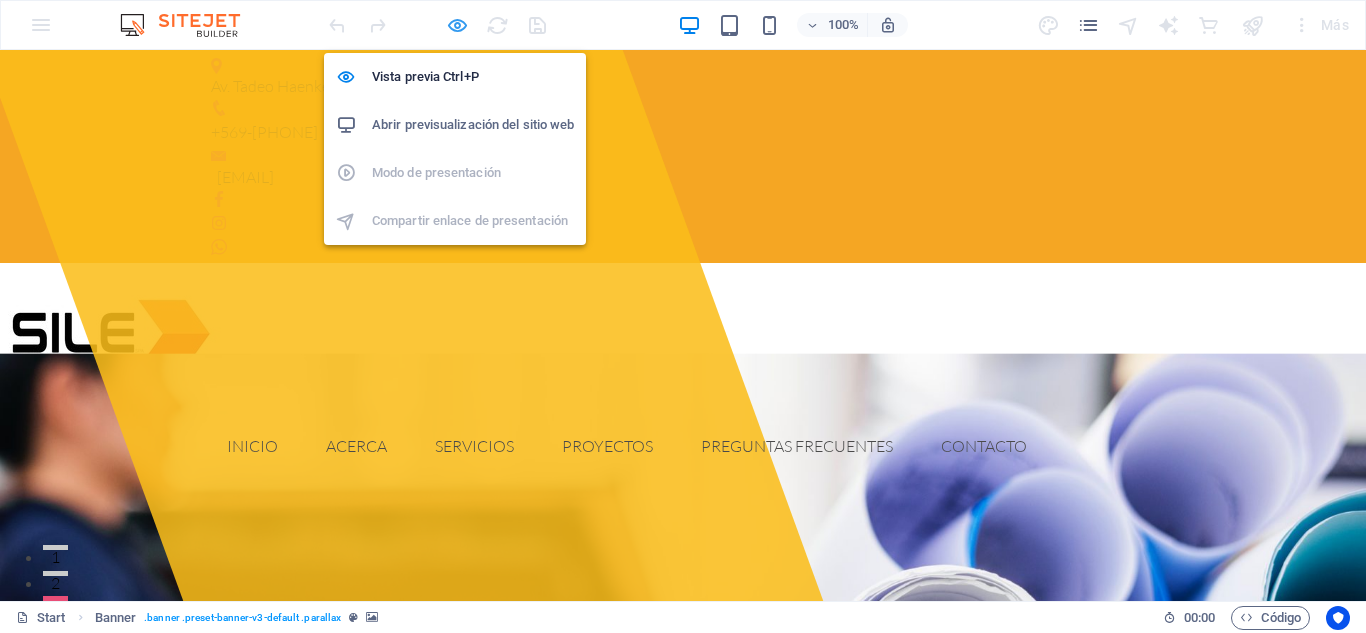click at bounding box center [457, 25] 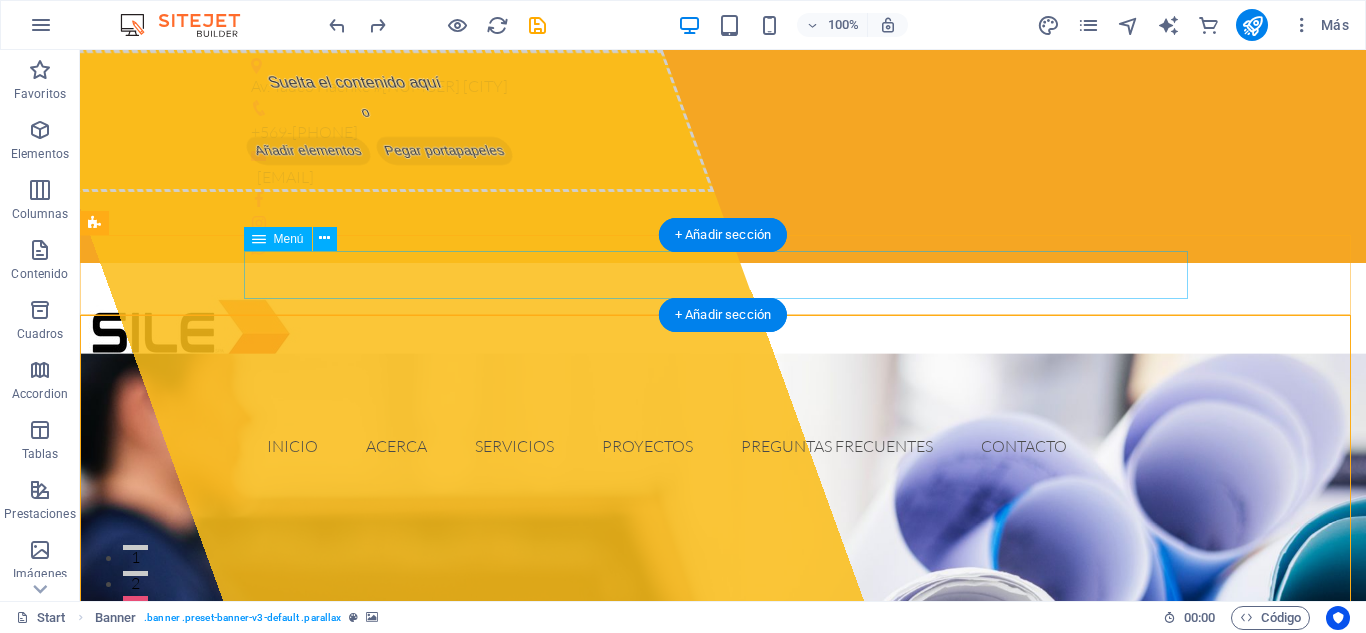 click on "Inicio Acerca Servicios Proyectos Preguntas Frecuentes Contacto" at bounding box center (723, 446) 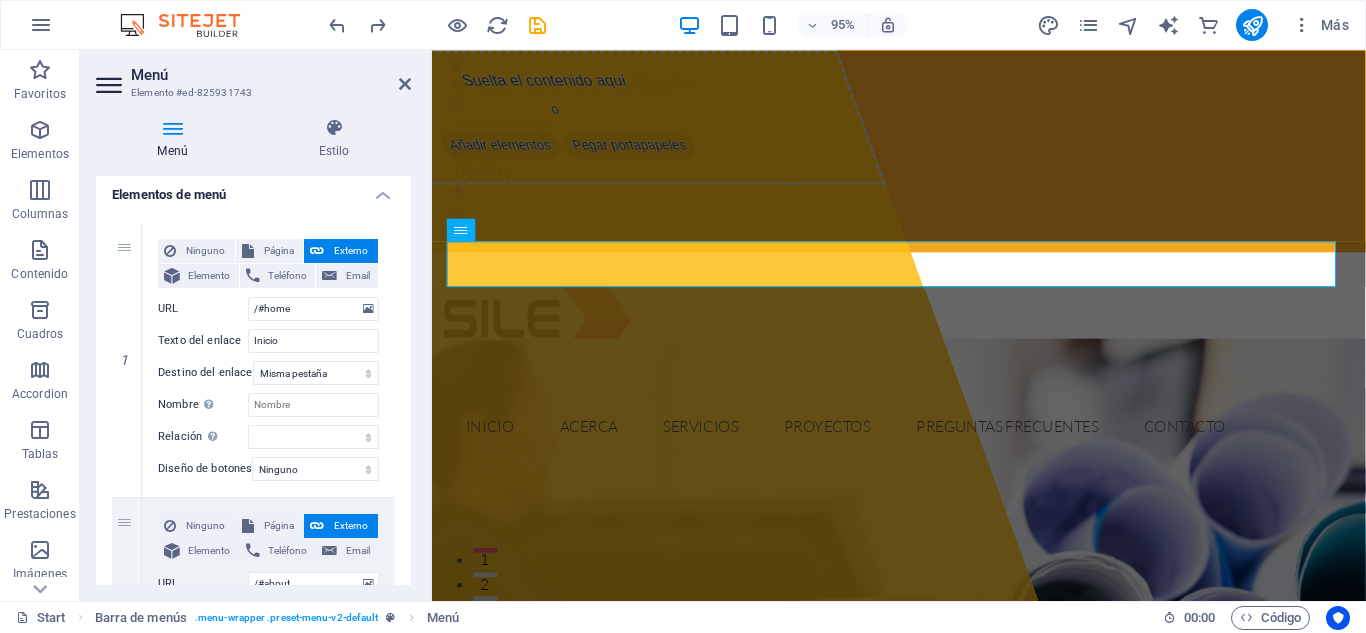 scroll, scrollTop: 166, scrollLeft: 0, axis: vertical 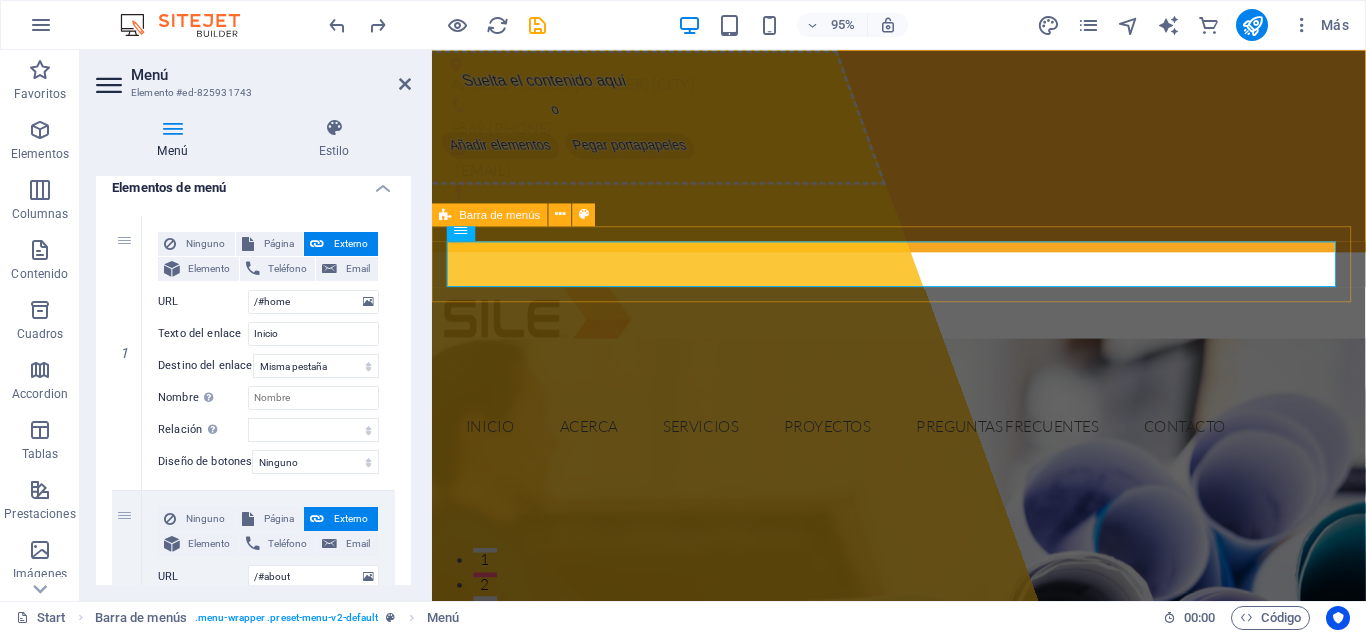 click on "Inicio Acerca Servicios Proyectos Preguntas Frecuentes Contacto" at bounding box center [923, 446] 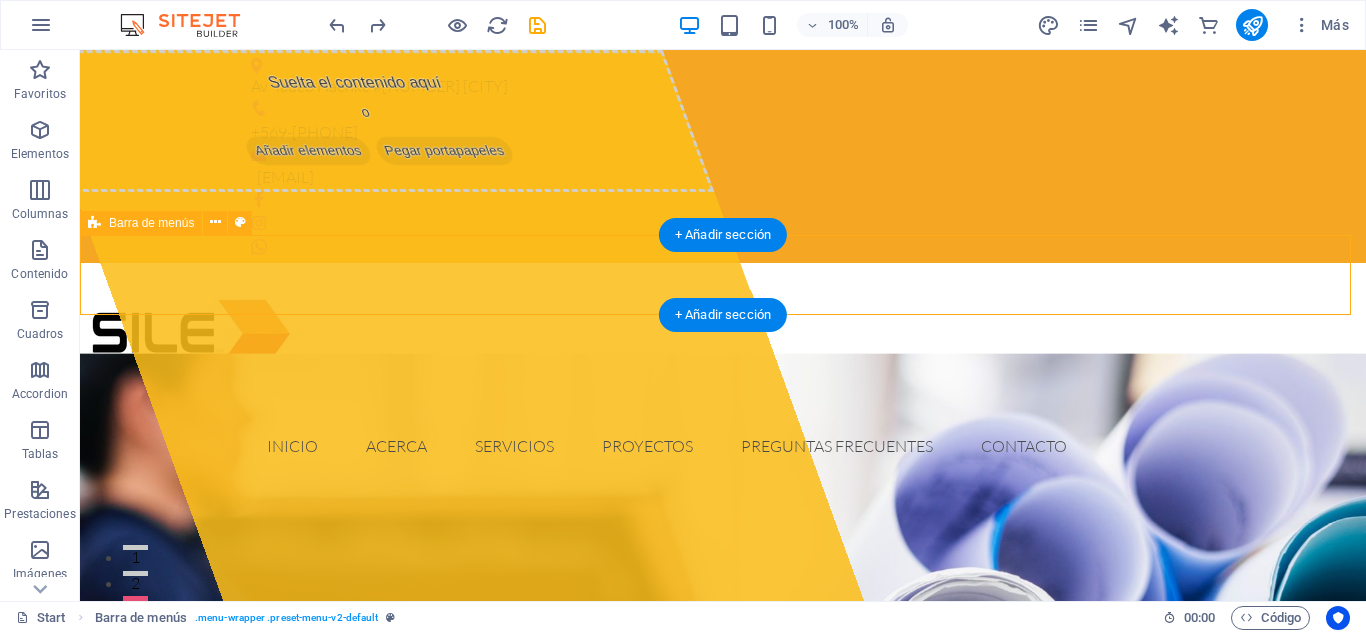 click on "Inicio Acerca Servicios Proyectos Preguntas Frecuentes Contacto" at bounding box center (723, 446) 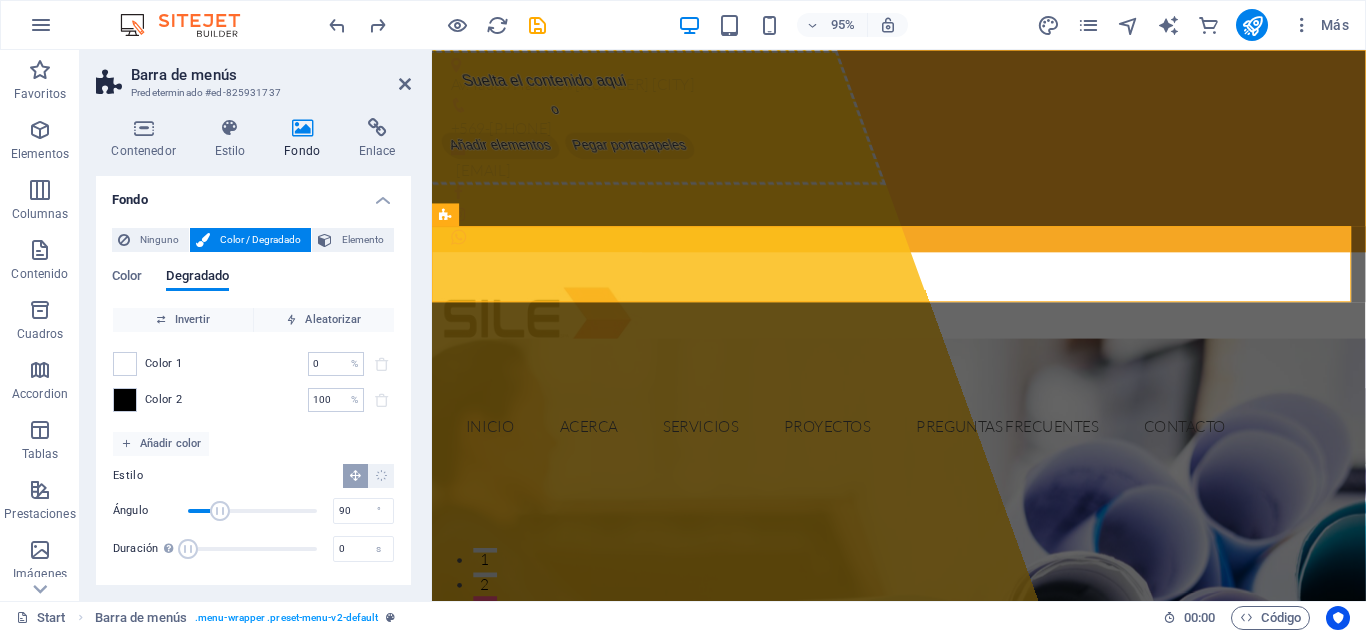 click on "Color / Degradado" at bounding box center (260, 240) 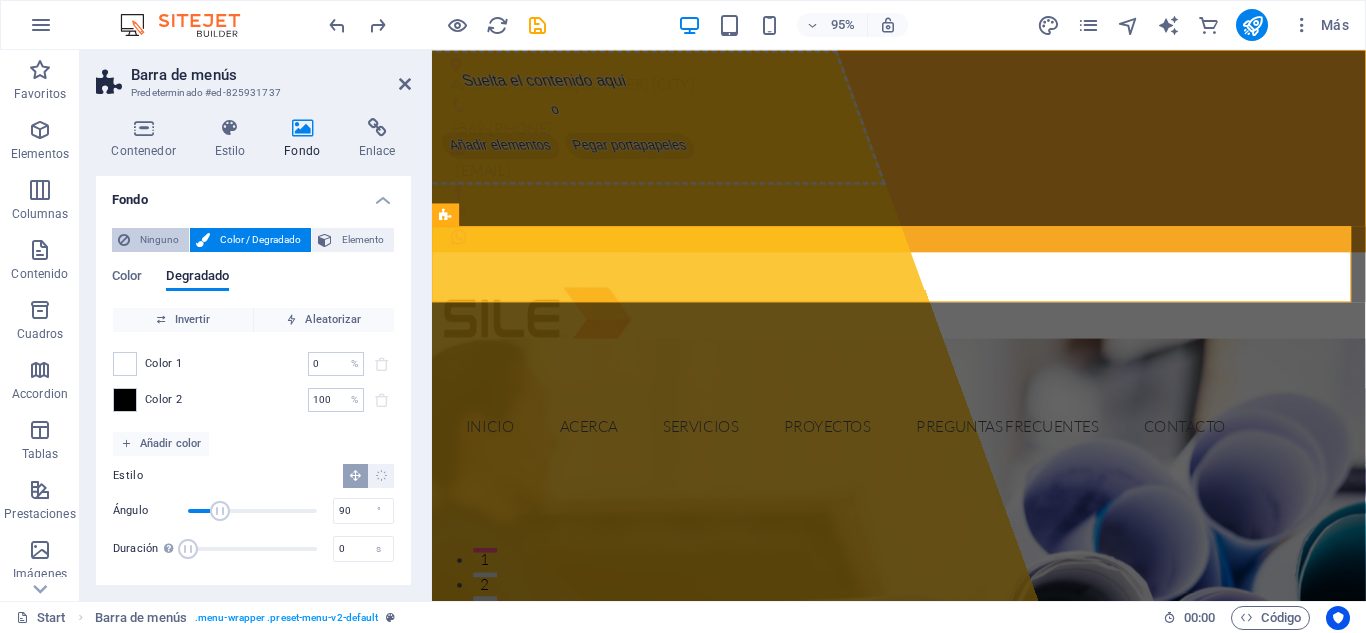 click on "Ninguno" at bounding box center [159, 240] 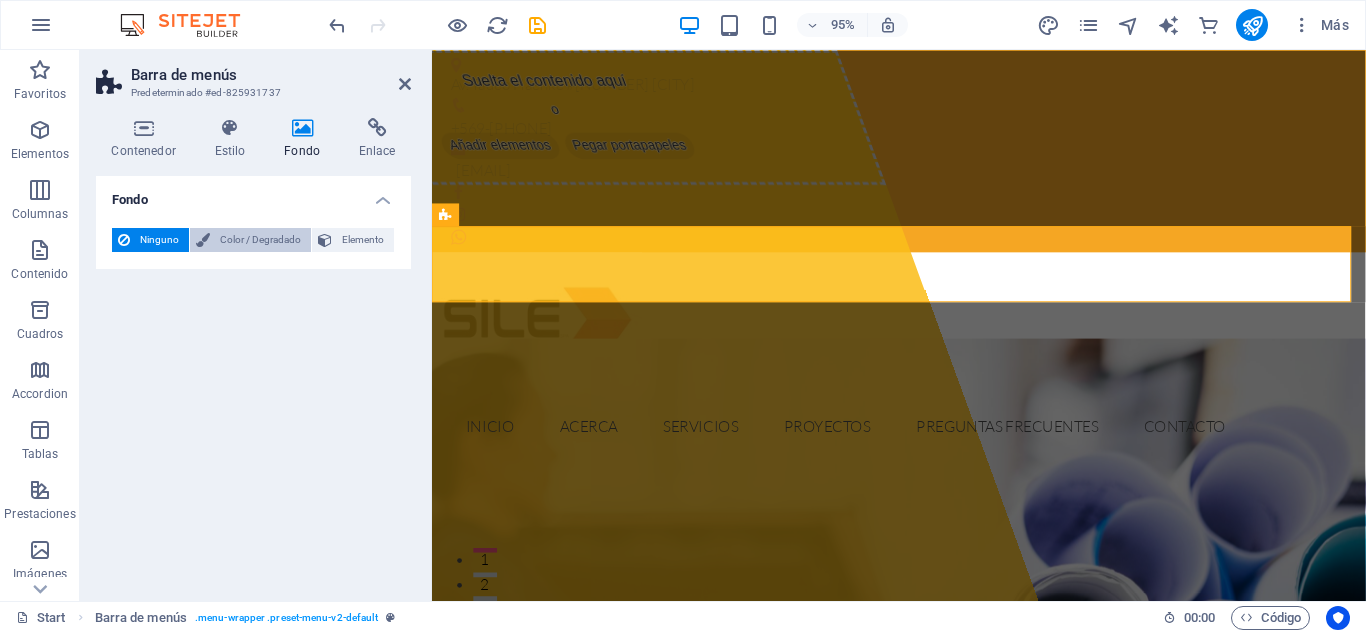 click on "Color / Degradado" at bounding box center [260, 240] 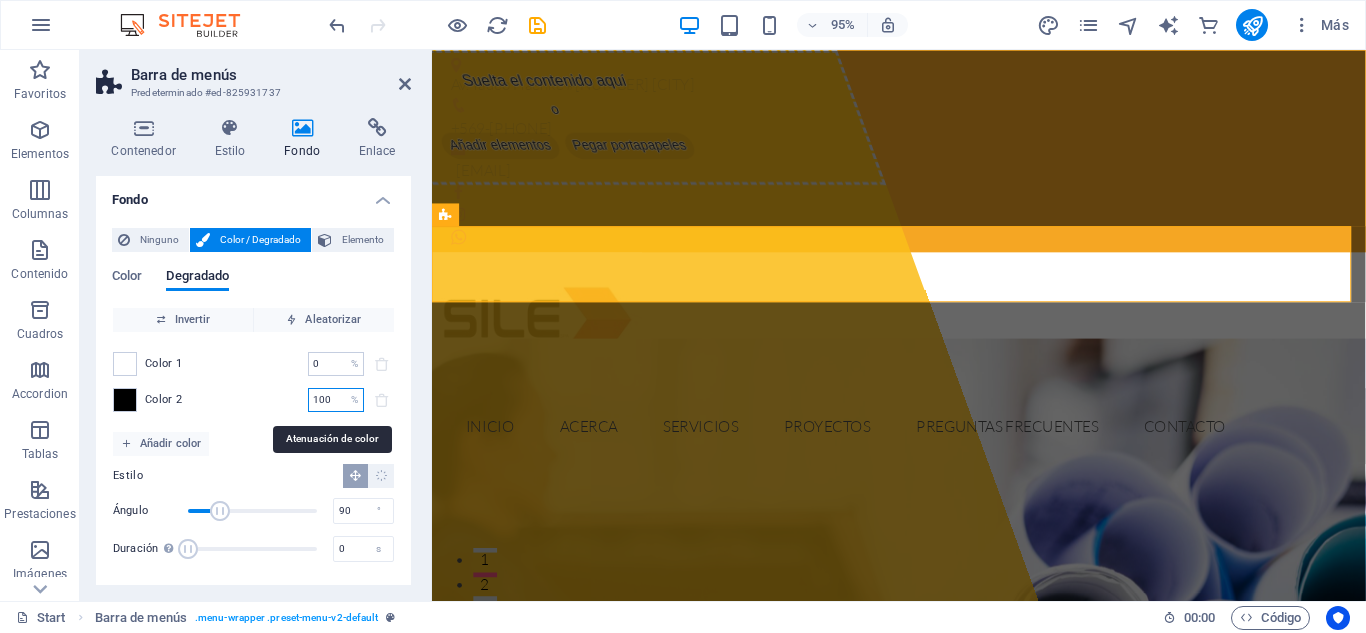 click on "100" at bounding box center [325, 400] 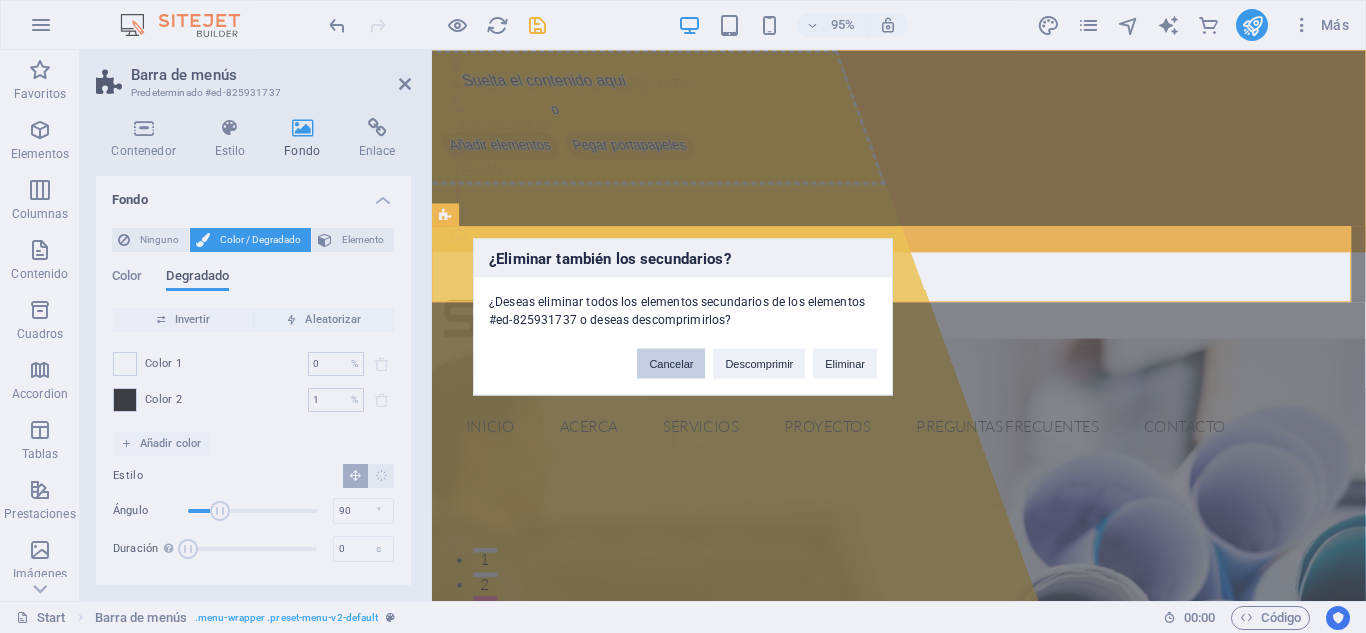 drag, startPoint x: 664, startPoint y: 354, endPoint x: 243, endPoint y: 323, distance: 422.1398 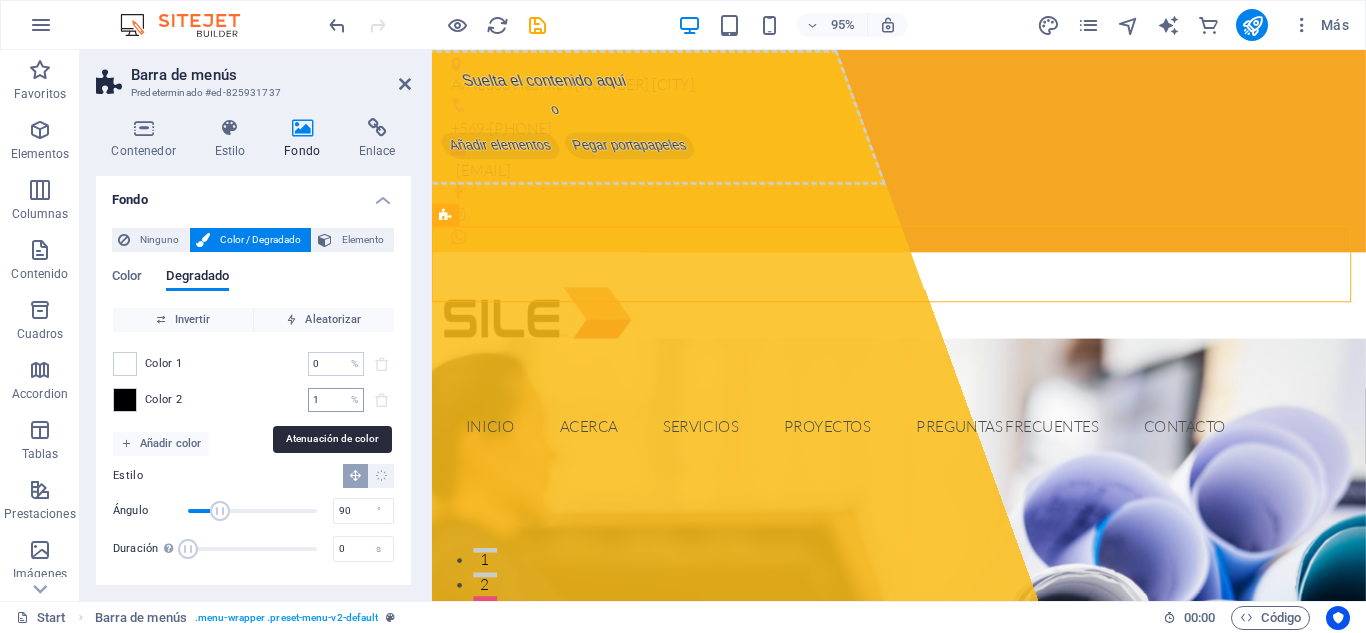 click on "1" at bounding box center (325, 400) 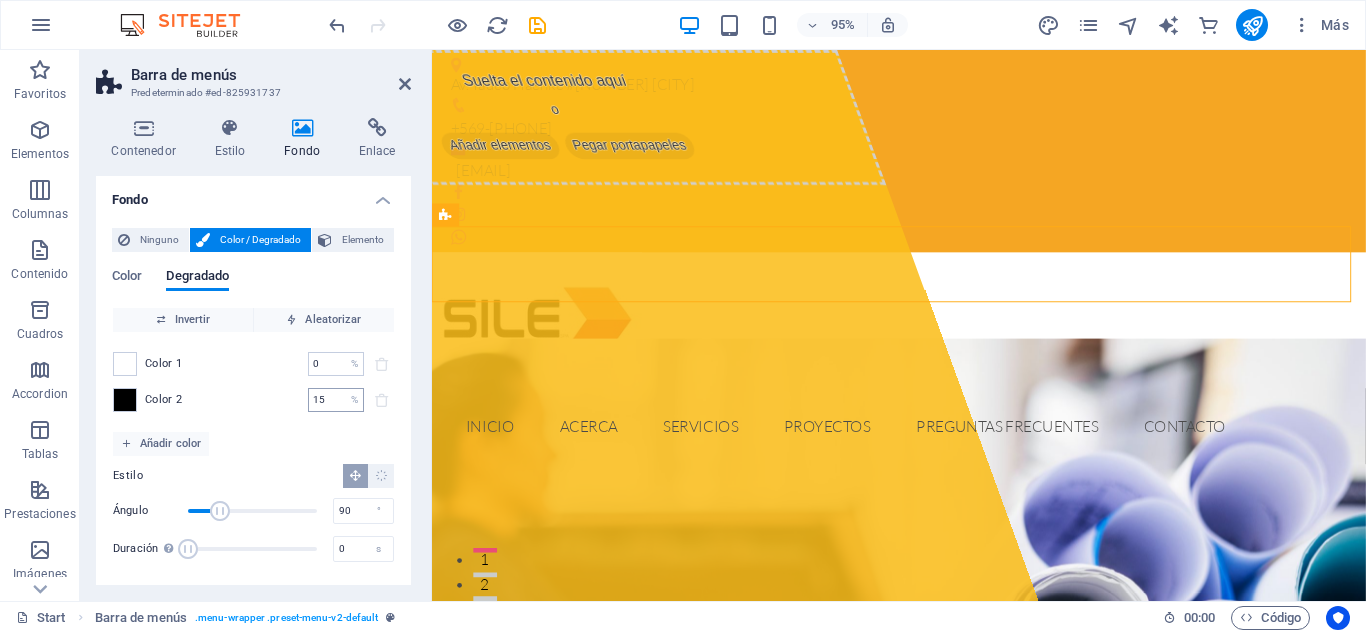click on "15" at bounding box center [325, 400] 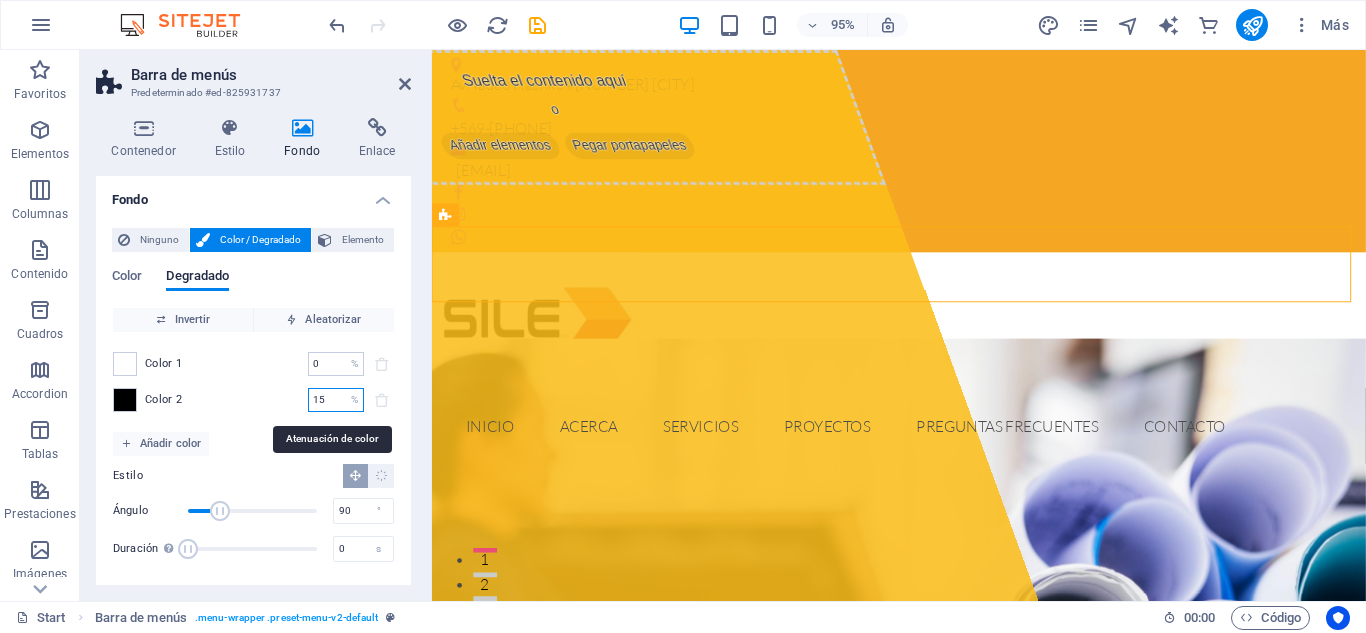 type on "1" 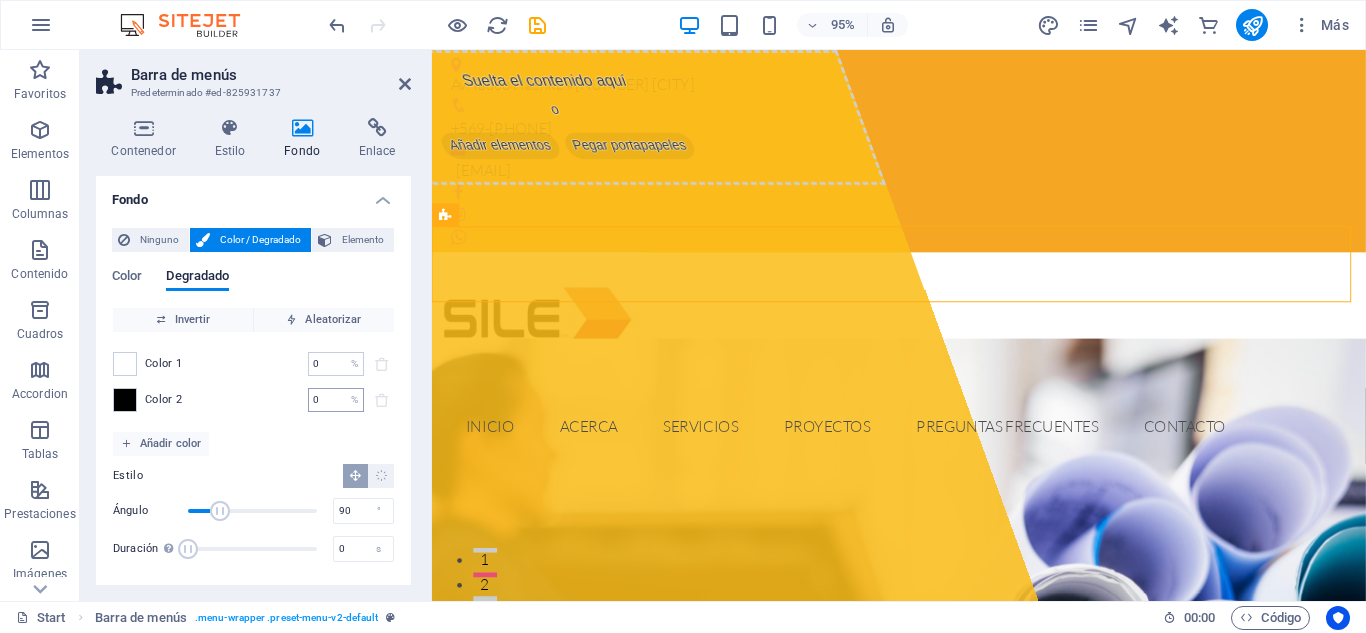 click on "0" at bounding box center (325, 400) 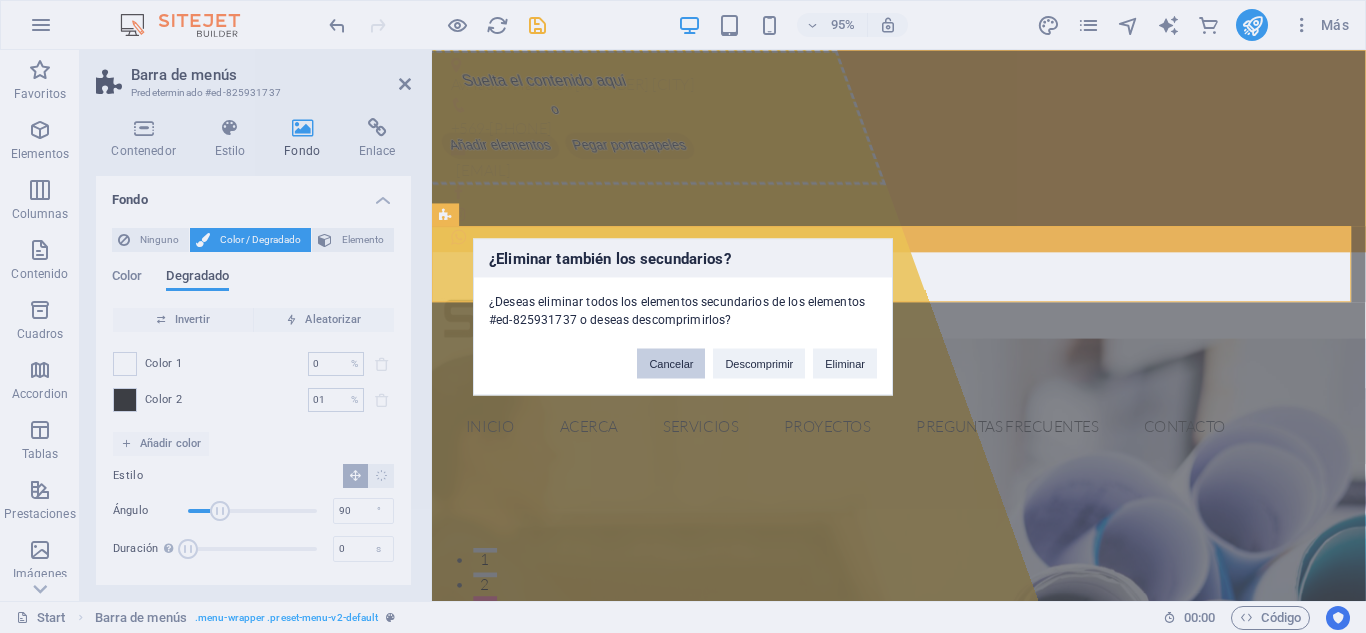 click on "Cancelar" at bounding box center (671, 363) 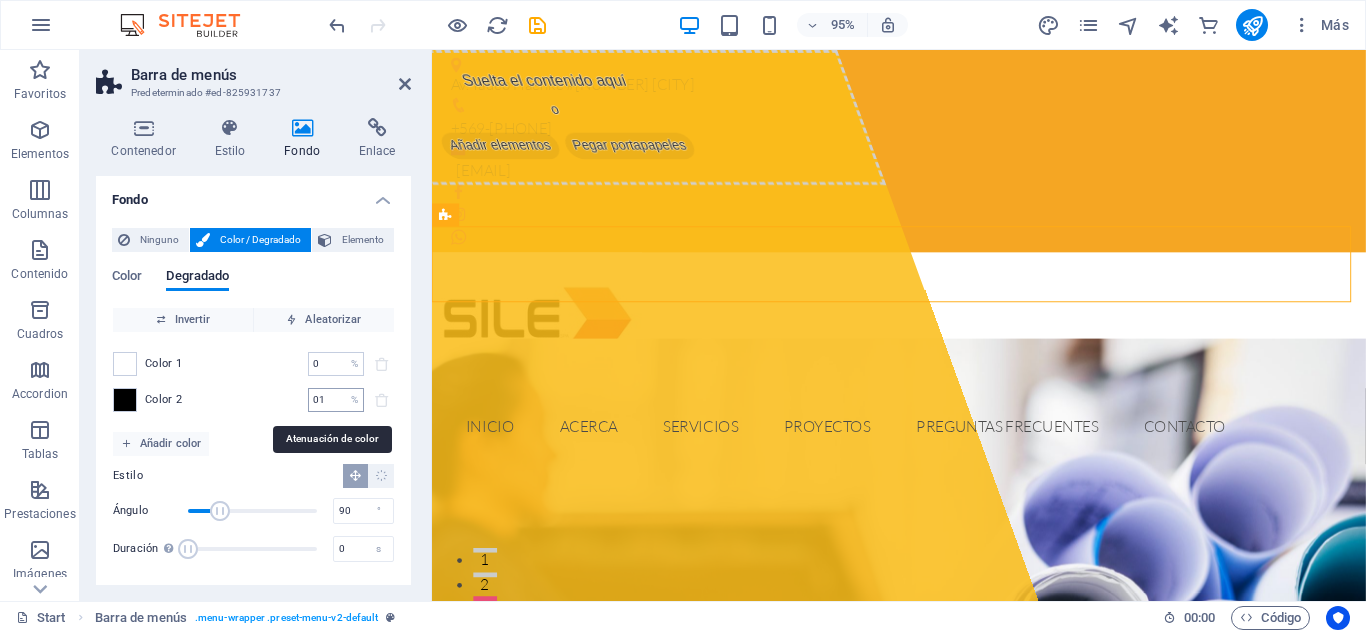 click on "01" at bounding box center (325, 400) 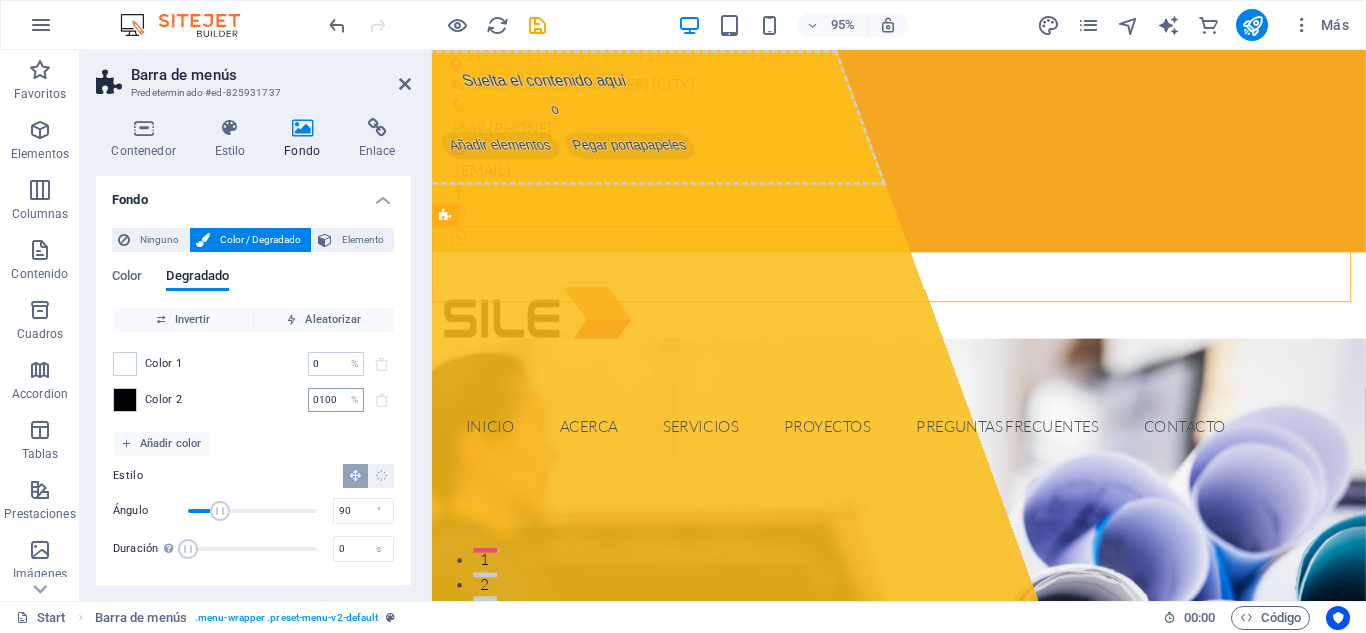 click on "0100" at bounding box center [325, 400] 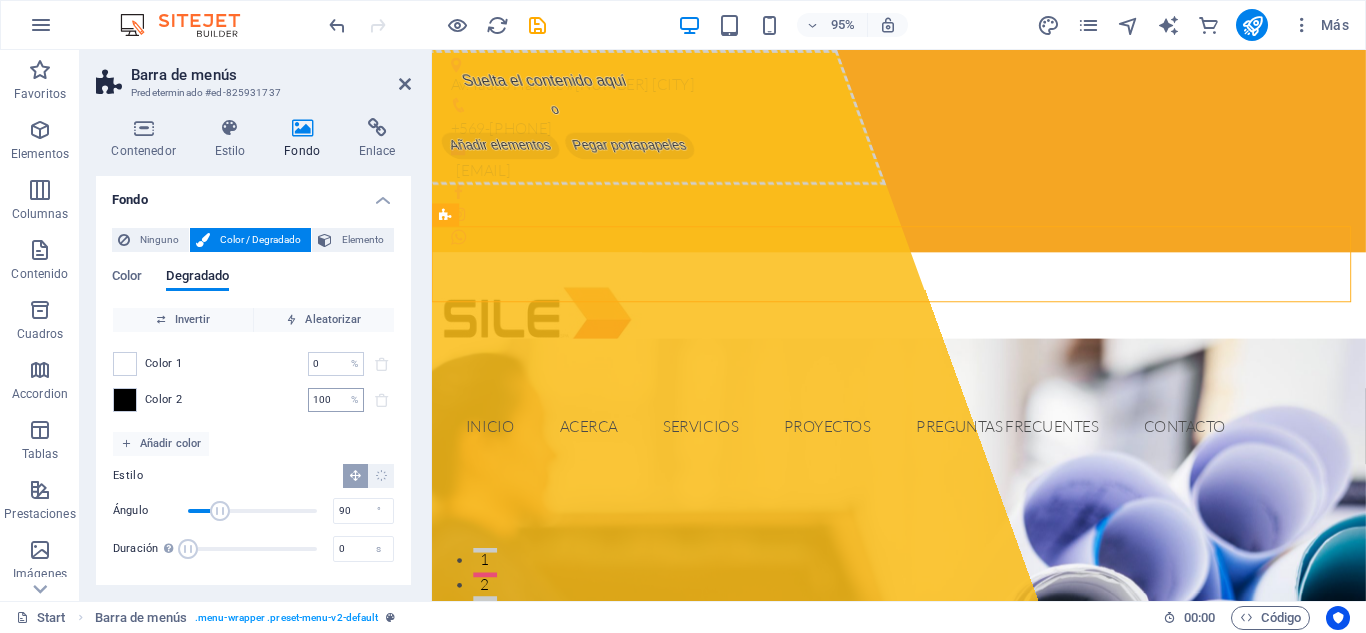 click on "100" at bounding box center [325, 400] 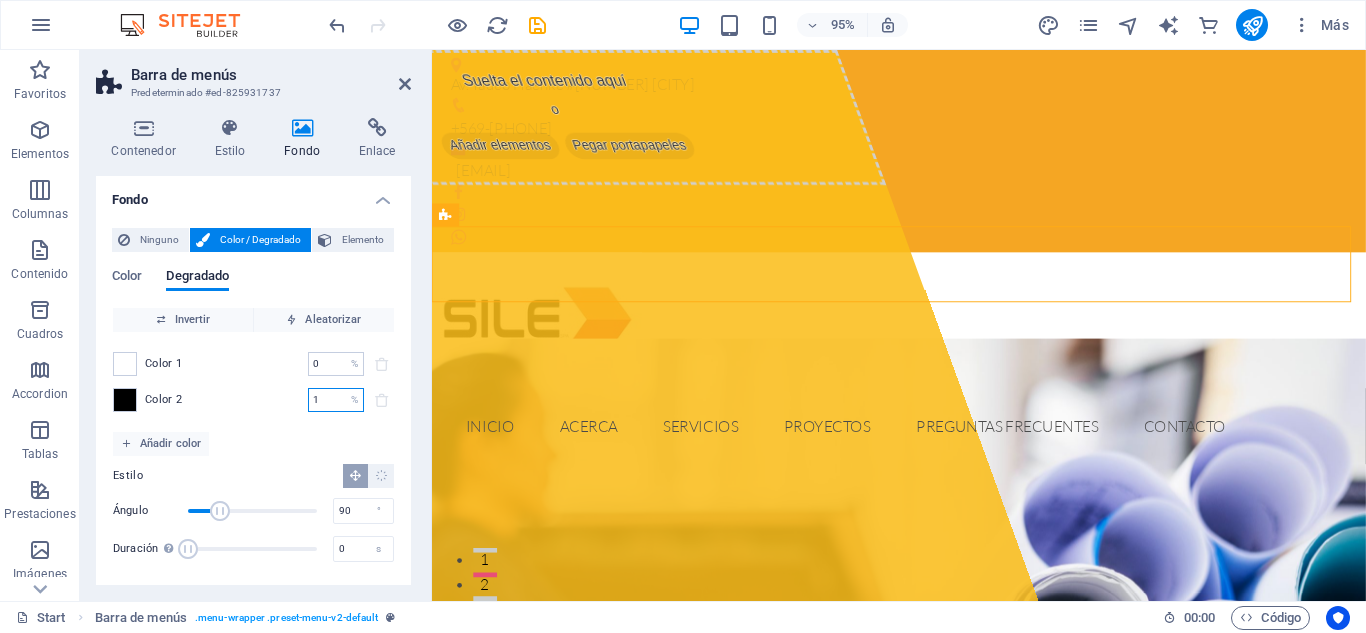 click on "1" at bounding box center (325, 400) 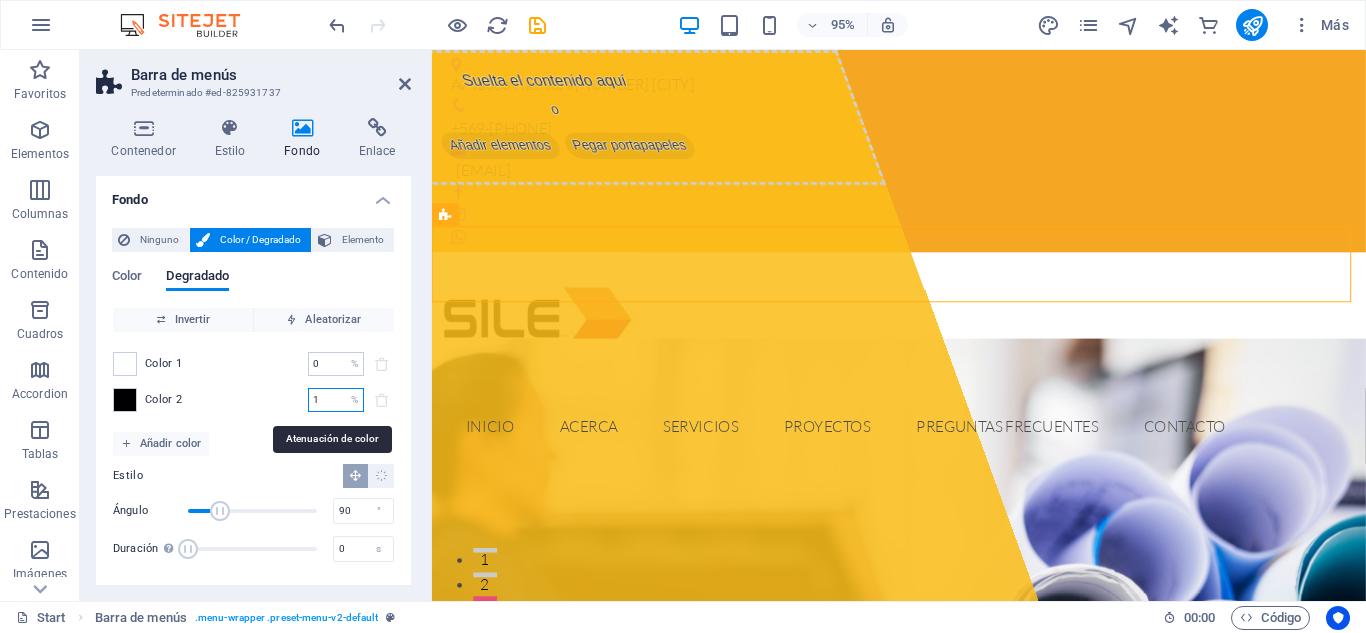 click on "1" at bounding box center (325, 400) 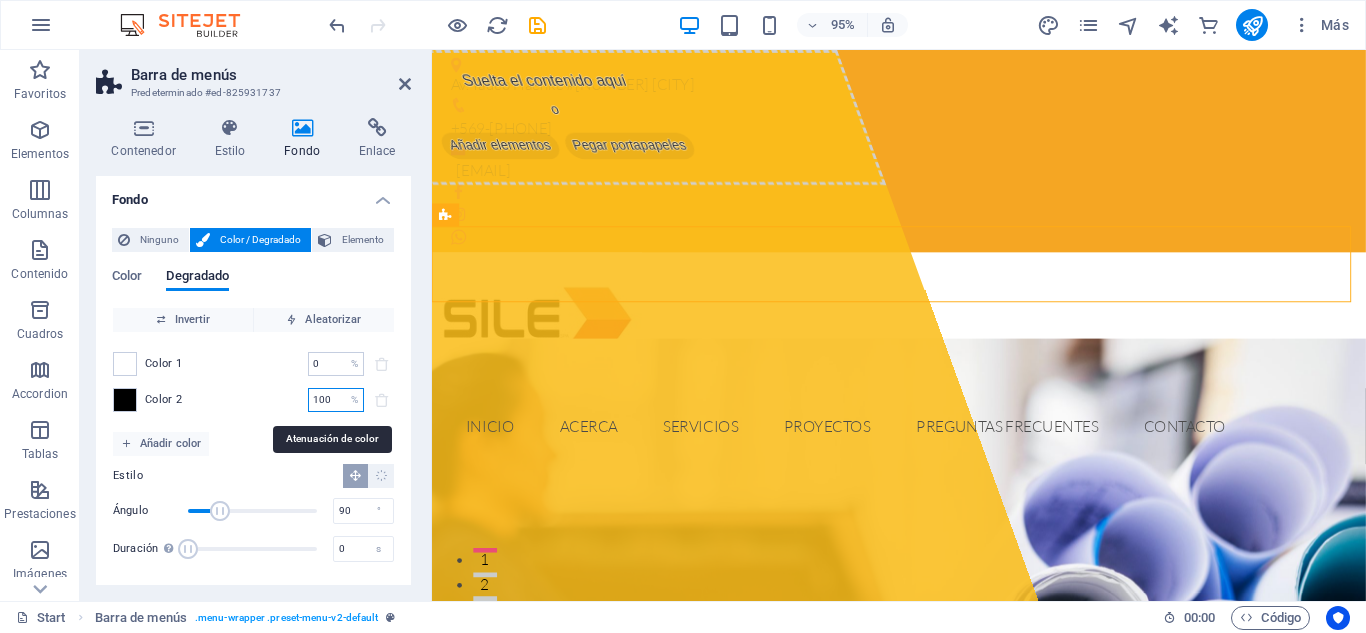 type on "100" 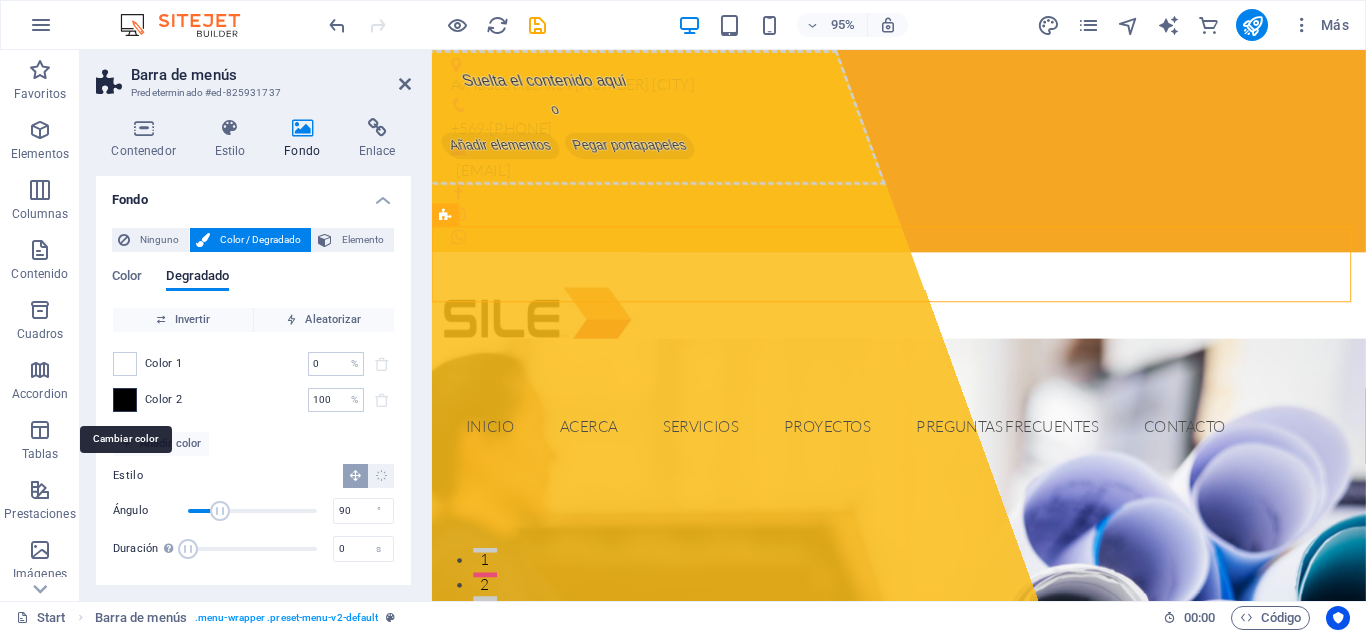 click at bounding box center (125, 400) 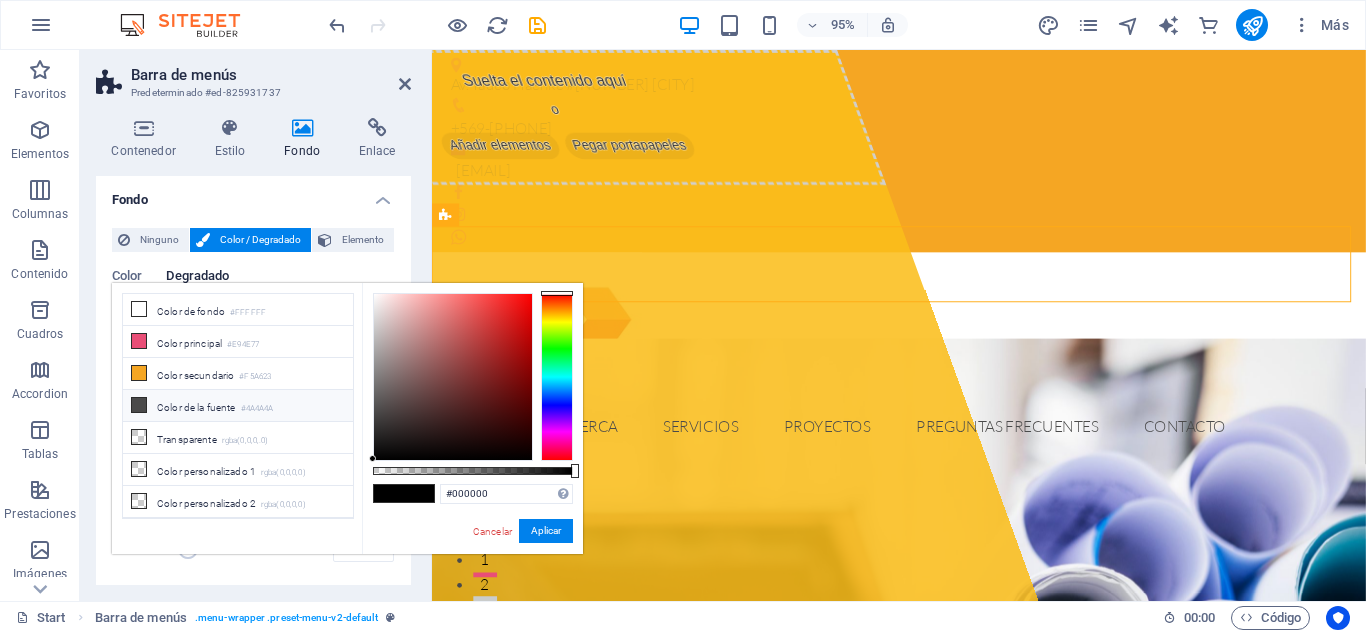 click on "Color de la fuente
#4A4A4A" at bounding box center (238, 406) 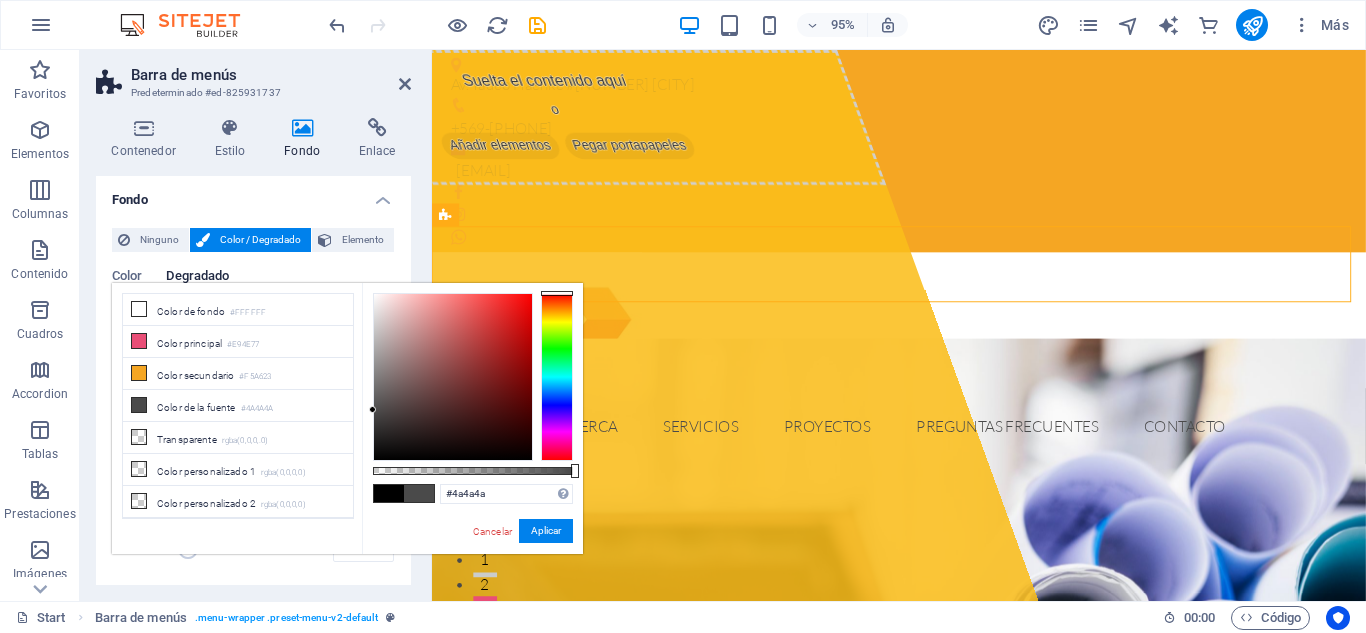 type on "rgba(74, 74, 74, 0.91)" 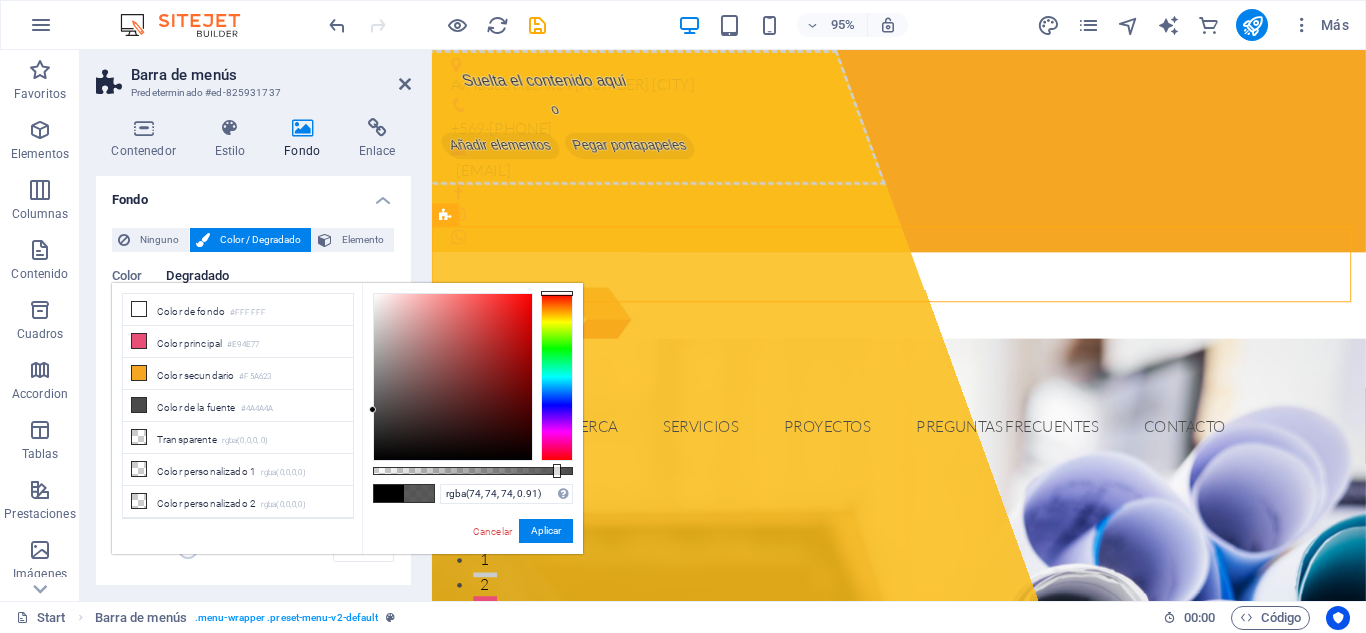 click at bounding box center [473, 471] 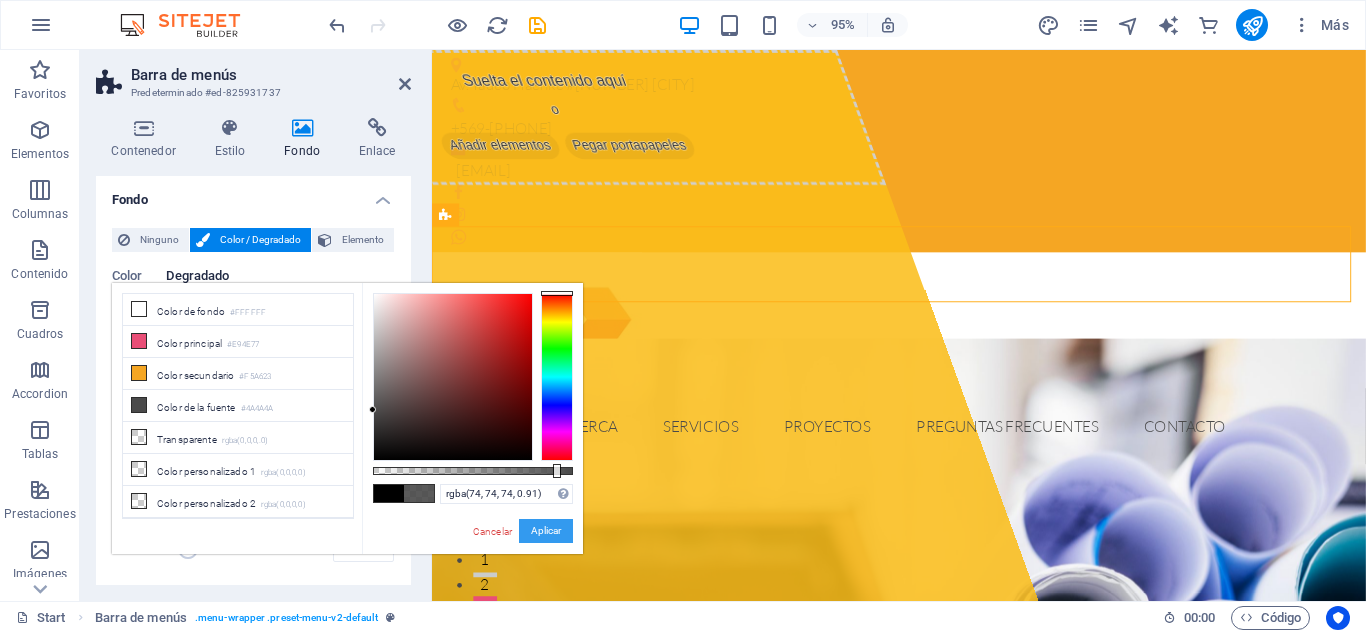 click on "Aplicar" at bounding box center (546, 531) 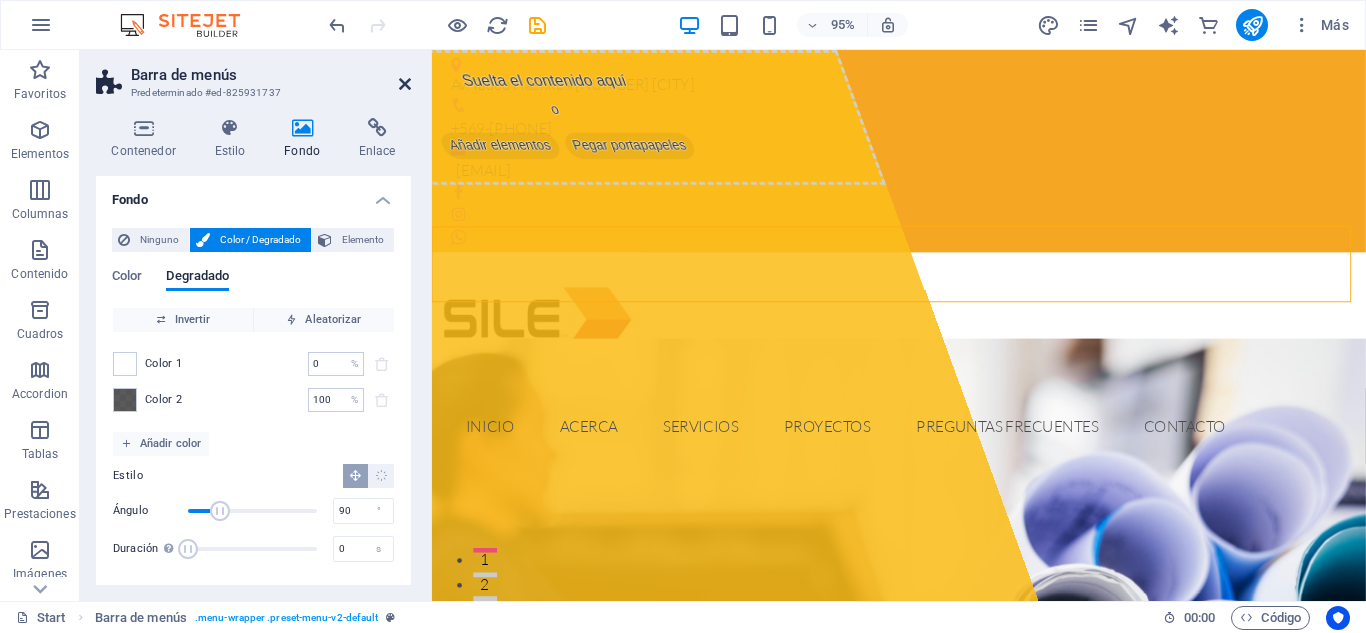 click at bounding box center (405, 84) 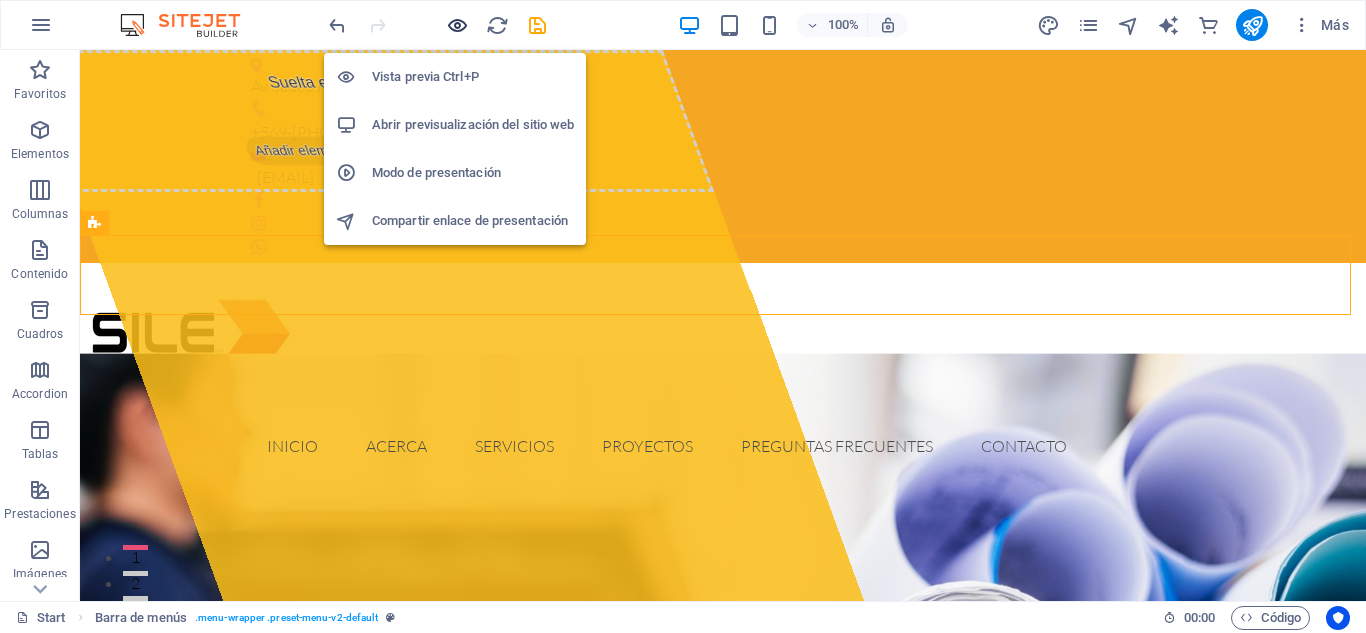 click at bounding box center [457, 25] 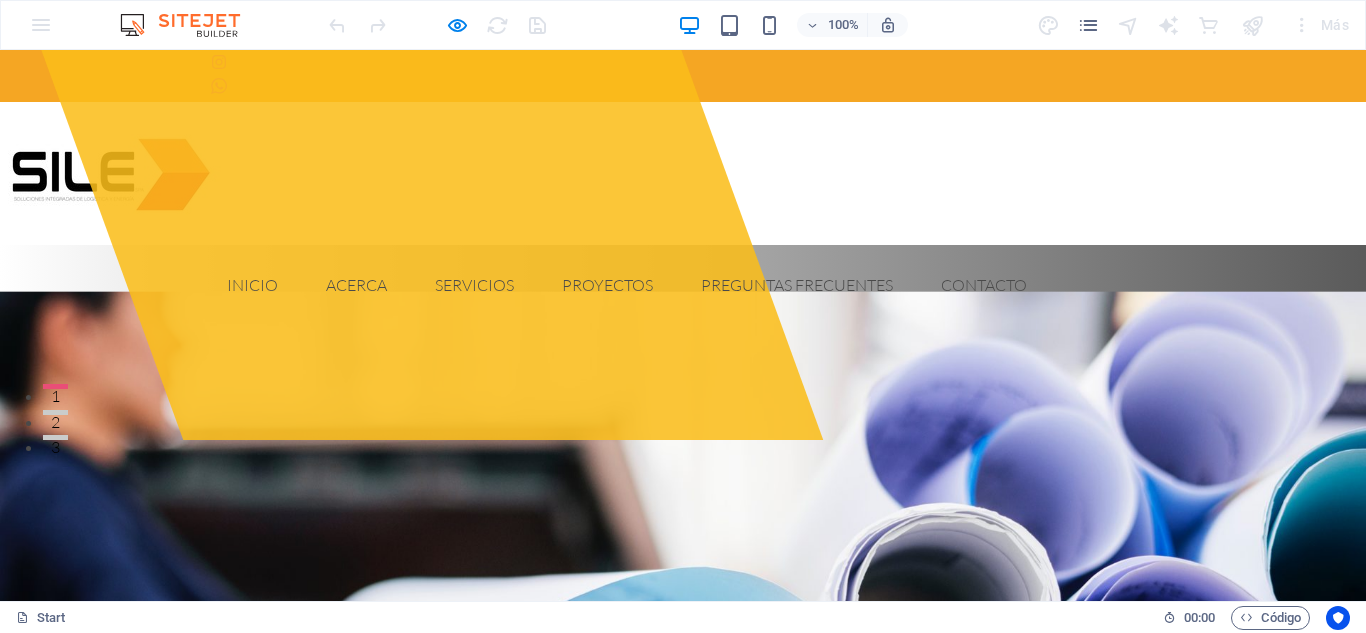 scroll, scrollTop: 243, scrollLeft: 0, axis: vertical 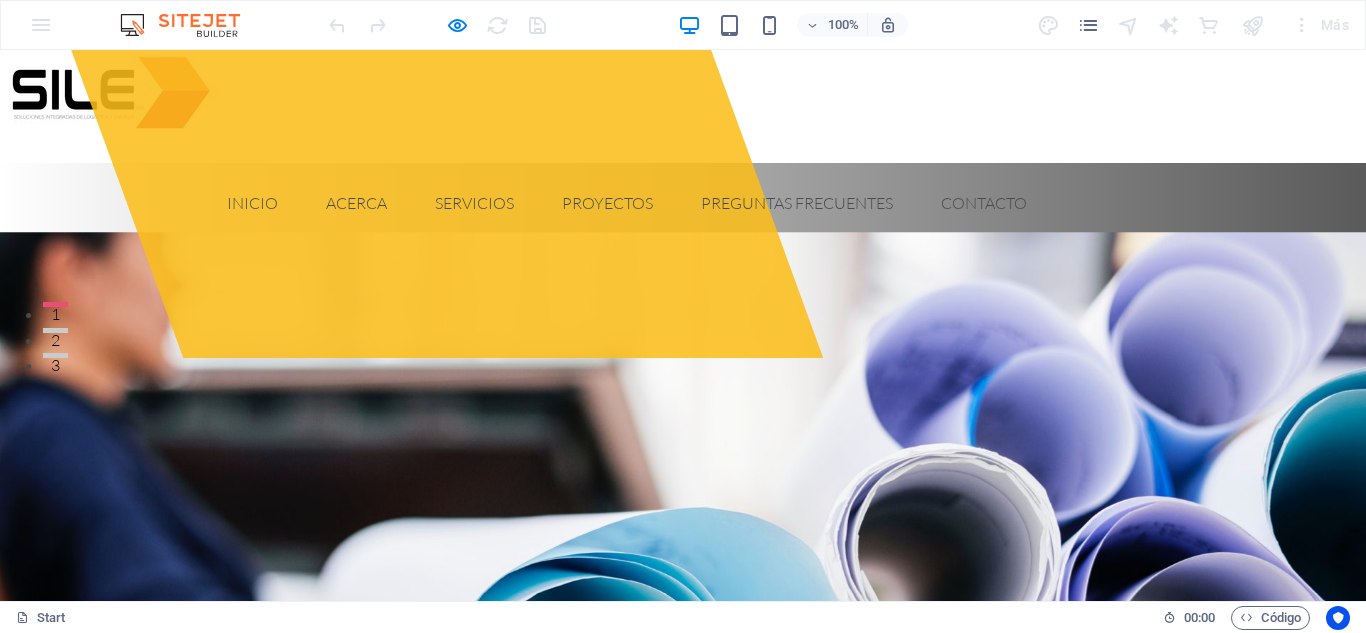 click on "View Services" at bounding box center [283, 968] 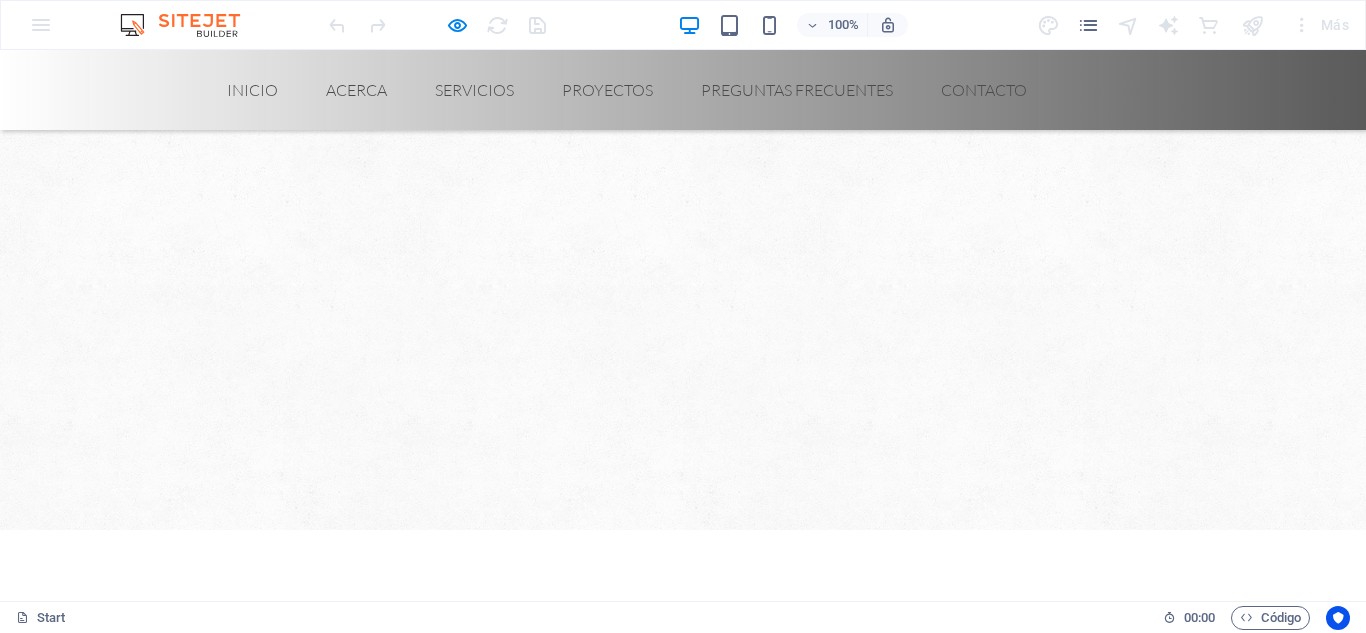 scroll, scrollTop: 1272, scrollLeft: 0, axis: vertical 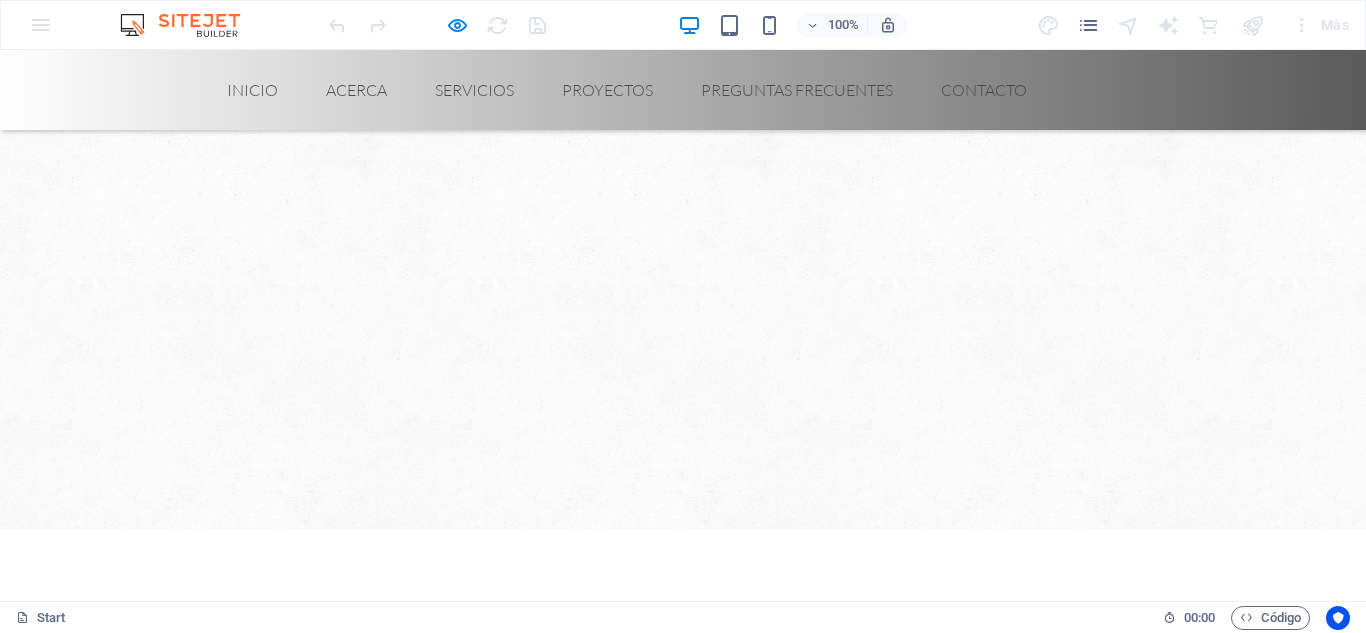 click on "IMPORTADOR" at bounding box center (357, 2940) 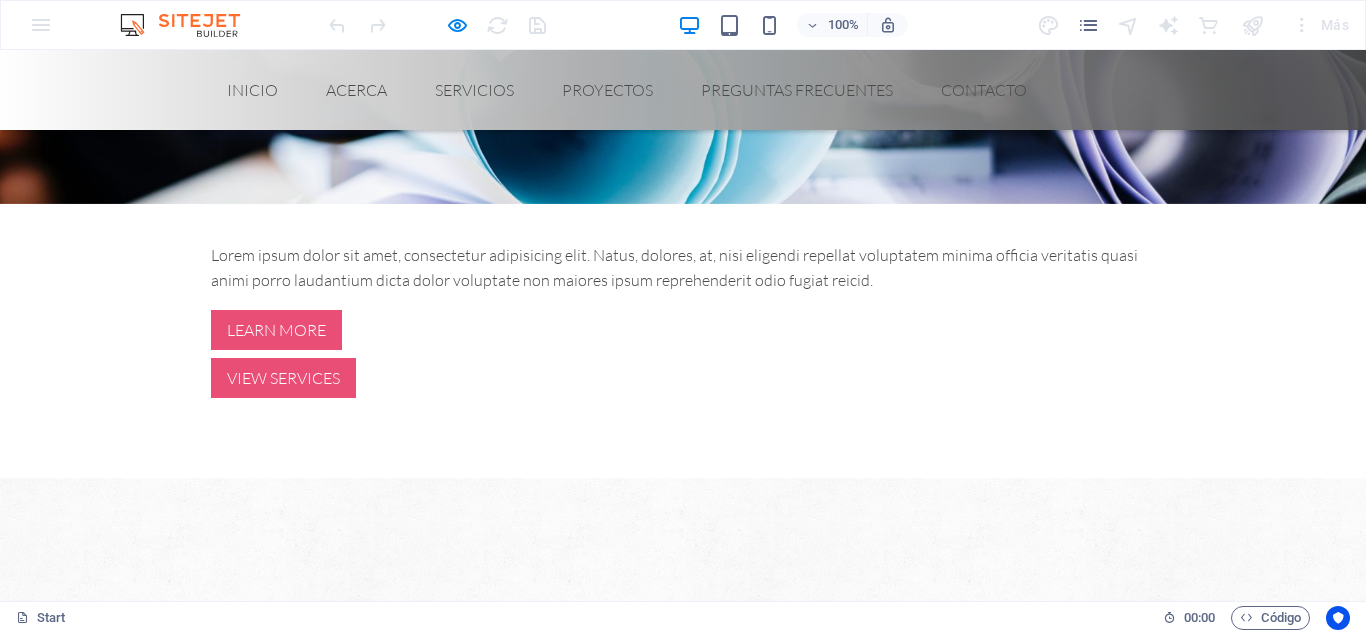 scroll, scrollTop: 832, scrollLeft: 0, axis: vertical 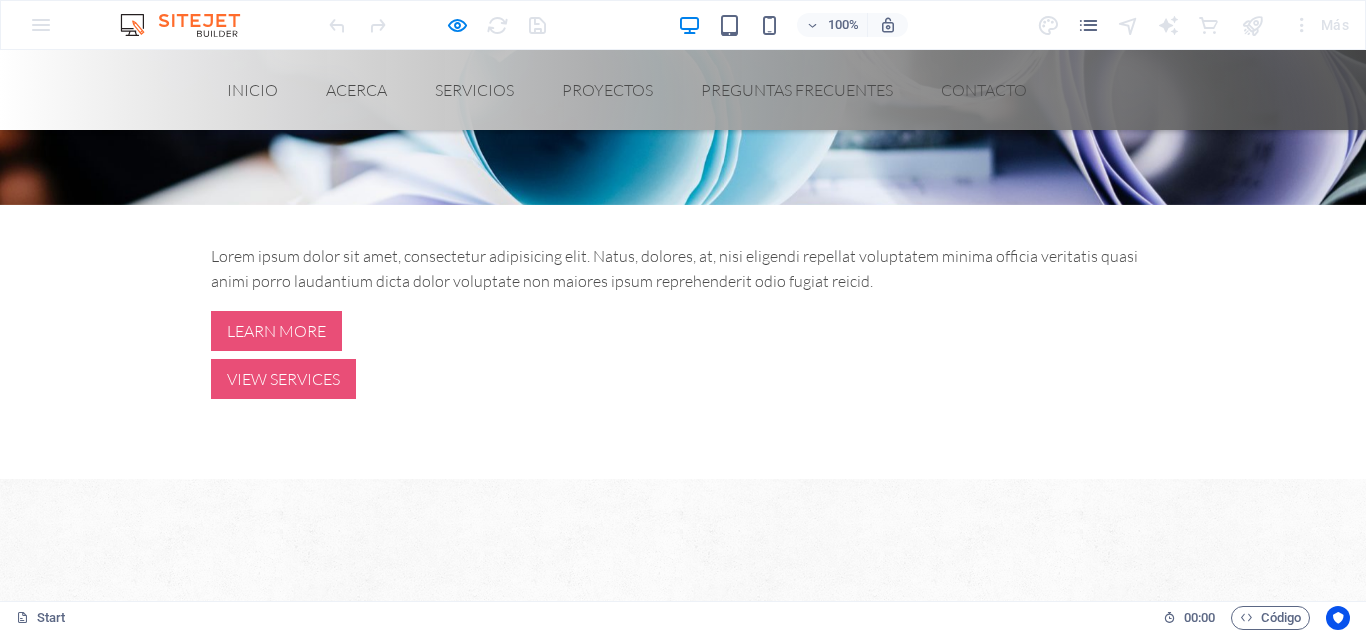 click on "Get in touch" at bounding box center (244, 1359) 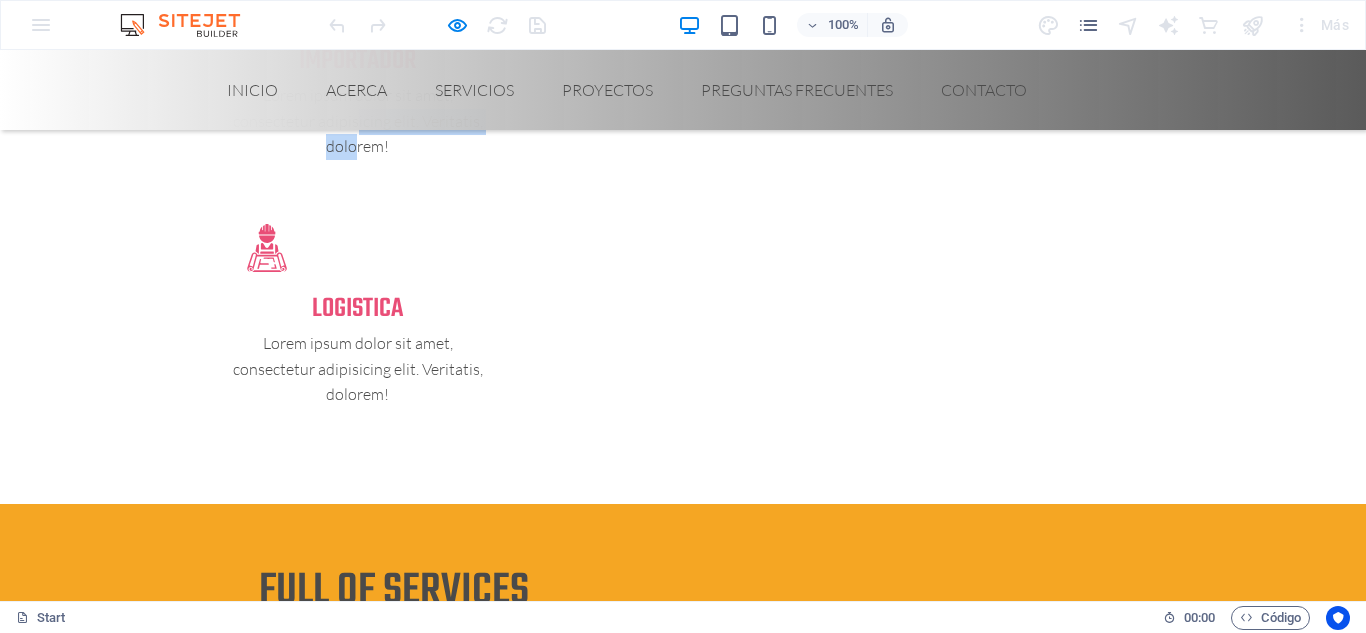 scroll, scrollTop: 4092, scrollLeft: 0, axis: vertical 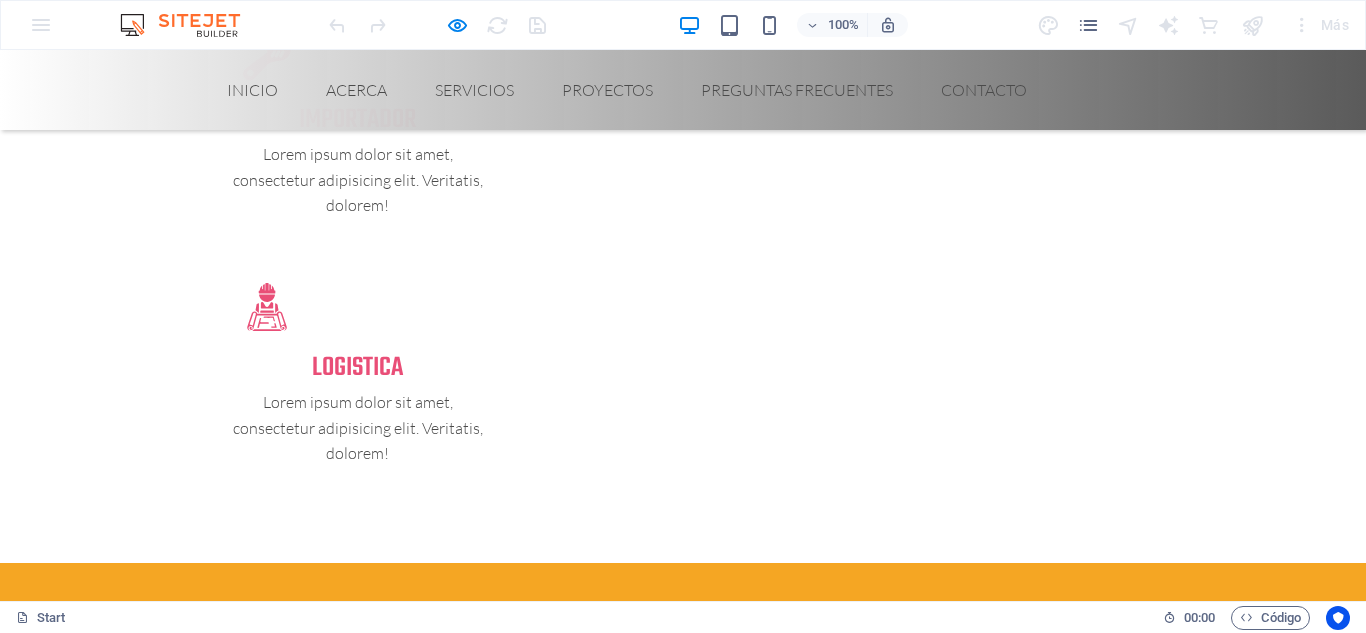 click at bounding box center [138, 5418] 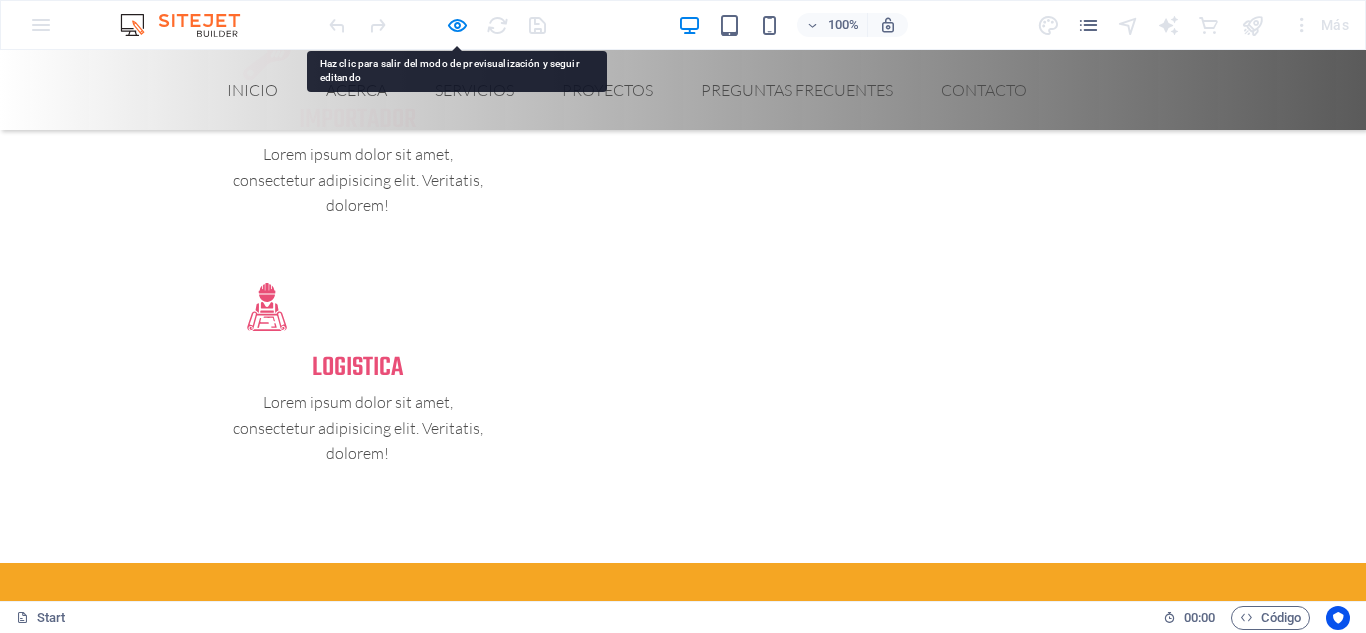 click at bounding box center (138, 5418) 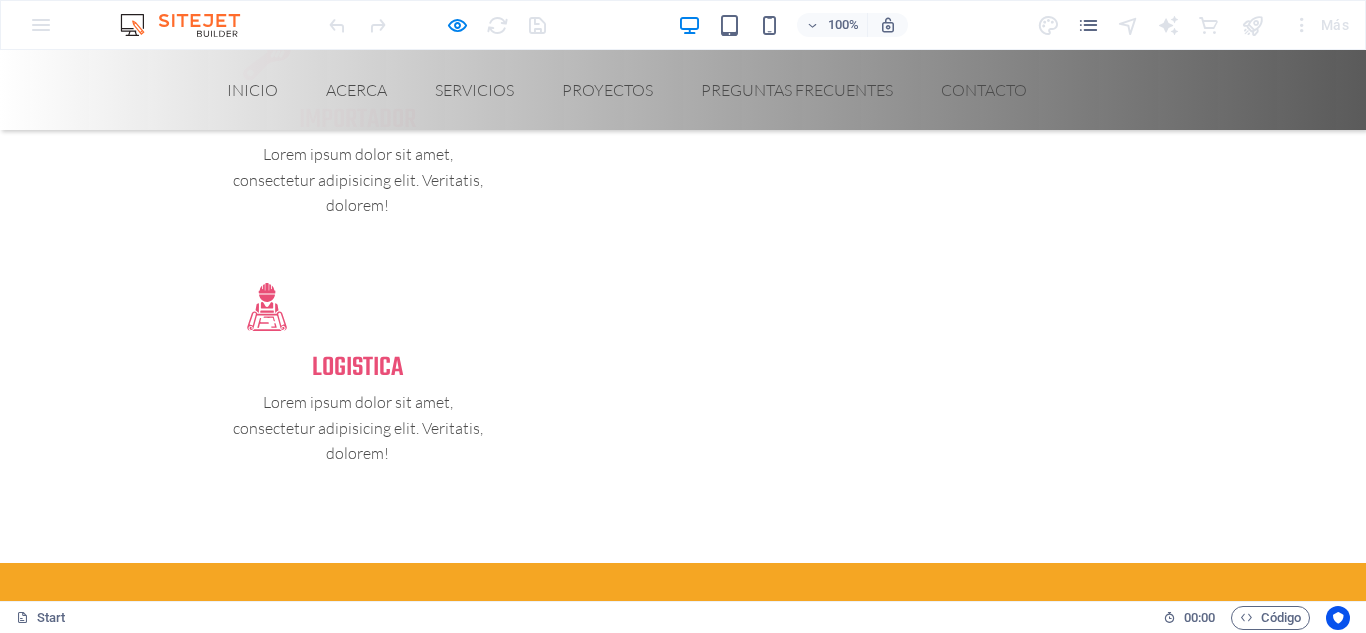 click on "CONTACTANOS" at bounding box center (244, 4967) 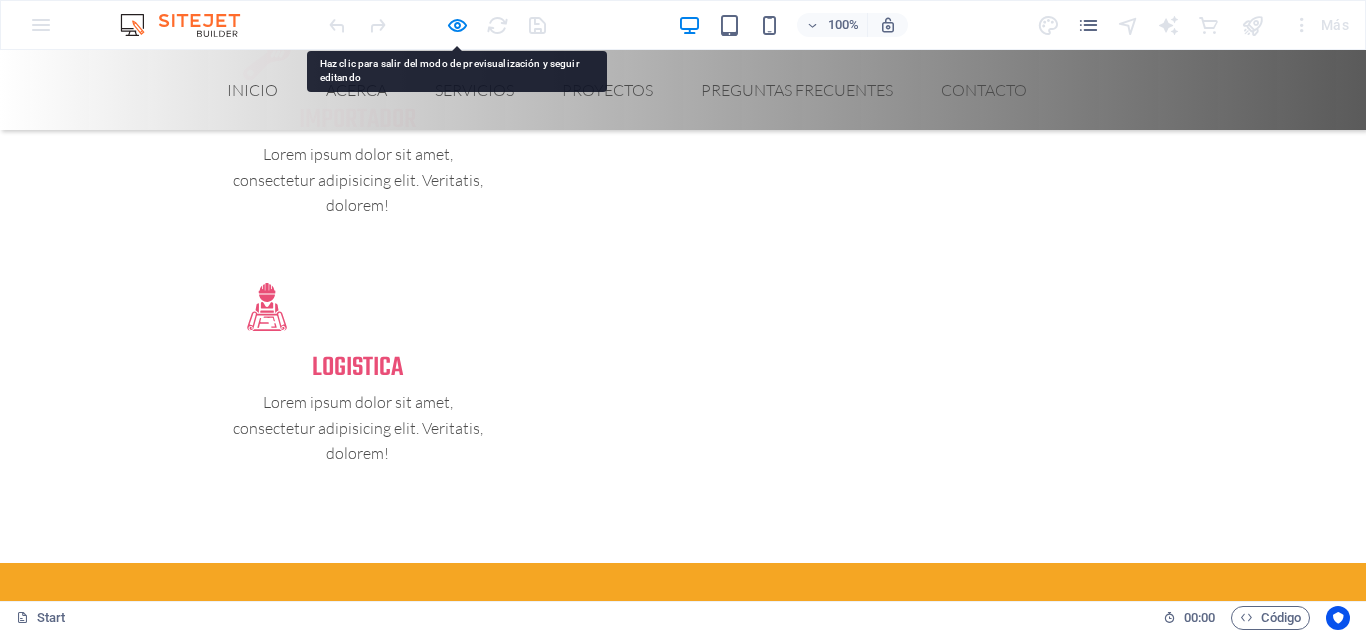 click at bounding box center [138, 5418] 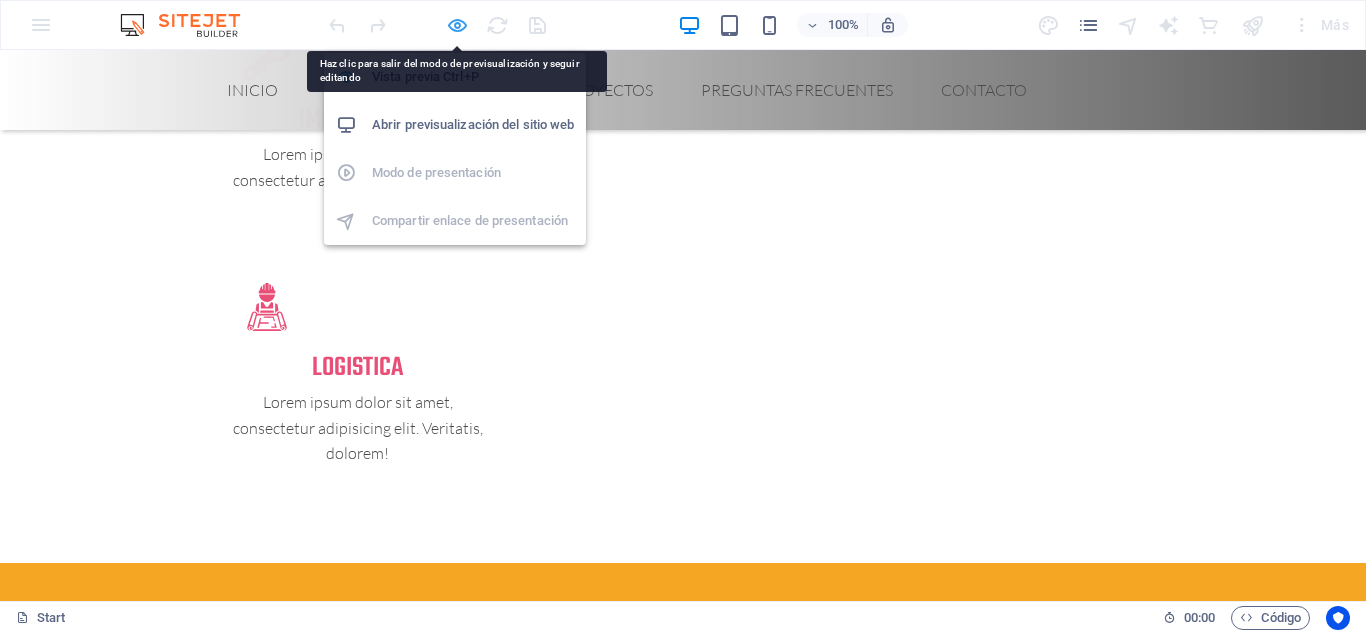 click at bounding box center (457, 25) 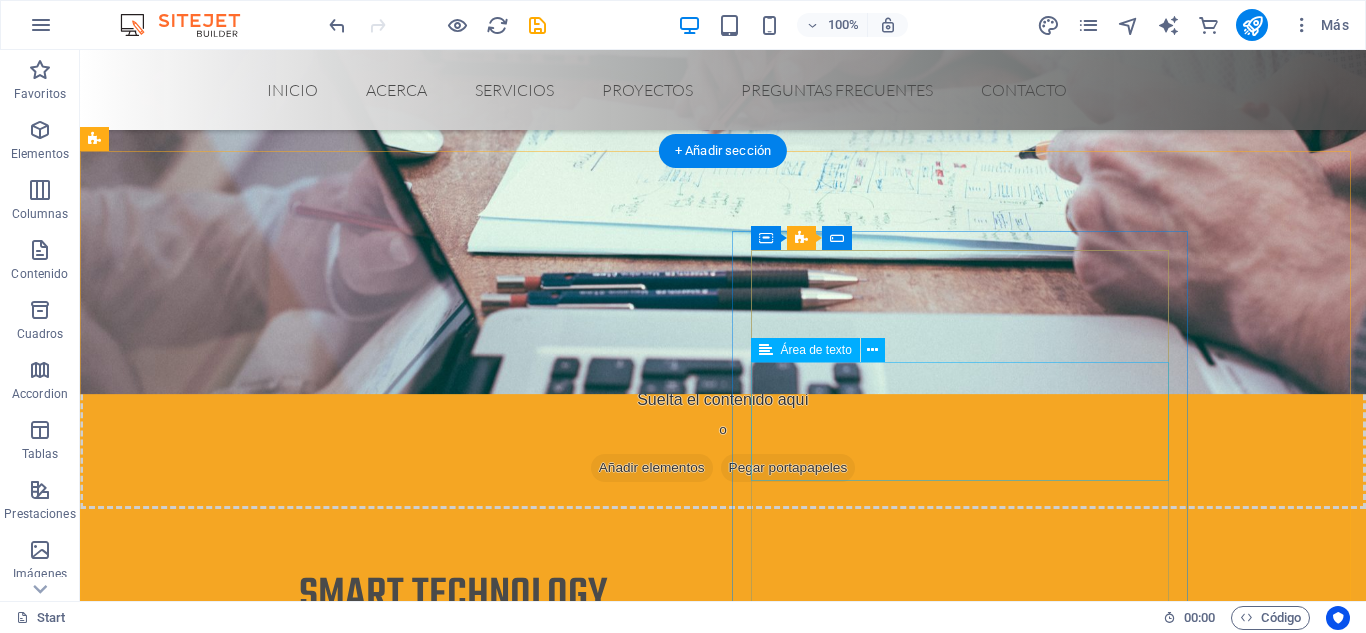 scroll, scrollTop: 5846, scrollLeft: 0, axis: vertical 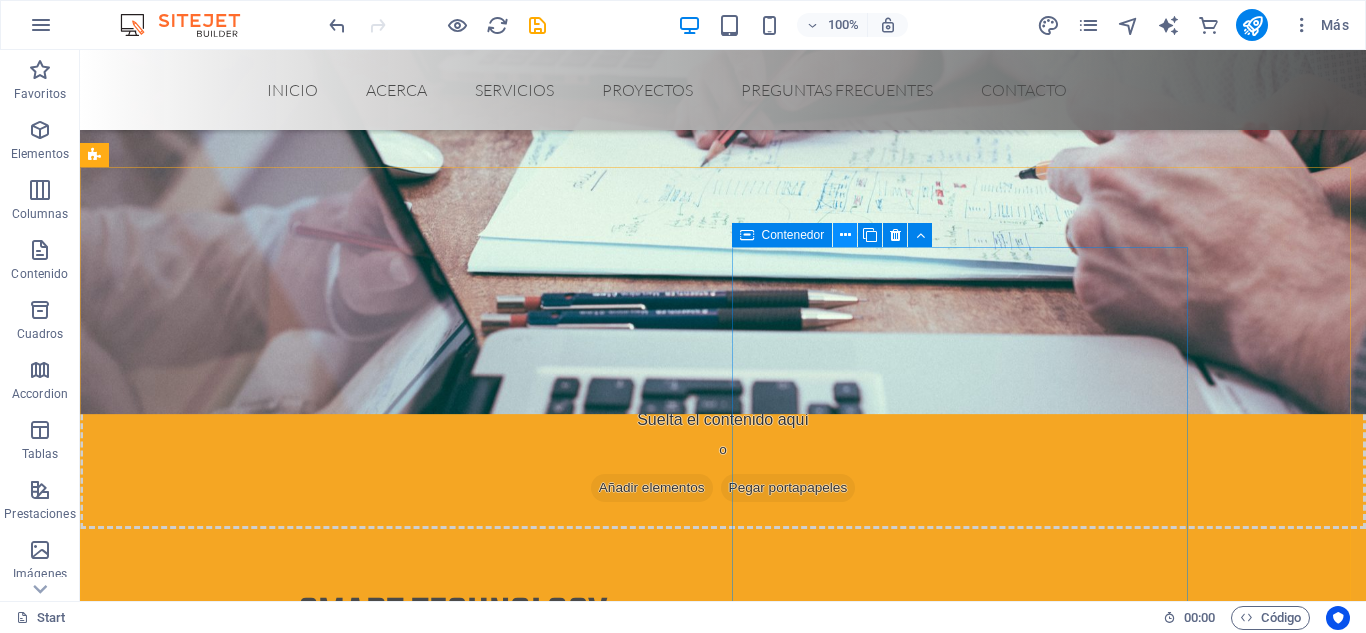 click at bounding box center [845, 235] 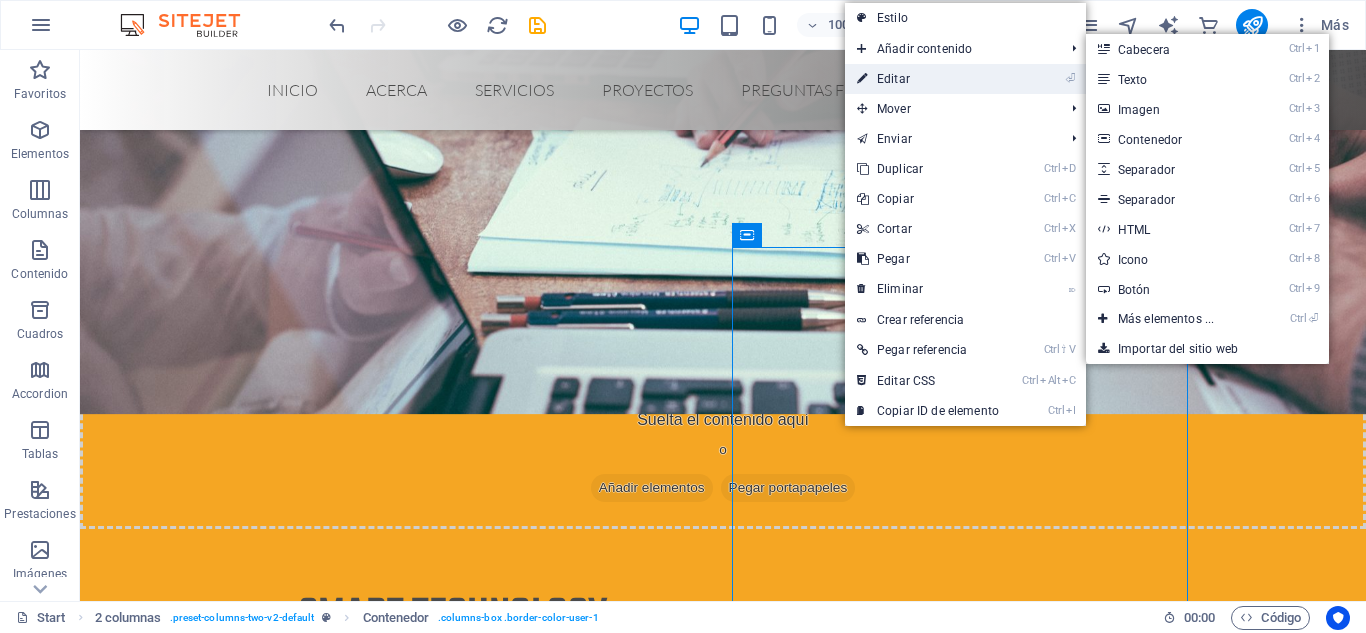 click on "⏎  Editar" at bounding box center [928, 79] 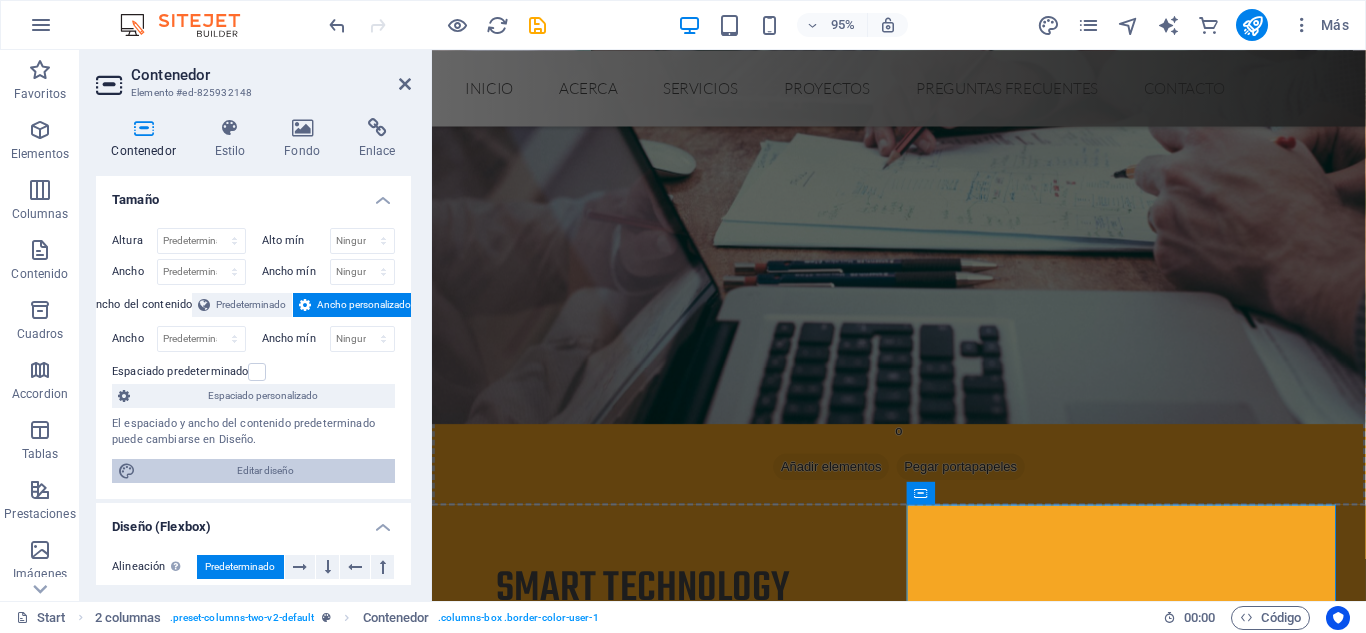 click on "Editar diseño" at bounding box center [265, 471] 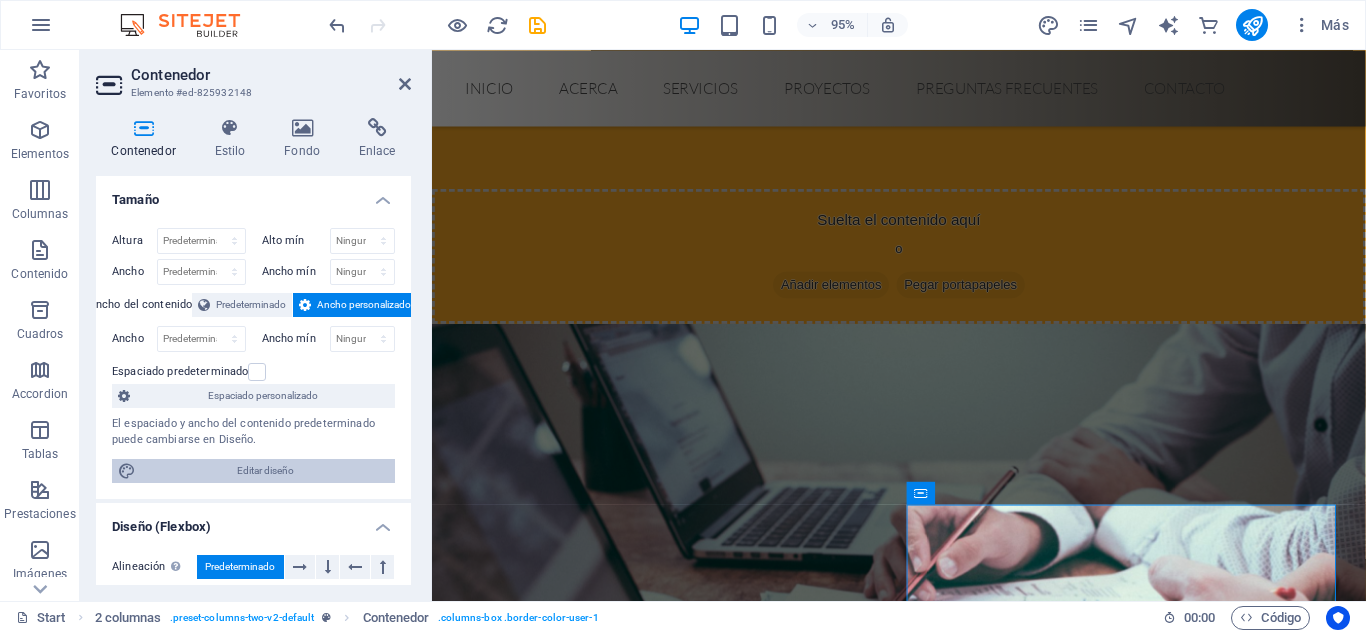 select on "rem" 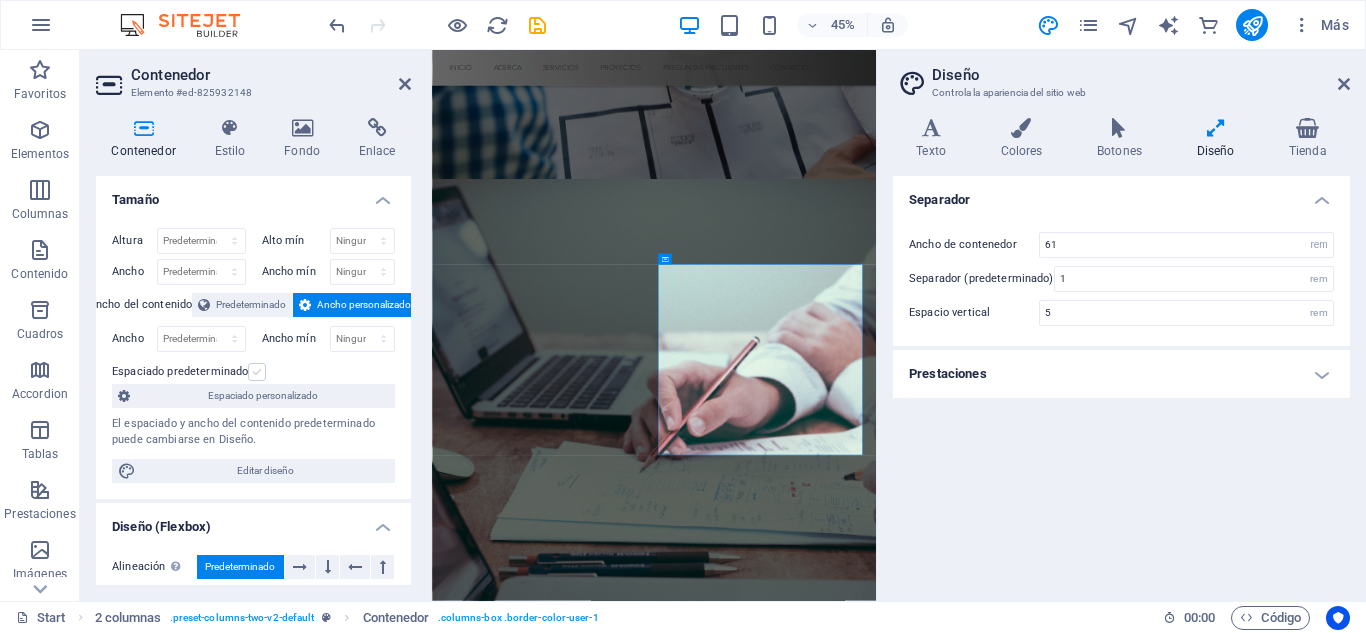 click at bounding box center (257, 372) 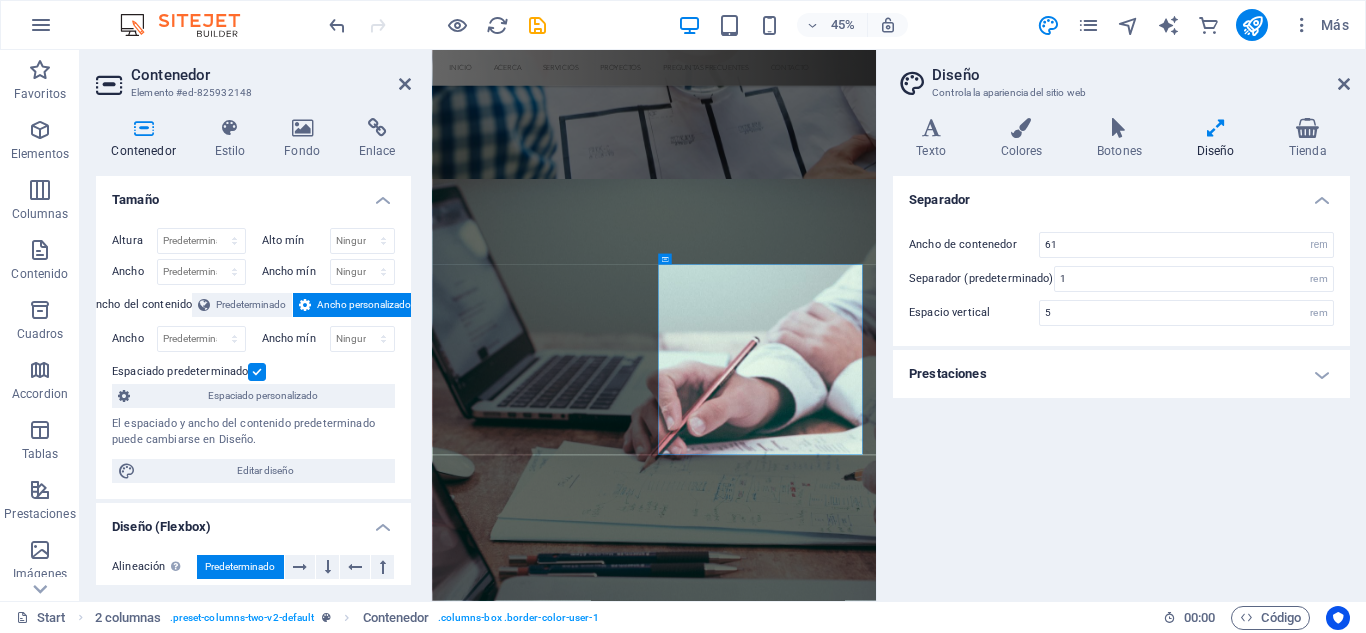 click at bounding box center (257, 372) 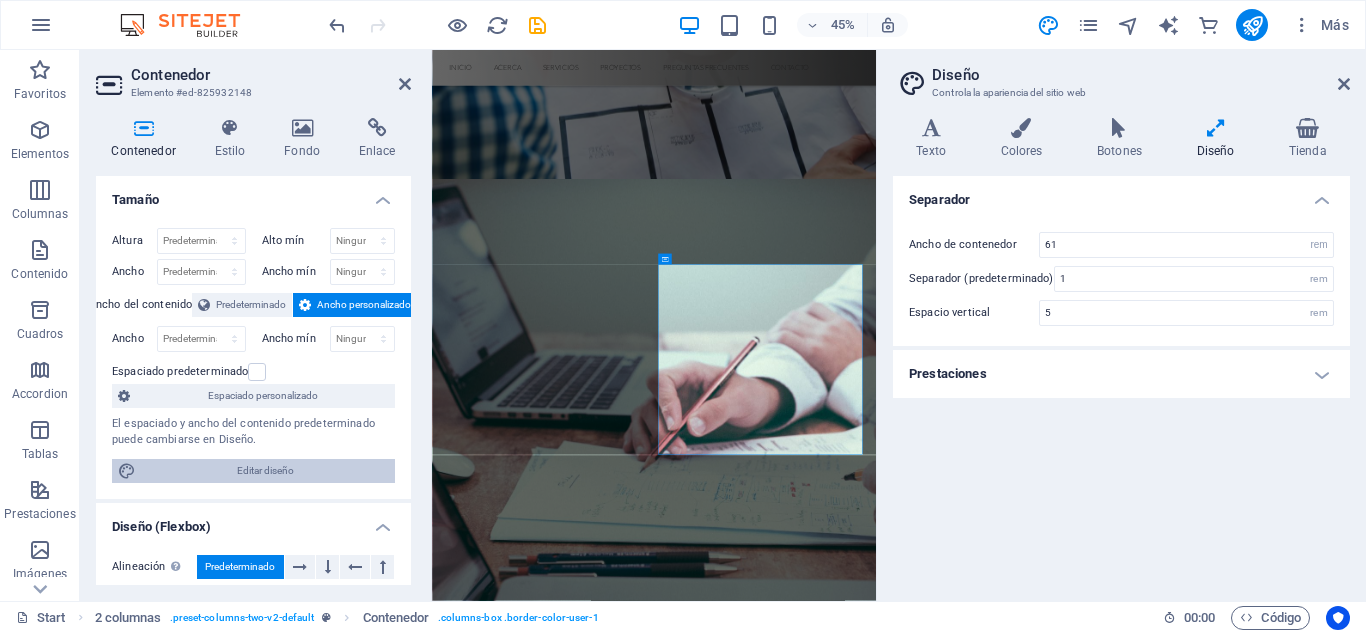 click on "Editar diseño" at bounding box center (265, 471) 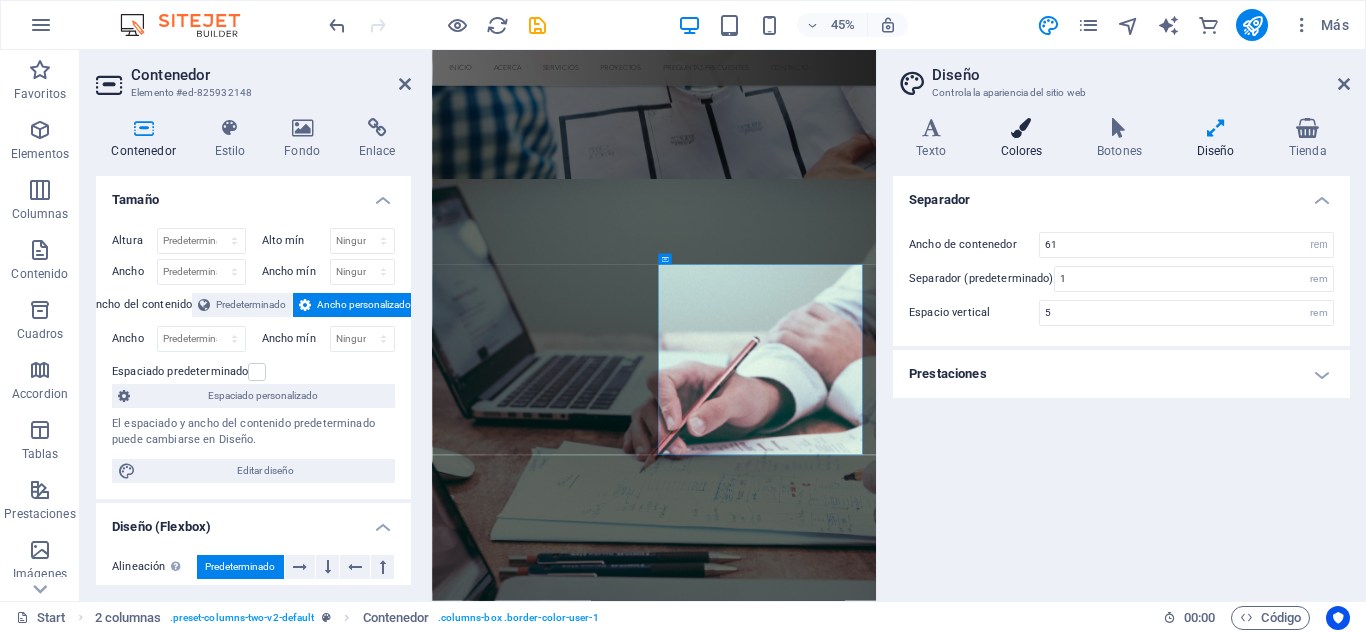 click on "Colores" at bounding box center (1025, 139) 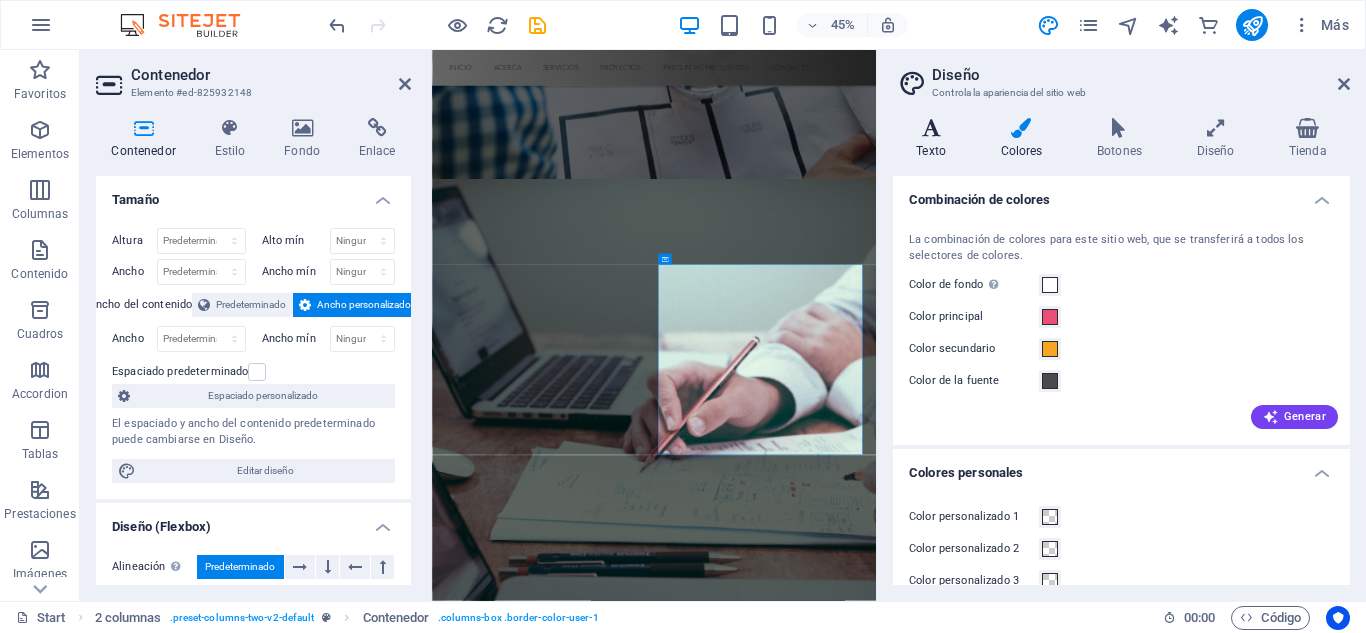 click at bounding box center [931, 128] 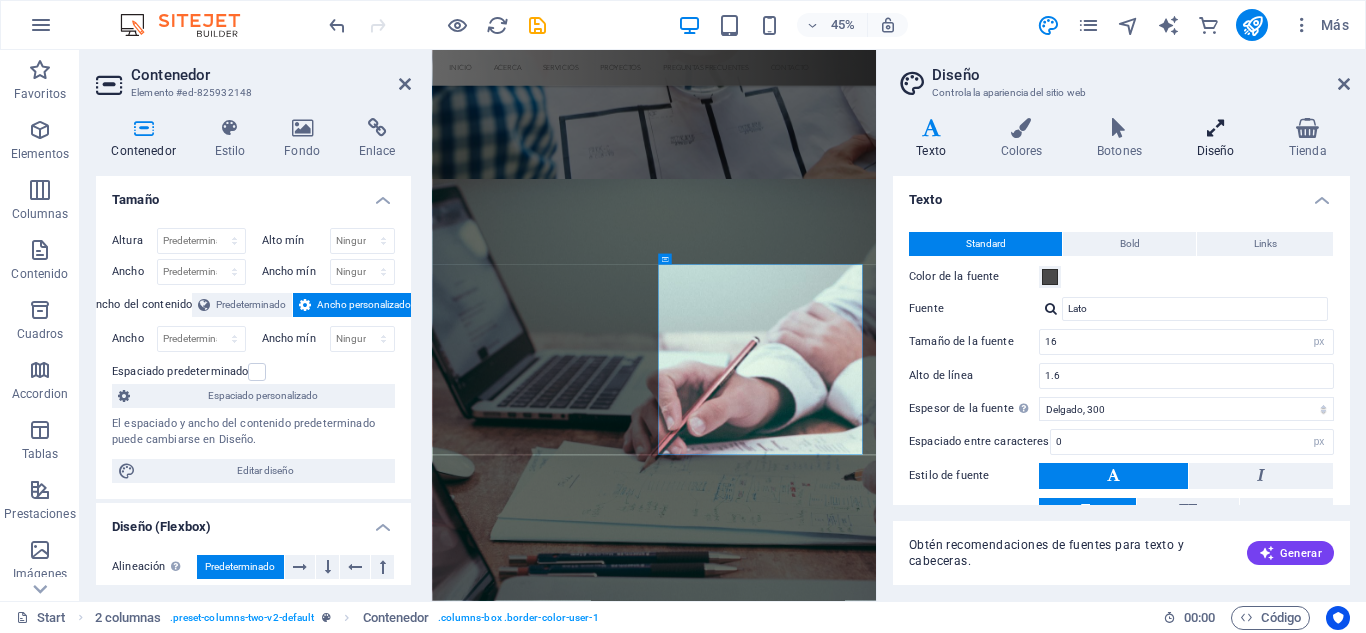 click on "Diseño" at bounding box center (1219, 139) 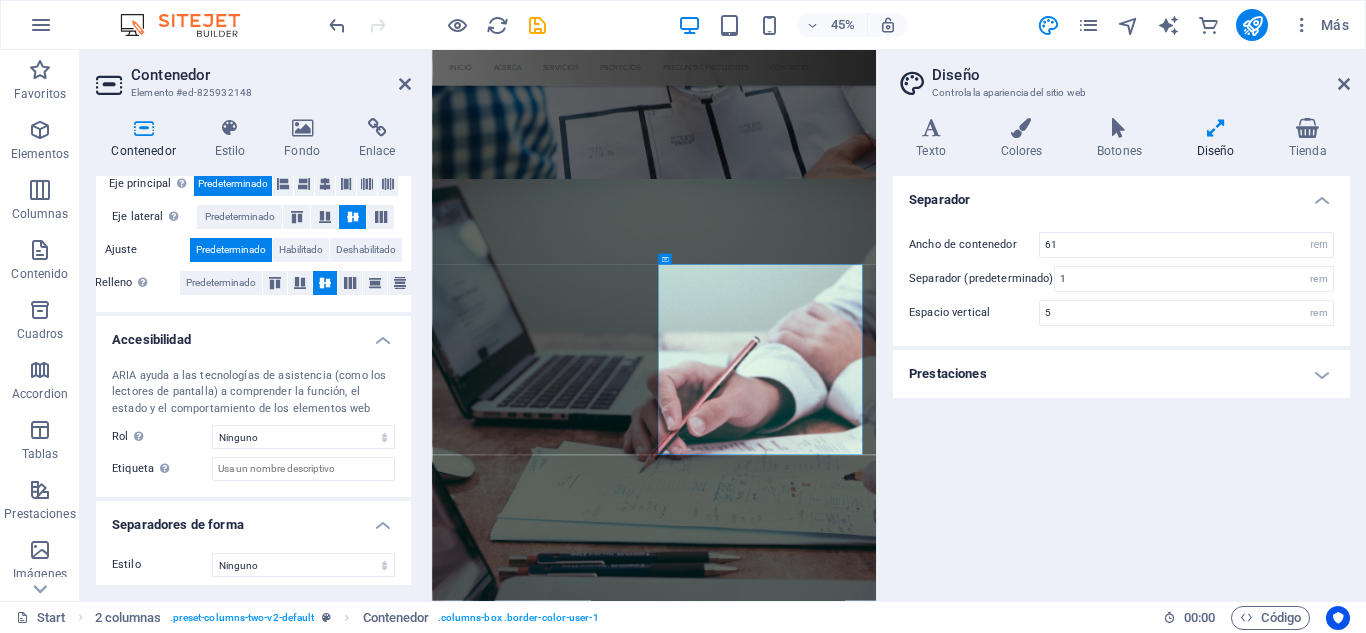 scroll, scrollTop: 424, scrollLeft: 0, axis: vertical 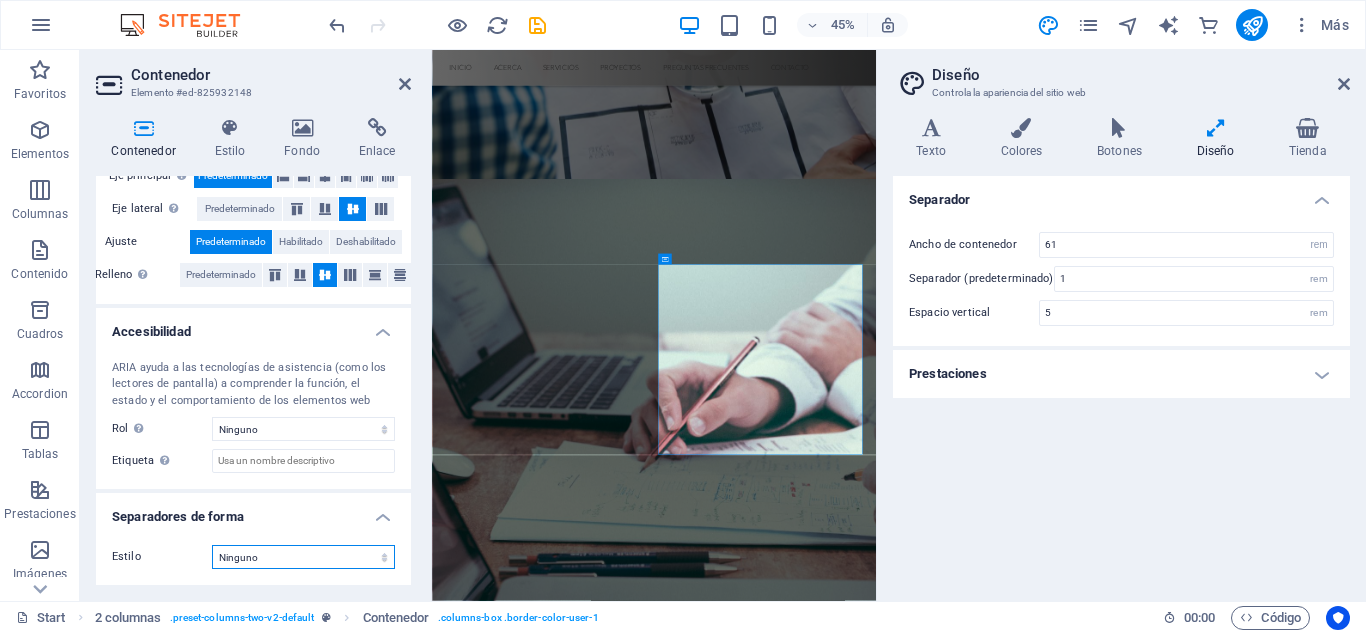 click on "Ninguno Triángulo Cuadrado Diagonal Polígono 1 Polígono 2 Zigzag Múltiples zigzags Olas Múltiples olas Medio círculo Círculo Sombra de círculo Bloques Hexágonos Nubes Múltiples nubes Ventilador Pirámides Libro Gota de pintura Fuego Papel desmenuzado Flecha" at bounding box center (303, 557) 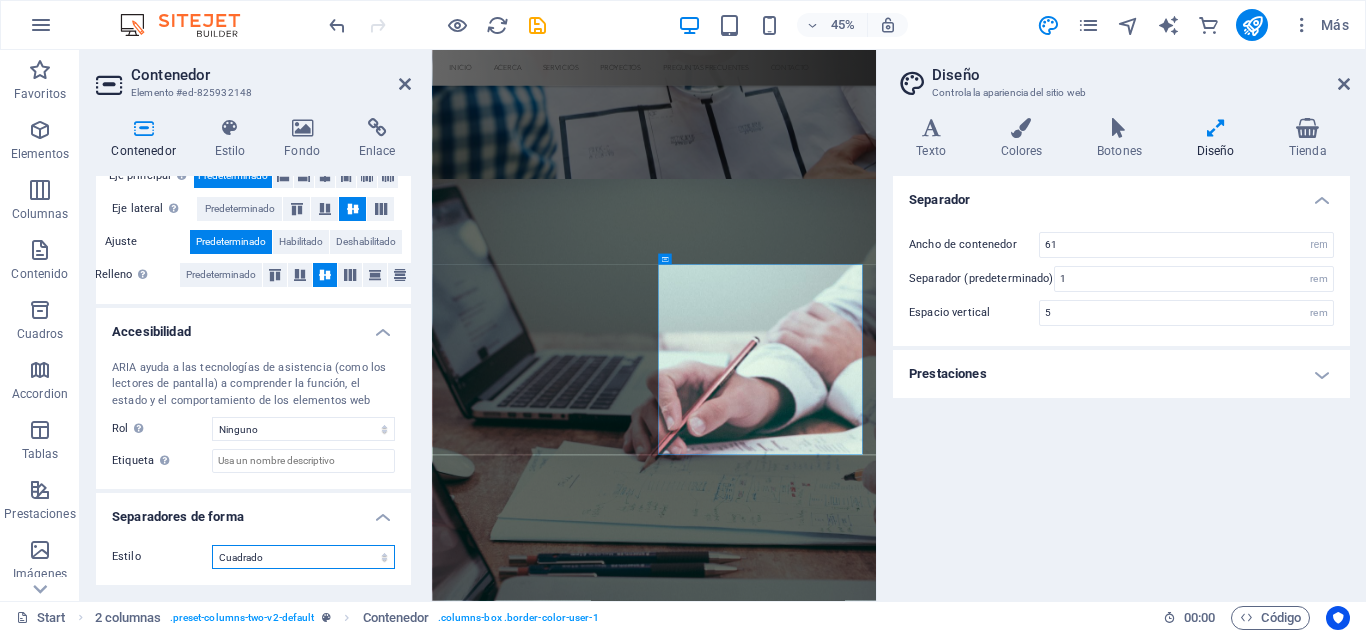 click on "Ninguno Triángulo Cuadrado Diagonal Polígono 1 Polígono 2 Zigzag Múltiples zigzags Olas Múltiples olas Medio círculo Círculo Sombra de círculo Bloques Hexágonos Nubes Múltiples nubes Ventilador Pirámides Libro Gota de pintura Fuego Papel desmenuzado Flecha" at bounding box center [303, 557] 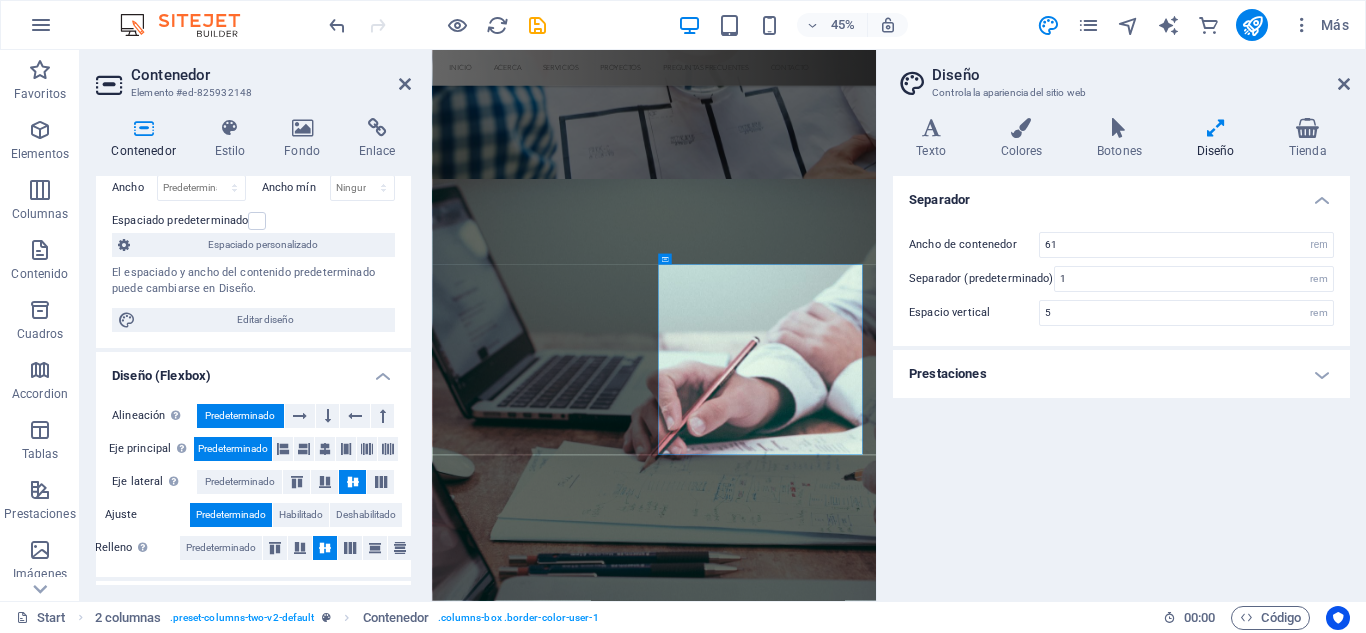 scroll, scrollTop: 148, scrollLeft: 0, axis: vertical 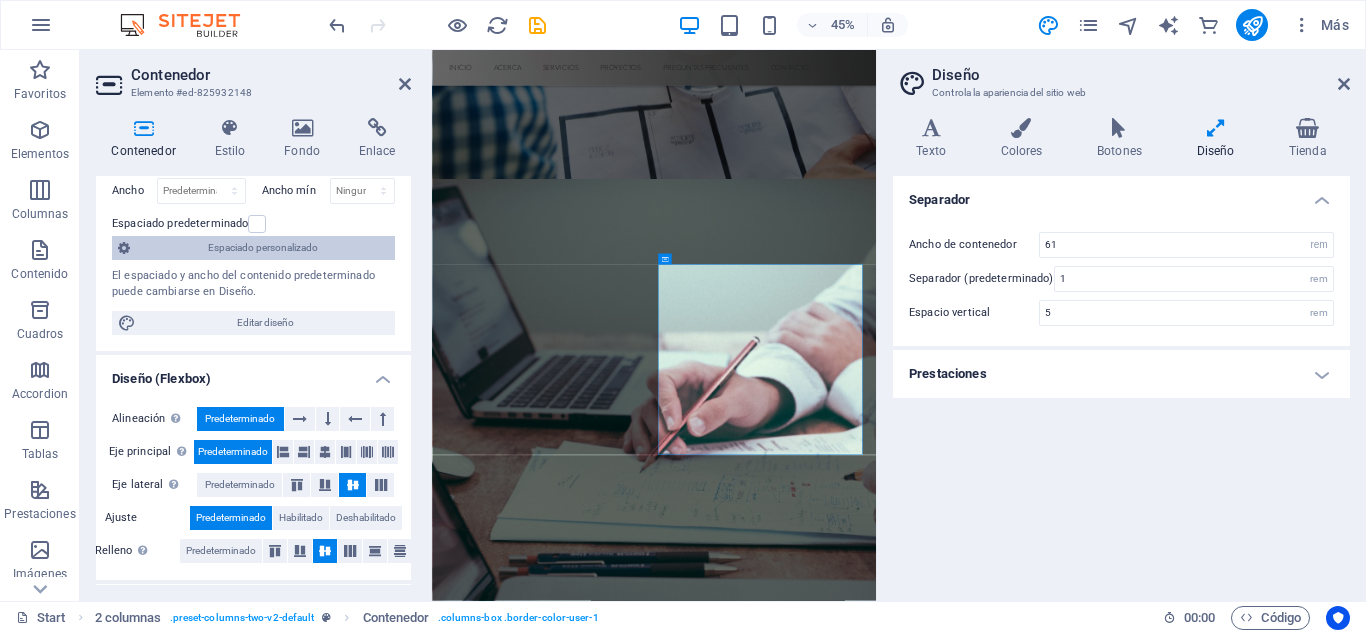 click on "Espaciado personalizado" at bounding box center (262, 248) 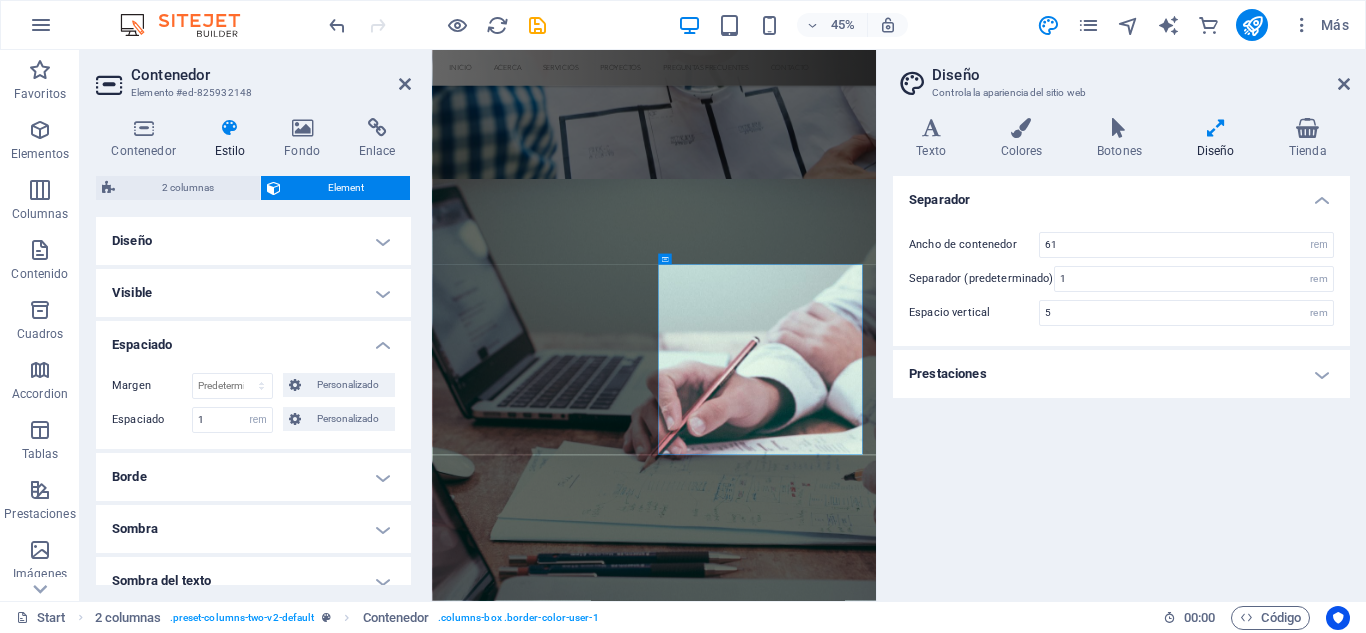 click on "Diseño" at bounding box center [253, 241] 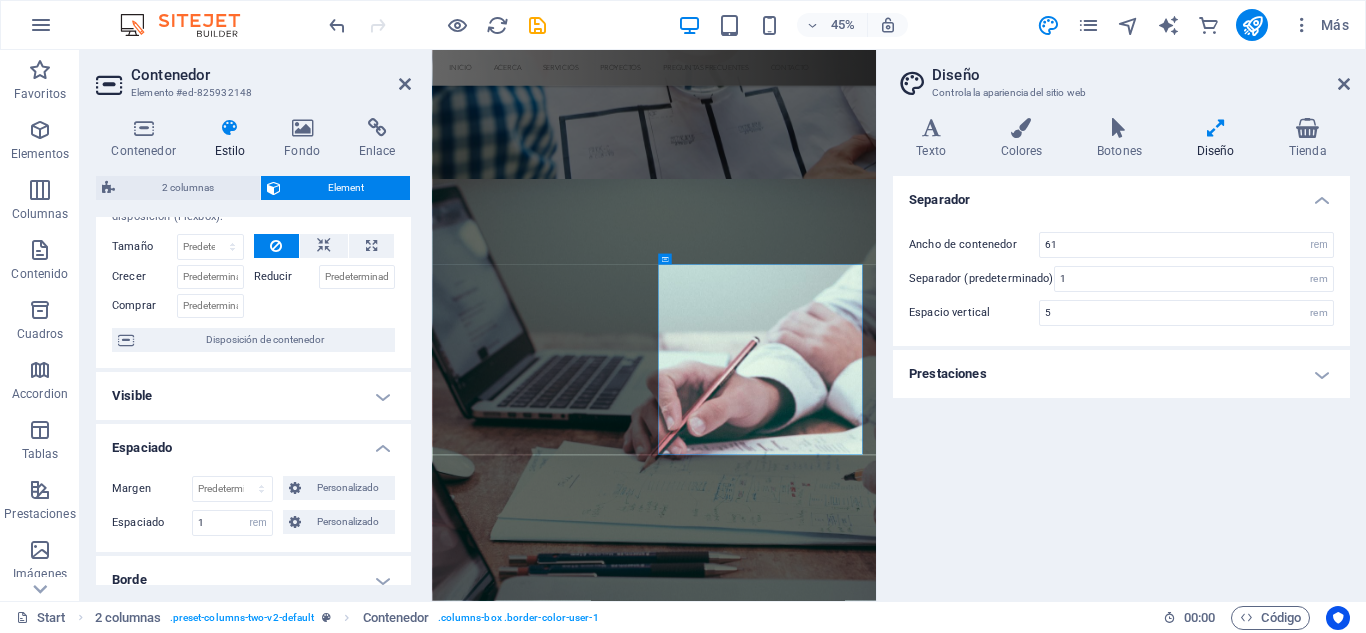 scroll, scrollTop: 93, scrollLeft: 0, axis: vertical 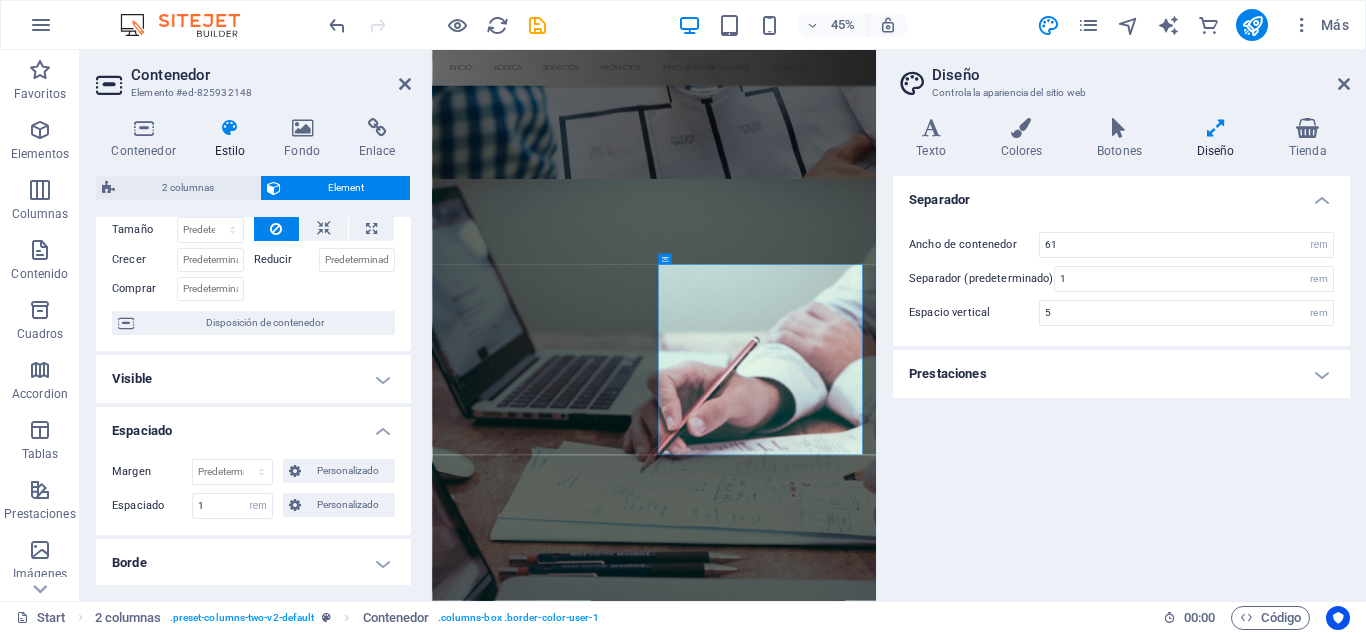 click on "Visible" at bounding box center [253, 379] 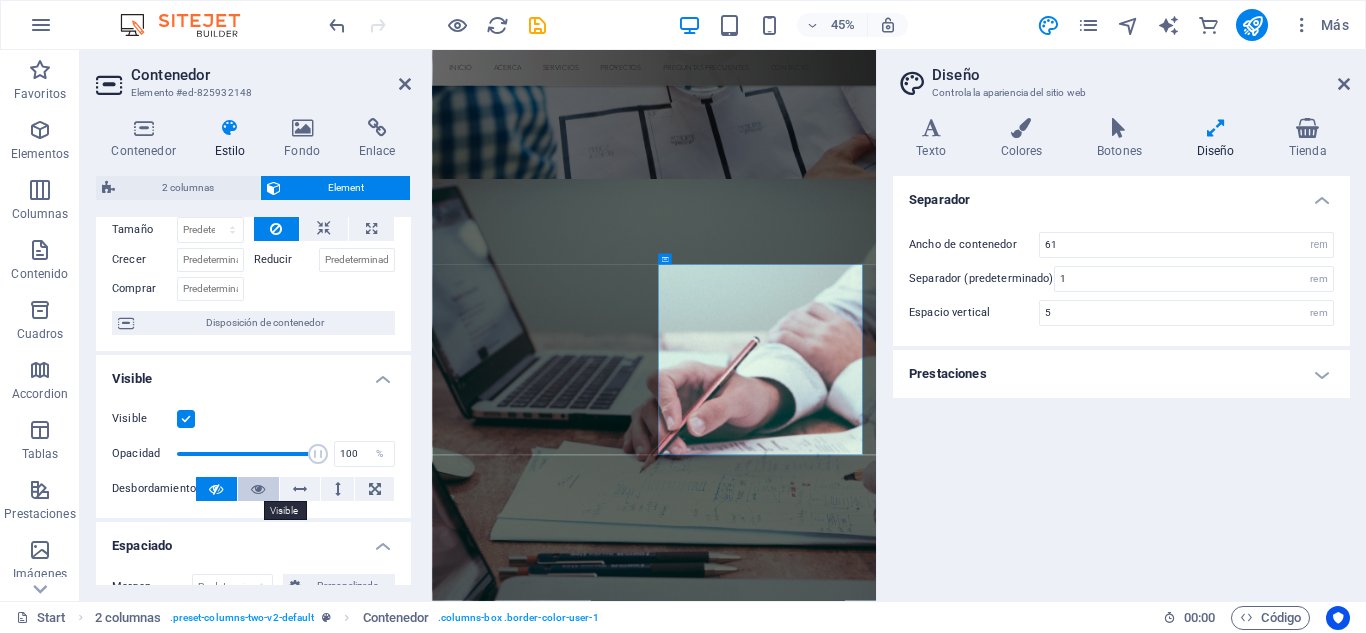 click at bounding box center [258, 489] 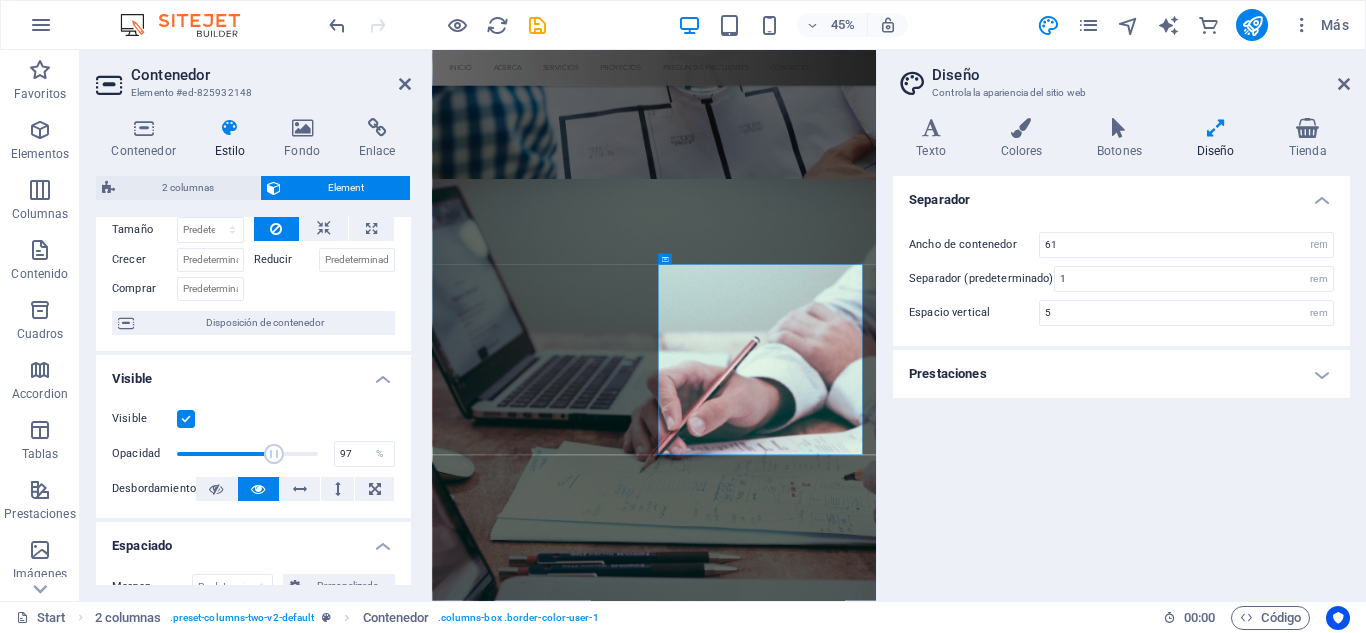 type on "100" 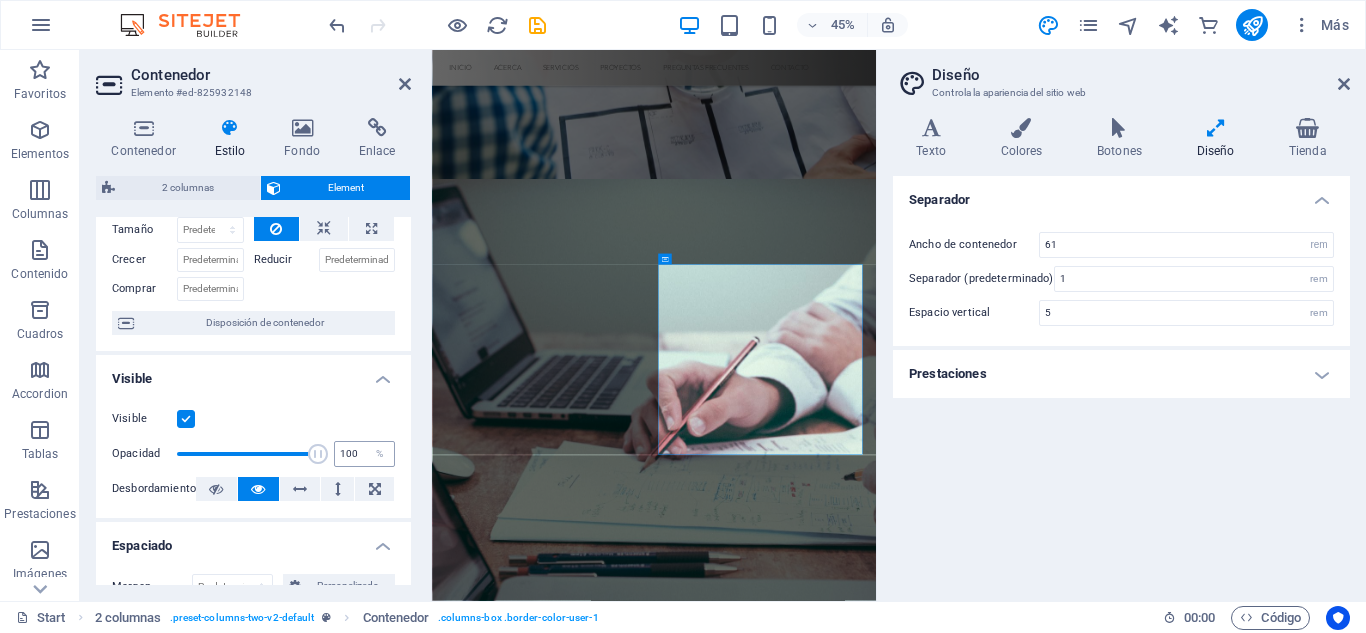 drag, startPoint x: 310, startPoint y: 454, endPoint x: 334, endPoint y: 459, distance: 24.5153 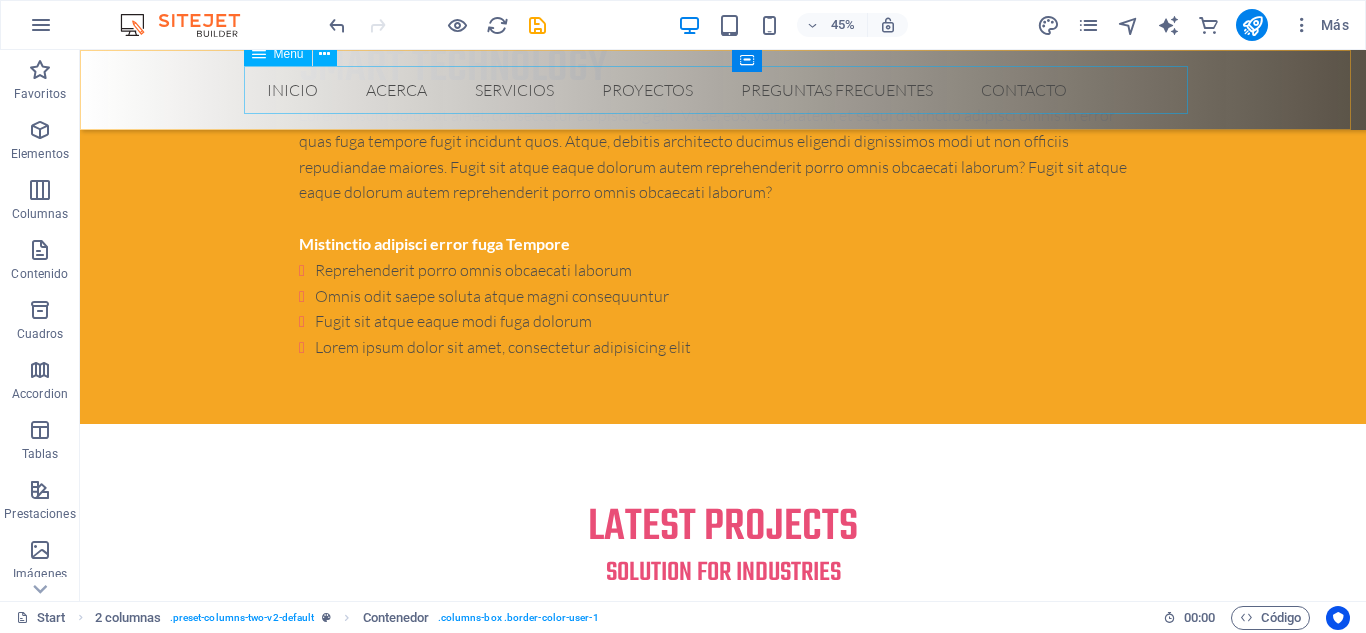 scroll, scrollTop: 6021, scrollLeft: 0, axis: vertical 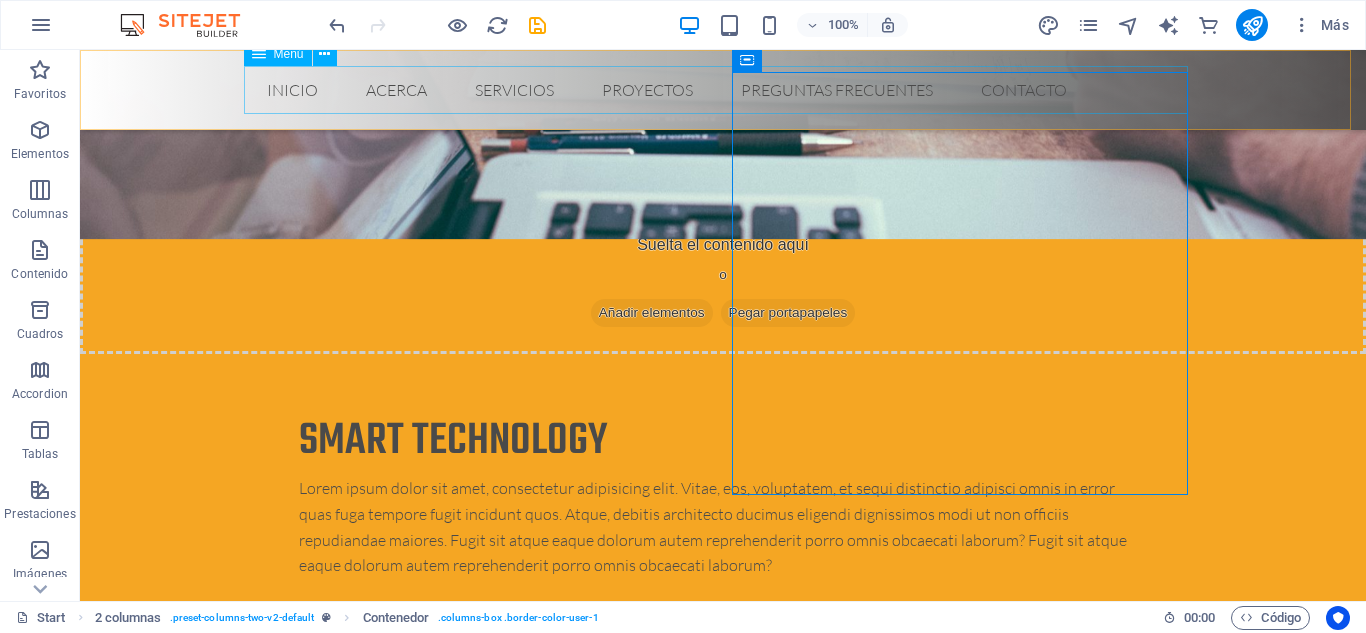 click on "Lorem ipsum dolor sit amet, consectetur adipisicing elit. Natus, dolores, at, nisi eligendi repellat voluptatem minima officia veritatis quasi animi porro laudantium dicta dolor voluptate non maiores ipsum reprehenderit odio fugiat reiciendis consectetur fuga pariatur libero accusantium quod minus odit debitis. Morrupti ipsum Perferendis Cumque quo adipisci vel vitae aliquid  Maiores ipsum porro  reprehenderit odio Corrupti perferendis voluptates Voluptatem non minima officia veritatis Adio fugiat reiciendis at consectetur" at bounding box center (324, 5439) 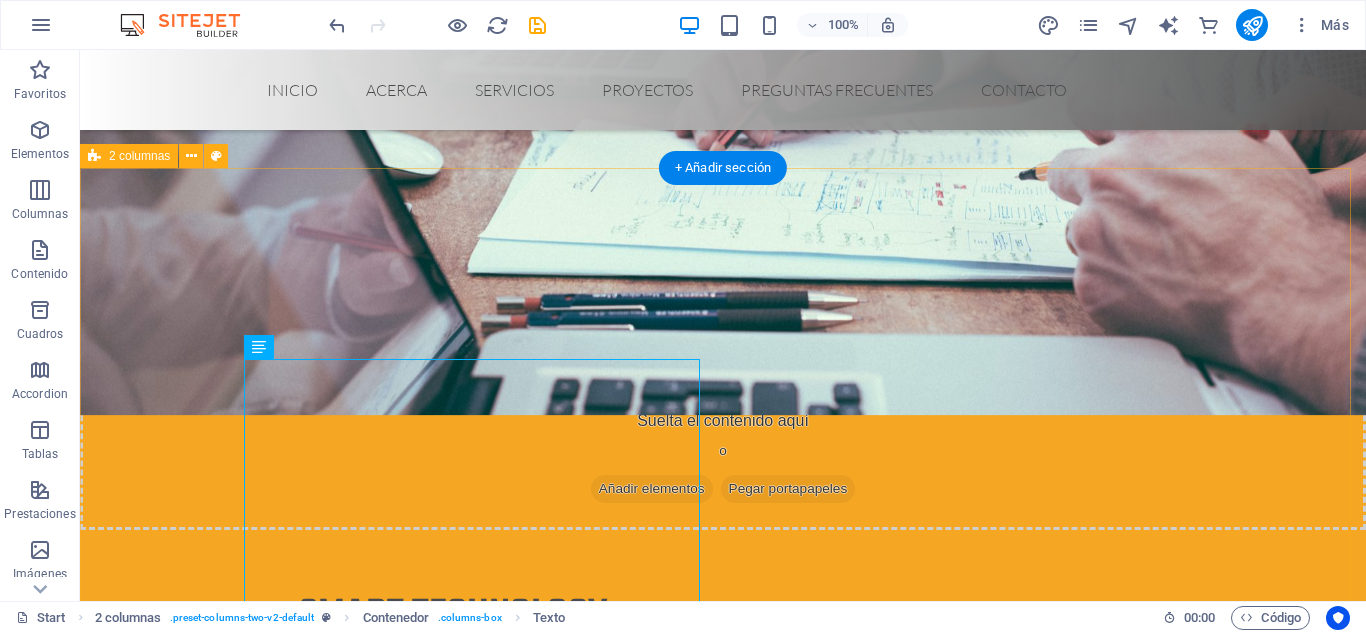 scroll, scrollTop: 5820, scrollLeft: 0, axis: vertical 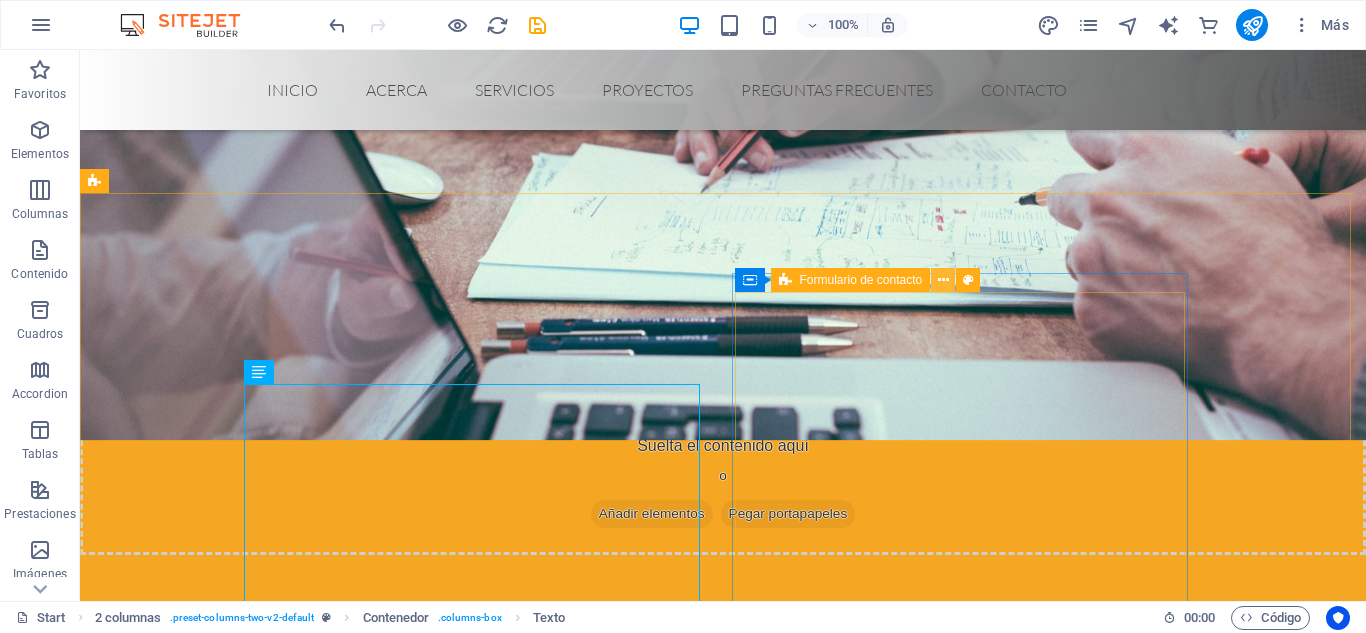 click at bounding box center [943, 280] 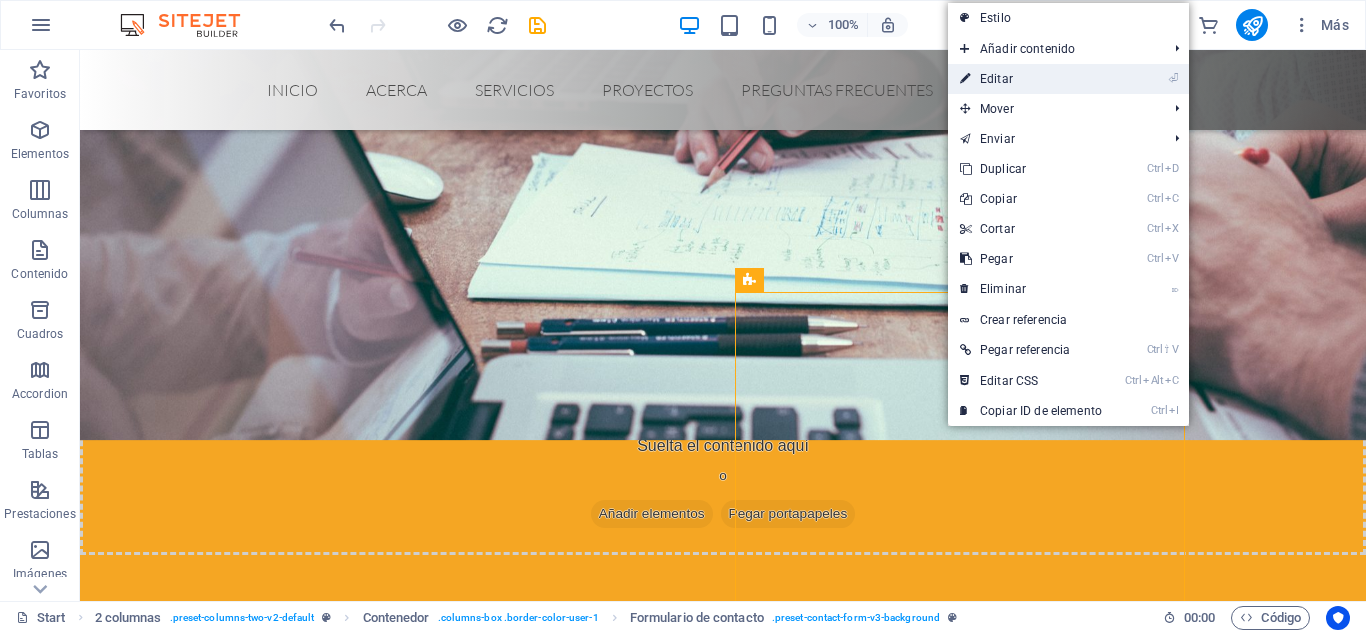 drag, startPoint x: 1011, startPoint y: 76, endPoint x: 609, endPoint y: 34, distance: 404.18808 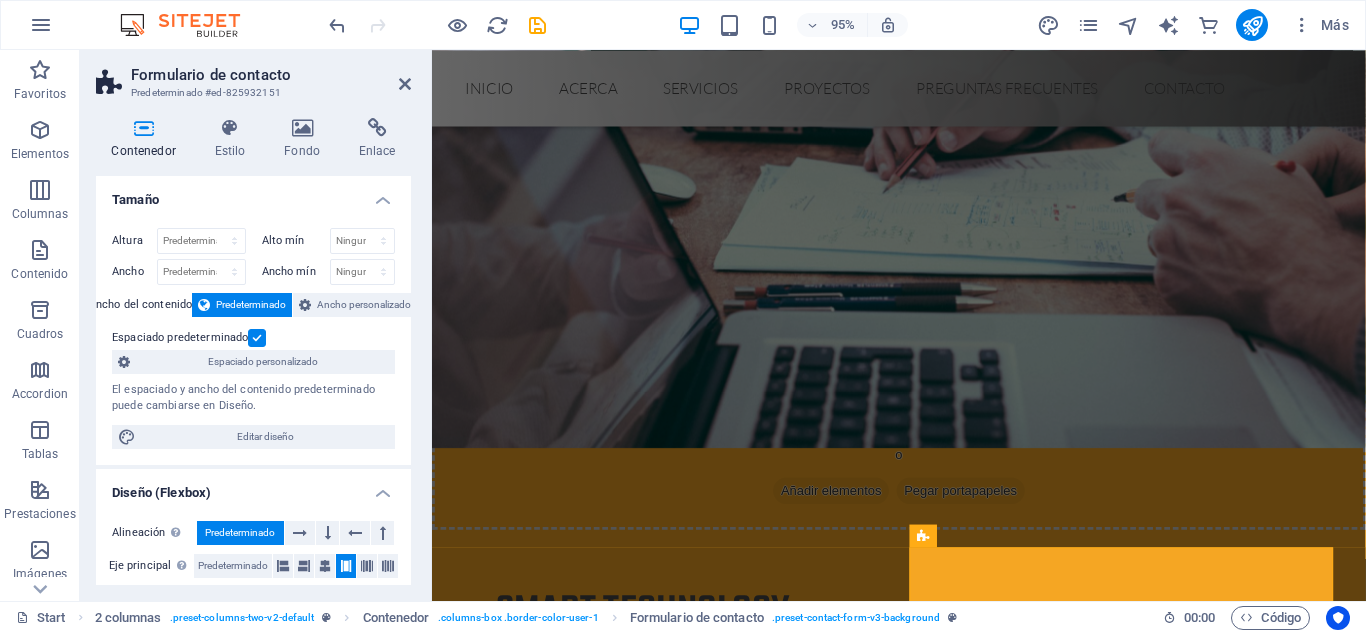click at bounding box center [257, 338] 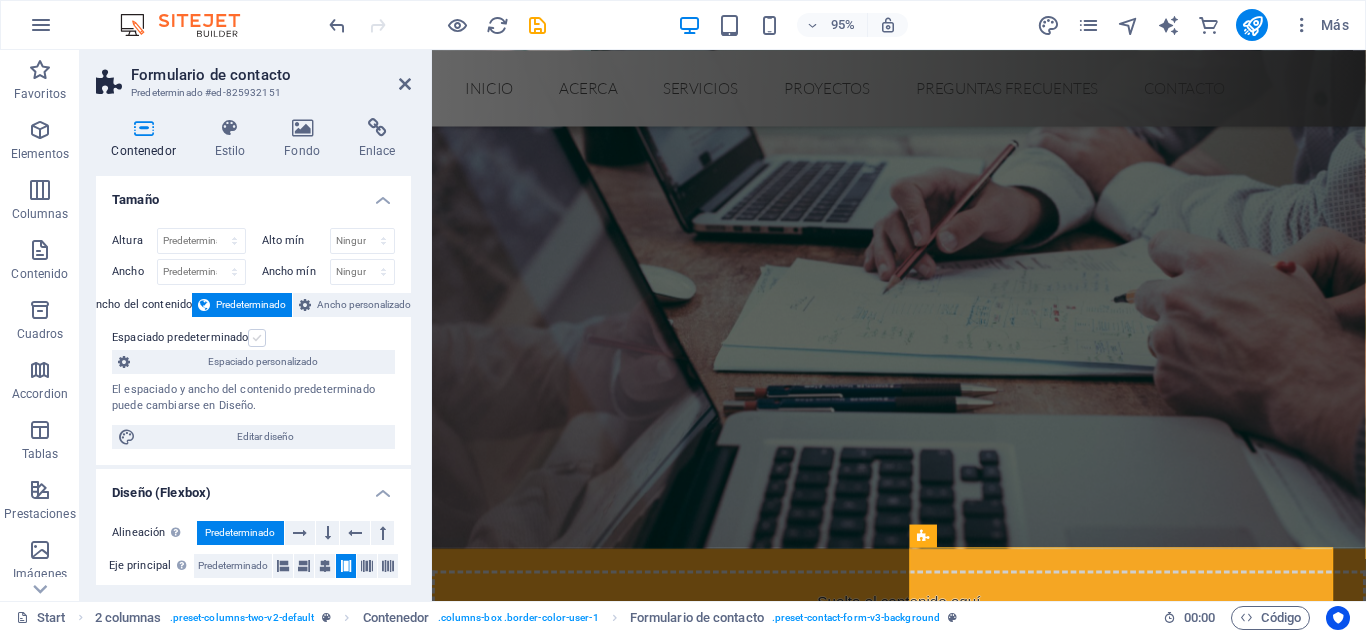 click at bounding box center [257, 338] 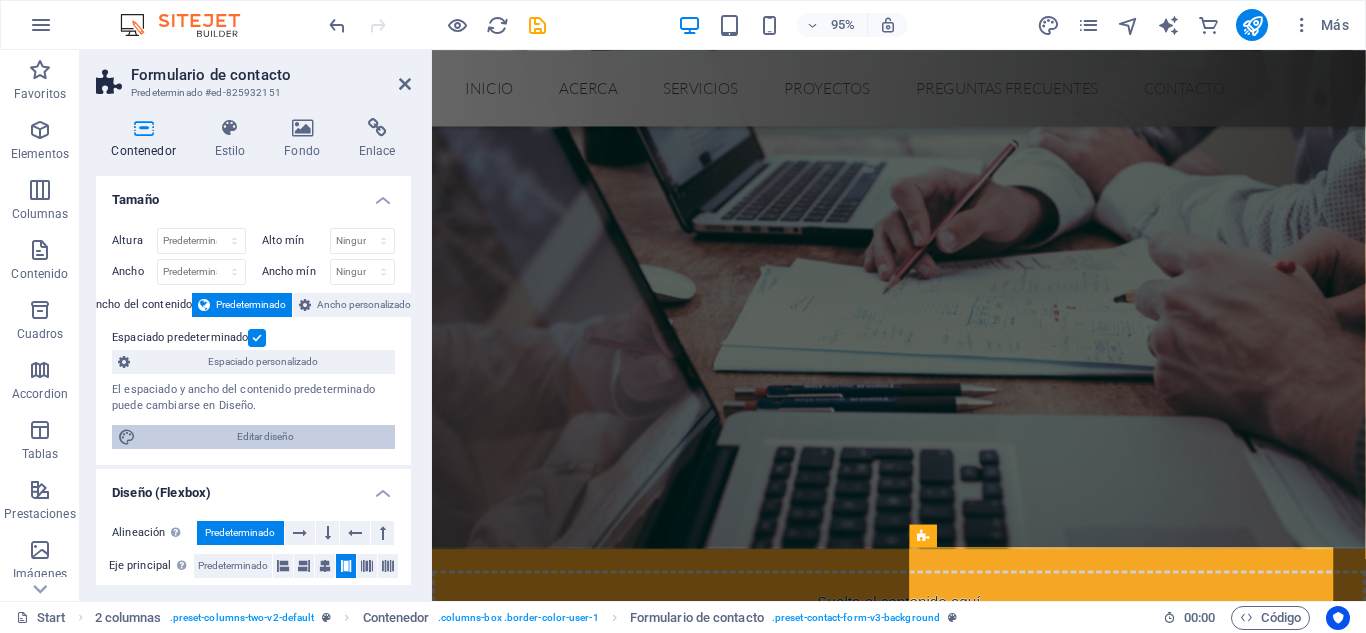 click on "Editar diseño" at bounding box center (265, 437) 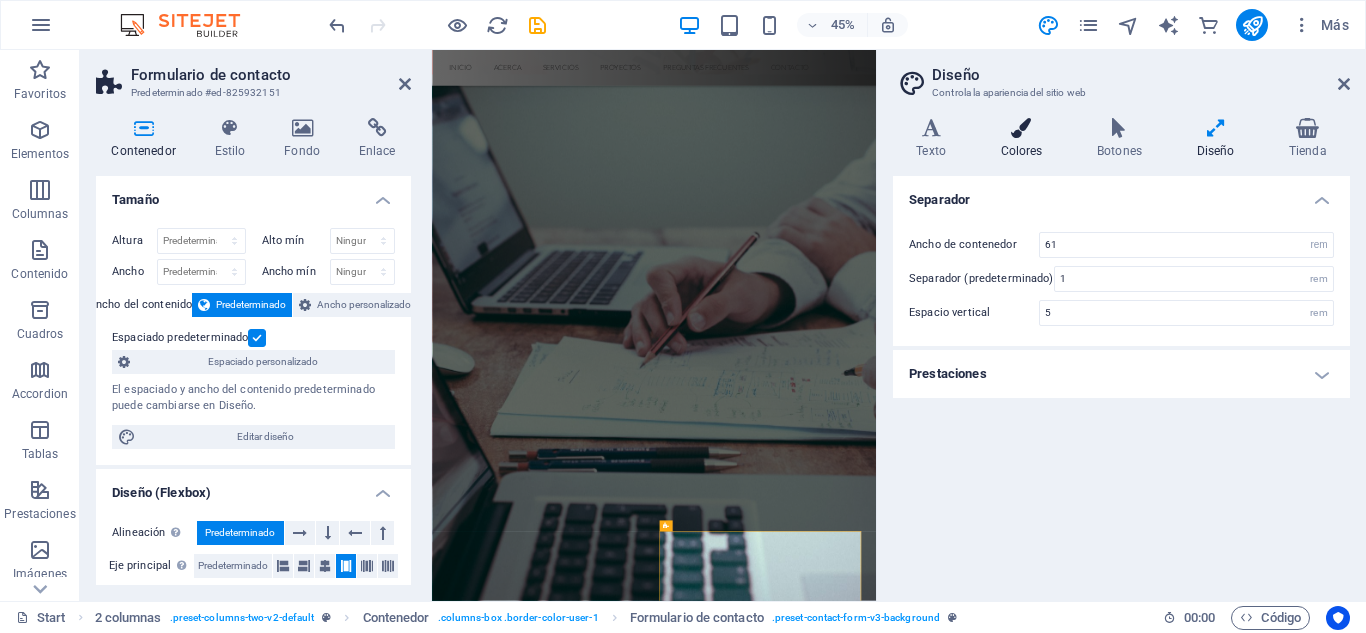 click on "Colores" at bounding box center [1025, 139] 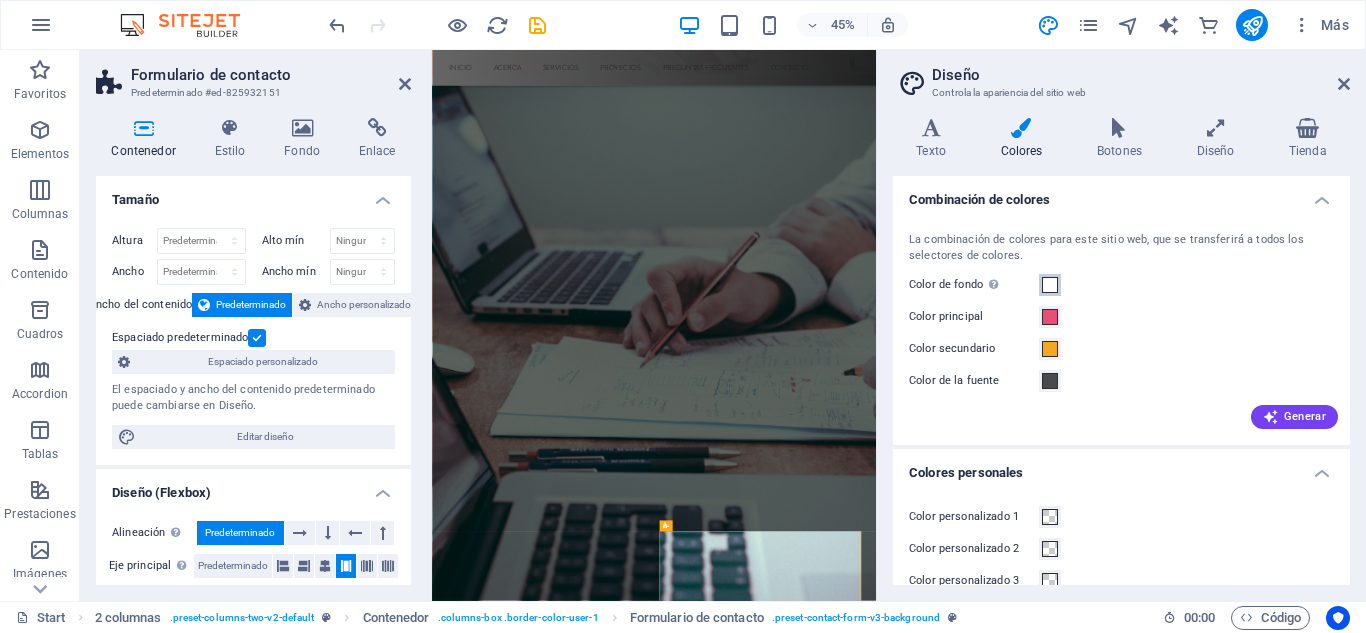 click at bounding box center [1050, 285] 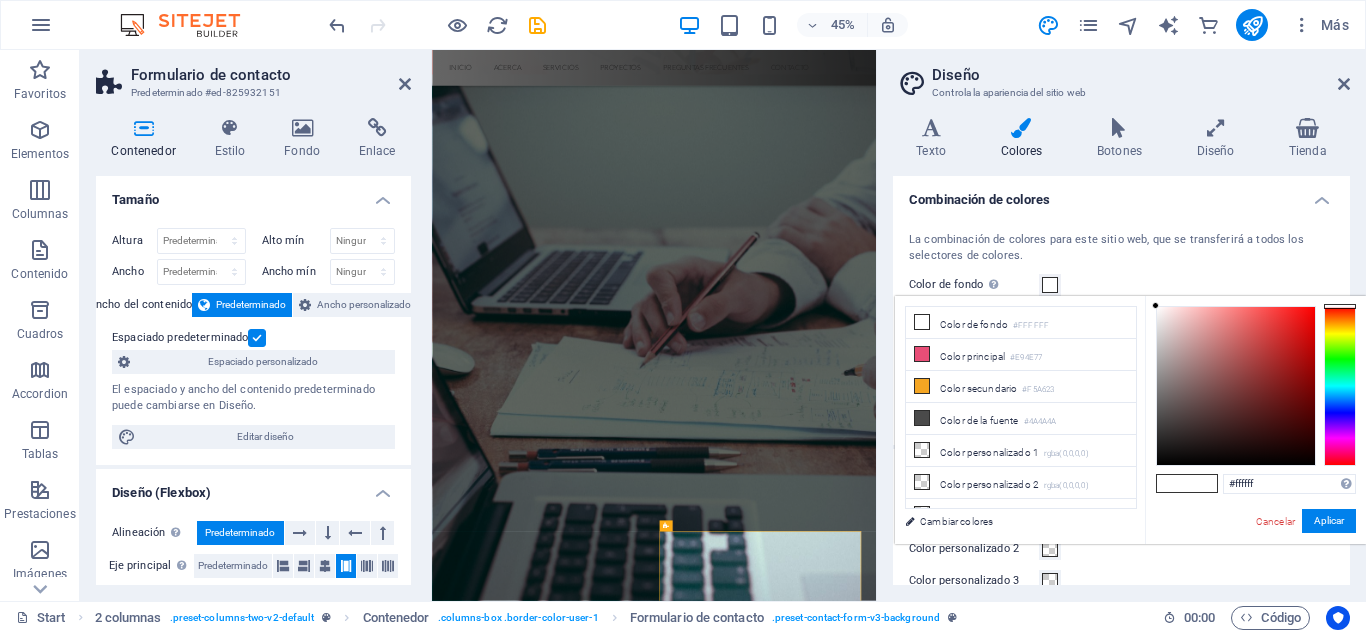 type on "#e1dede" 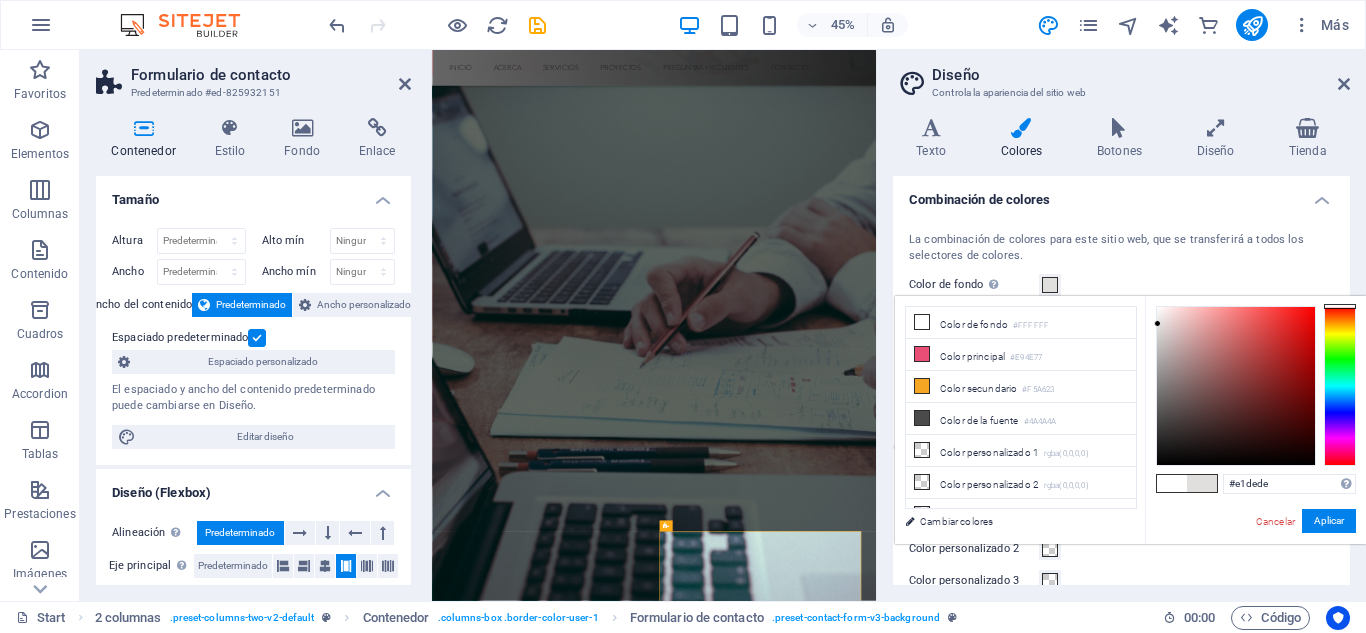 click at bounding box center (1236, 386) 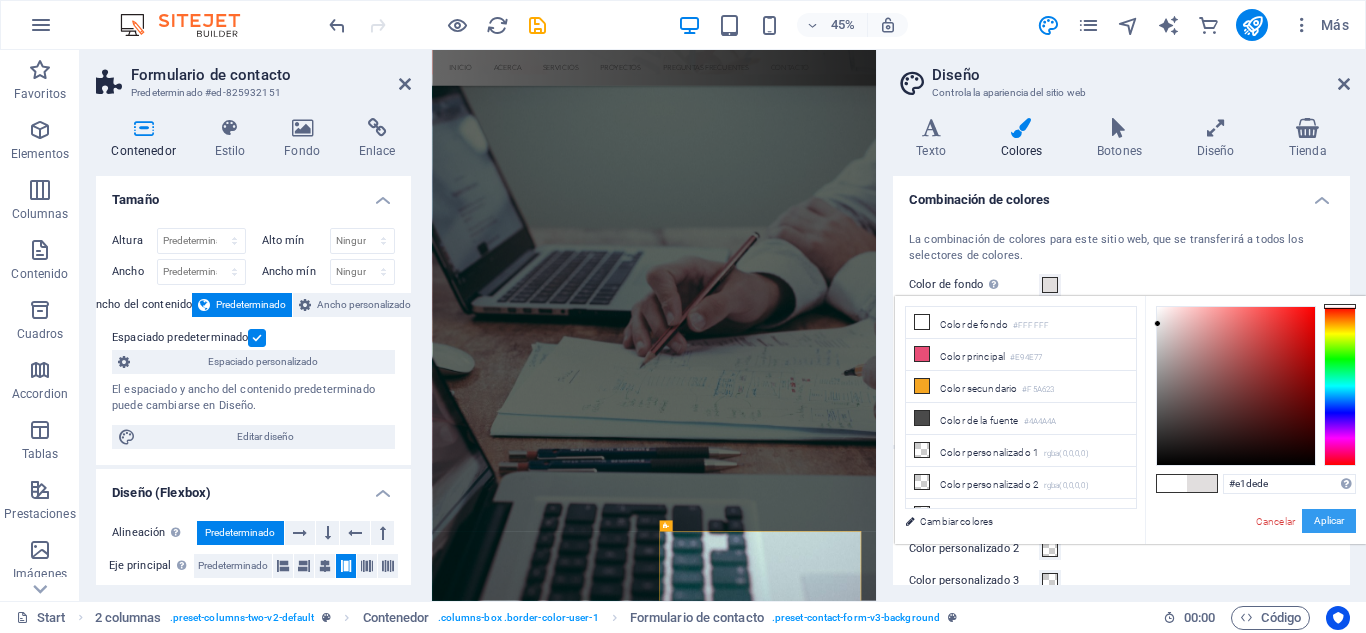 click on "Aplicar" at bounding box center [1329, 521] 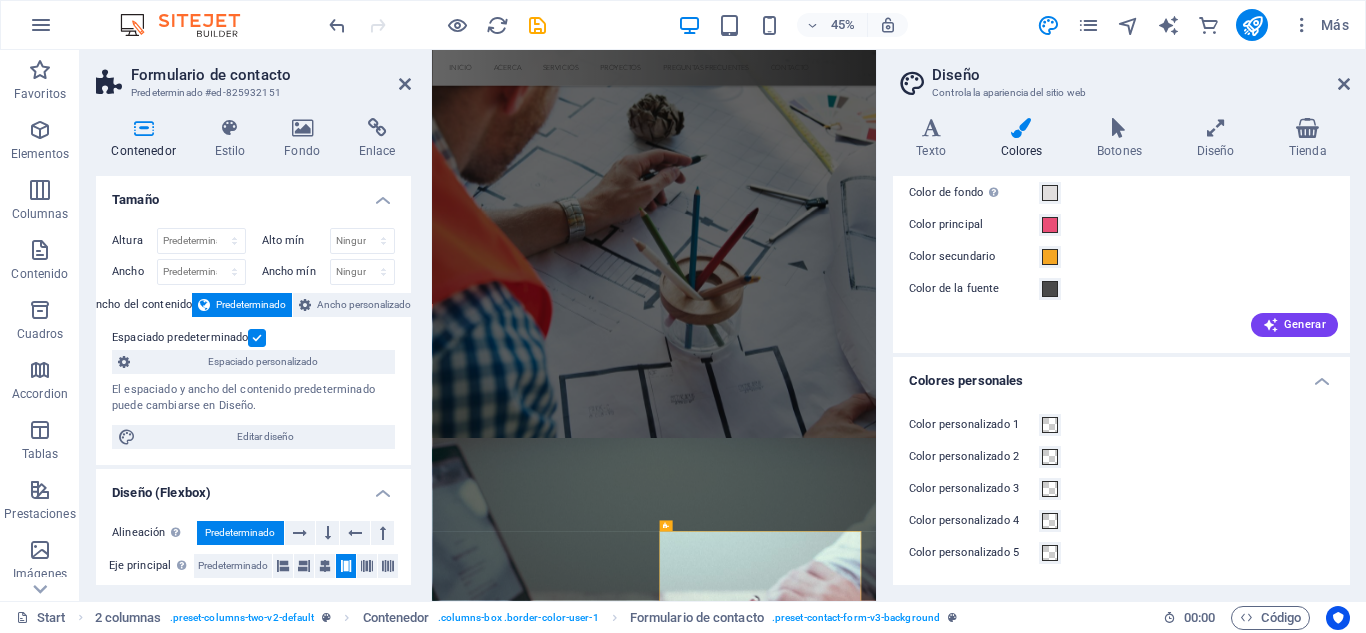 scroll, scrollTop: 0, scrollLeft: 0, axis: both 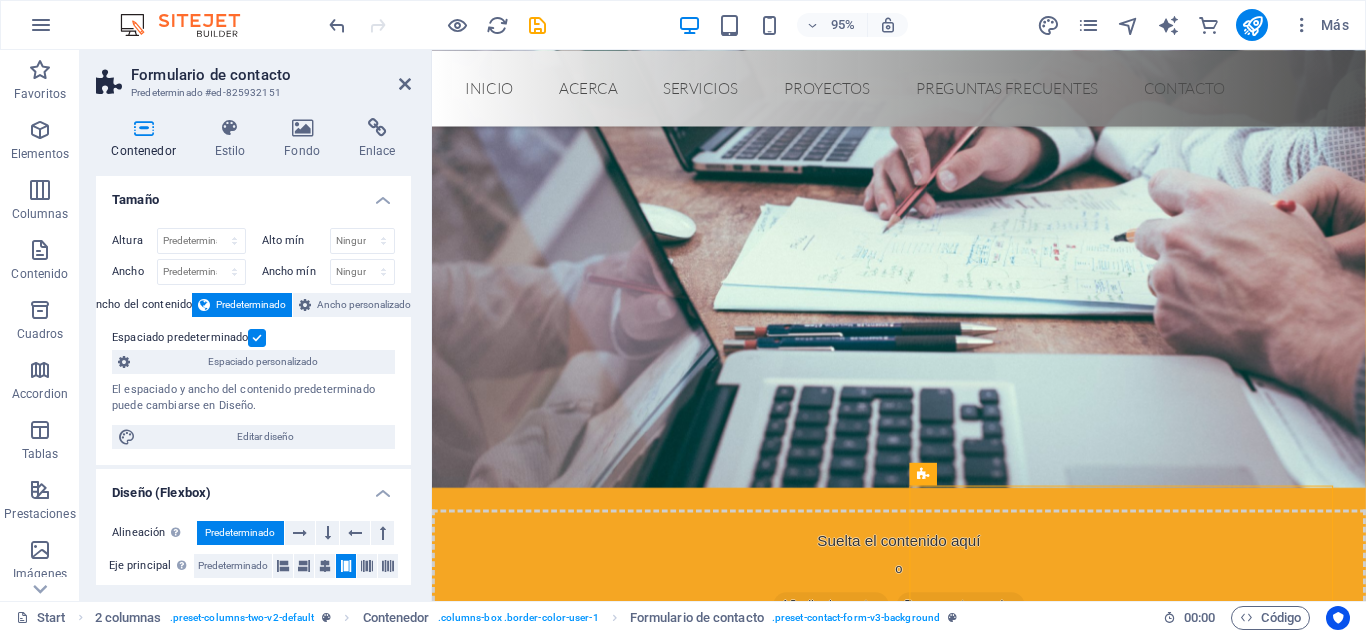 click at bounding box center (923, 4256) 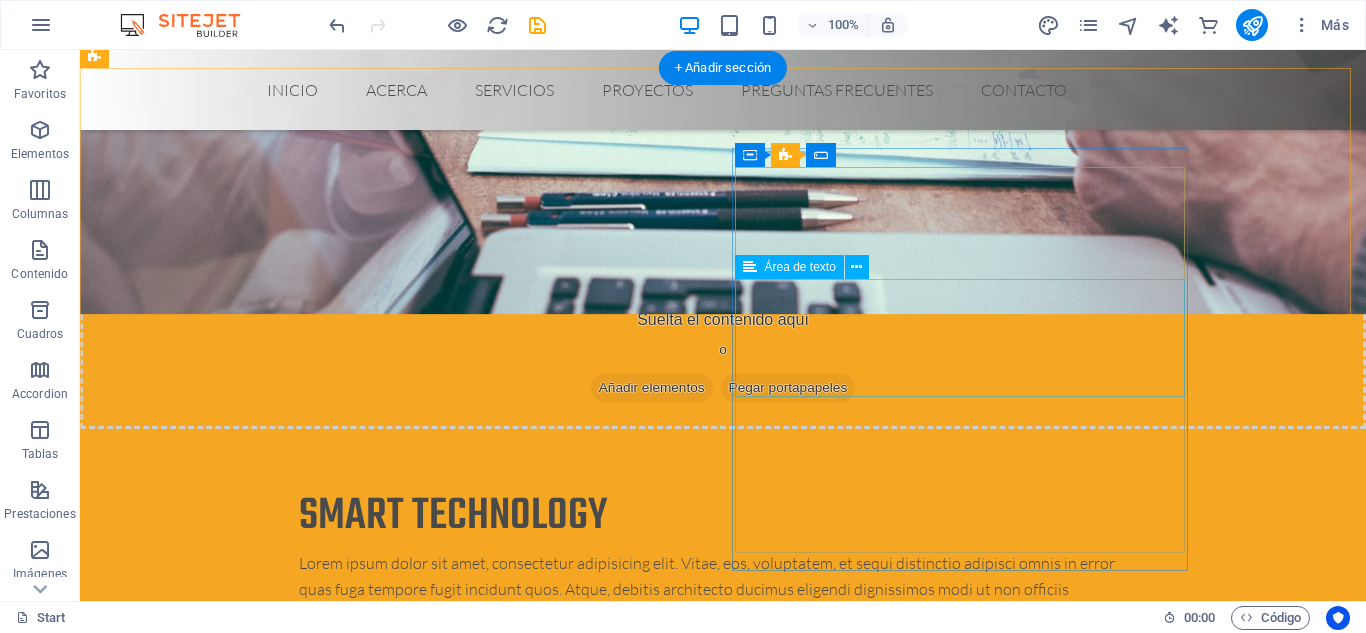 scroll, scrollTop: 5945, scrollLeft: 0, axis: vertical 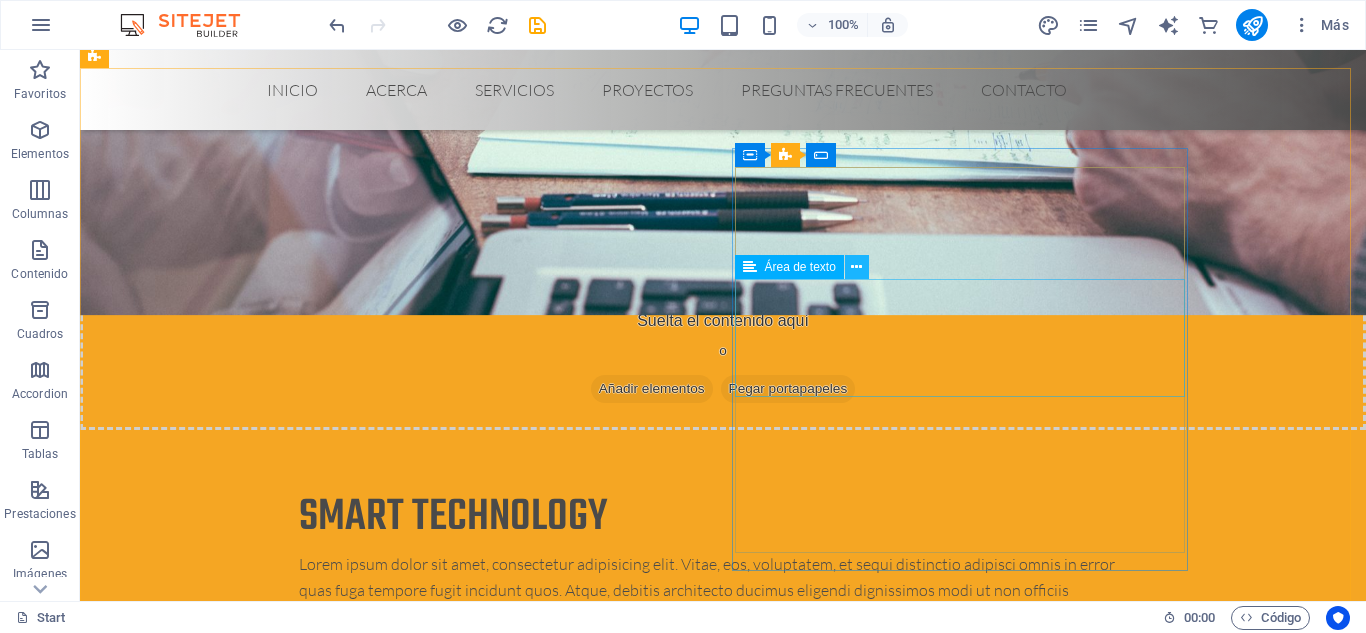 click at bounding box center [856, 267] 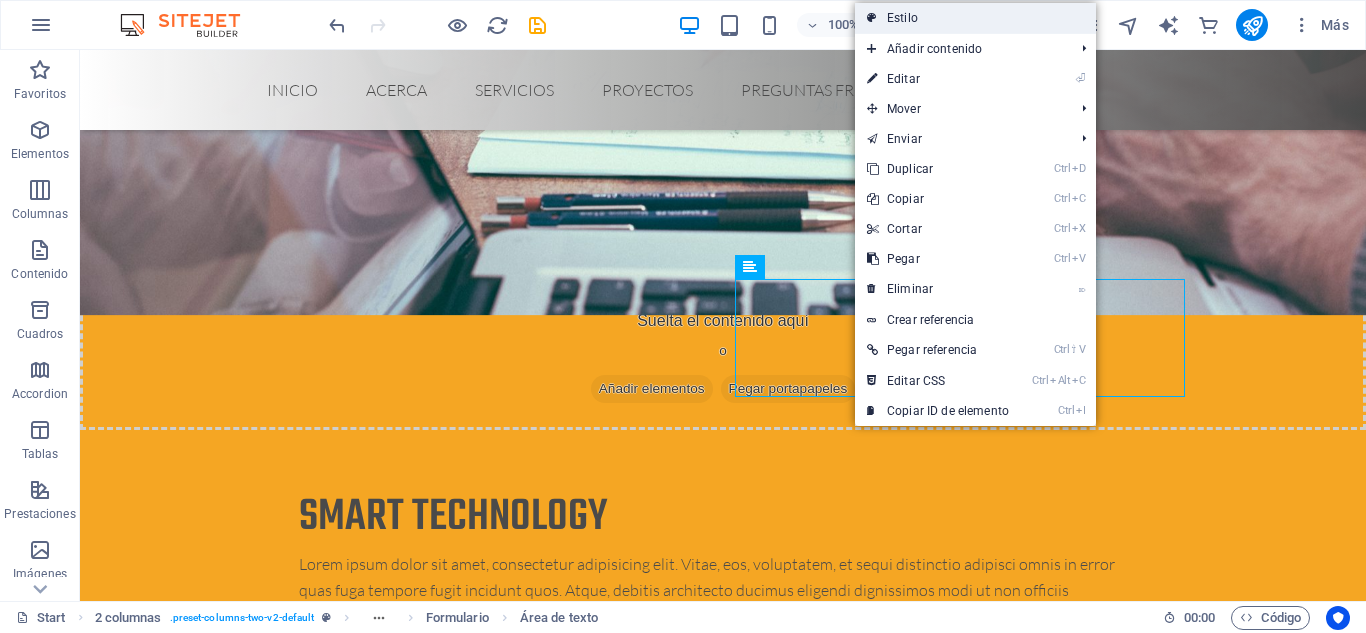 click on "Estilo" at bounding box center (975, 18) 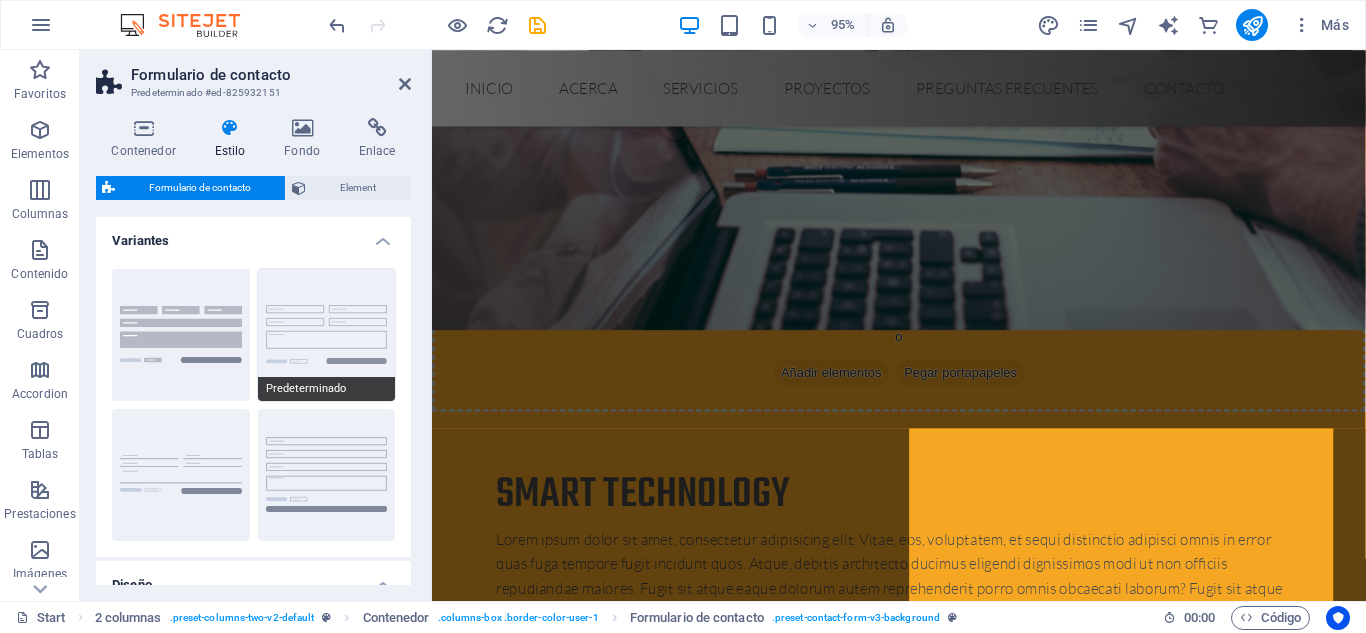 click on "Predeterminado" at bounding box center [327, 335] 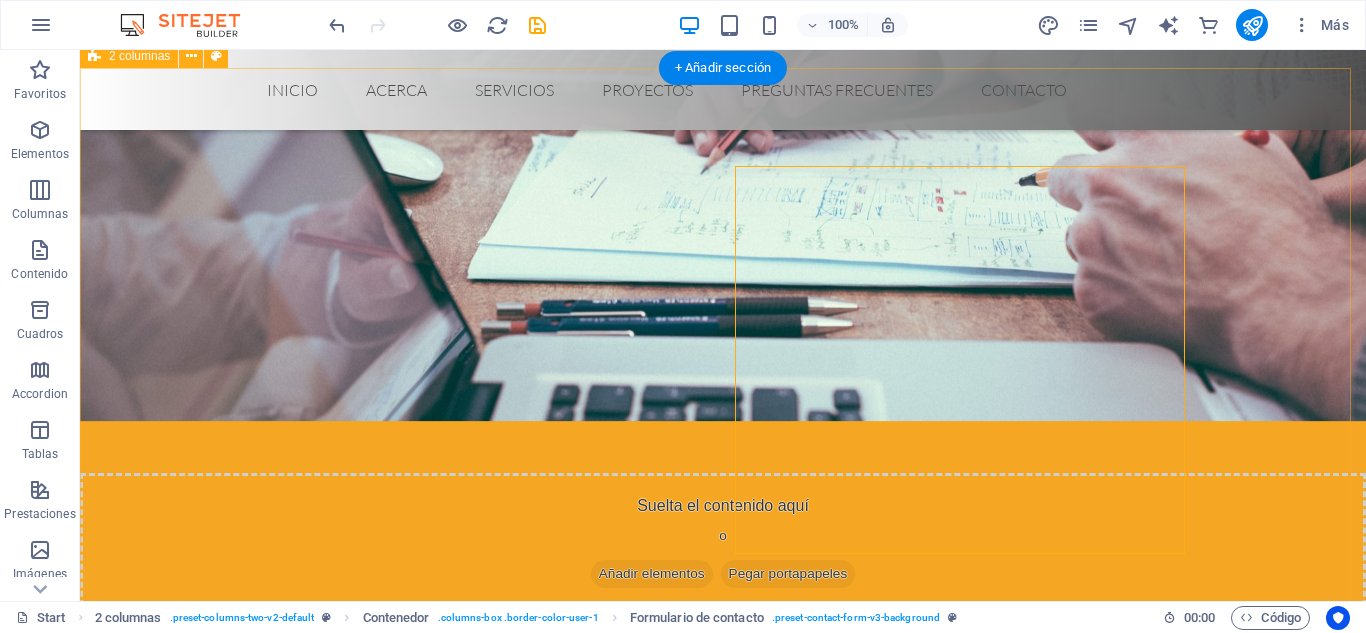 click on "CONTACTANOS SOLUCIONES INTEGRADAS Lorem ipsum dolor sit amet, consectetur adipisicing elit. Natus, dolores, at, nisi eligendi repellat voluptatem minima officia veritatis quasi animi porro laudantium dicta dolor voluptate non maiores ipsum reprehenderit odio fugiat reiciendis consectetur fuga pariatur libero accusantium quod minus odit debitis. Morrupti ipsum Perferendis Cumque quo adipisci vel vitae aliquid Maiores ipsum porro reprehenderit odio Corrupti perferendis voluptates Voluptatem non minima officia veritatis Adio fugiat reiciendis at consectetur I have read and understand the privacy policy. ¿Ilegible? Cargar nuevo Submit" at bounding box center (723, 5904) 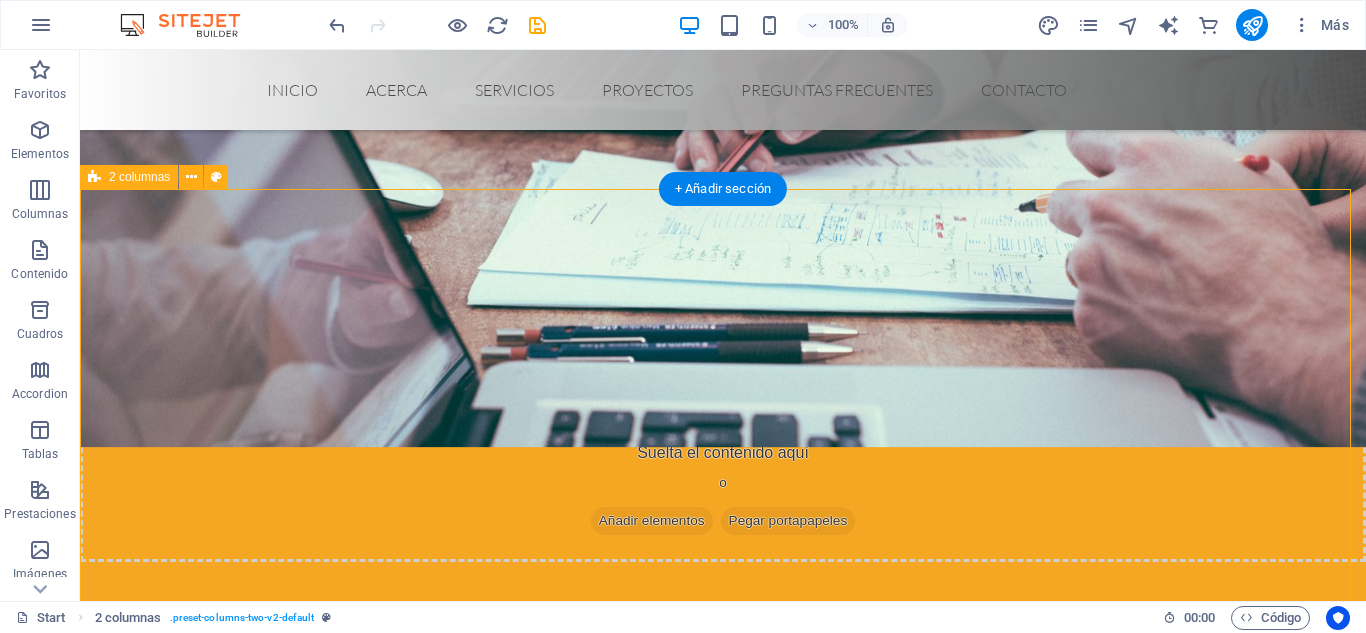 scroll, scrollTop: 5826, scrollLeft: 0, axis: vertical 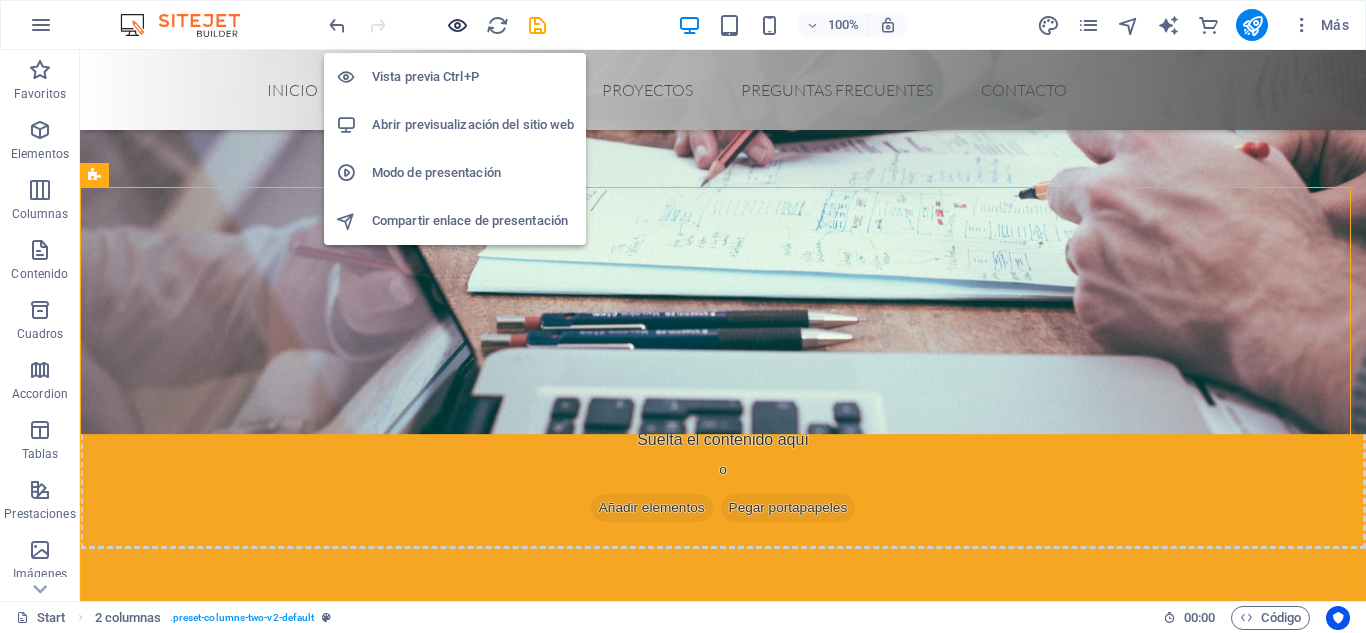 click at bounding box center [457, 25] 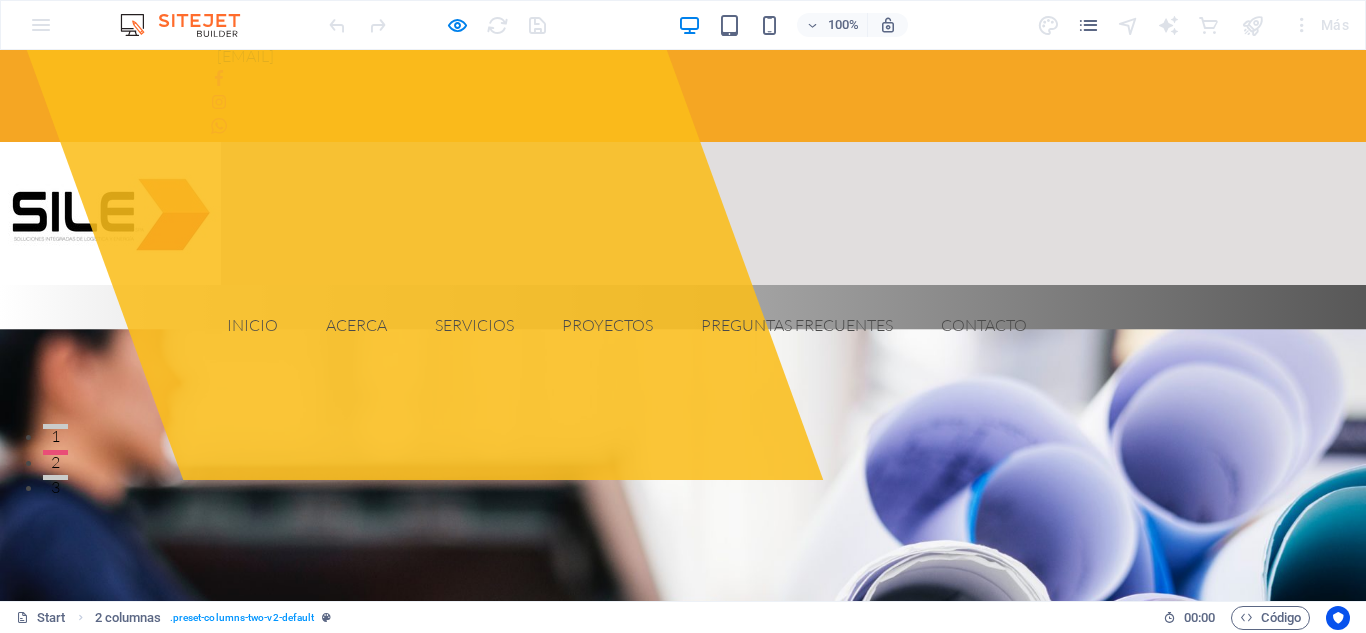 scroll, scrollTop: 0, scrollLeft: 0, axis: both 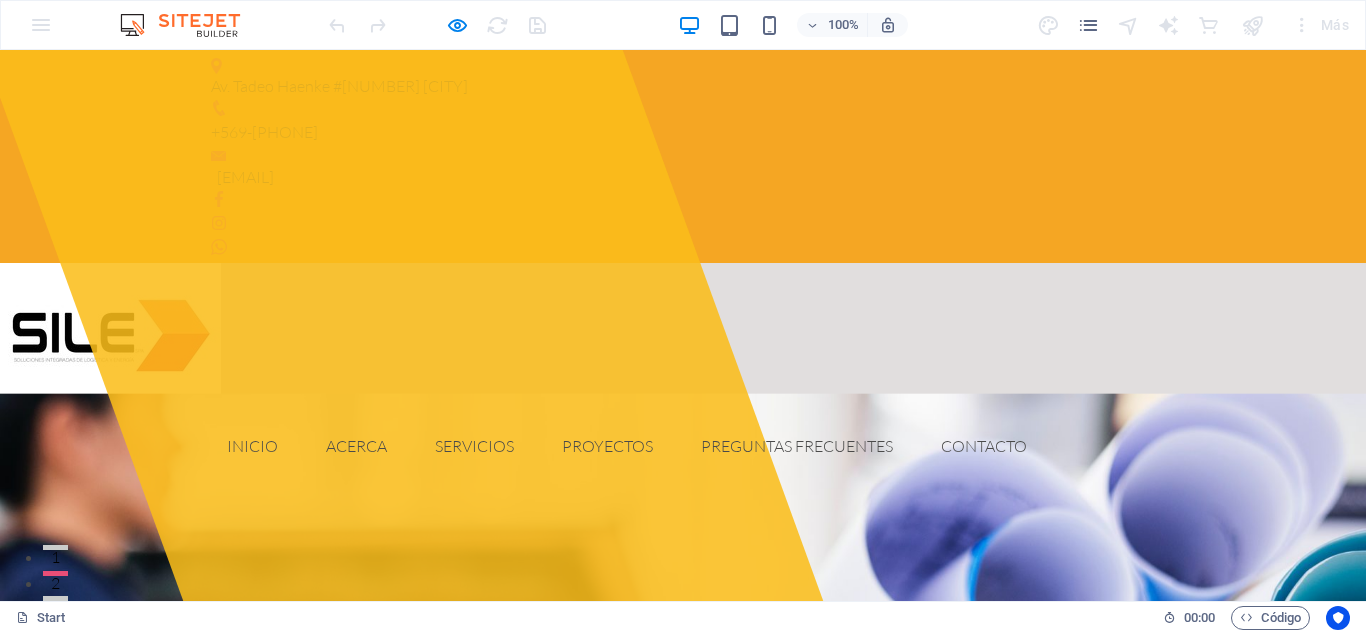 click on "Inicio Acerca Servicios Proyectos Preguntas Frecuentes Contacto" at bounding box center [683, 446] 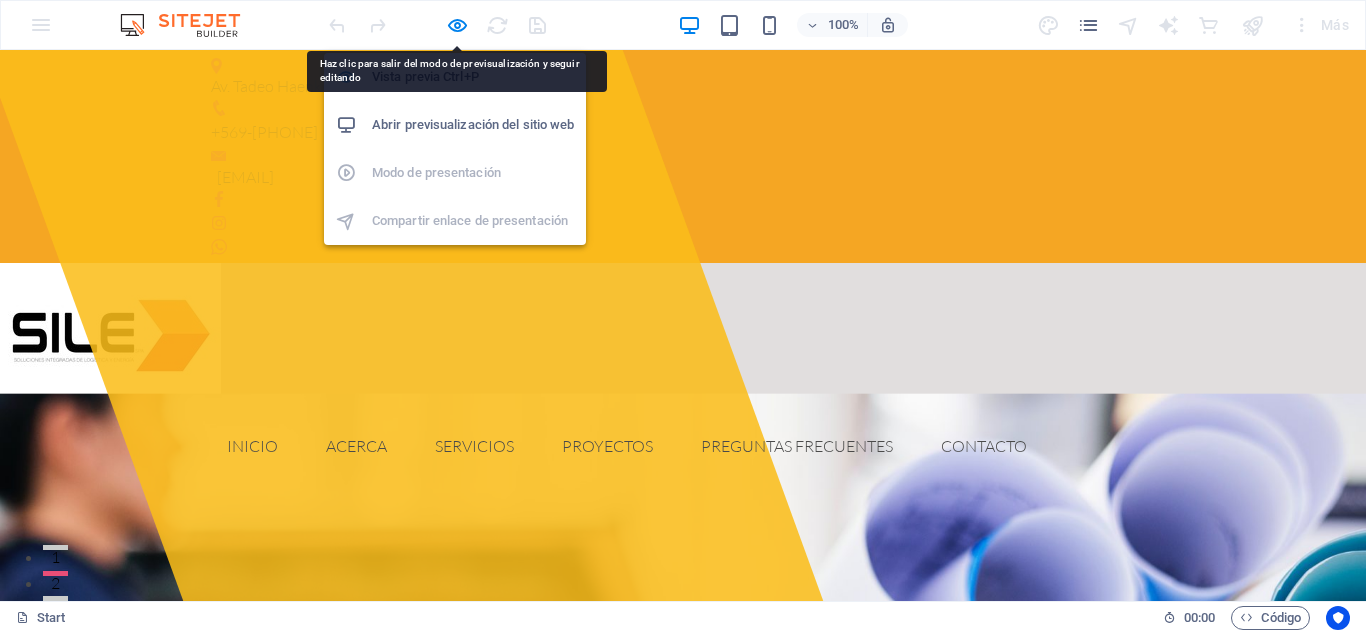 drag, startPoint x: 456, startPoint y: 25, endPoint x: 469, endPoint y: 25, distance: 13 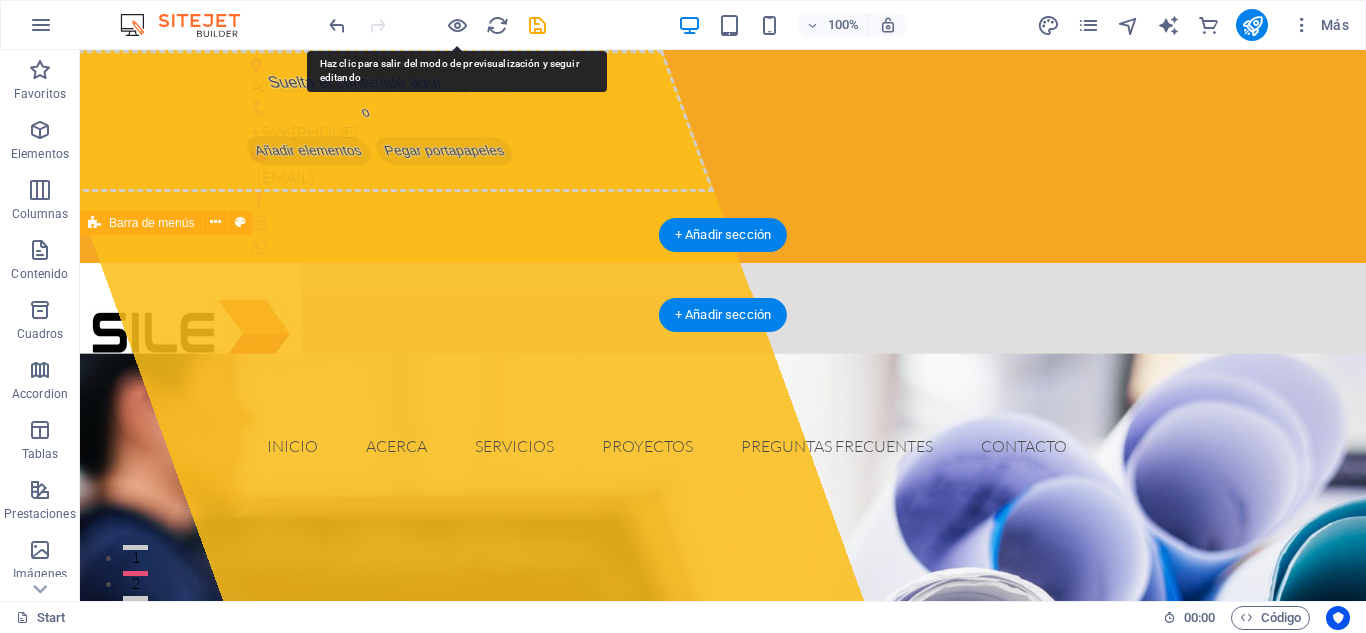 click on "Inicio Acerca Servicios Proyectos Preguntas Frecuentes Contacto" at bounding box center (723, 446) 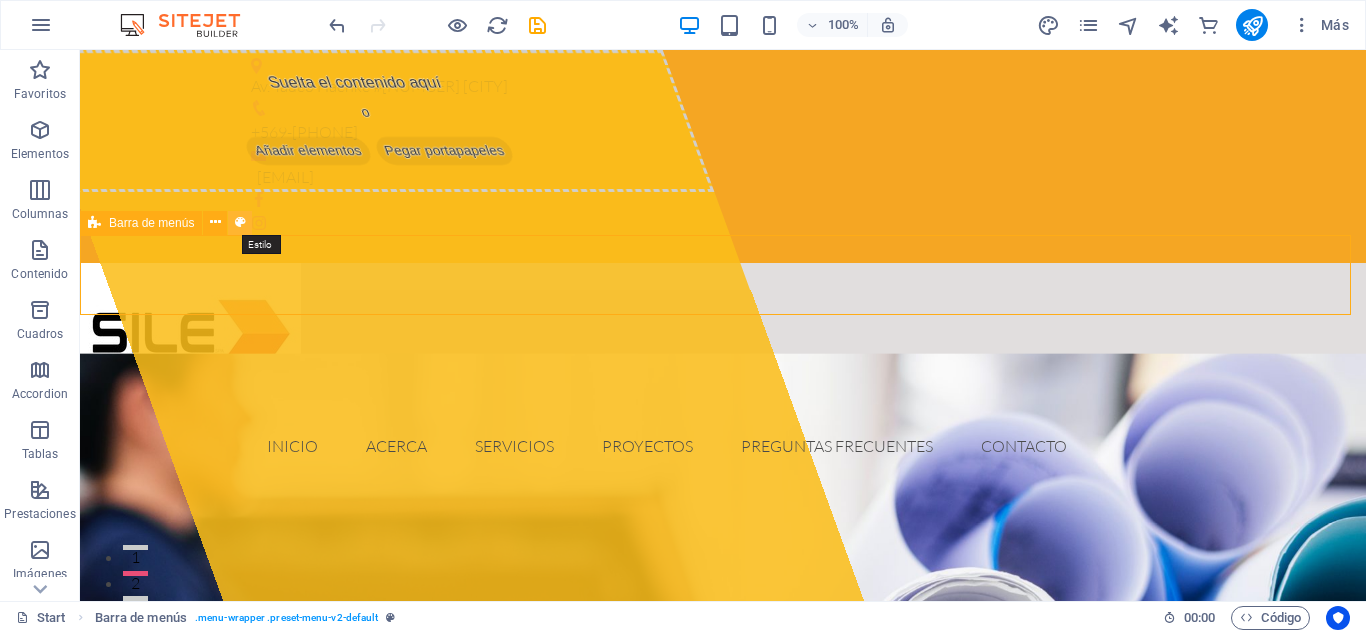 click at bounding box center (240, 222) 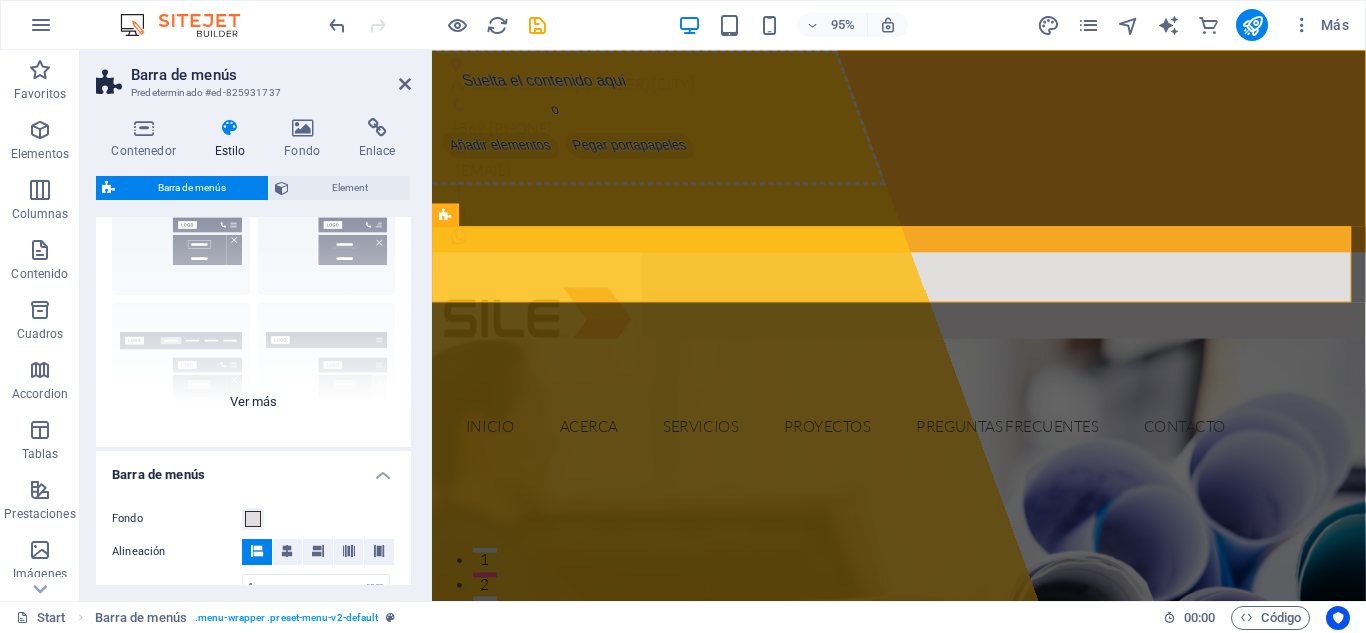 scroll, scrollTop: 107, scrollLeft: 0, axis: vertical 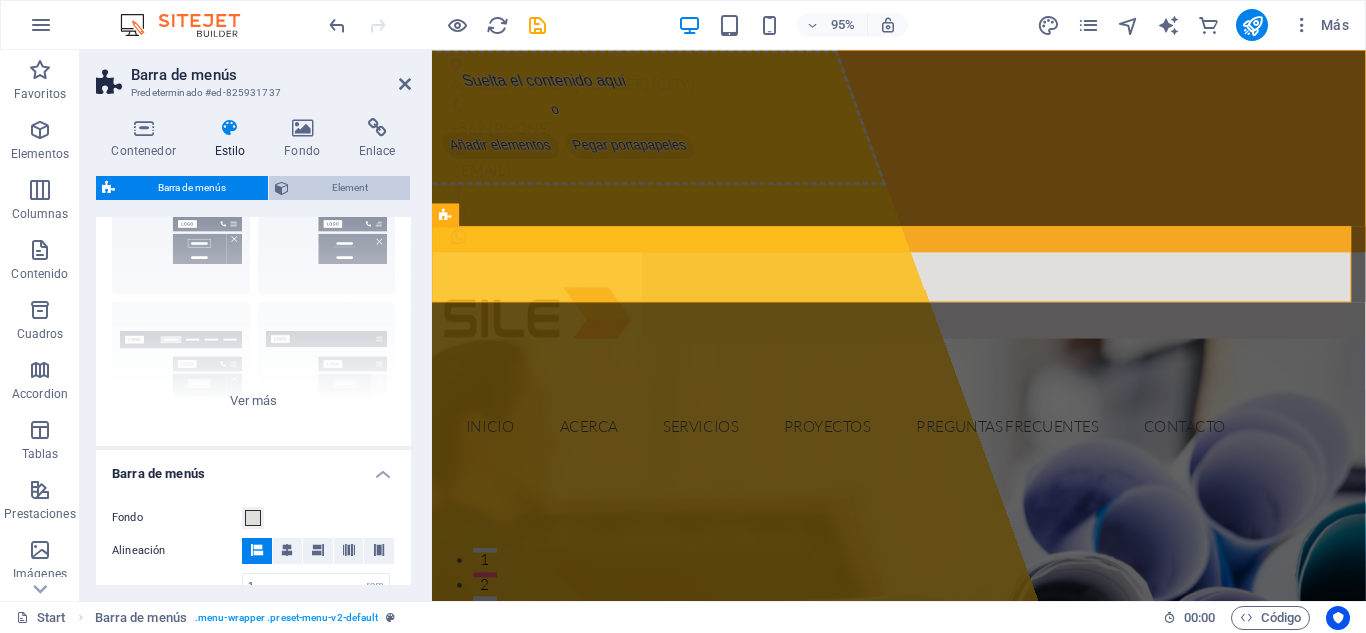 click on "Element" at bounding box center [349, 188] 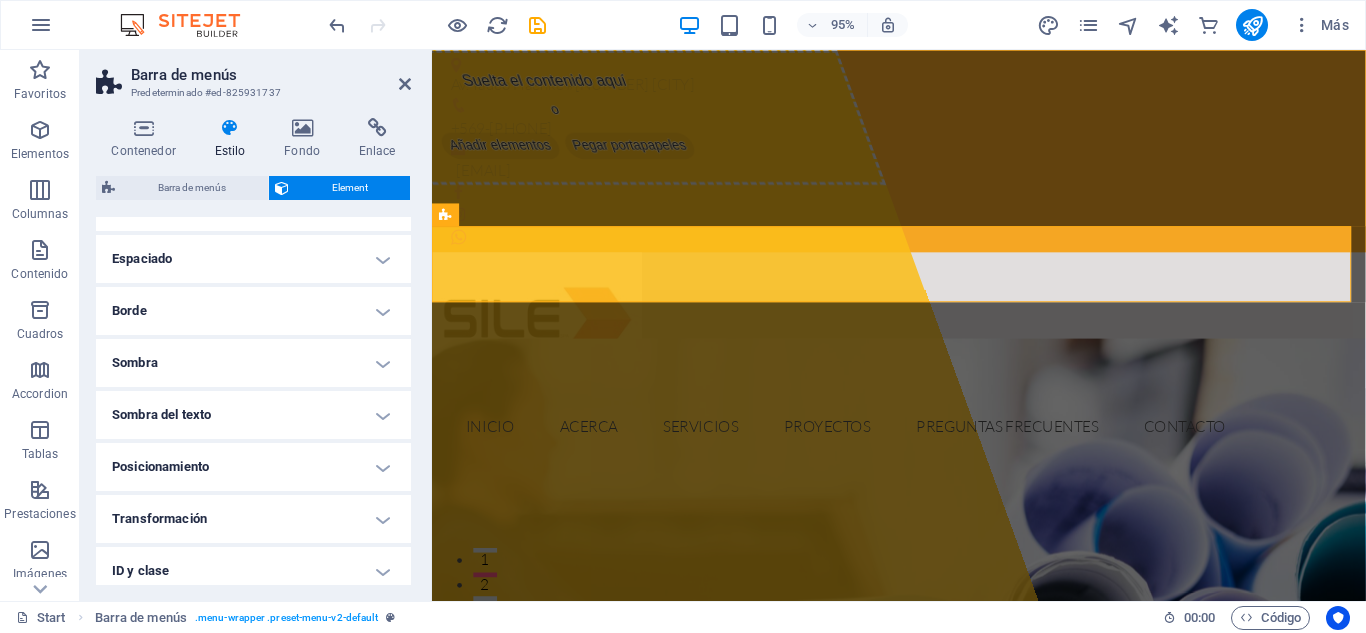 scroll, scrollTop: 0, scrollLeft: 0, axis: both 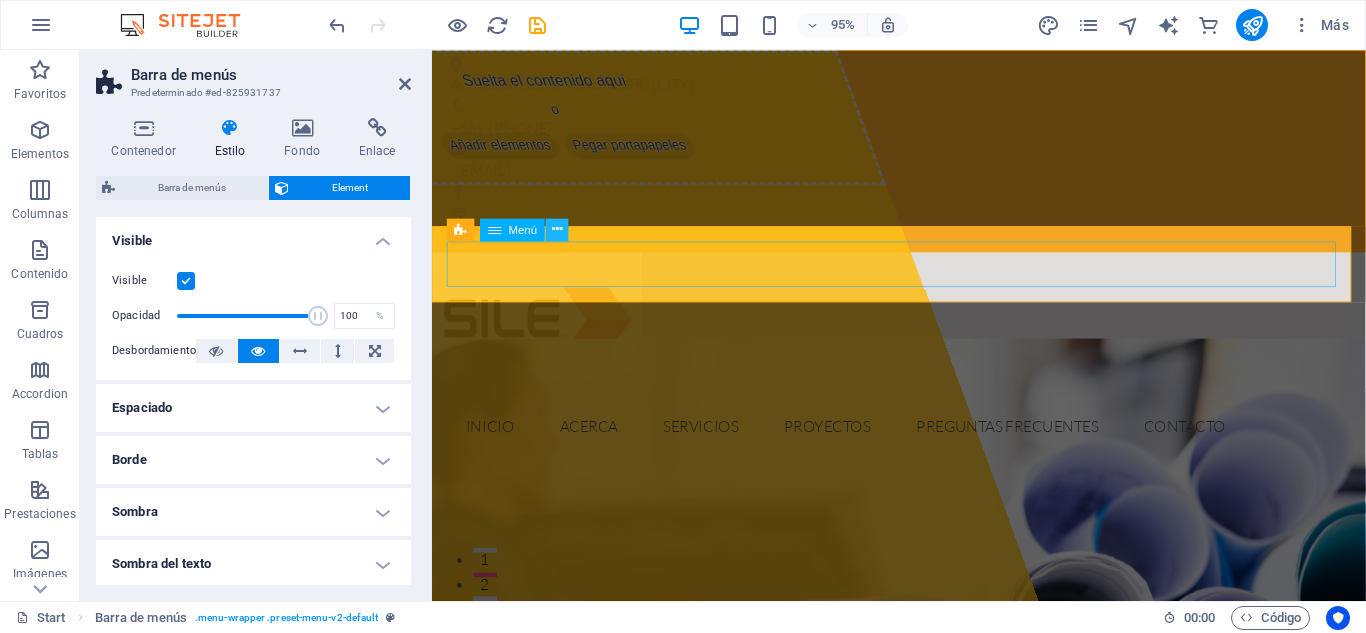 click at bounding box center (557, 229) 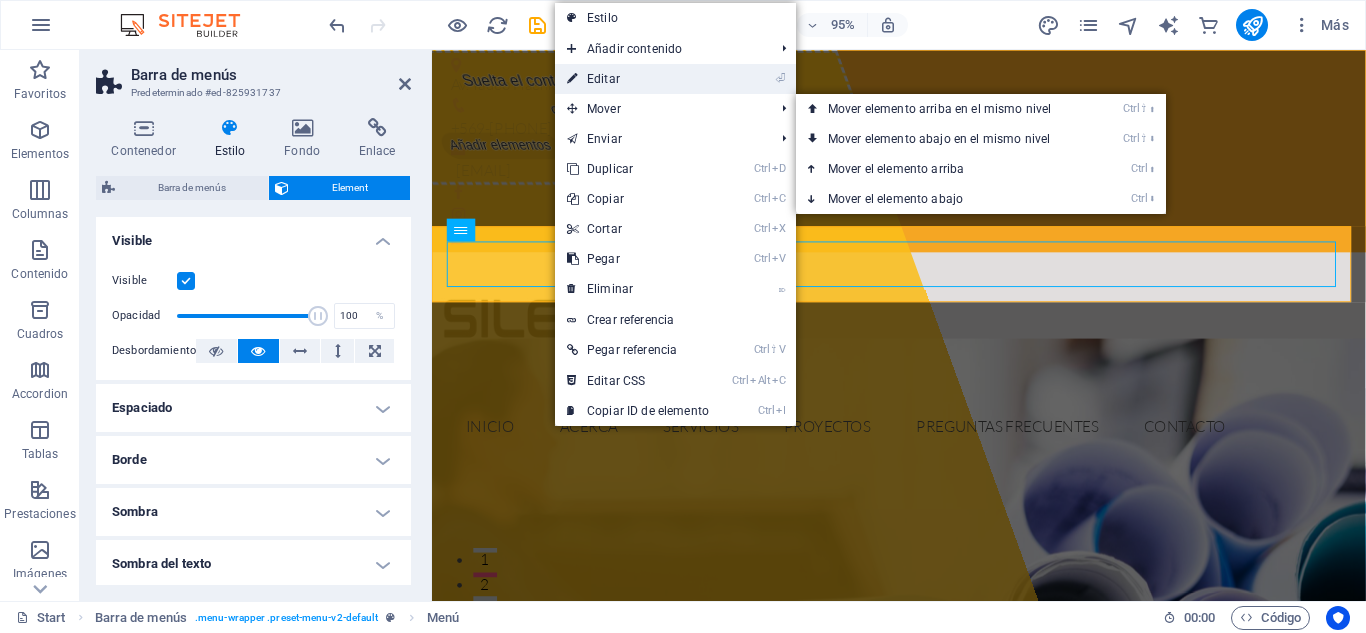 drag, startPoint x: 625, startPoint y: 73, endPoint x: 203, endPoint y: 23, distance: 424.95175 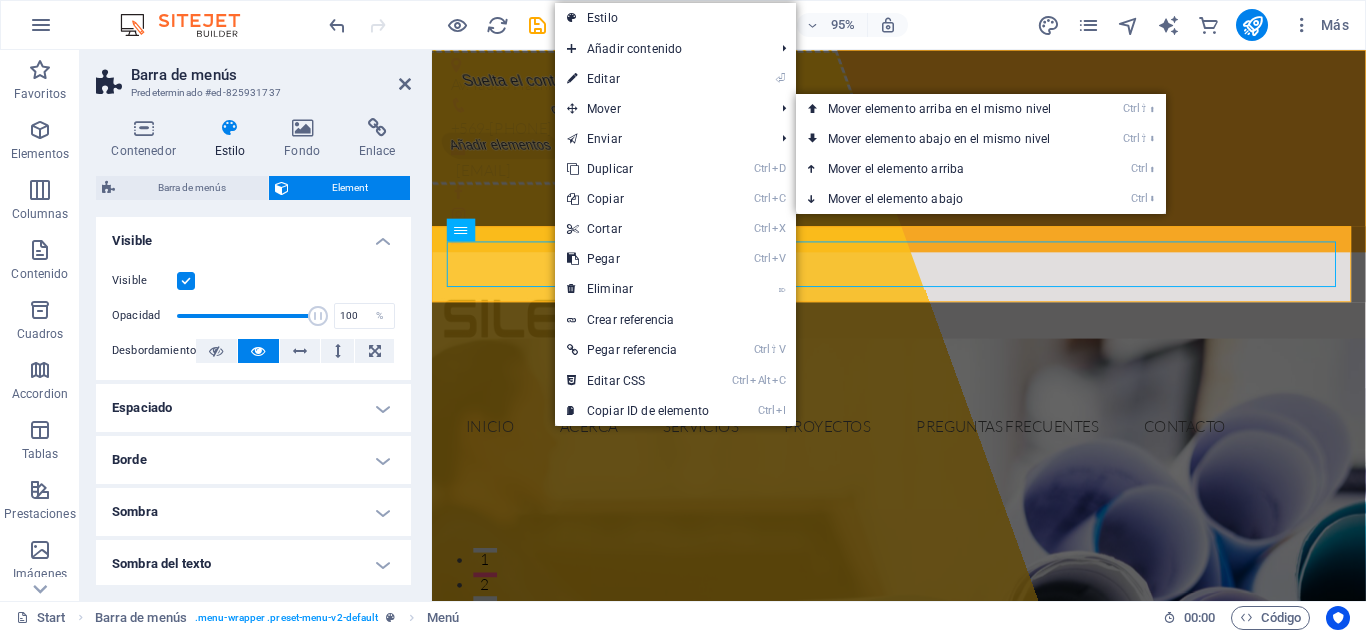 select 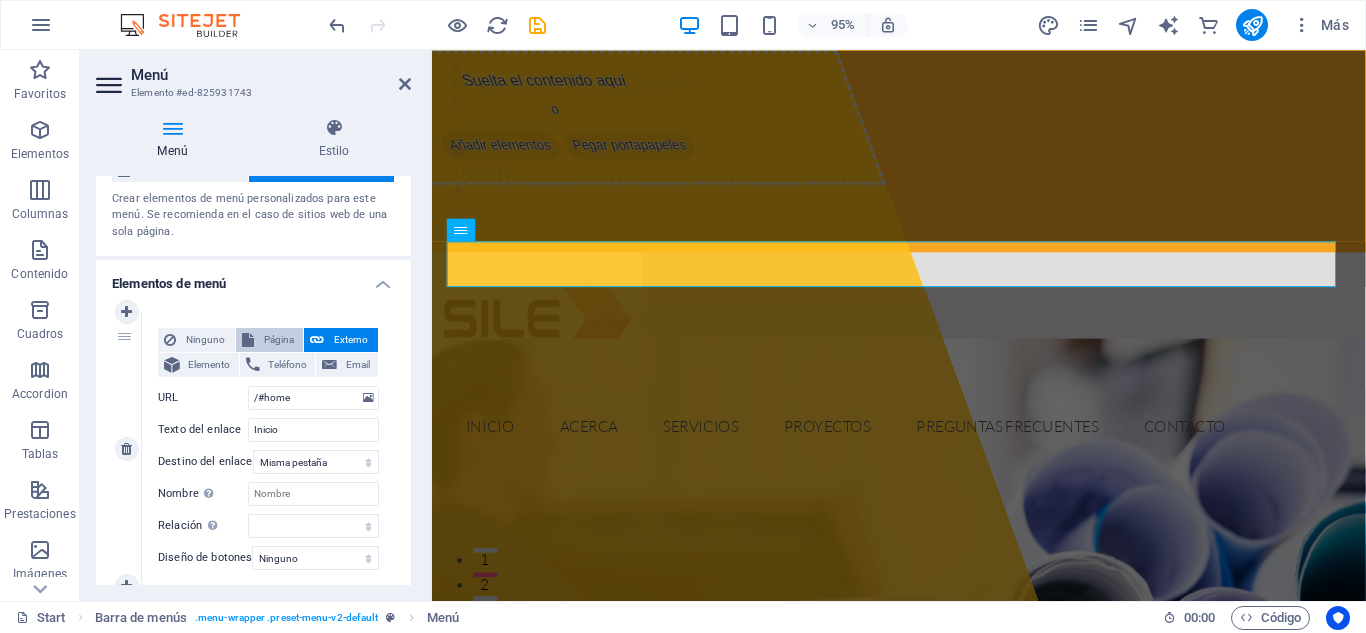 scroll, scrollTop: 0, scrollLeft: 0, axis: both 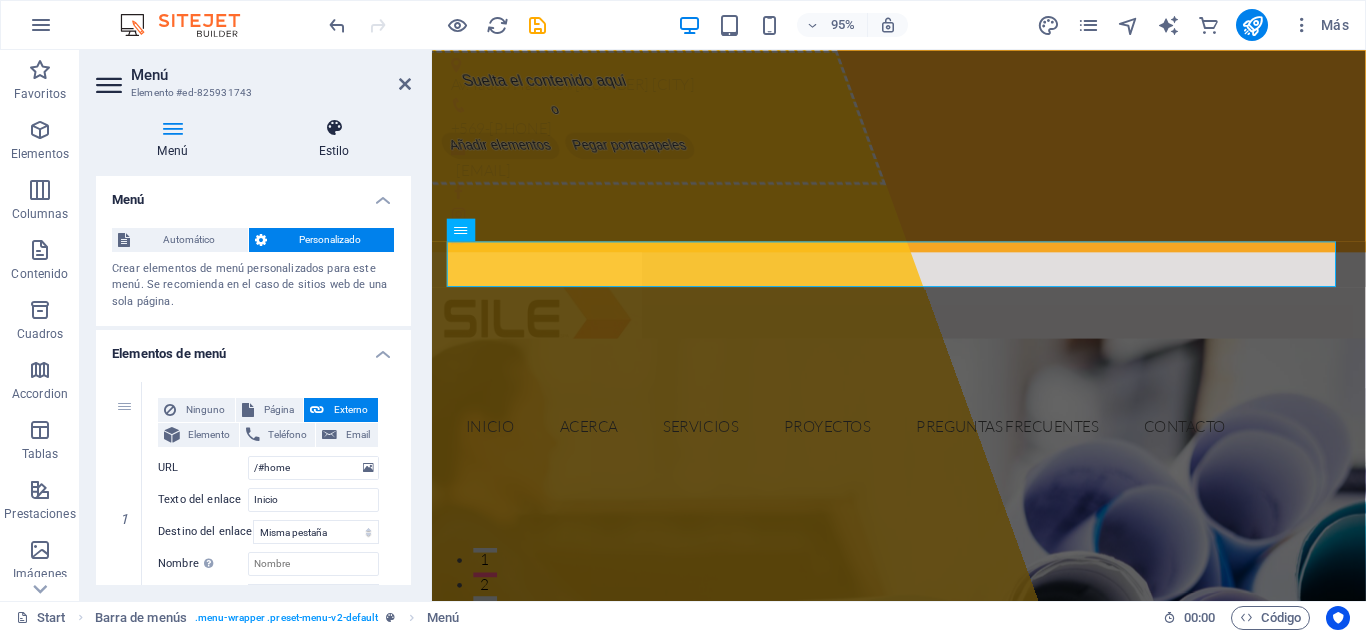 click at bounding box center [334, 128] 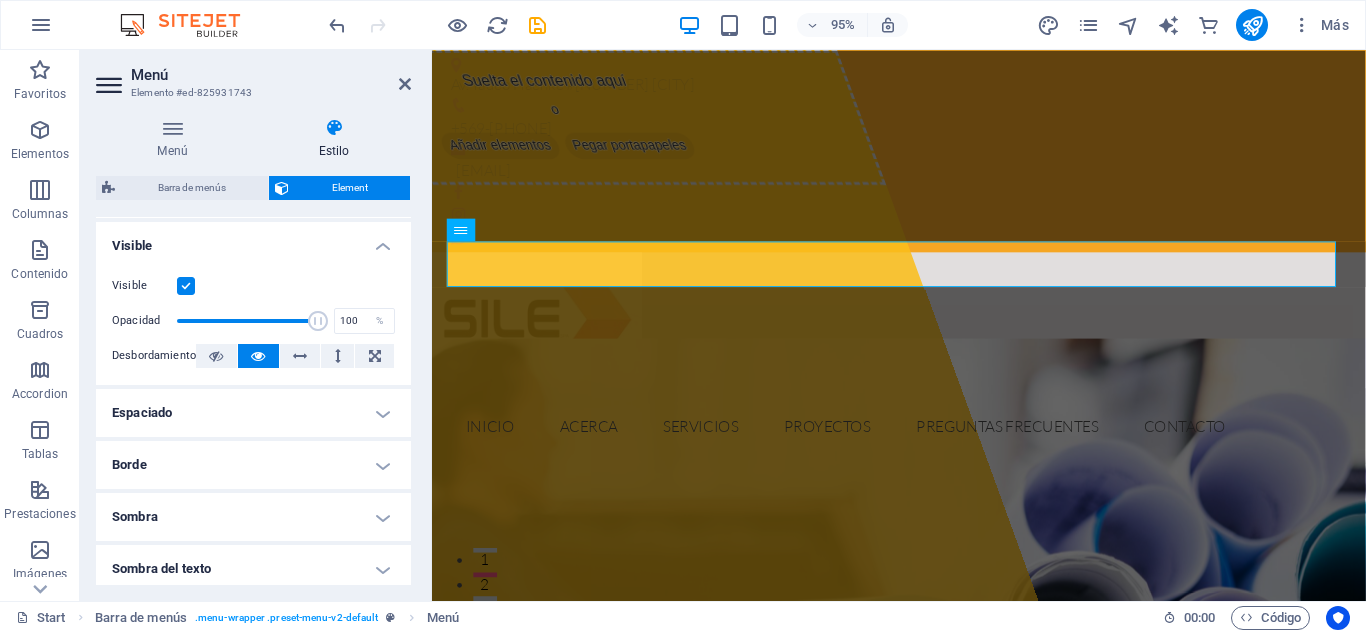 scroll, scrollTop: 228, scrollLeft: 0, axis: vertical 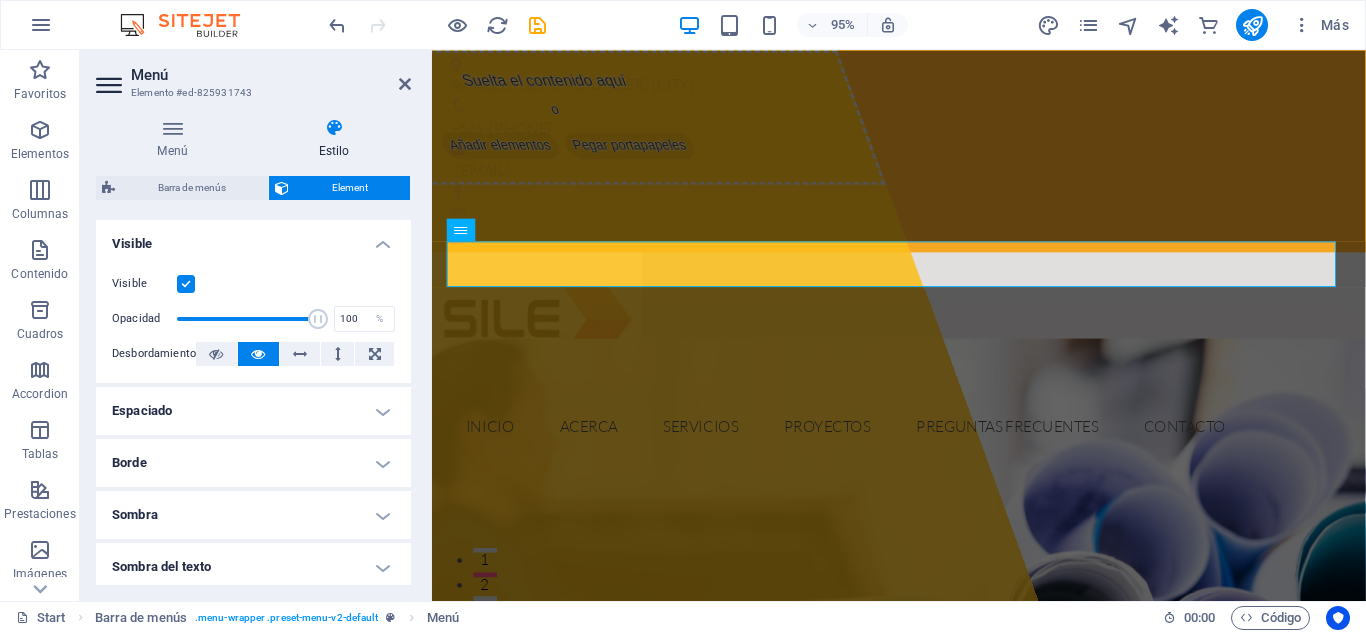click on "Espaciado" at bounding box center [253, 411] 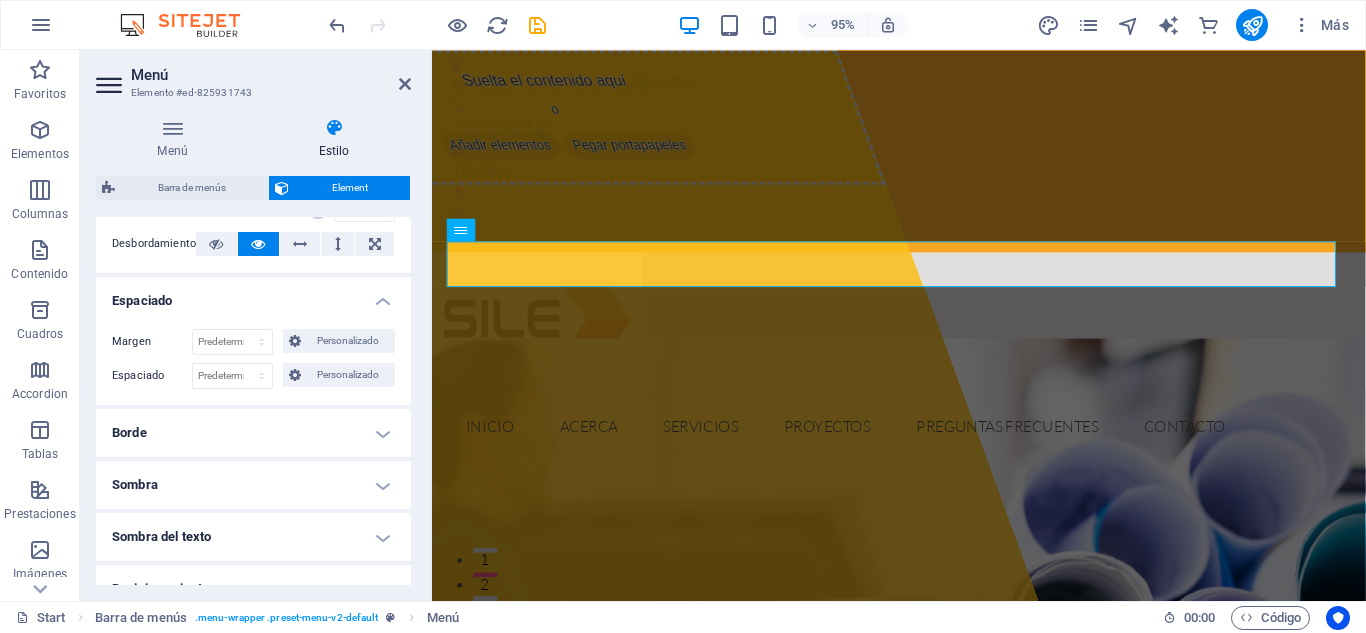 scroll, scrollTop: 338, scrollLeft: 0, axis: vertical 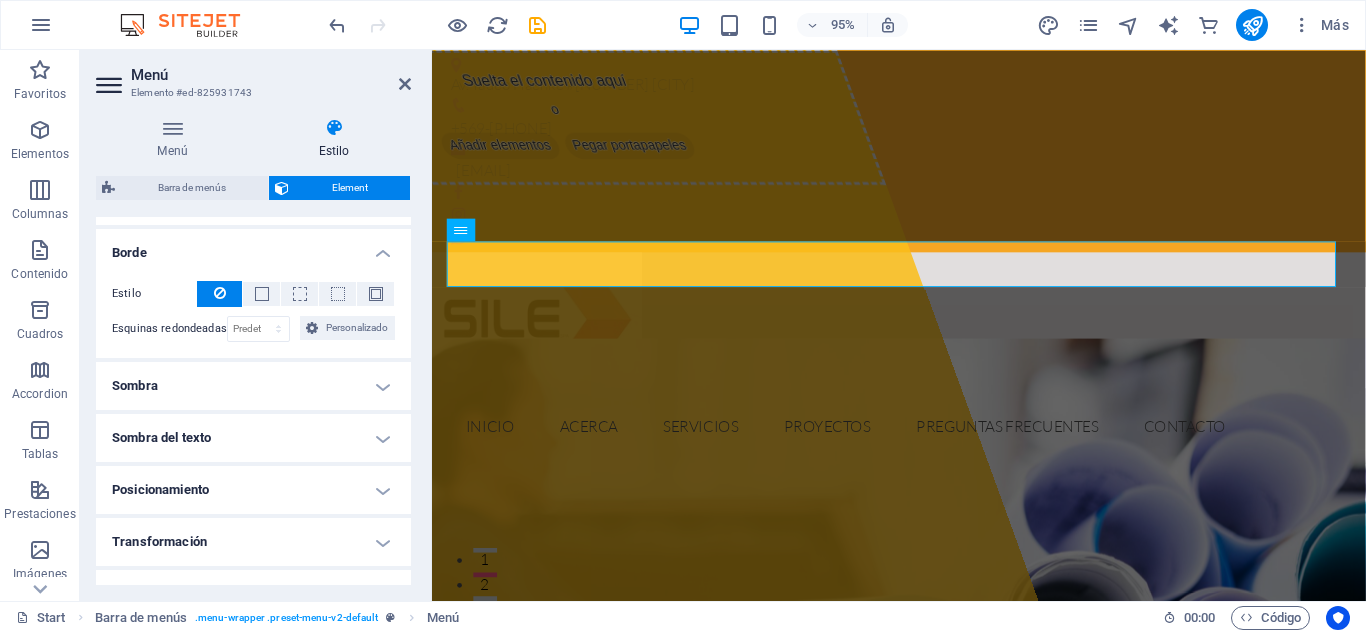 click on "Sombra" at bounding box center [253, 386] 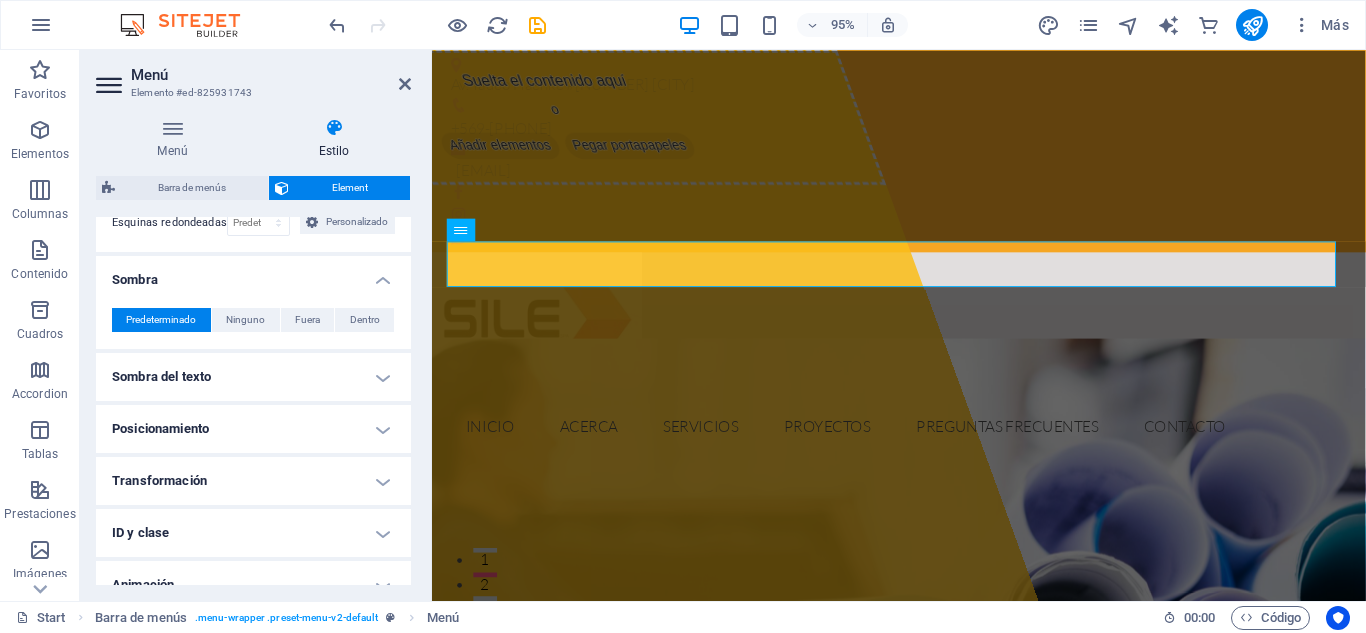 scroll, scrollTop: 626, scrollLeft: 0, axis: vertical 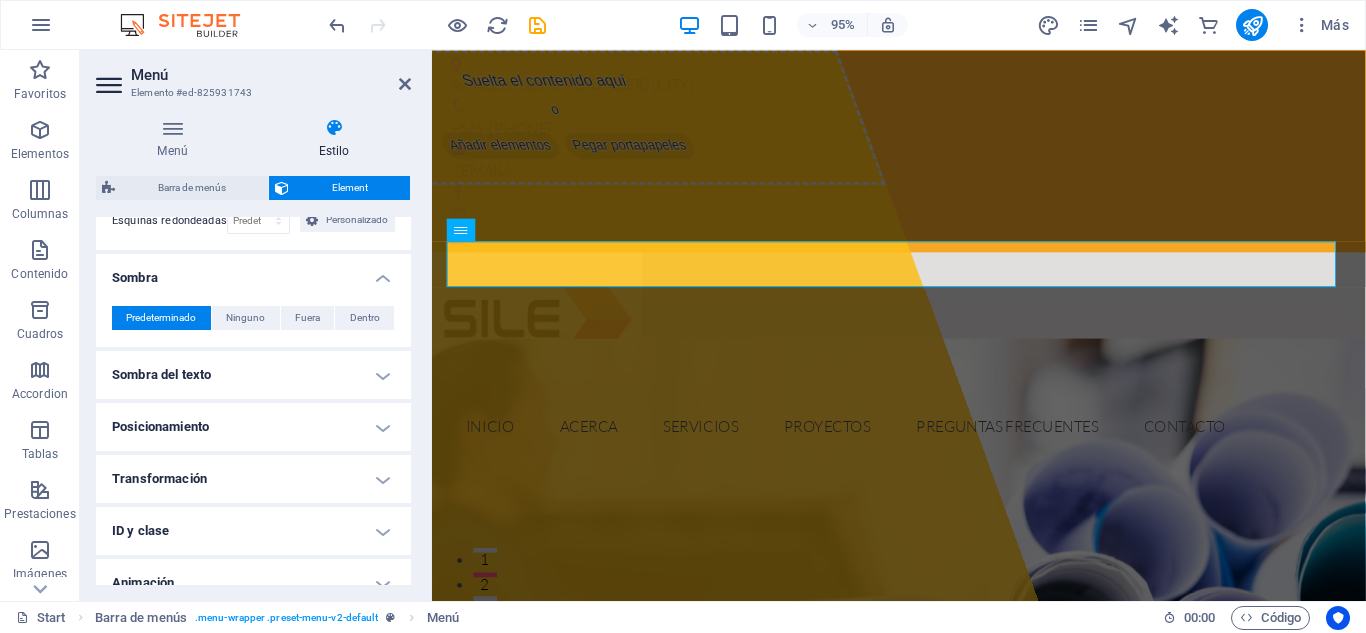 click on "Sombra del texto" at bounding box center [253, 375] 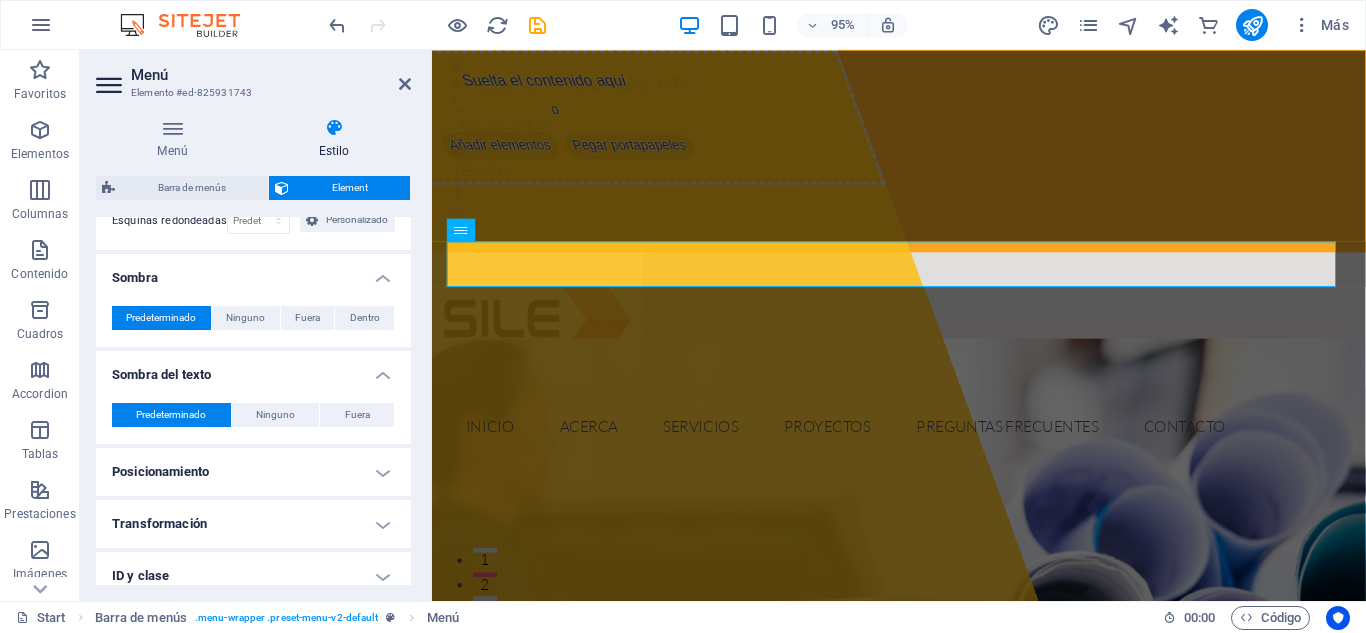scroll, scrollTop: 698, scrollLeft: 0, axis: vertical 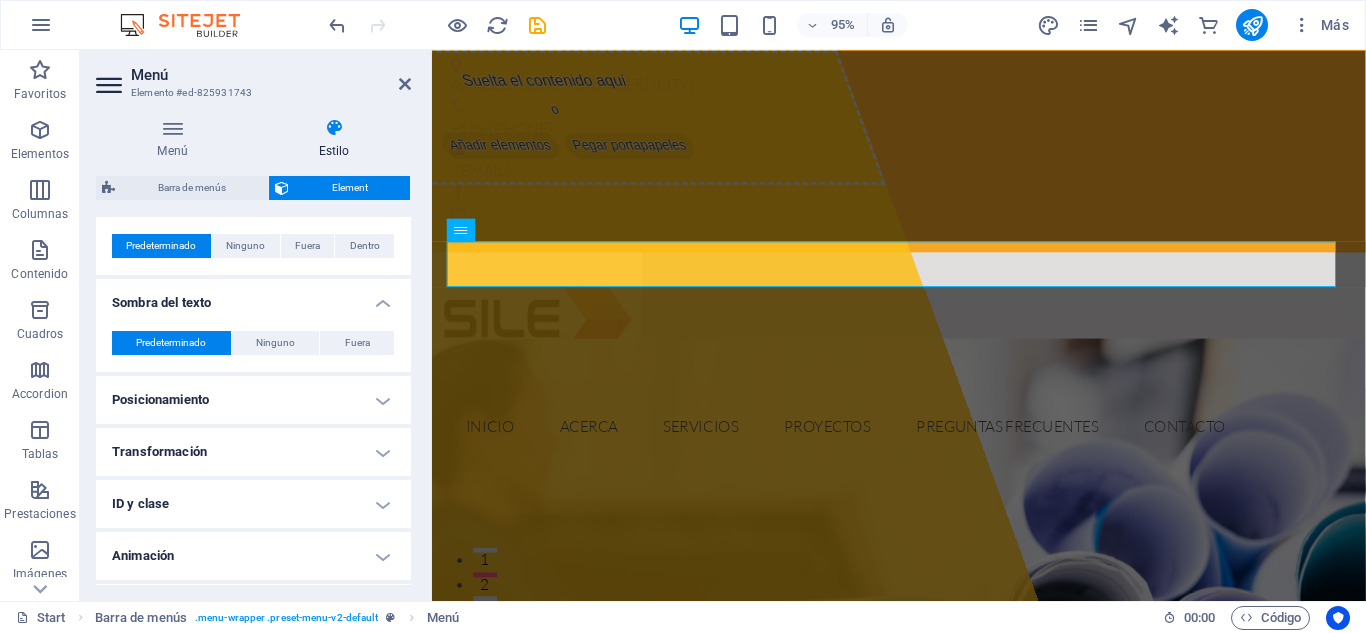 click on "Transformación" at bounding box center [253, 452] 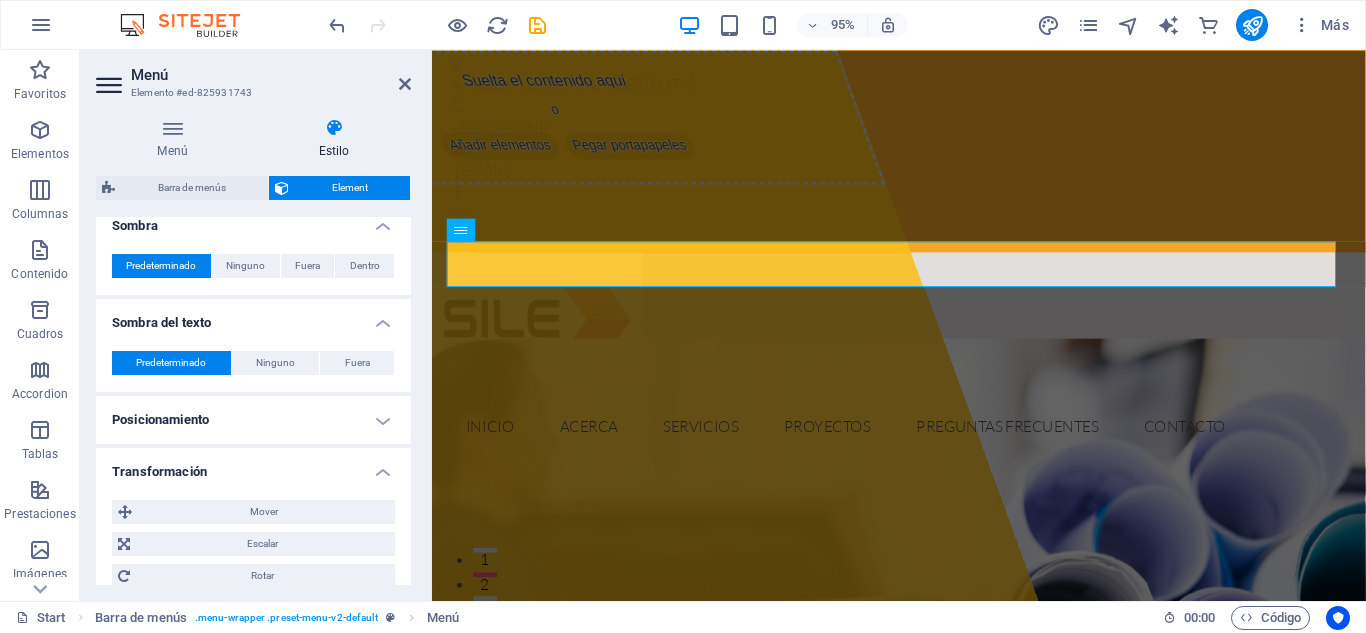 scroll, scrollTop: 677, scrollLeft: 0, axis: vertical 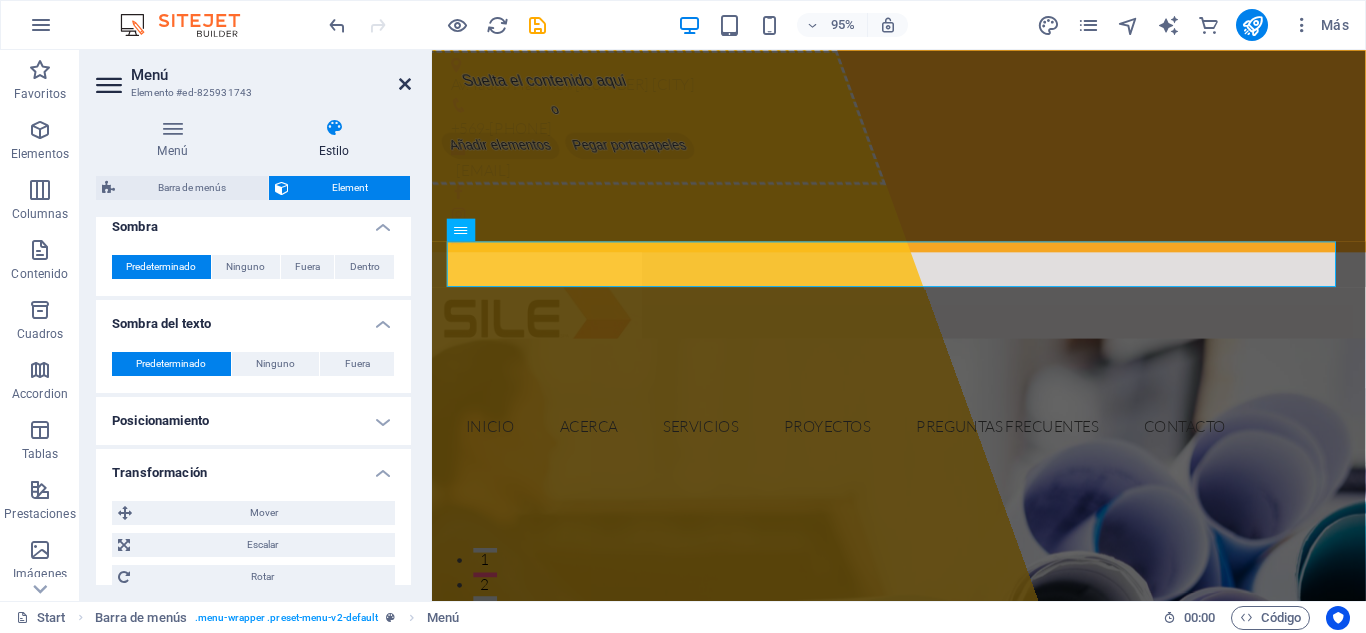 drag, startPoint x: 401, startPoint y: 81, endPoint x: 309, endPoint y: 106, distance: 95.33625 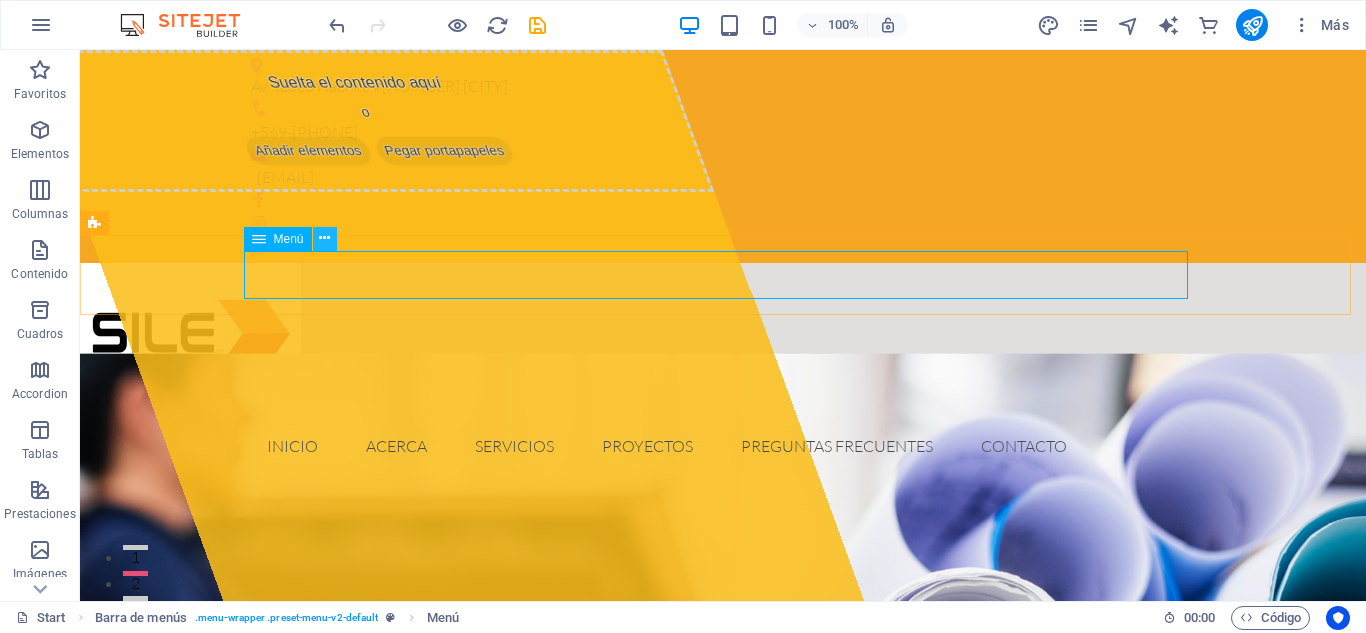 click at bounding box center (324, 238) 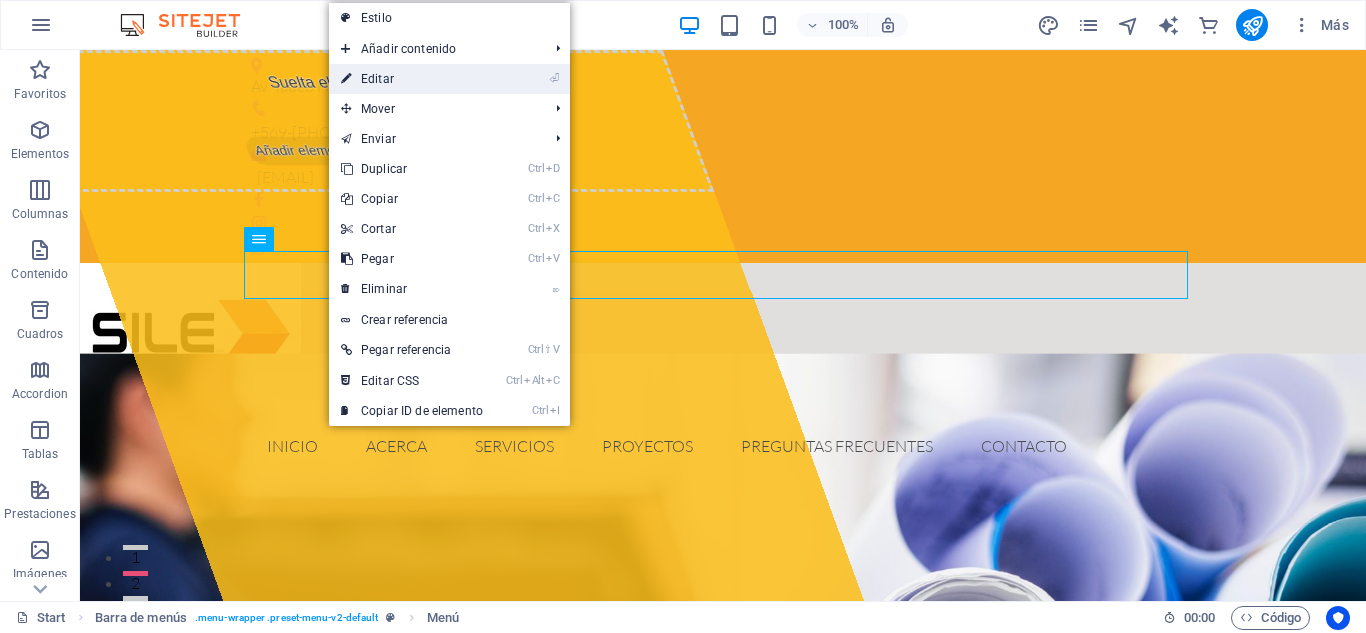 click on "⏎  Editar" at bounding box center [412, 79] 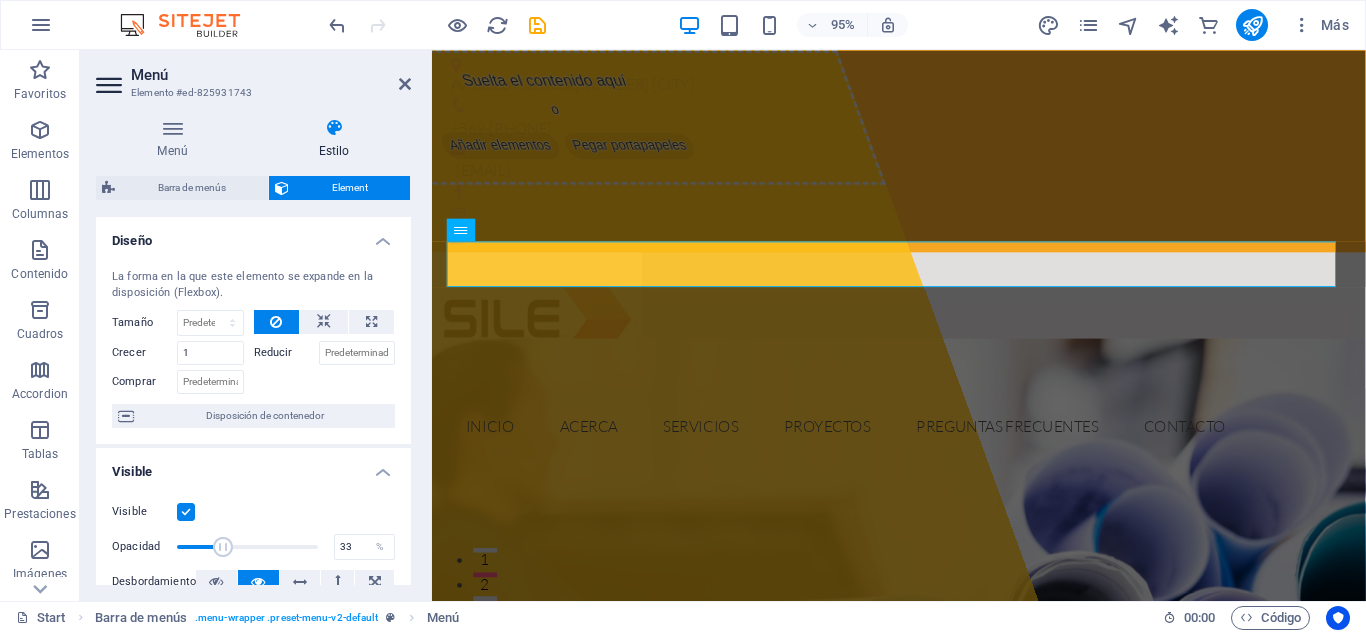 drag, startPoint x: 307, startPoint y: 546, endPoint x: 221, endPoint y: 542, distance: 86.09297 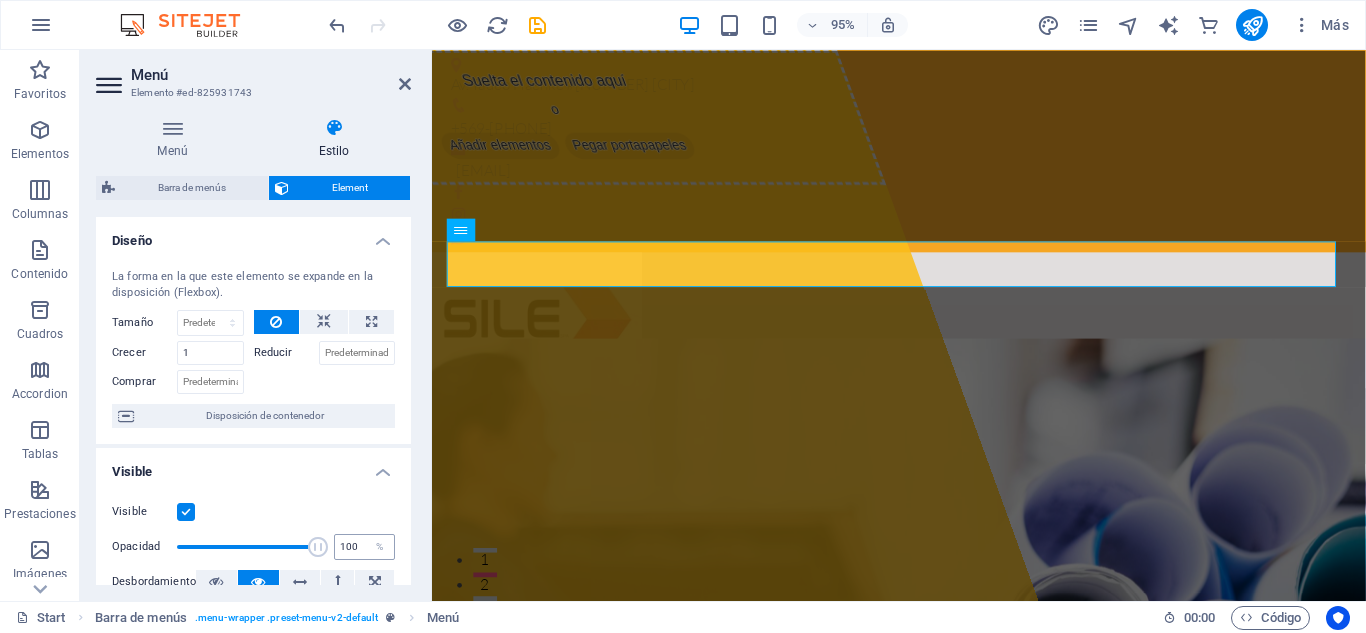 drag, startPoint x: 221, startPoint y: 542, endPoint x: 331, endPoint y: 553, distance: 110.54863 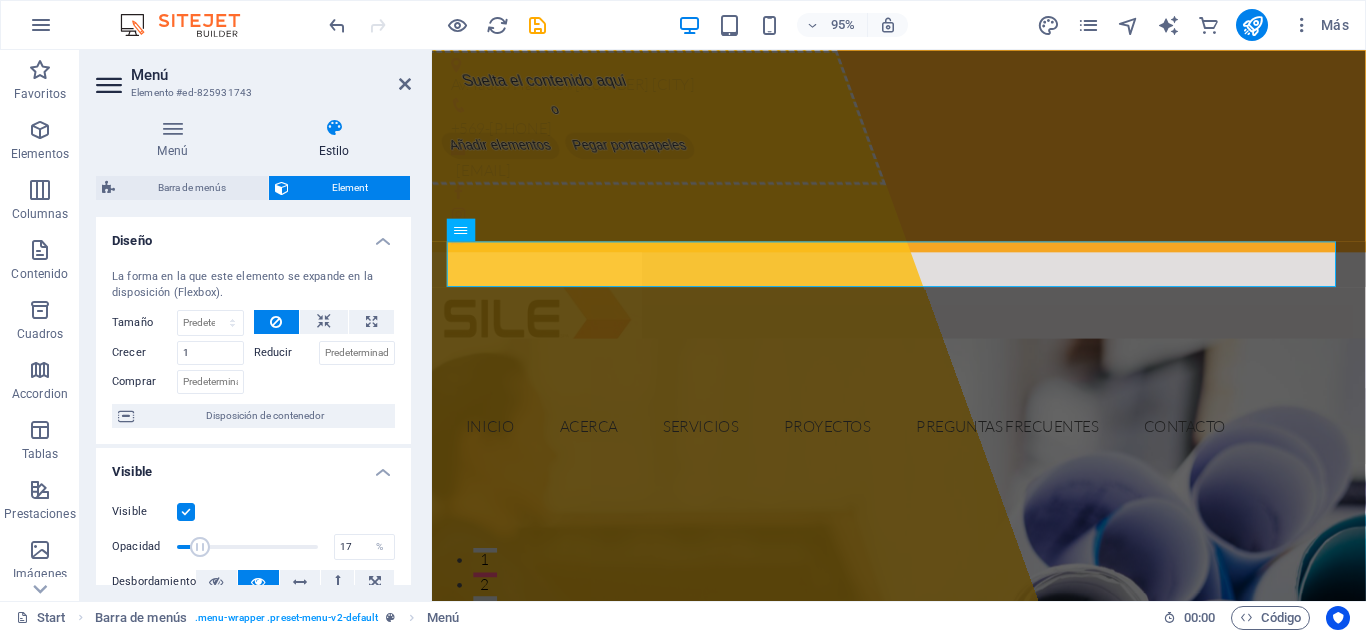drag, startPoint x: 310, startPoint y: 542, endPoint x: 192, endPoint y: 541, distance: 118.004234 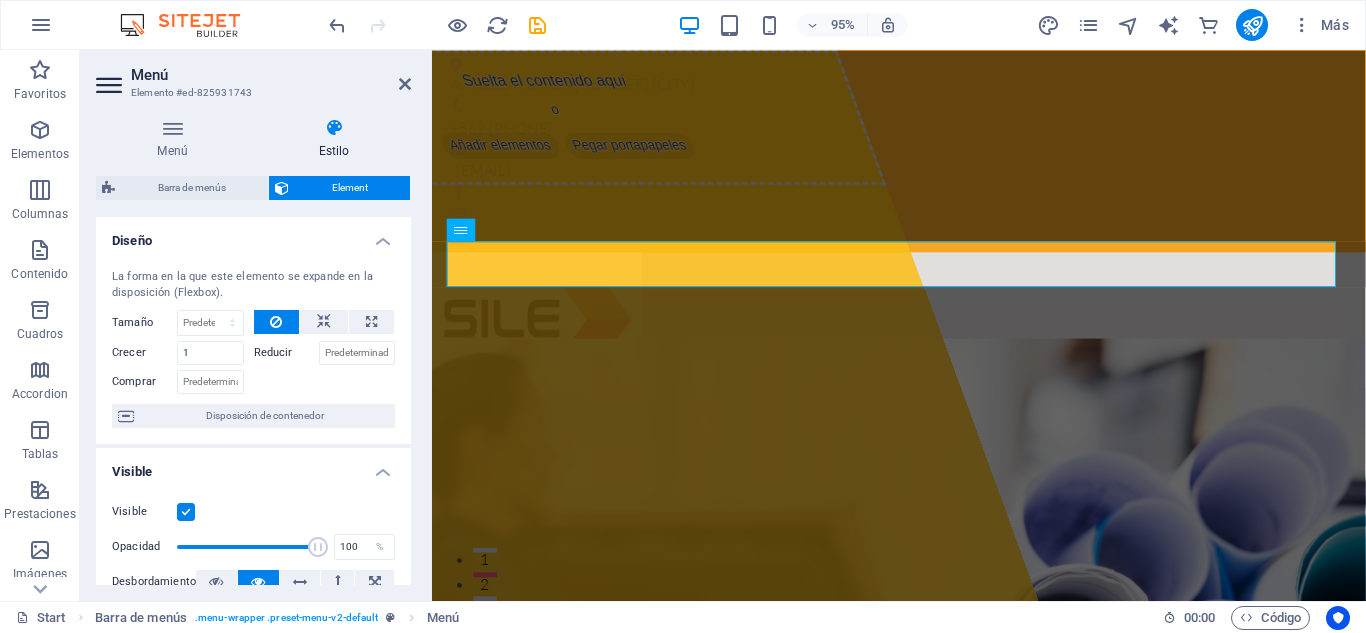 drag, startPoint x: 192, startPoint y: 541, endPoint x: 429, endPoint y: 528, distance: 237.35628 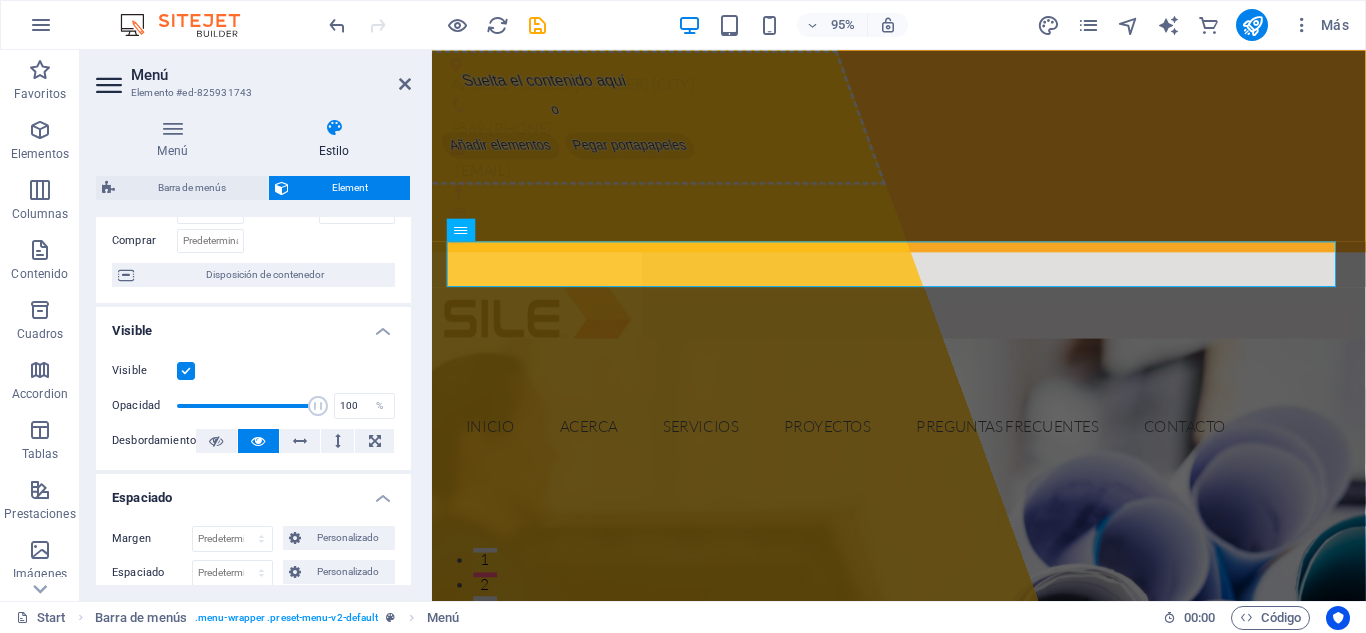 scroll, scrollTop: 142, scrollLeft: 0, axis: vertical 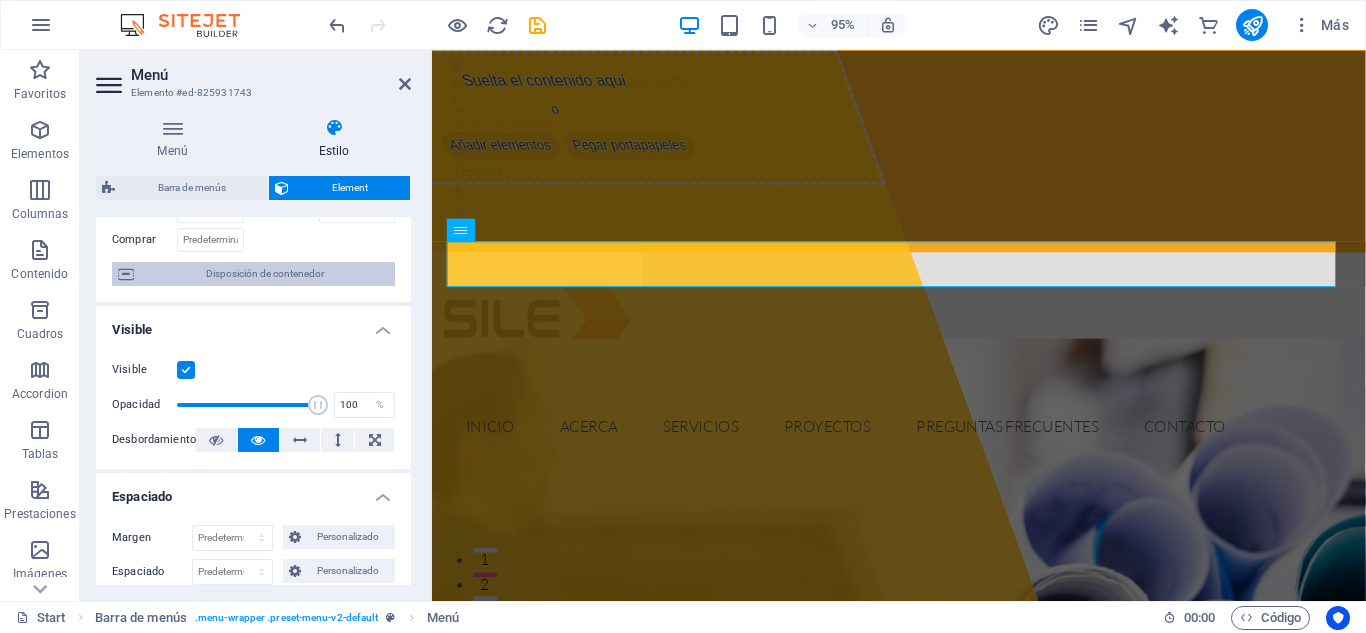 click on "Disposición de contenedor" at bounding box center [264, 274] 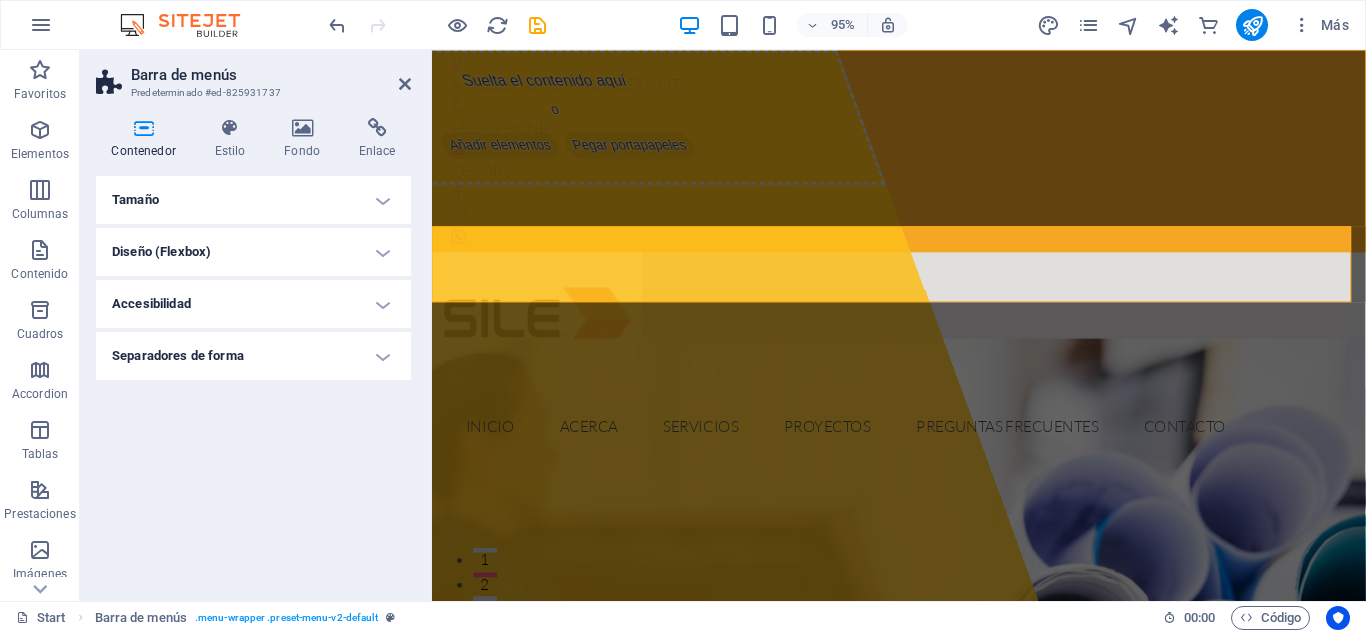 click on "Diseño (Flexbox)" at bounding box center (253, 252) 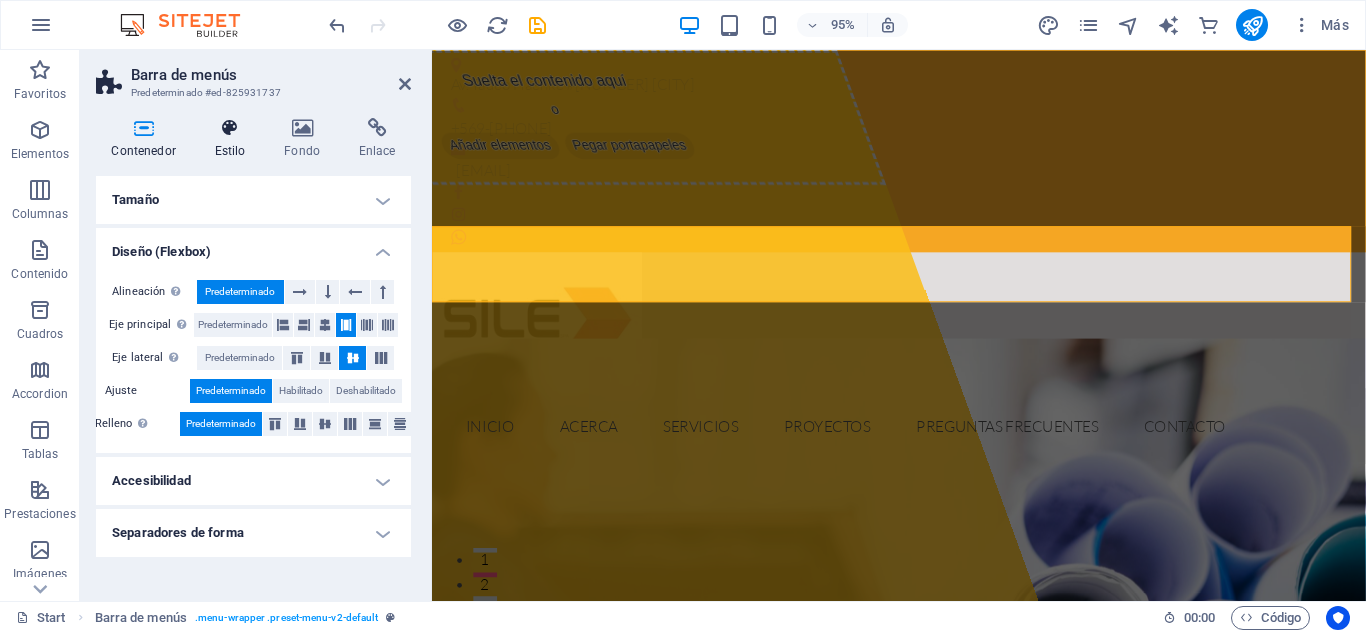 click at bounding box center (230, 128) 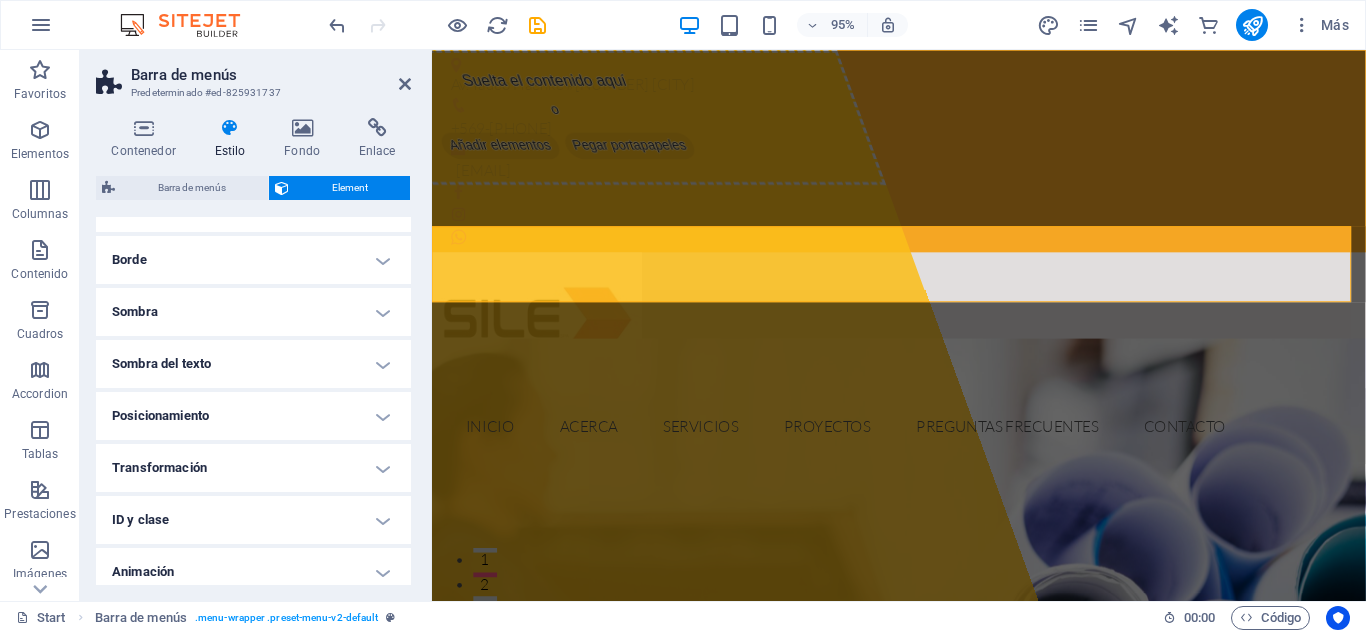 scroll, scrollTop: 263, scrollLeft: 0, axis: vertical 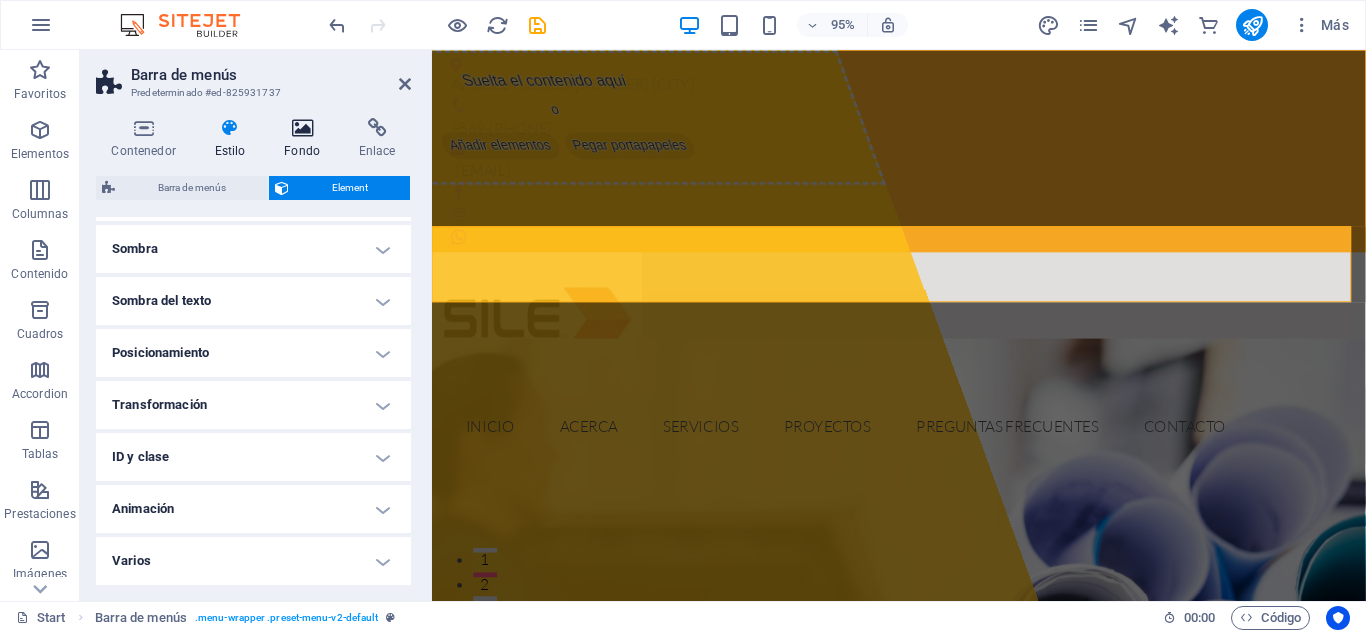 click at bounding box center (302, 128) 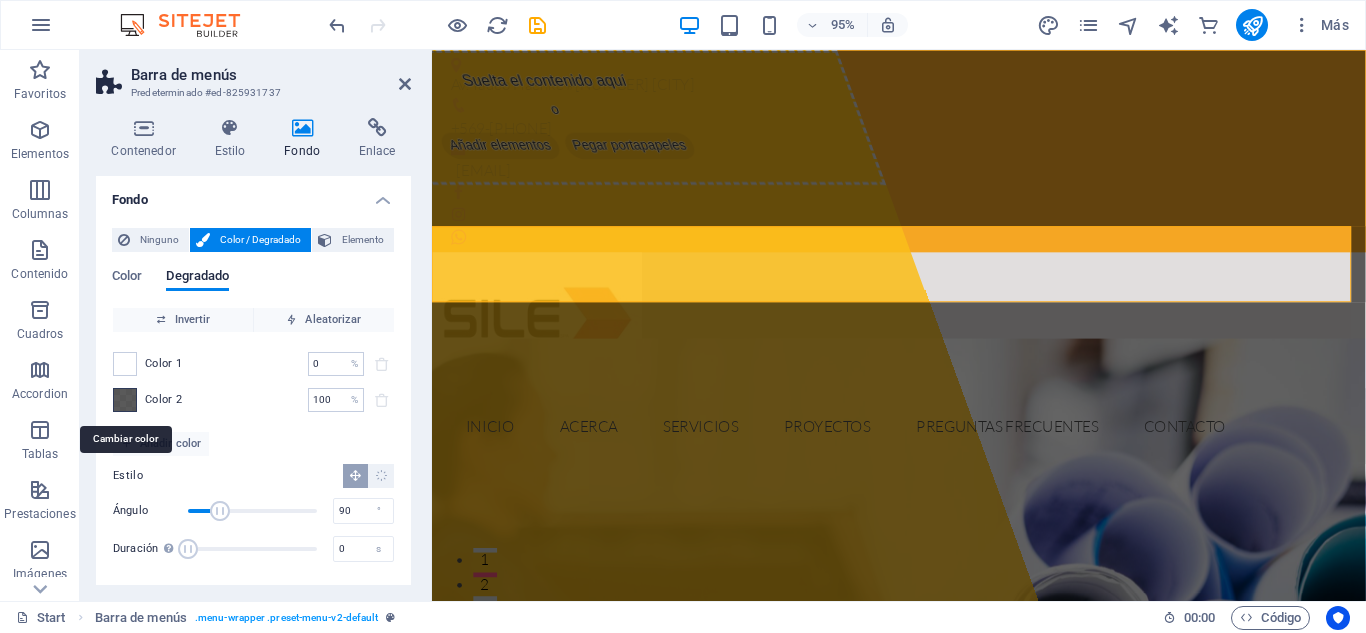 click at bounding box center (125, 400) 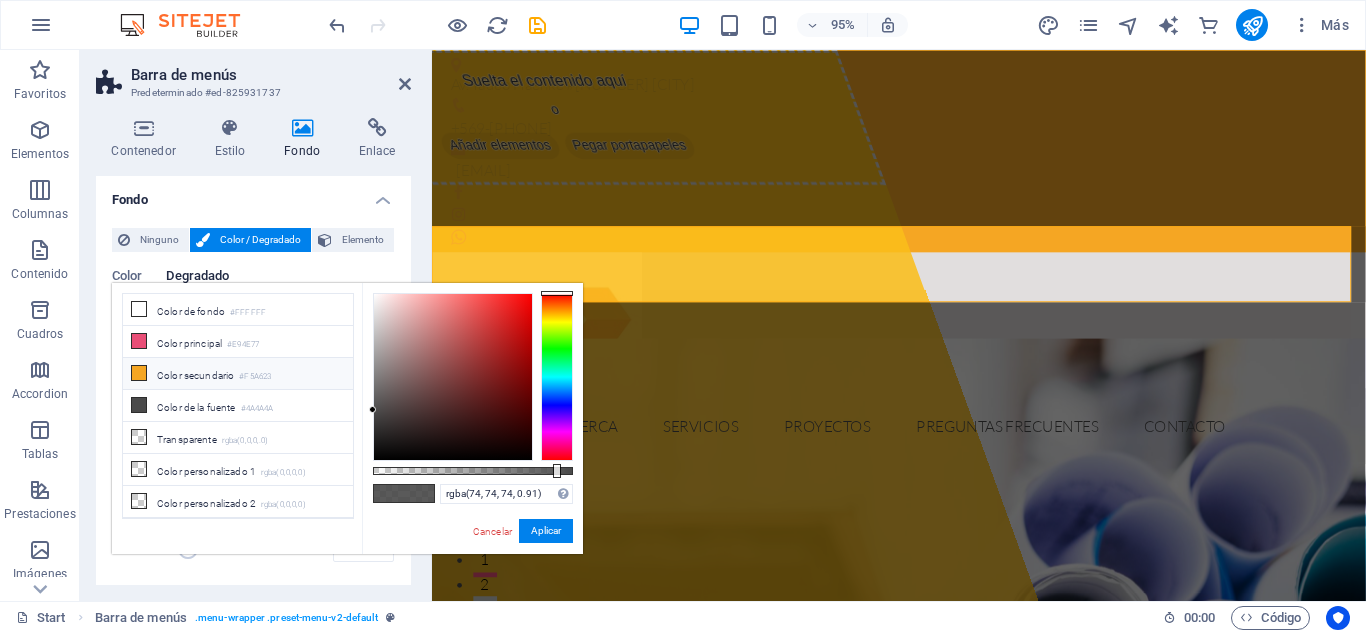 click at bounding box center [139, 373] 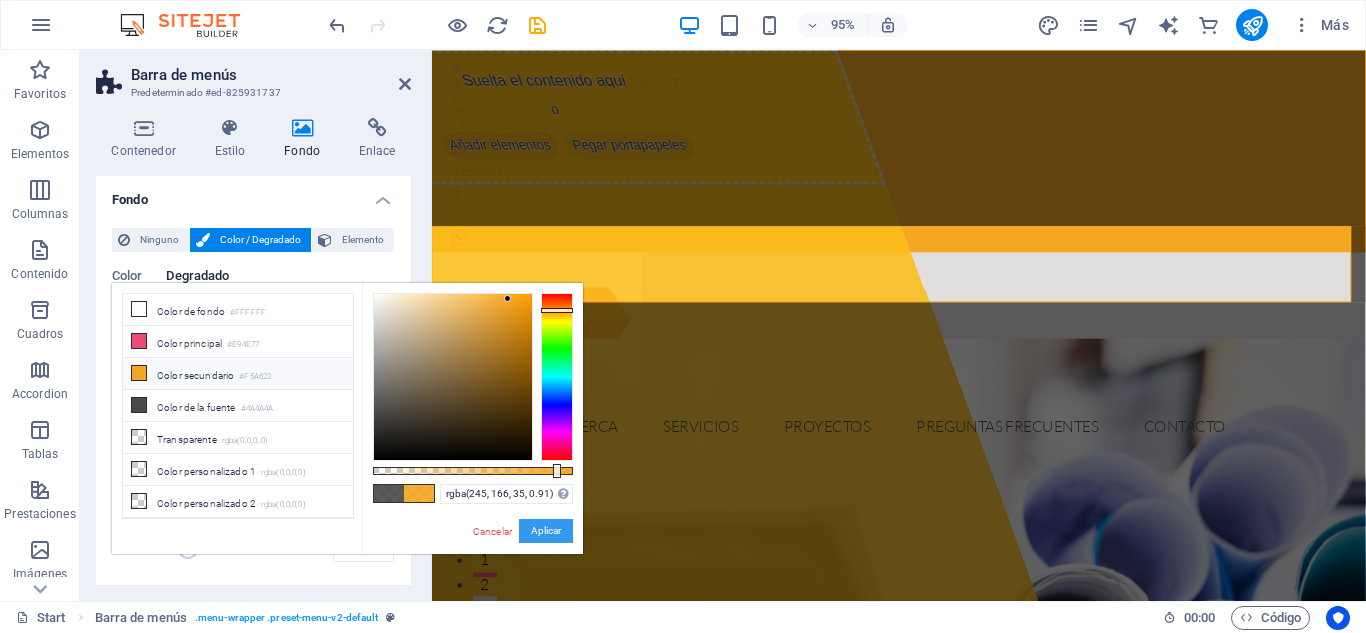 click on "Aplicar" at bounding box center [546, 531] 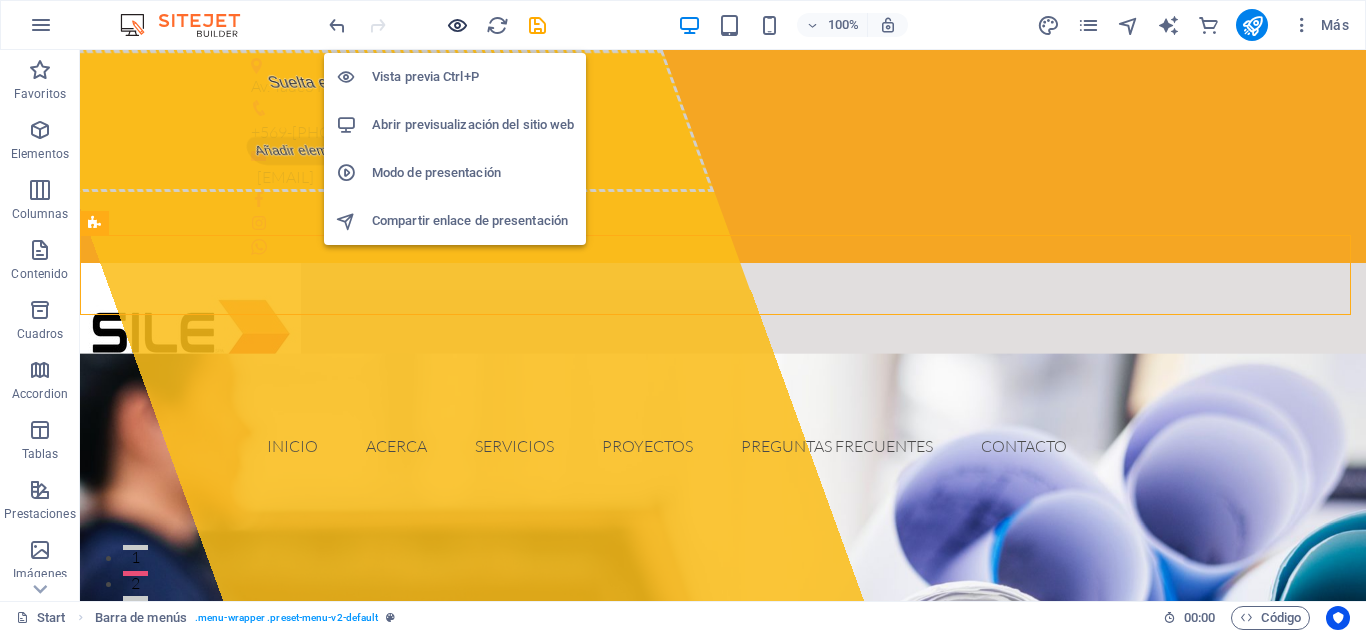 click at bounding box center (457, 25) 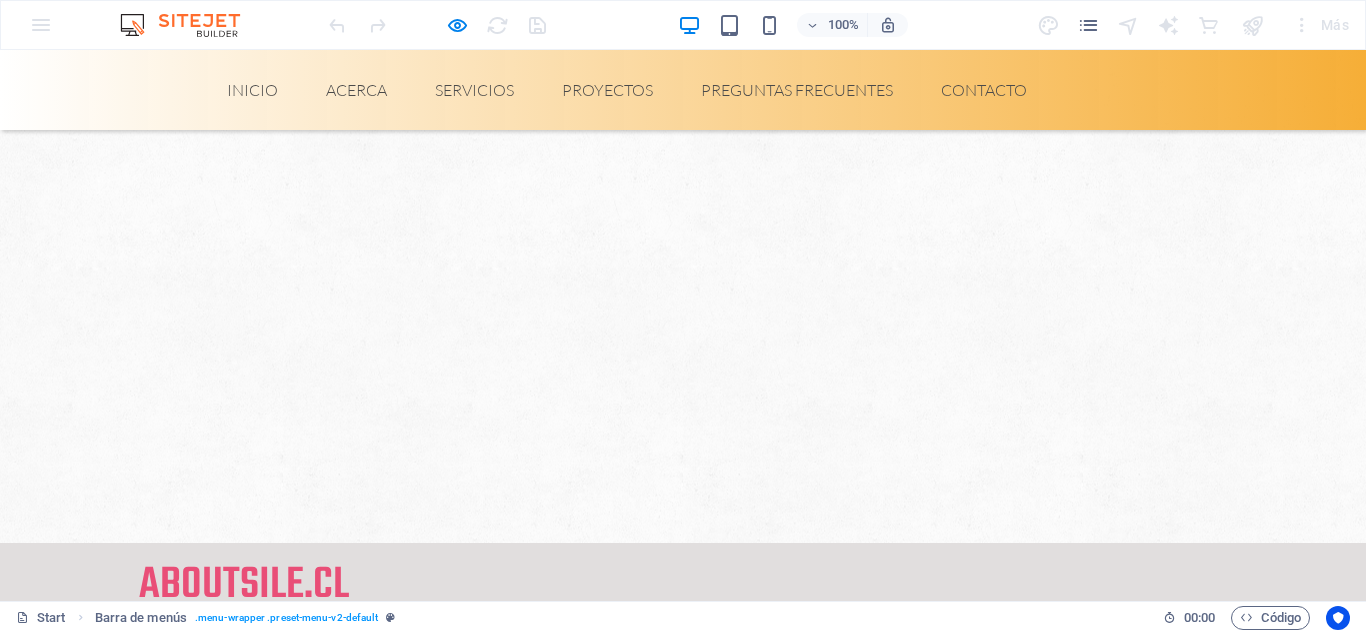 scroll, scrollTop: 1318, scrollLeft: 0, axis: vertical 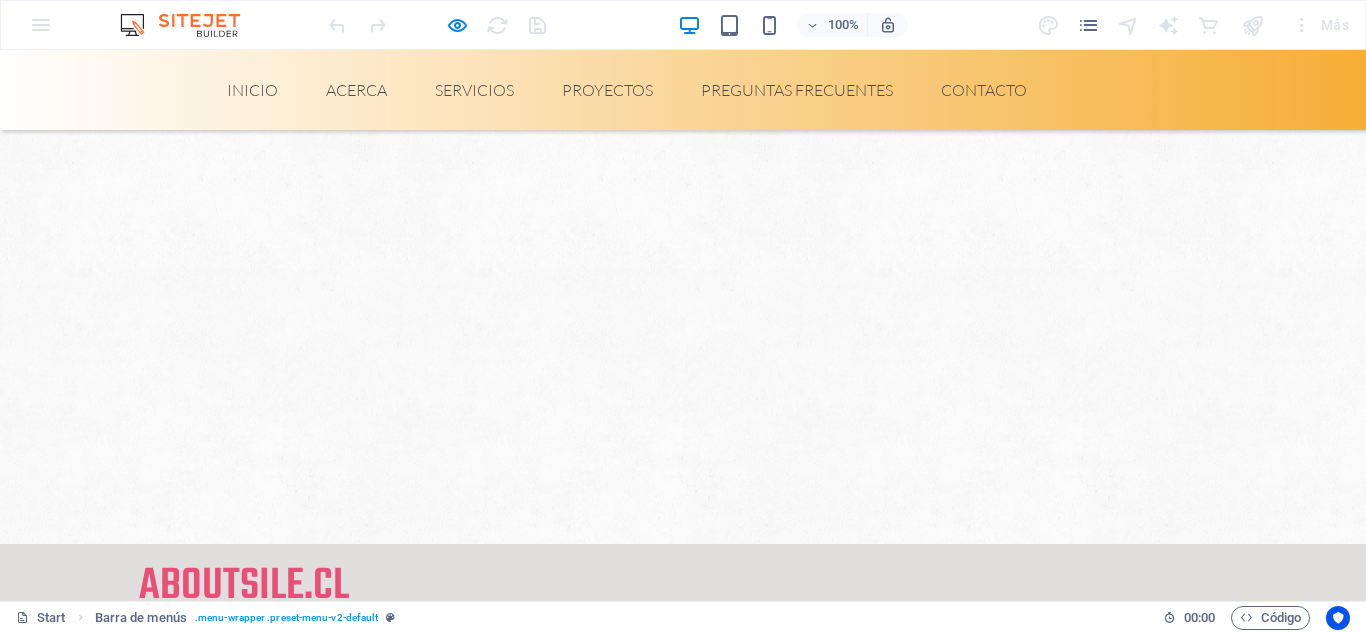 click on "INDUSTRIA ELECTRICA" at bounding box center [357, 2646] 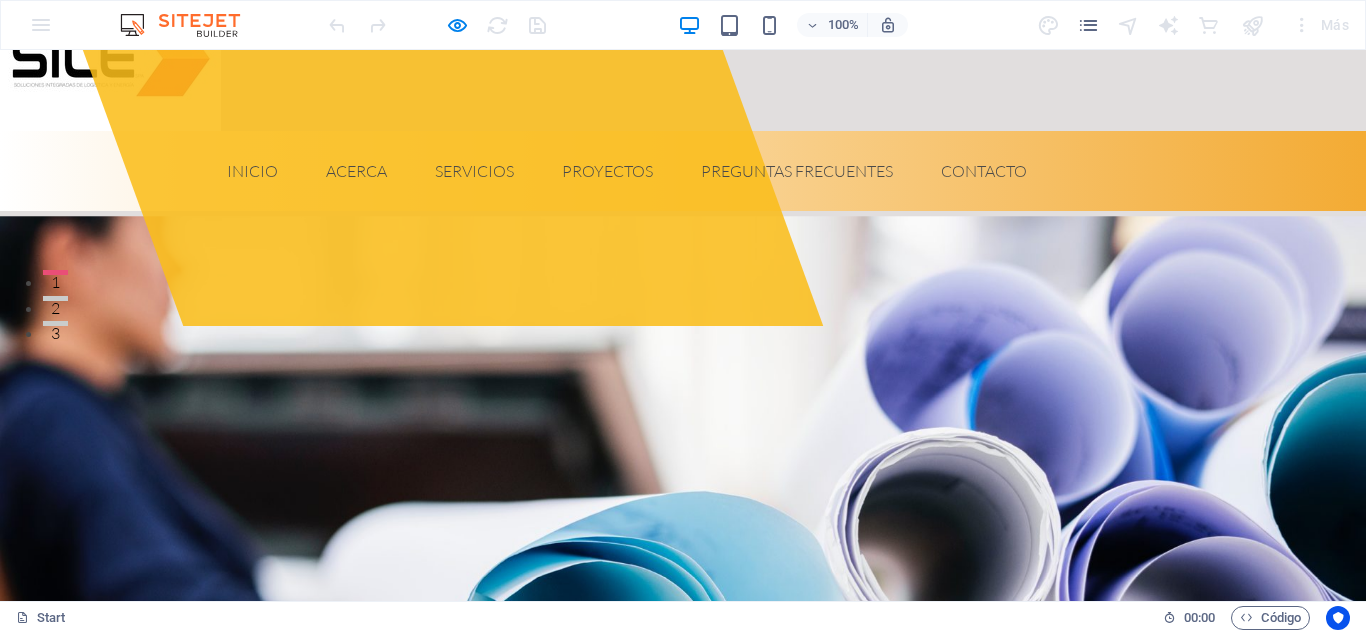 scroll, scrollTop: 0, scrollLeft: 0, axis: both 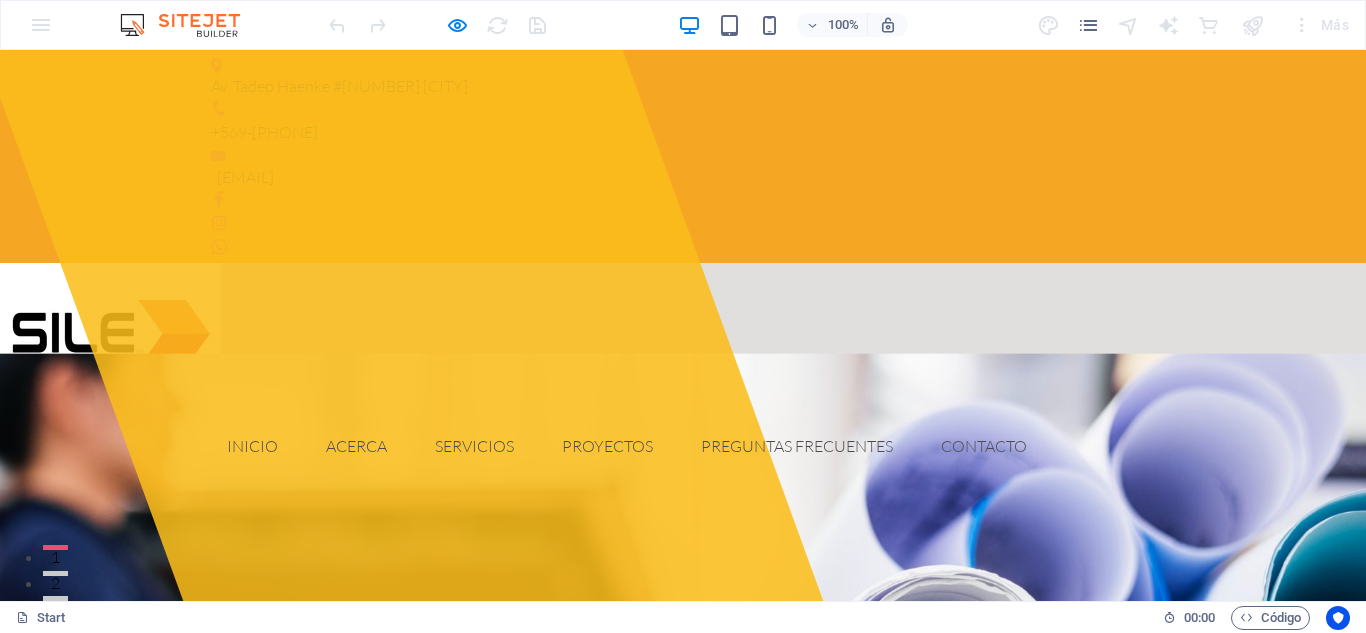 click on "[PHONE]" at bounding box center [264, 132] 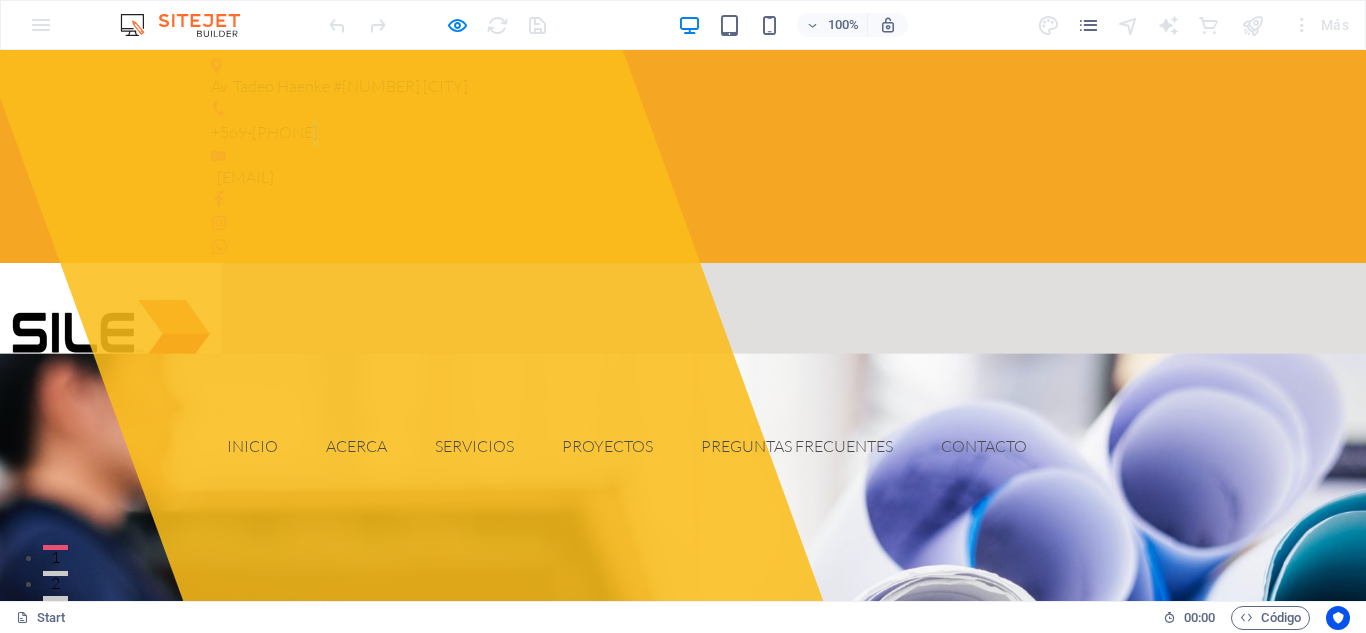 click on "[PHONE]" at bounding box center (264, 132) 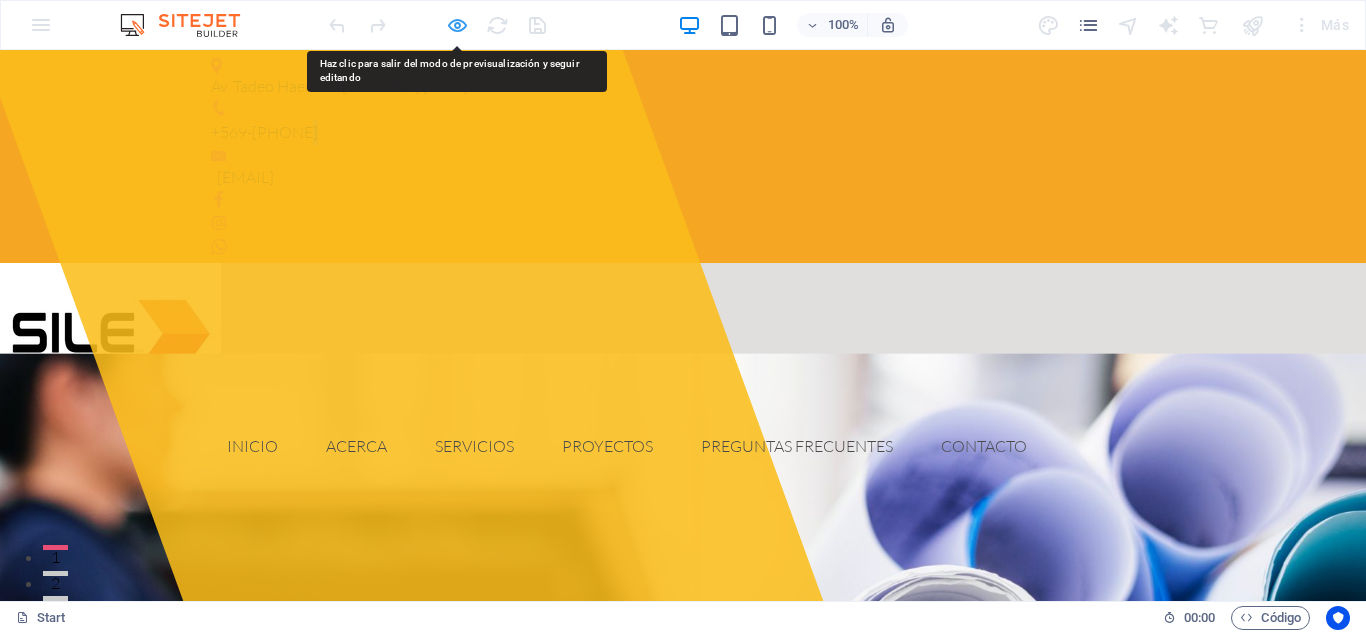click at bounding box center (457, 25) 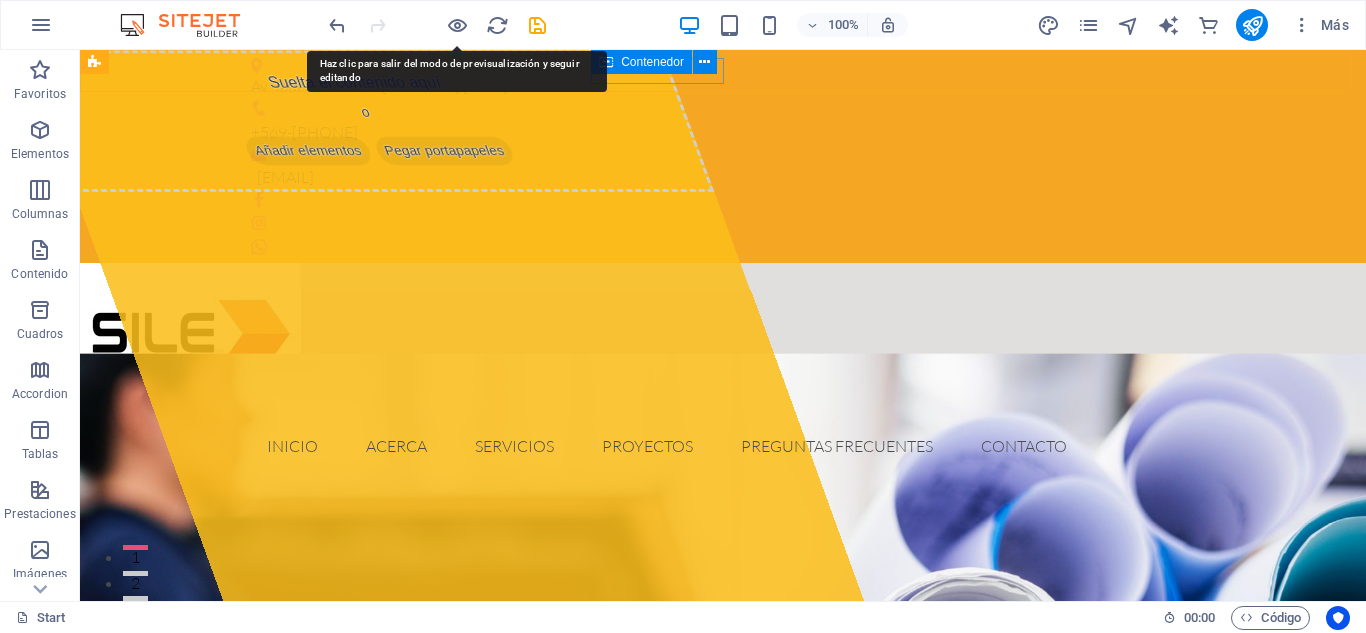 drag, startPoint x: 729, startPoint y: 73, endPoint x: 649, endPoint y: 25, distance: 93.29523 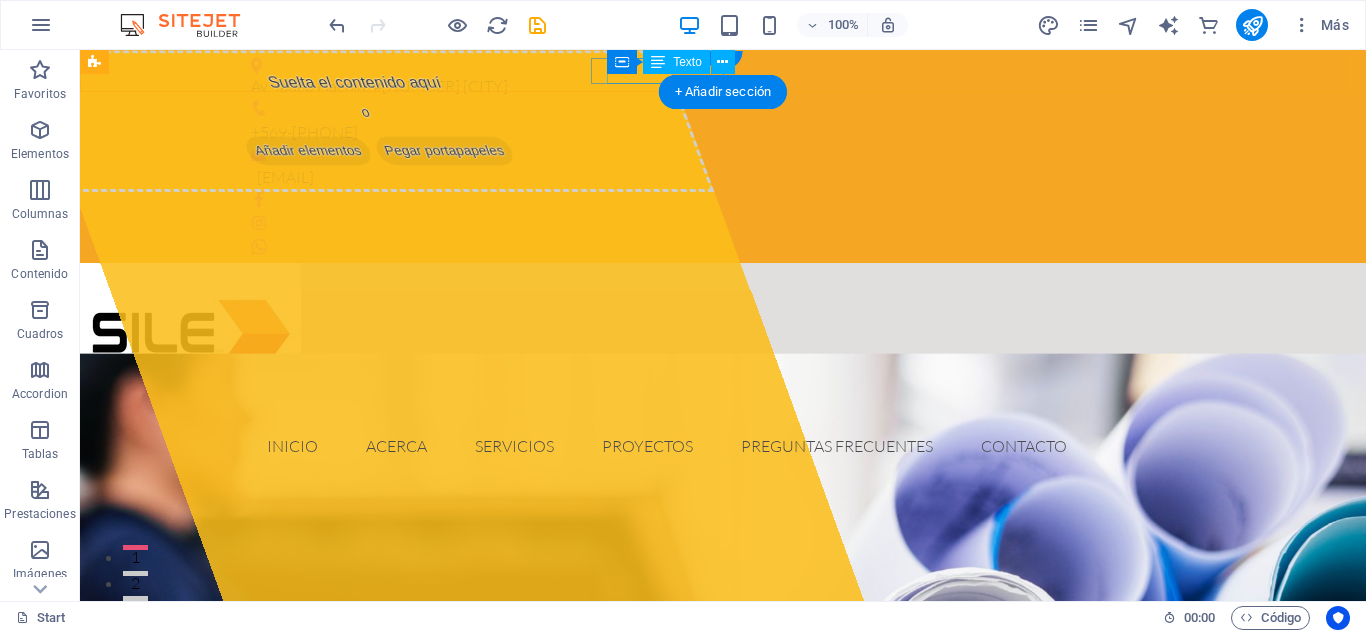 click on "[PHONE]" at bounding box center [715, 133] 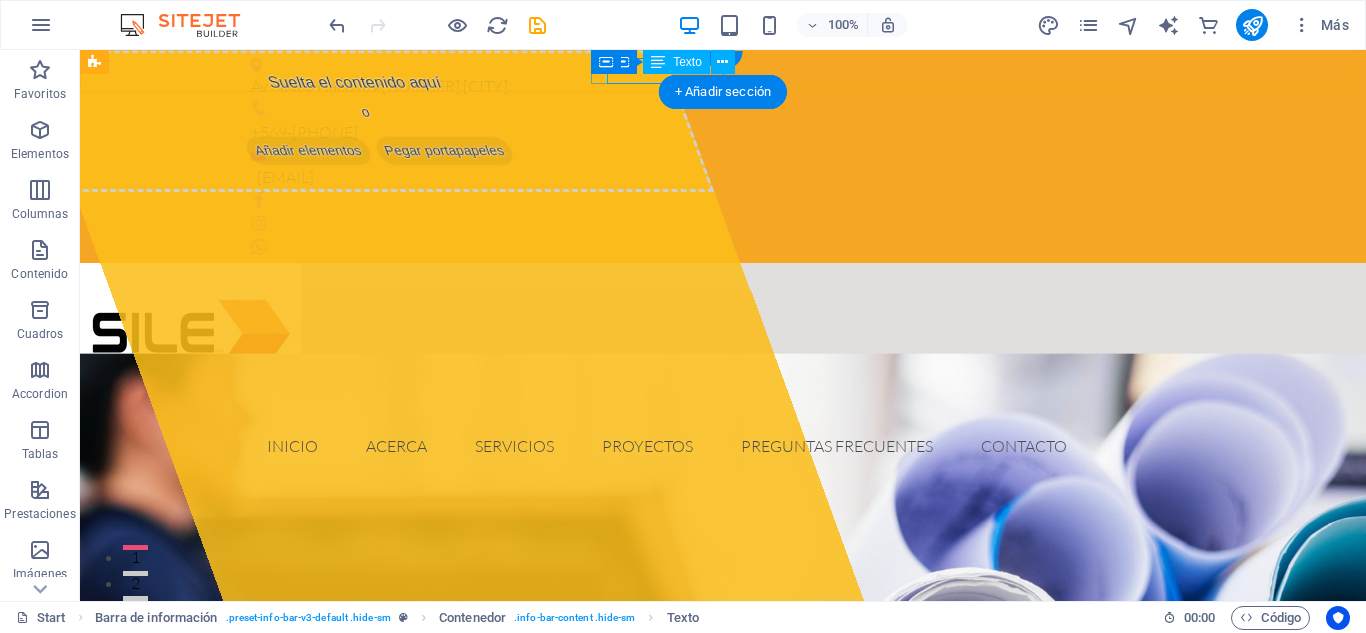 click on "[PHONE]" at bounding box center [715, 133] 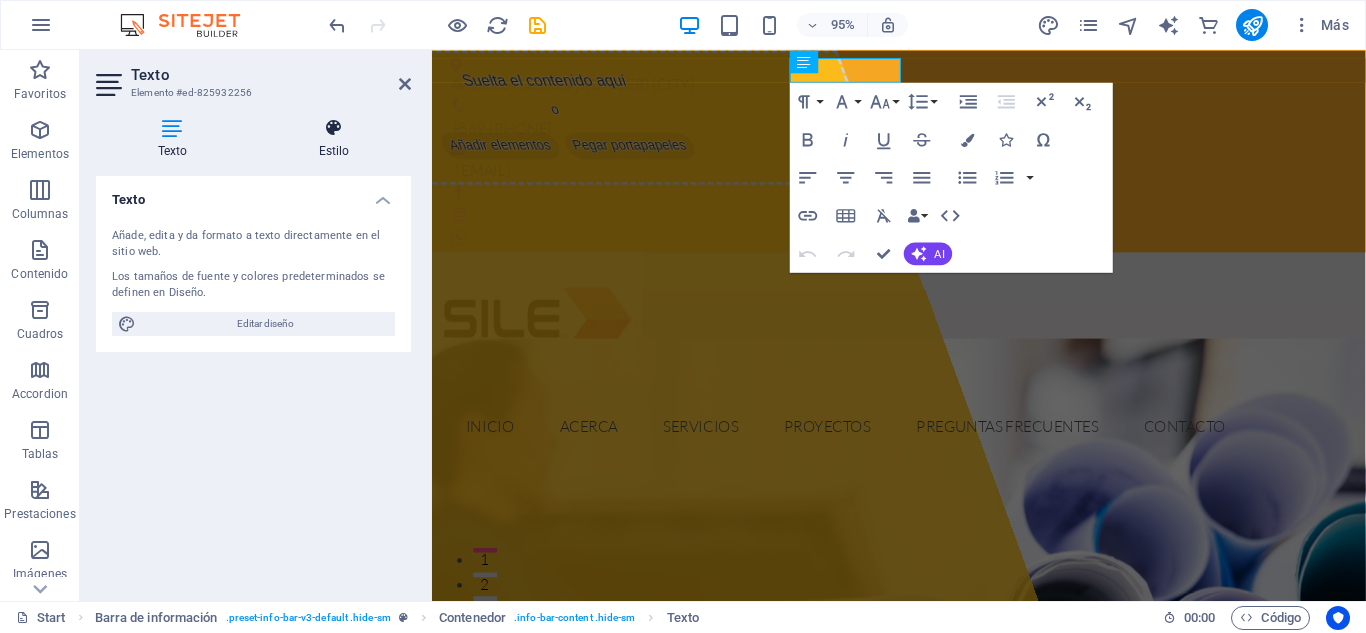 click at bounding box center (334, 128) 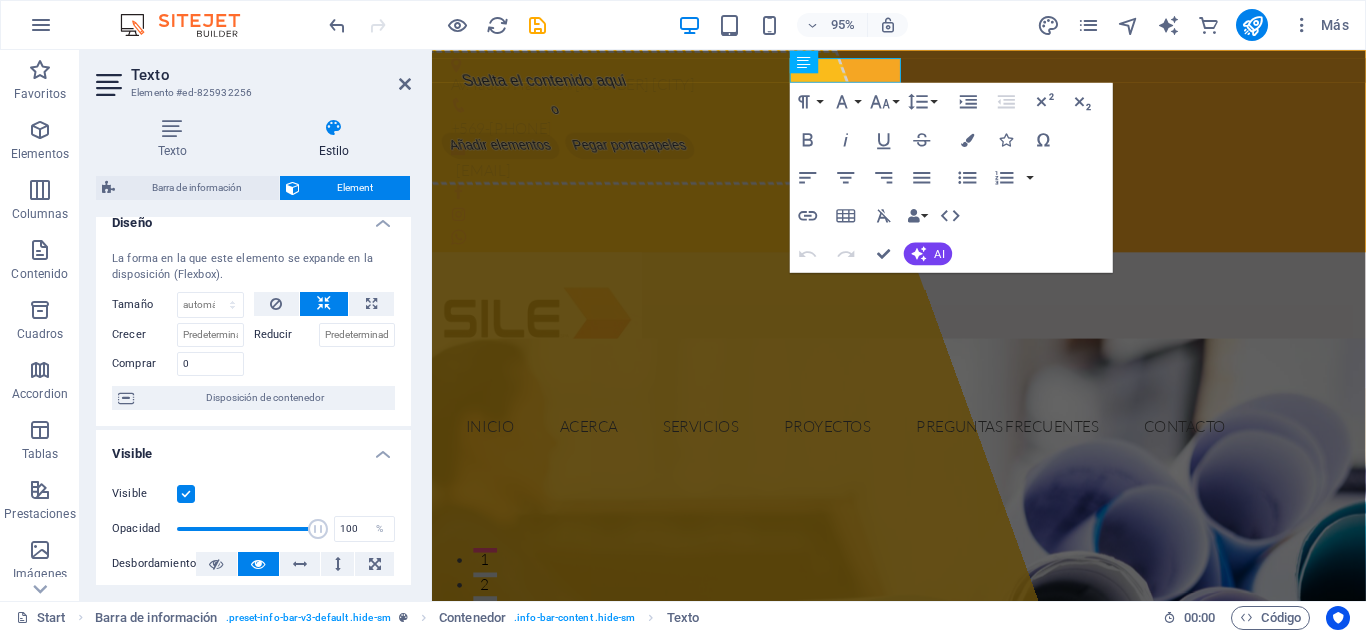 scroll, scrollTop: 22, scrollLeft: 0, axis: vertical 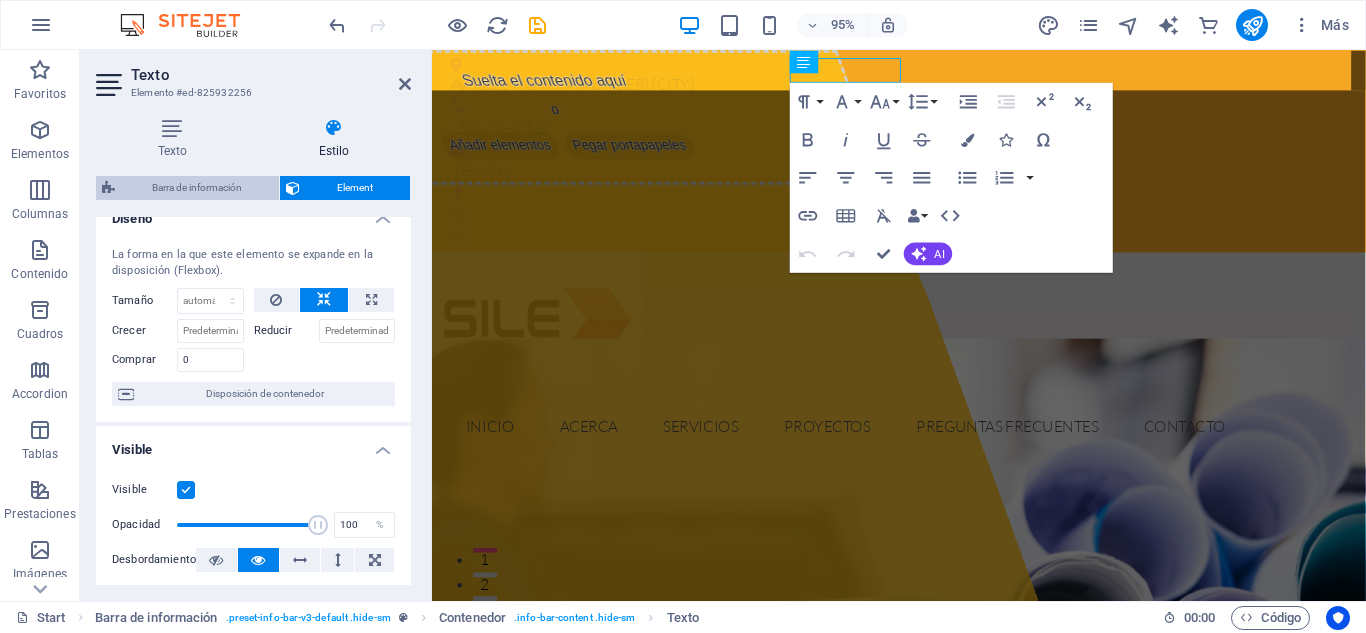 click on "Barra de información" at bounding box center (197, 188) 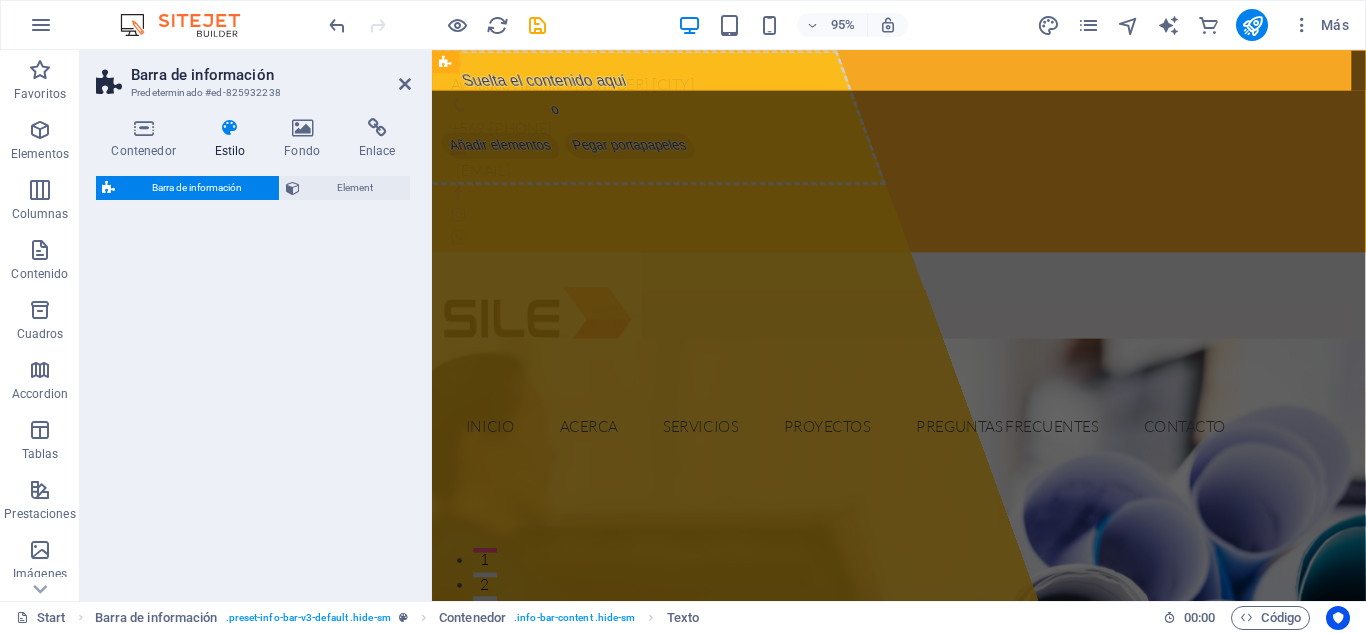 select on "rem" 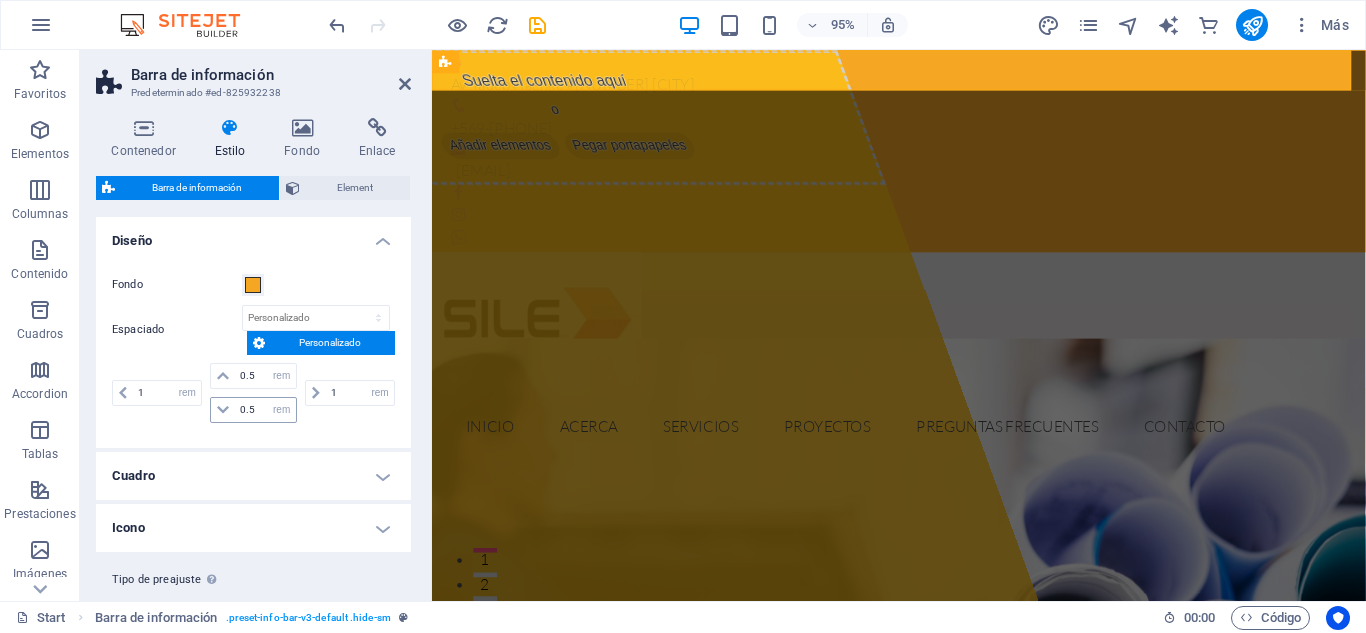 click at bounding box center [223, 410] 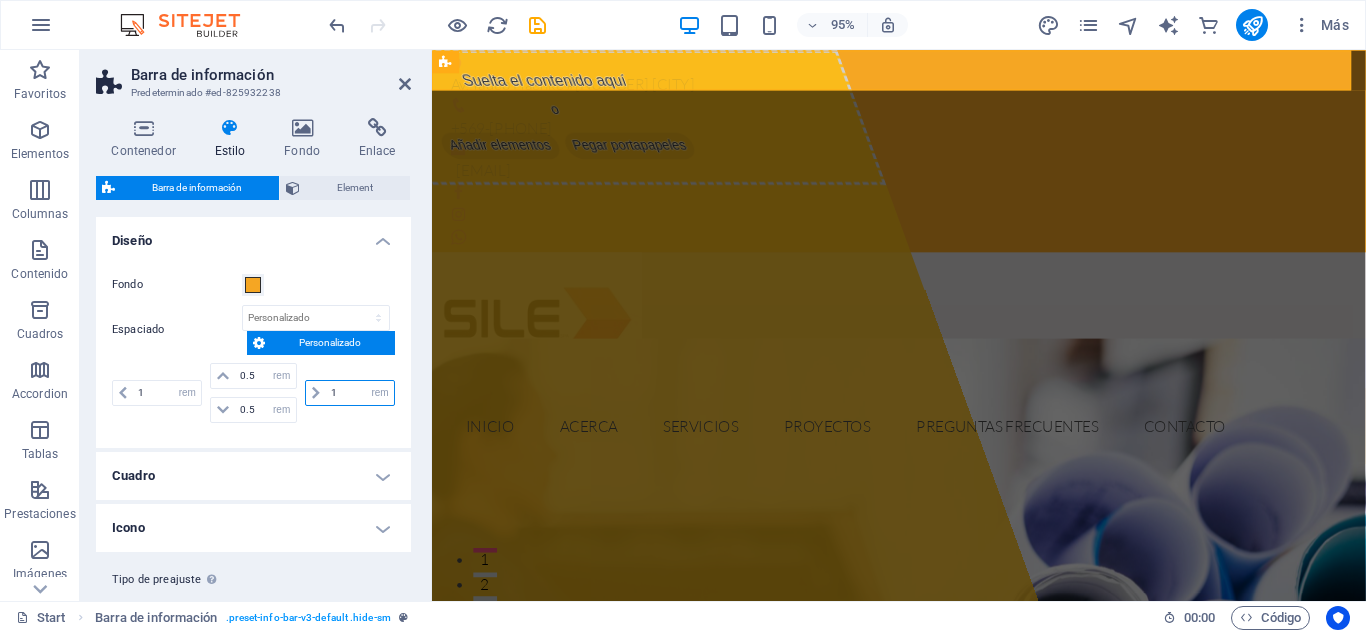 click on "1" at bounding box center [360, 393] 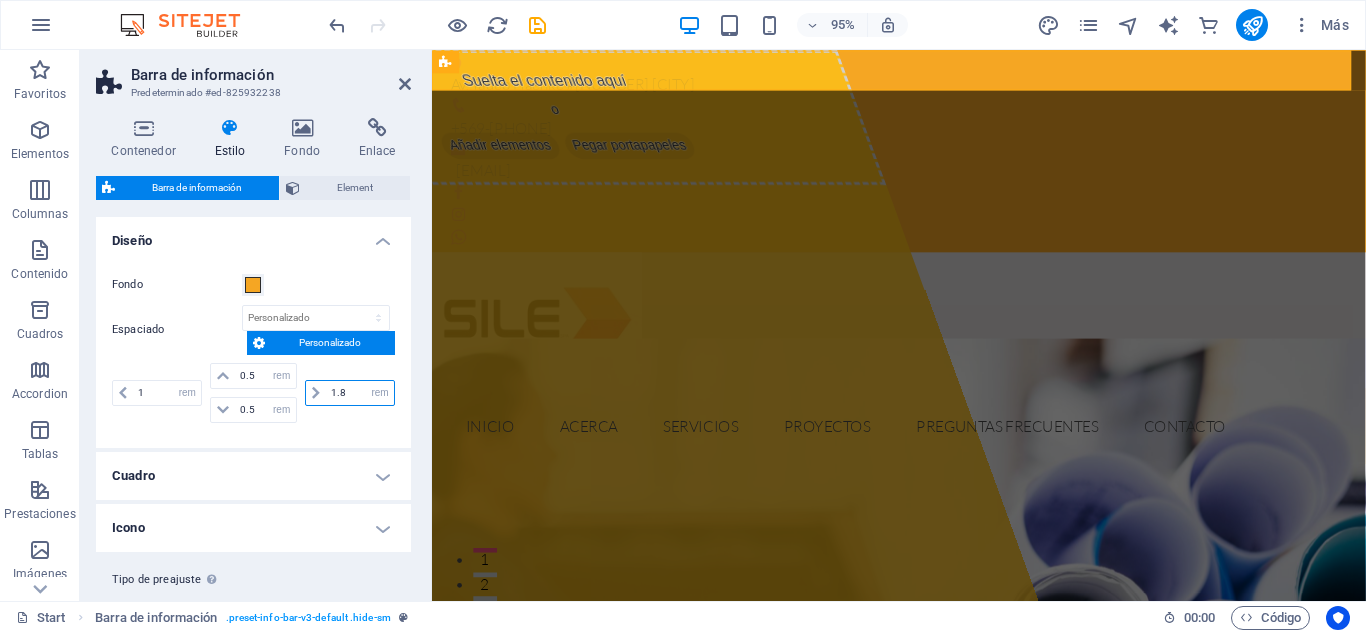 type on "1" 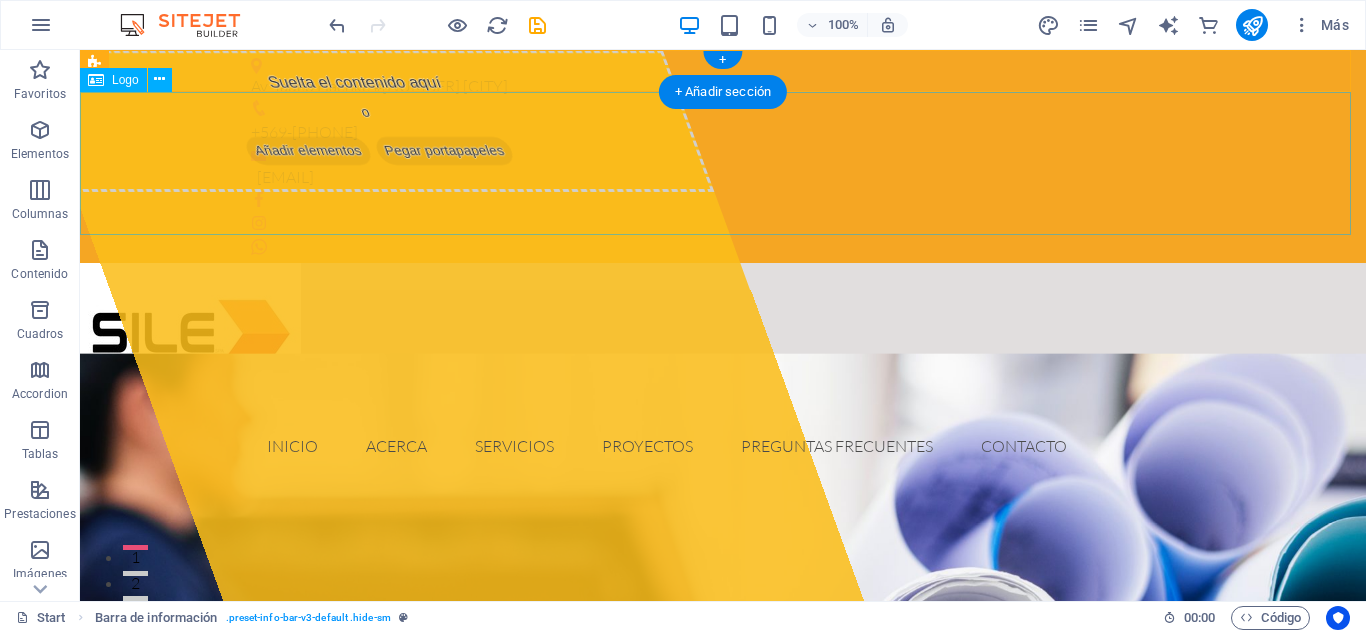 click at bounding box center (723, 334) 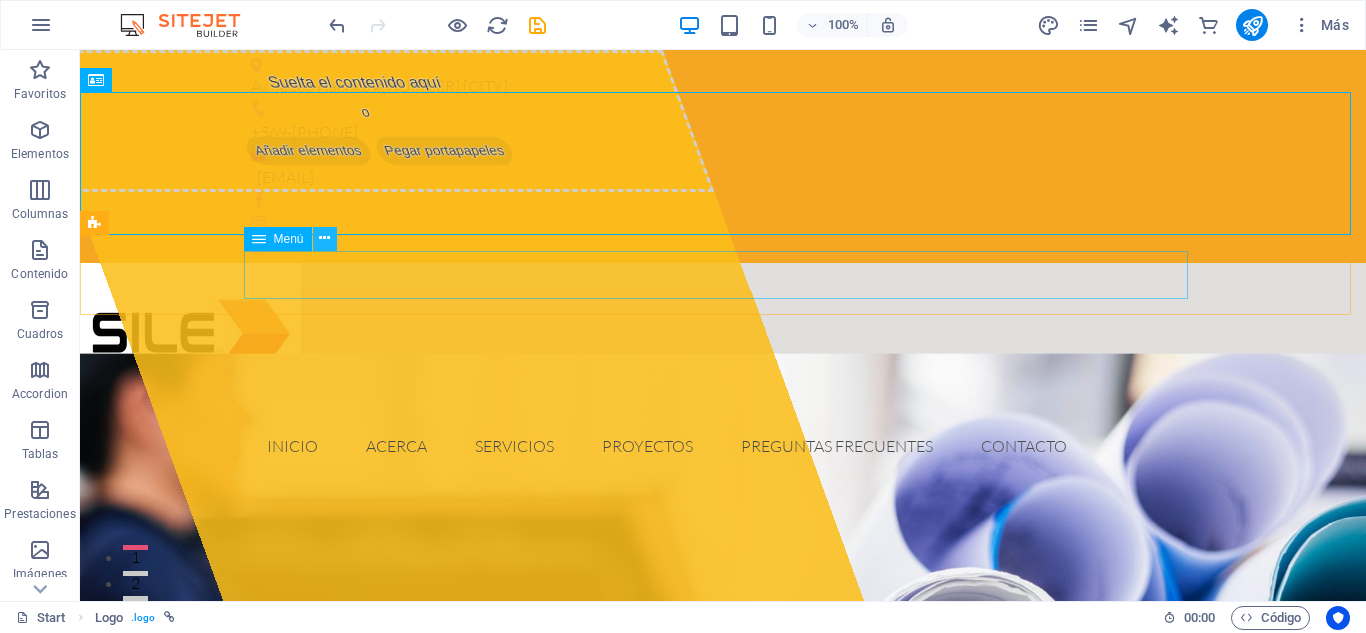 click at bounding box center (324, 238) 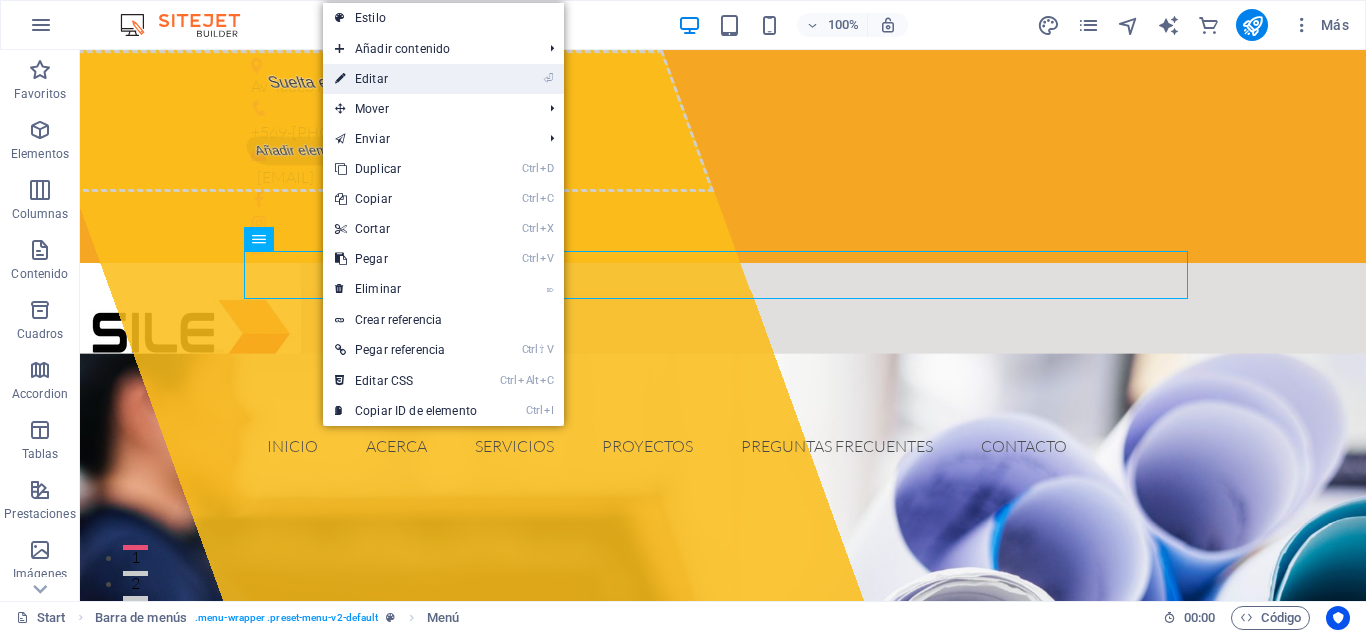 click on "⏎  Editar" at bounding box center (406, 79) 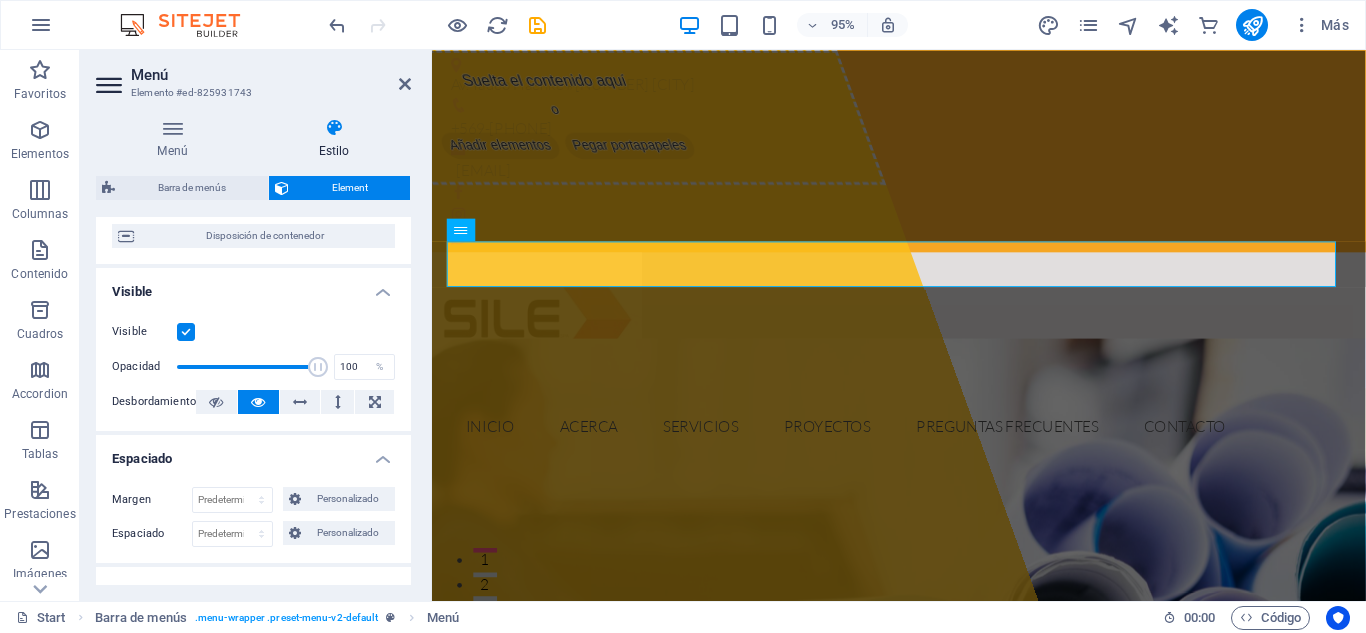 scroll, scrollTop: 184, scrollLeft: 0, axis: vertical 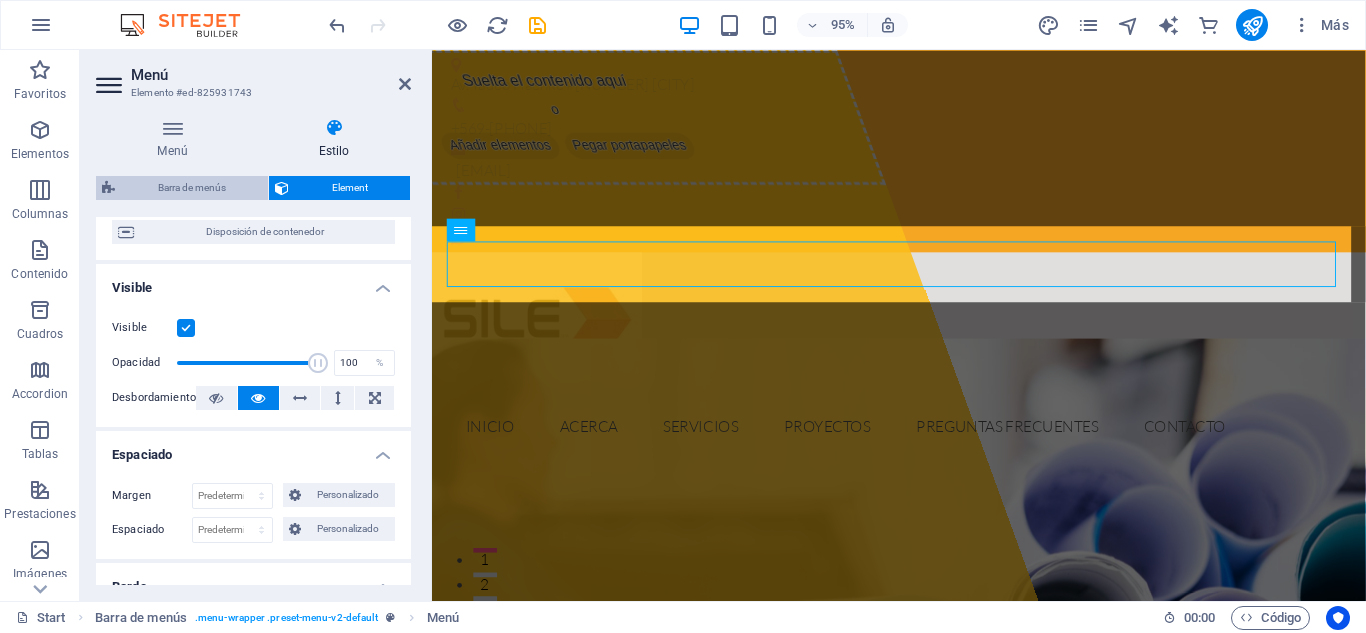 click on "Barra de menús" at bounding box center [191, 188] 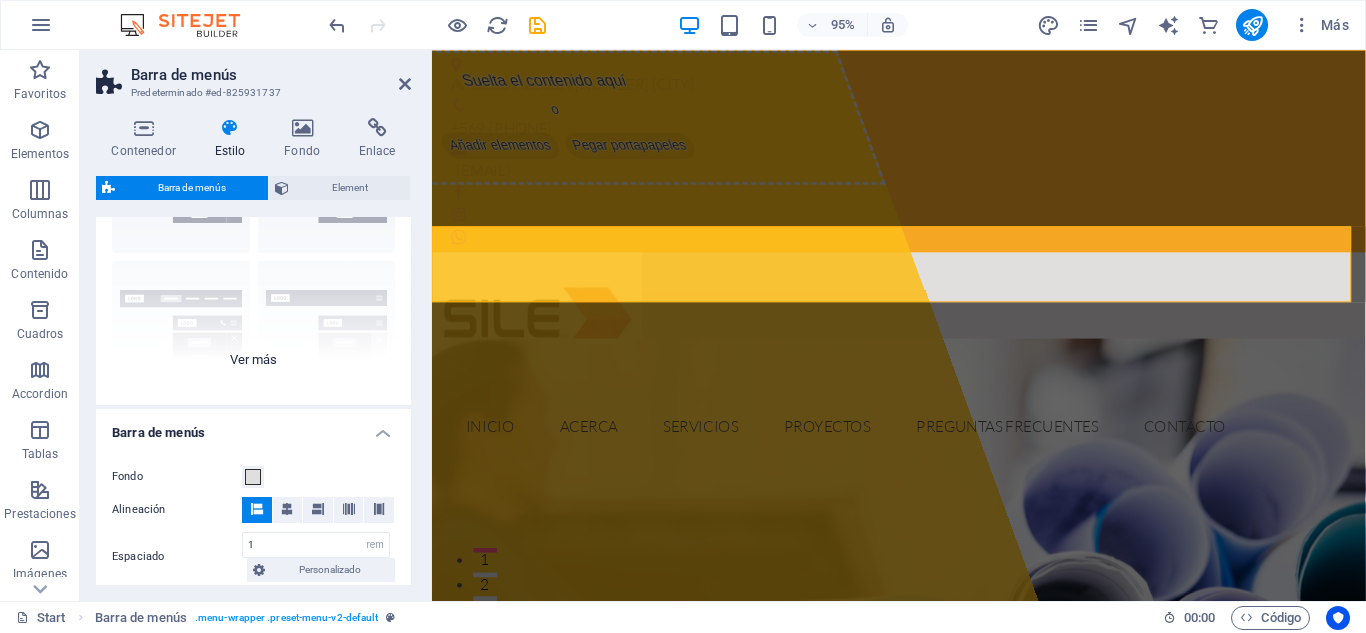 scroll, scrollTop: 0, scrollLeft: 0, axis: both 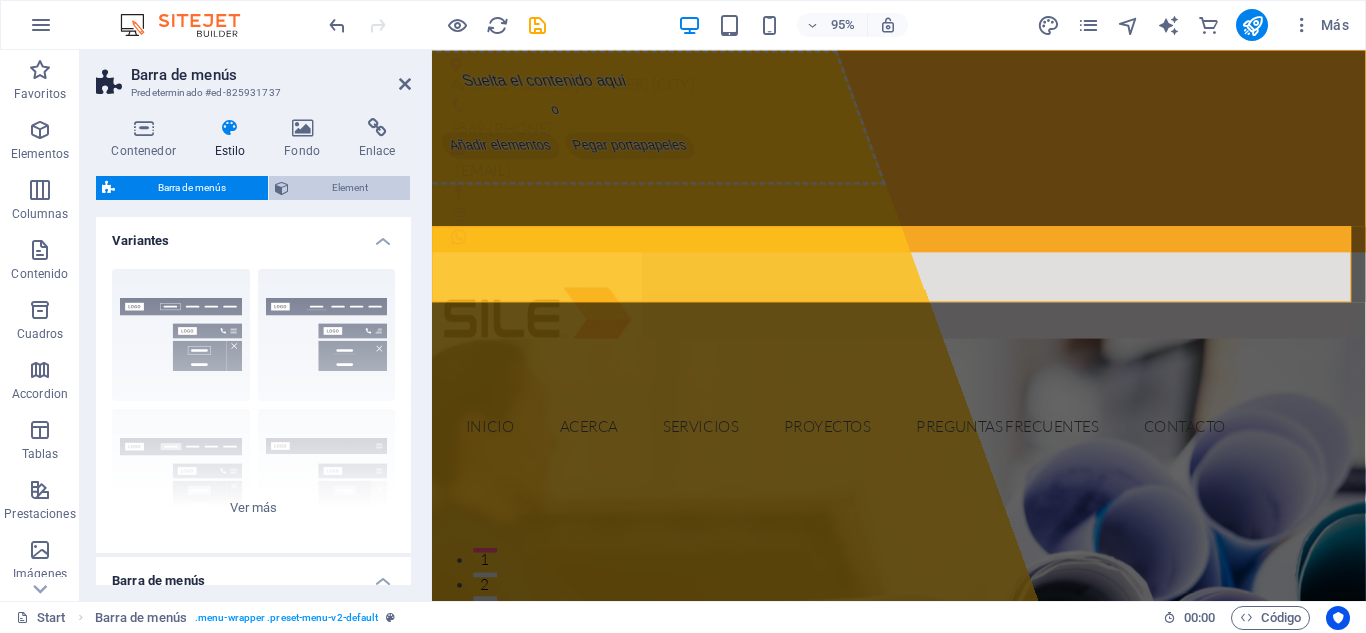 click on "Element" at bounding box center [349, 188] 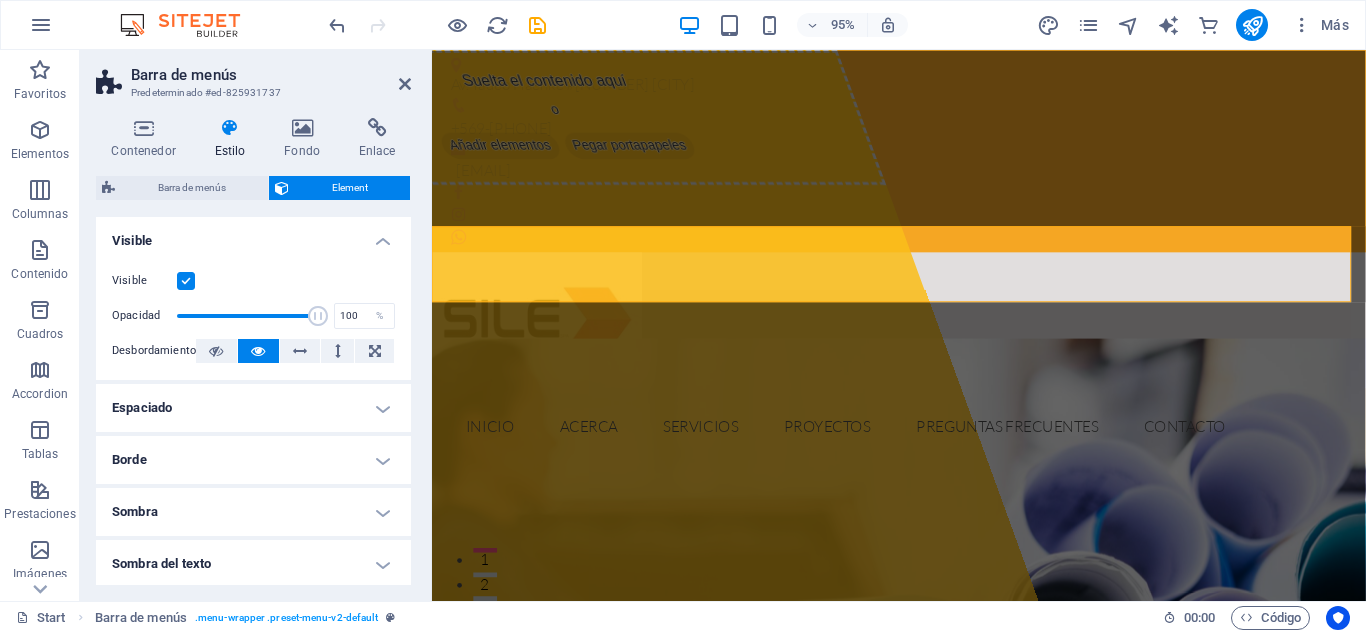 click at bounding box center (230, 128) 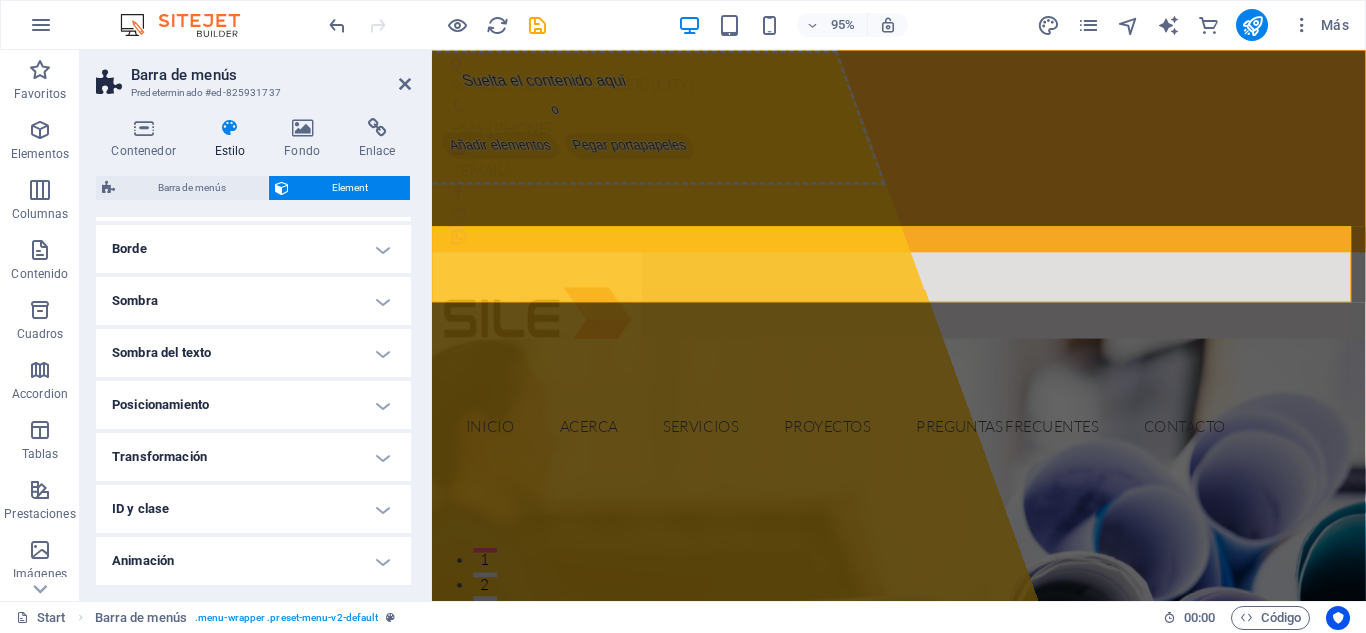 scroll, scrollTop: 0, scrollLeft: 0, axis: both 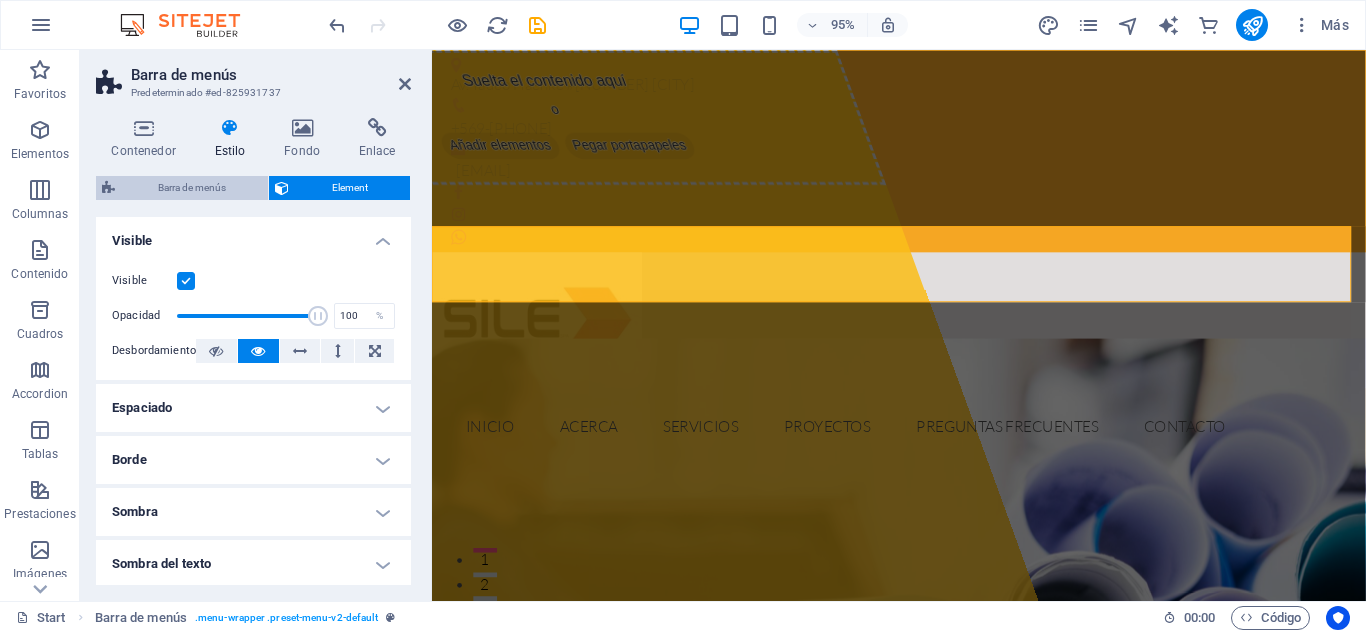 click on "Barra de menús" at bounding box center (191, 188) 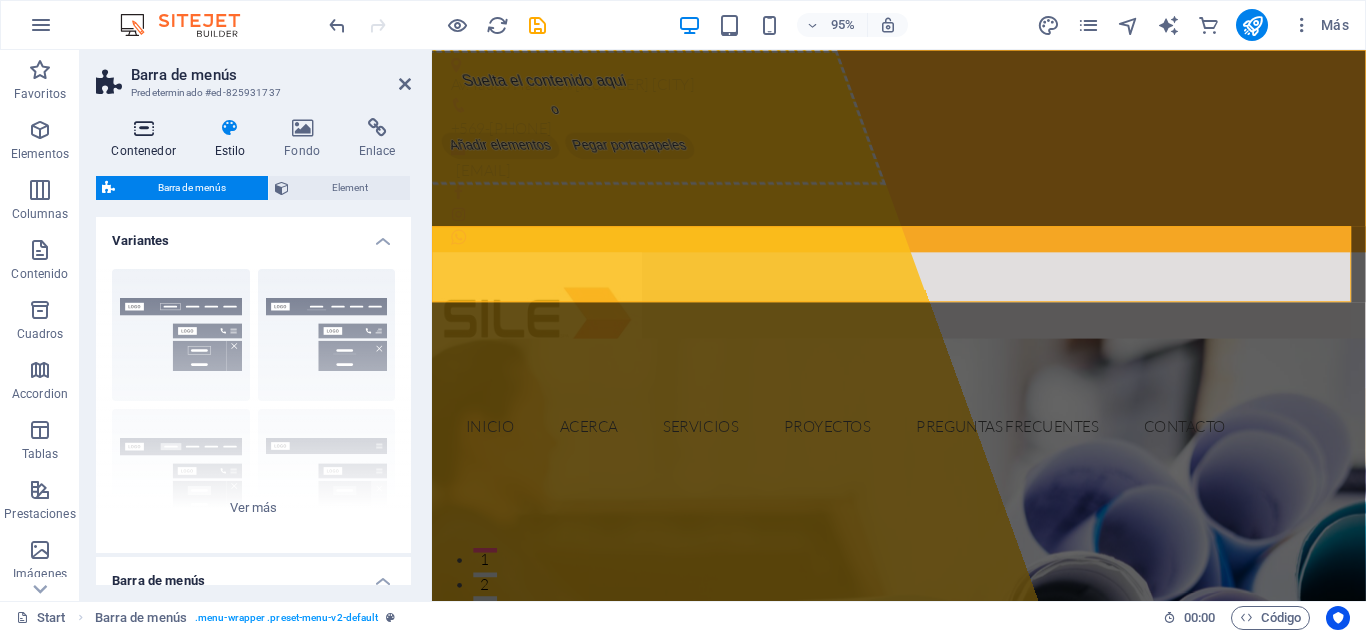 click at bounding box center [143, 128] 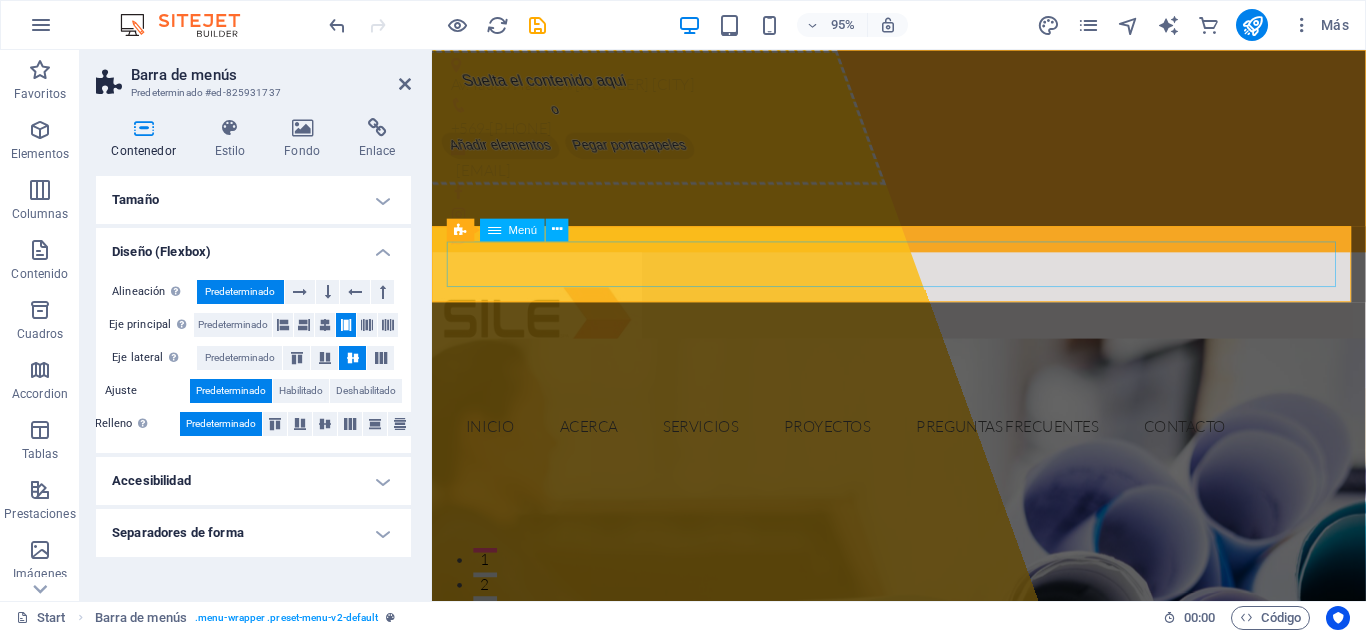 drag, startPoint x: 536, startPoint y: 263, endPoint x: 902, endPoint y: 237, distance: 366.92233 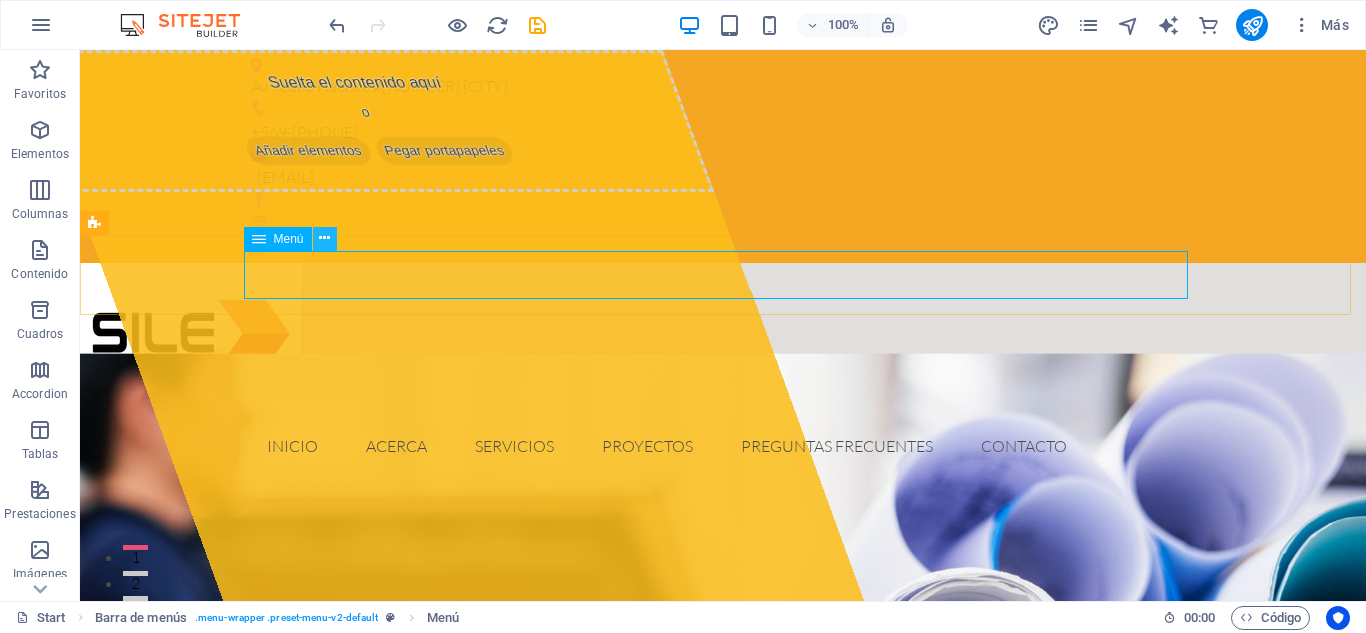 click at bounding box center (324, 238) 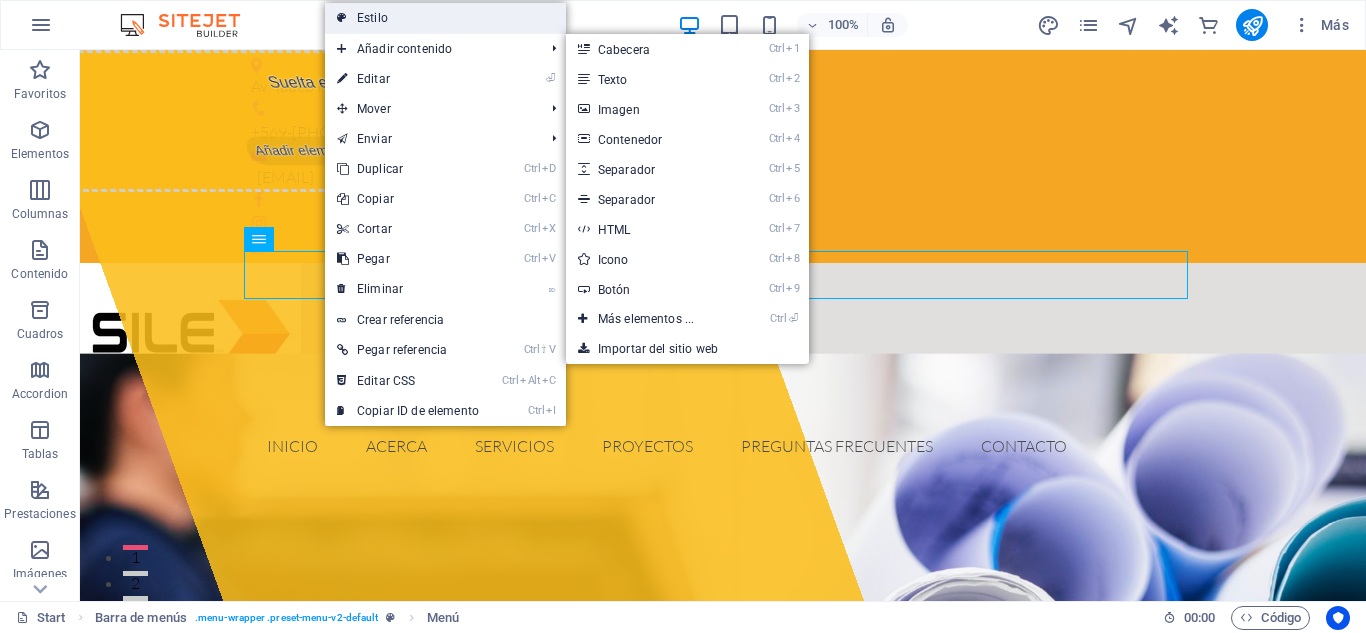 click on "Estilo" at bounding box center (445, 18) 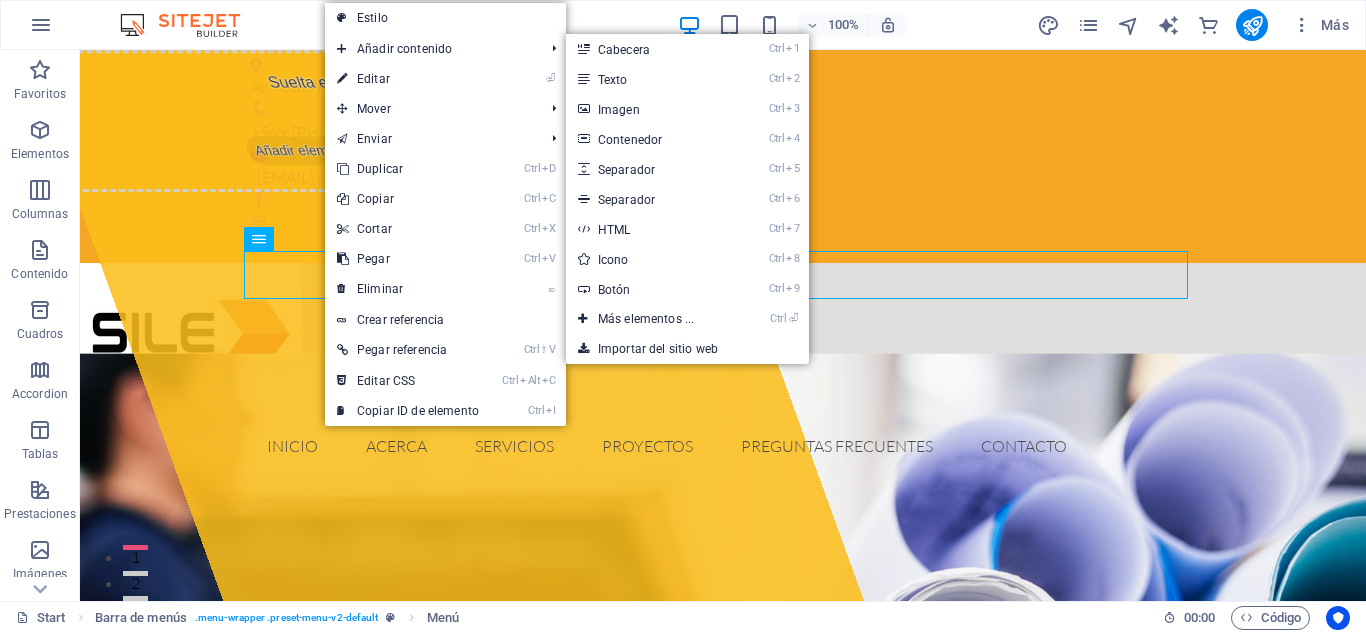 select on "rem" 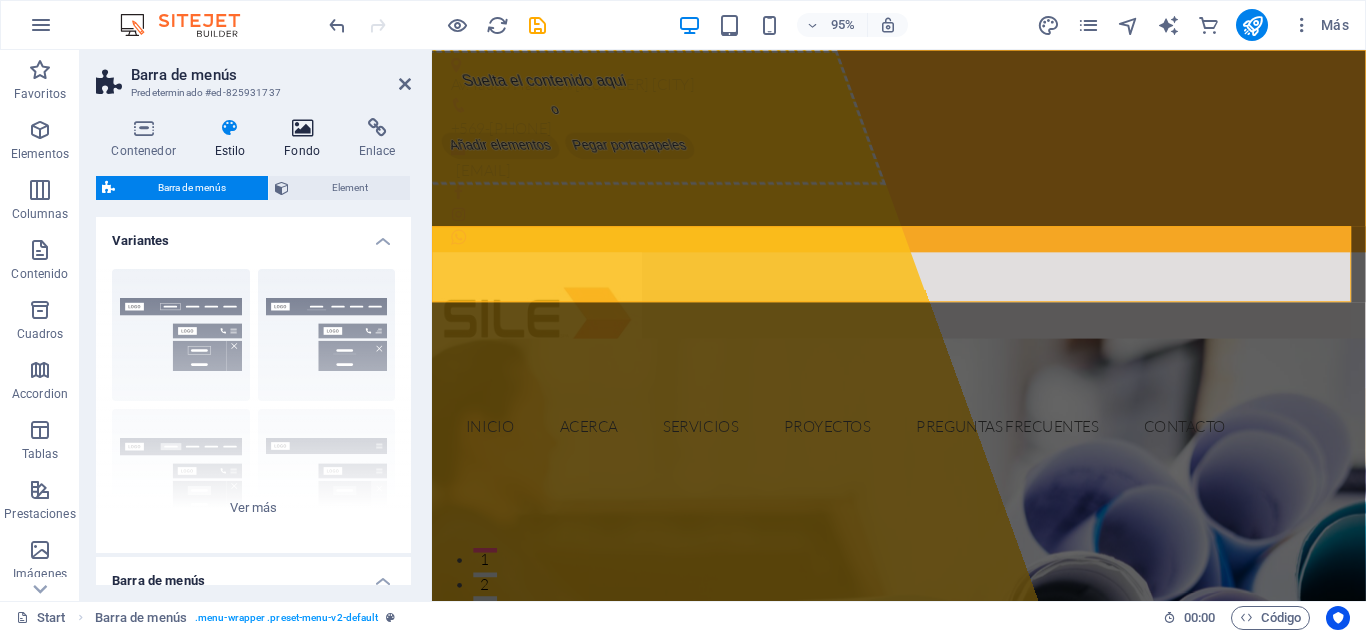 click at bounding box center [302, 128] 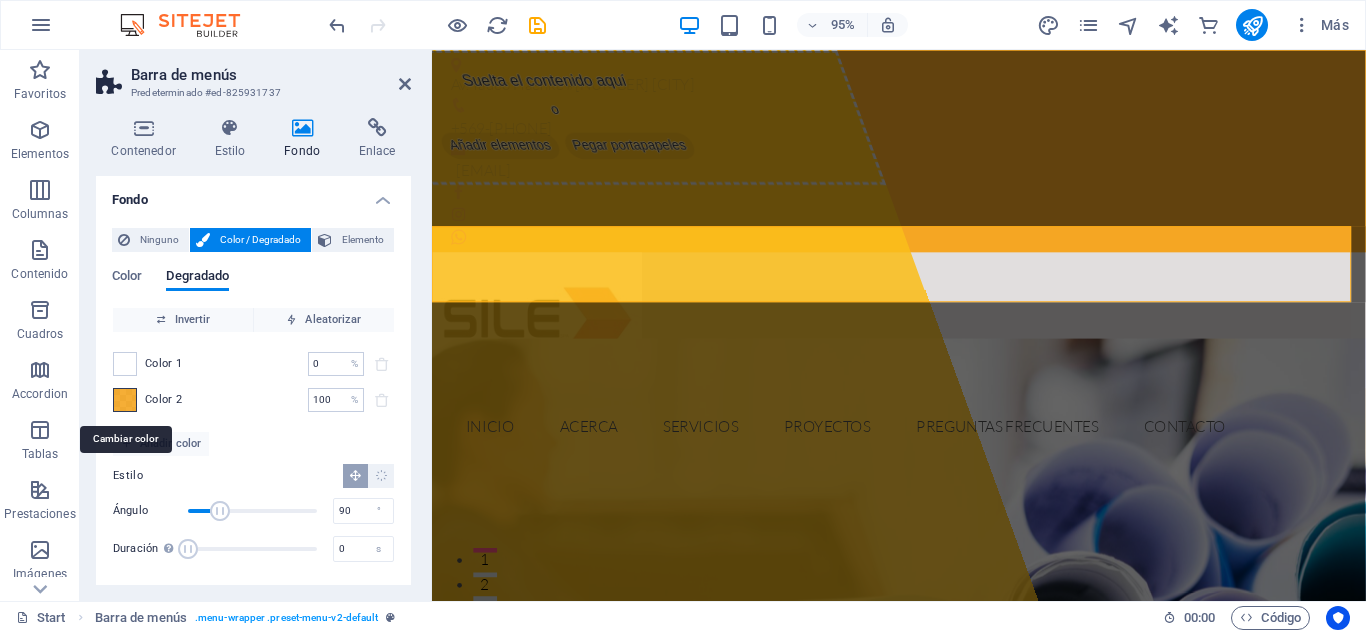 click at bounding box center [125, 400] 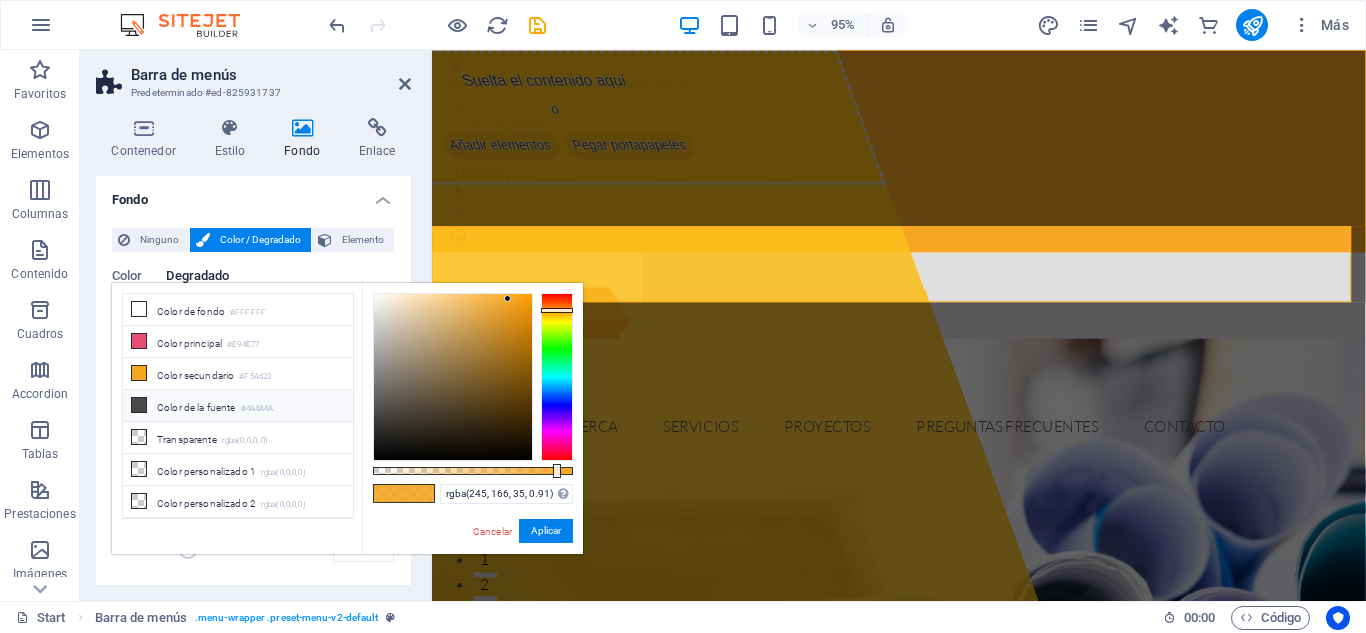 click at bounding box center [139, 405] 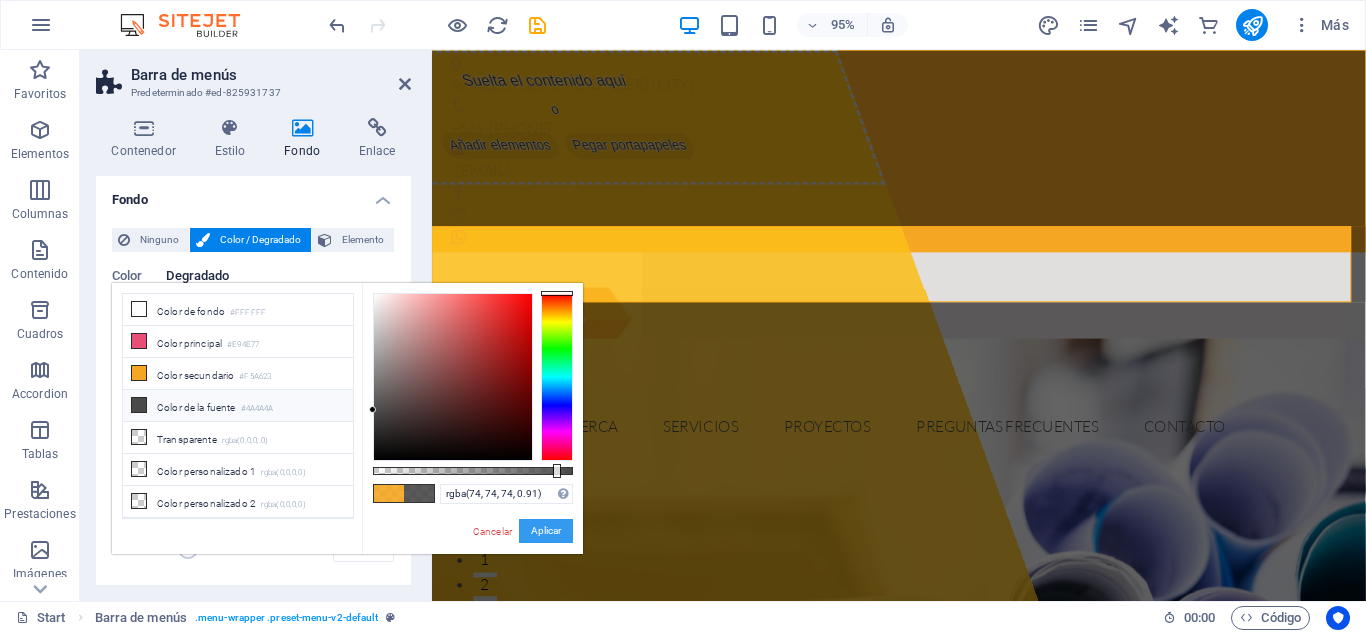 click on "Aplicar" at bounding box center (546, 531) 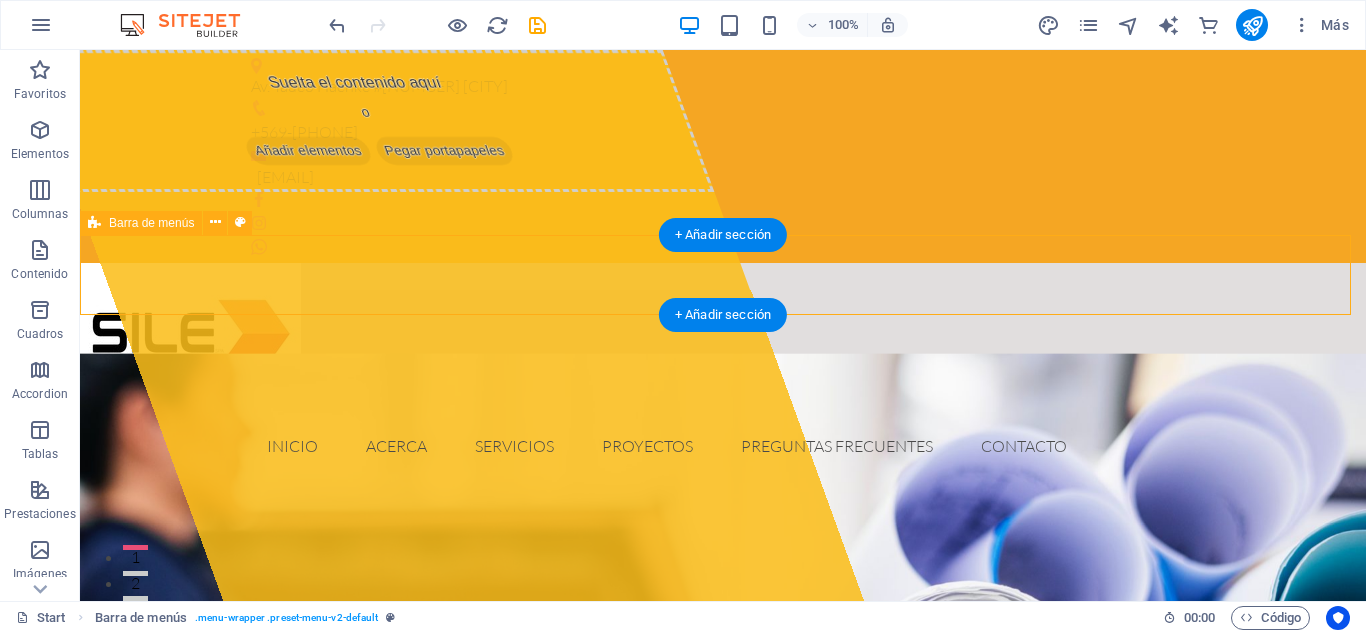 click on "Inicio Acerca Servicios Proyectos Preguntas Frecuentes Contacto" at bounding box center (723, 446) 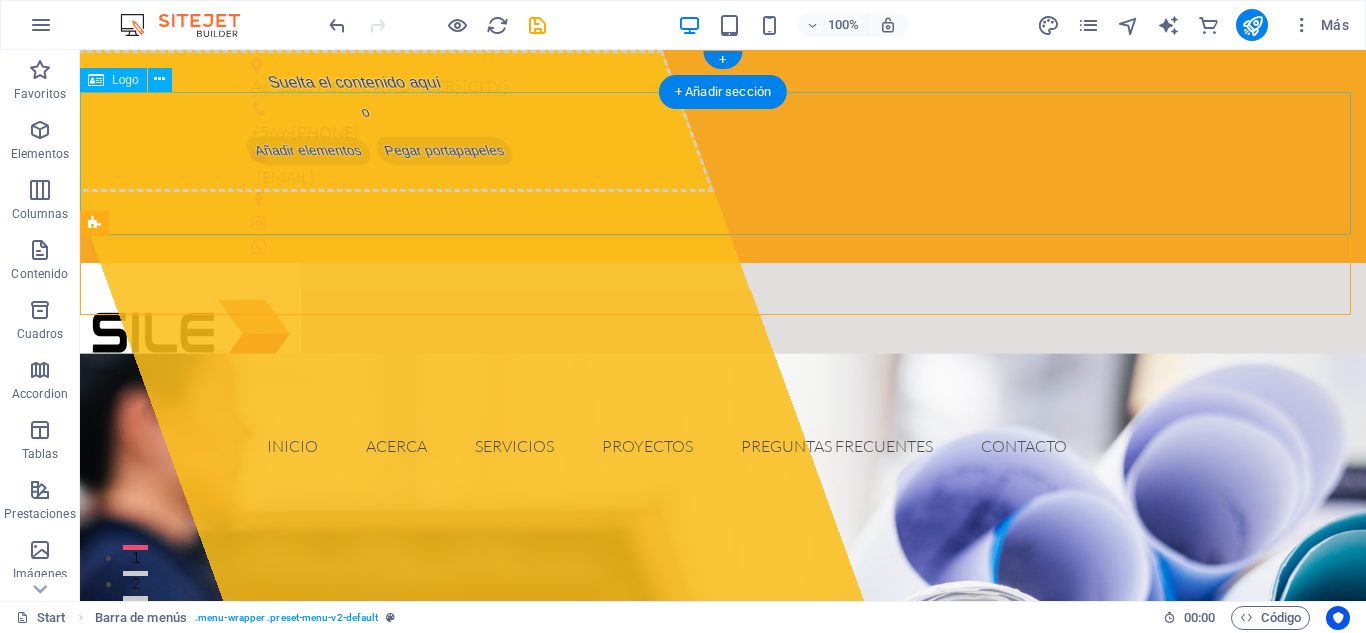 click at bounding box center [723, 334] 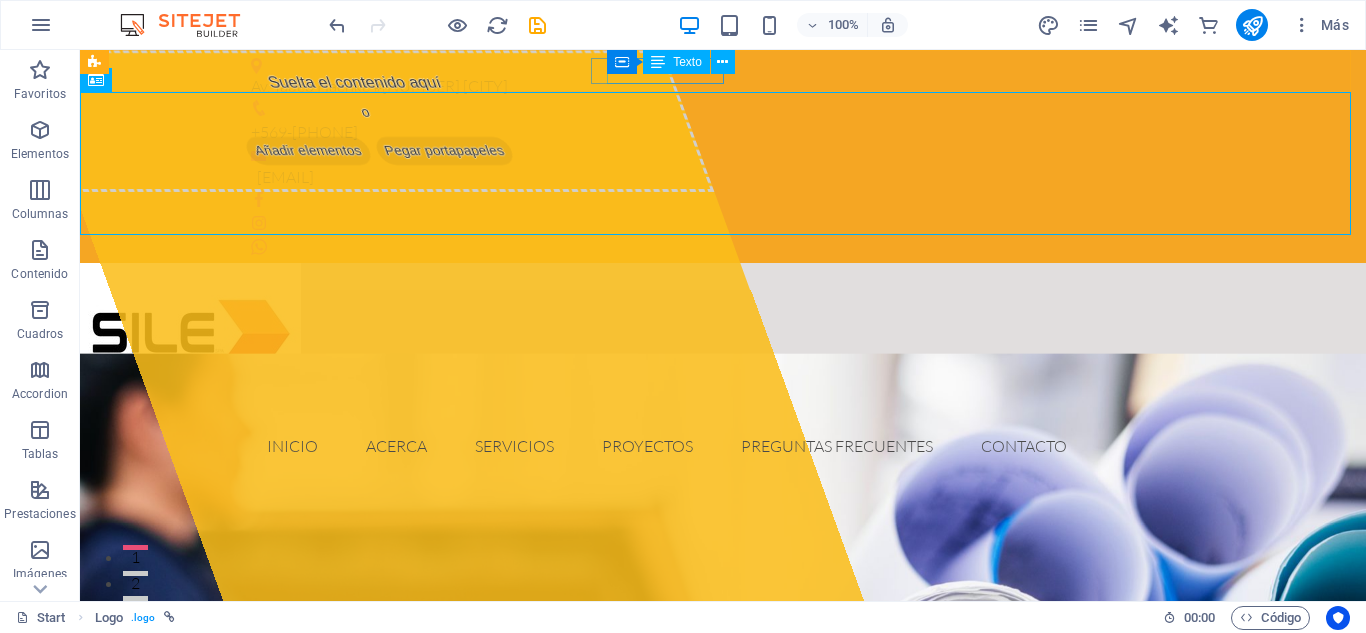 click on "Contenedor   Texto" at bounding box center [677, 62] 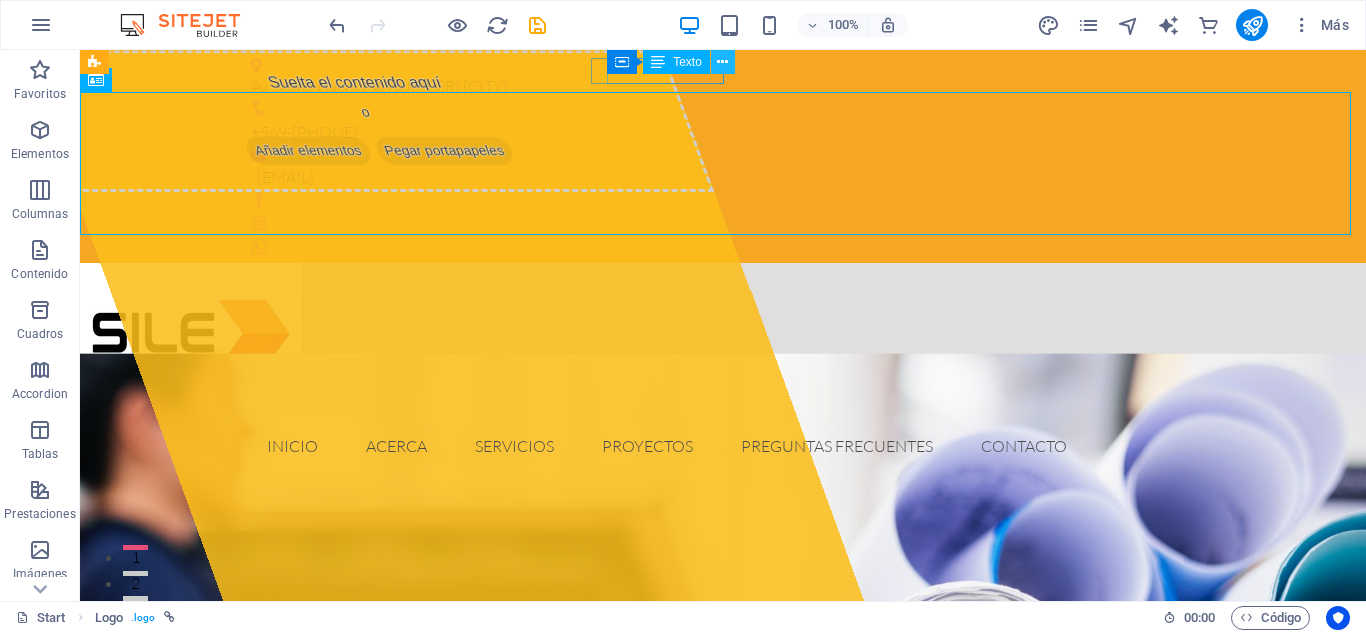 click at bounding box center (722, 62) 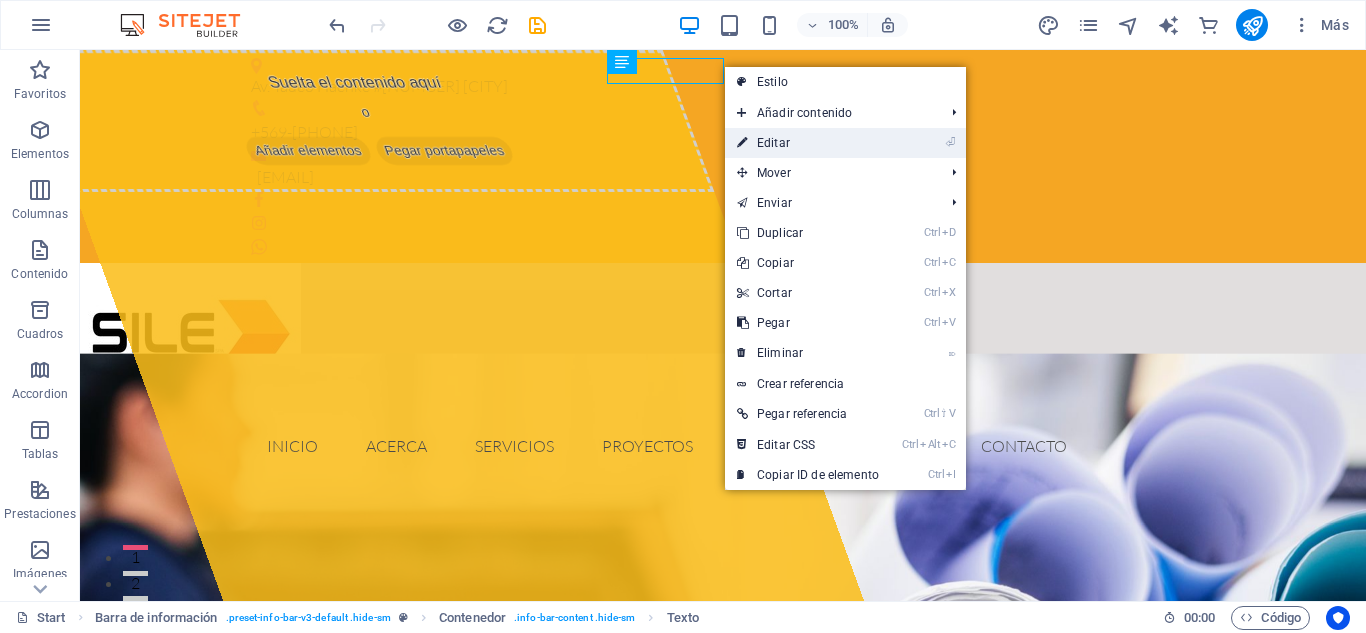 click on "⏎  Editar" at bounding box center [808, 143] 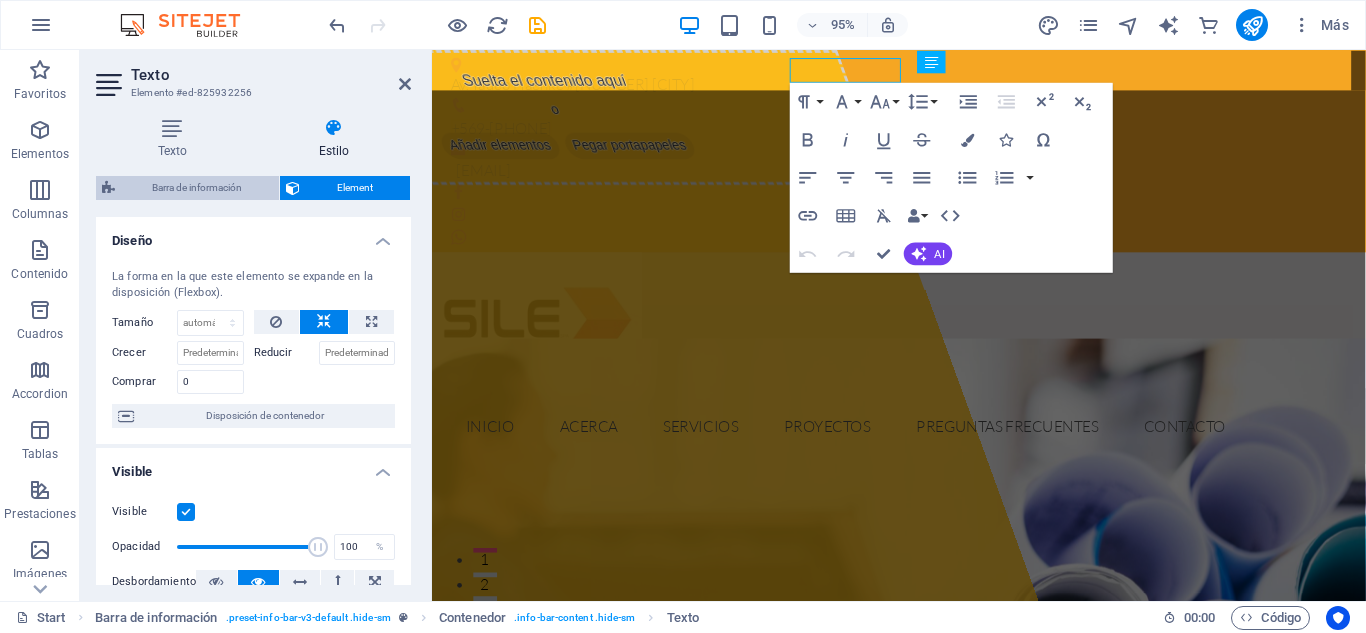 click on "Barra de información" at bounding box center (197, 188) 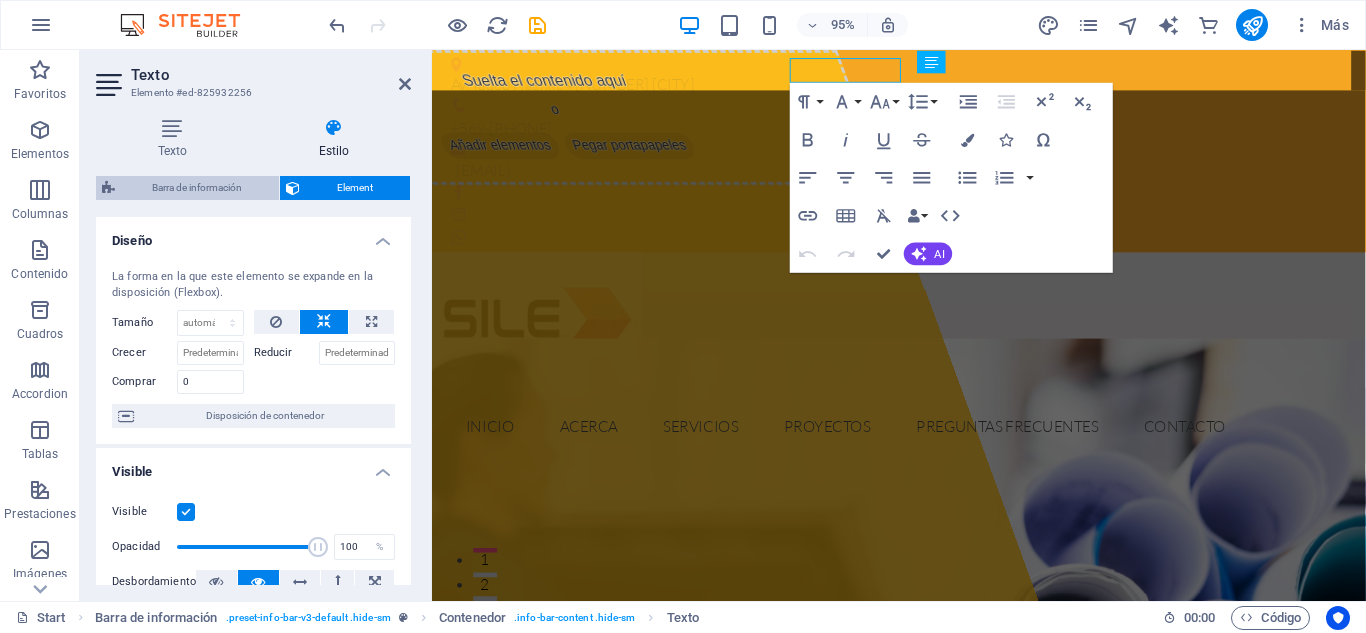 select on "rem" 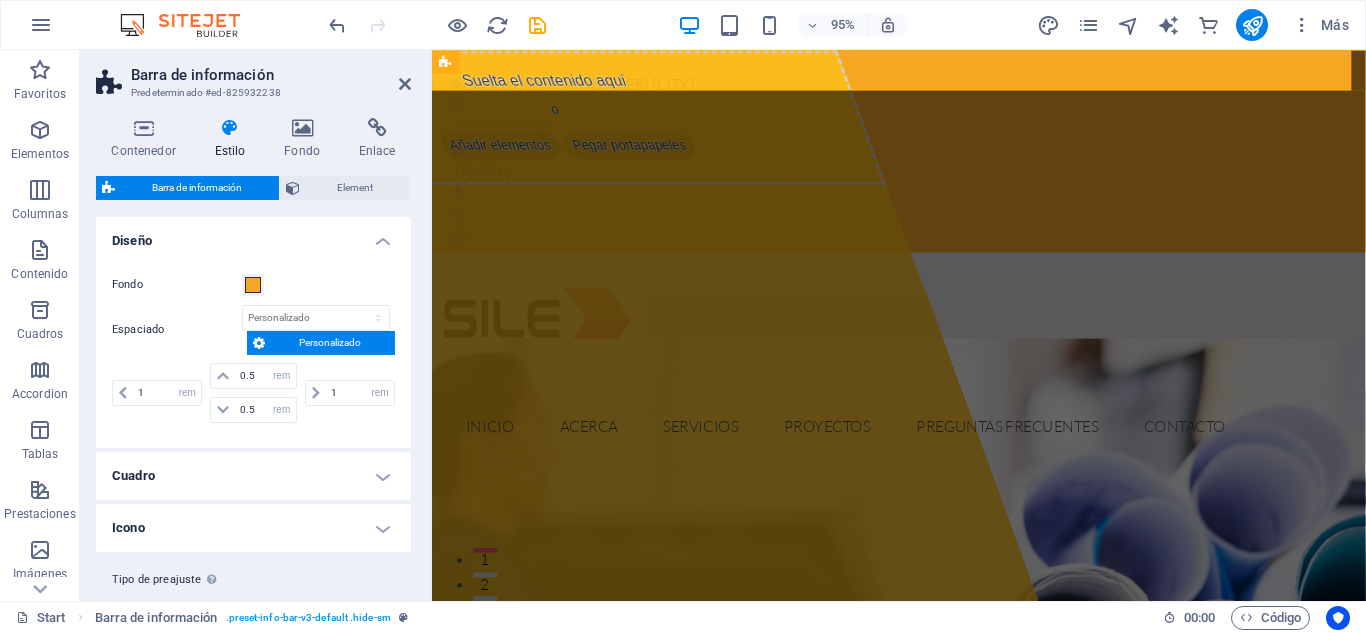 click on "Personalizado" at bounding box center (330, 343) 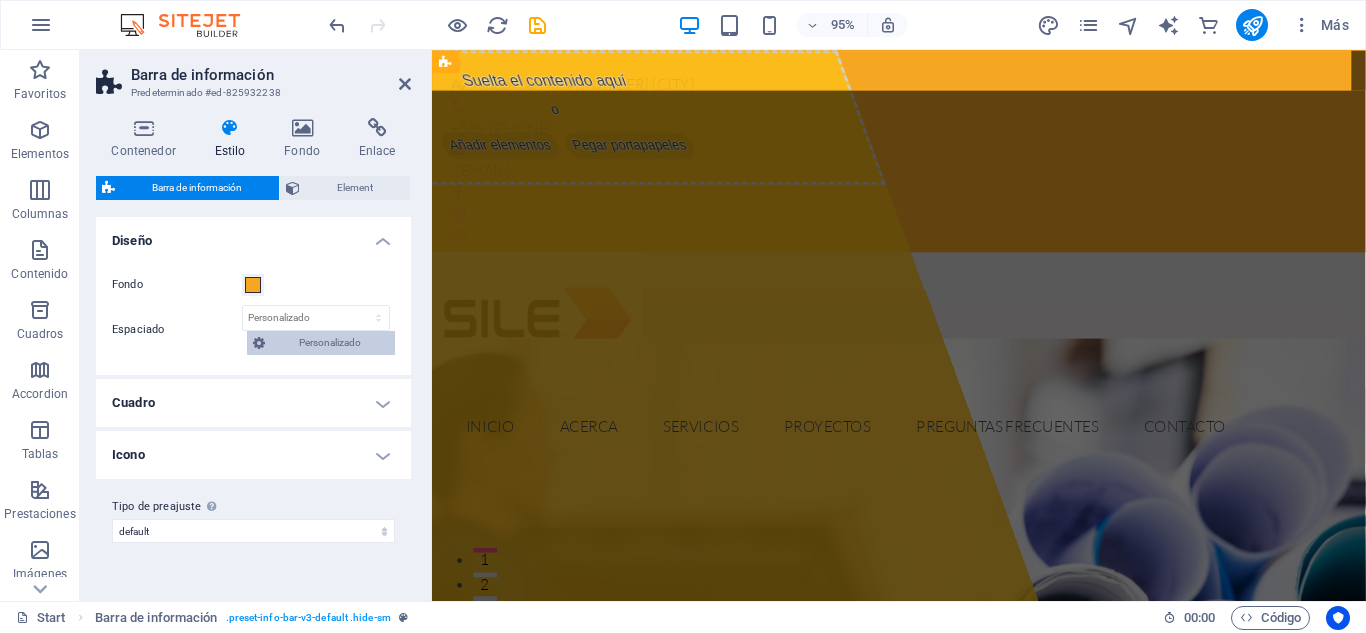click on "Personalizado" at bounding box center [330, 343] 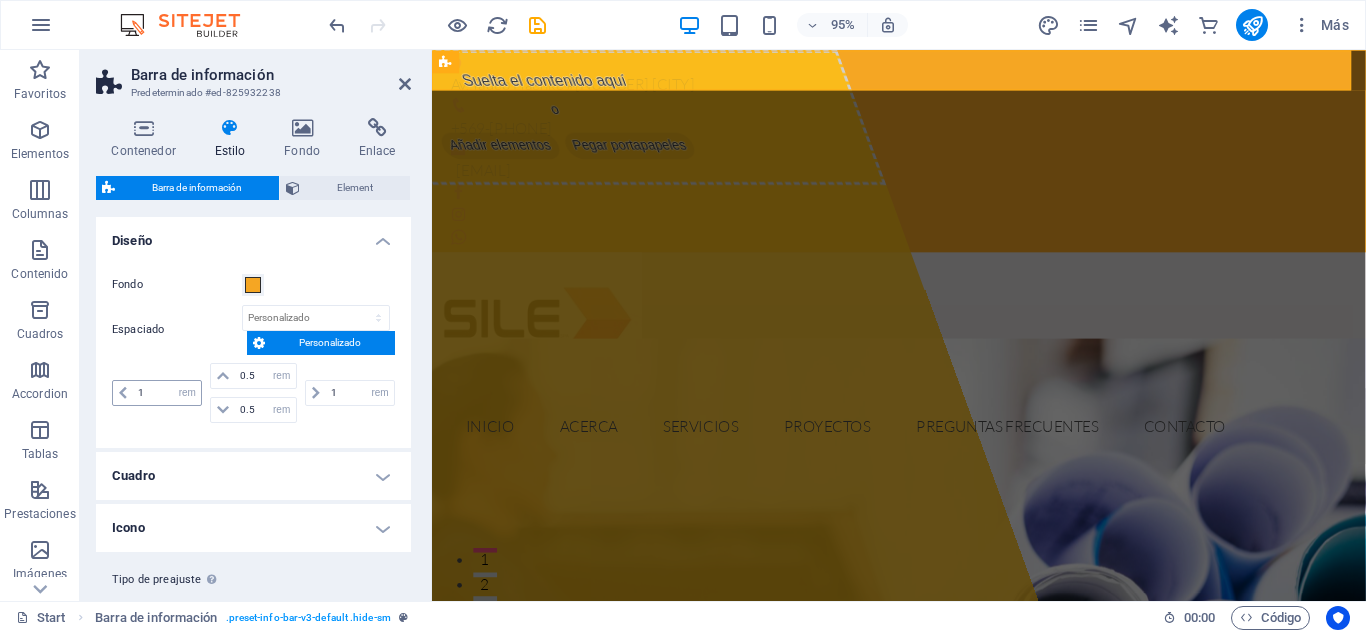 click at bounding box center (123, 393) 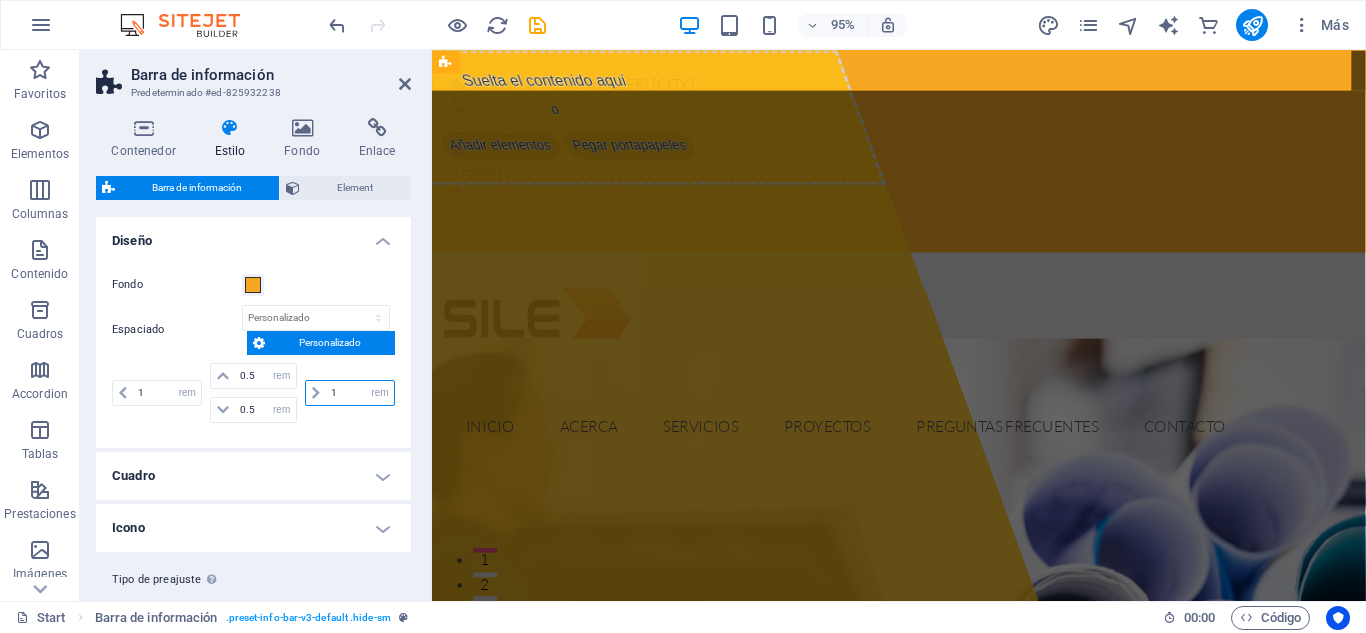 click on "1" at bounding box center [360, 393] 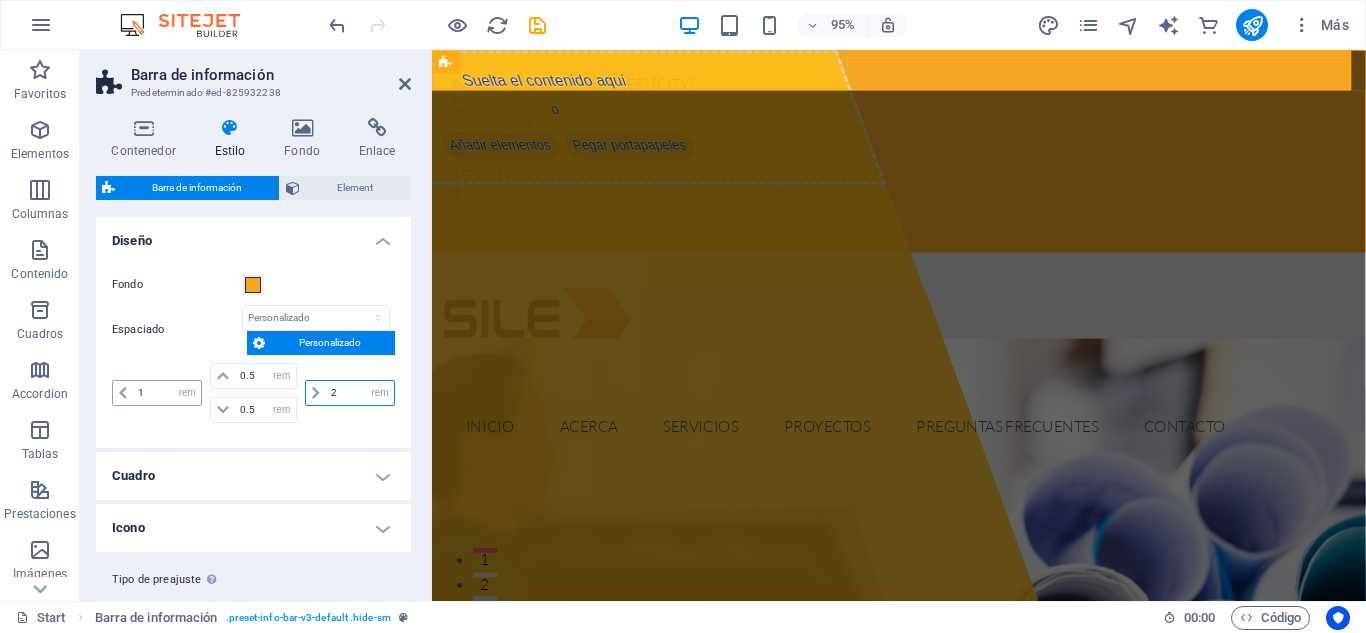 type on "2" 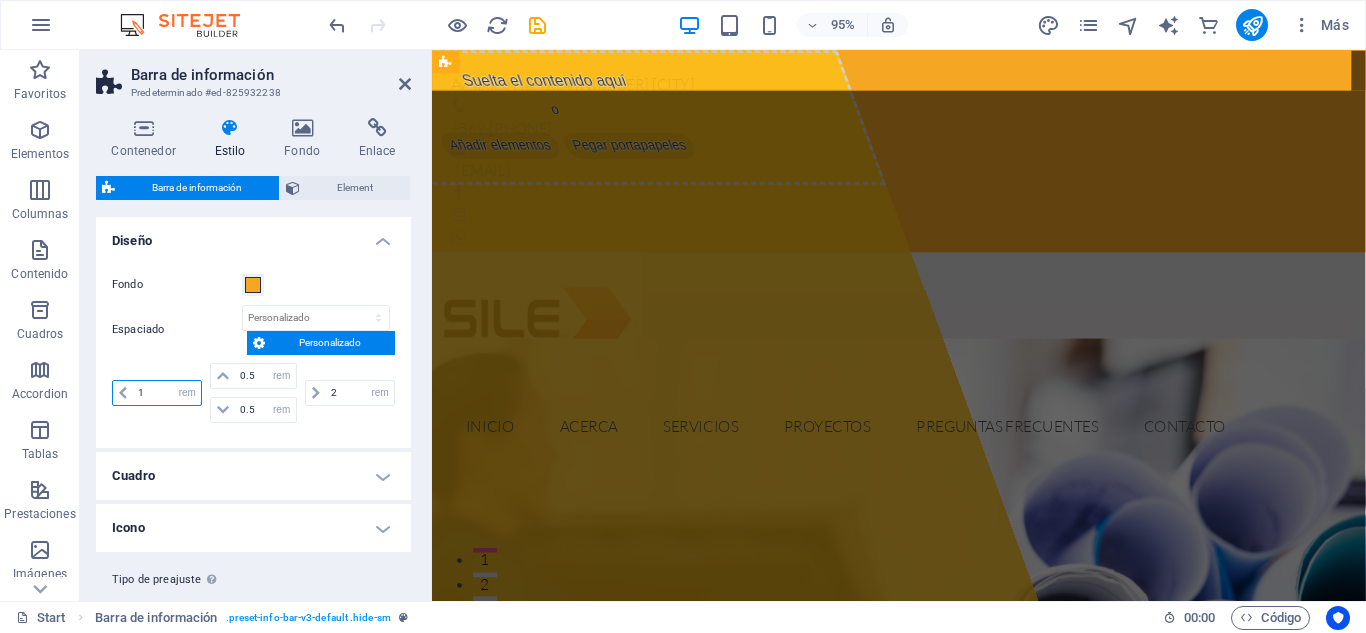 click on "1" at bounding box center [167, 393] 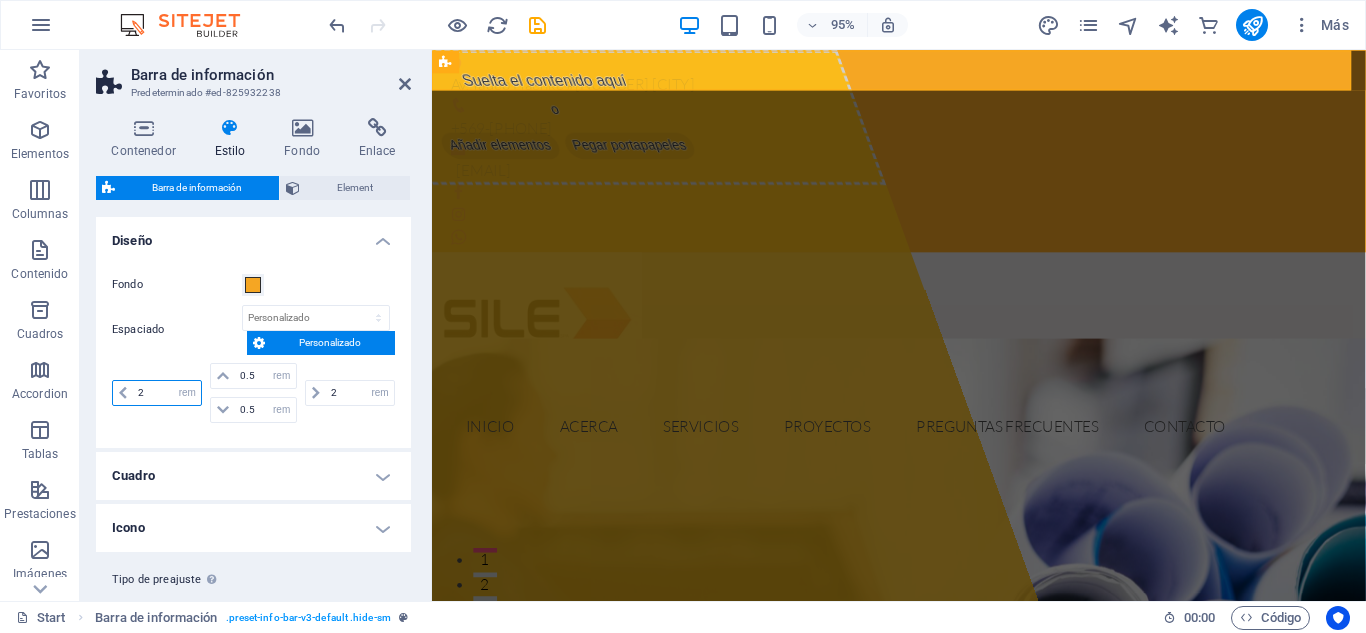 type on "2" 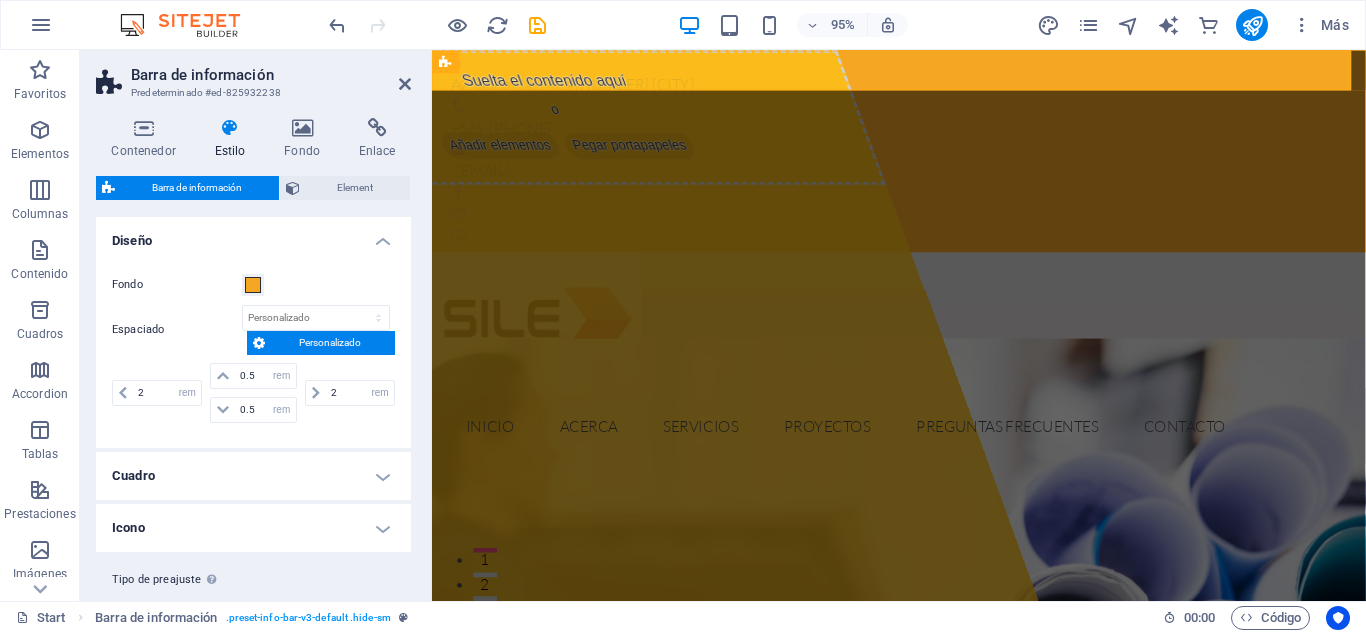 click on "Espaciado" at bounding box center [177, 330] 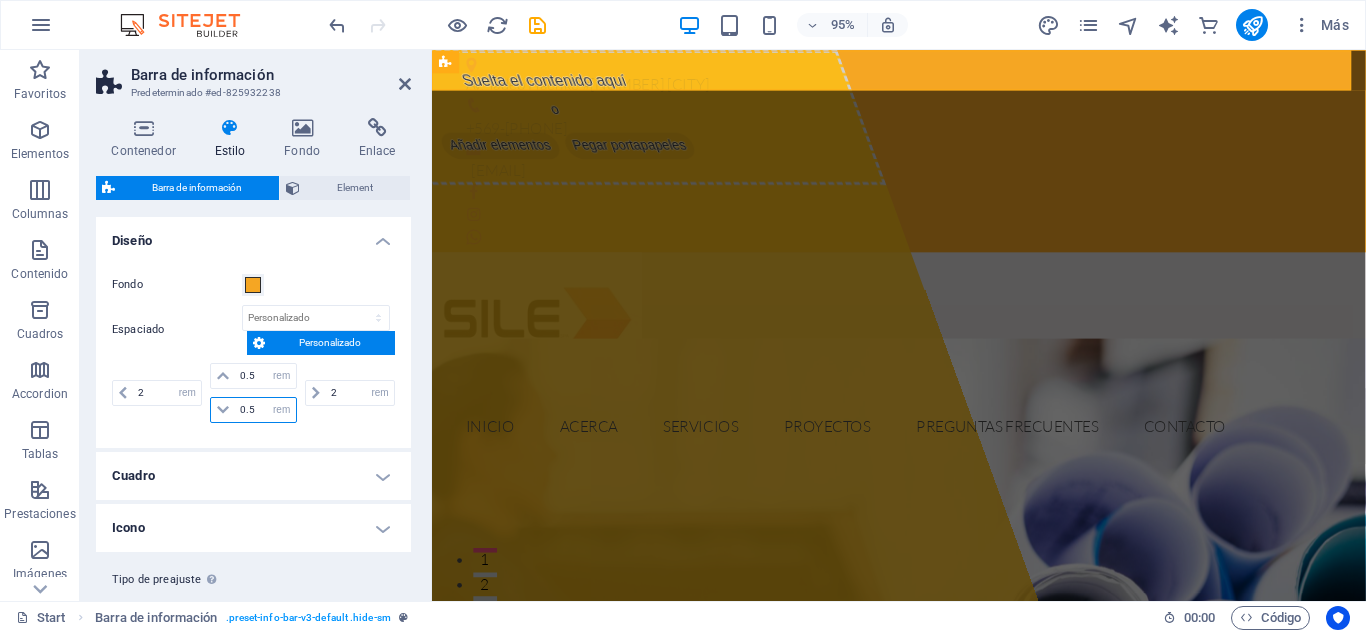 click on "0.5" at bounding box center (265, 410) 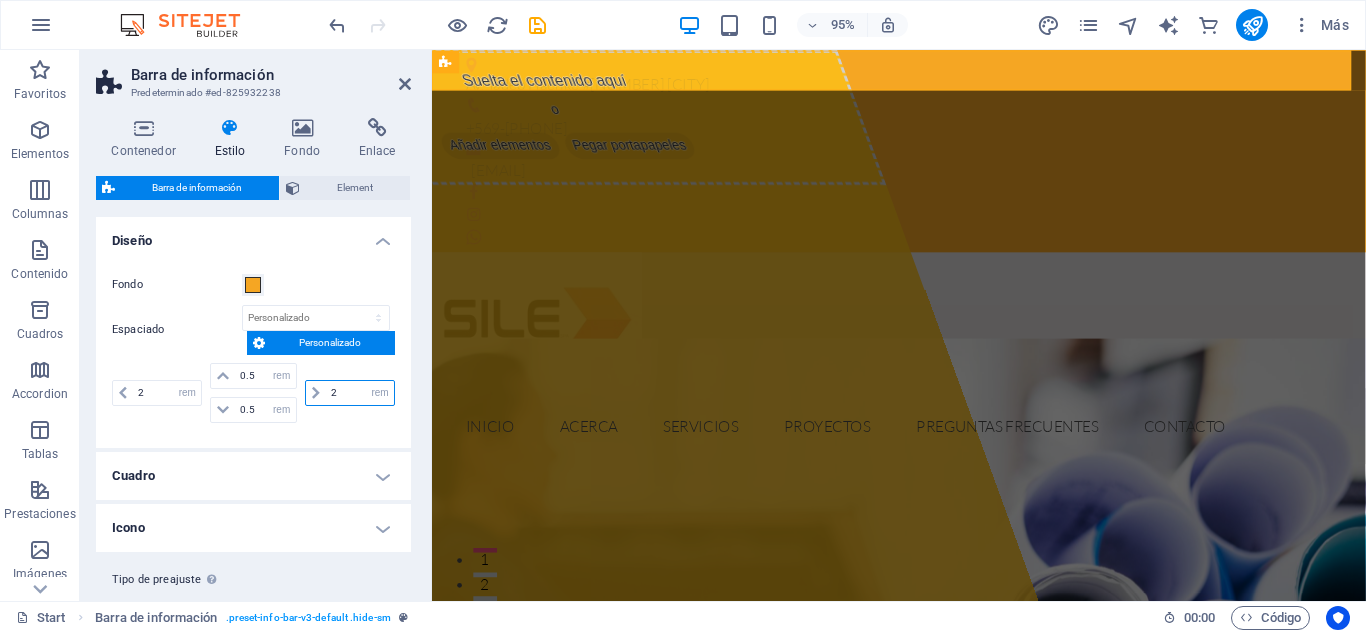 click on "2" at bounding box center (360, 393) 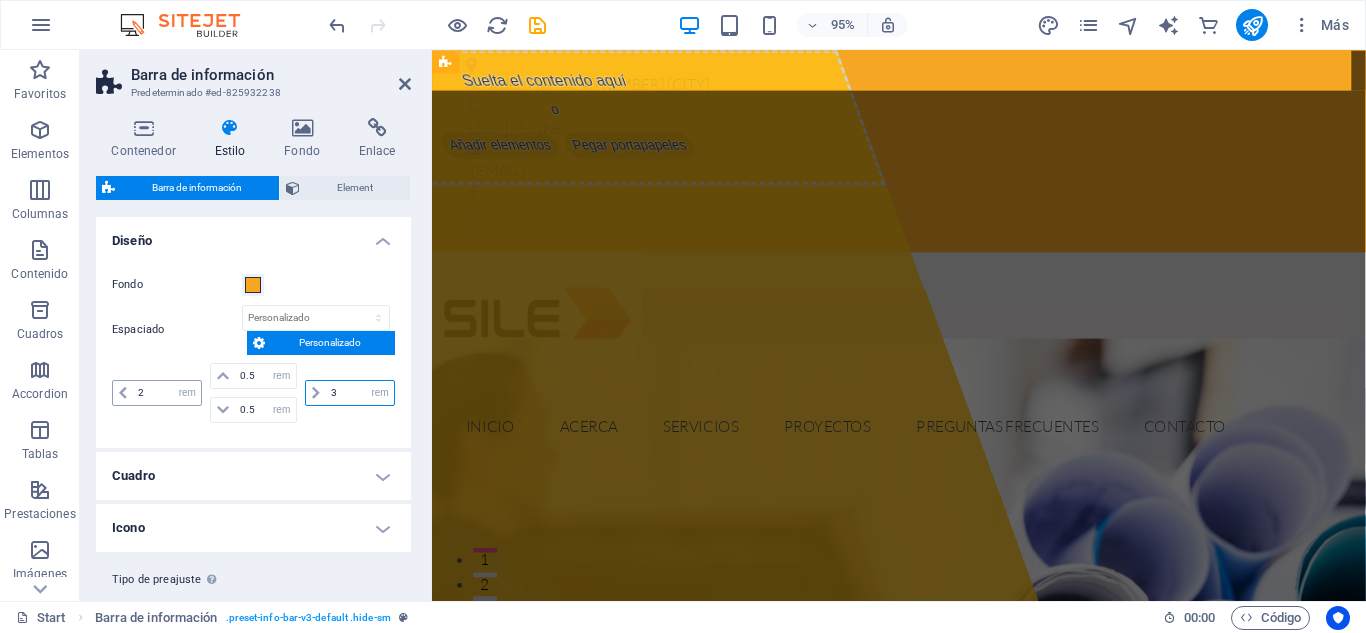 type on "3" 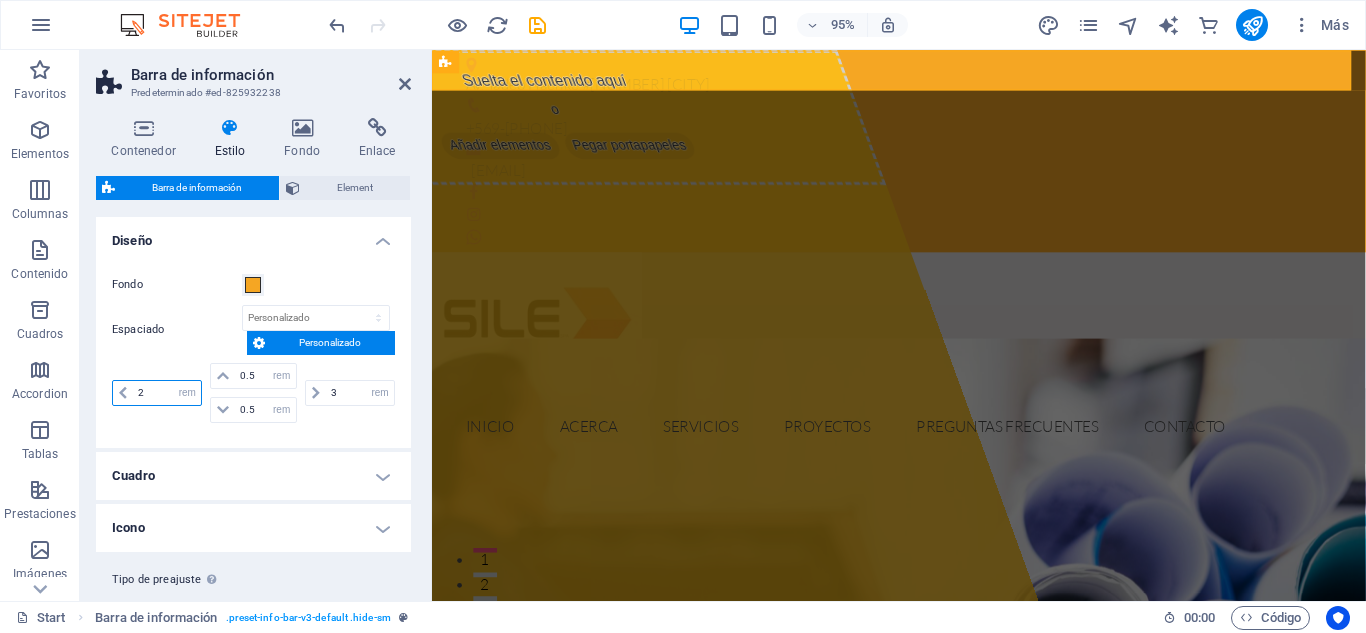 click on "2" at bounding box center (167, 393) 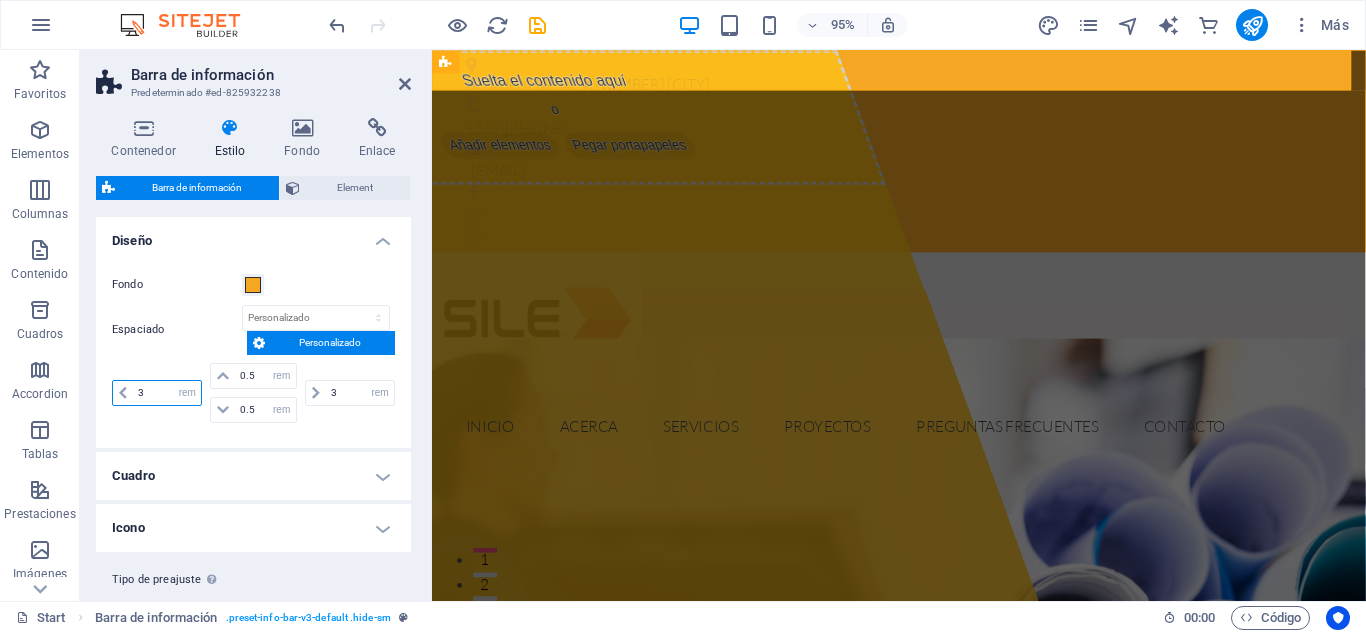 type on "2" 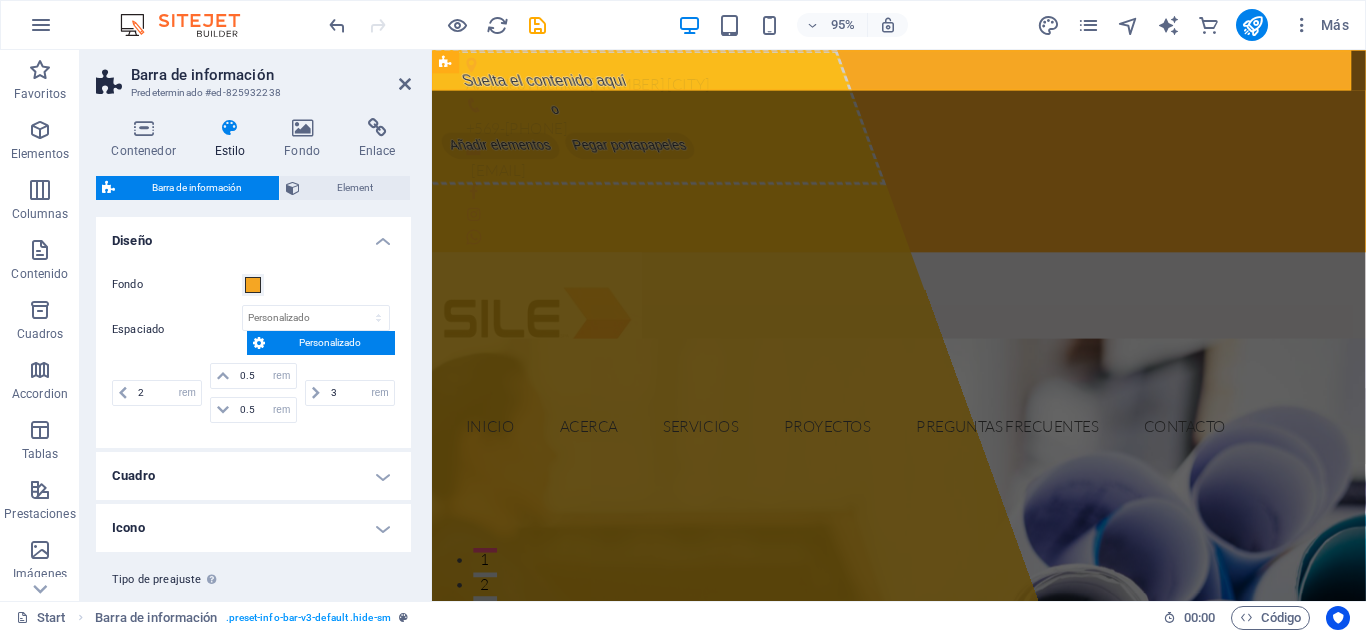 click on "2 px rem % vh vw 0.5 px rem % vh vw 0.5 px rem % vh vw 3 px rem % vh vw" at bounding box center [253, 395] 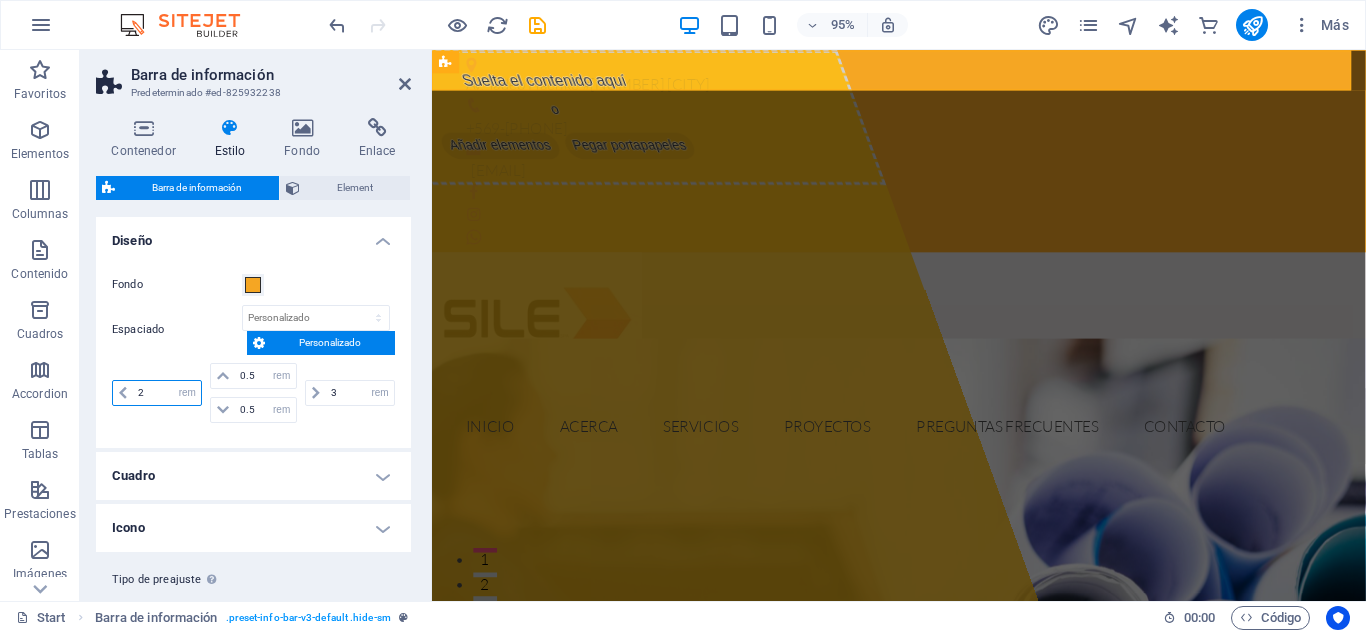 click on "2" at bounding box center [167, 393] 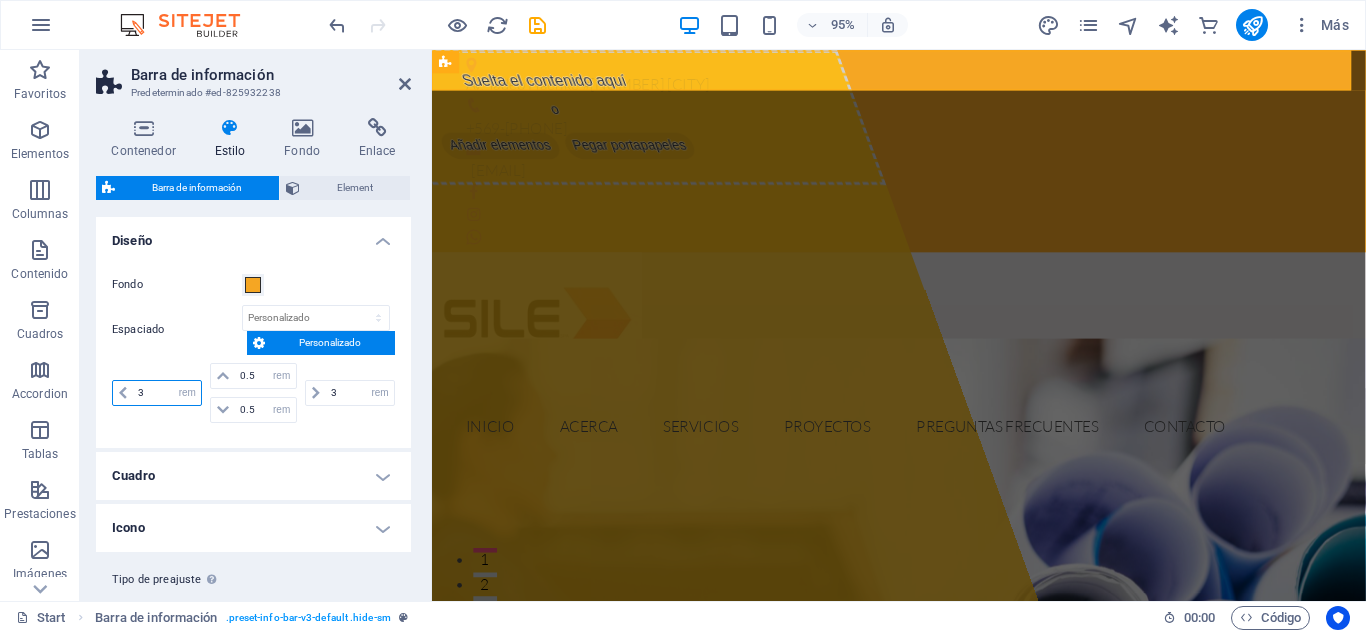 type on "3" 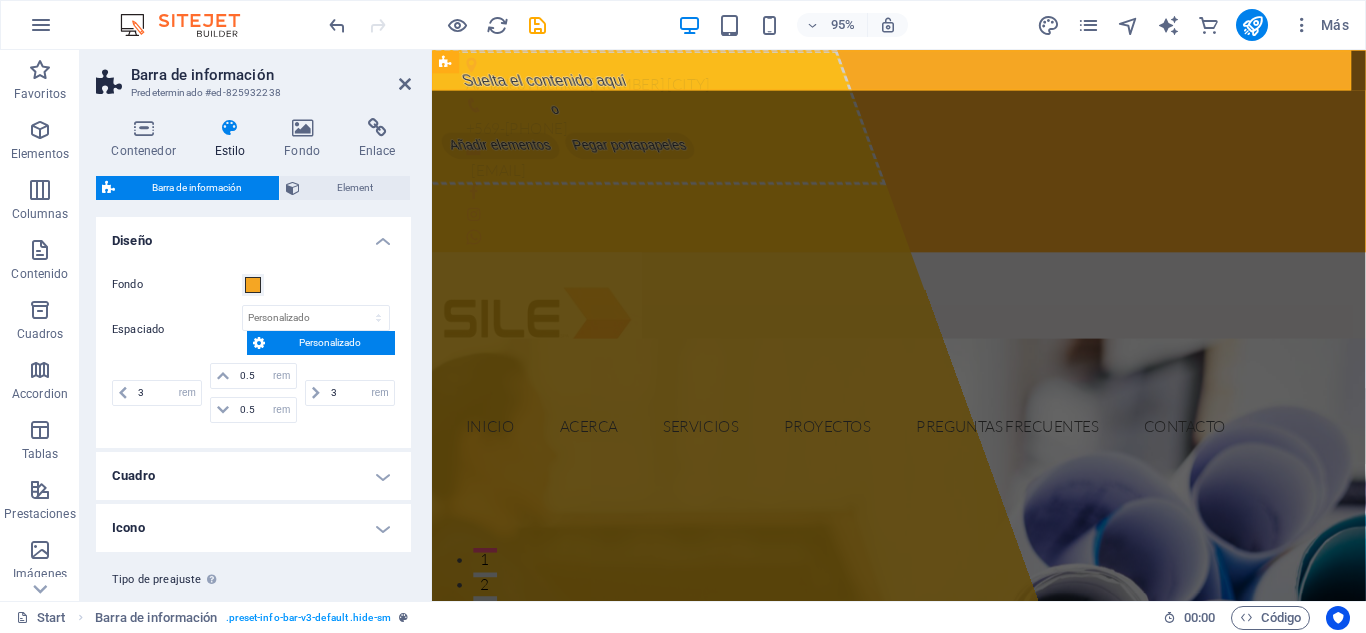 click on "Espaciado px rem % vh vw Personalizado Personalizado" at bounding box center [253, 330] 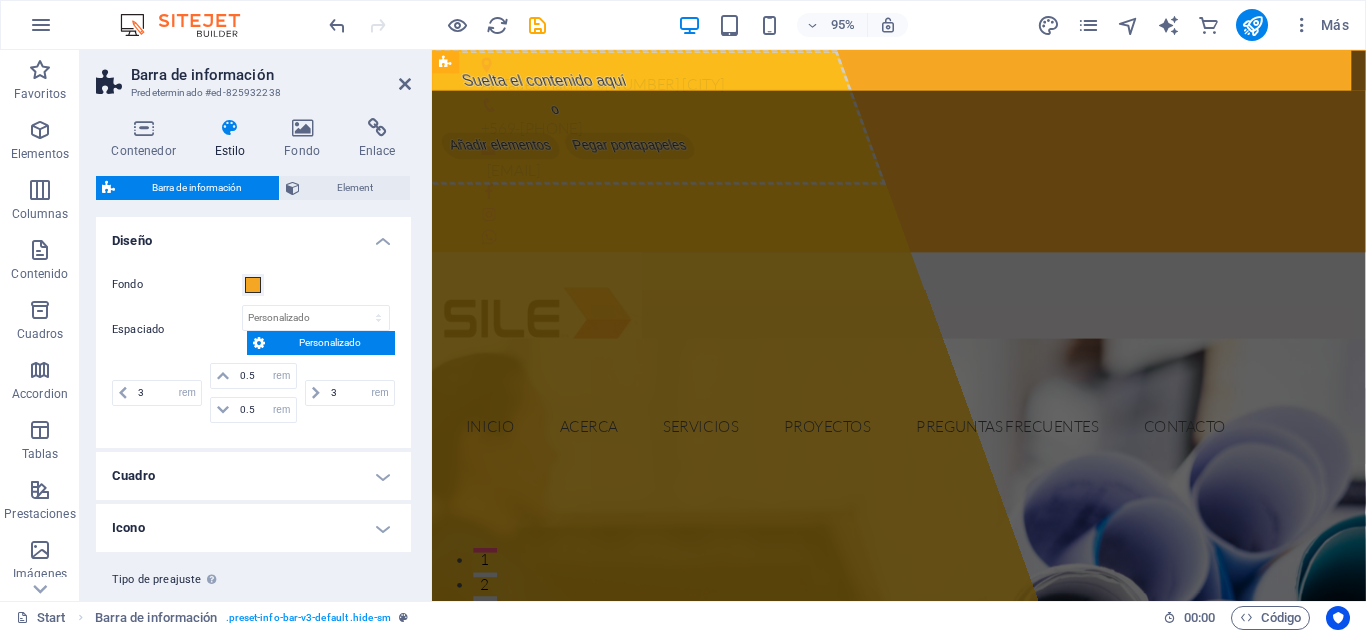 click on "Fondo Espaciado px rem % vh vw Personalizado Personalizado 3 px rem % vh vw 0.5 px rem % vh vw 0.5 px rem % vh vw 3 px rem % vh vw" at bounding box center (253, 350) 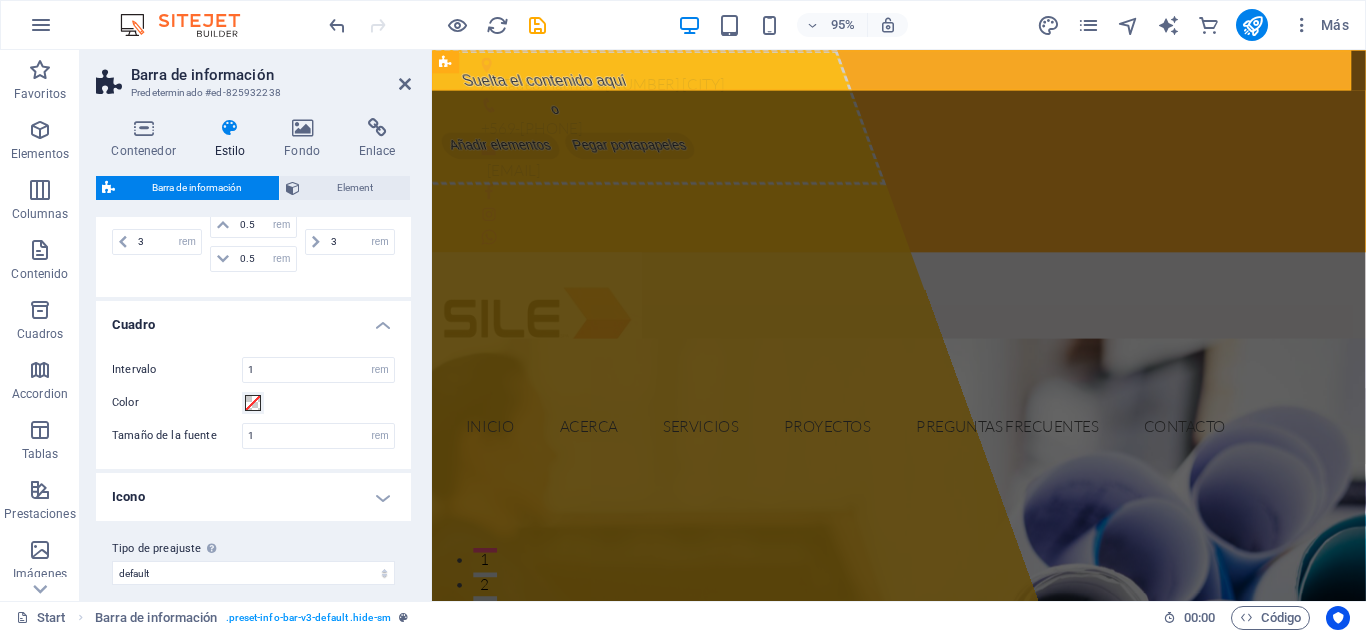 scroll, scrollTop: 167, scrollLeft: 0, axis: vertical 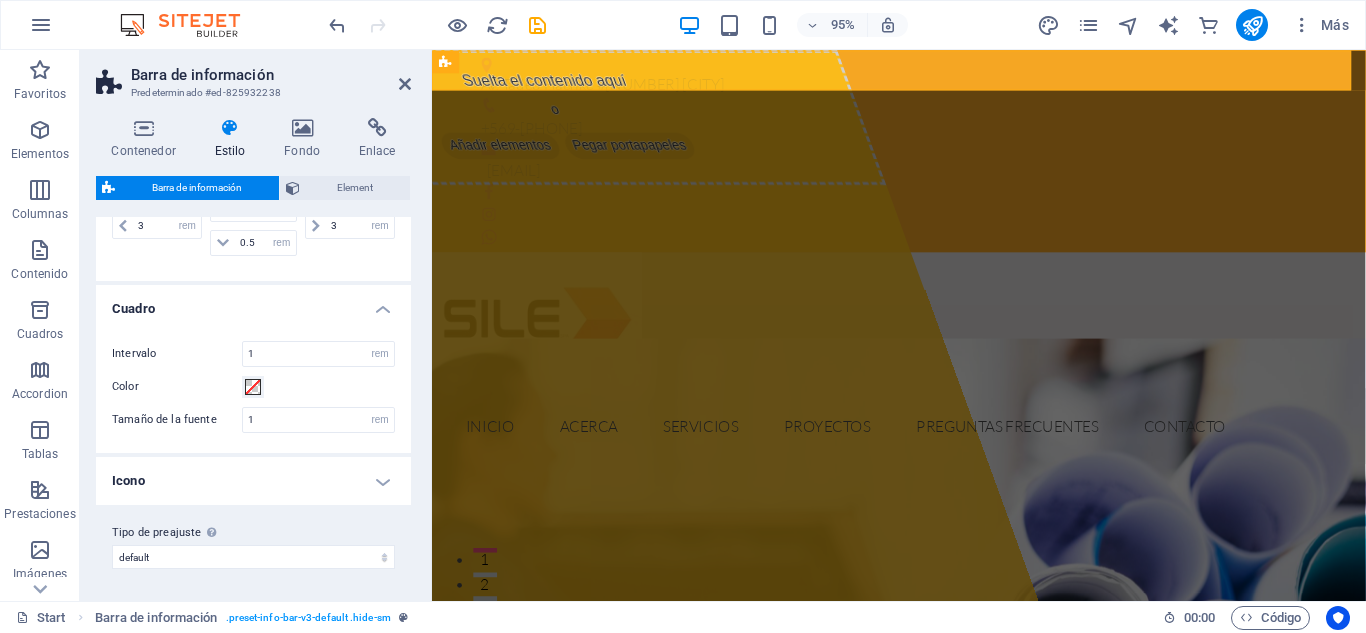 click on "Icono" at bounding box center [253, 481] 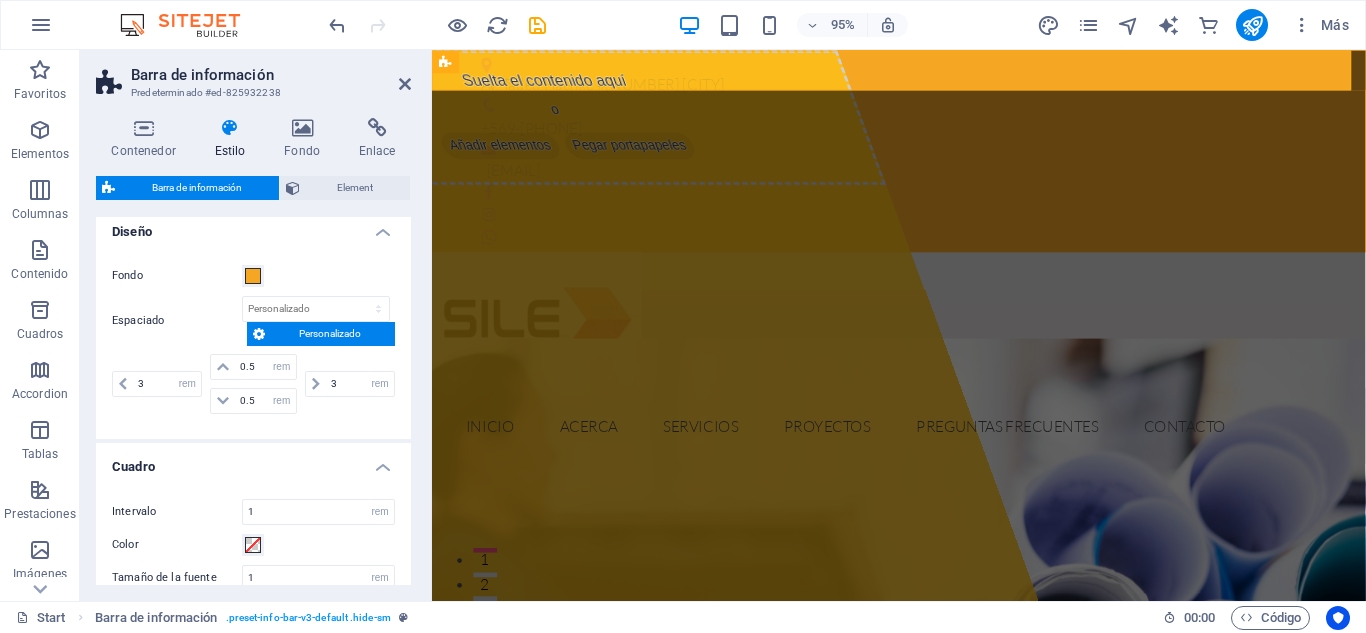 scroll, scrollTop: 0, scrollLeft: 0, axis: both 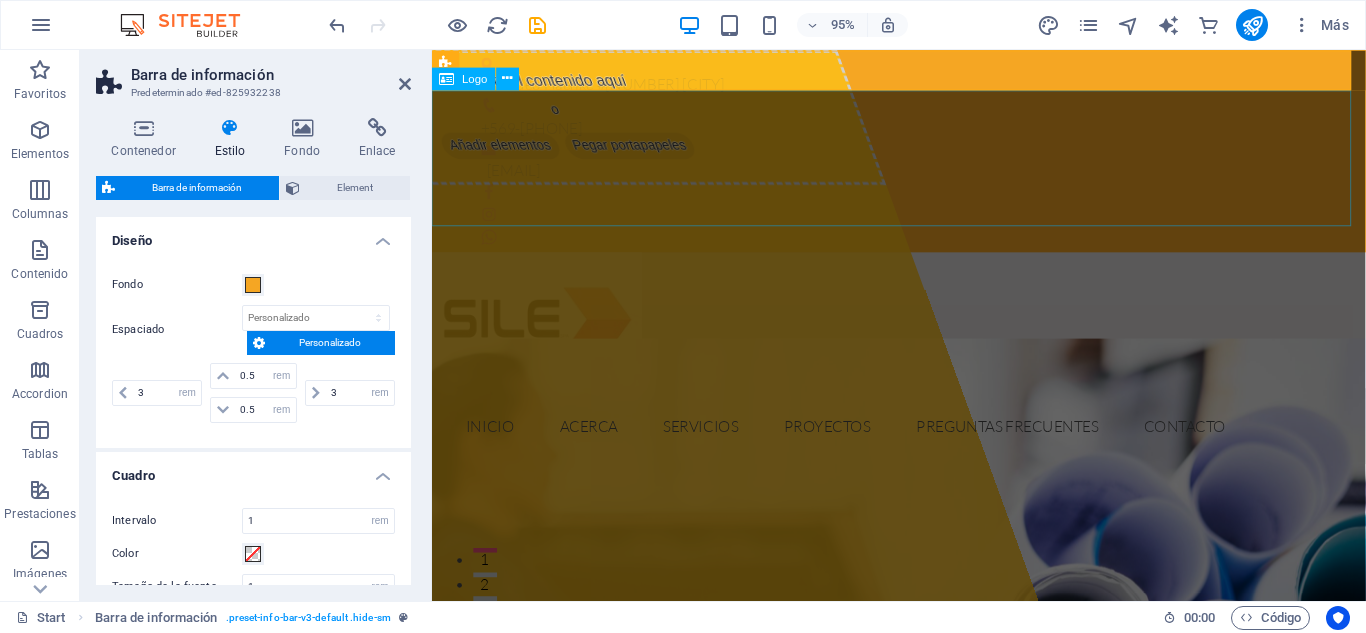 click at bounding box center [923, 334] 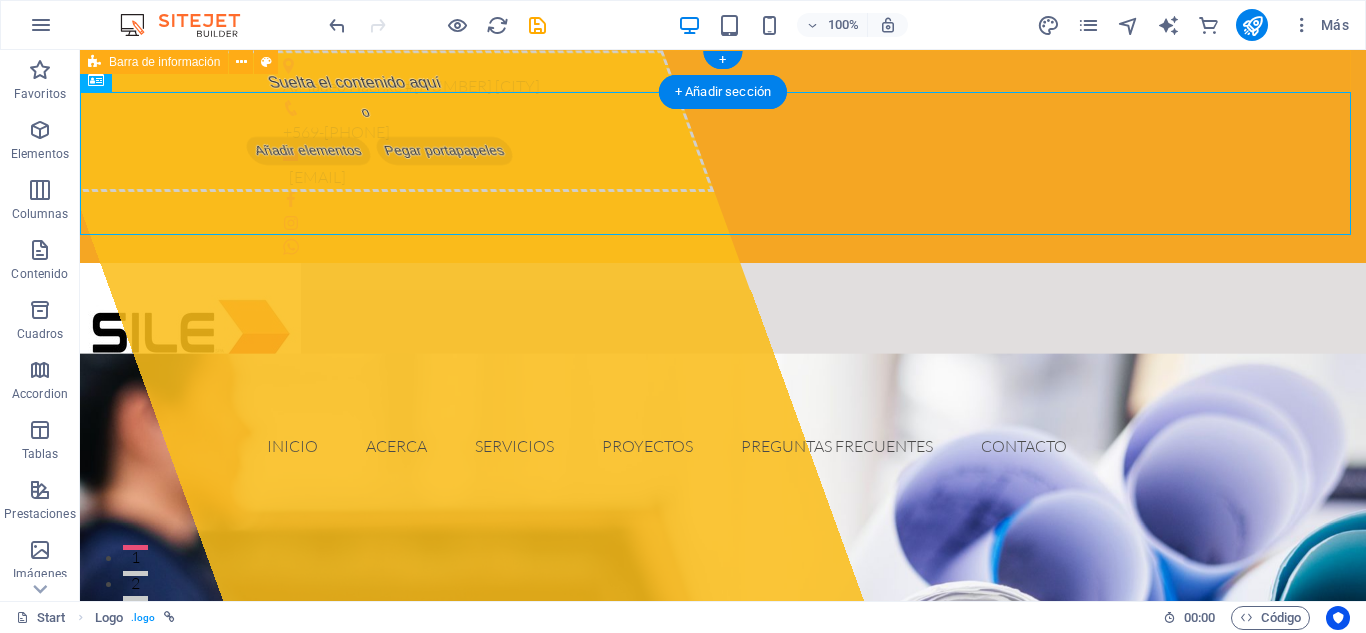 click on "Av. Tadeo Haenke #[NUMBER] [CITY] +[PHONE] [EMAIL]" at bounding box center [723, 156] 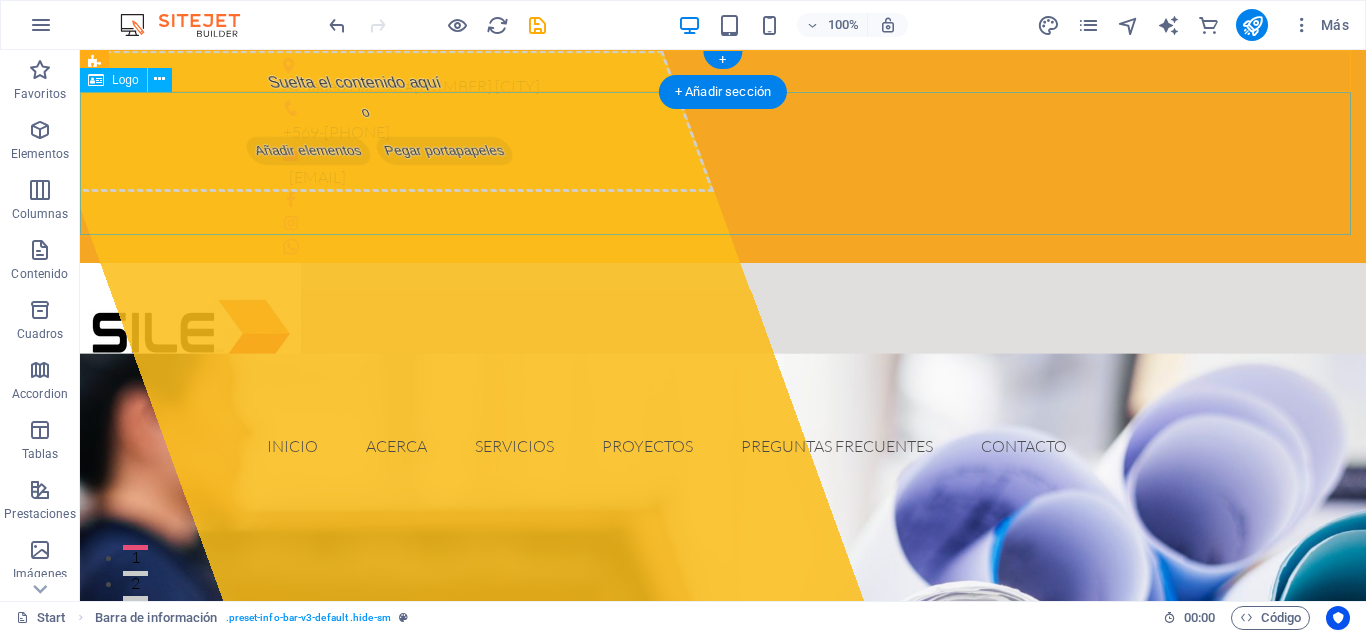 click at bounding box center [723, 334] 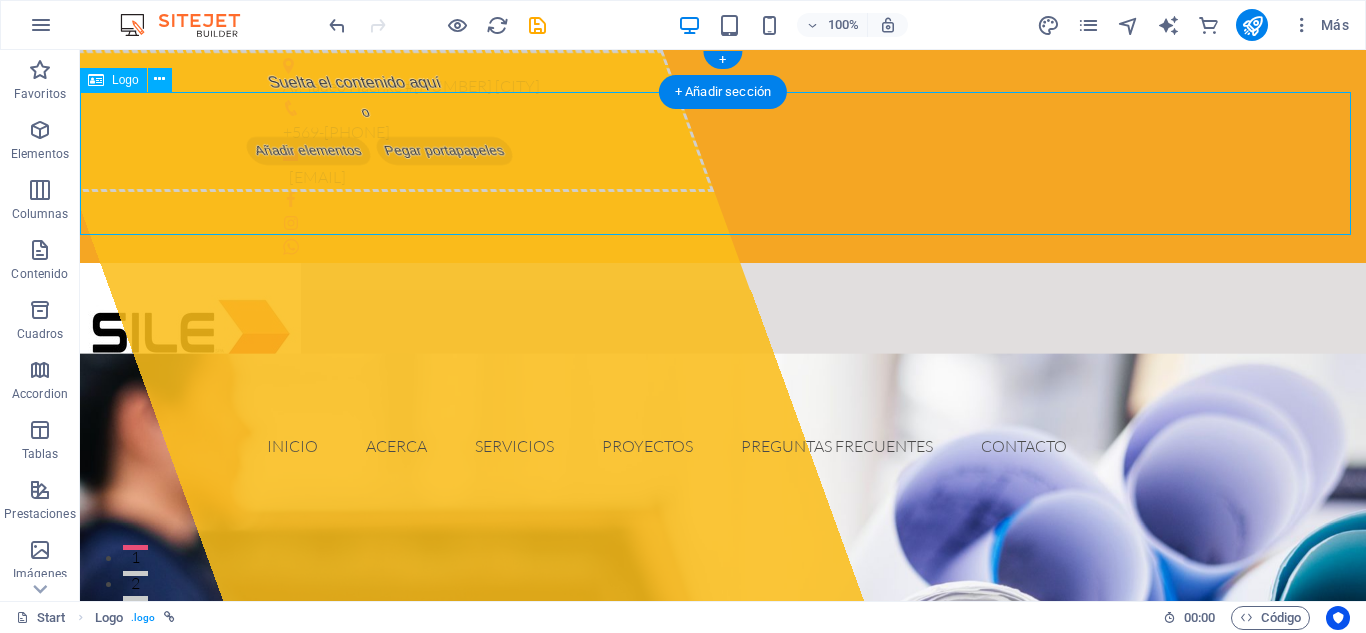 click at bounding box center (723, 334) 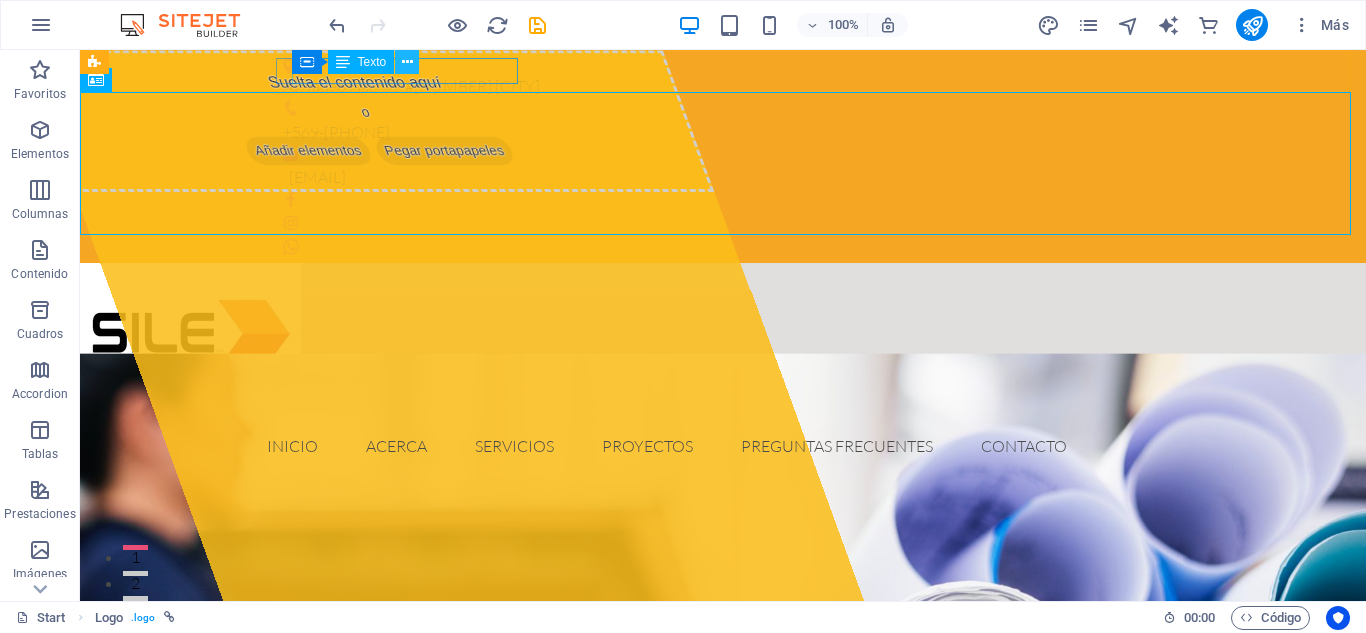 click at bounding box center [407, 62] 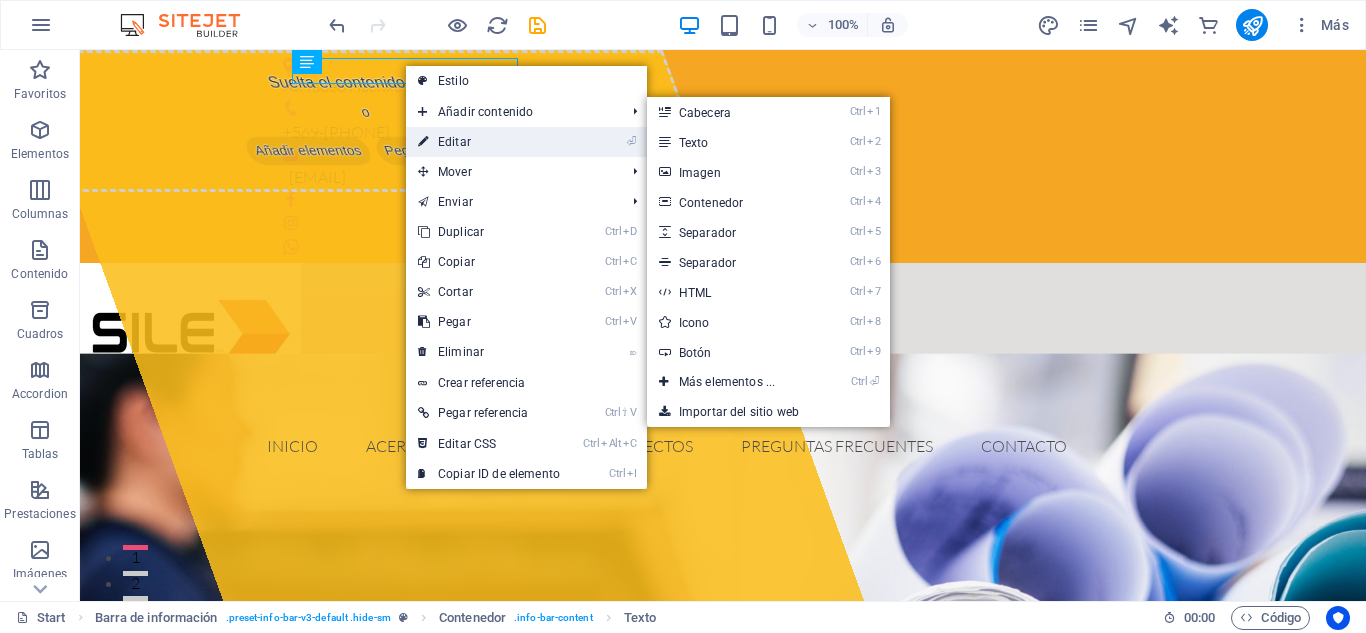 click on "⏎  Editar" at bounding box center [489, 142] 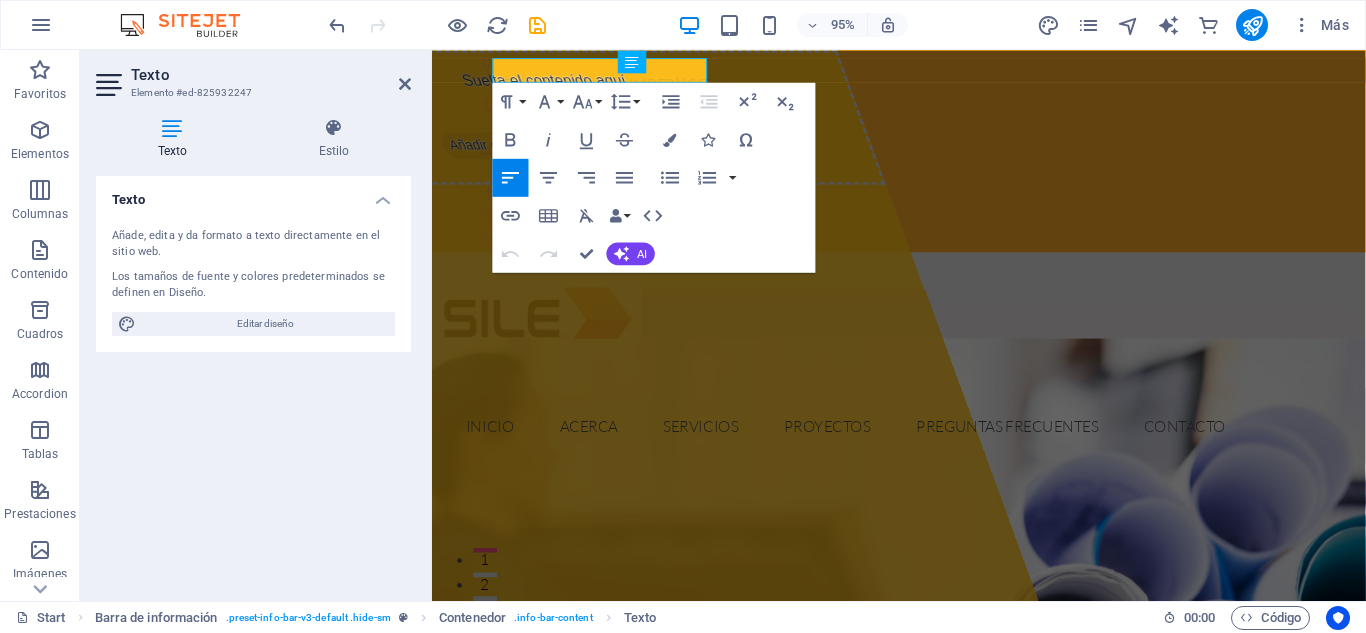 click 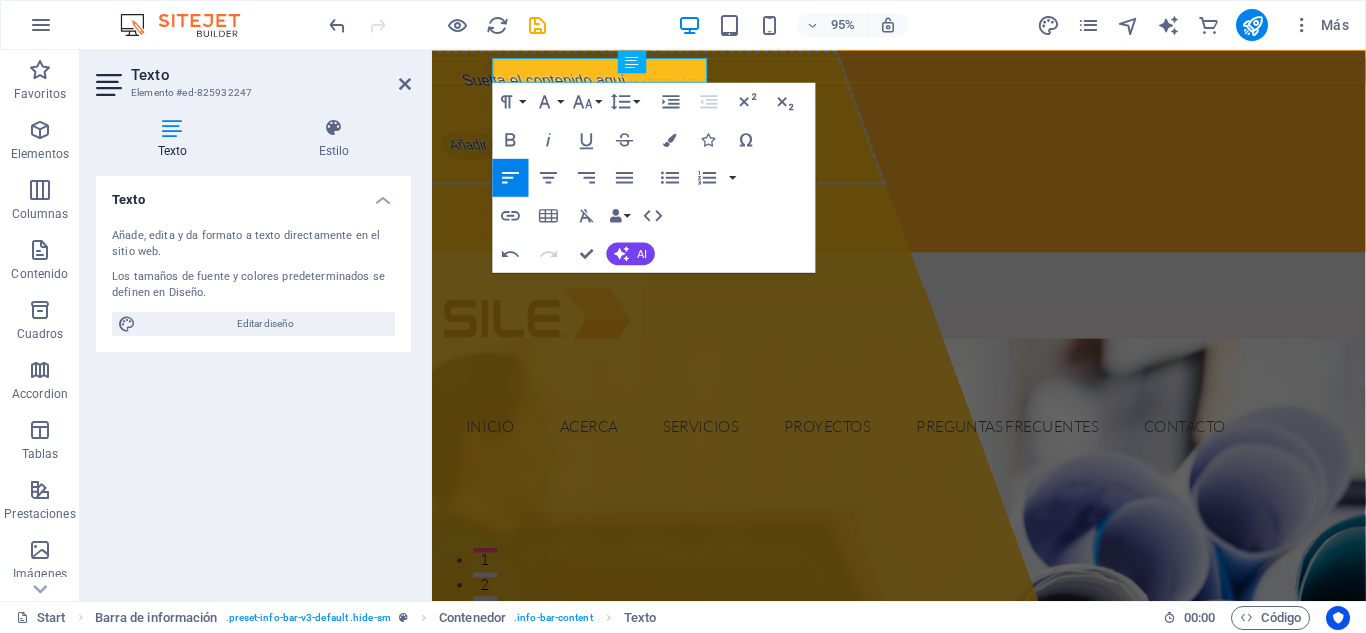 click on "Texto" at bounding box center [176, 139] 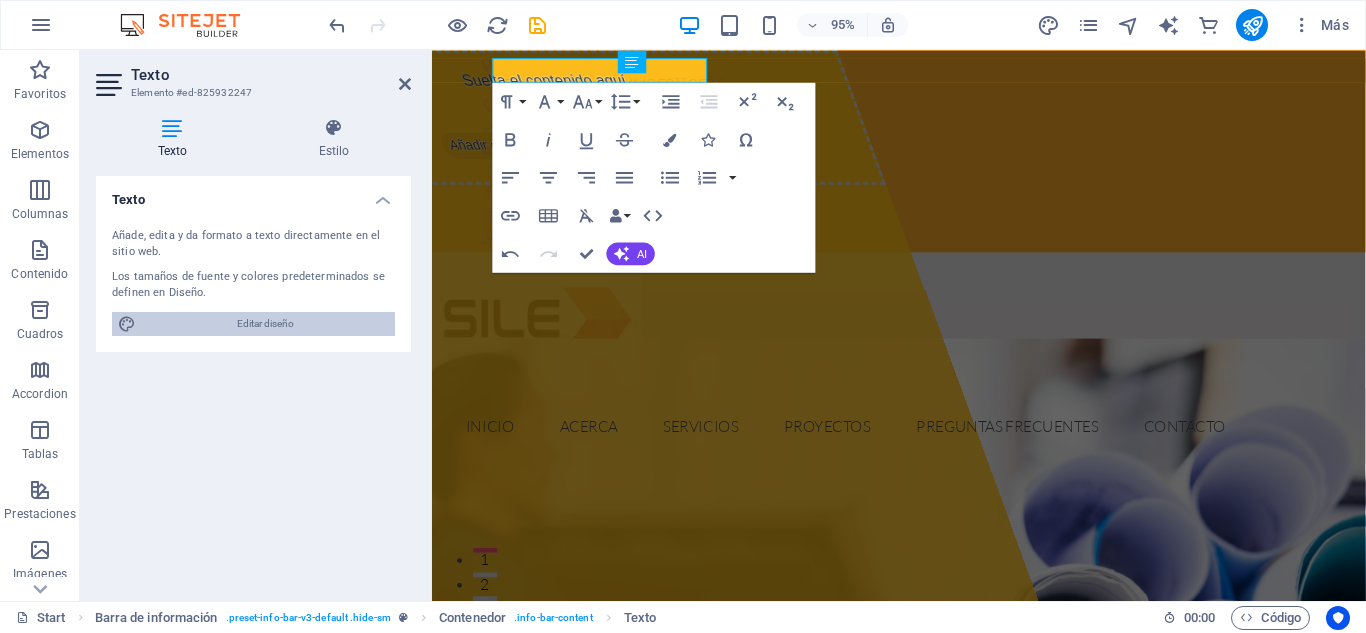 click on "Editar diseño" at bounding box center [265, 324] 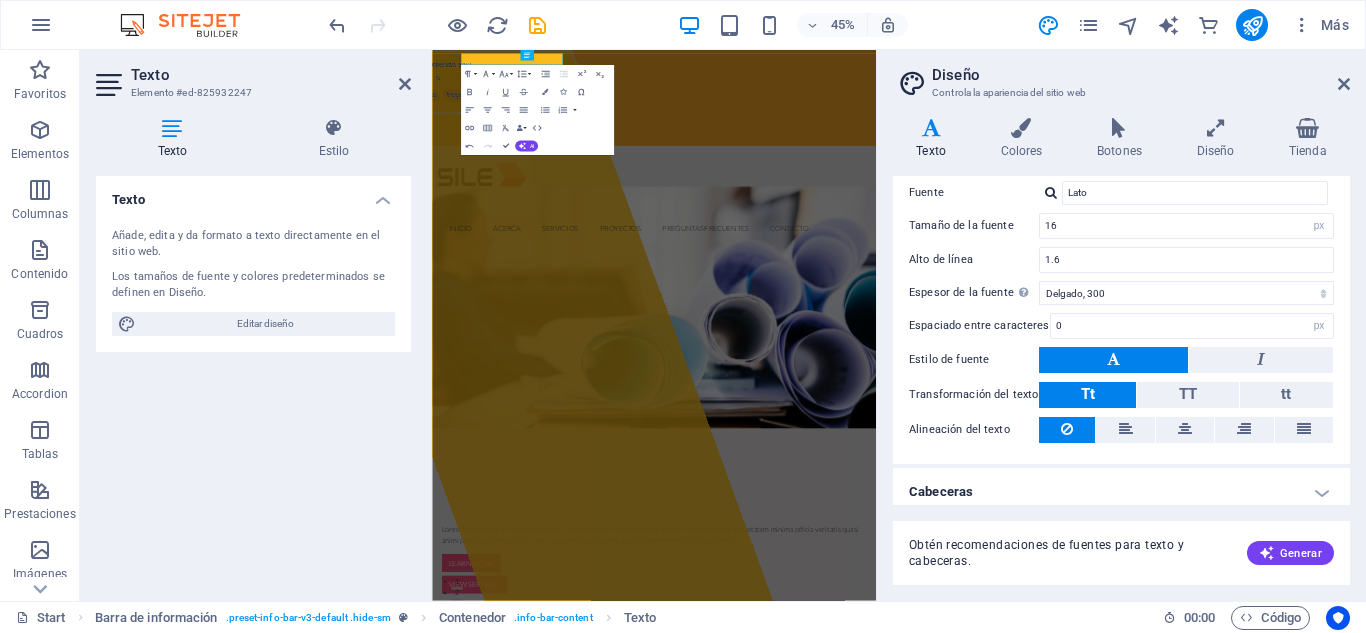 scroll, scrollTop: 127, scrollLeft: 0, axis: vertical 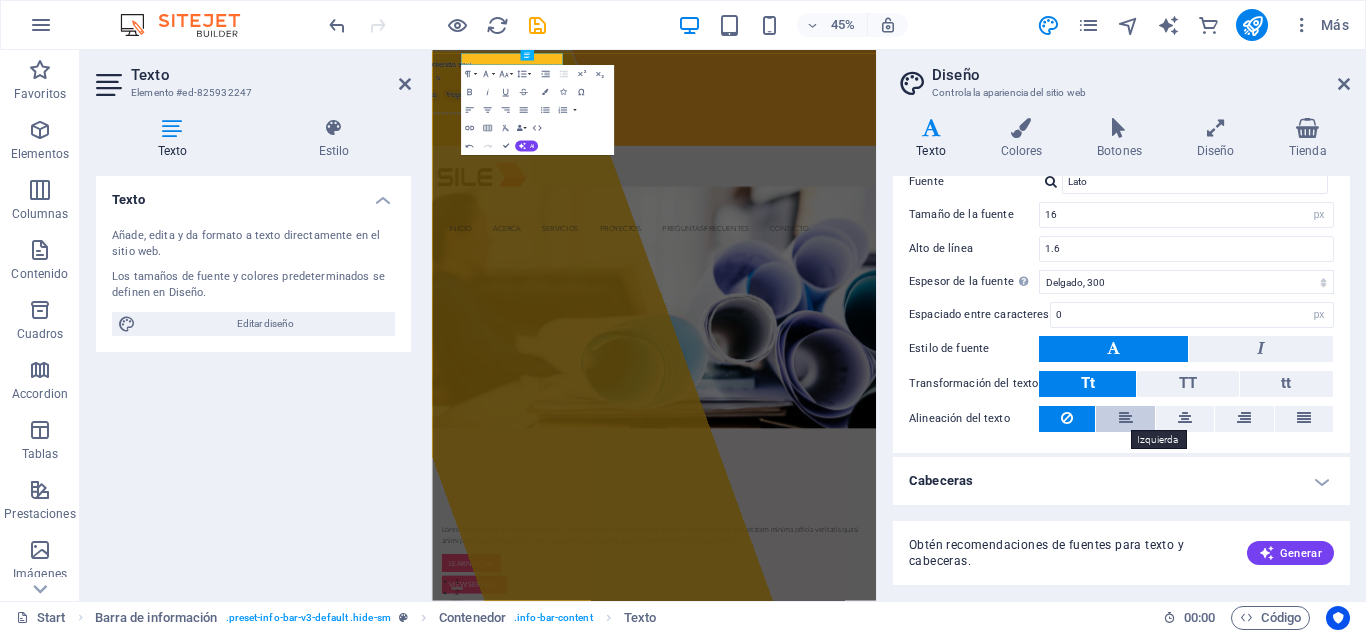 click at bounding box center (1126, 418) 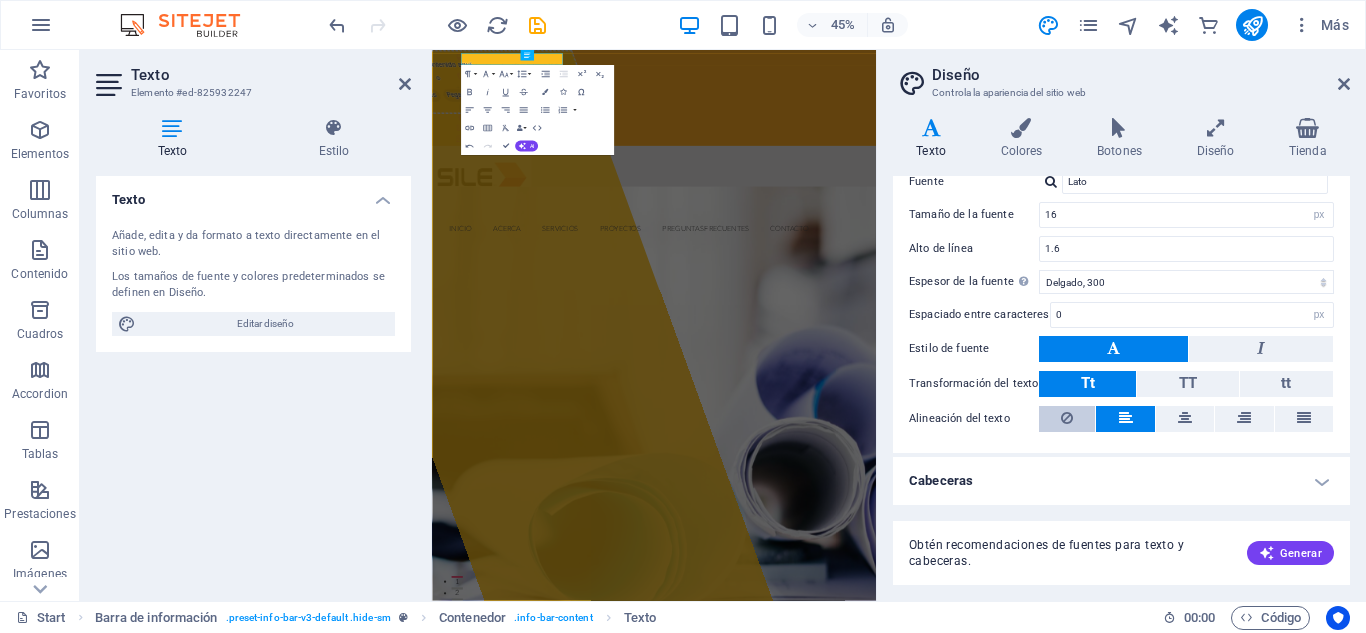 click at bounding box center [1067, 419] 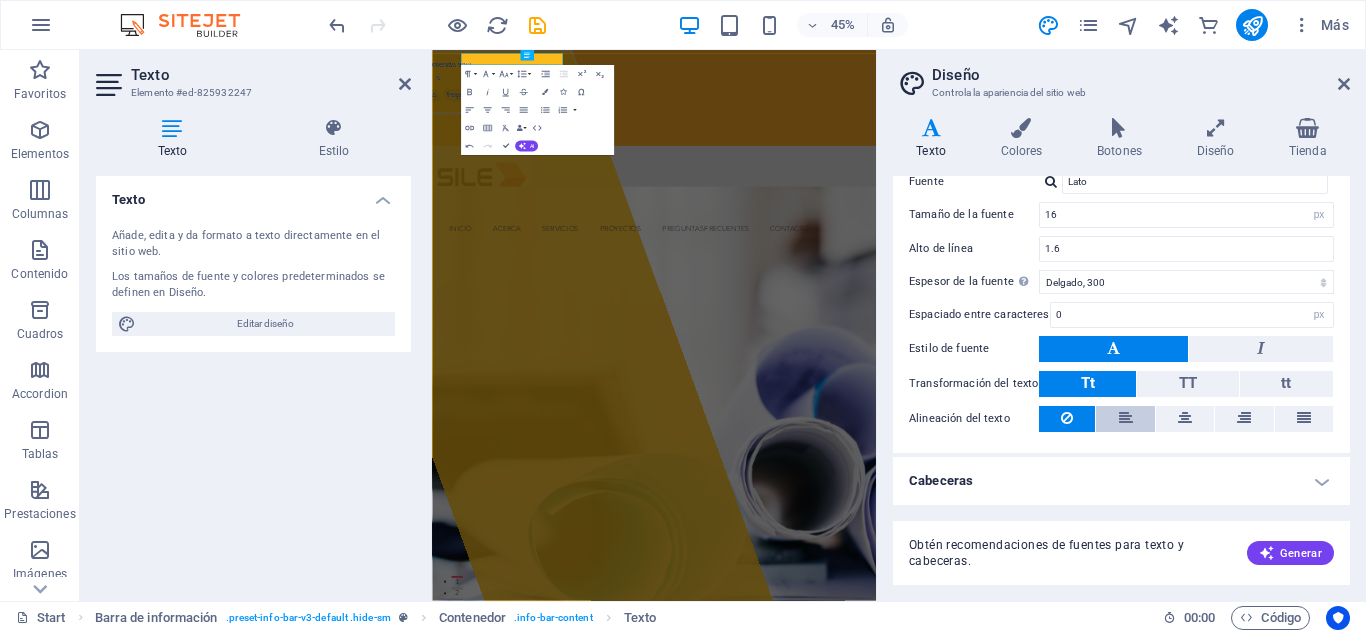 click at bounding box center (1125, 419) 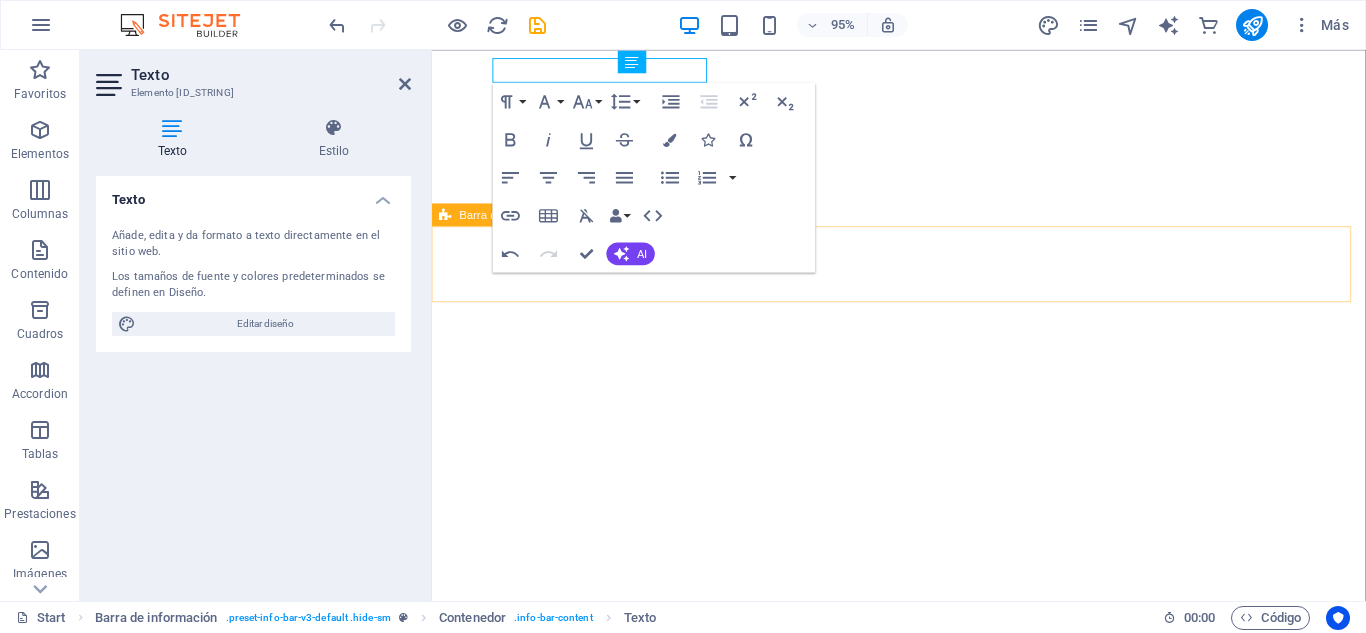 scroll, scrollTop: 0, scrollLeft: 0, axis: both 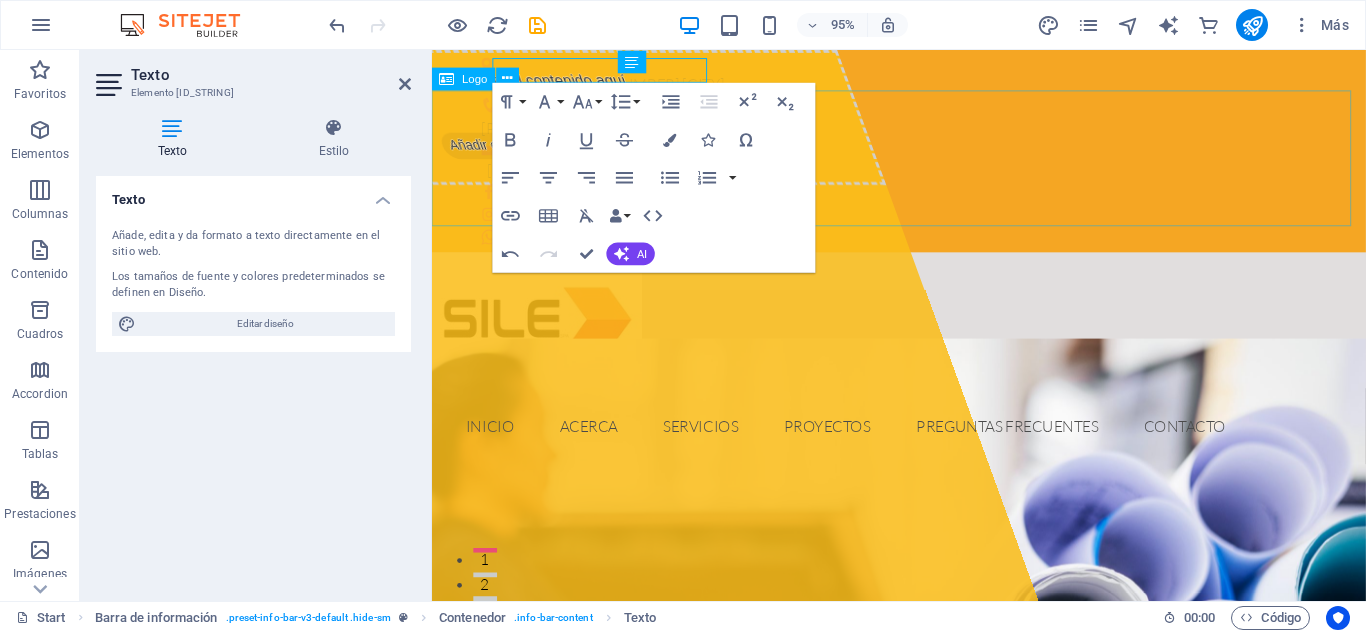 click at bounding box center [923, 334] 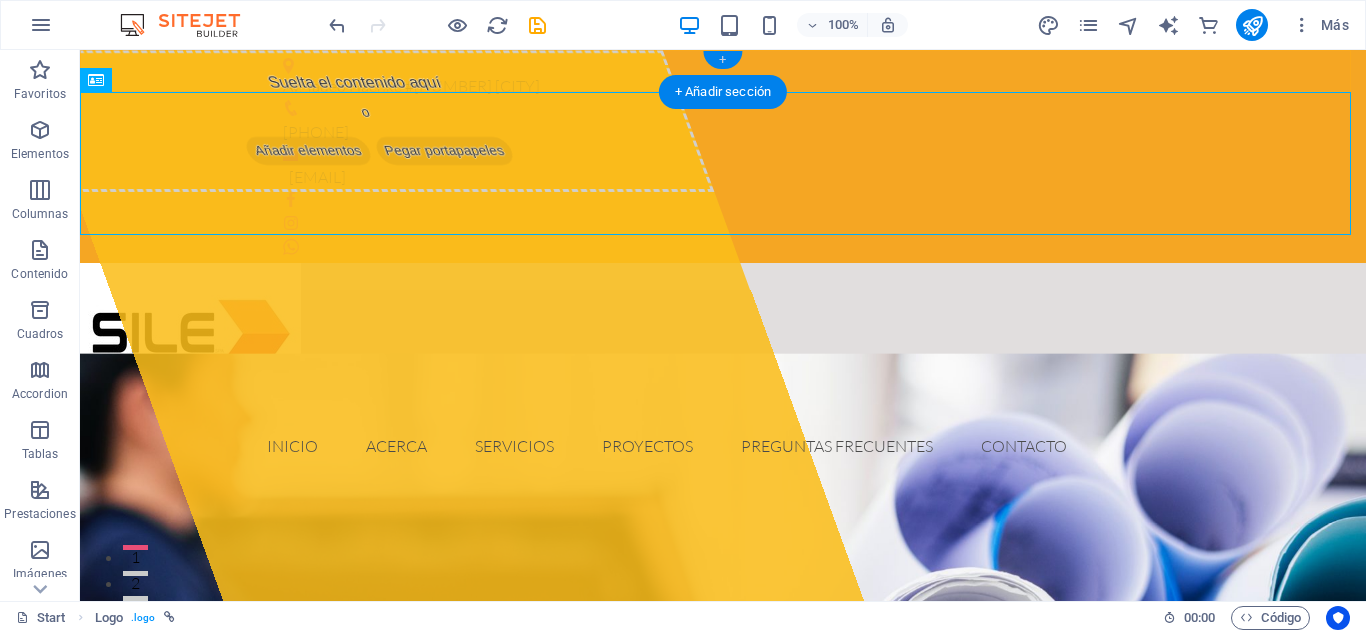 click on "+" at bounding box center (722, 60) 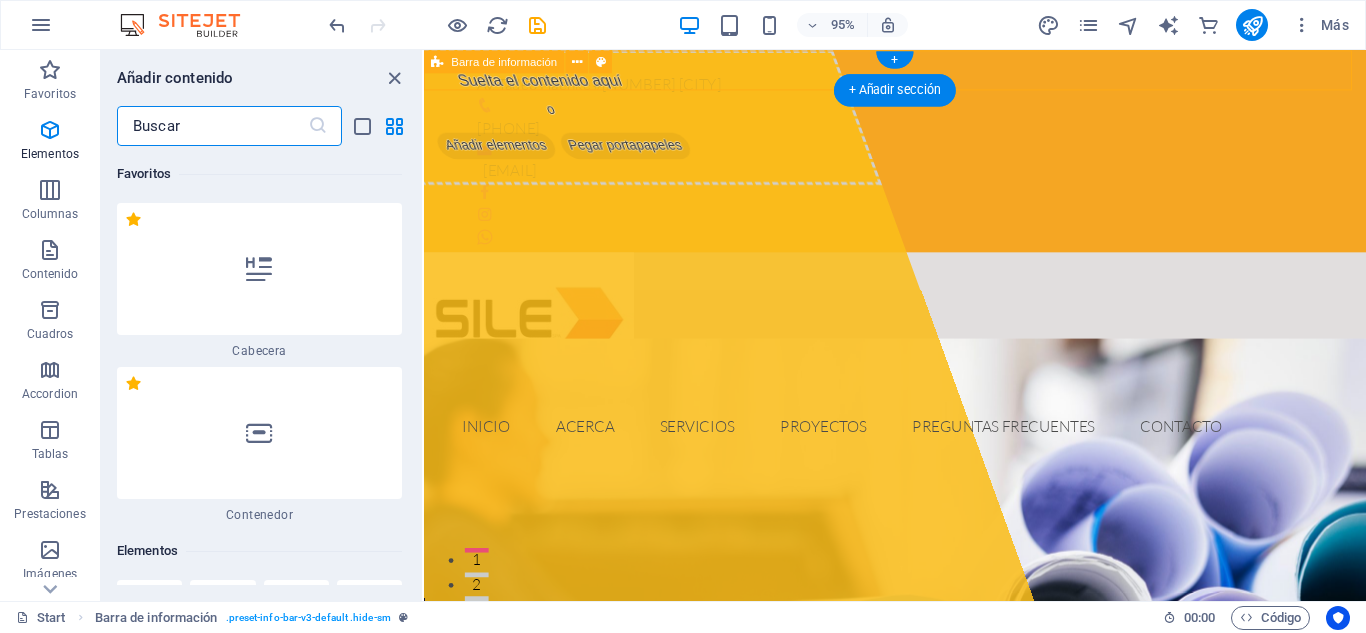 scroll, scrollTop: 6808, scrollLeft: 0, axis: vertical 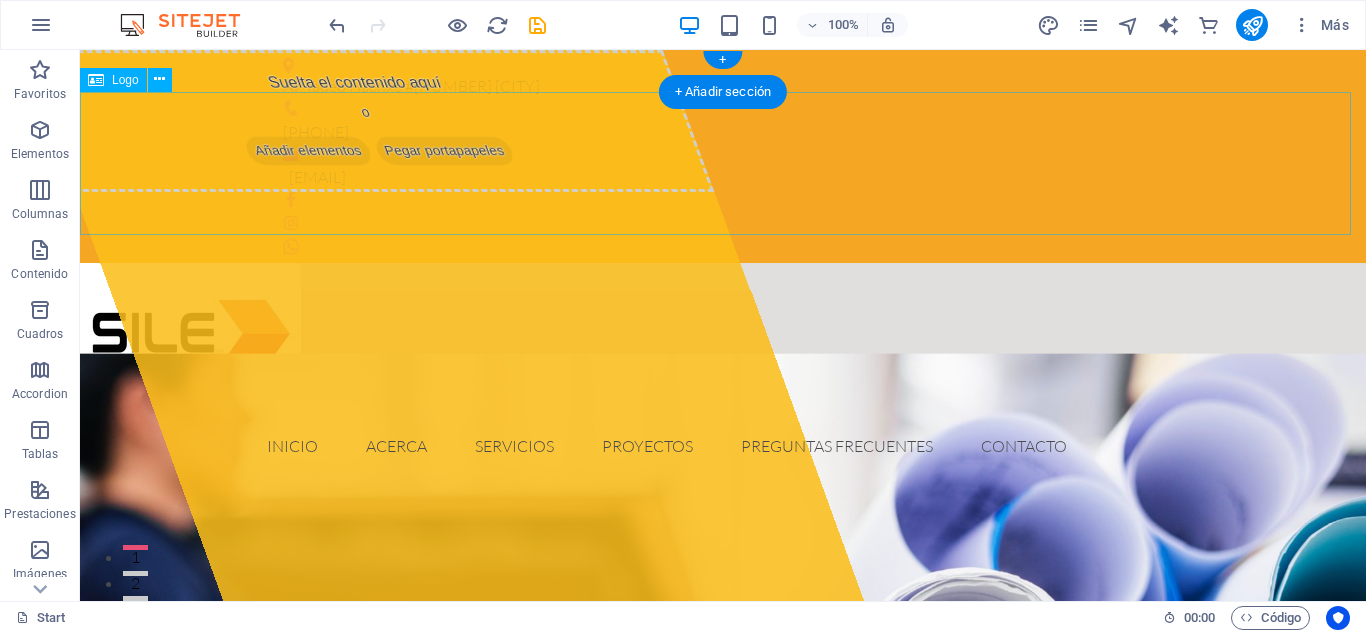 click at bounding box center (723, 334) 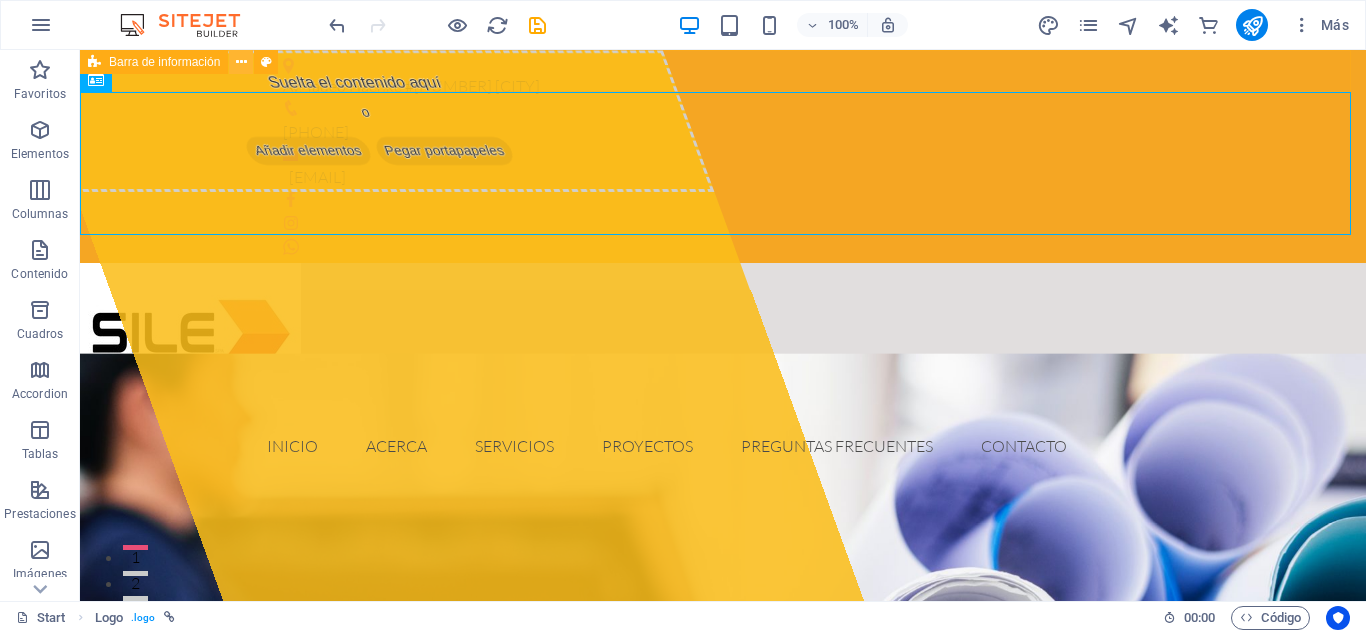 click at bounding box center (241, 62) 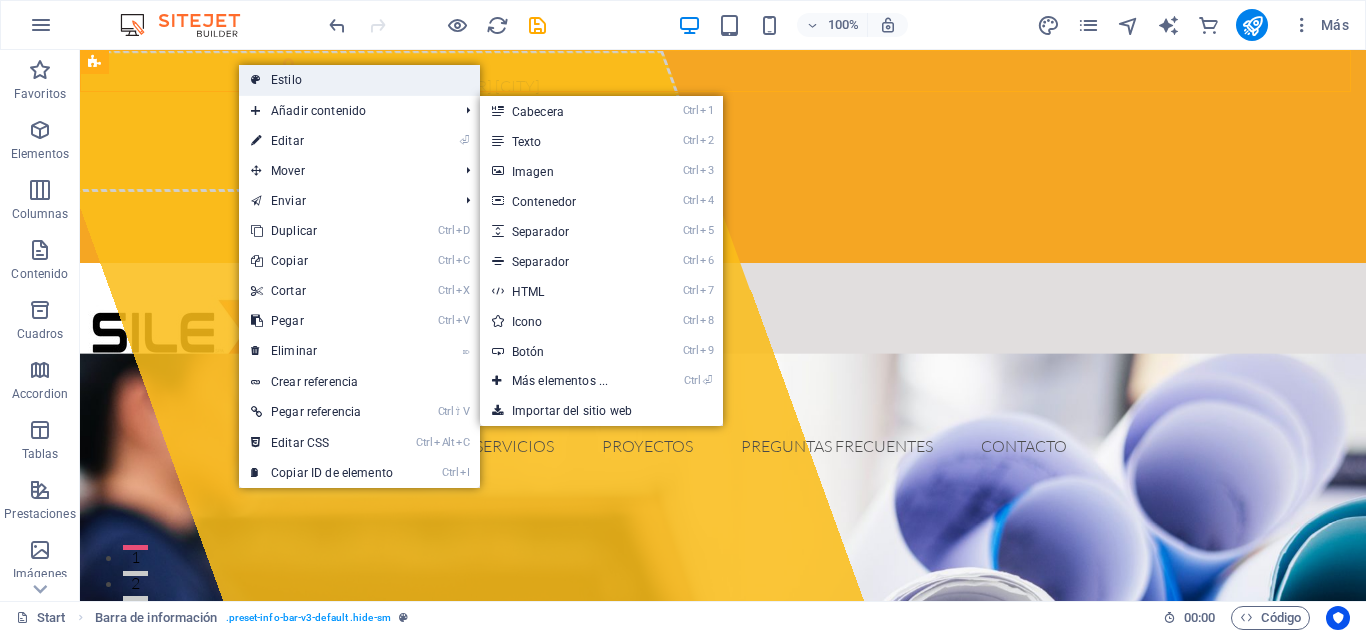 click on "Estilo" at bounding box center [359, 80] 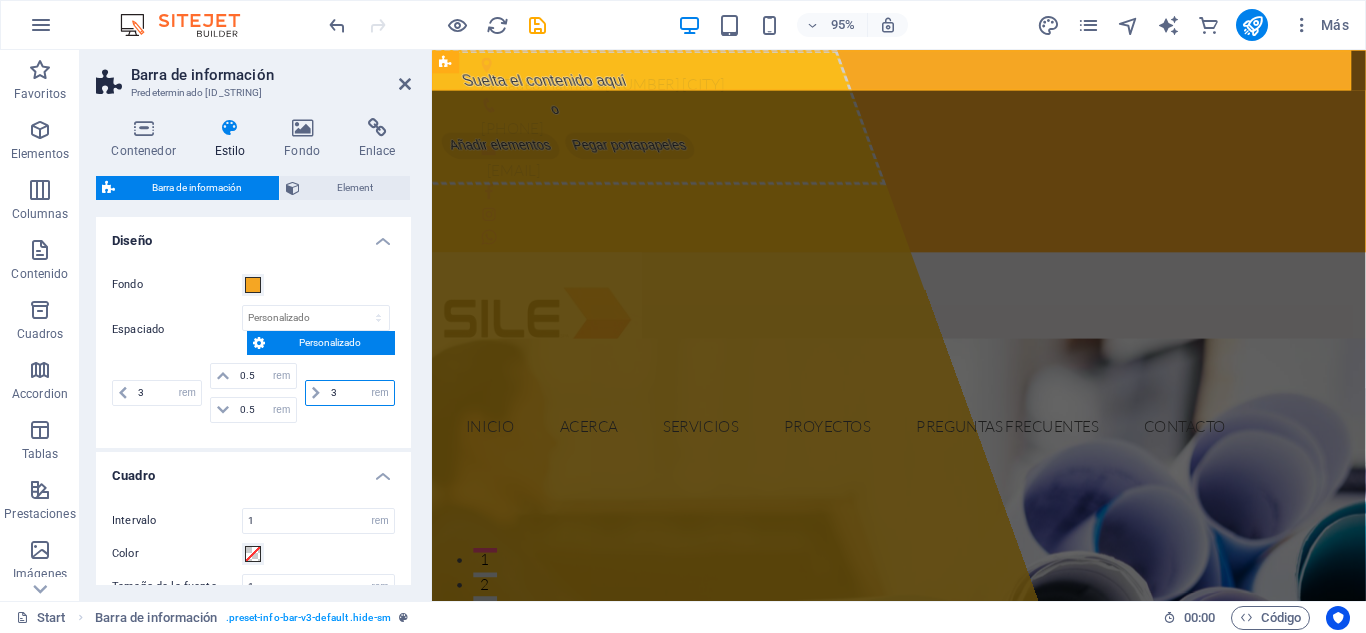 click on "3" at bounding box center (360, 393) 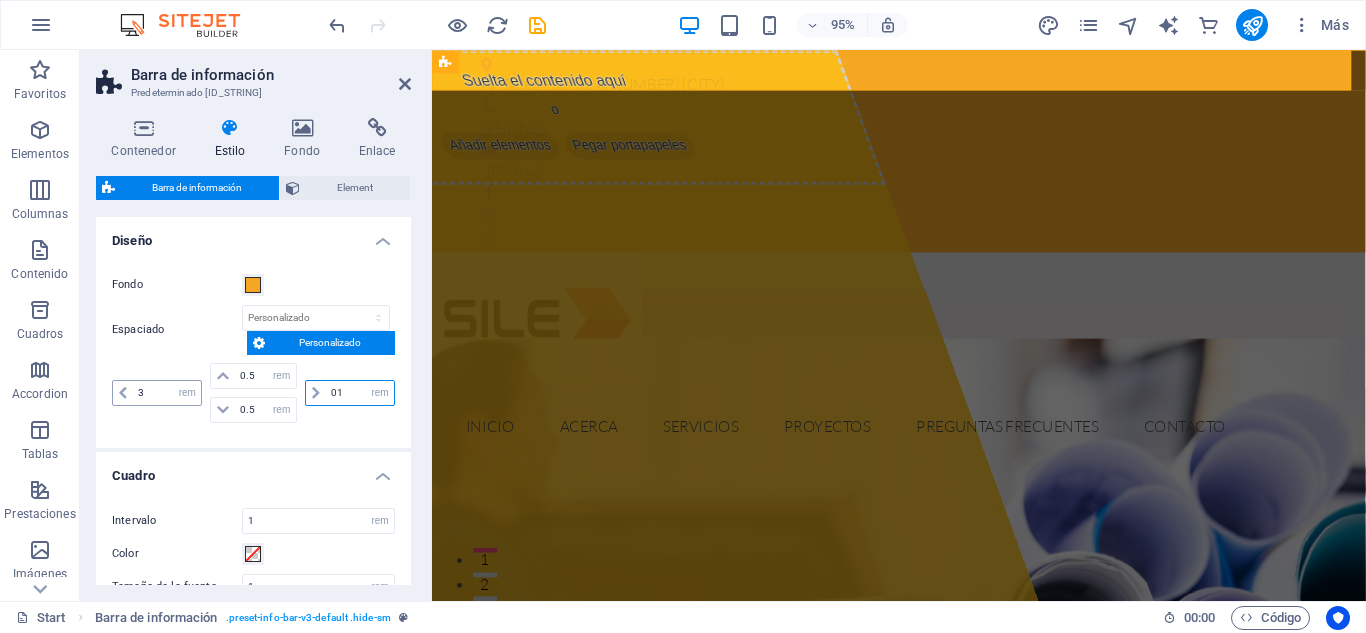 type on "01" 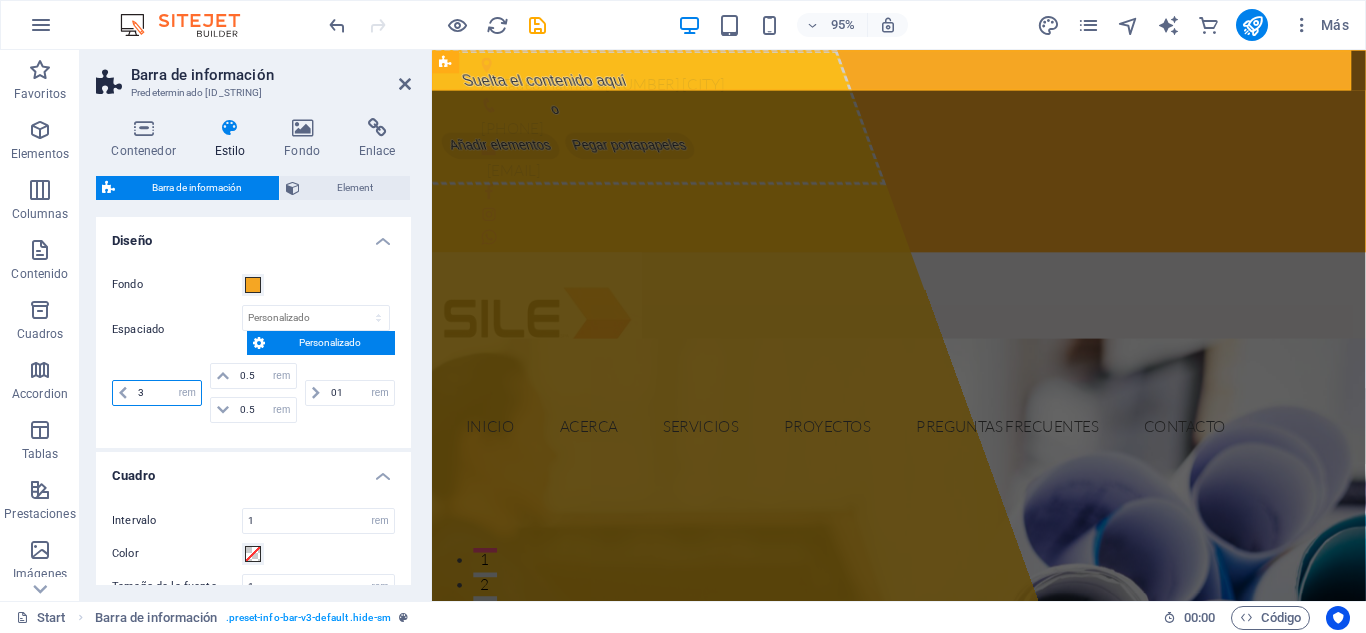 click on "3" at bounding box center (167, 393) 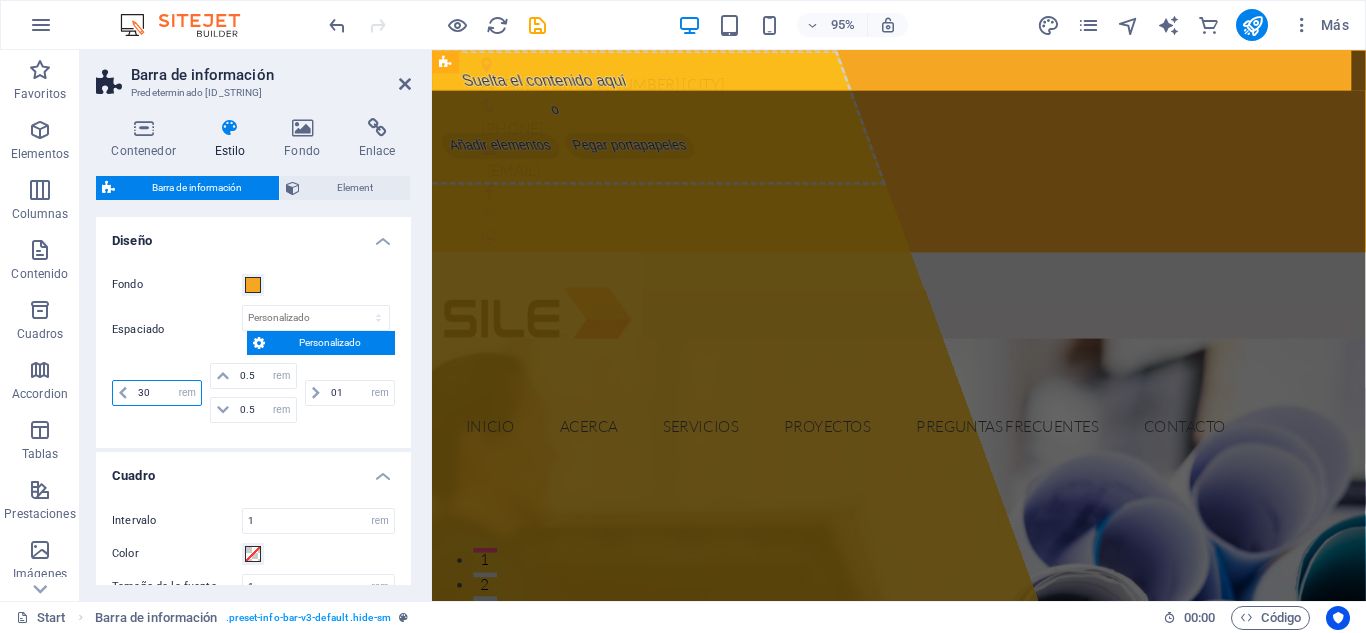 type on "3" 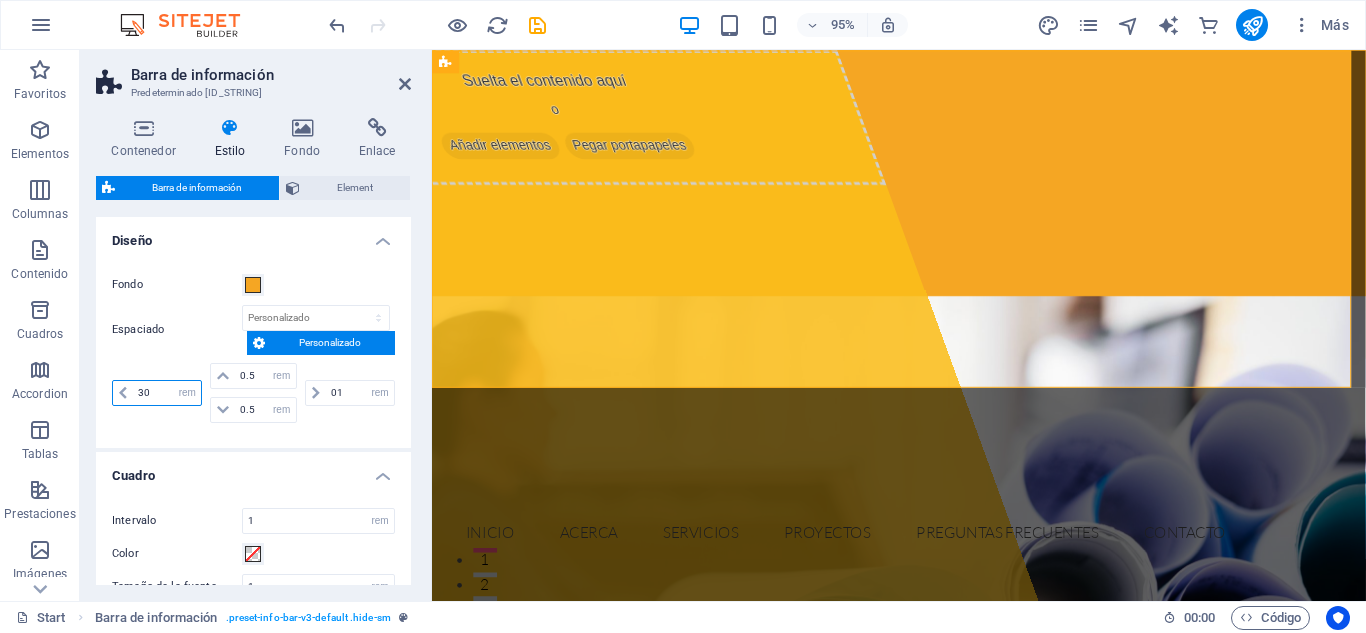 type on "3" 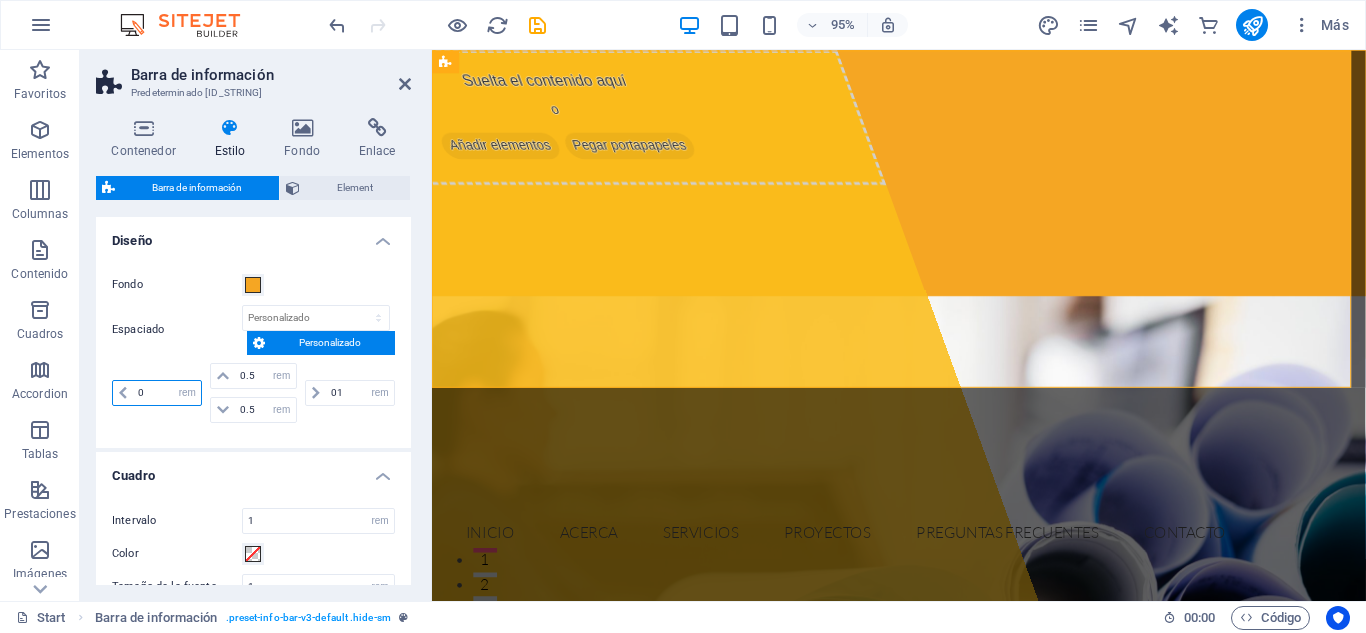 type on "01" 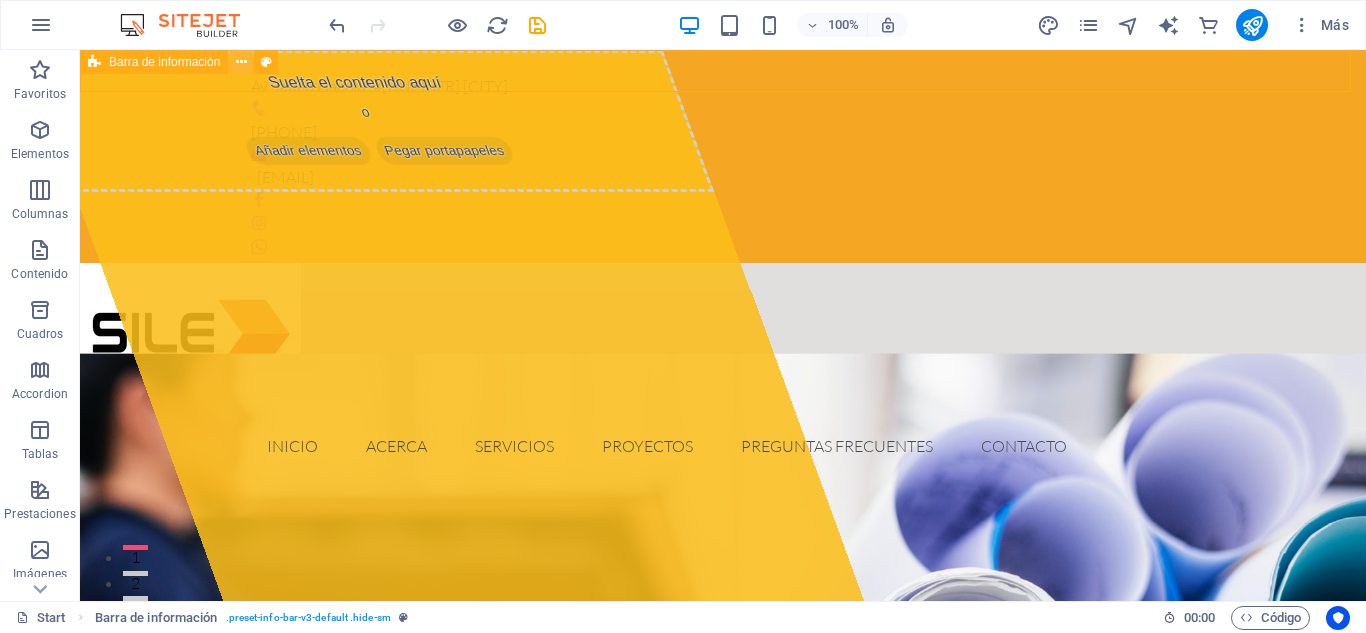 click at bounding box center [241, 62] 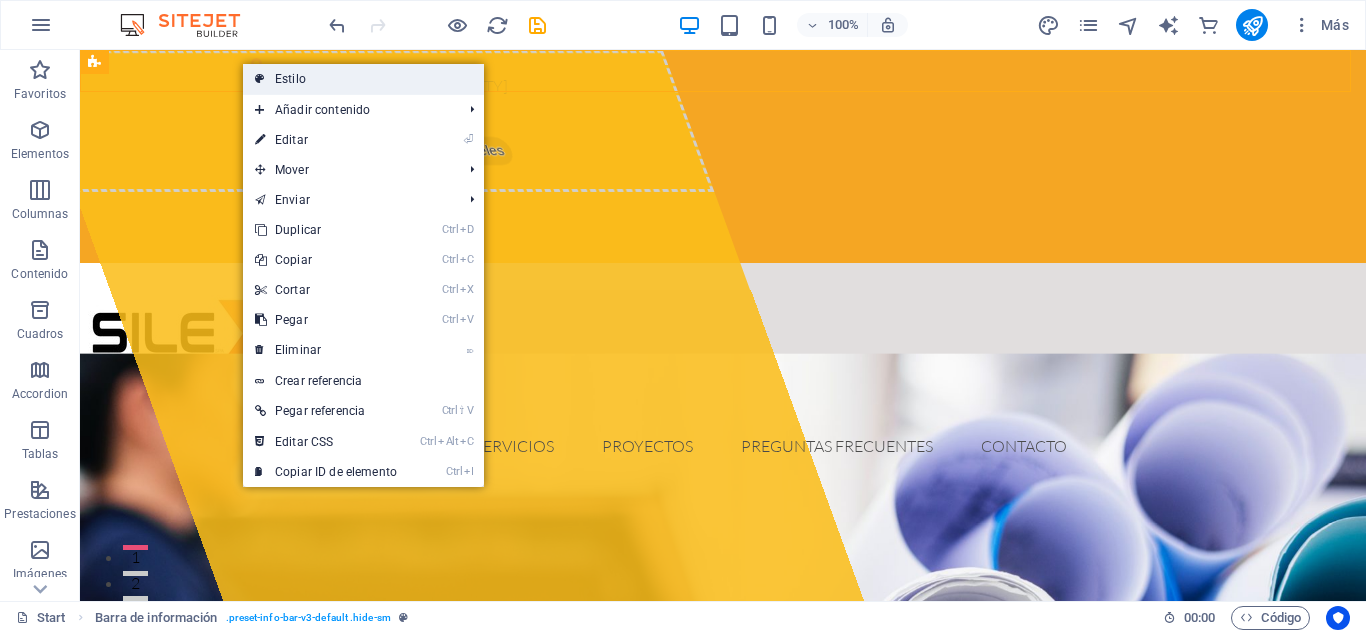 click on "Estilo" at bounding box center (363, 79) 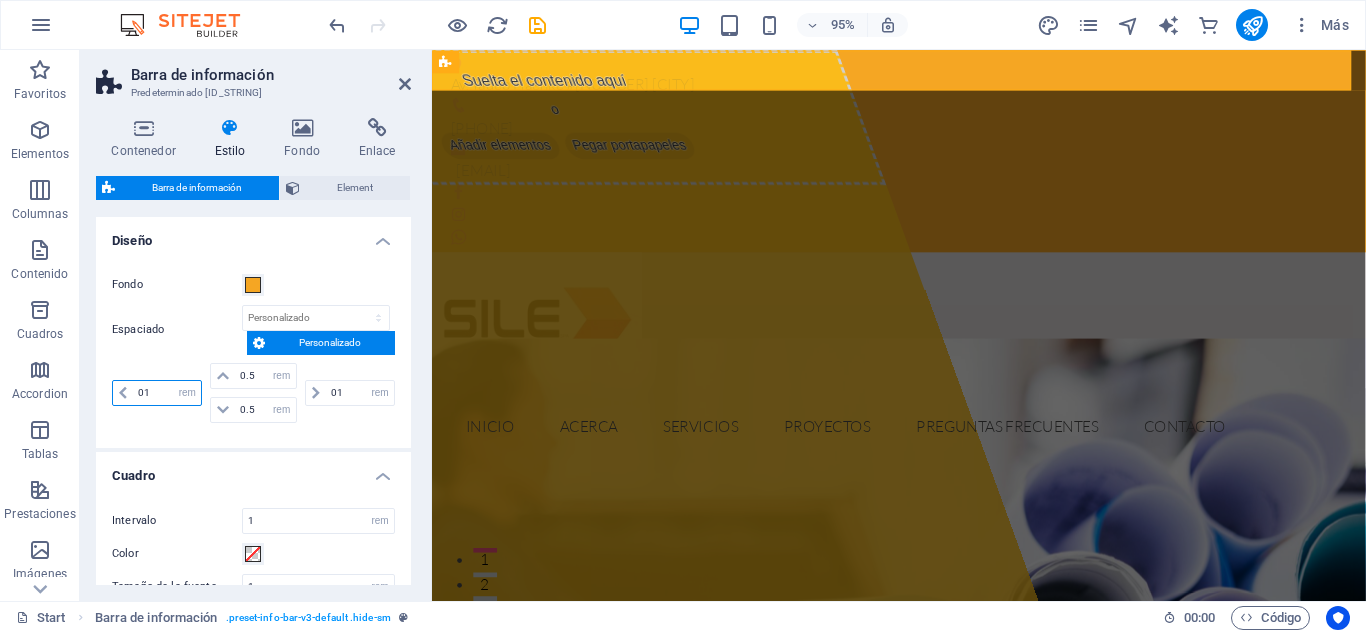 click on "01" at bounding box center (167, 393) 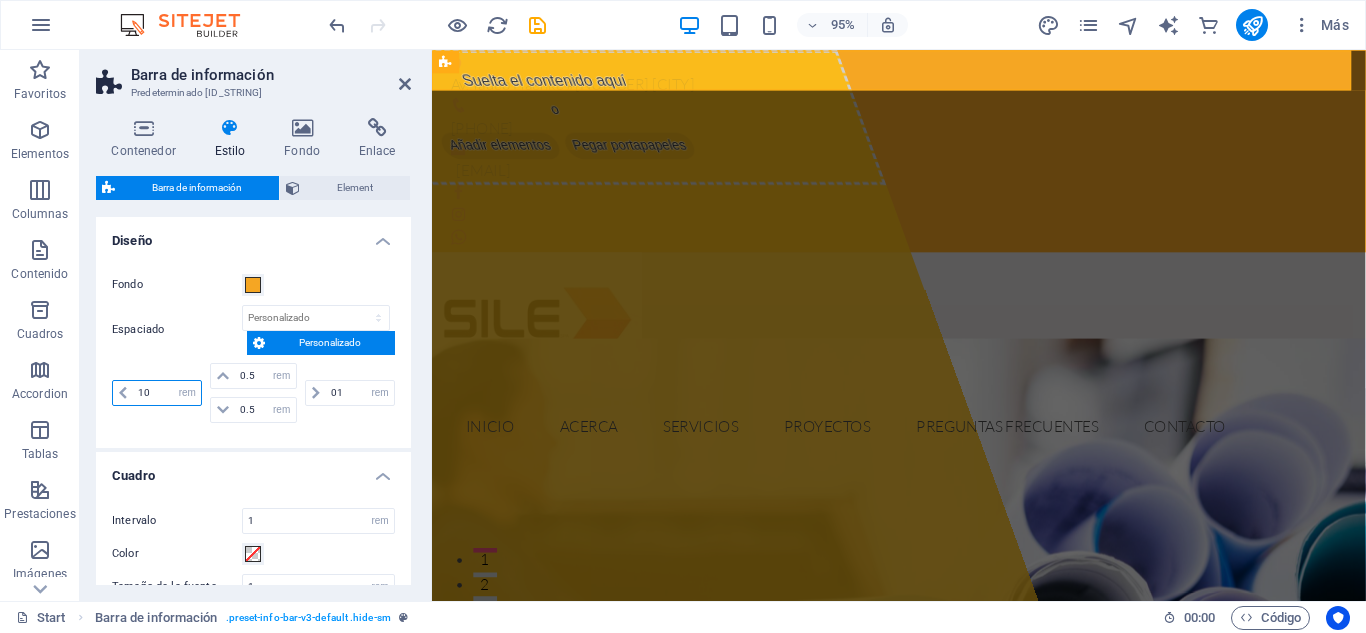 type on "10" 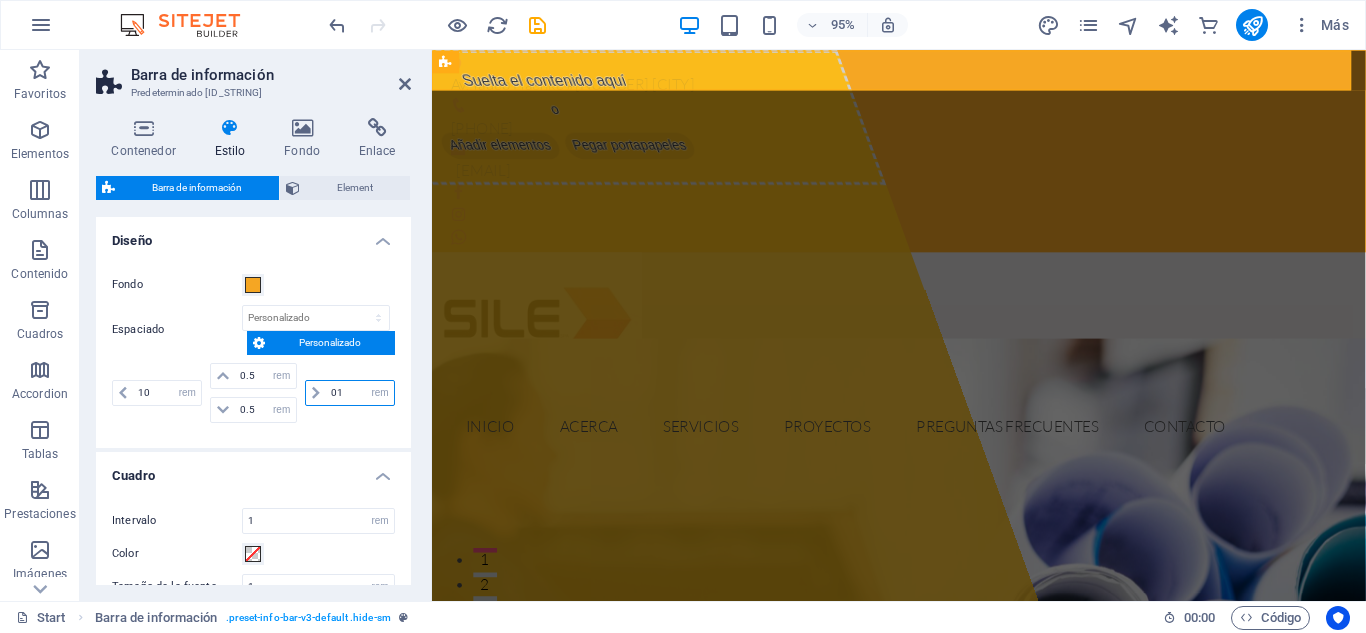 click on "01" at bounding box center [360, 393] 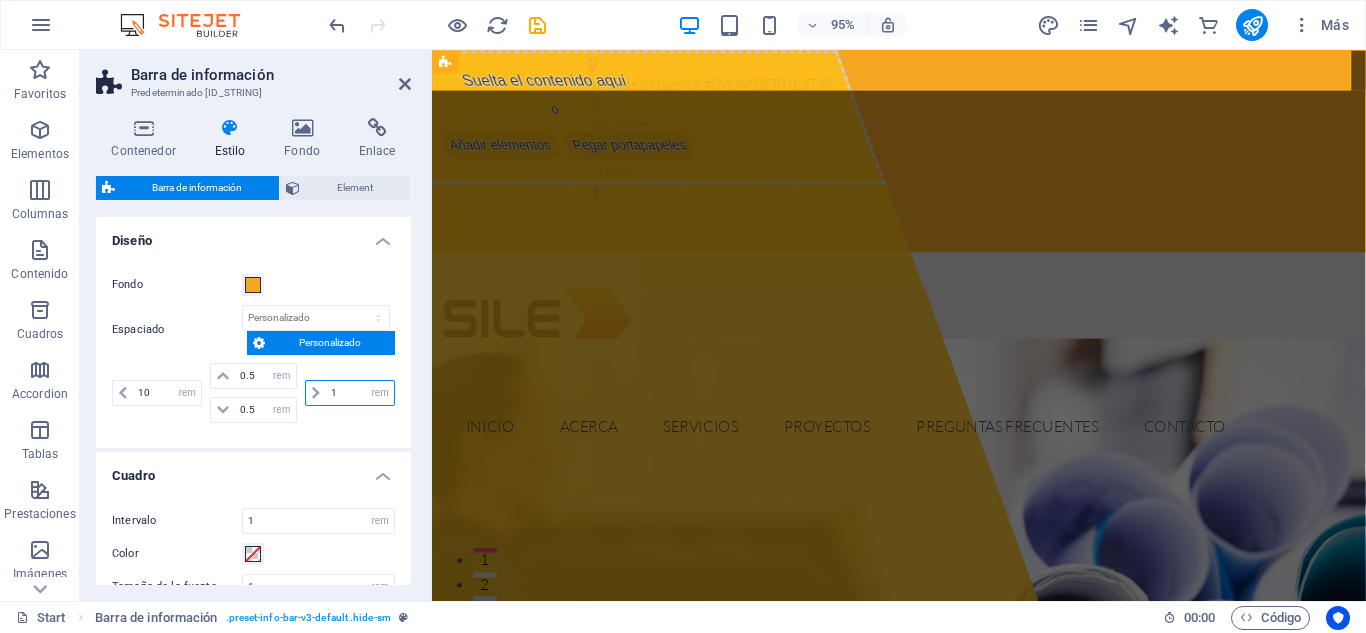 type on "10" 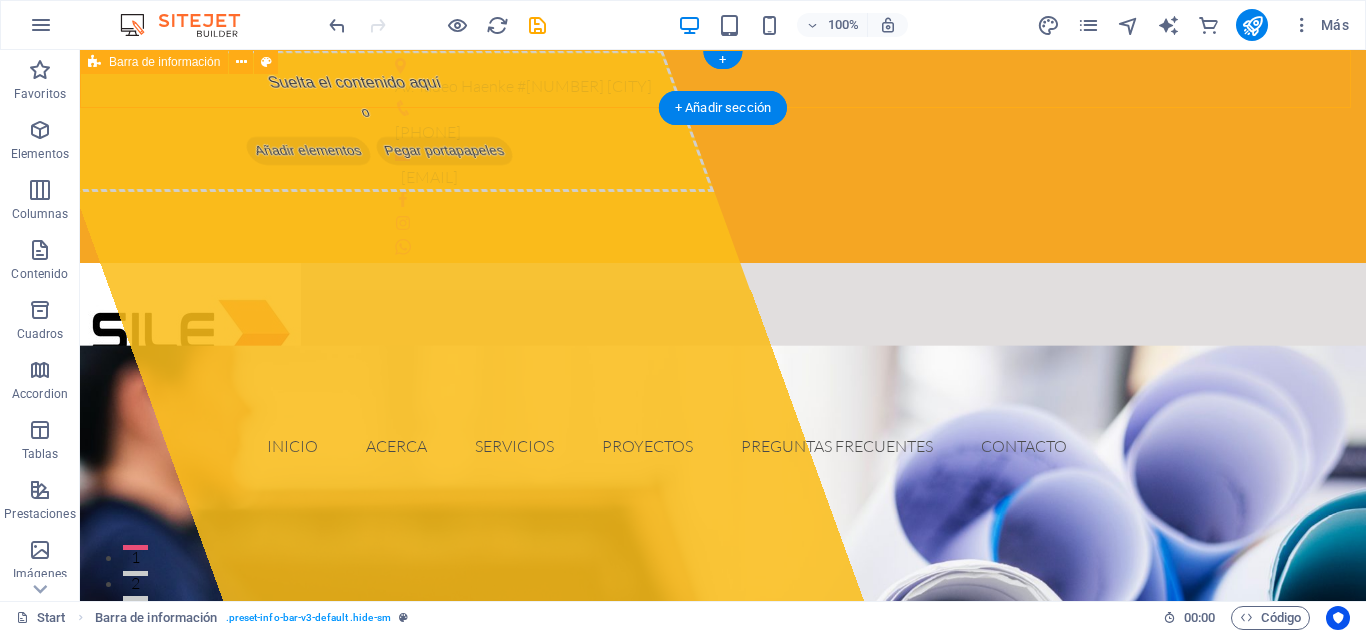 click on "Av. Tadeo Haenke #[NUMBER] [CITY] +[PHONE] [EMAIL]" at bounding box center (723, 156) 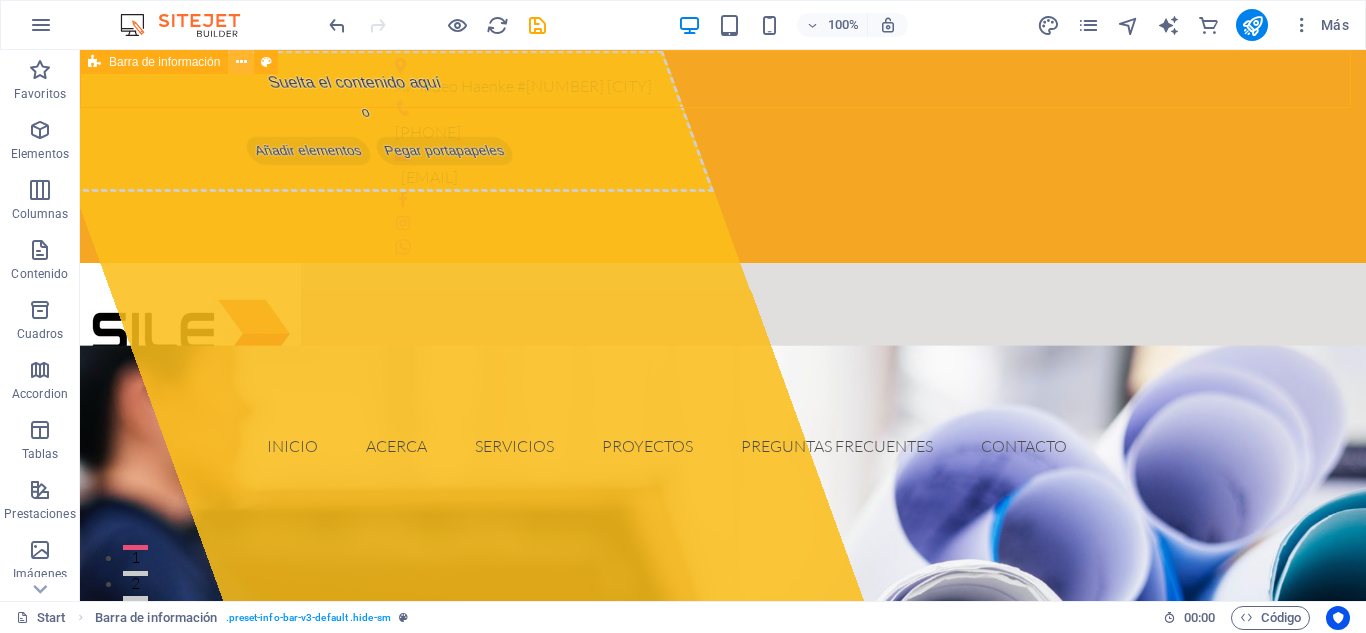 click at bounding box center (241, 62) 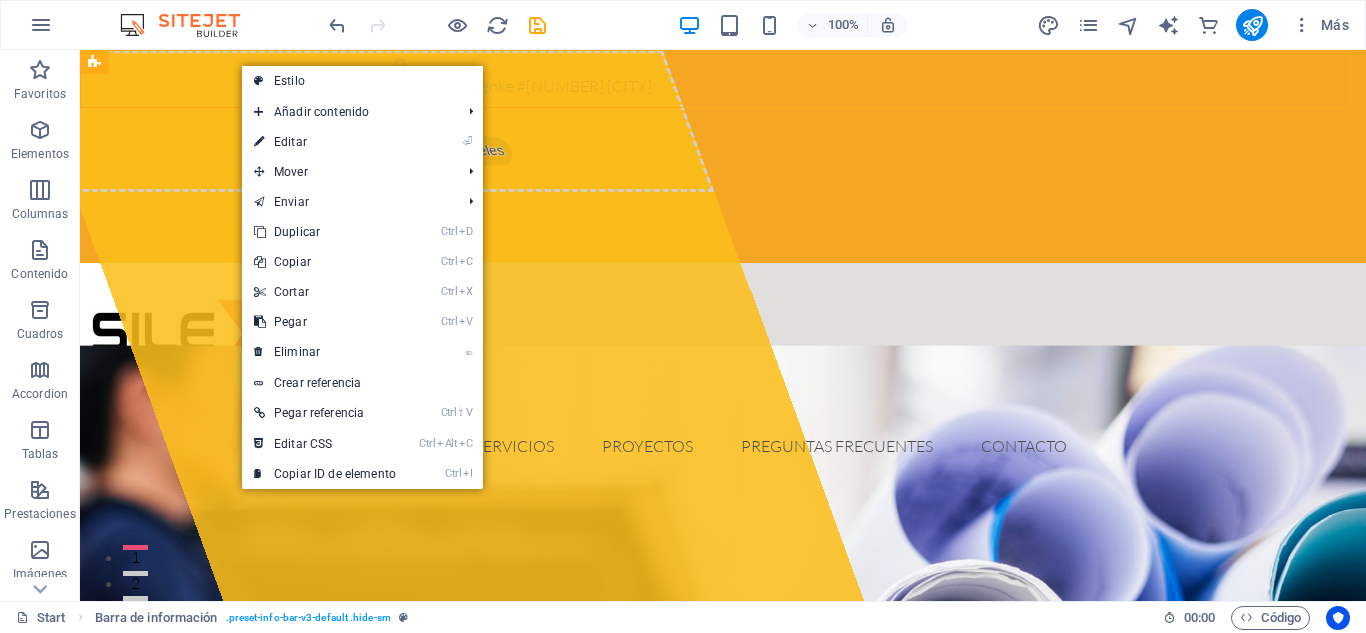 drag, startPoint x: 286, startPoint y: 80, endPoint x: 468, endPoint y: 61, distance: 182.98907 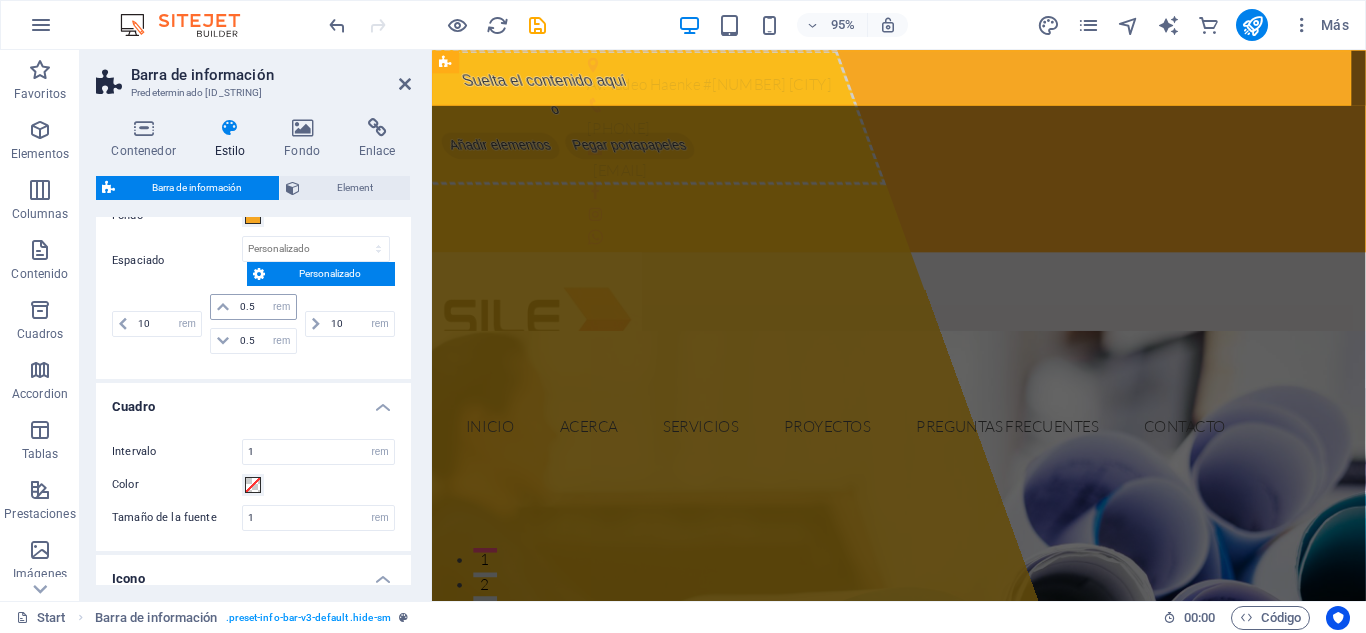scroll, scrollTop: 19, scrollLeft: 0, axis: vertical 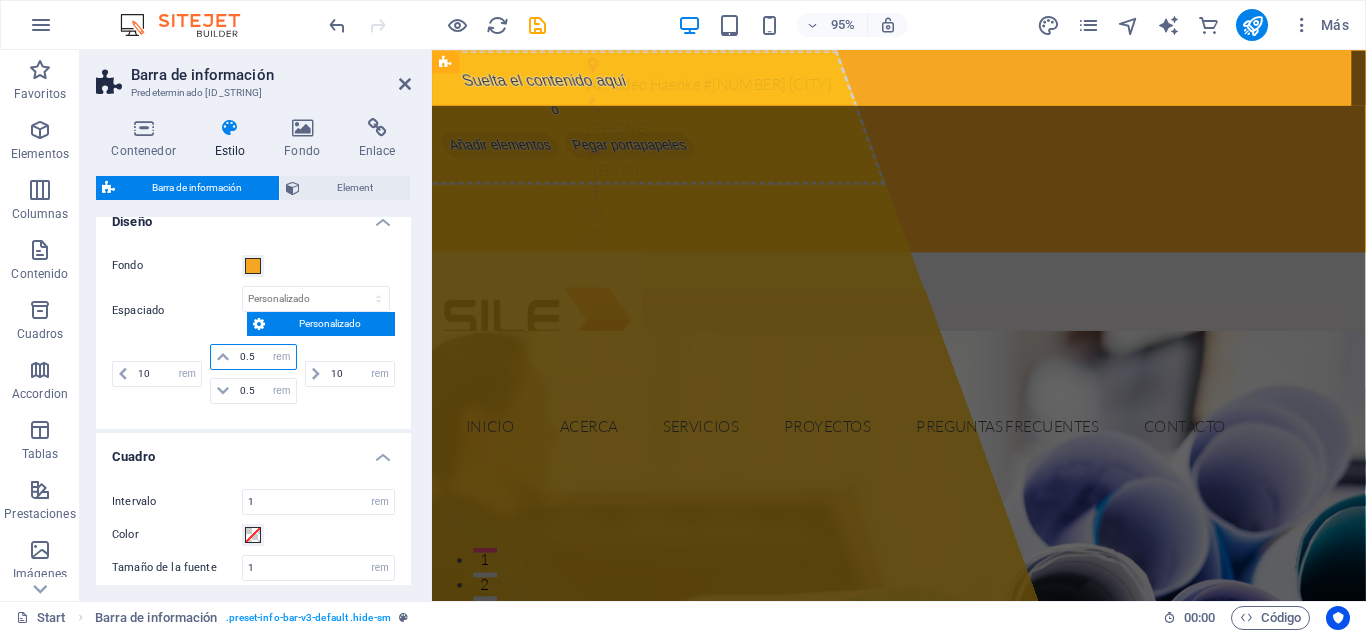click on "0.5" at bounding box center (265, 357) 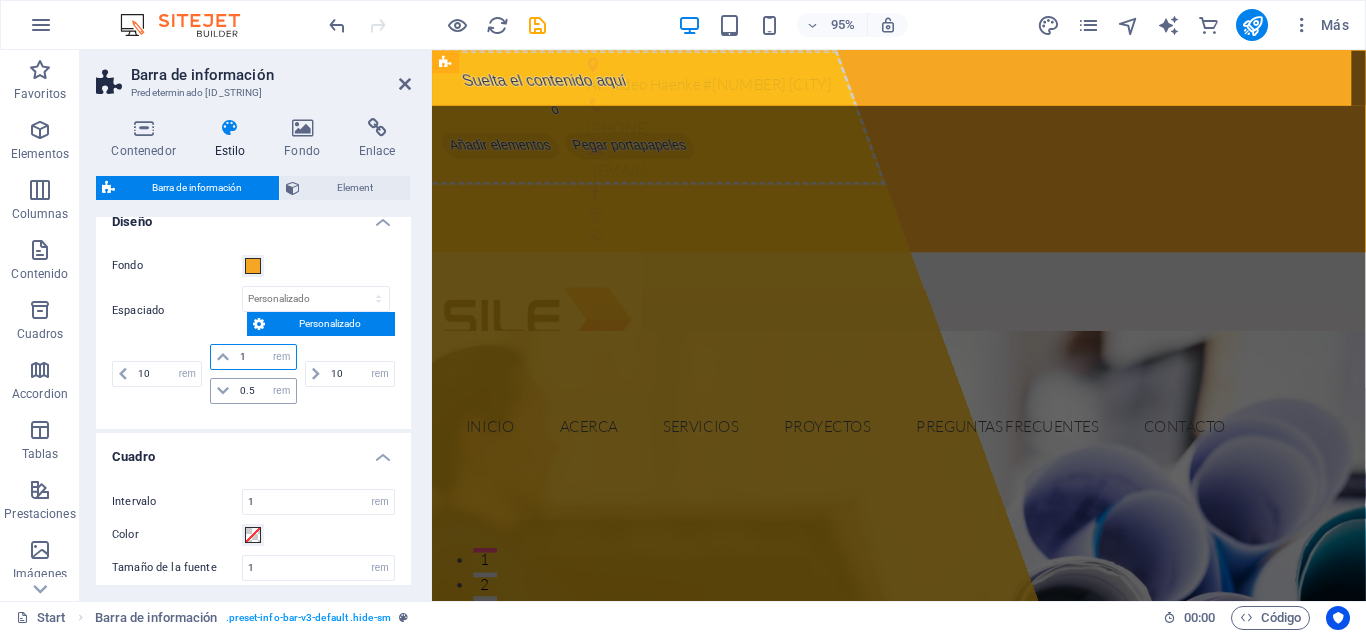 type on "1" 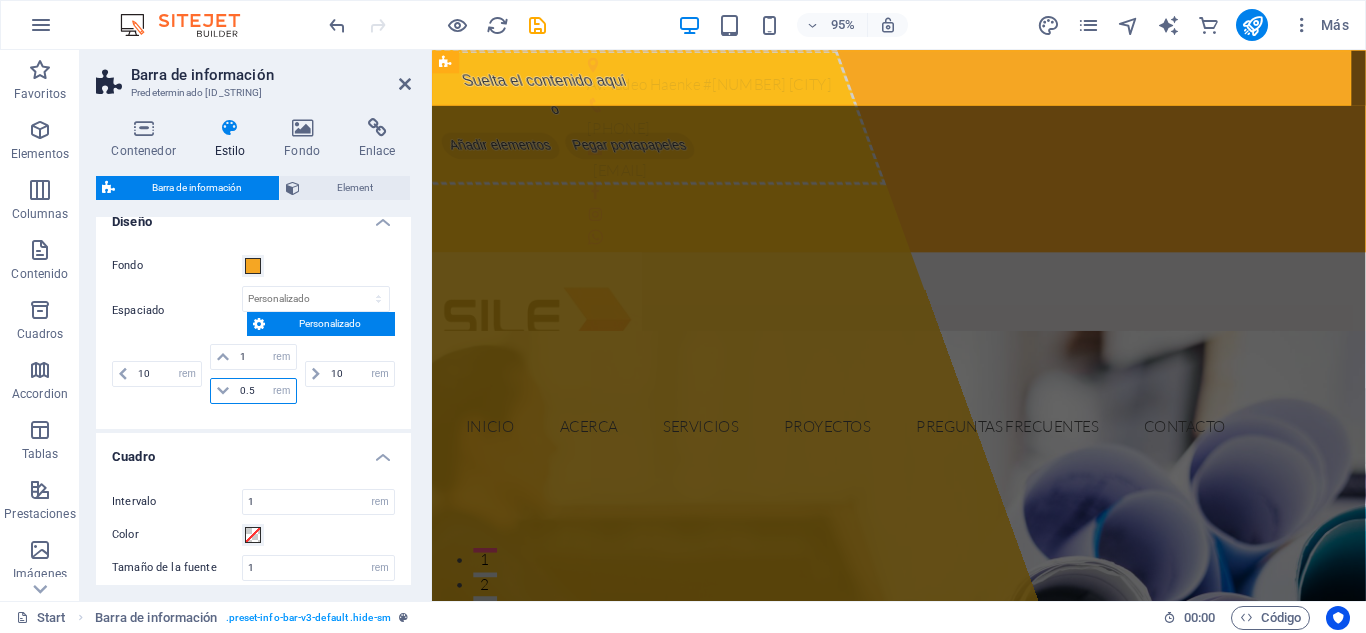 click on "0.5" at bounding box center [265, 391] 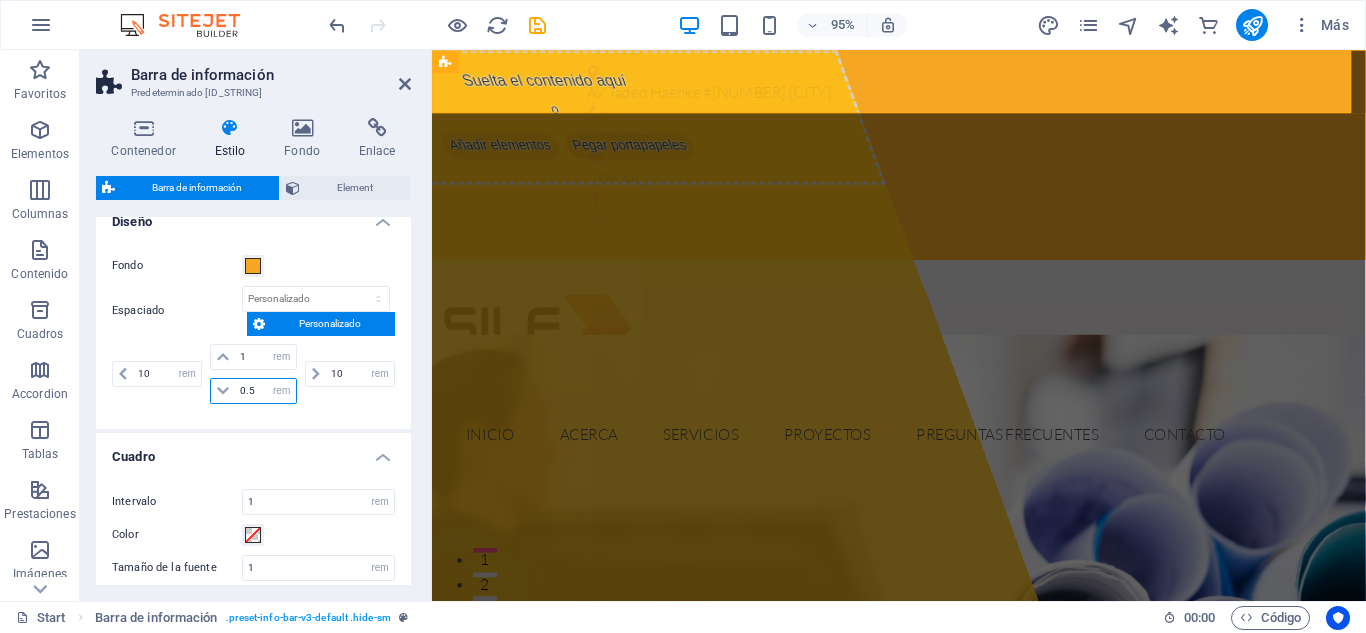 type on "0" 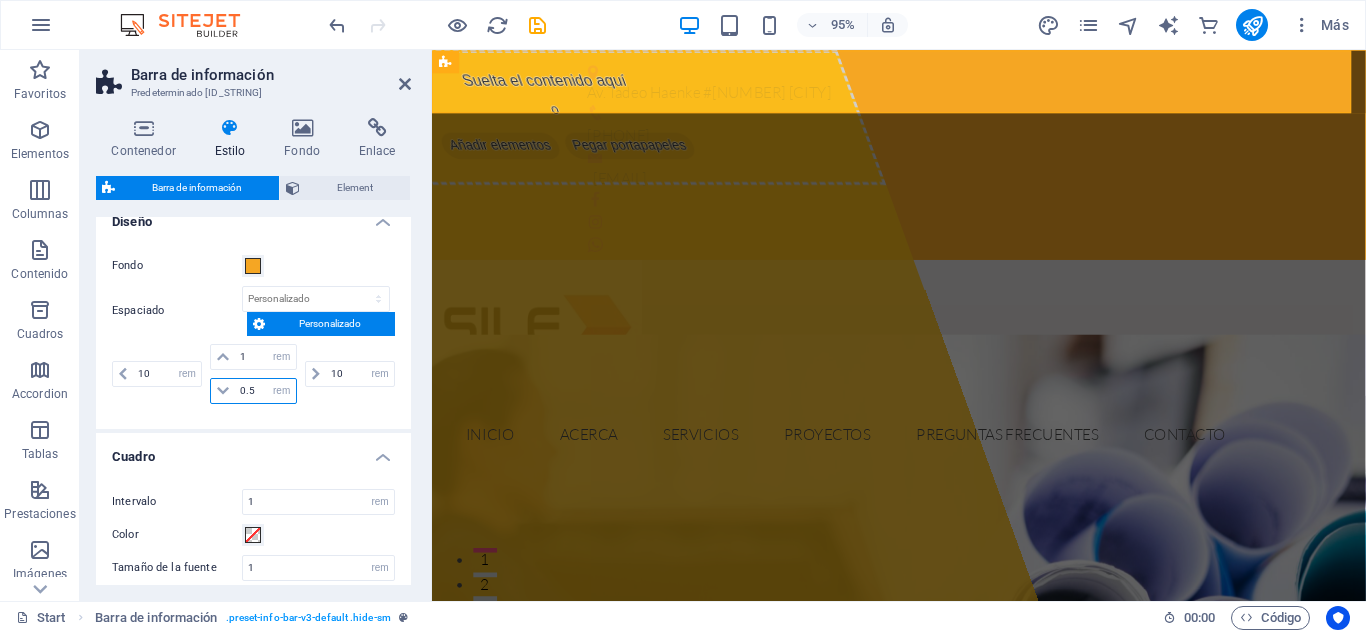 type on "0" 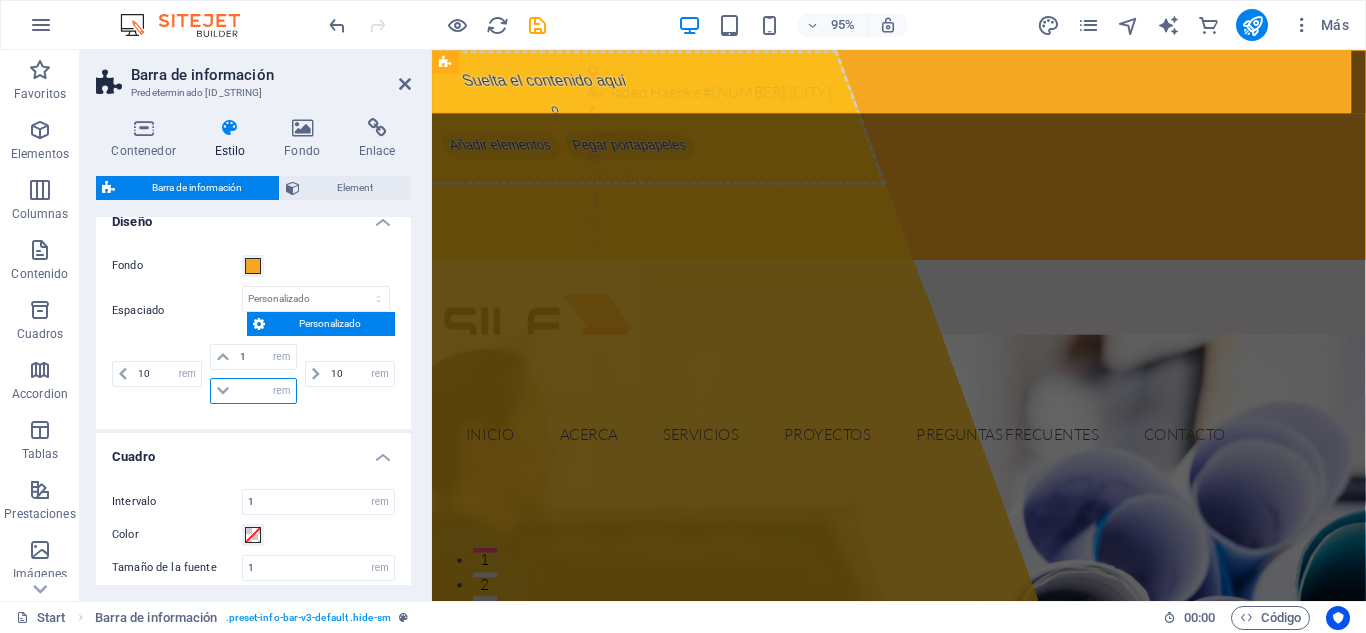 type on "1" 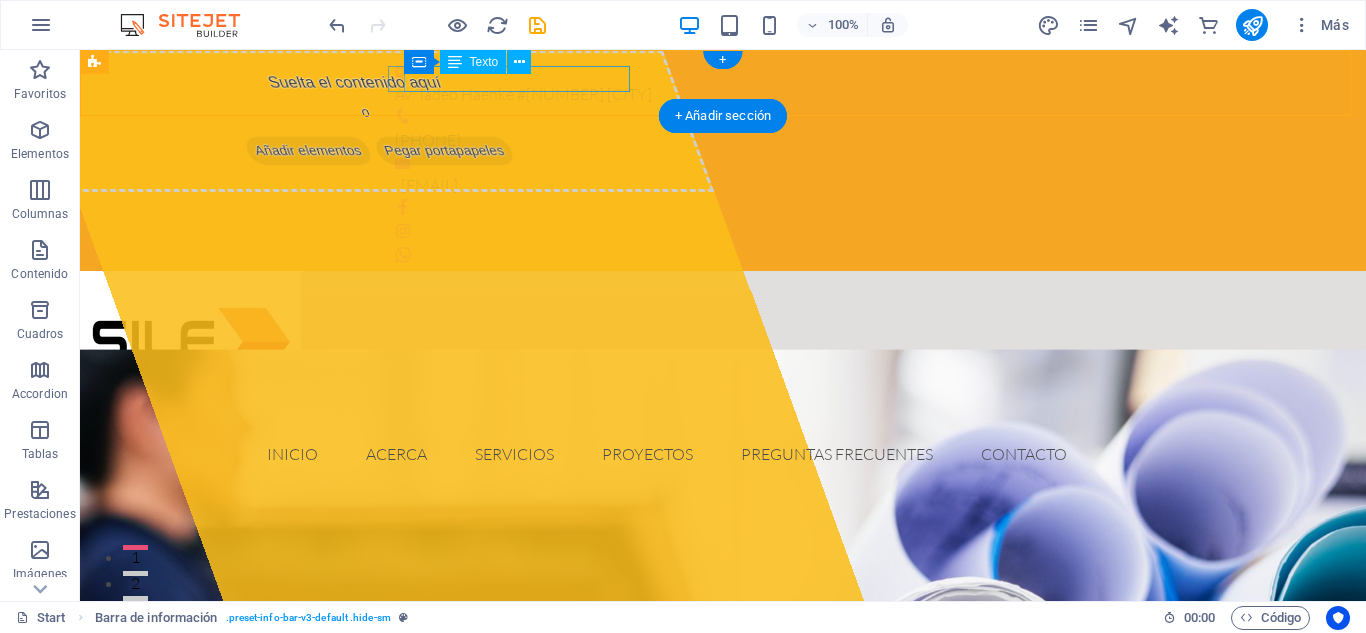 click on "Av. Tadeo Haenke #[NUMBER] [CITY]" at bounding box center [715, 95] 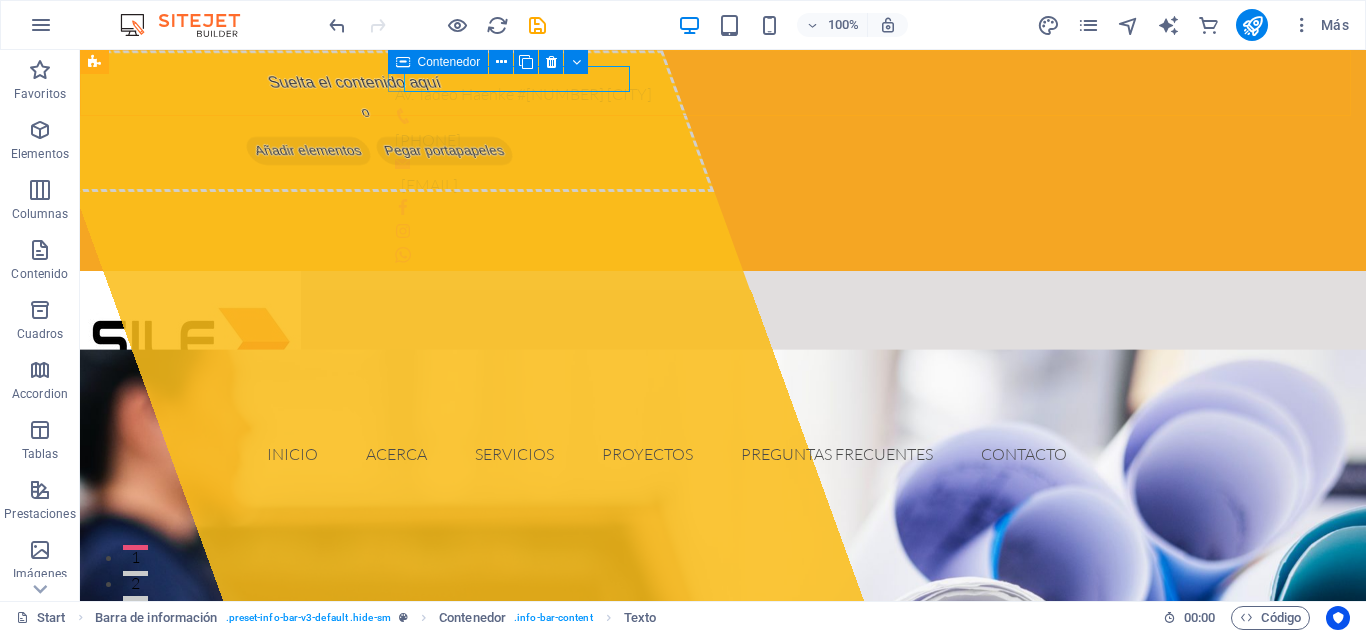 drag, startPoint x: 480, startPoint y: 115, endPoint x: 215, endPoint y: 77, distance: 267.71066 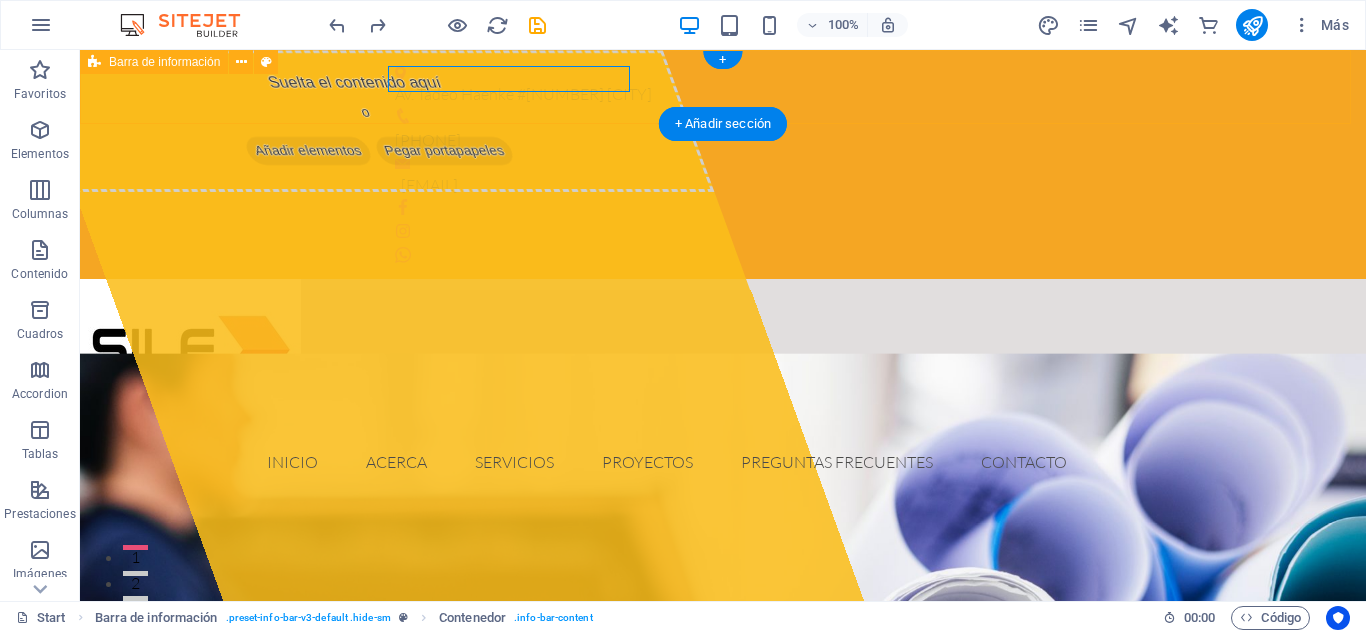 click on "Av. Tadeo Haenke #[NUMBER] [CITY] +[PHONE] [EMAIL]" at bounding box center (723, 164) 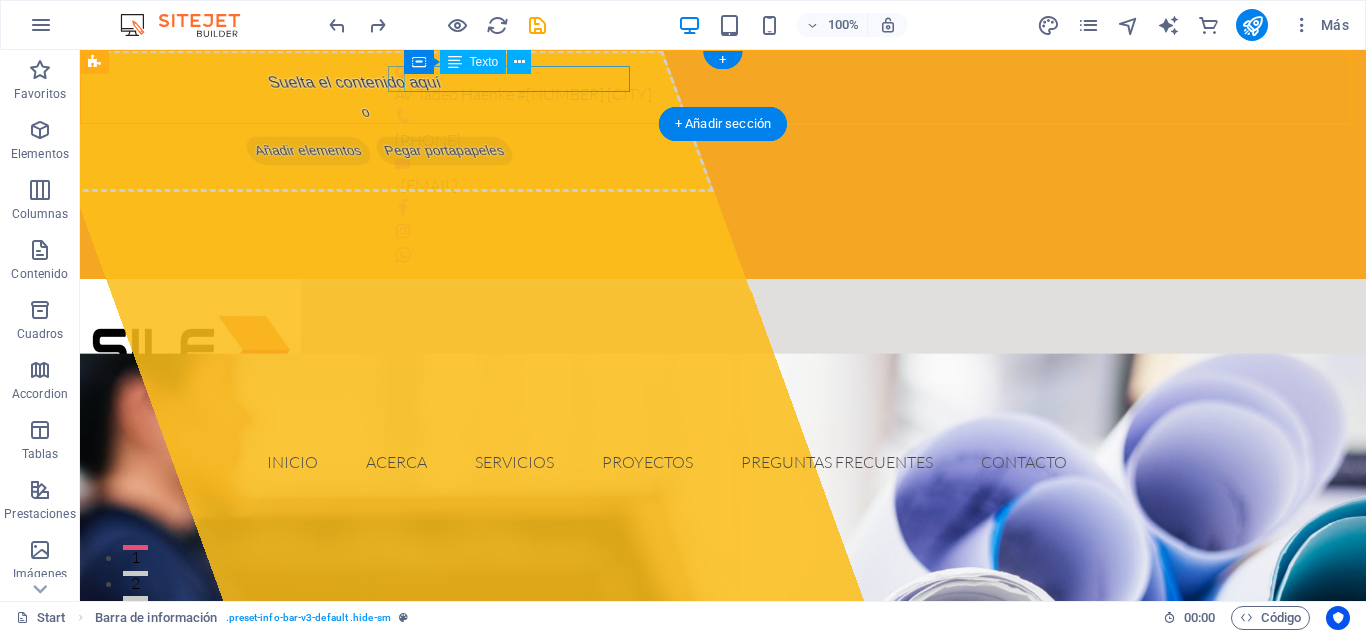 click on "Av. Tadeo Haenke #[NUMBER] [CITY]" at bounding box center [715, 95] 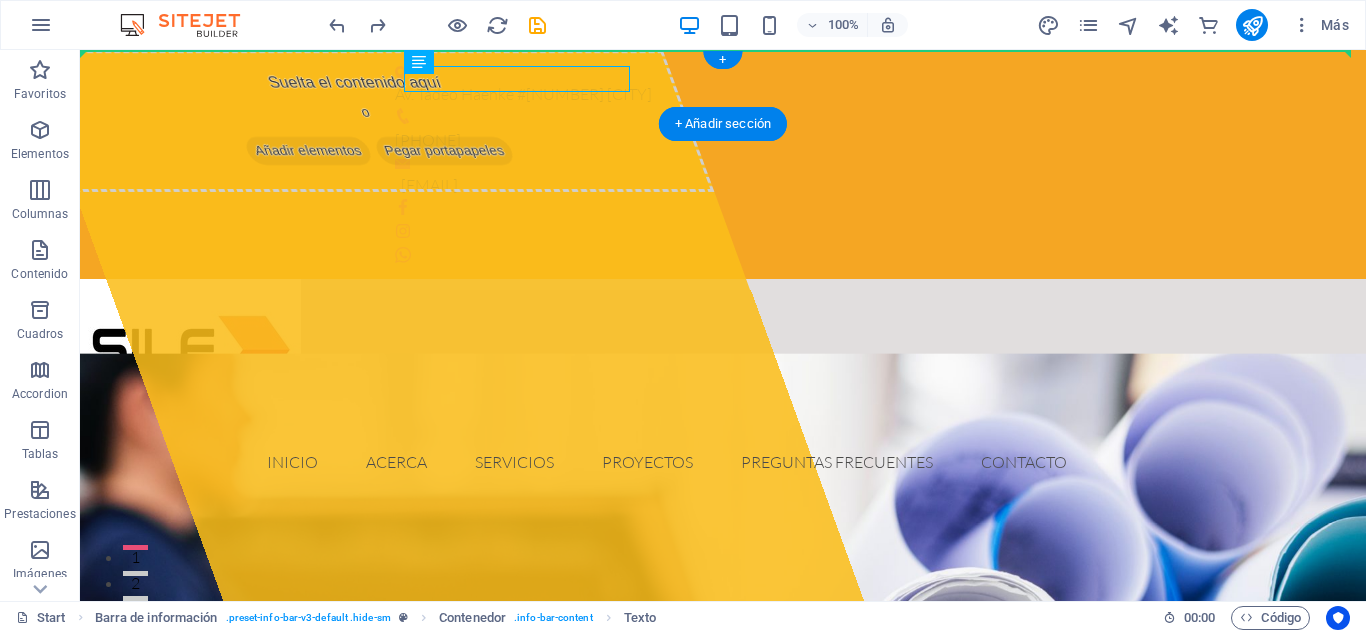 drag, startPoint x: 456, startPoint y: 81, endPoint x: 239, endPoint y: 79, distance: 217.00922 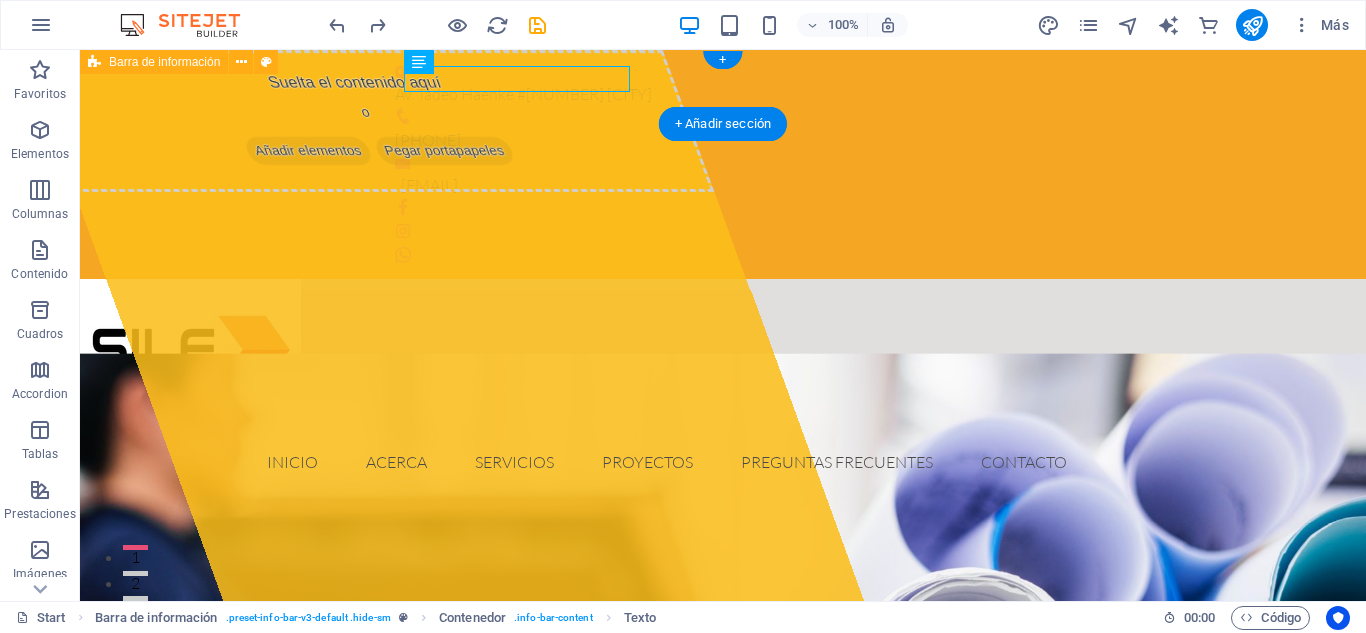 click on "Av. Tadeo Haenke #[NUMBER] [CITY] +[PHONE] [EMAIL]" at bounding box center (723, 164) 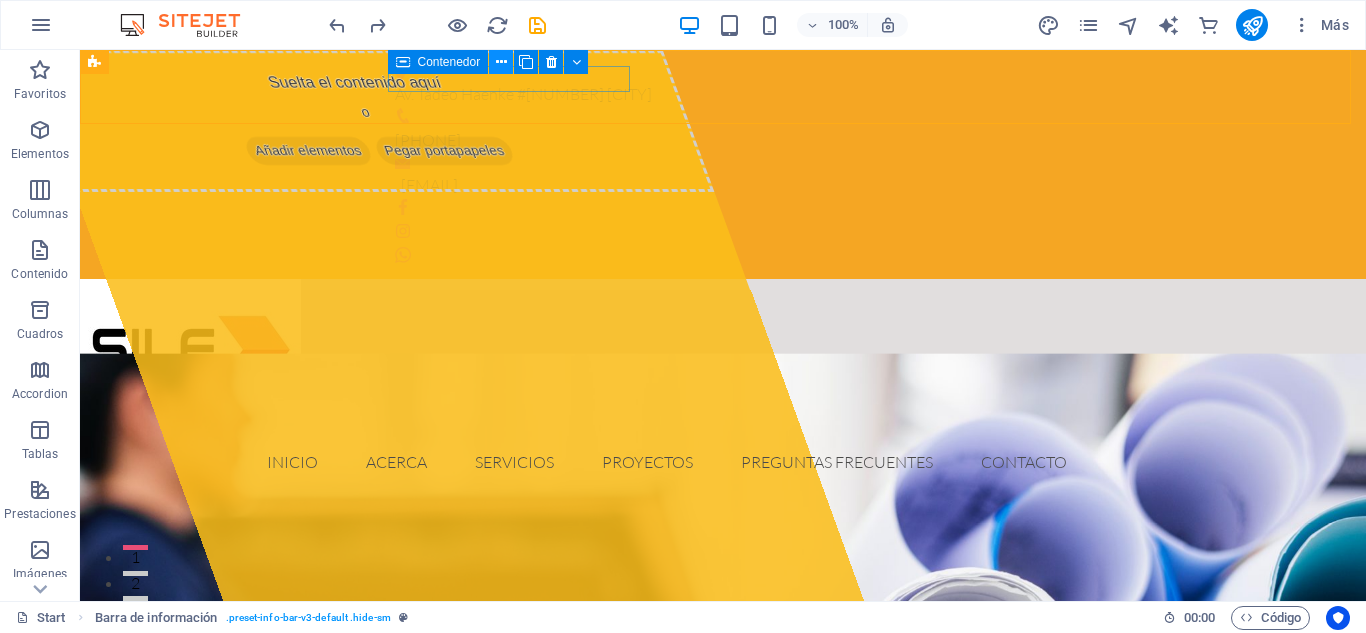 click at bounding box center (501, 62) 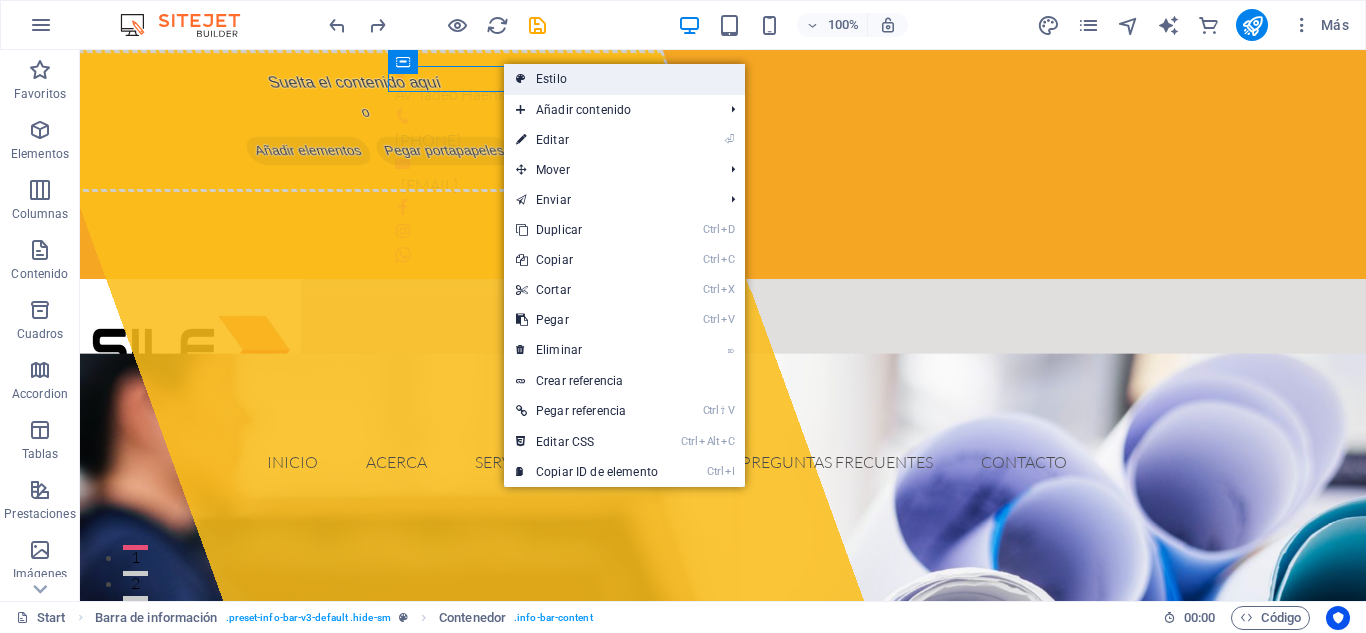 click on "Estilo" at bounding box center (624, 79) 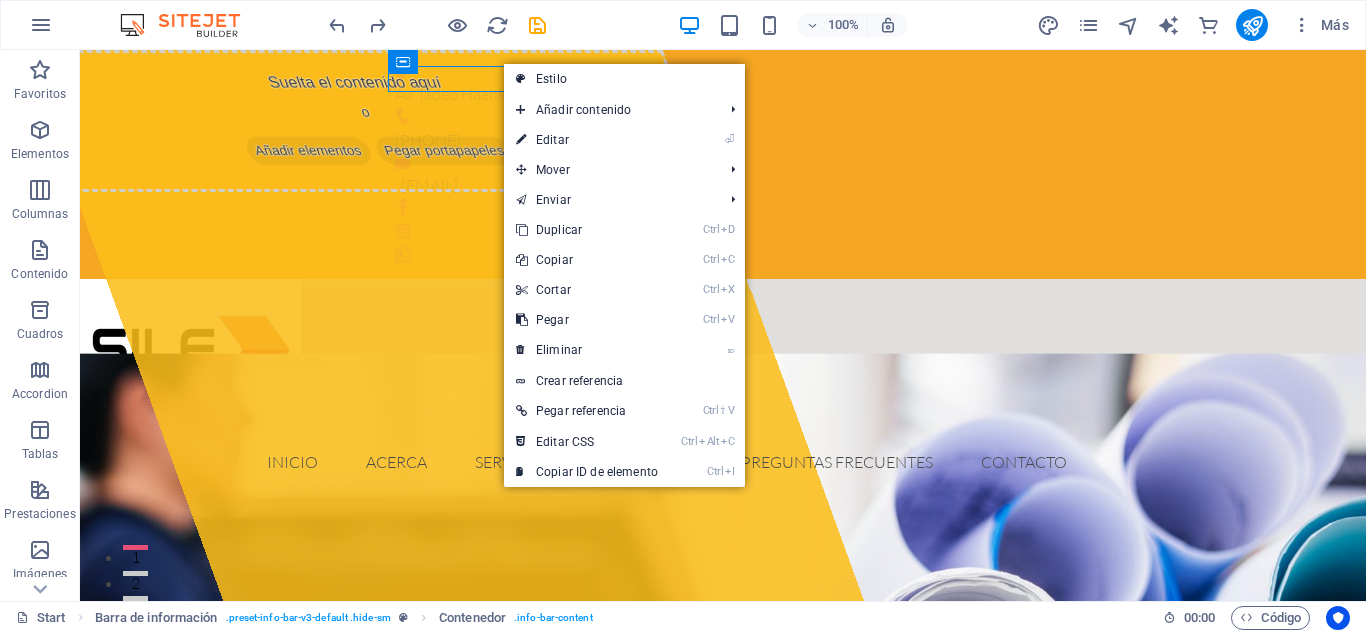 select on "rem" 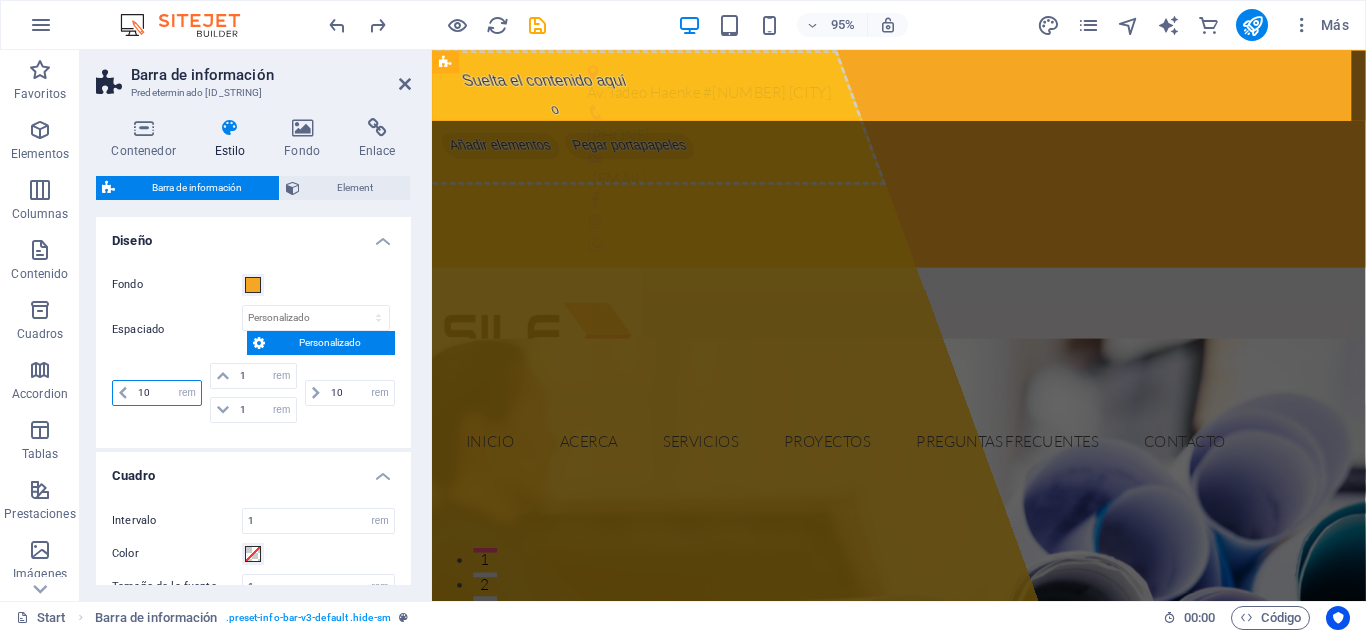 click on "10" at bounding box center (167, 393) 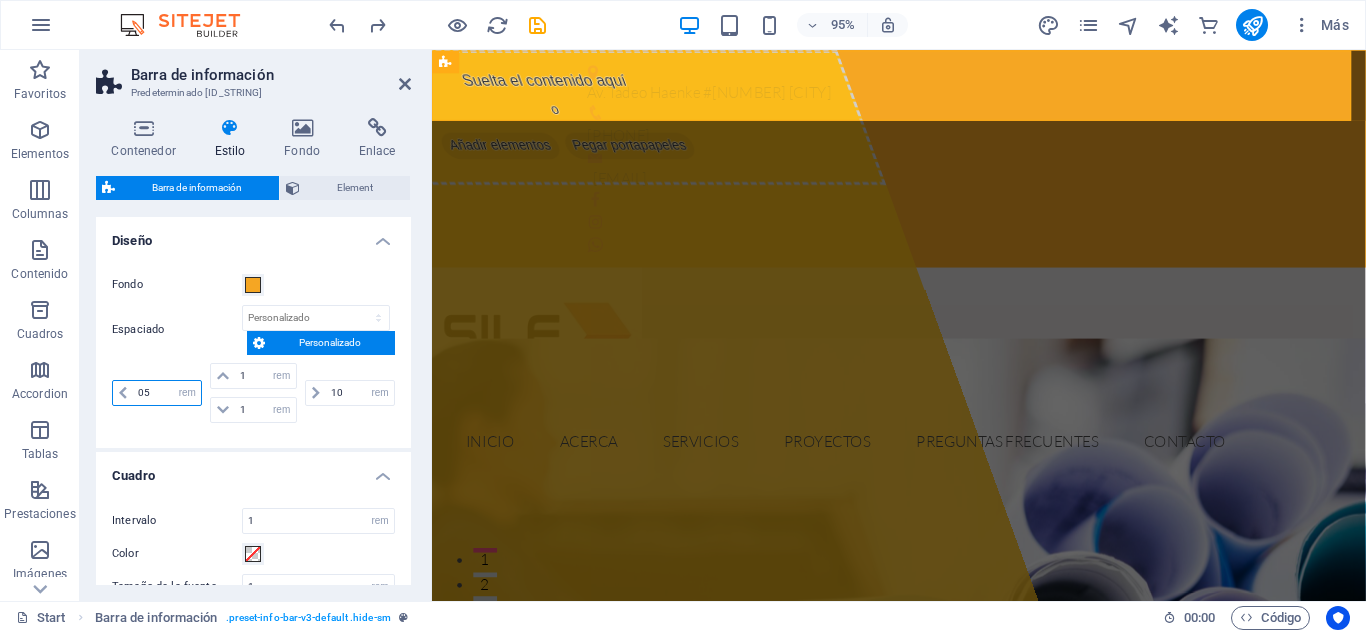 type on "05" 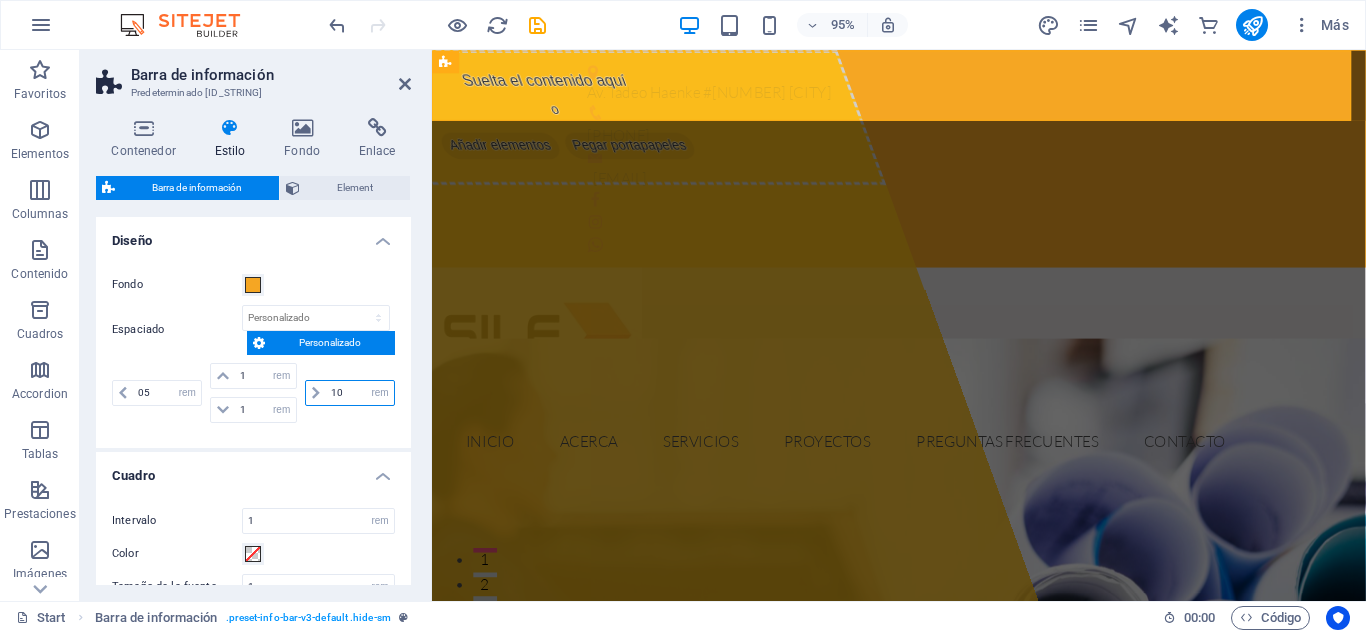 click on "10" at bounding box center (360, 393) 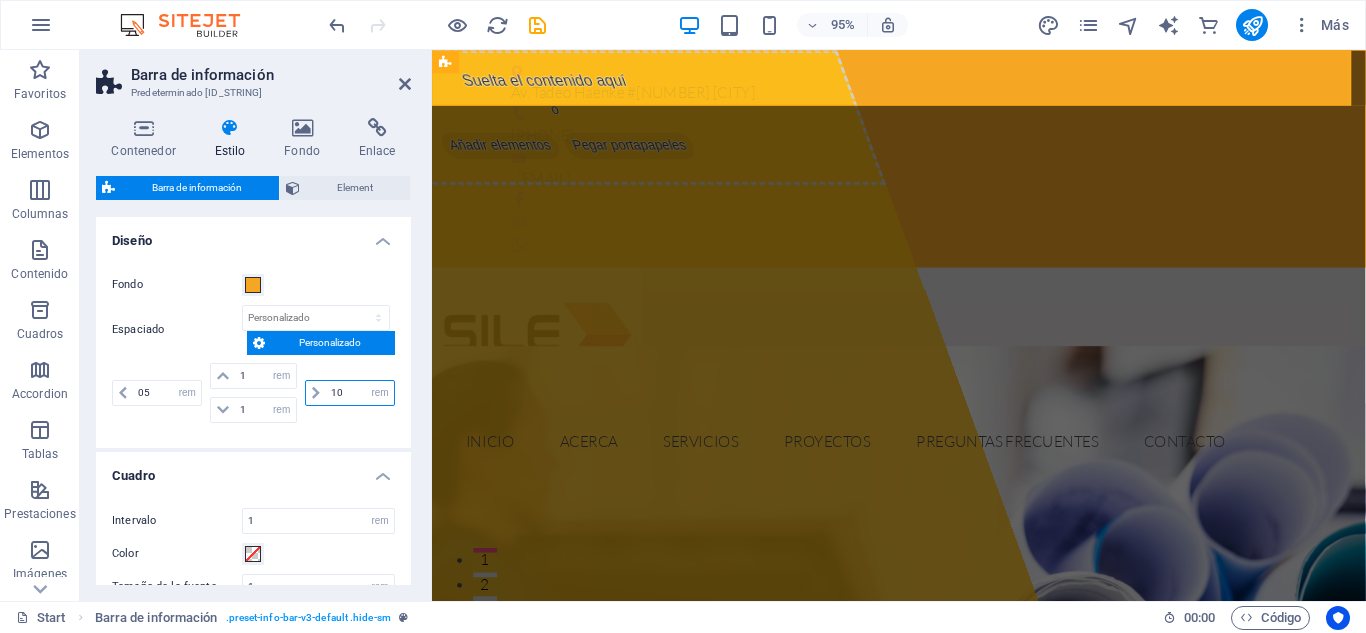 type on "1" 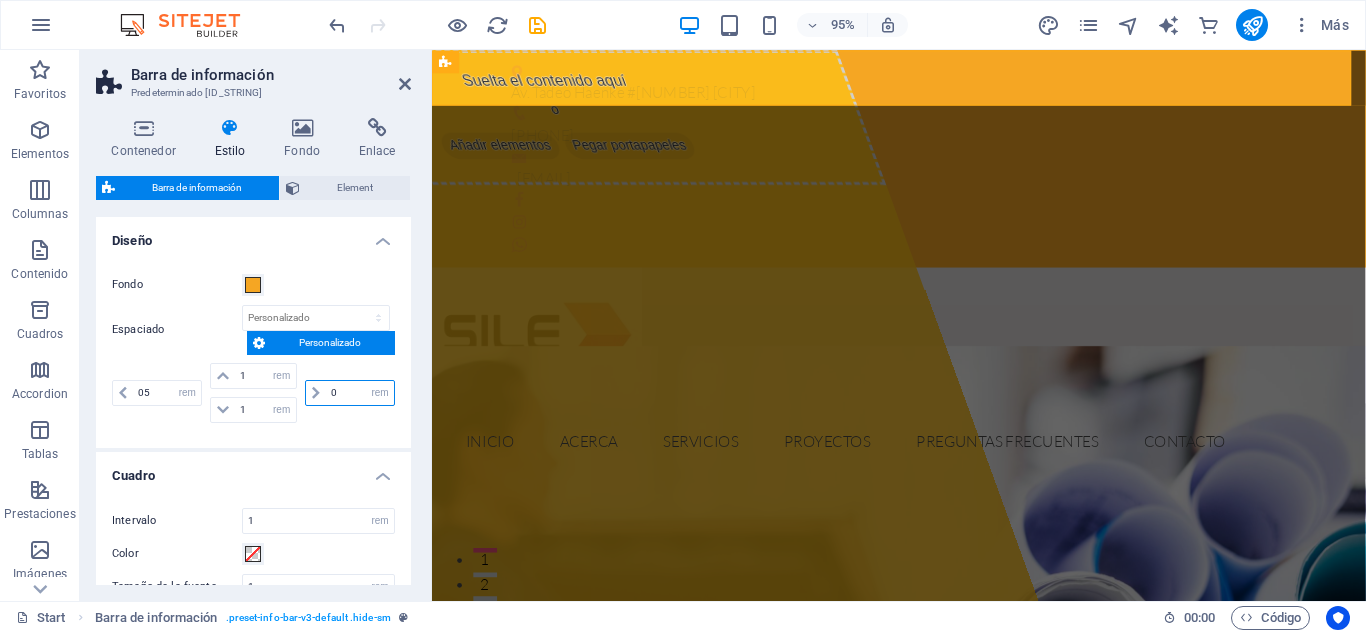 type on "05" 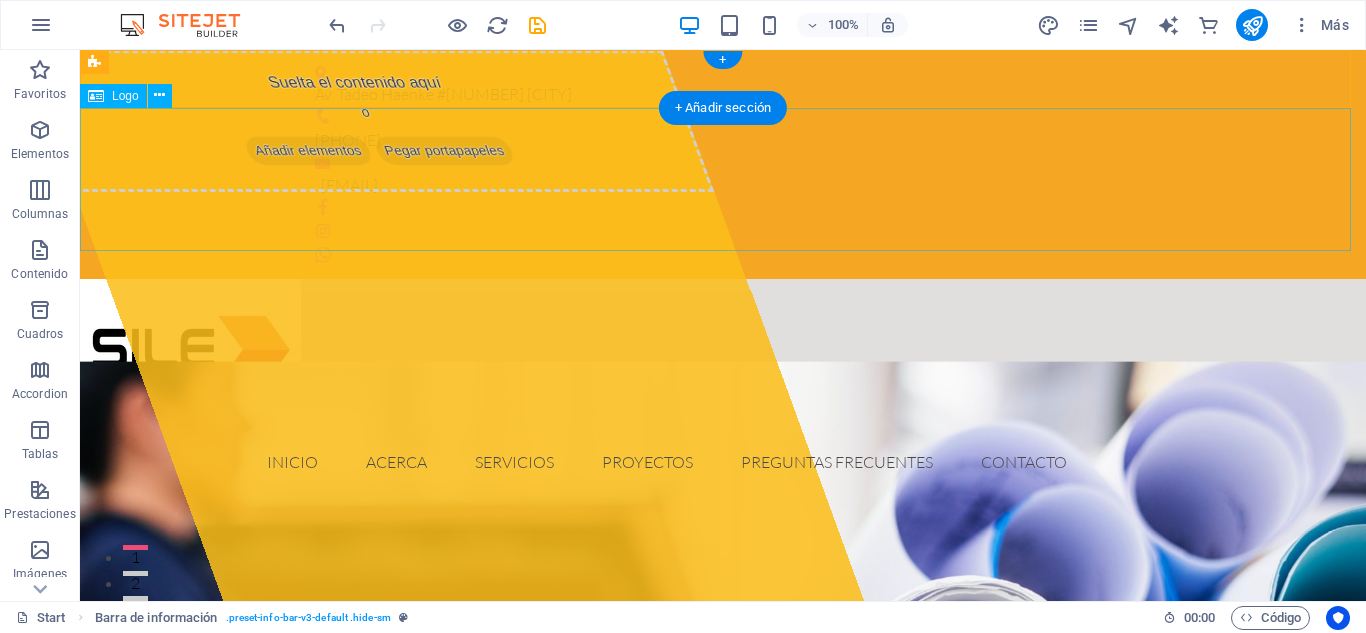 click at bounding box center [723, 350] 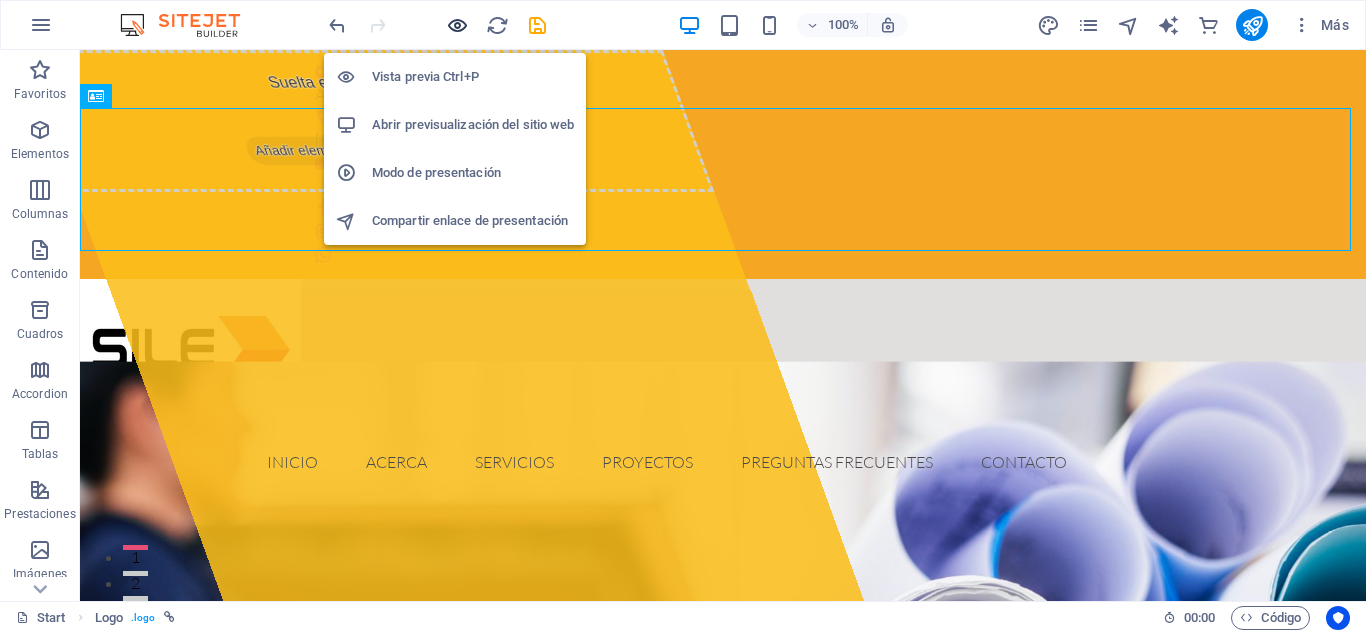 click at bounding box center (457, 25) 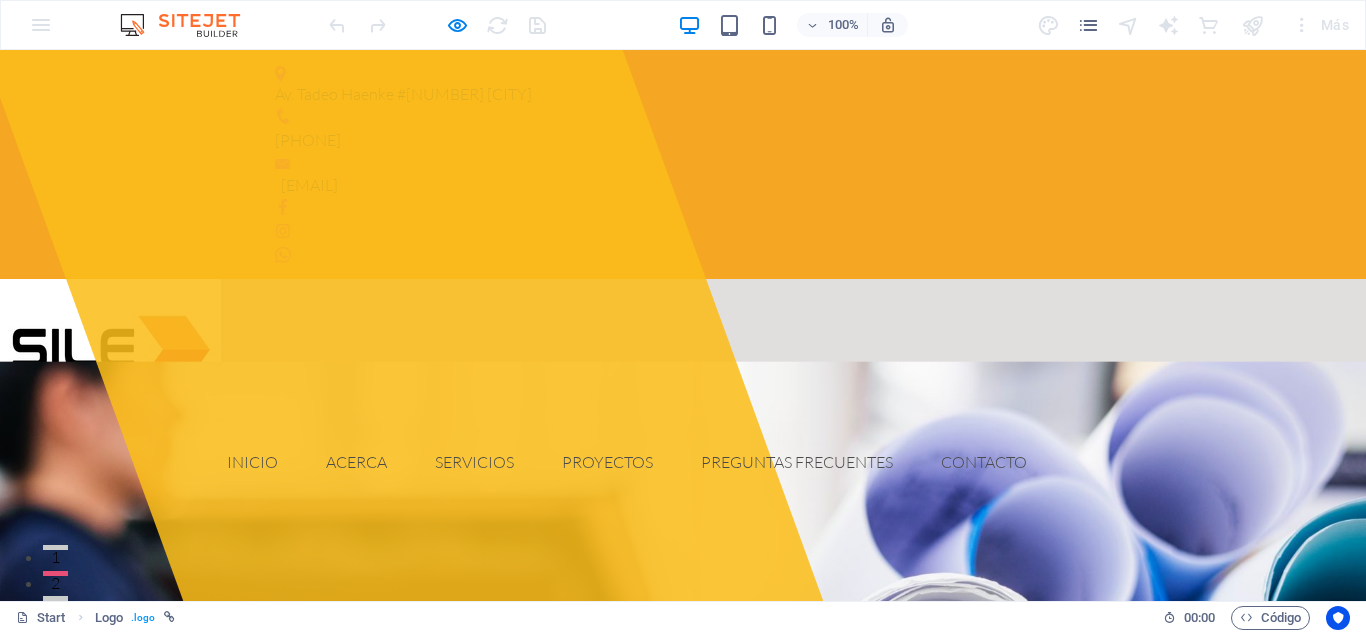 click on "[PHONE]" at bounding box center [308, 140] 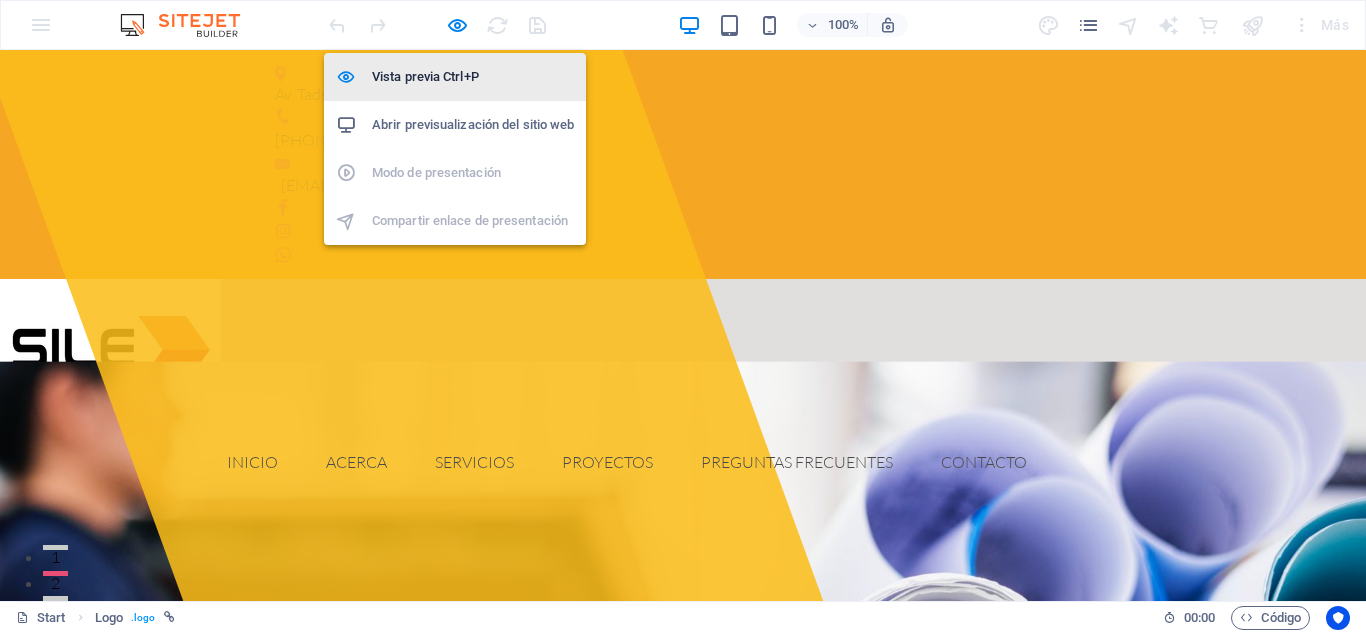 click at bounding box center [457, 25] 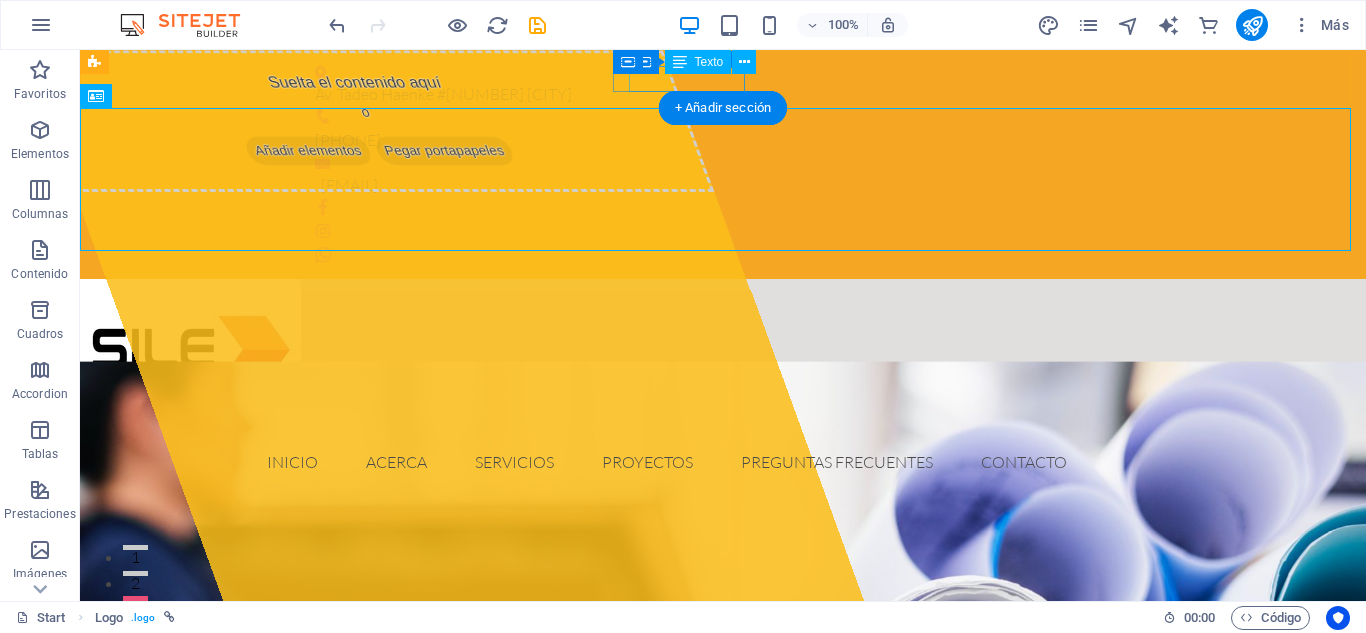 click on "[PHONE]" at bounding box center (715, 141) 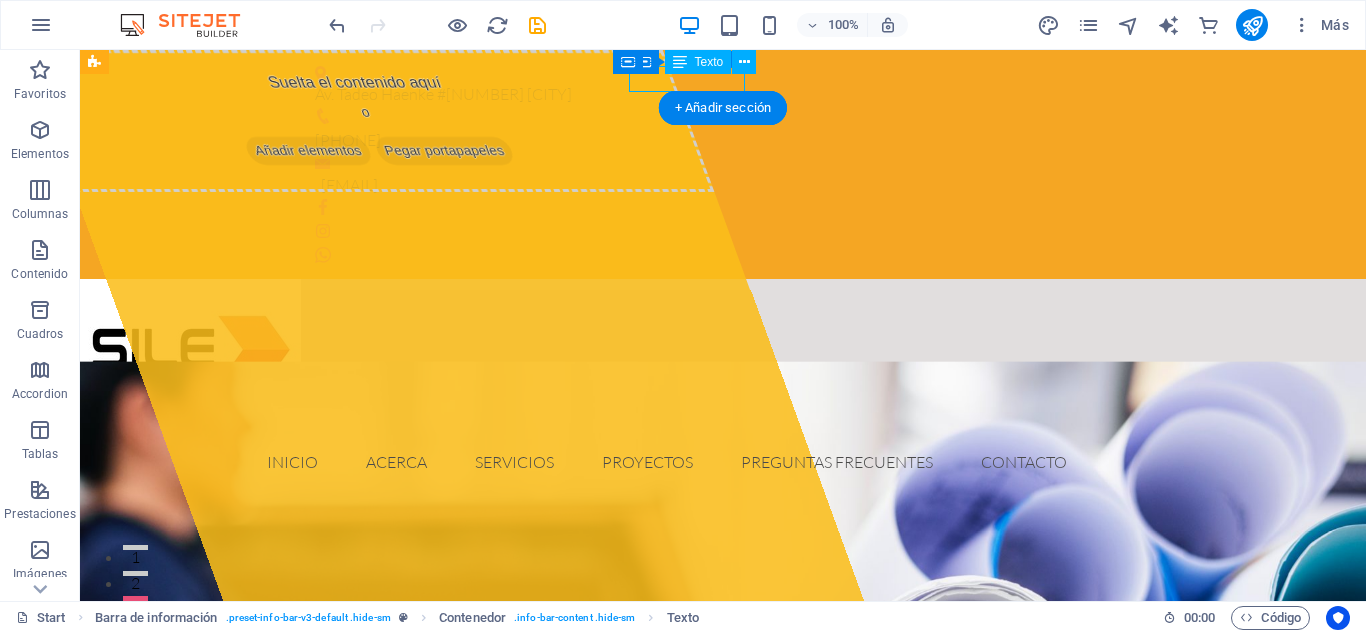 click on "[PHONE]" at bounding box center [715, 141] 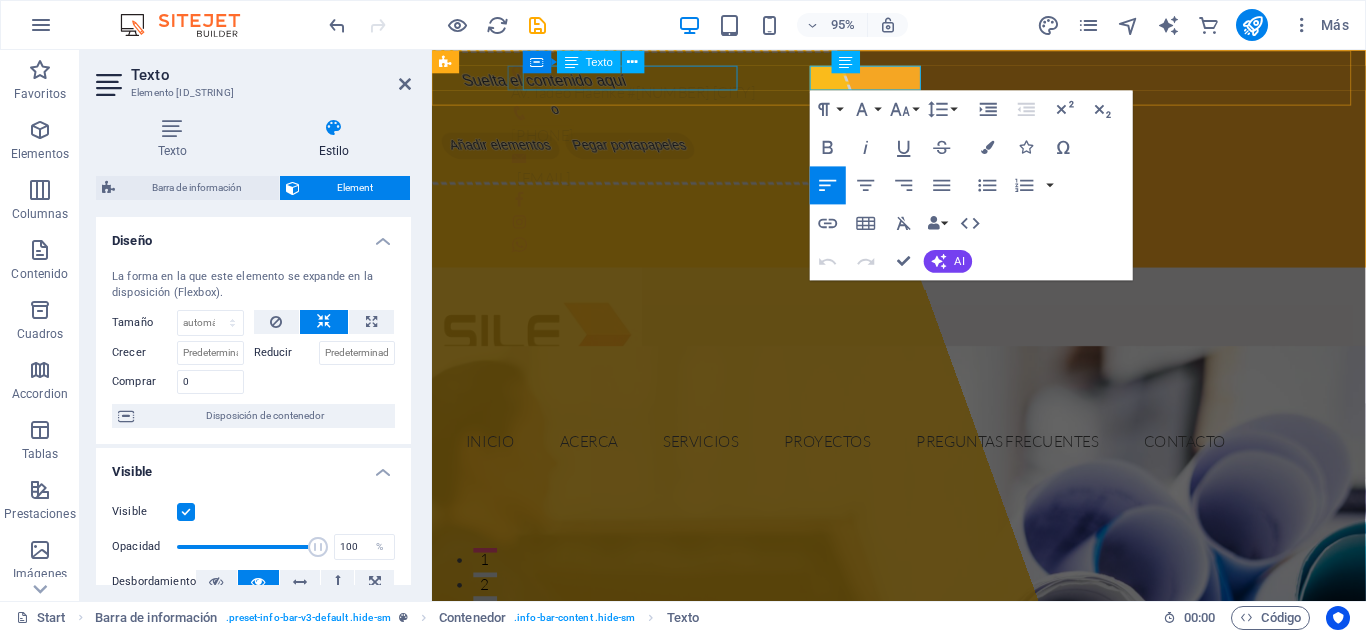 type 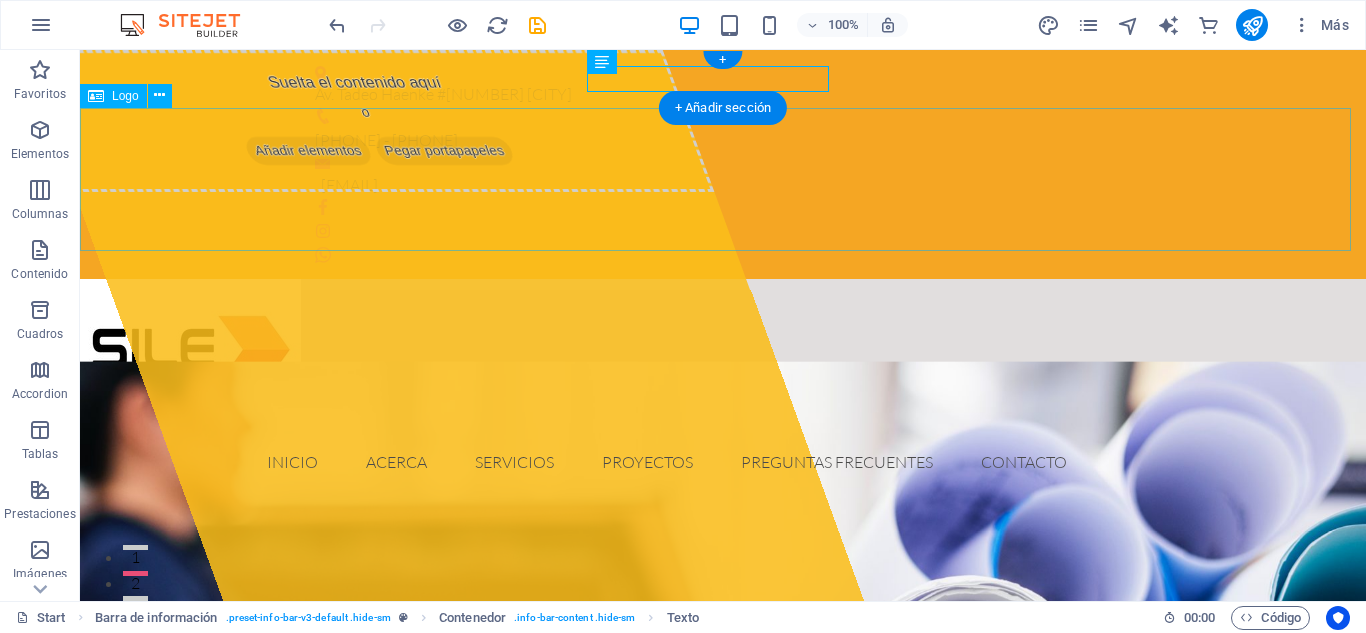 click at bounding box center (723, 350) 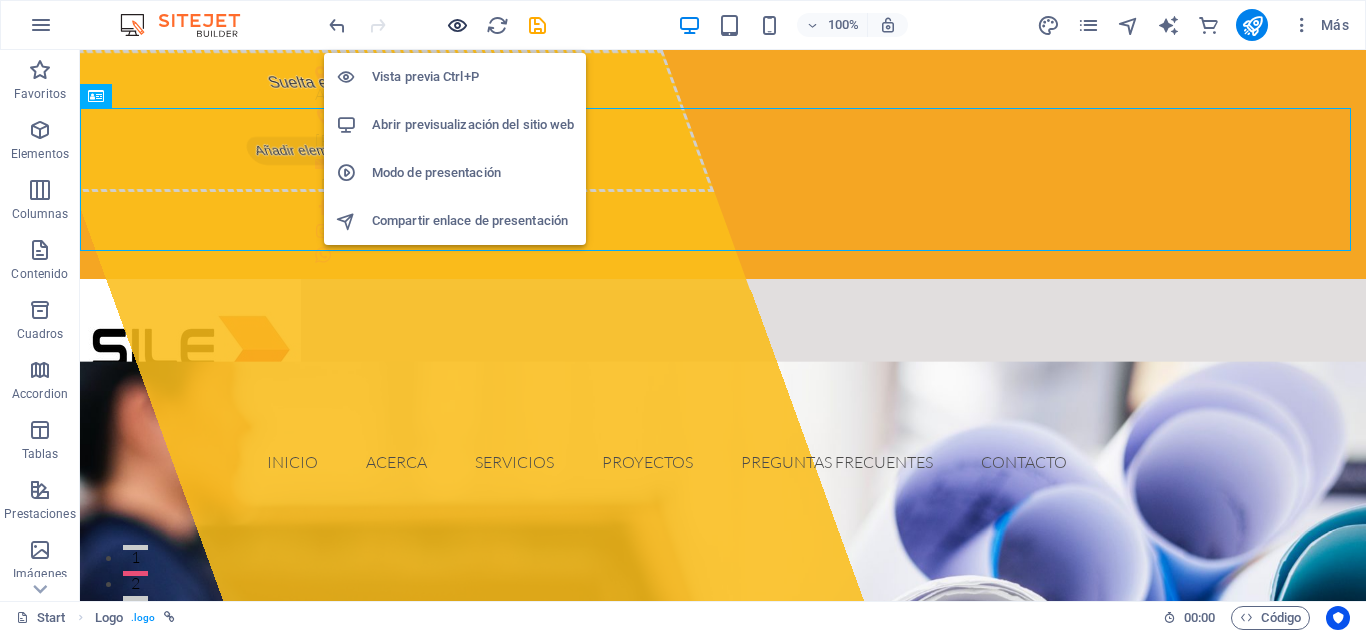 click at bounding box center [457, 25] 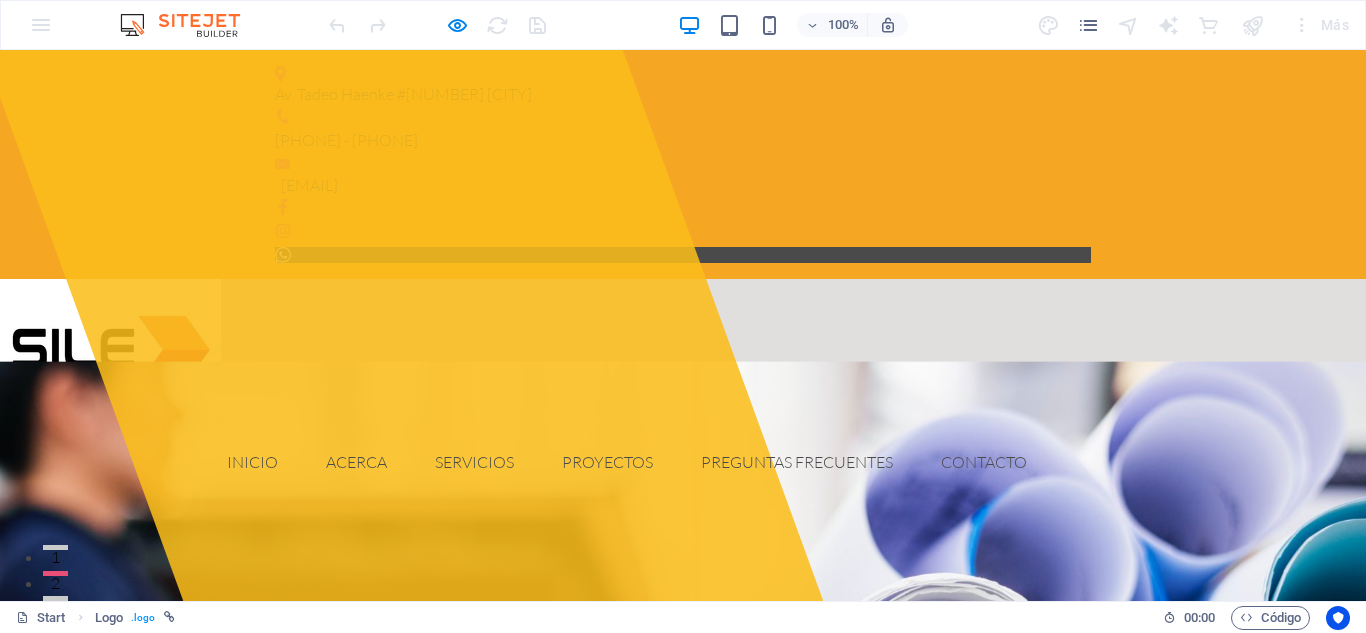 click 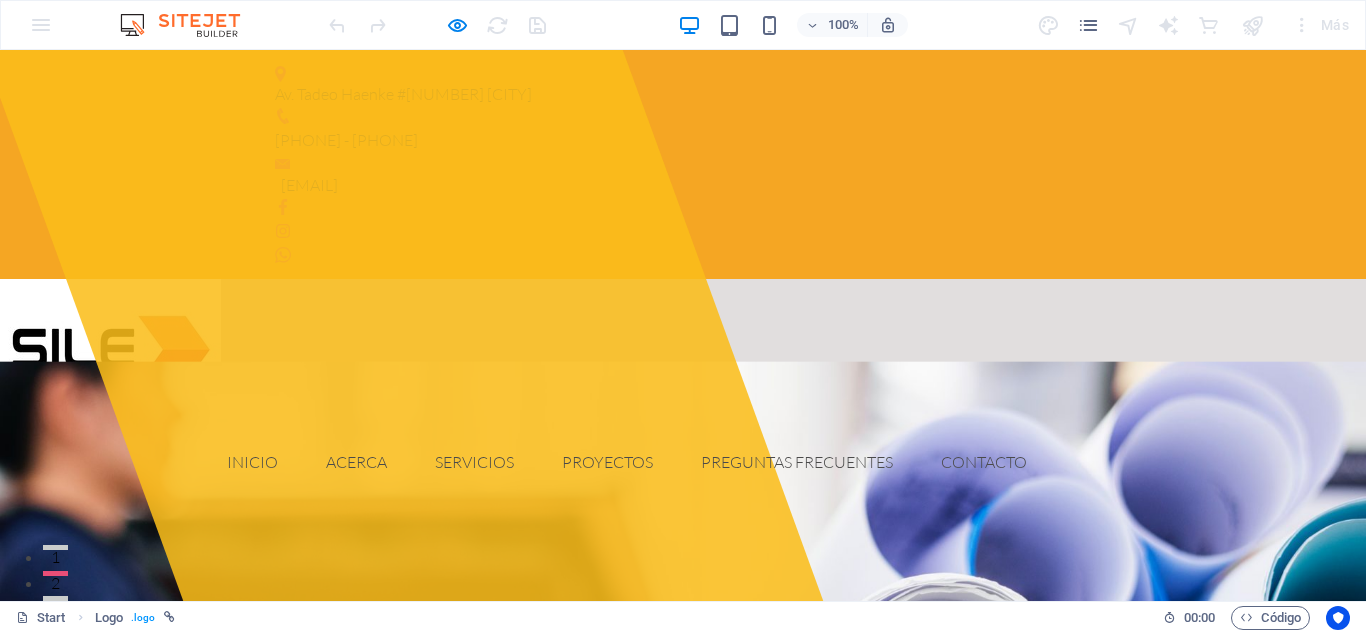 click on "Av. Tadeo Haenke #[NUMBER] [CITY] +[PHONE] - [PHONE] [EMAIL]" at bounding box center [683, 164] 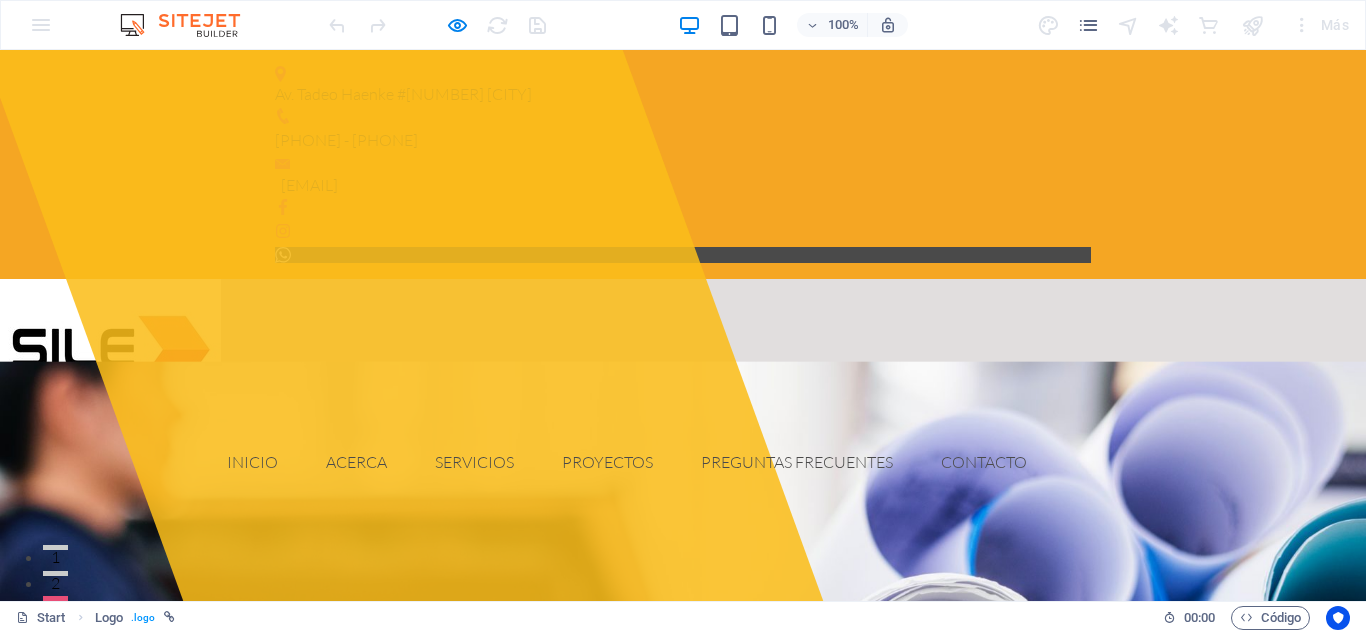 click 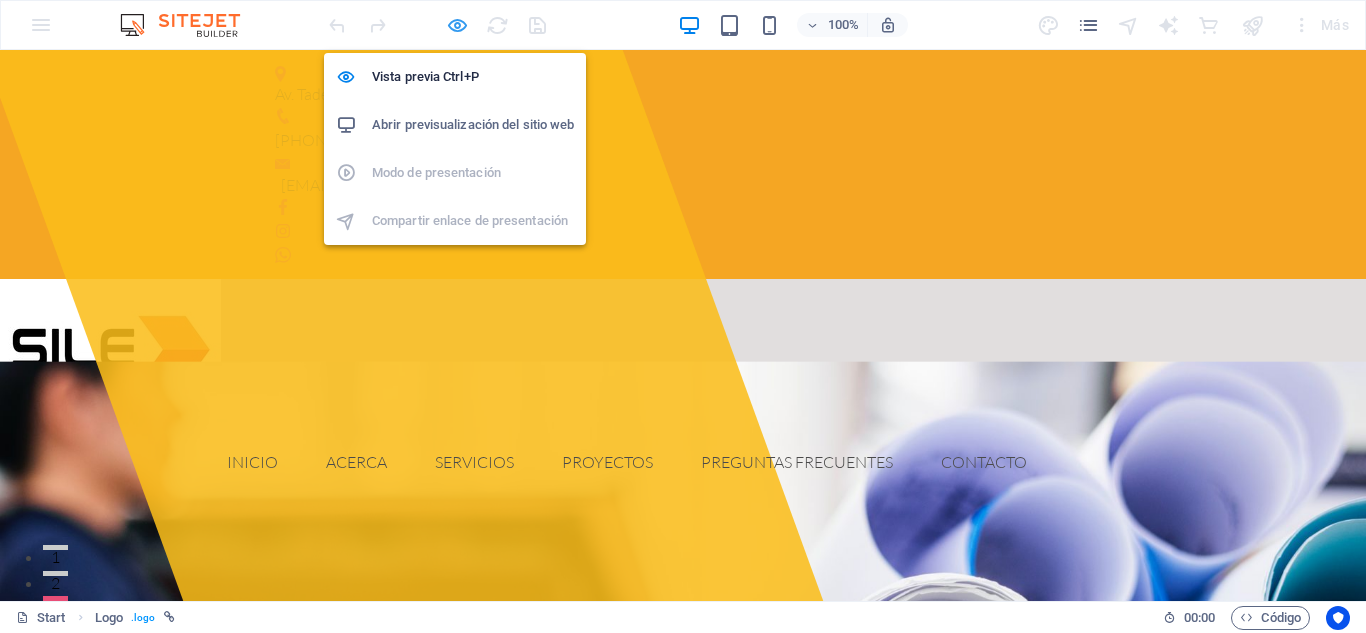 click at bounding box center [457, 25] 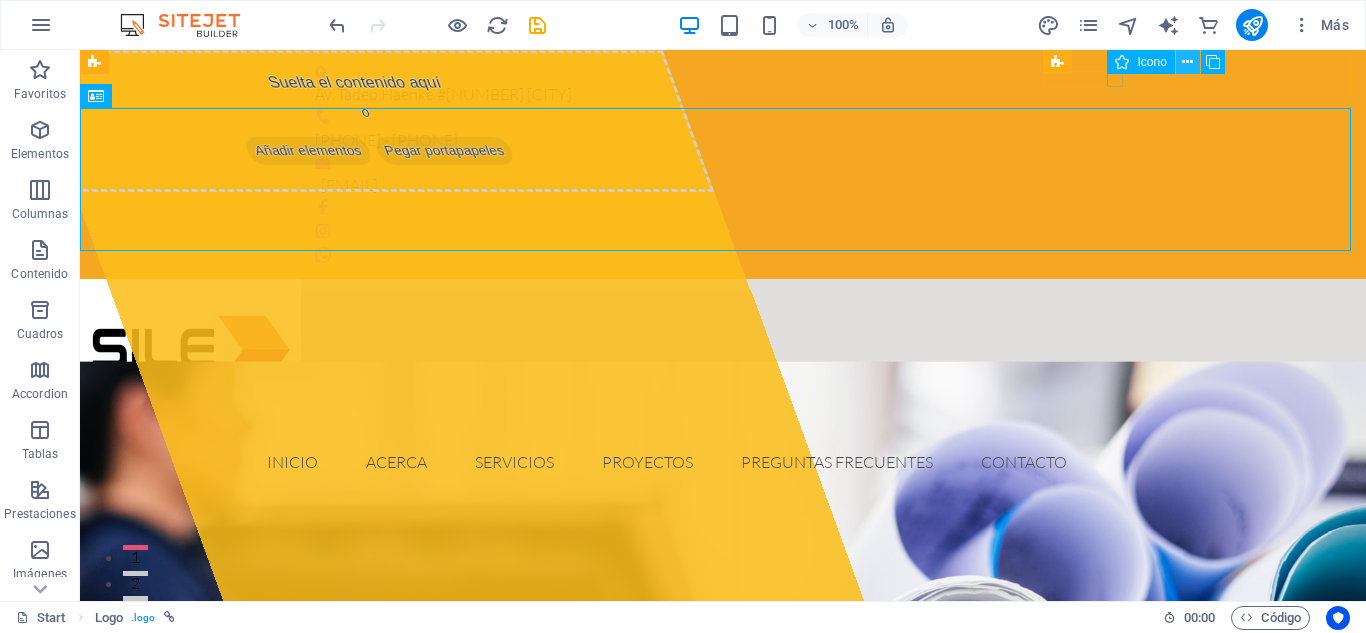 click at bounding box center (1187, 62) 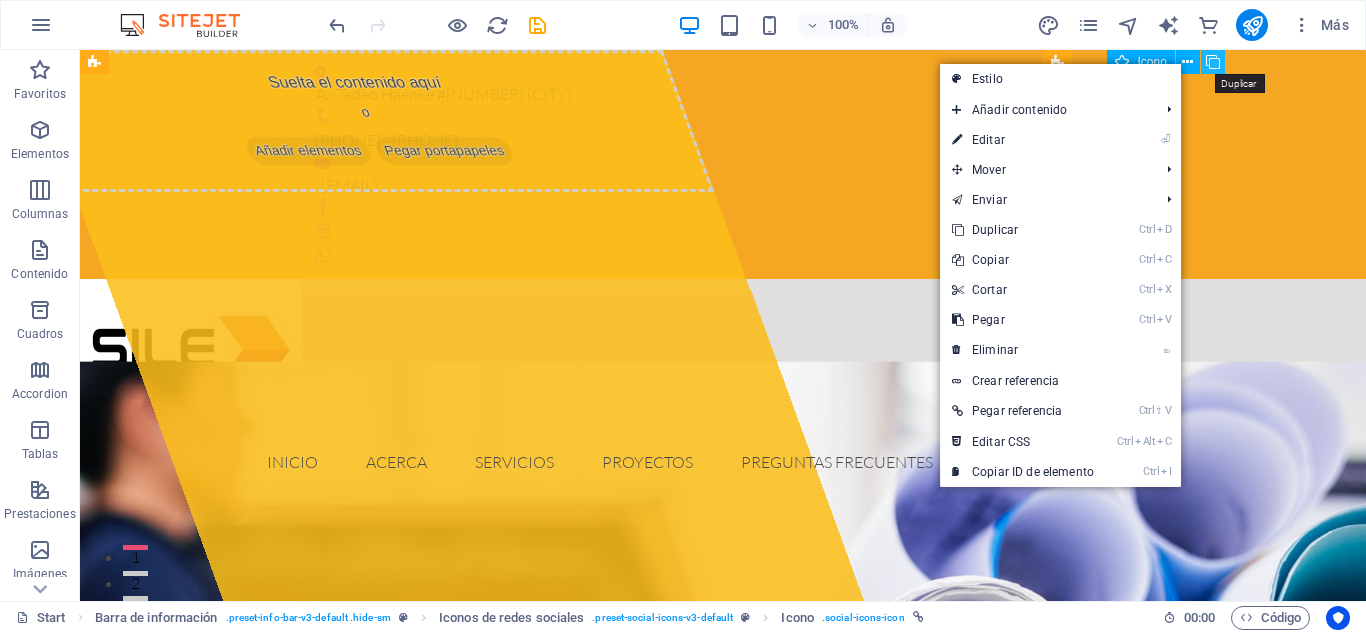 click at bounding box center (1213, 62) 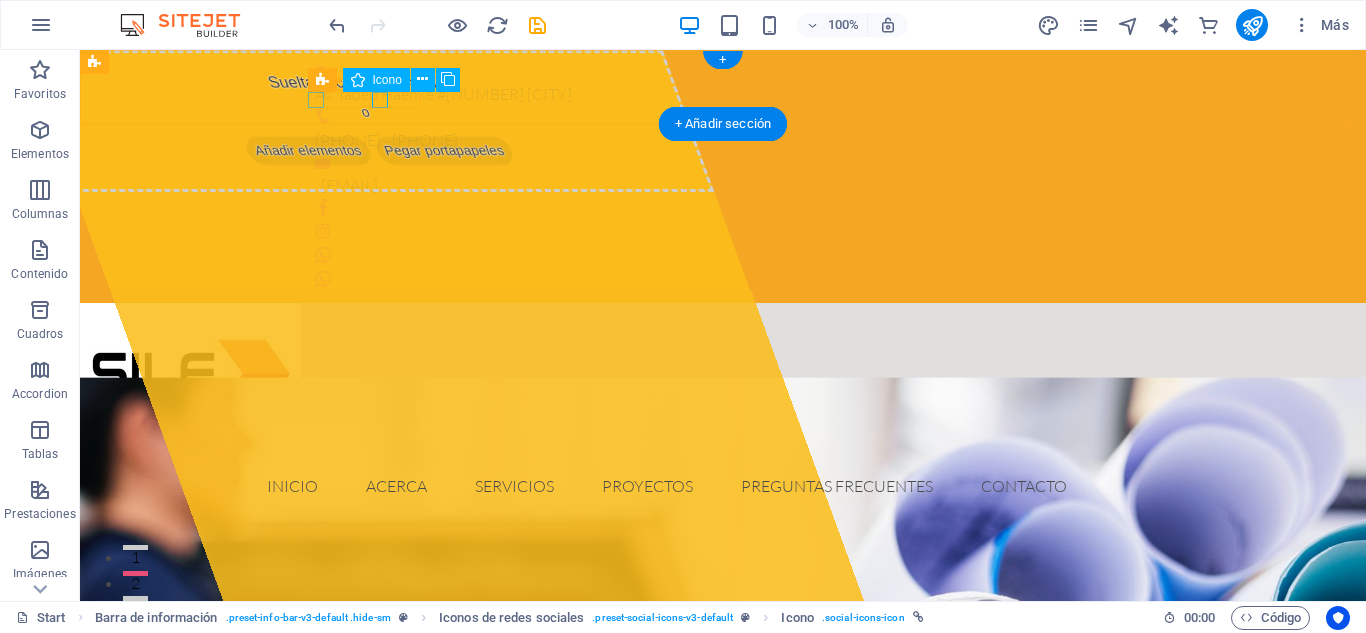click at bounding box center (723, 207) 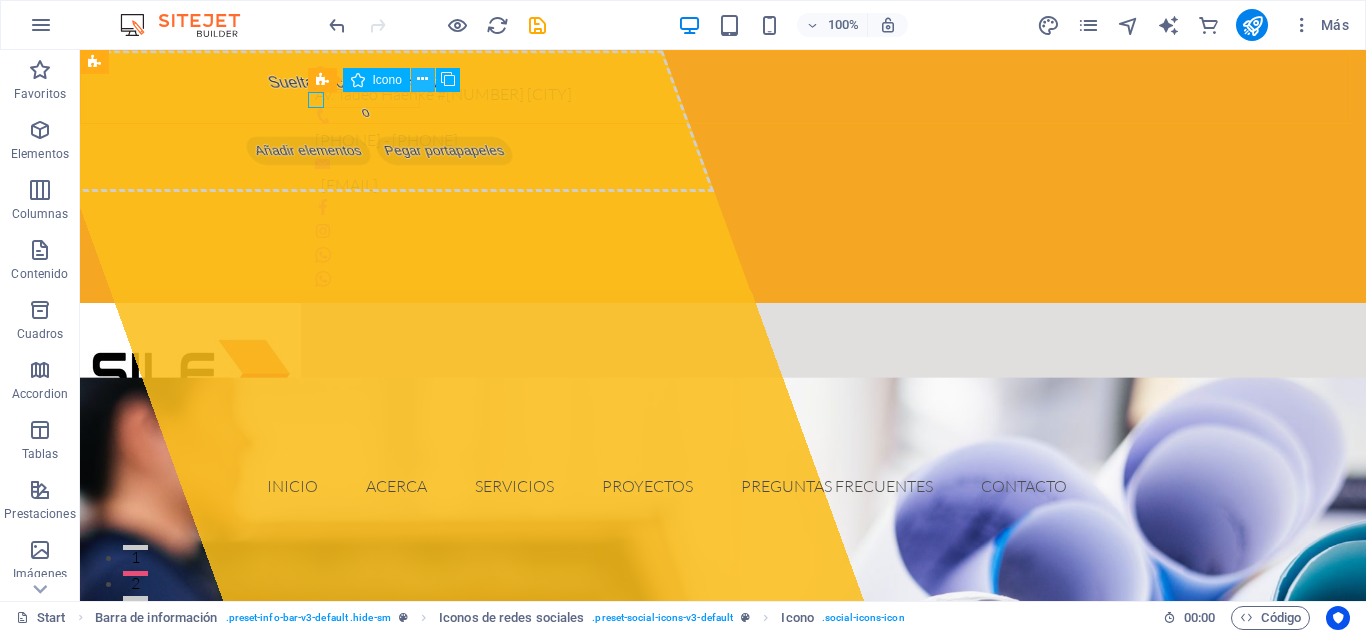 click at bounding box center [422, 79] 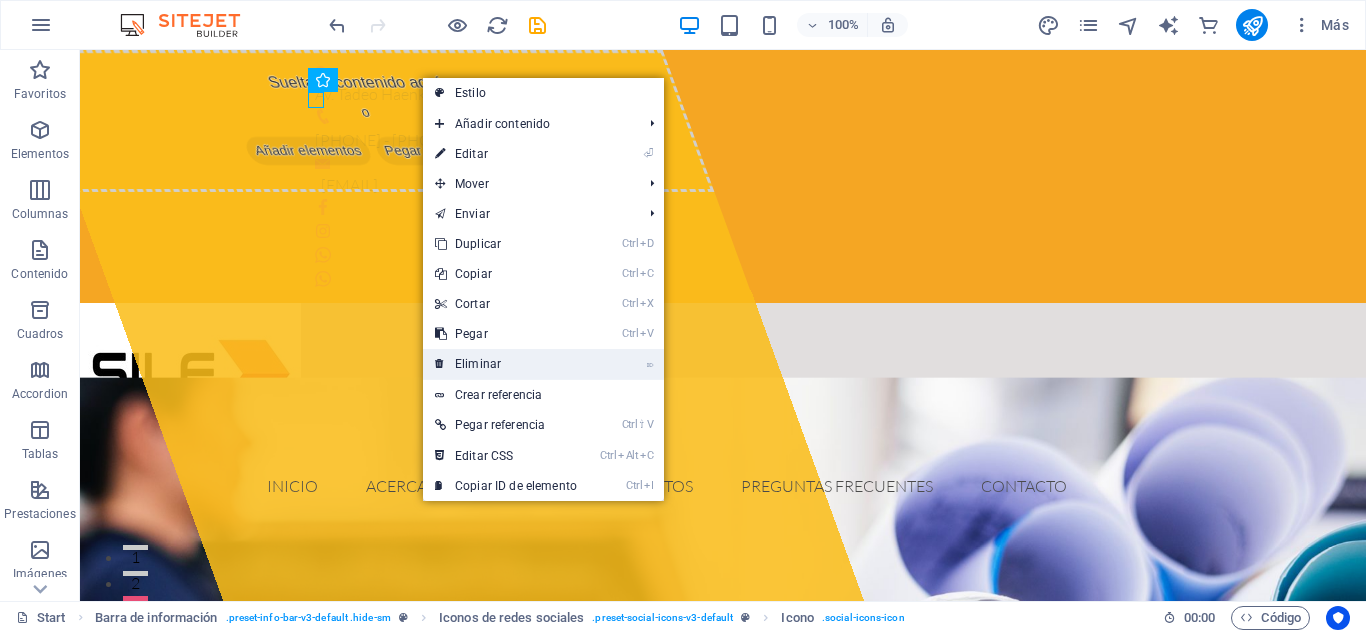 click on "⌦  Eliminar" at bounding box center [506, 364] 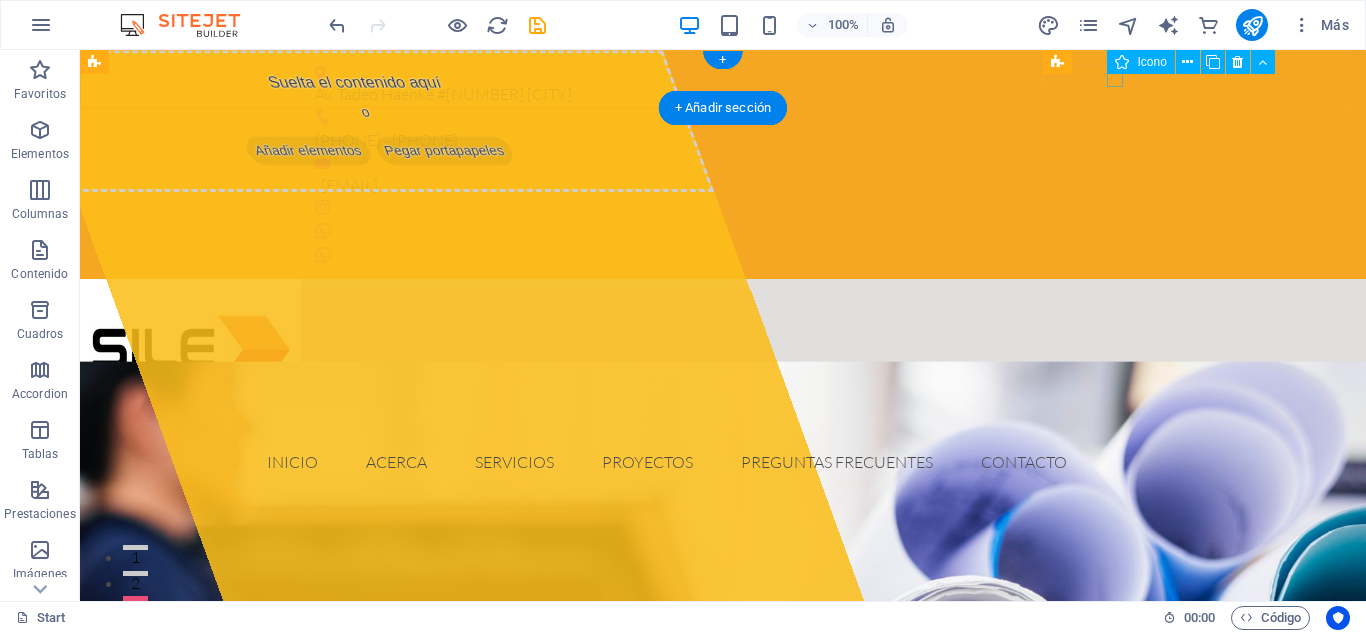 click at bounding box center (723, 255) 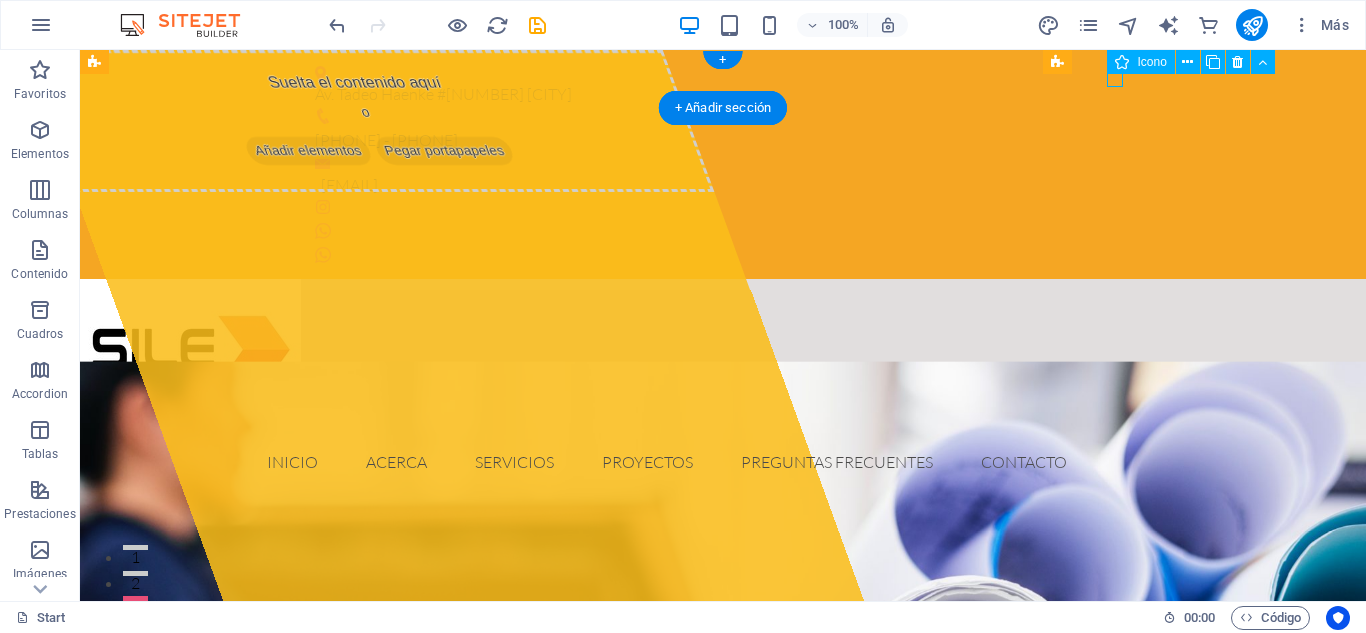 click at bounding box center [723, 255] 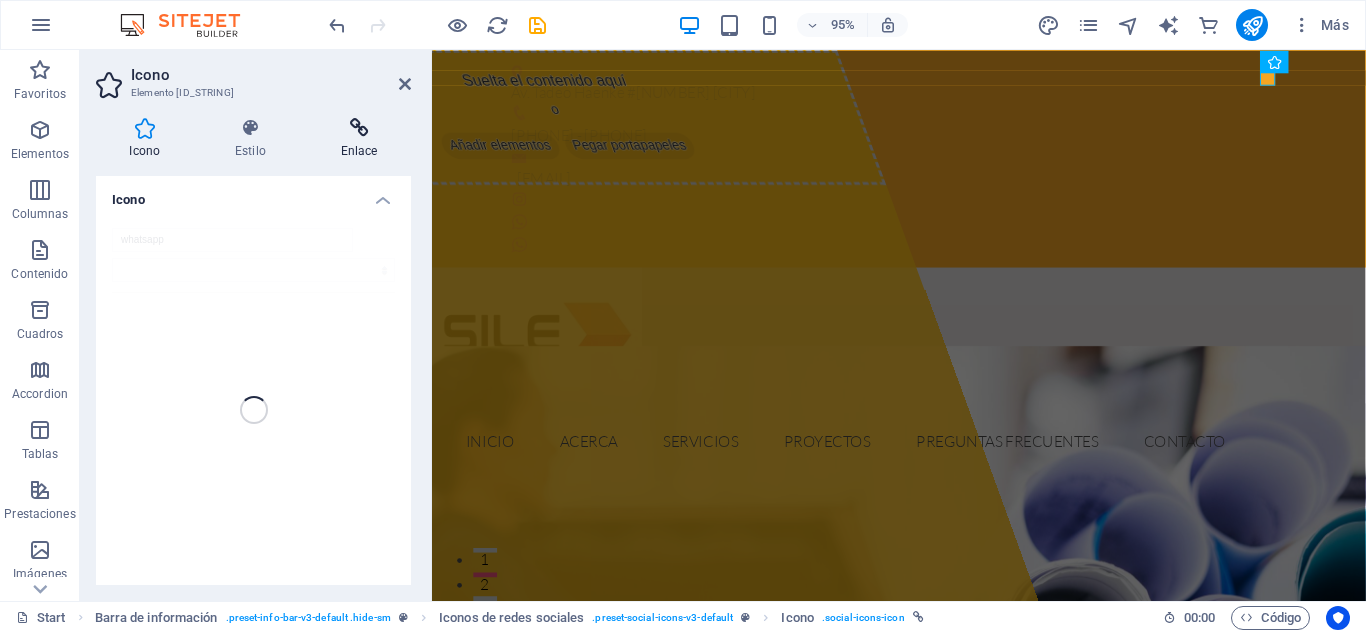 click on "Enlace" at bounding box center (359, 139) 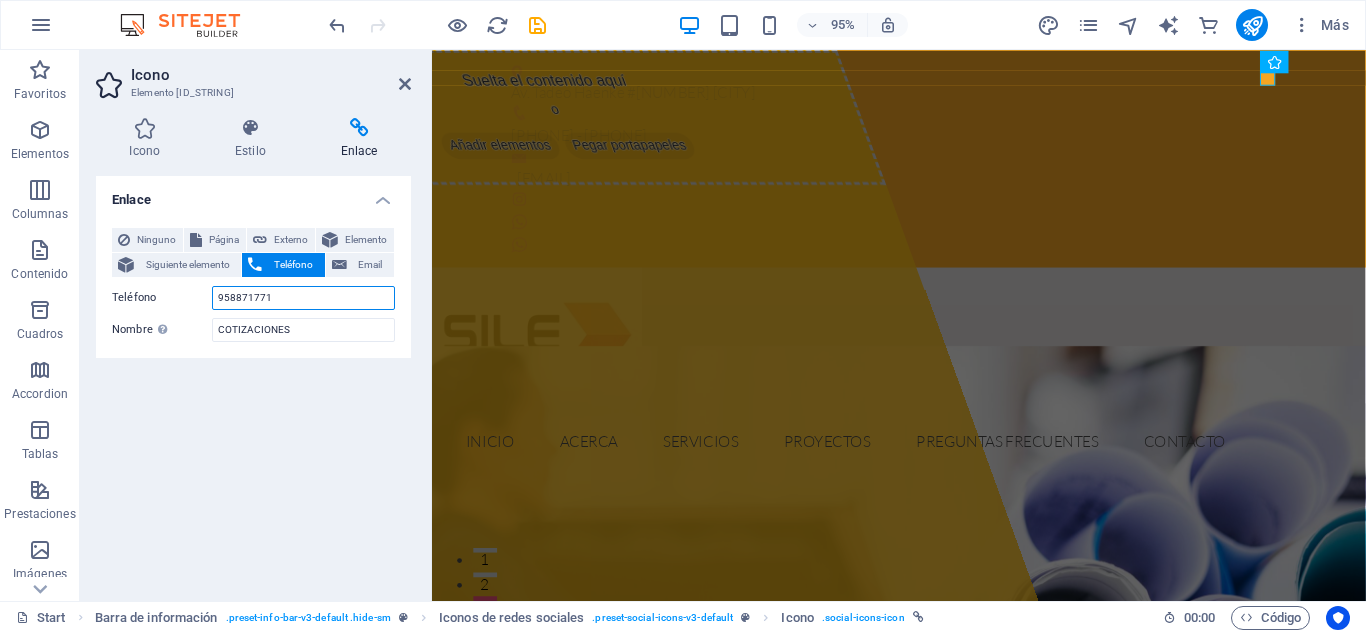 click on "958871771" at bounding box center (303, 298) 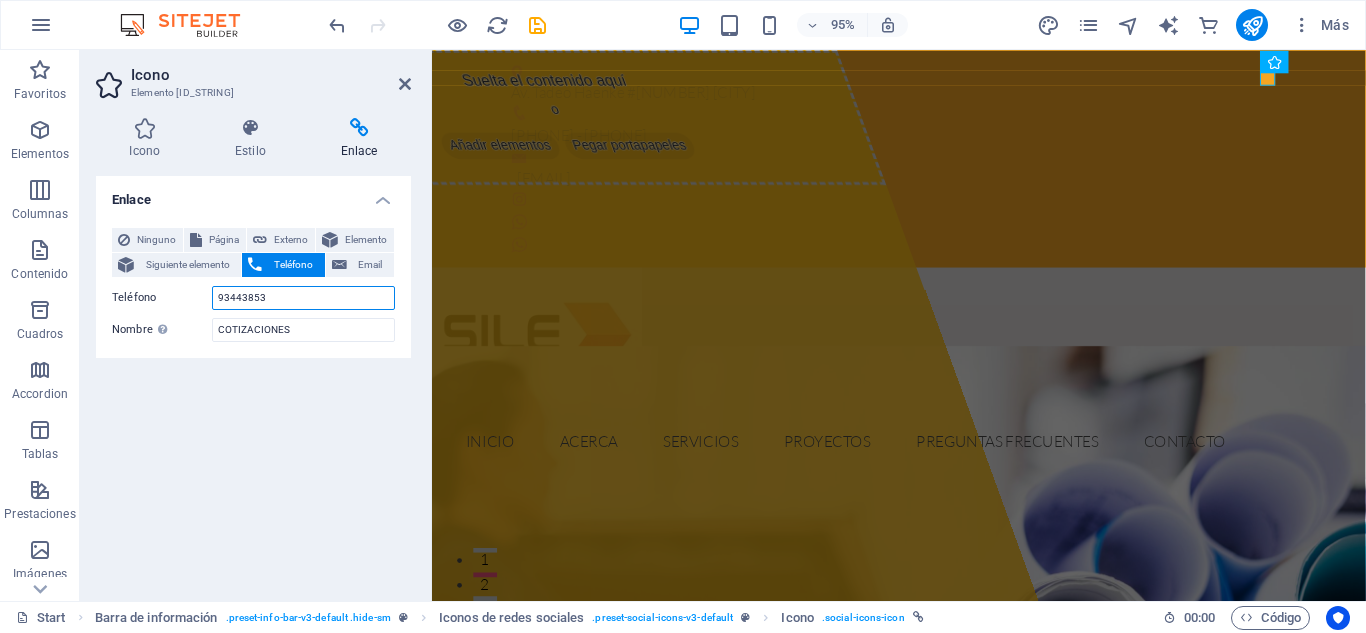 type on "[NUMBER]" 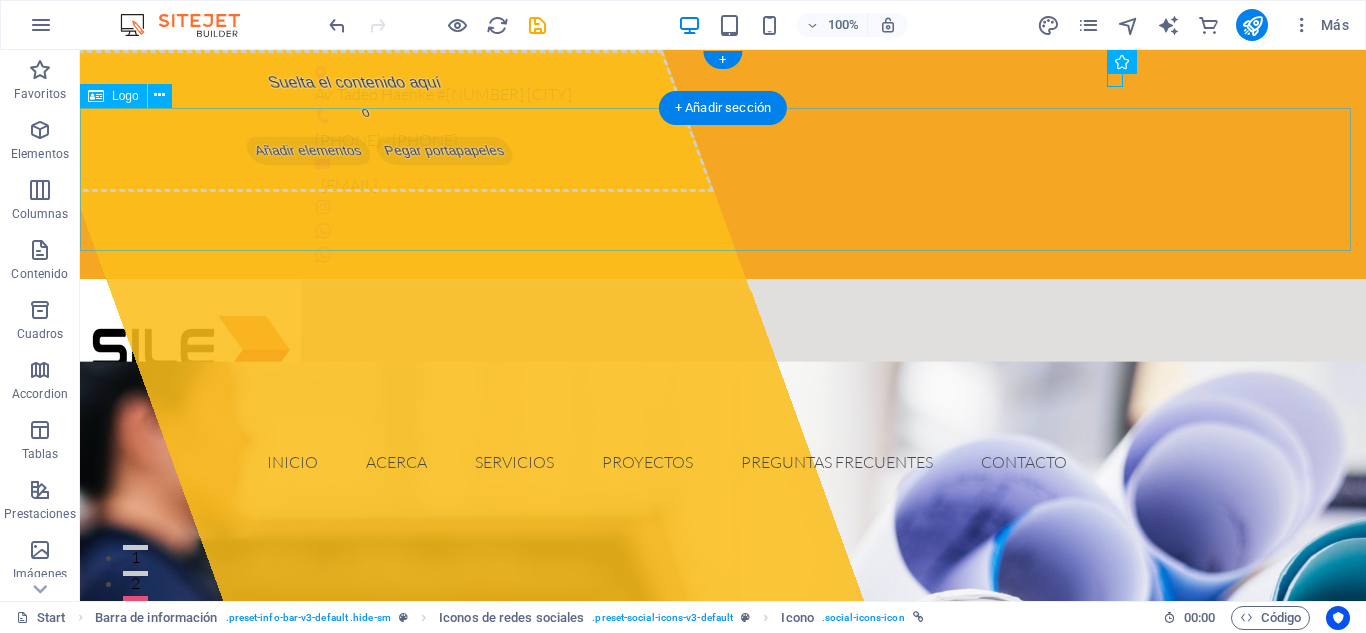 click at bounding box center (723, 350) 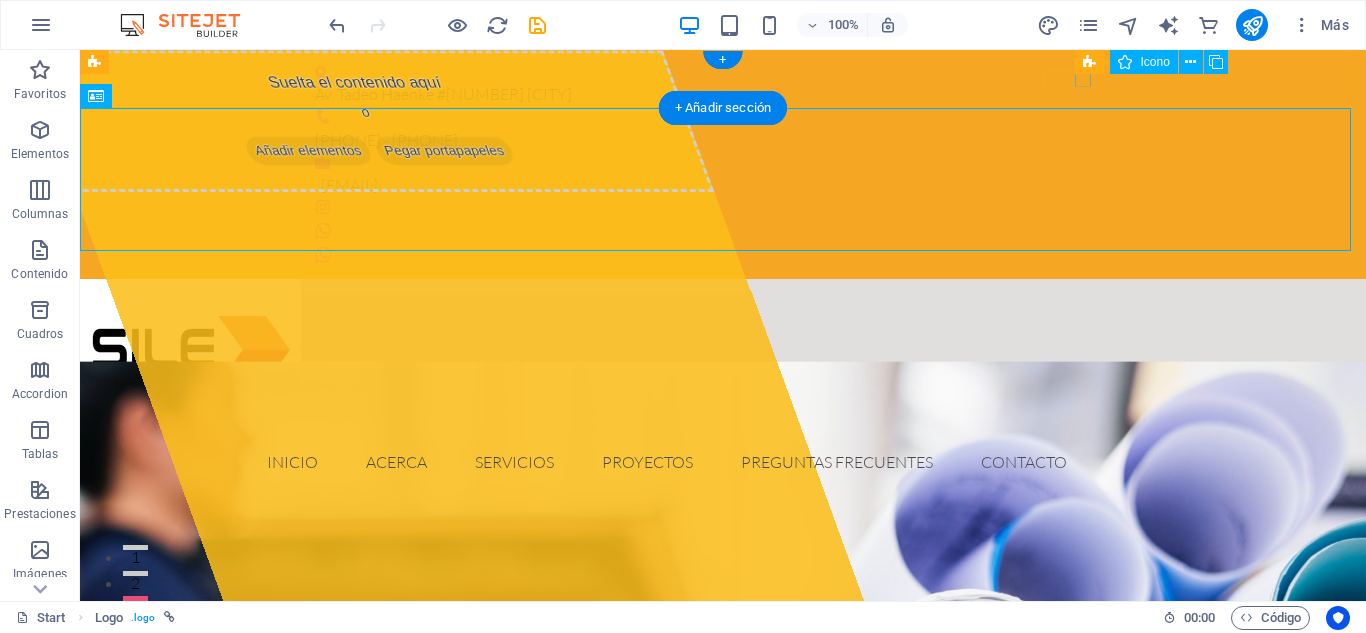 click at bounding box center (723, 231) 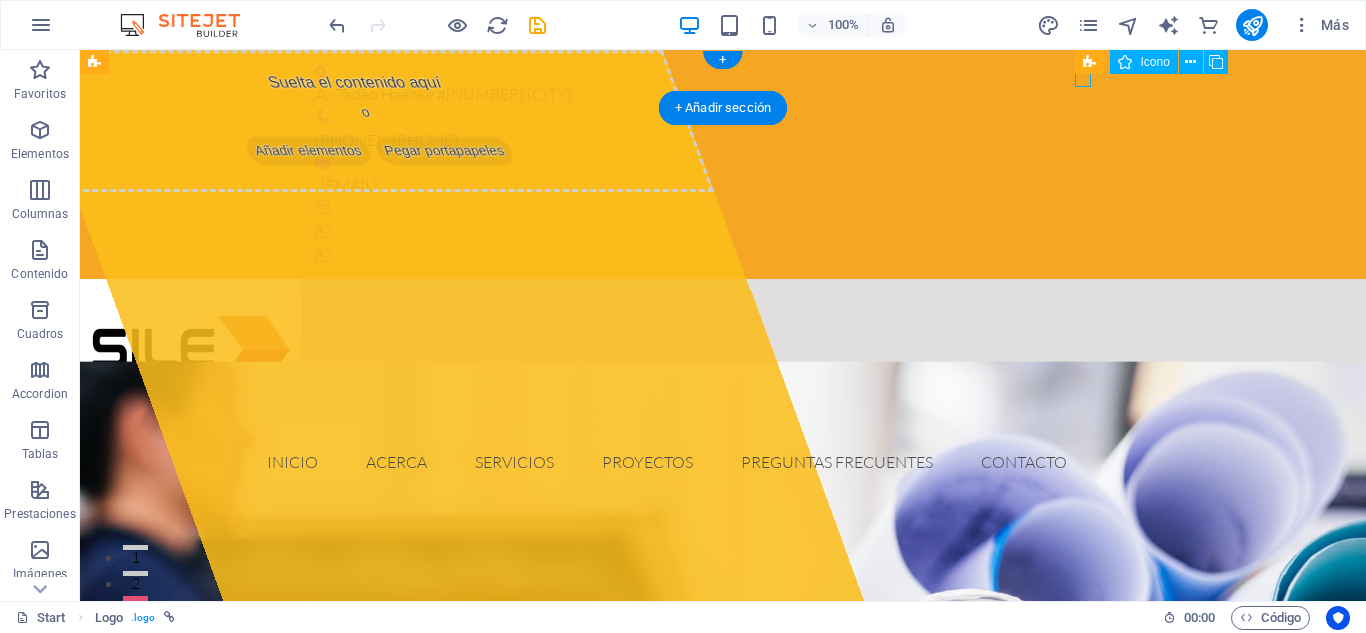 click at bounding box center (723, 231) 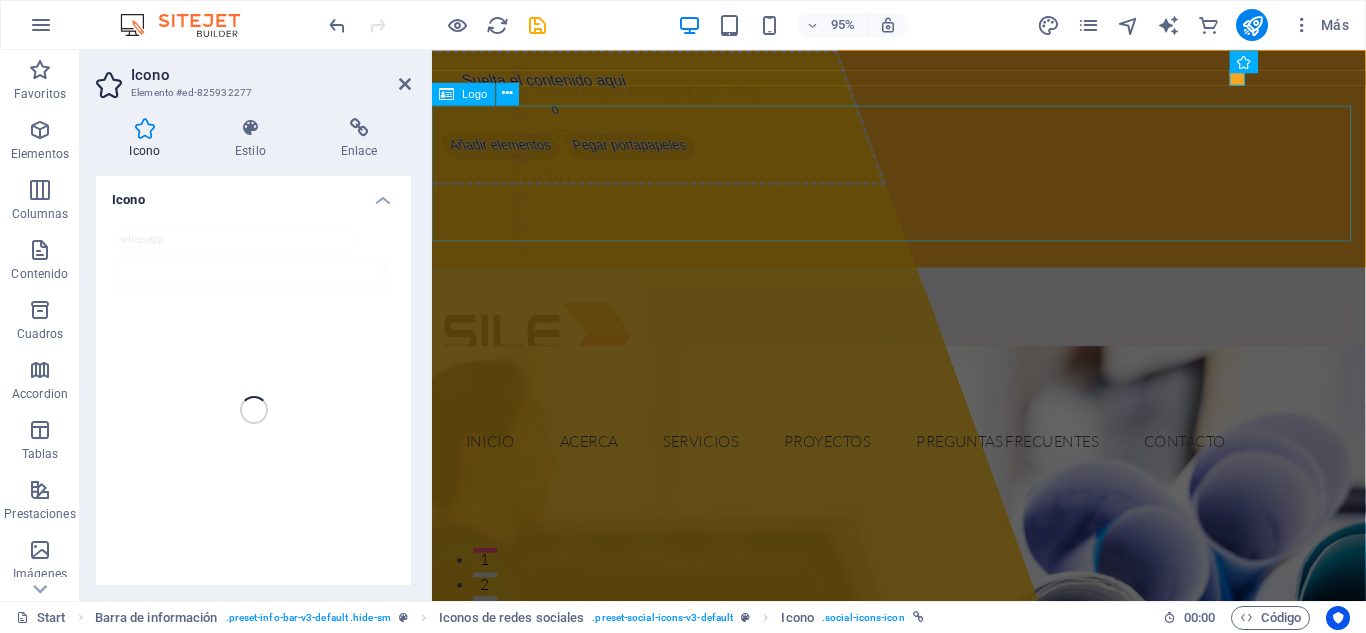 click at bounding box center [923, 350] 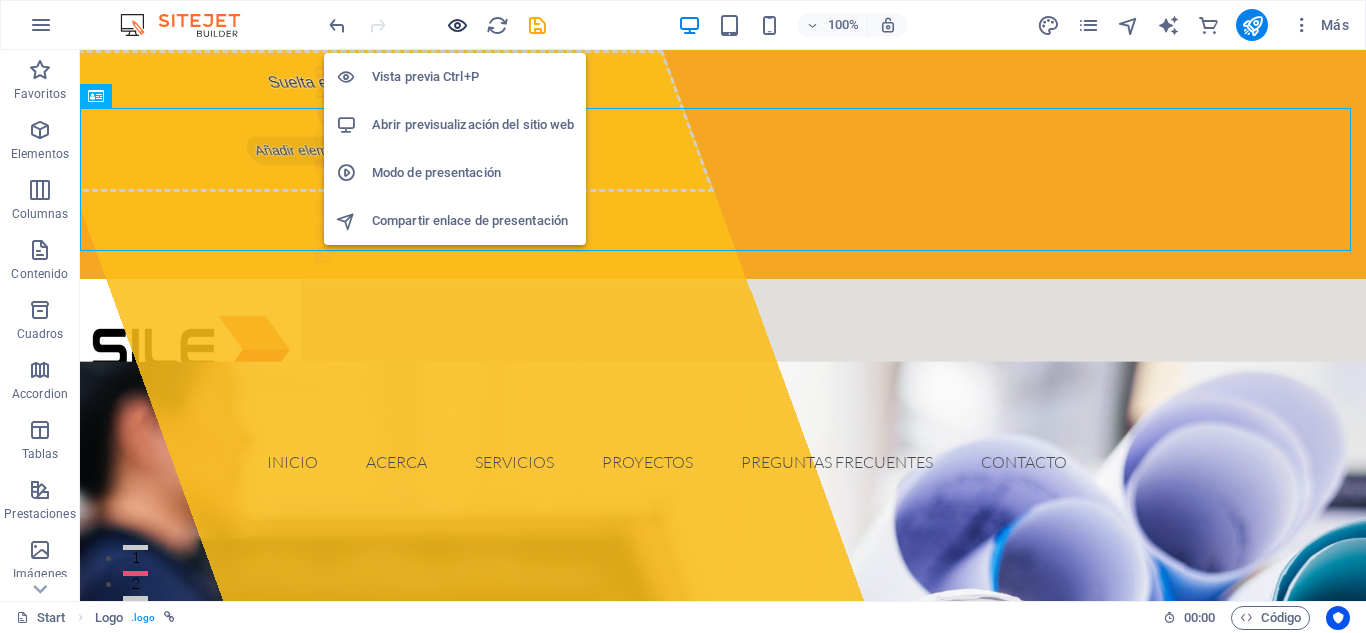 click at bounding box center (457, 25) 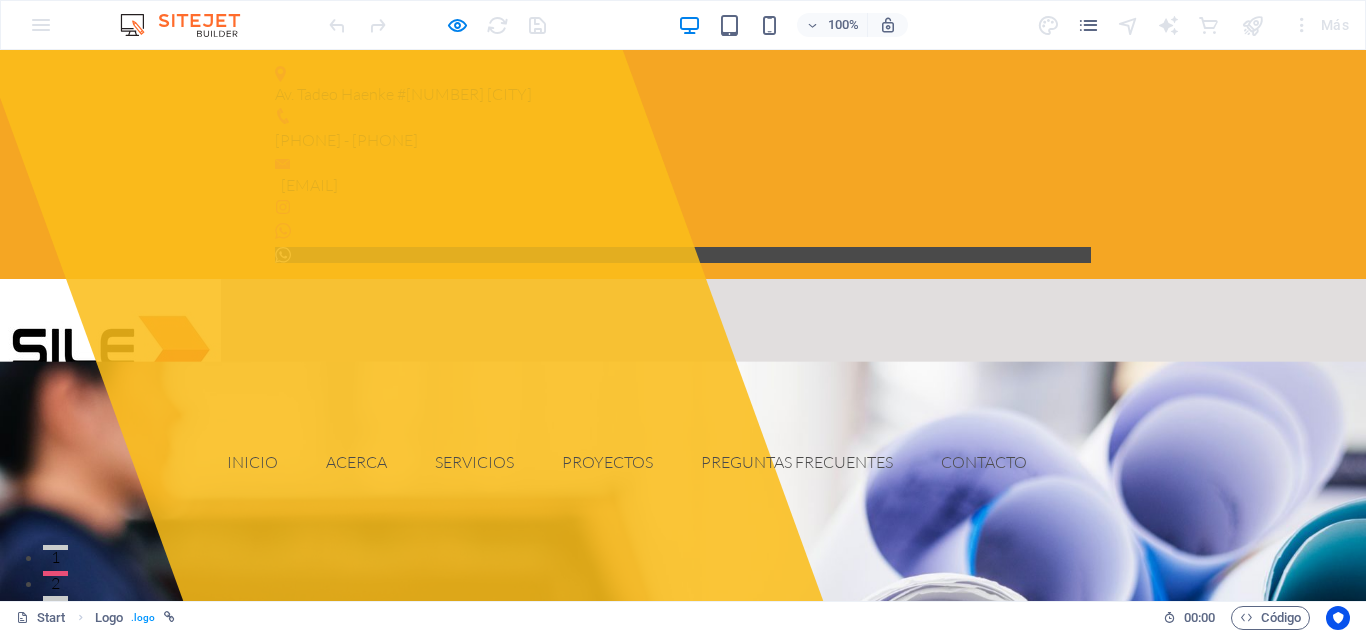 click 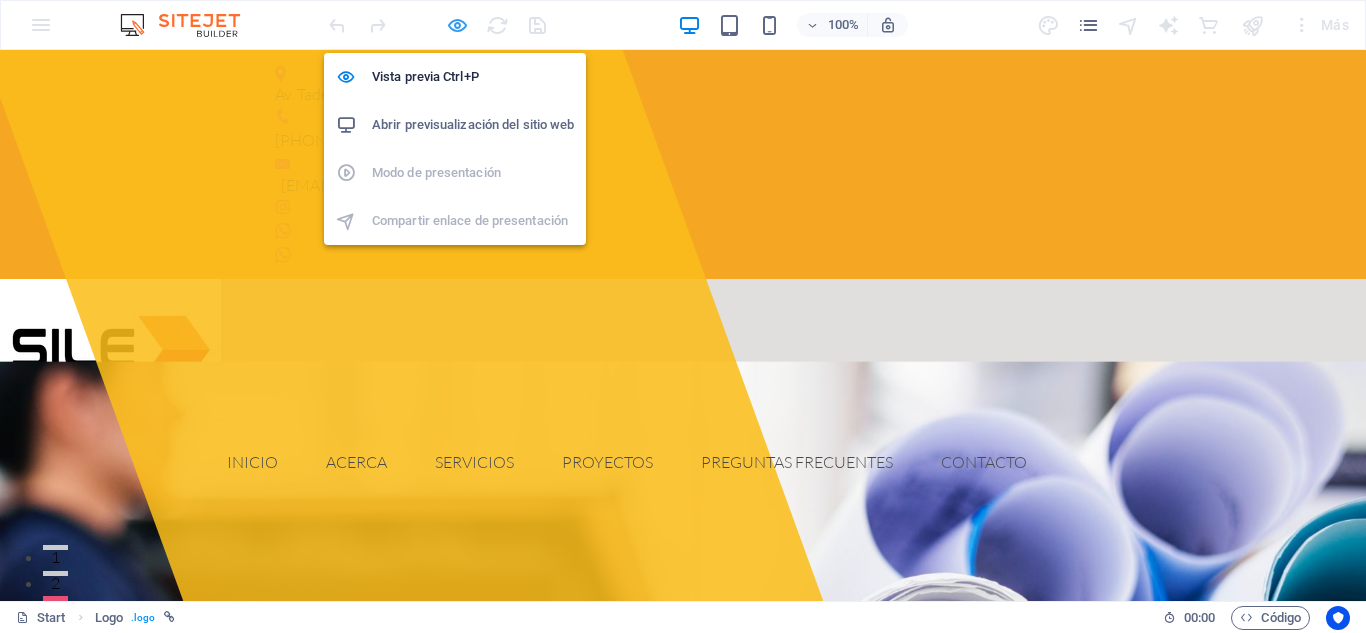 click at bounding box center (457, 25) 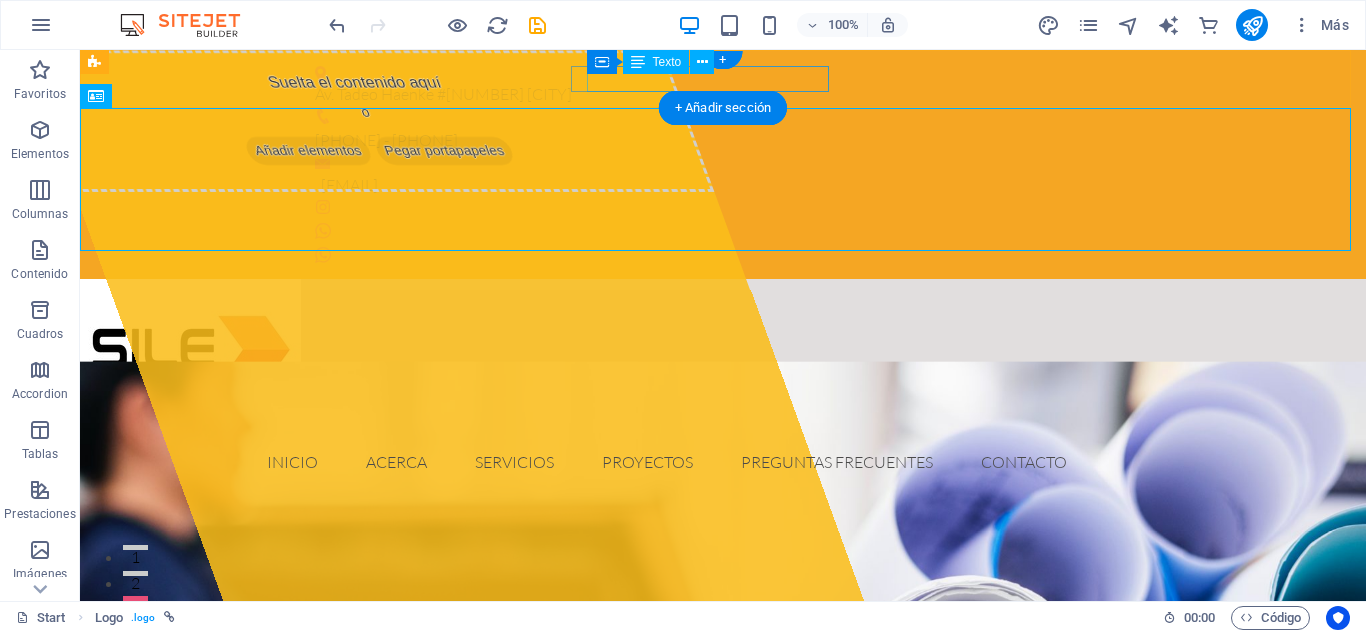 click on "[PHONE] - [PHONE]" at bounding box center [715, 141] 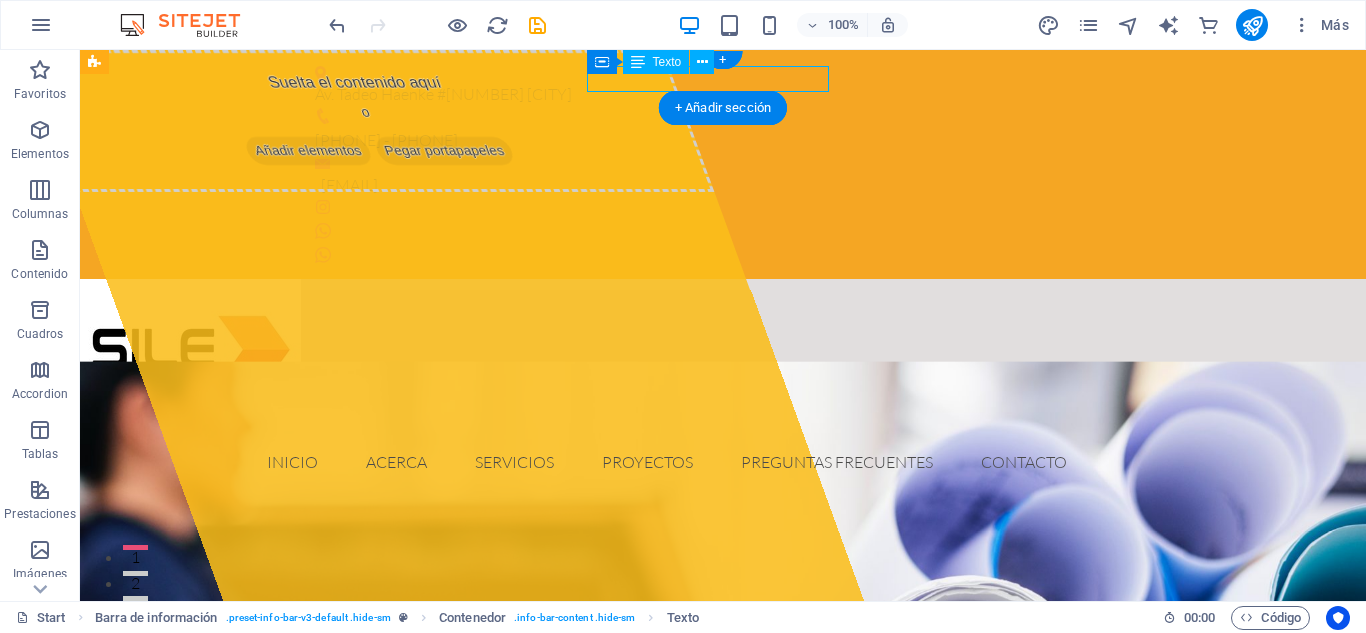 click on "[PHONE] - [PHONE]" at bounding box center [715, 141] 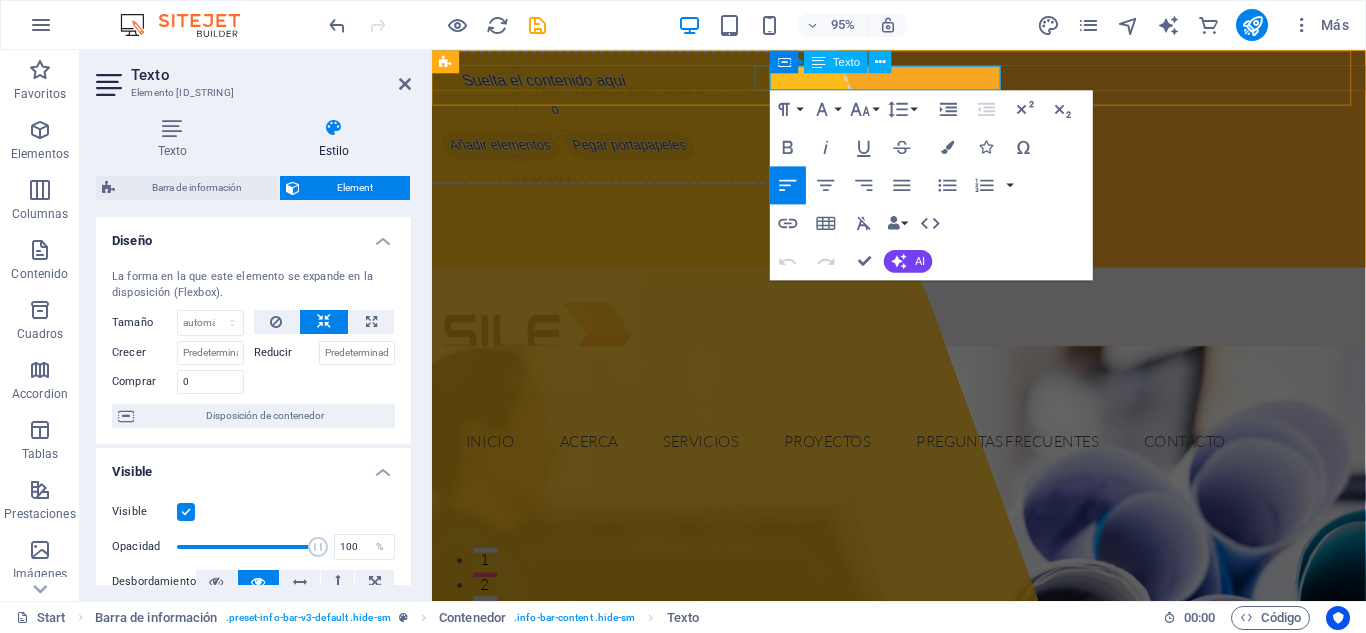 click on "[PHONE] - [PHONE]" at bounding box center (587, 140) 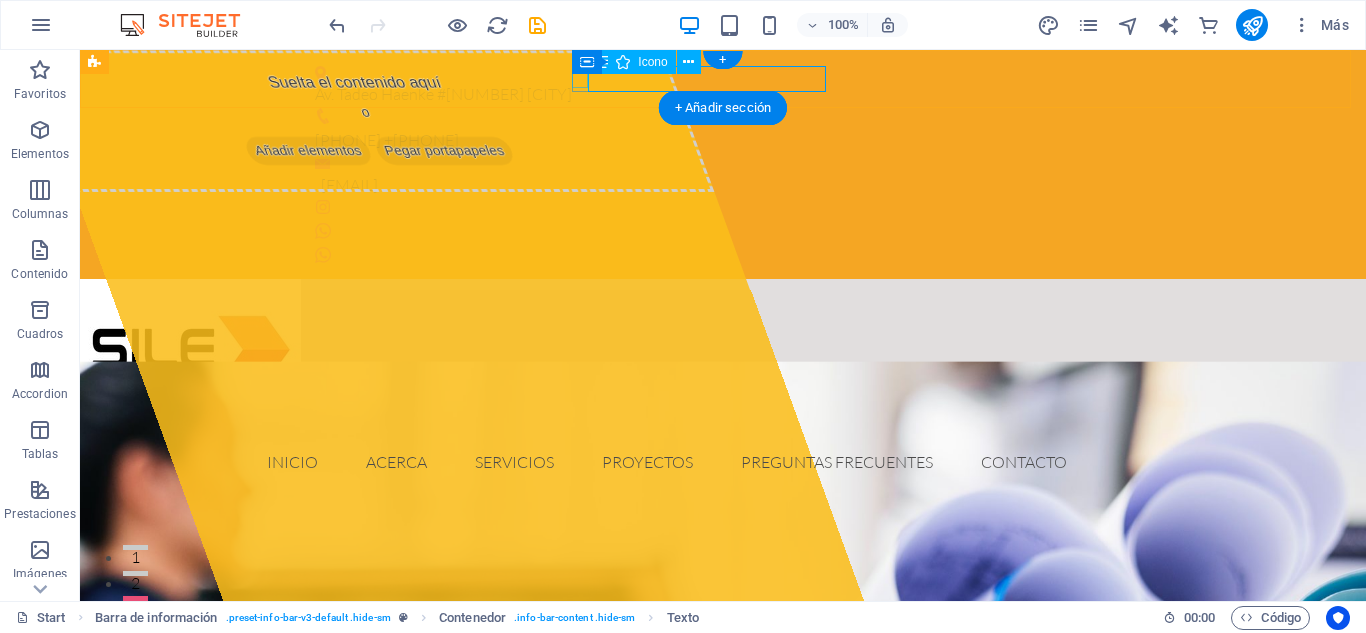 click at bounding box center (715, 118) 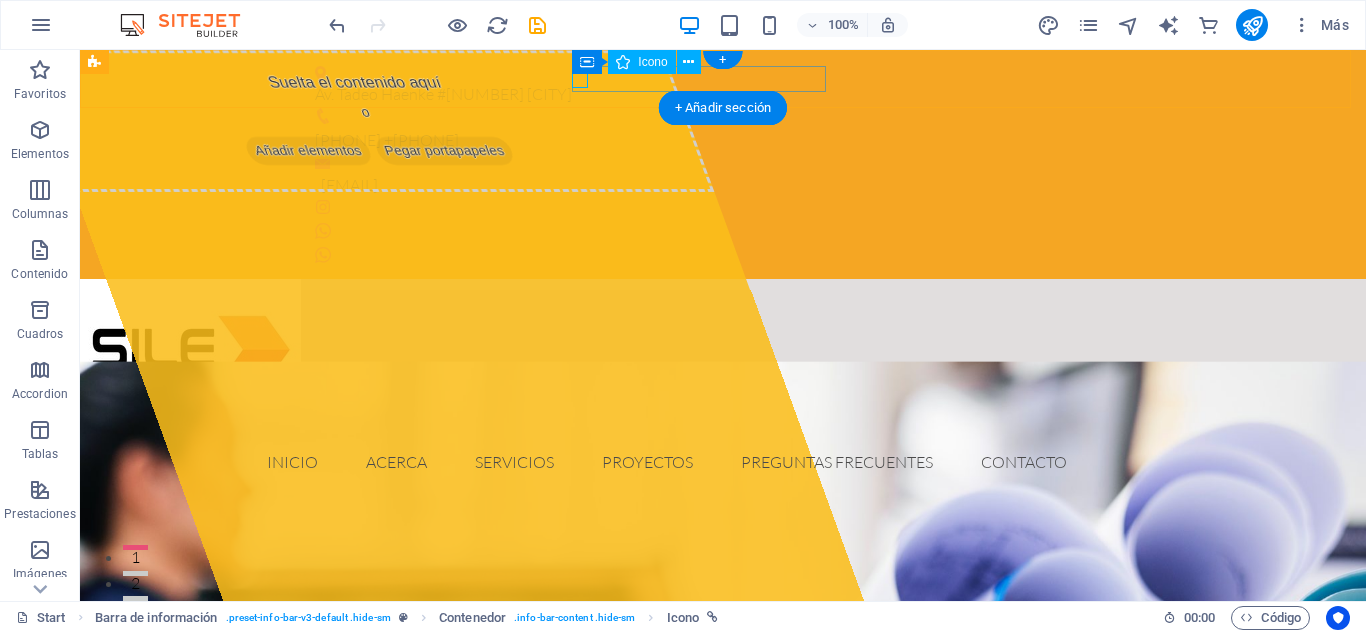 click at bounding box center (715, 118) 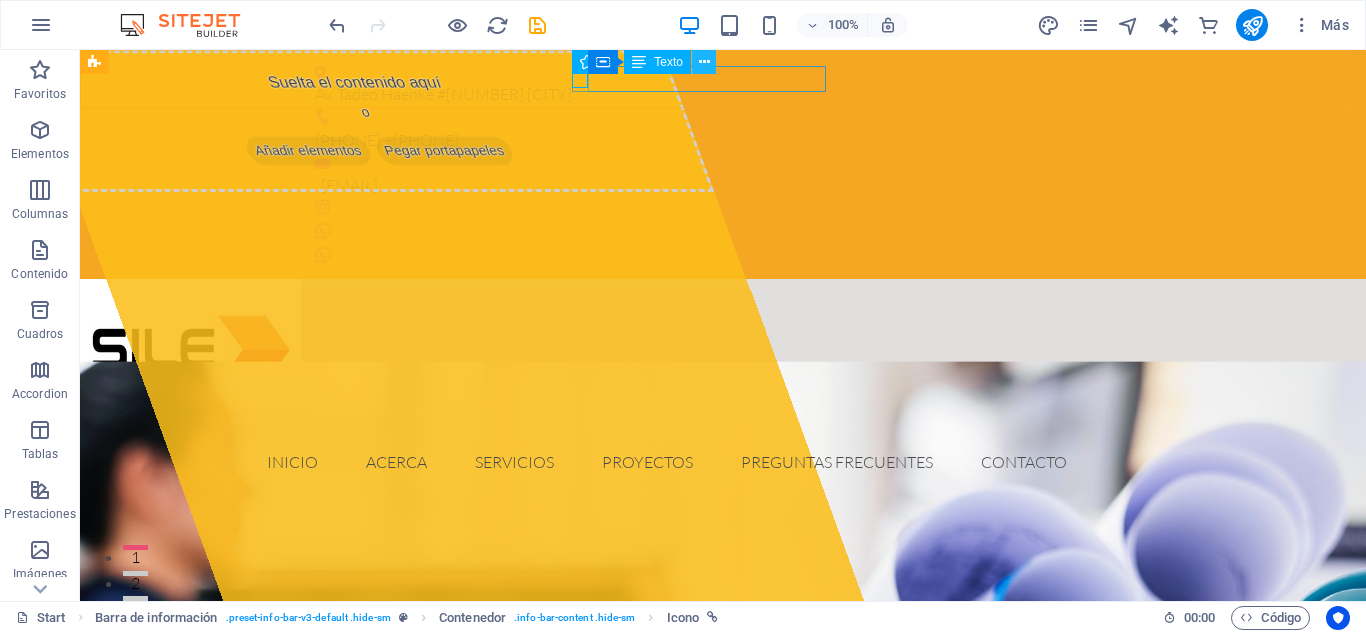 click at bounding box center [704, 62] 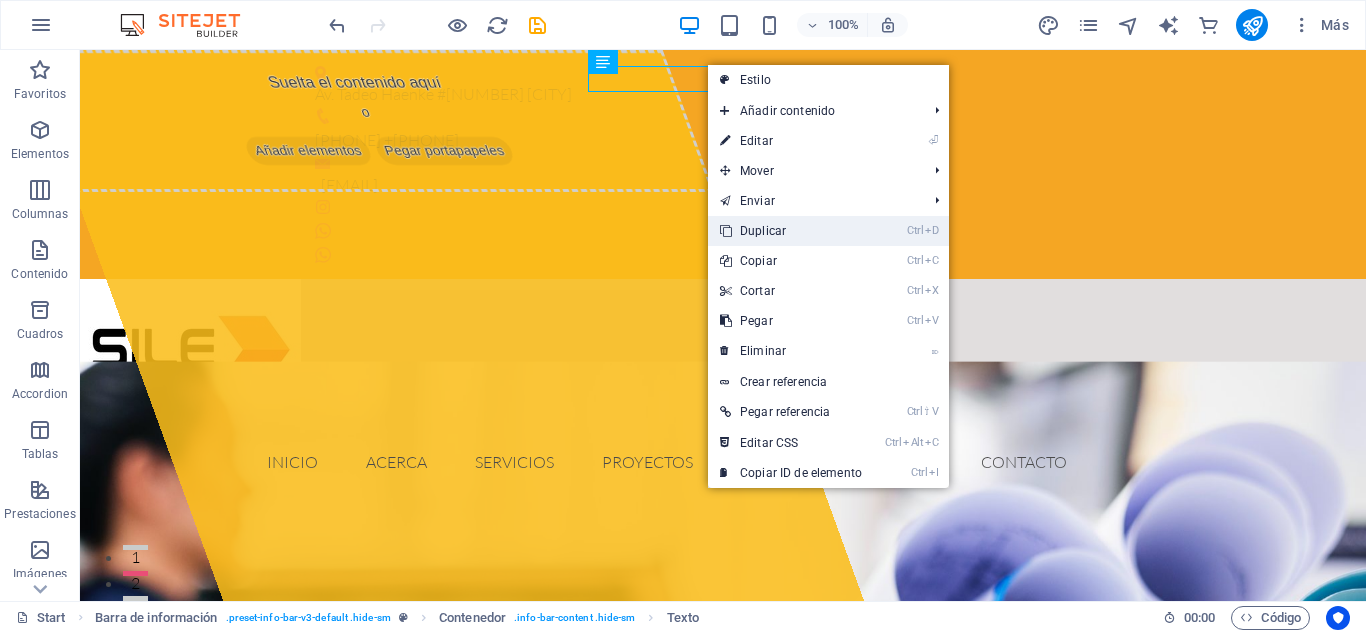 click on "Ctrl D  Duplicar" at bounding box center (791, 231) 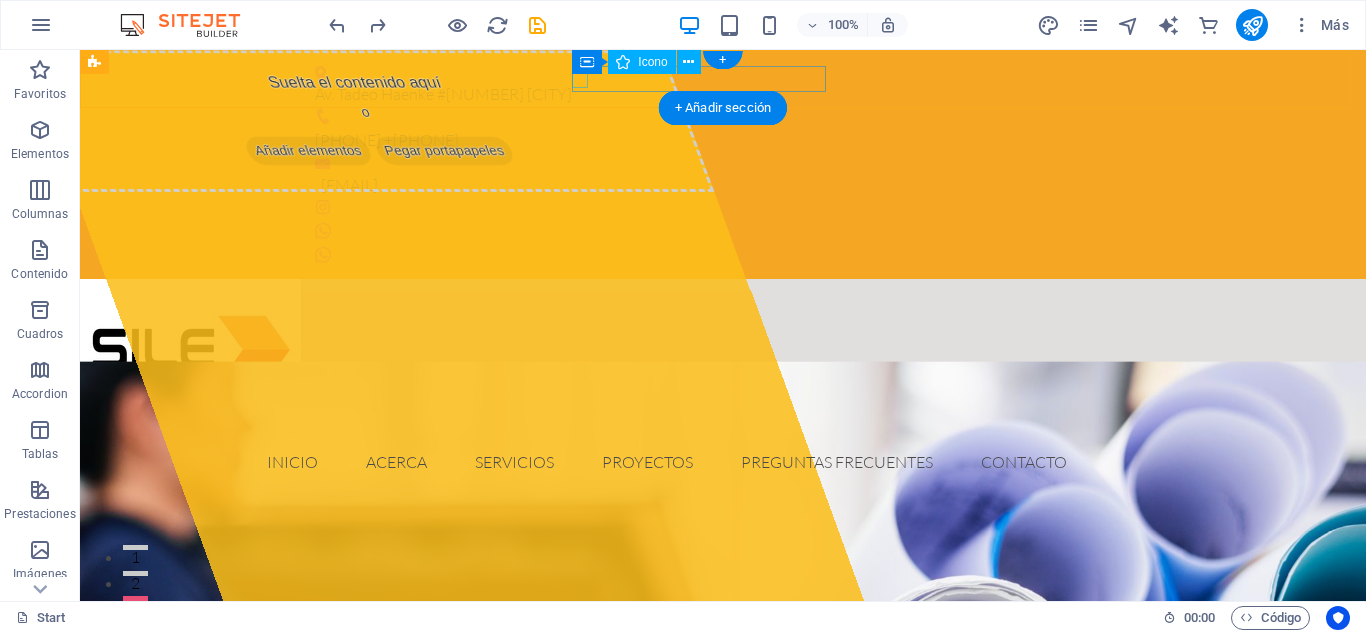 click at bounding box center [715, 118] 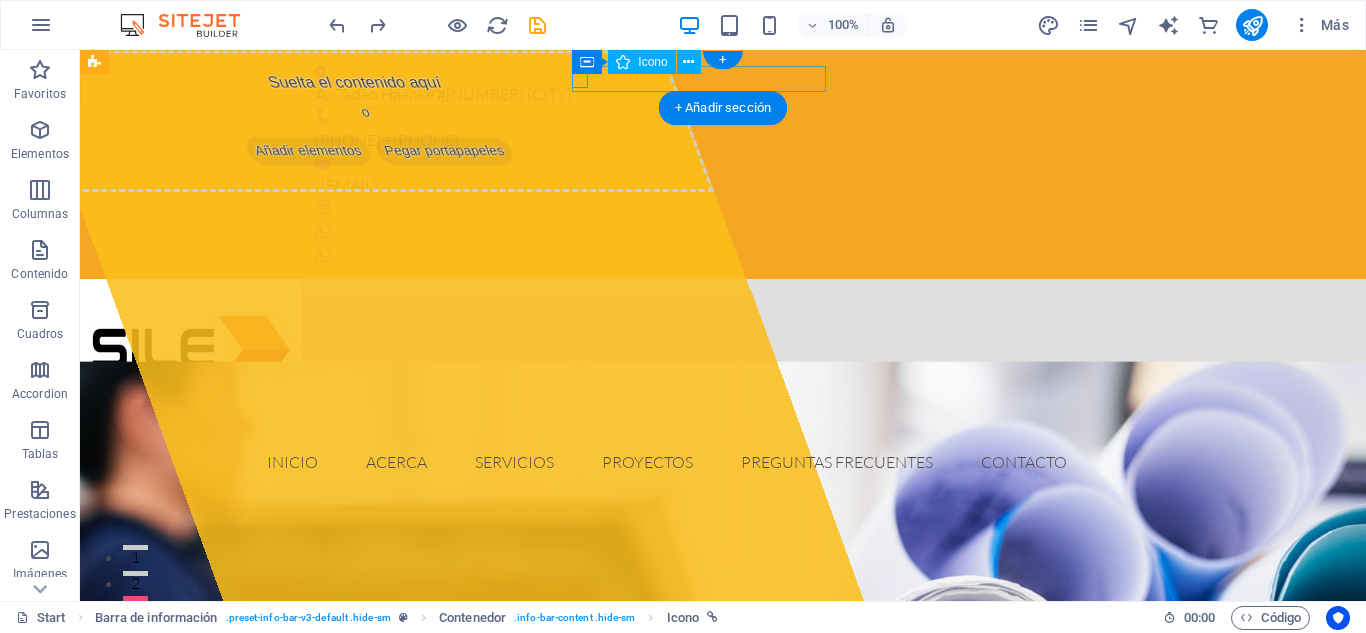 click at bounding box center (715, 118) 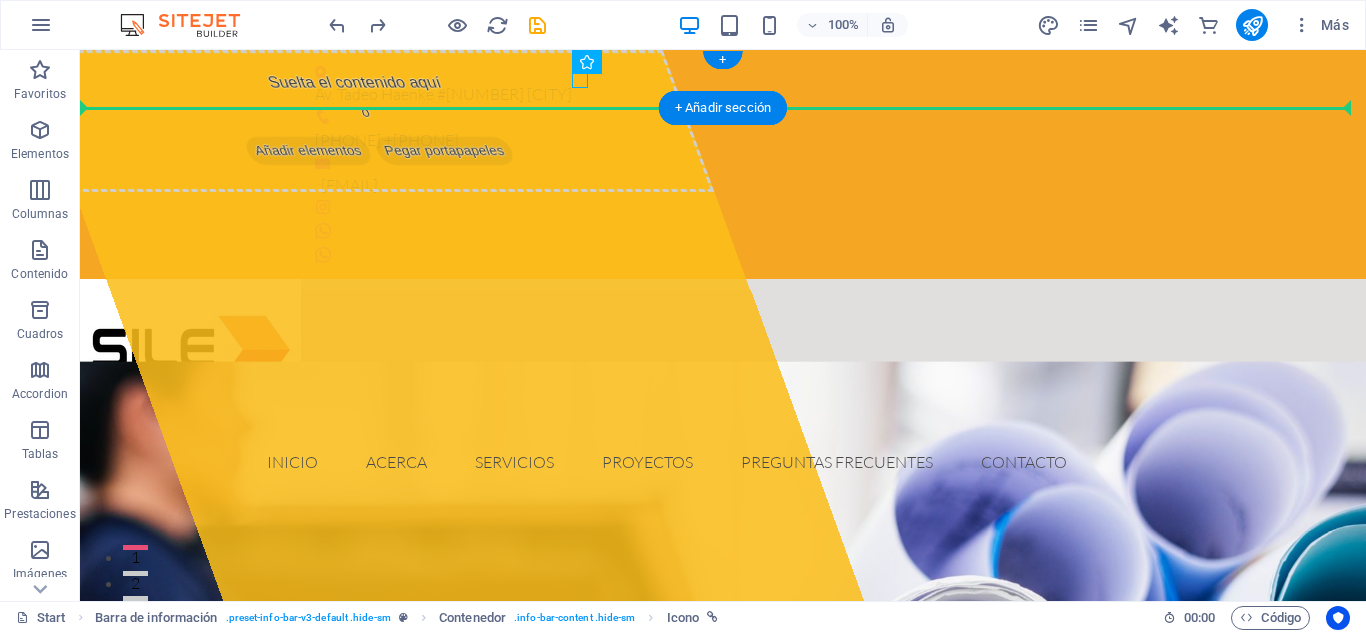 drag, startPoint x: 575, startPoint y: 85, endPoint x: 584, endPoint y: 94, distance: 12.727922 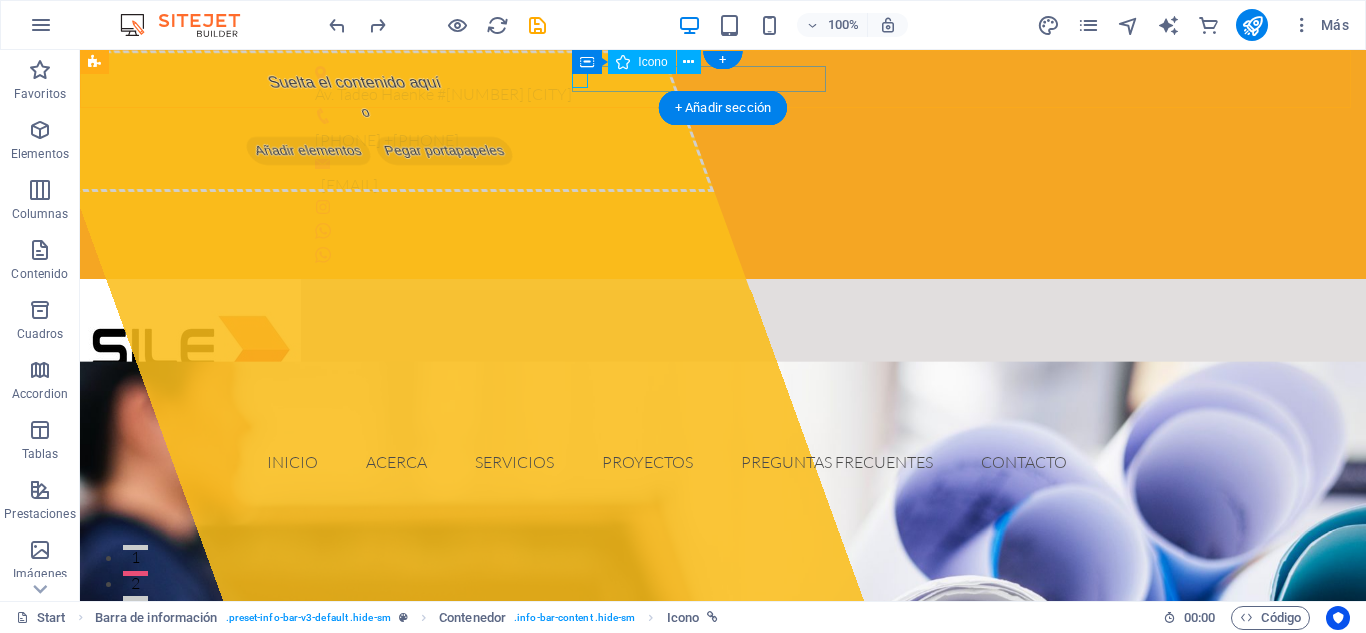 click at bounding box center (715, 118) 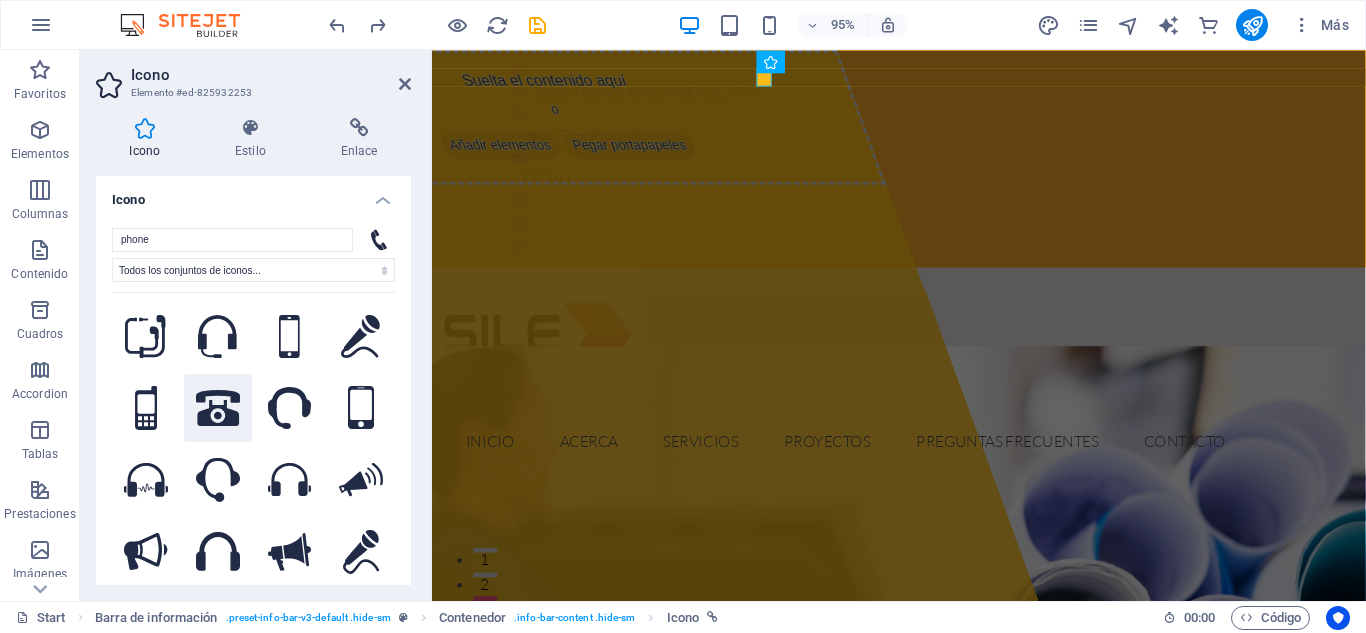 scroll, scrollTop: 164, scrollLeft: 0, axis: vertical 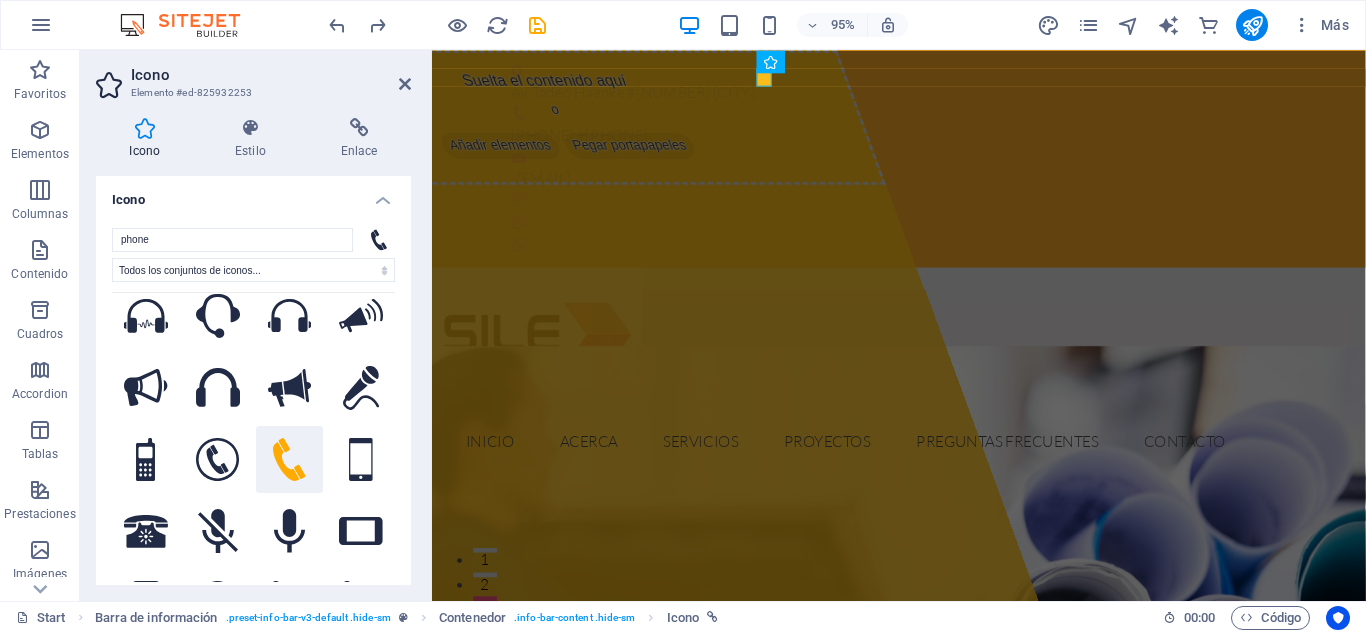 click 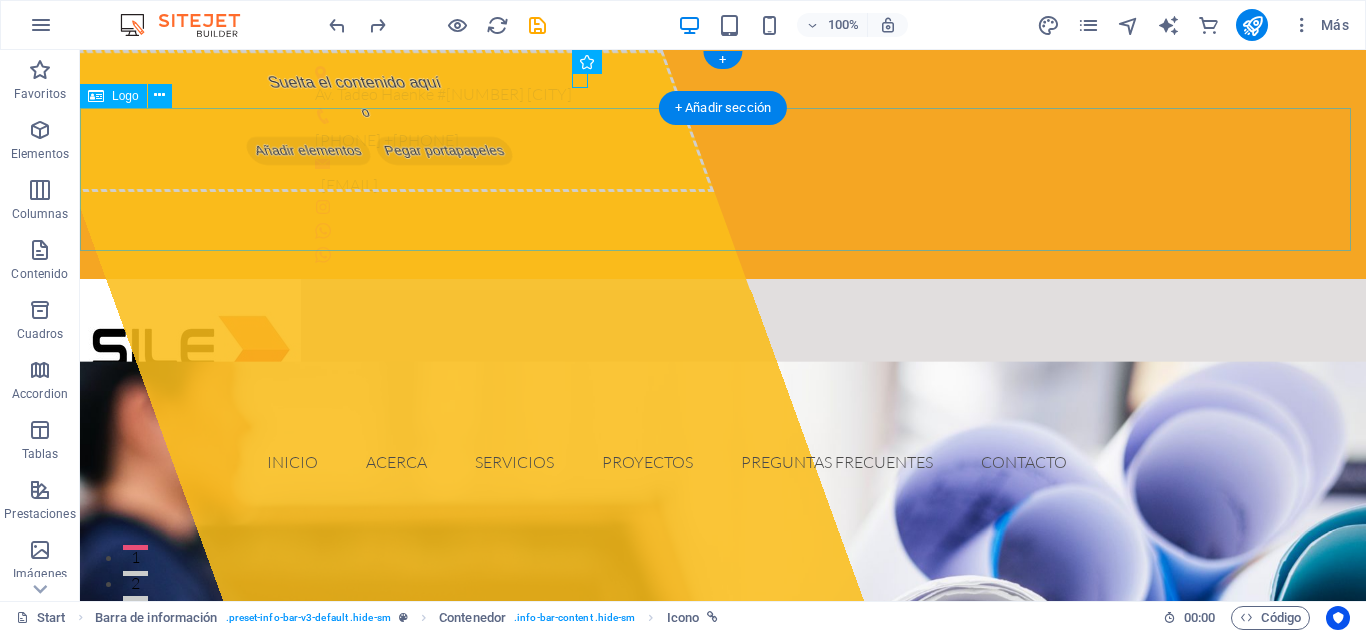 click at bounding box center [723, 350] 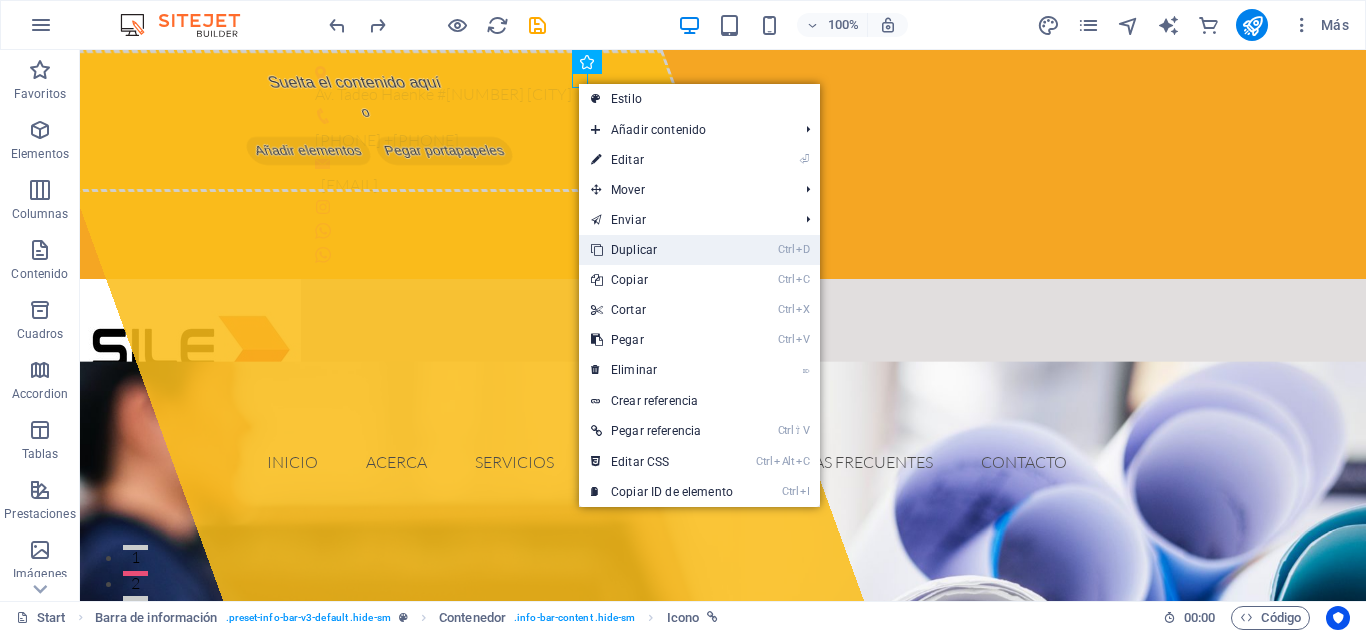click on "Ctrl D  Duplicar" at bounding box center [662, 250] 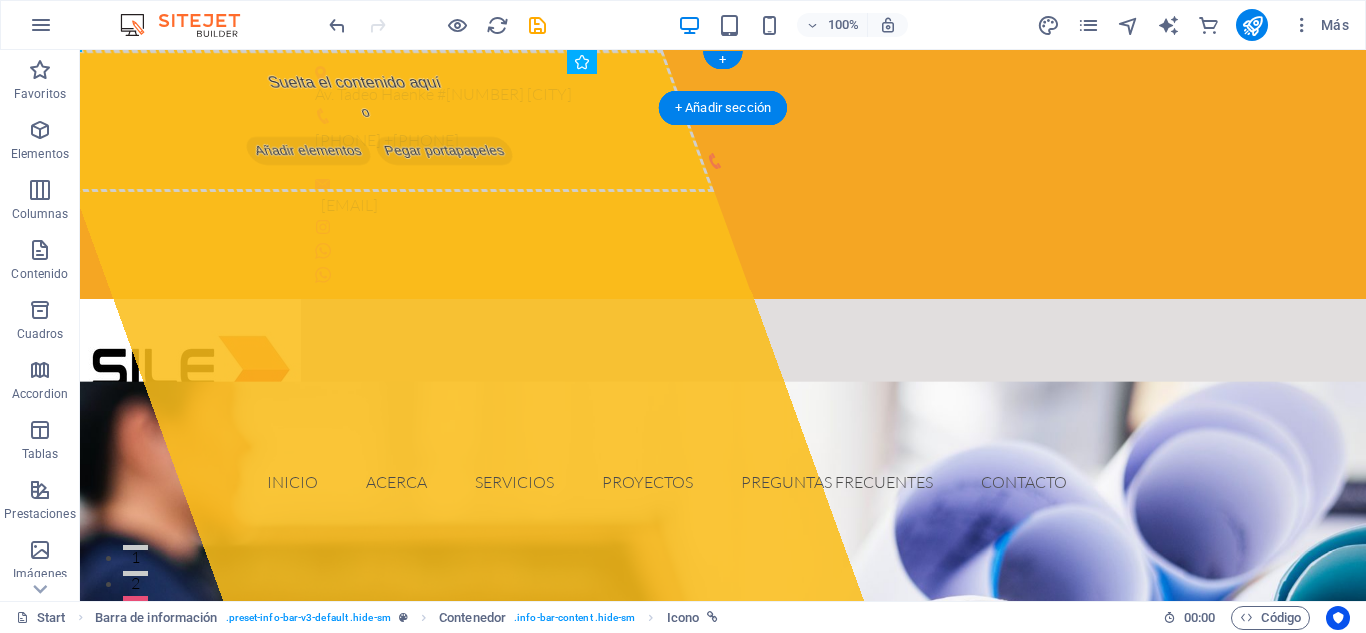 drag, startPoint x: 590, startPoint y: 80, endPoint x: 708, endPoint y: 82, distance: 118.016945 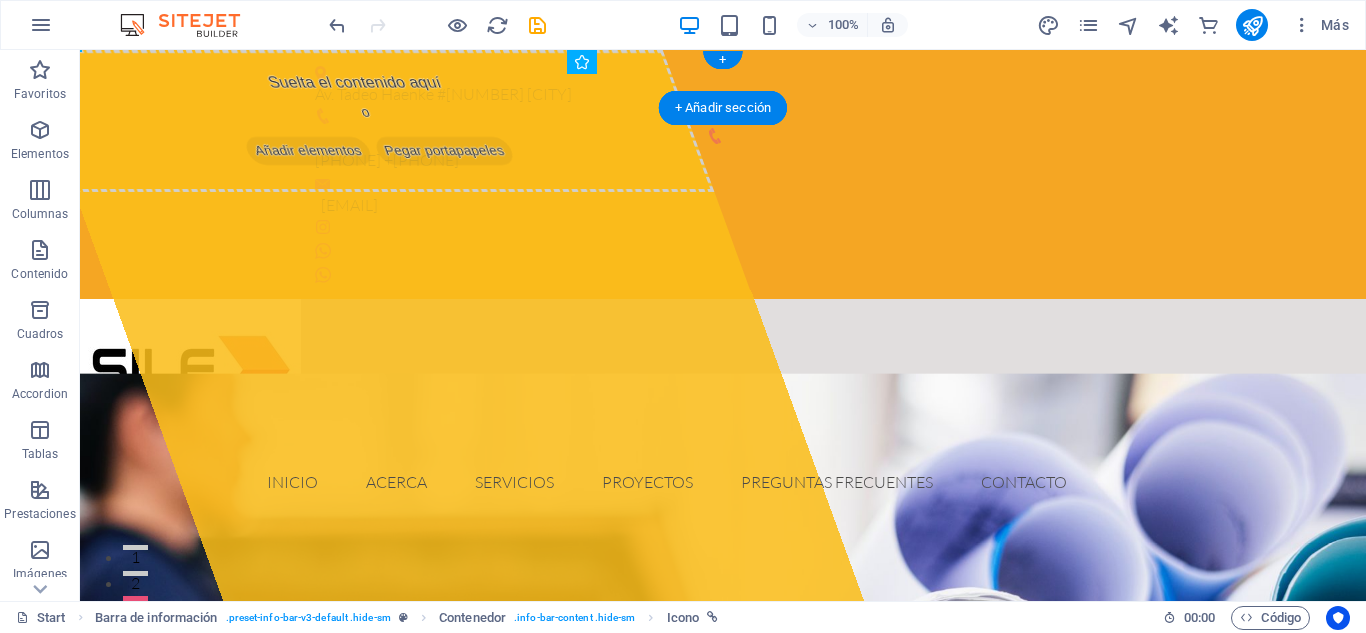 drag, startPoint x: 829, startPoint y: 81, endPoint x: 732, endPoint y: 85, distance: 97.082436 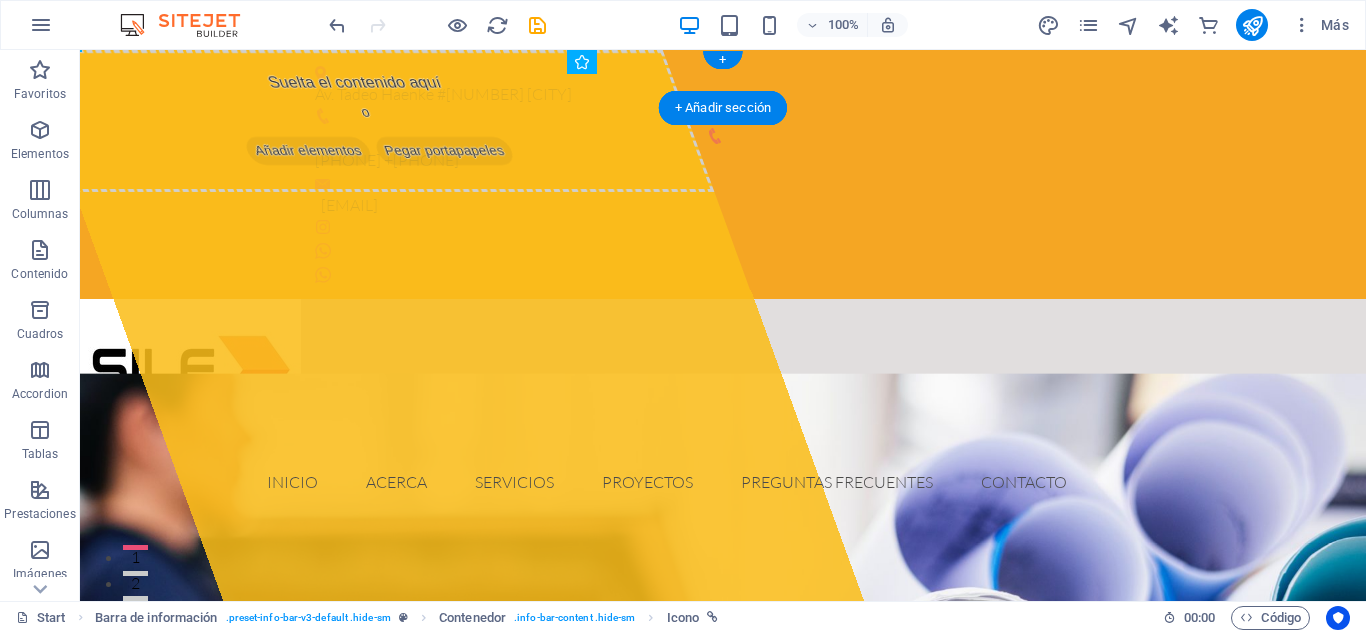 drag, startPoint x: 590, startPoint y: 81, endPoint x: 700, endPoint y: 82, distance: 110.00455 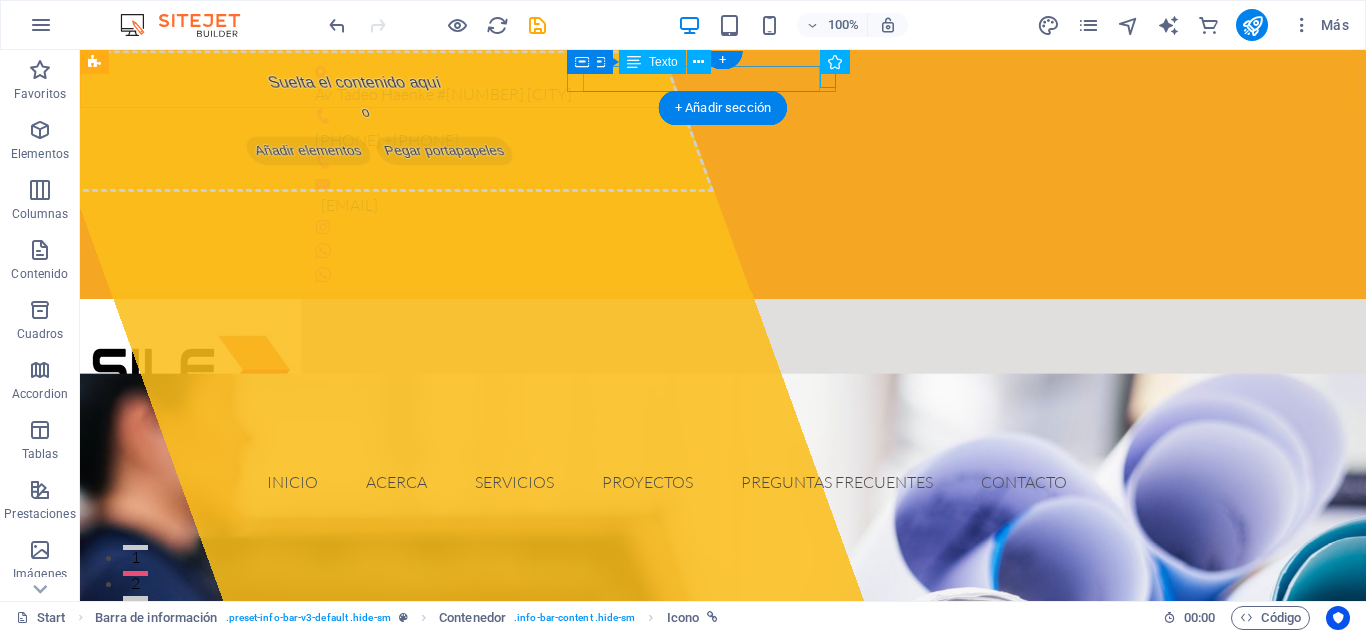 click on "[PHONE] +[PHONE]" at bounding box center [715, 141] 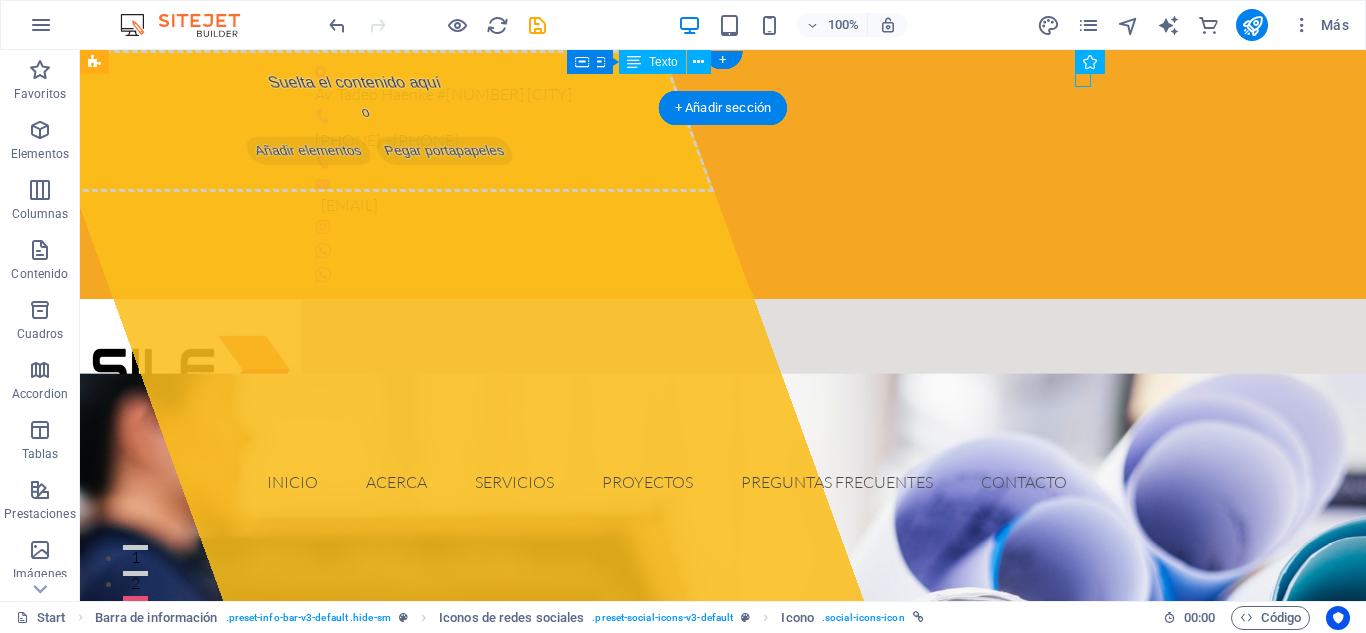 click on "[PHONE] +[PHONE]" at bounding box center (715, 141) 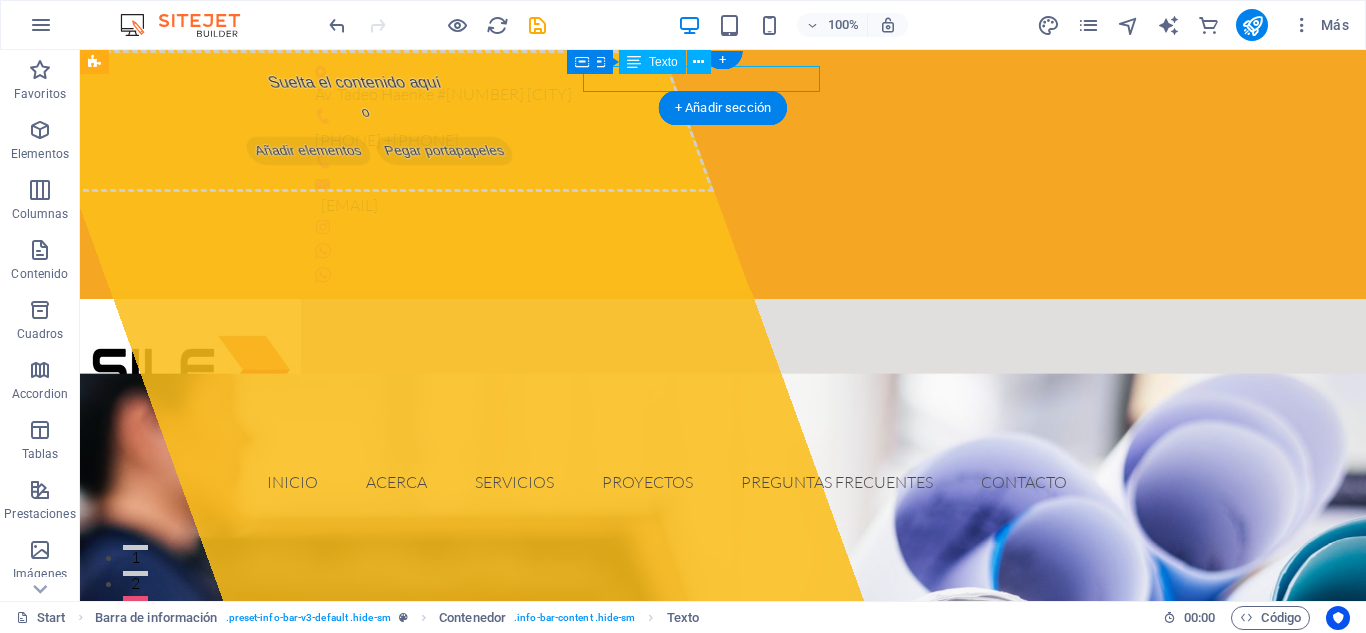 click on "[PHONE] +[PHONE]" at bounding box center (715, 141) 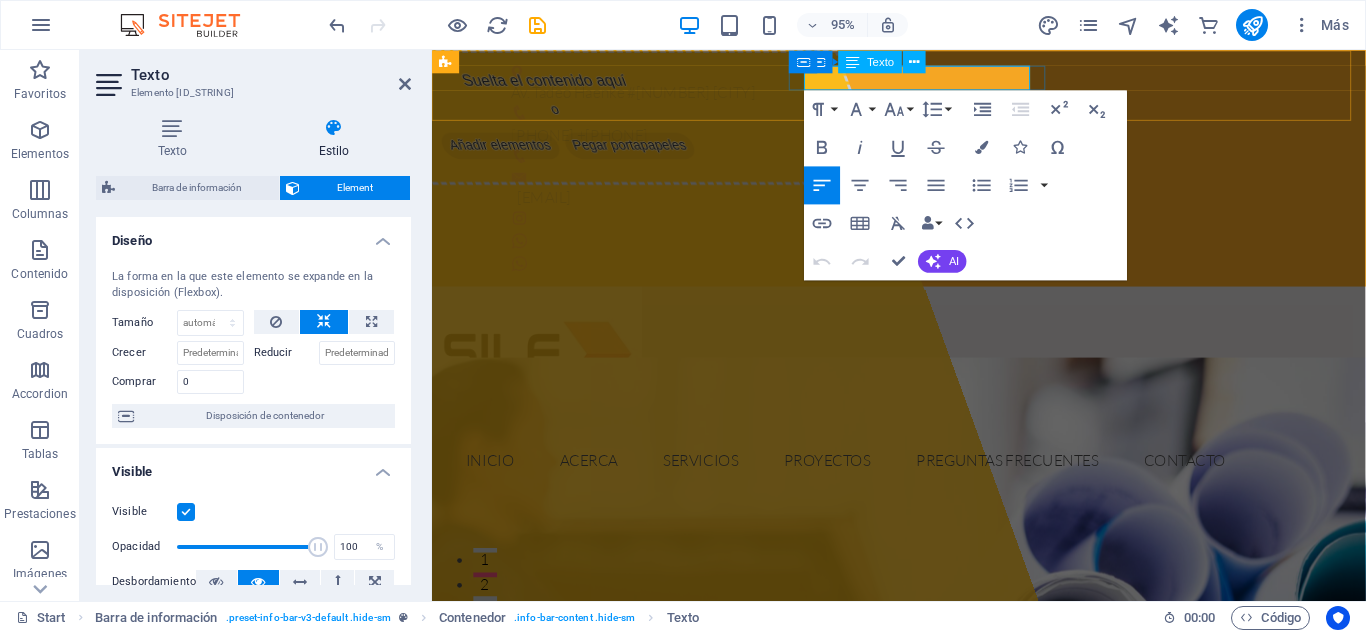 click on "[PHONE] +[PHONE]" at bounding box center [588, 140] 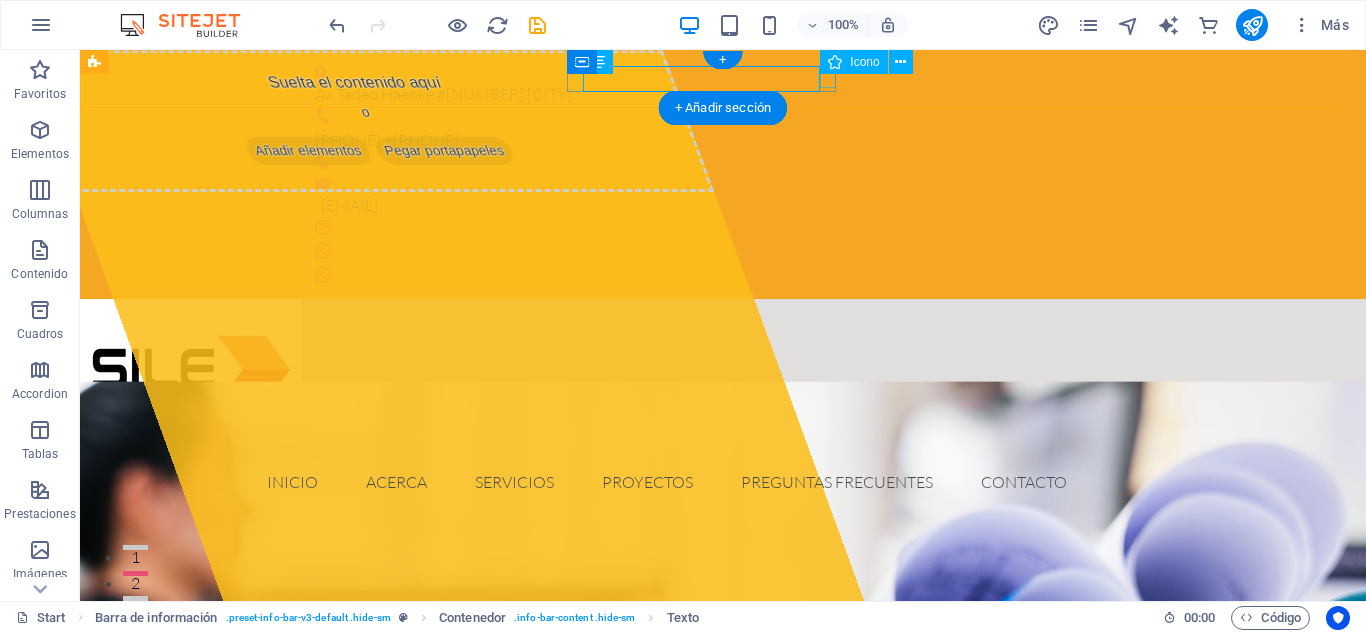click at bounding box center (715, 163) 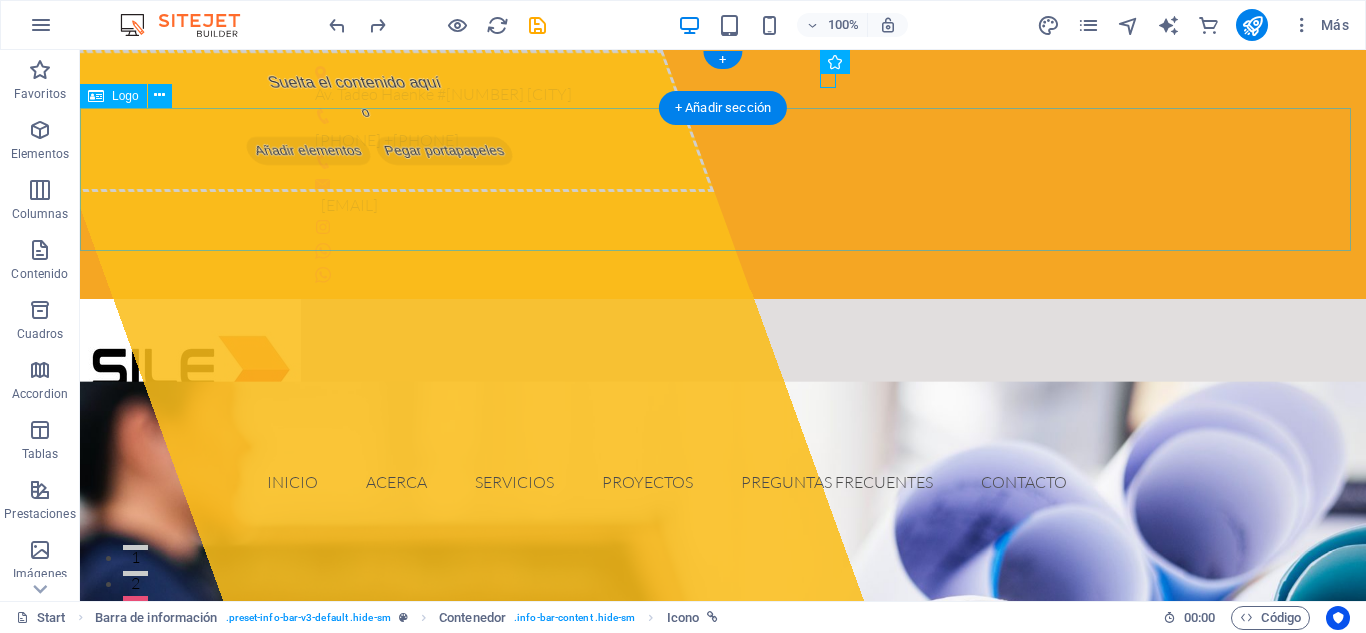 click at bounding box center (723, 370) 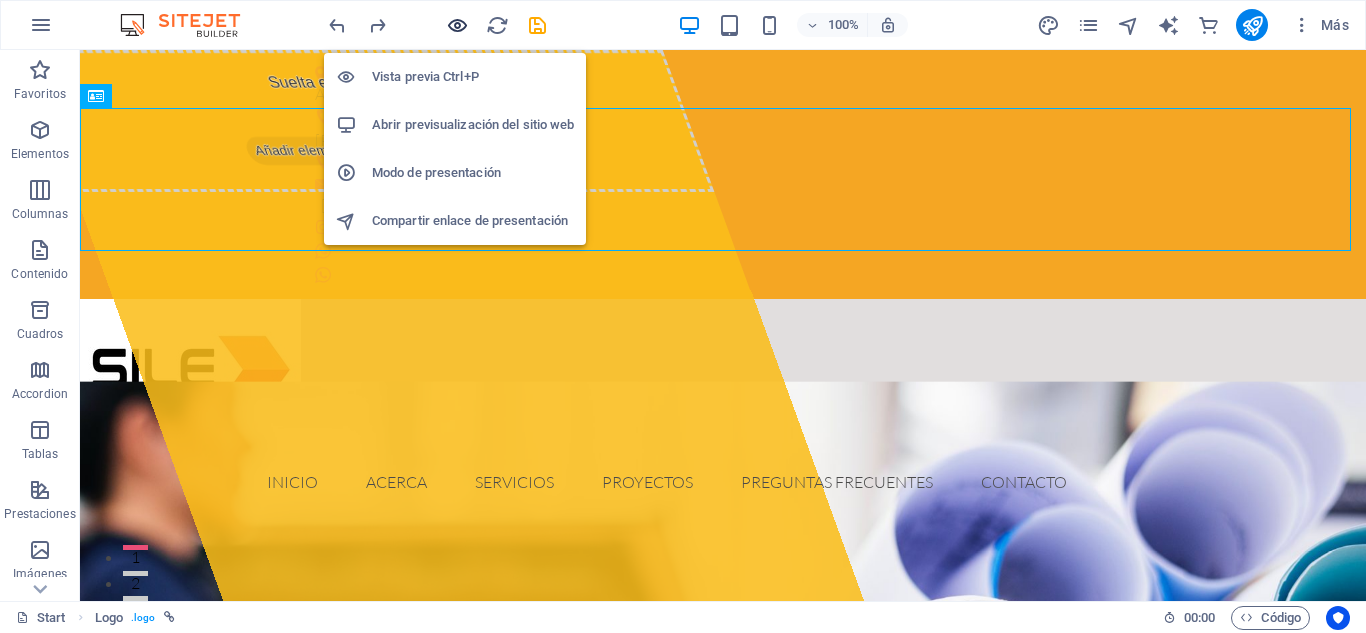 click at bounding box center (457, 25) 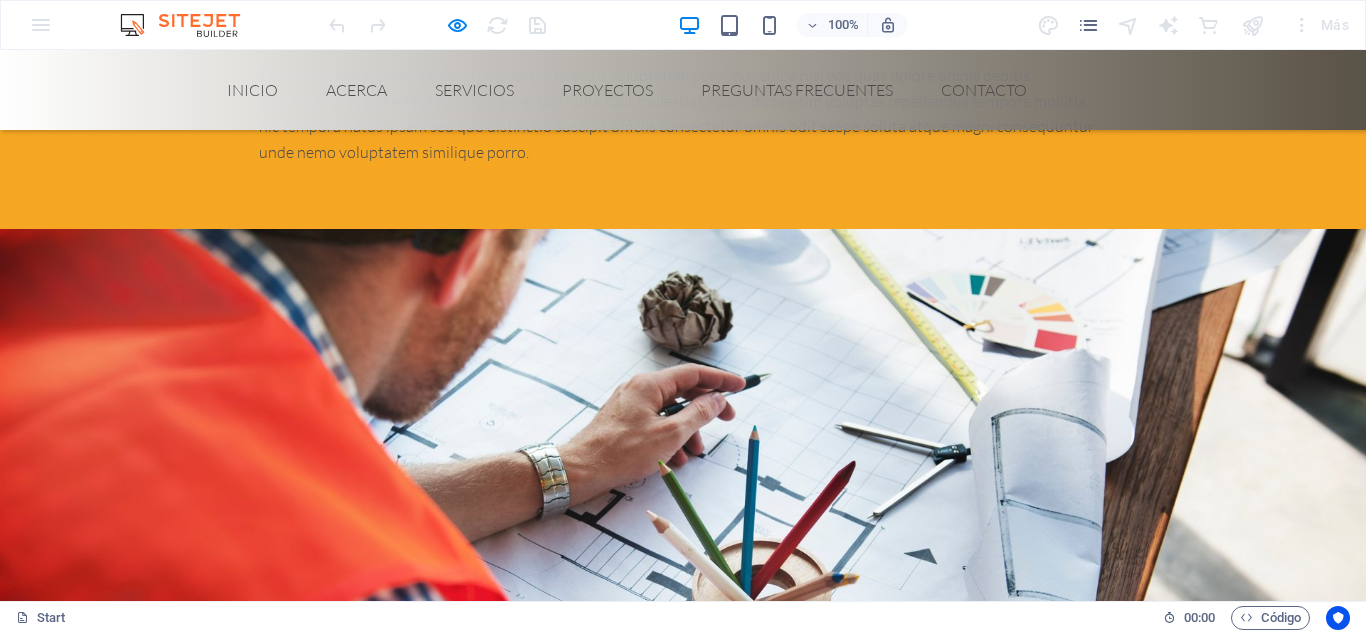 scroll, scrollTop: 4858, scrollLeft: 0, axis: vertical 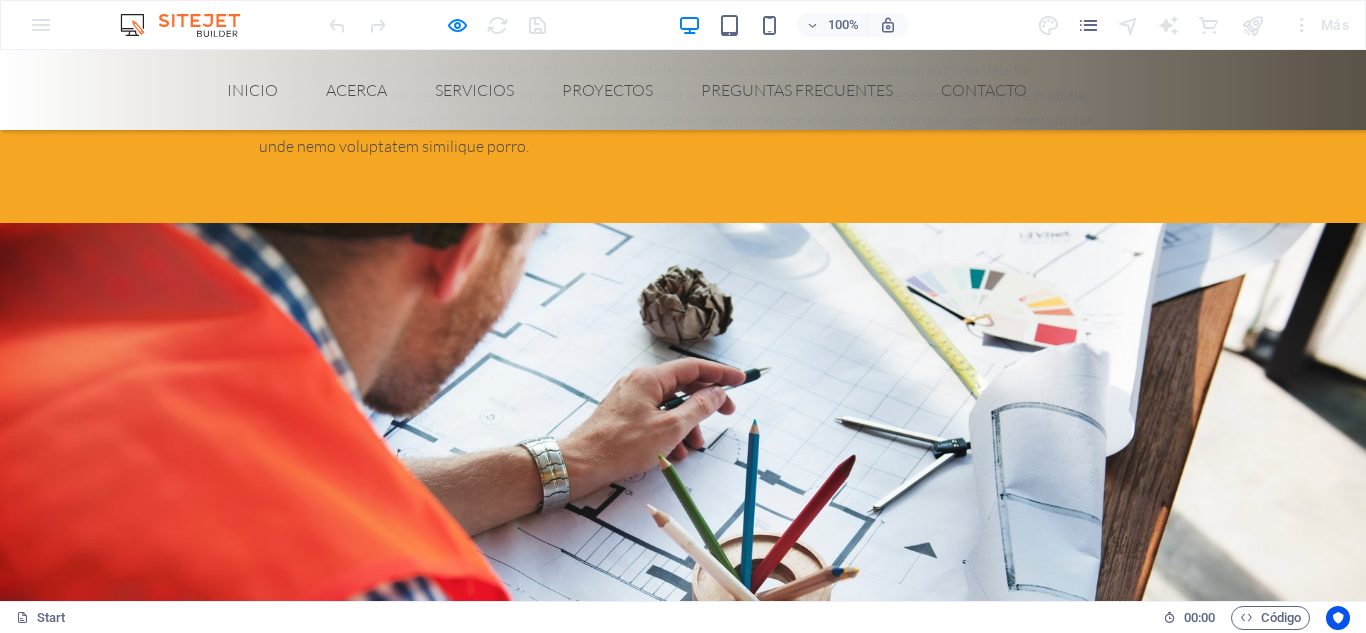 click on "Get in touch AV. TADEO HAENKE #[NUMBER] [CITY] [POSTAL_CODE] Phone: [PHONE] Email: [EMAIL] Legal Notice | Privacy Lorem ipsum dolor sit amet, consetur adipisicing elit. Natus, dores midimak at eligendi repellat voluptatem officia. Navigation About us Our Services Latest Projects Our FAQ´s Contact us" at bounding box center [683, 5823] 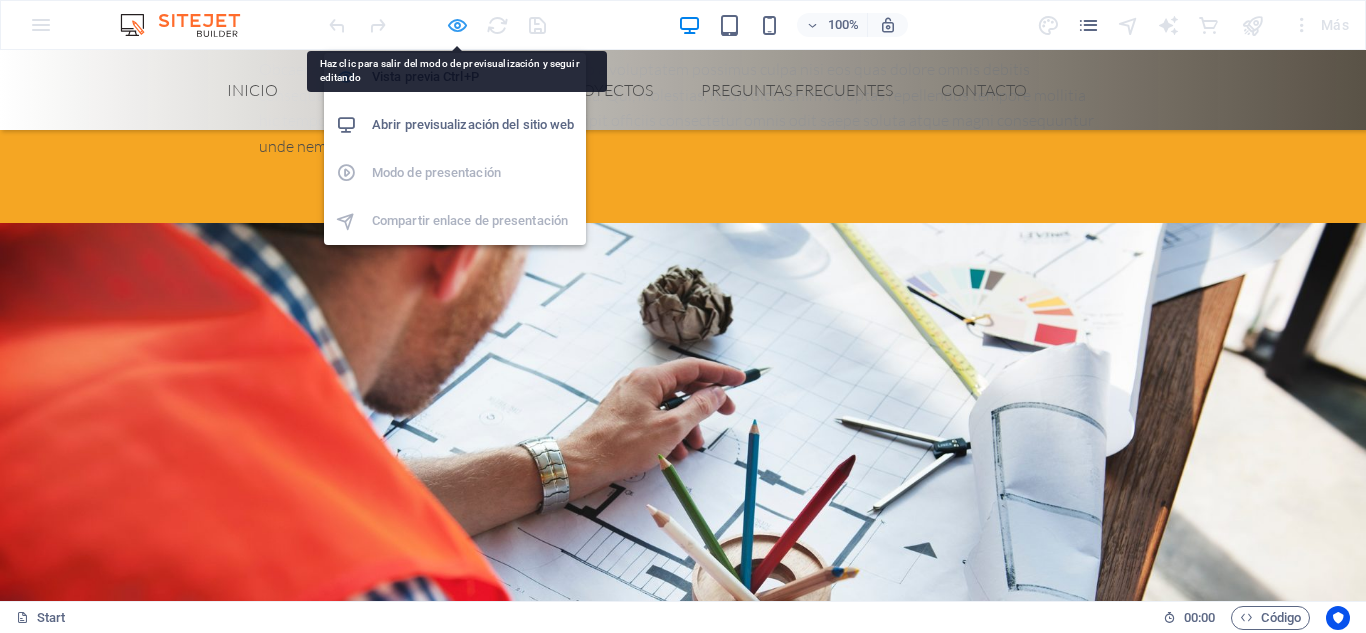click at bounding box center (457, 25) 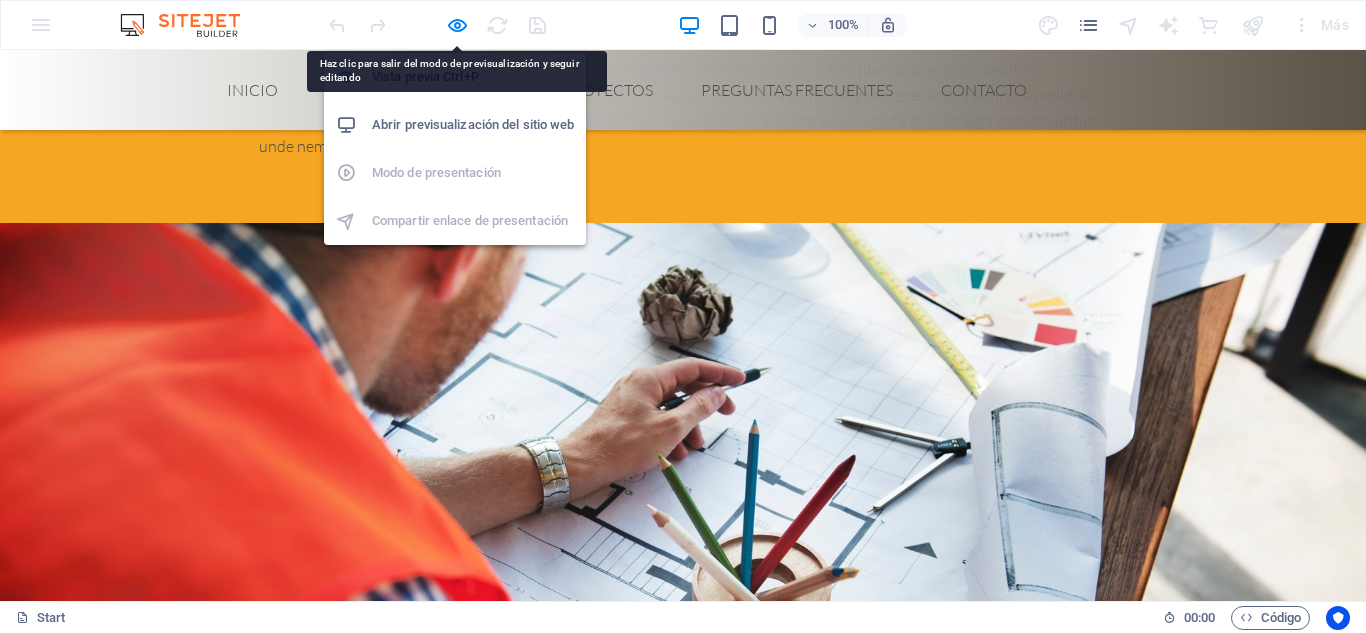 scroll, scrollTop: 6540, scrollLeft: 0, axis: vertical 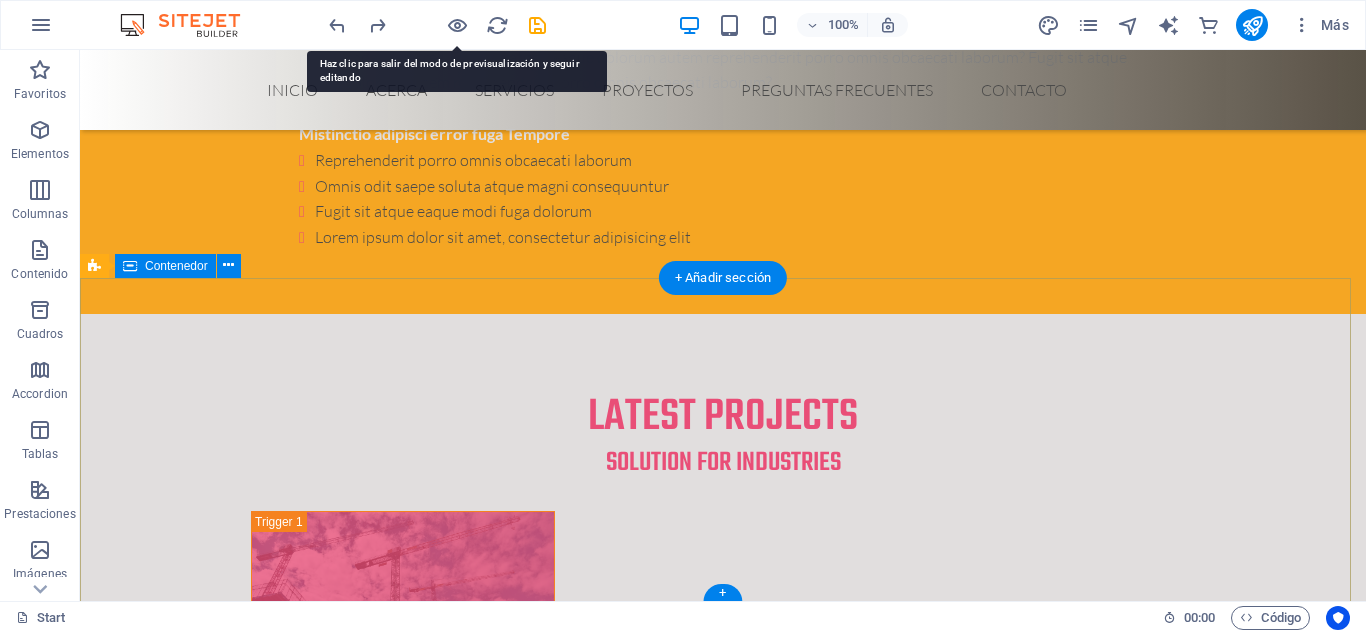 click on "Get in touch AV. TADEO HAENKE #[NUMBER] [CITY] [POSTAL_CODE] Phone: [PHONE] Email: [EMAIL] Legal Notice | Privacy Lorem ipsum dolor sit amet, consetur adipisicing elit. Natus, dores midimak at eligendi repellat voluptatem officia. Navigation About us Our Services Latest Projects Our FAQ´s Contact us" at bounding box center [723, 6304] 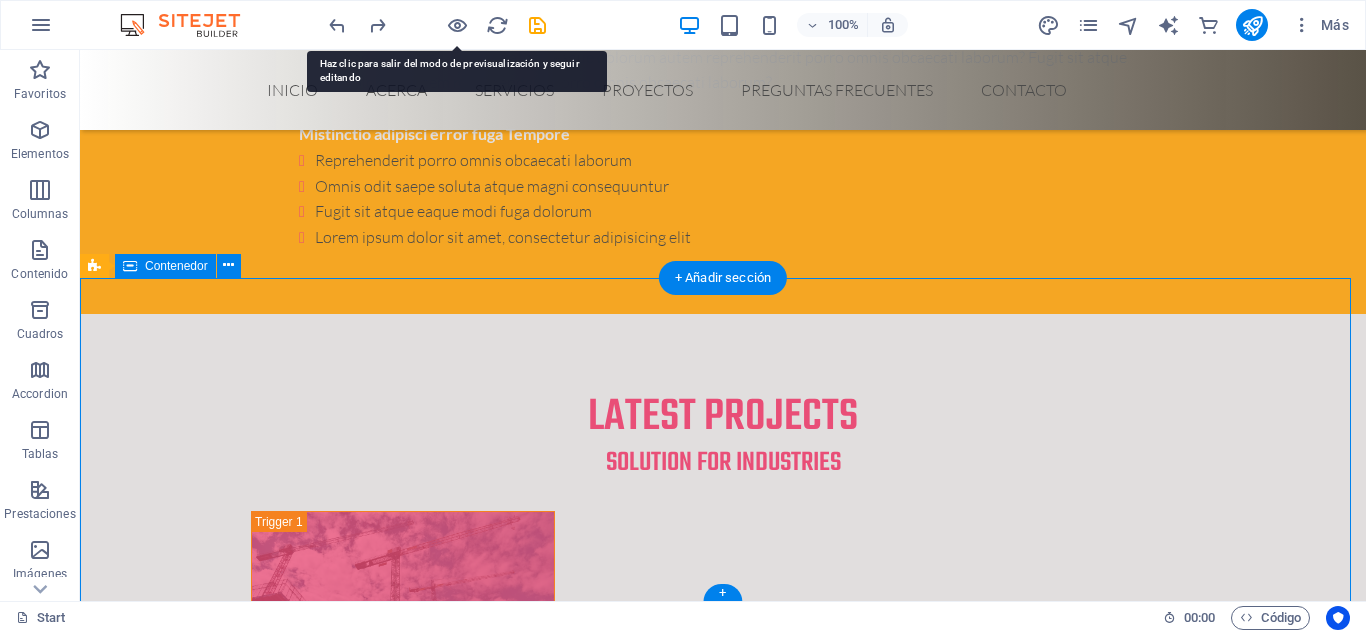 click on "Get in touch AV. TADEO HAENKE #[NUMBER] [CITY] [POSTAL_CODE] Phone: [PHONE] Email: [EMAIL] Legal Notice | Privacy Lorem ipsum dolor sit amet, consetur adipisicing elit. Natus, dores midimak at eligendi repellat voluptatem officia. Navigation About us Our Services Latest Projects Our FAQ´s Contact us" at bounding box center (723, 6304) 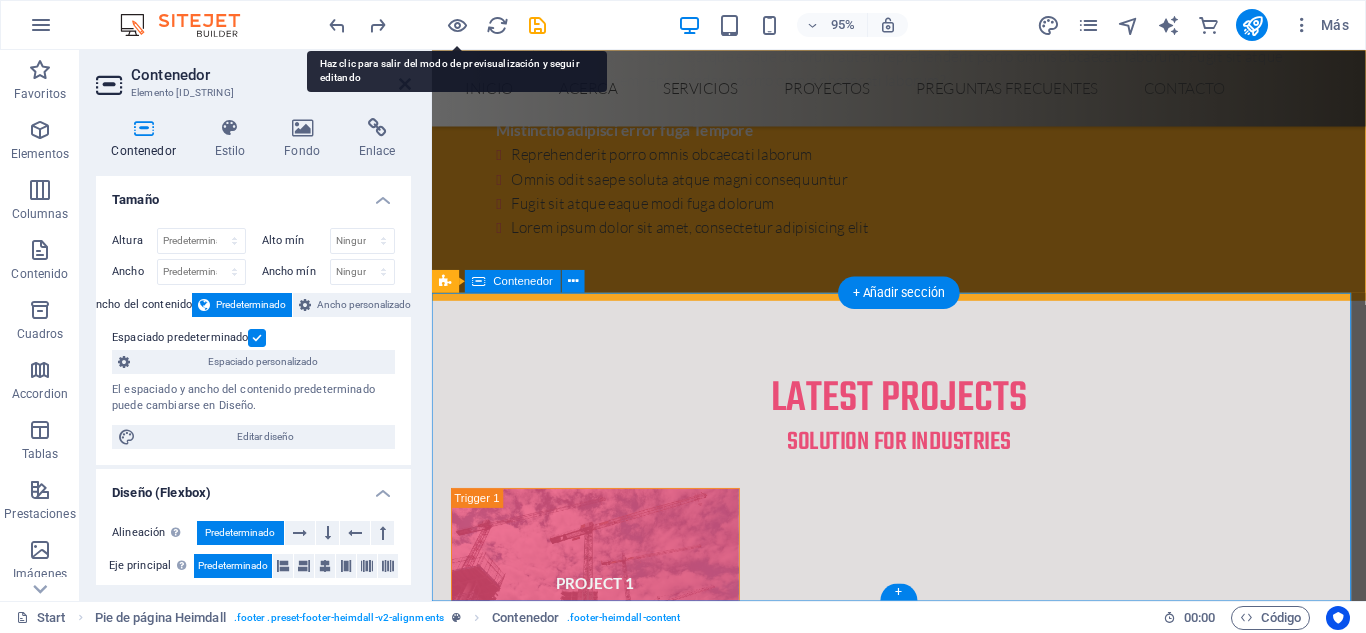 scroll, scrollTop: 6809, scrollLeft: 0, axis: vertical 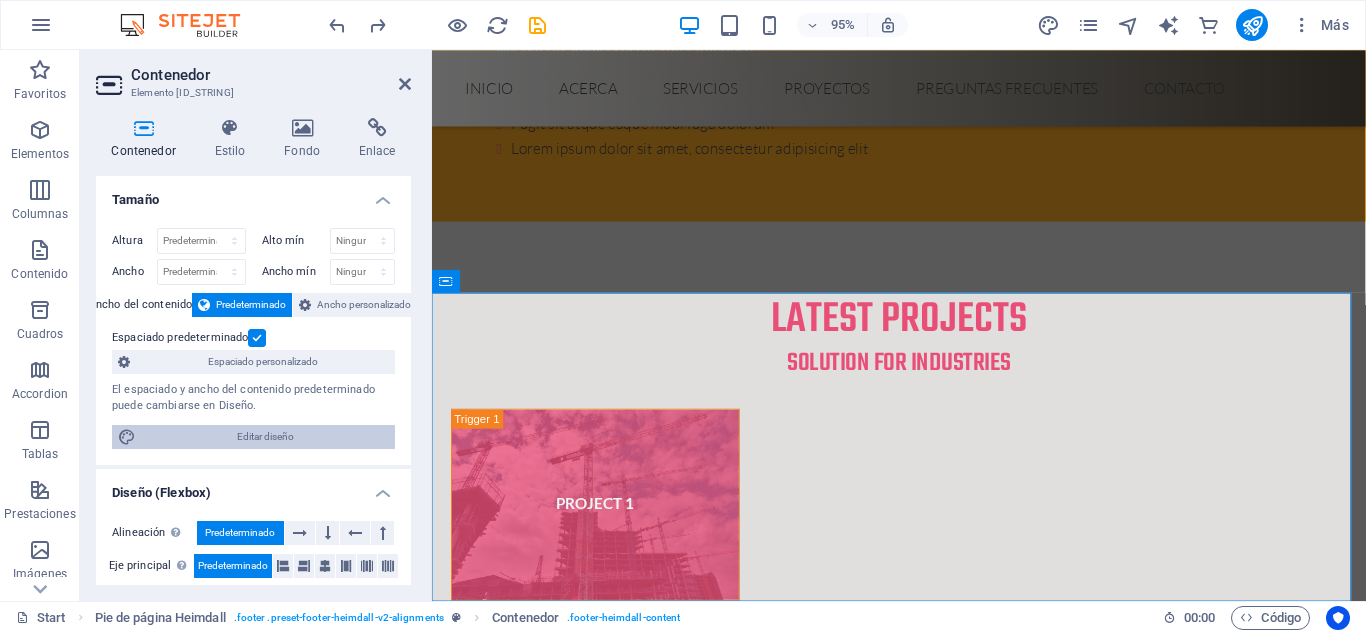 click on "Editar diseño" at bounding box center [265, 437] 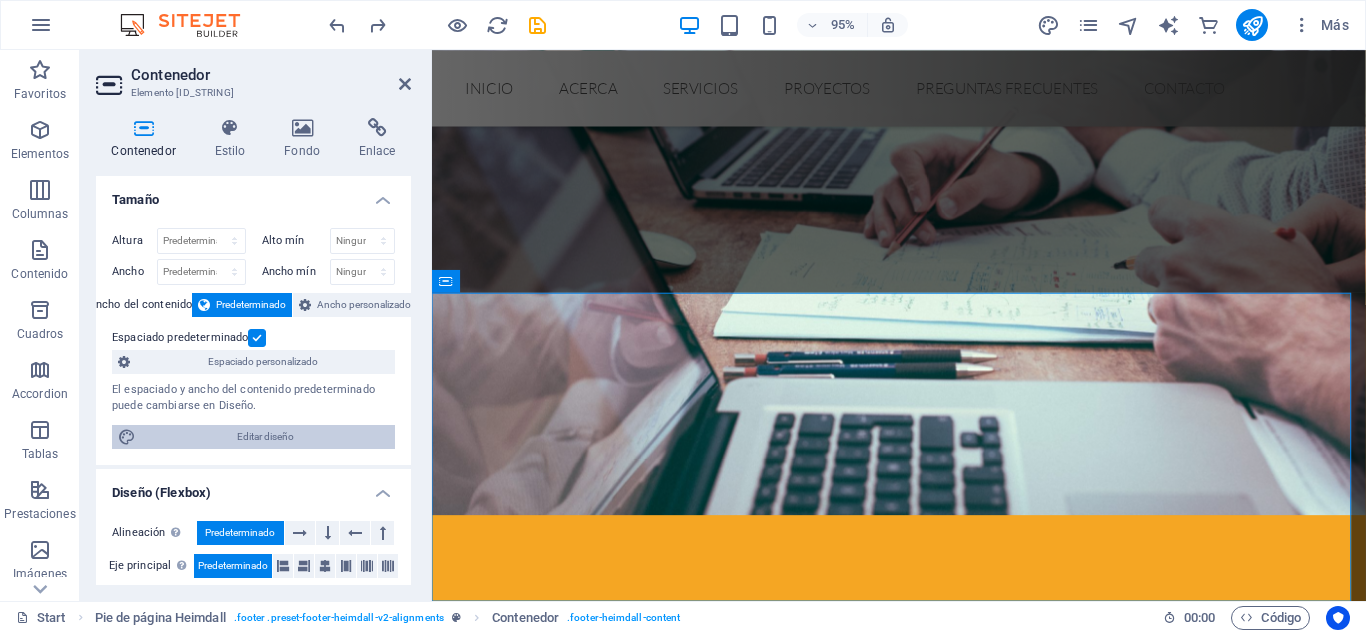 scroll, scrollTop: 6696, scrollLeft: 0, axis: vertical 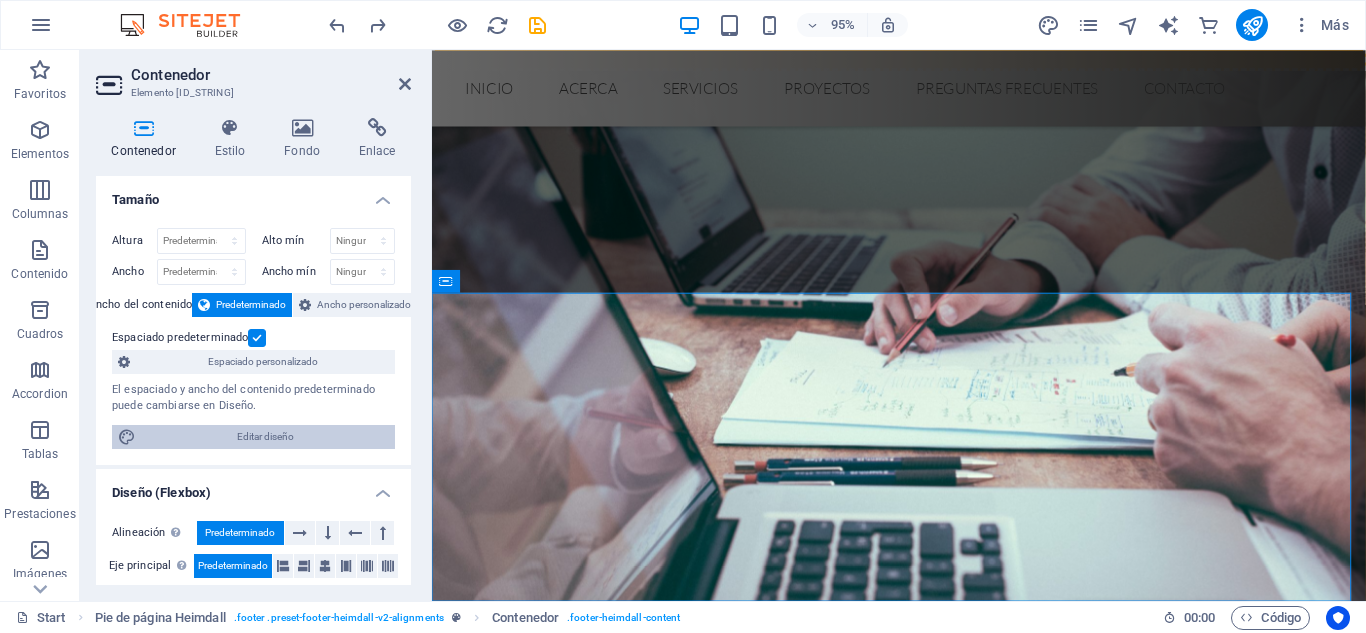 select on "rem" 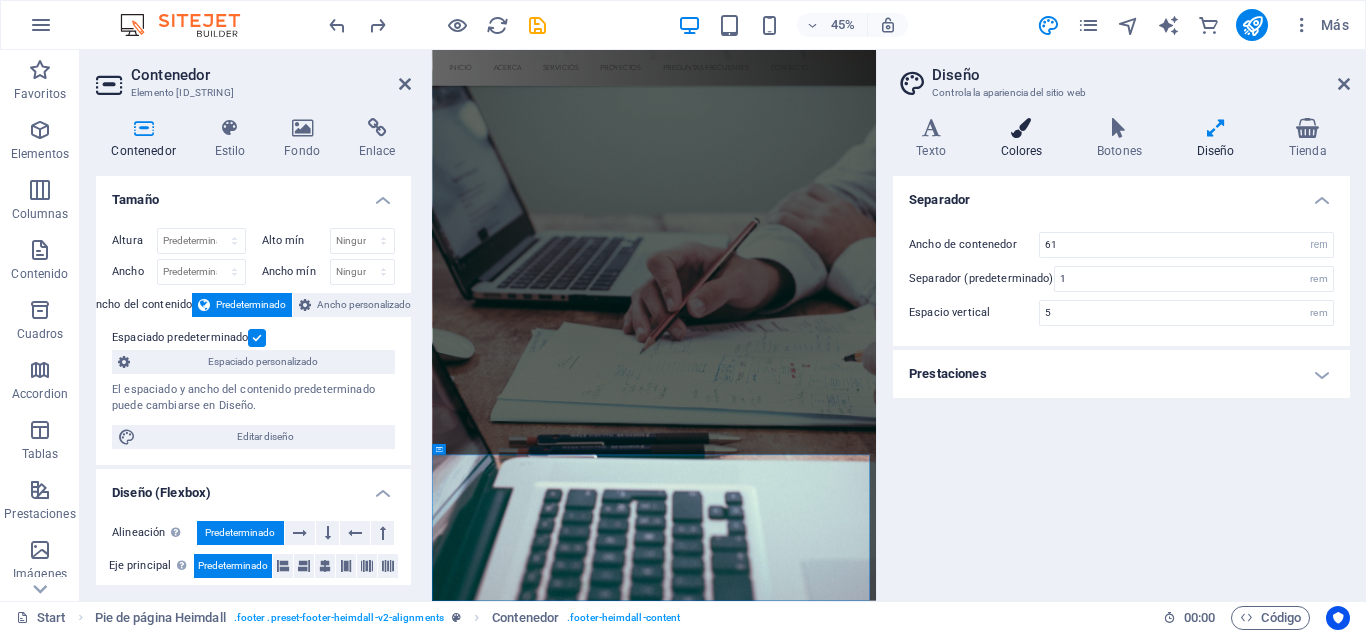 click at bounding box center (1021, 128) 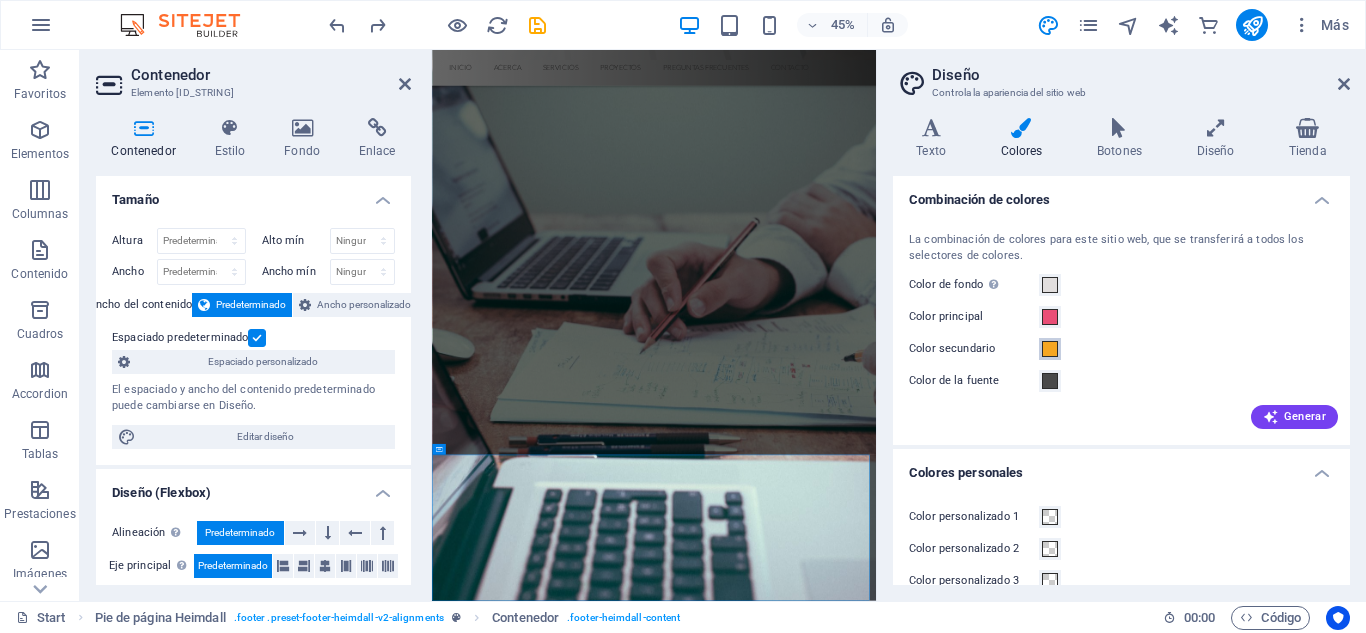 click at bounding box center [1050, 349] 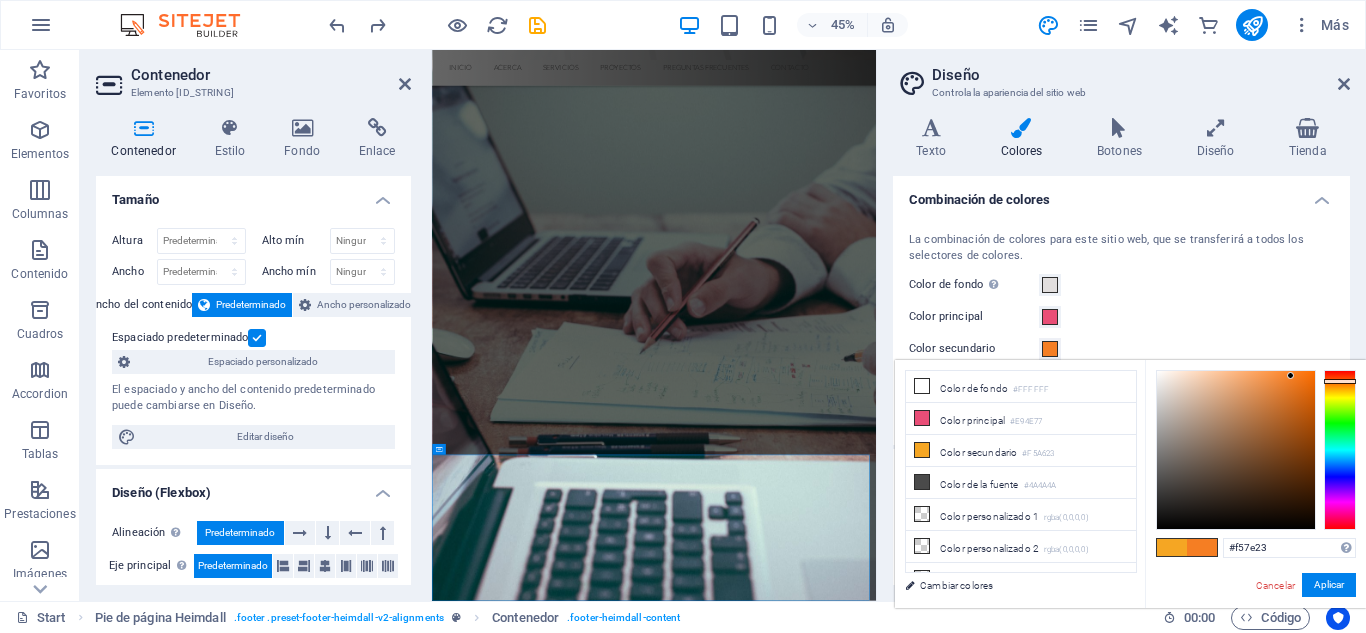 click at bounding box center (1340, 450) 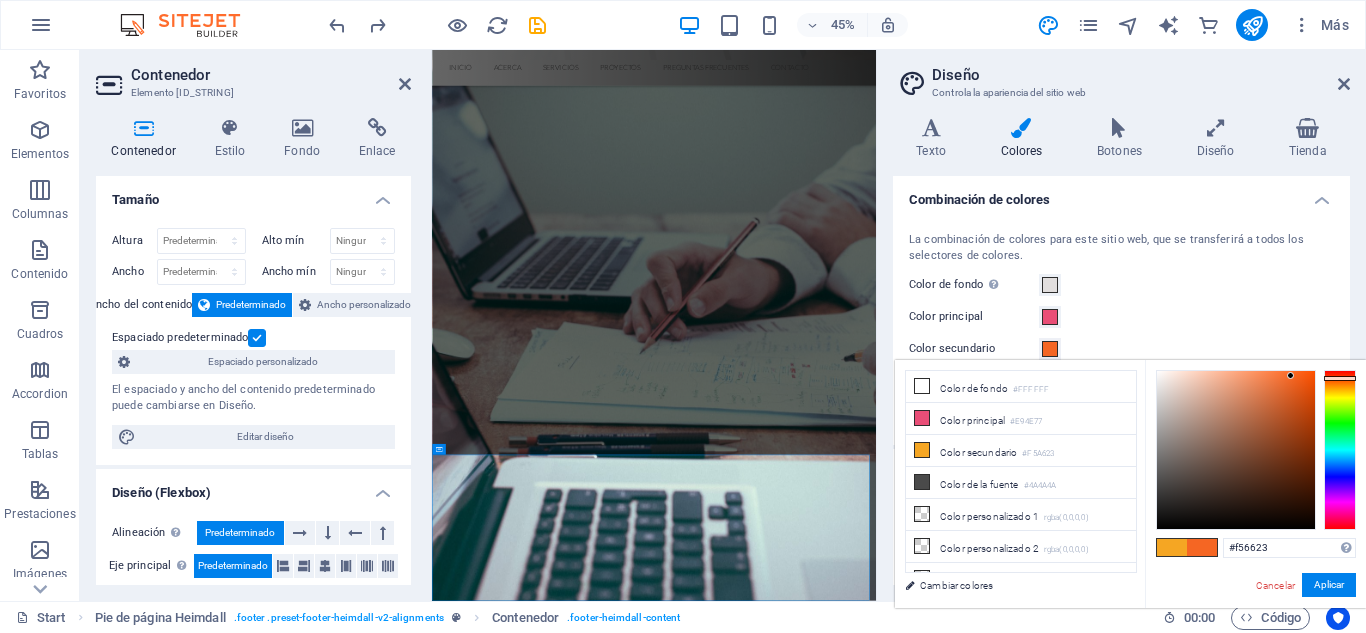 type on "#f58623" 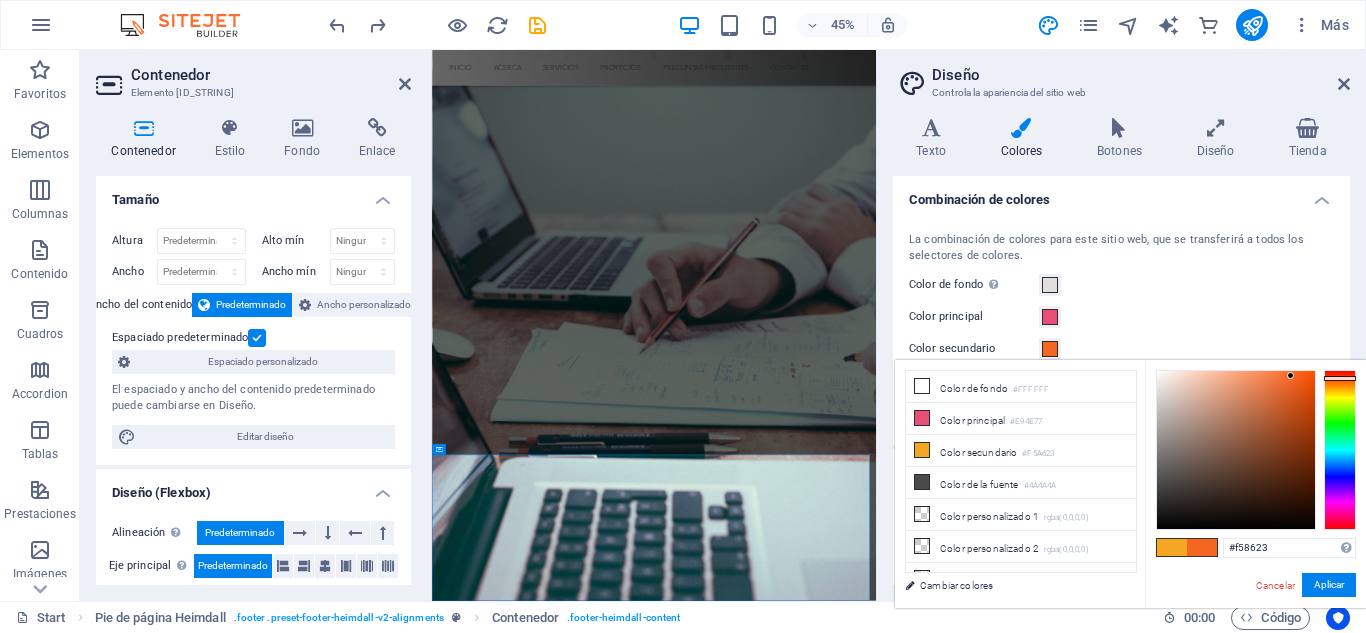 click at bounding box center (1340, 450) 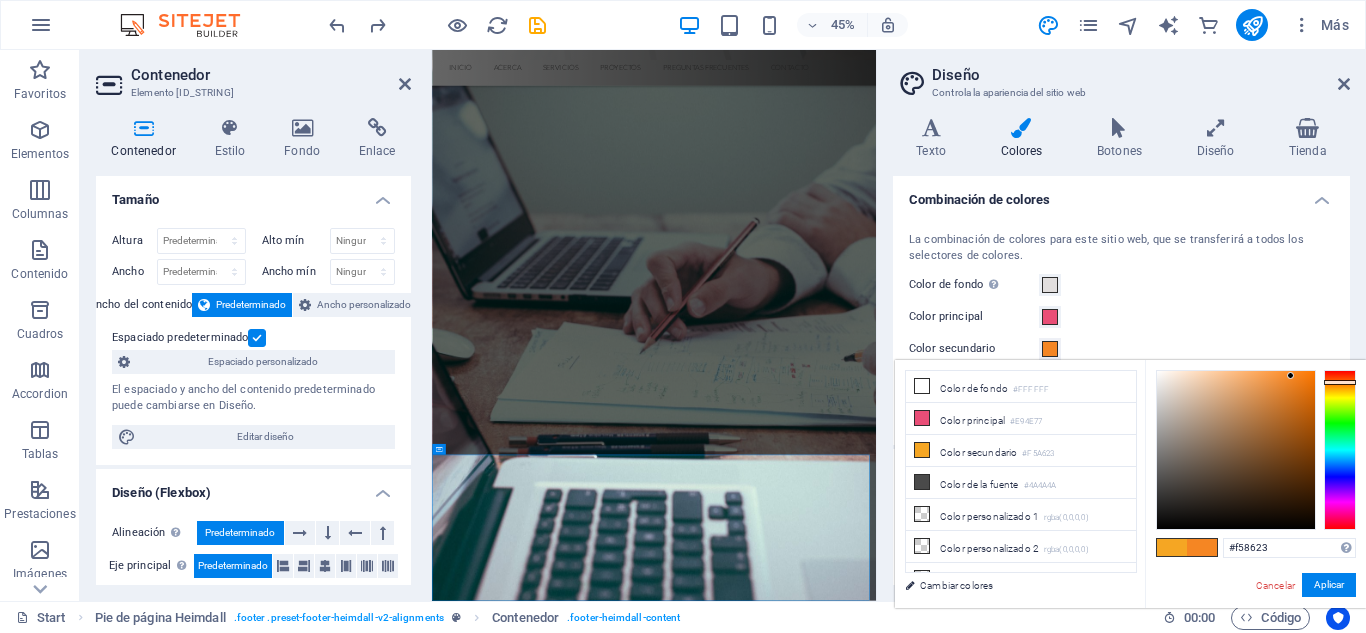 type 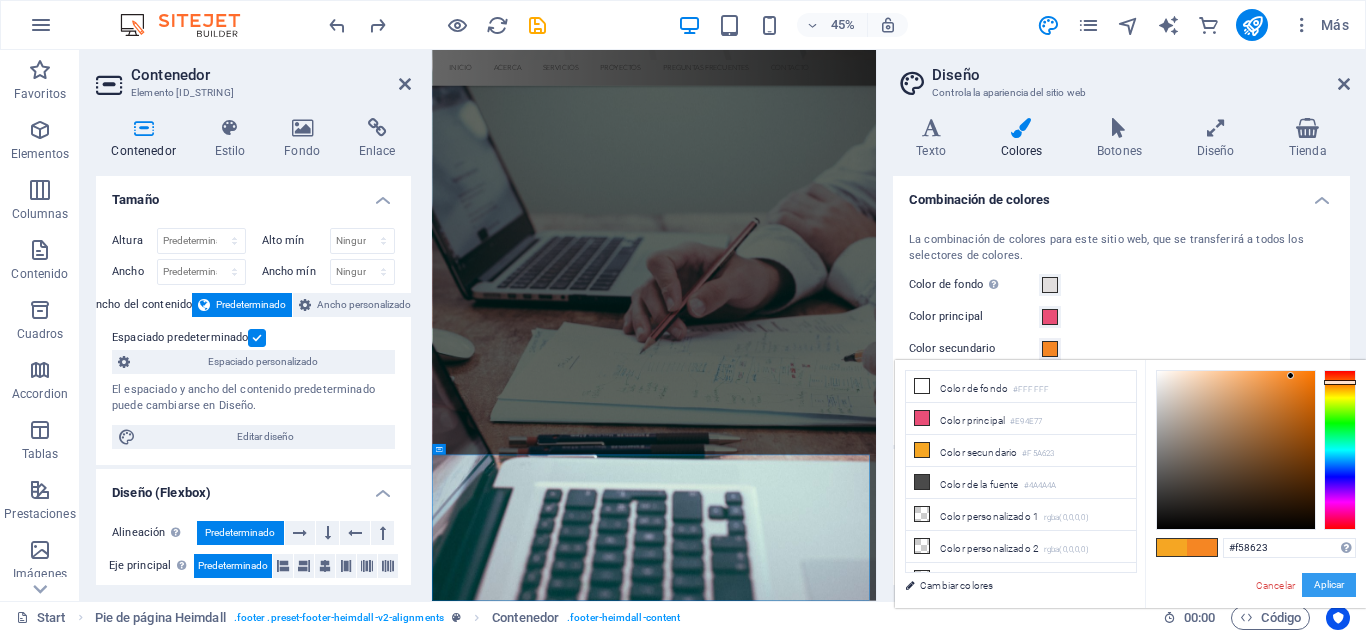 click on "Aplicar" at bounding box center [1329, 585] 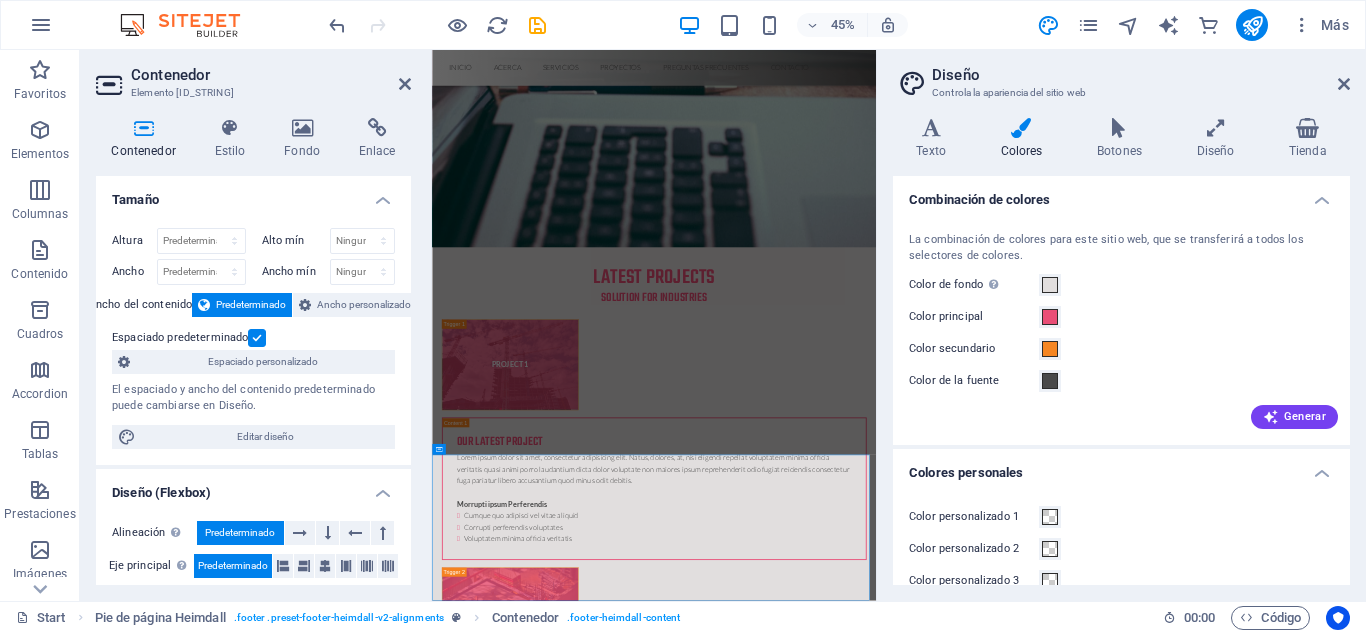 scroll, scrollTop: 6809, scrollLeft: 0, axis: vertical 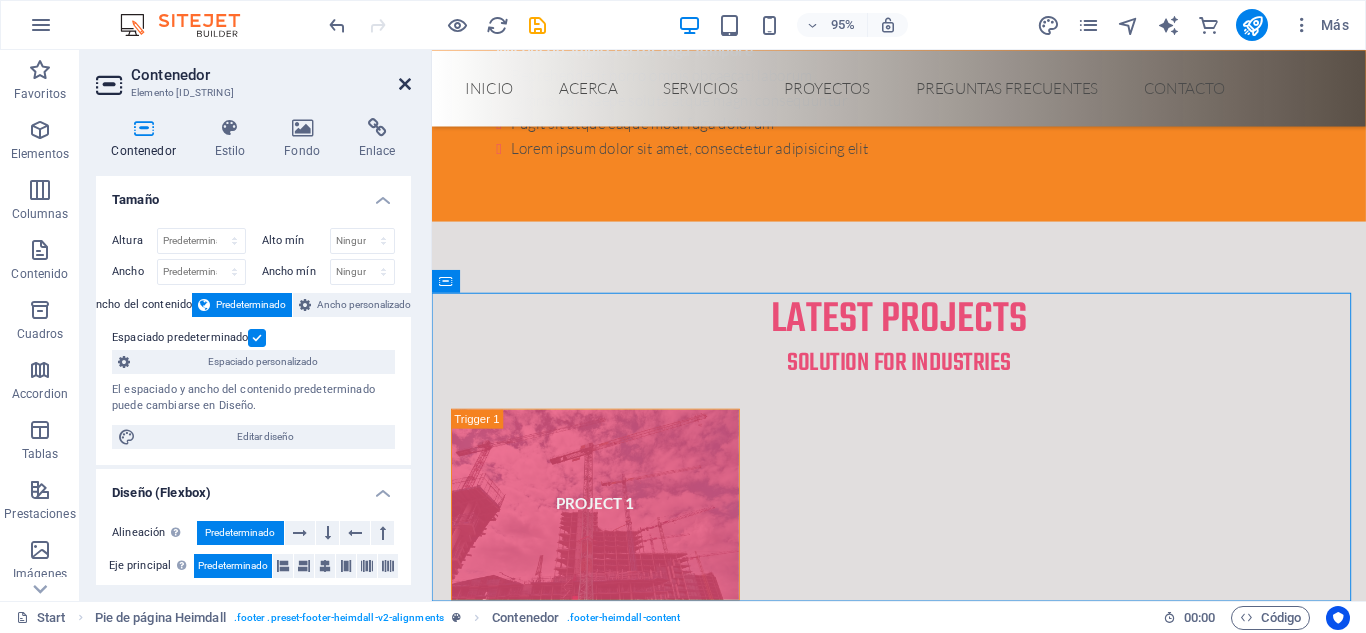 click at bounding box center (405, 84) 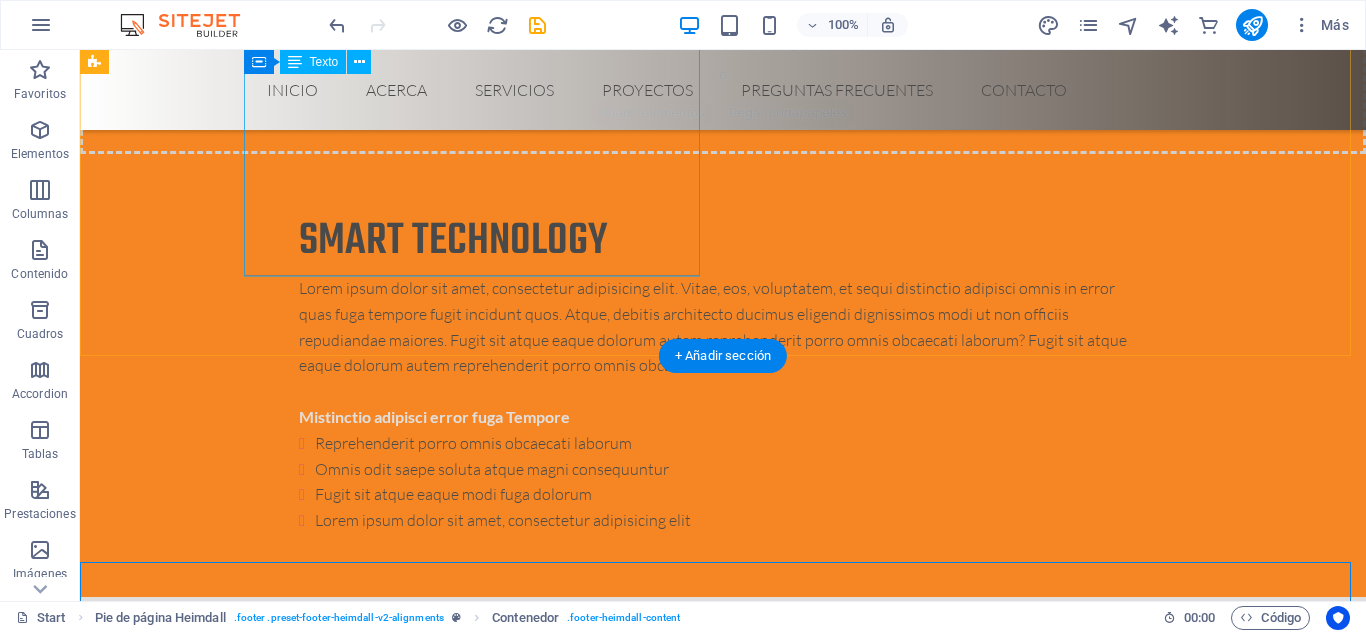 scroll, scrollTop: 6256, scrollLeft: 0, axis: vertical 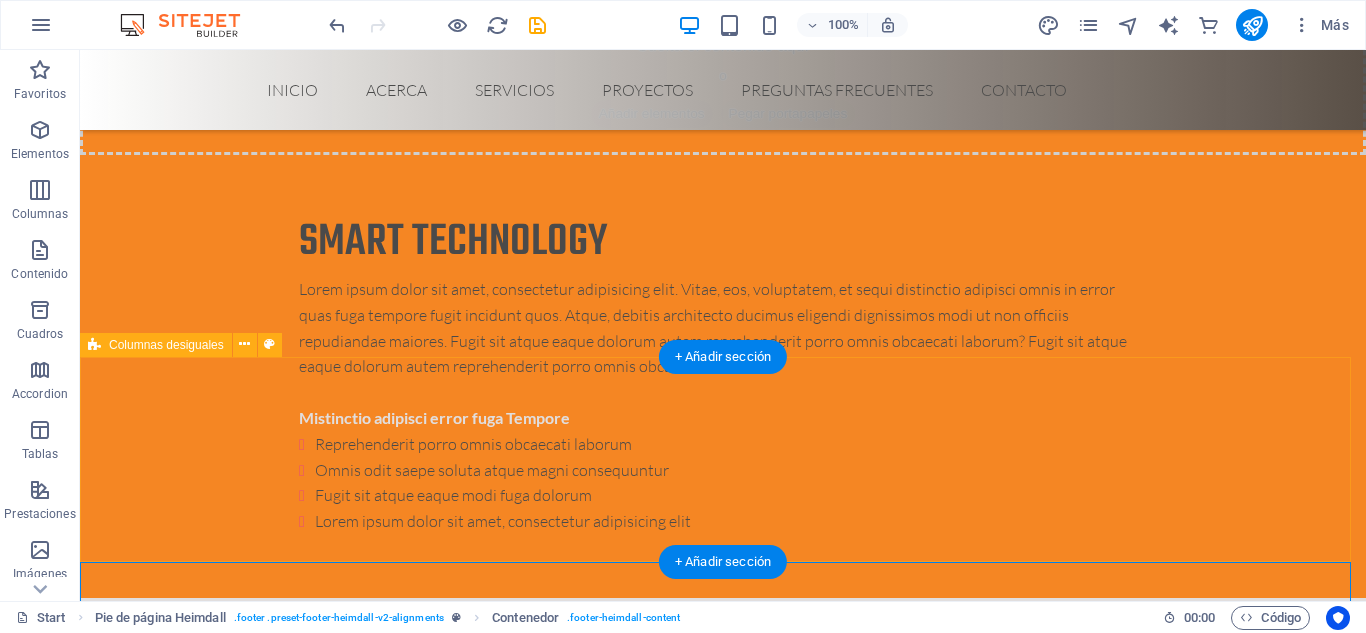 click on "BUSCAS SOLUCIONES PARA TUS PROYECTOS, COTIZAR MATERIALES, LOGISTICA? +[PHONE]" at bounding box center [723, 6086] 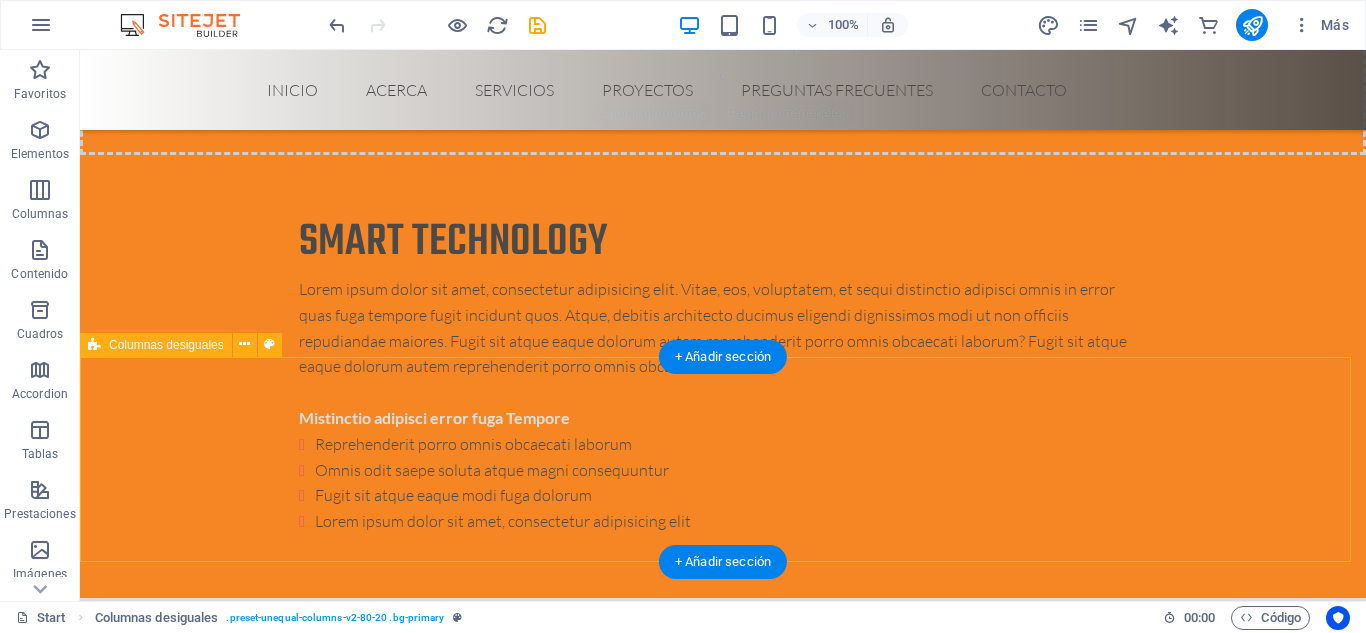 click on "BUSCAS SOLUCIONES PARA TUS PROYECTOS, COTIZAR MATERIALES, LOGISTICA? +[PHONE]" at bounding box center [723, 6086] 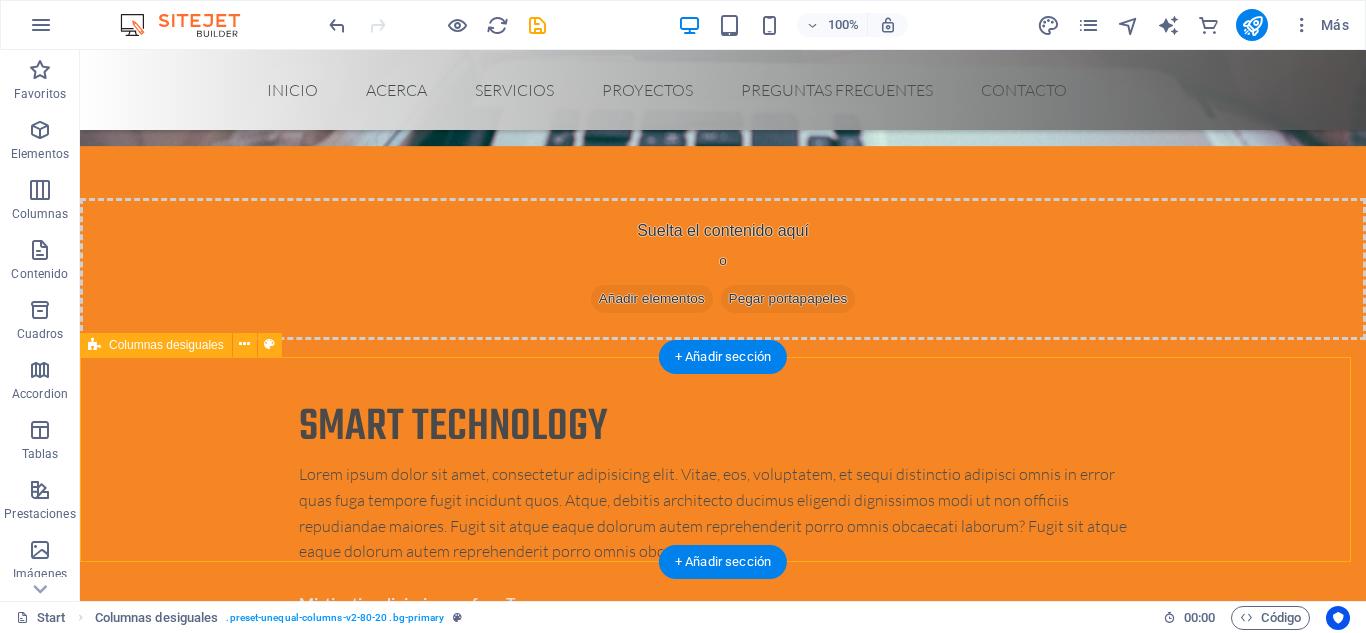 scroll, scrollTop: 6553, scrollLeft: 0, axis: vertical 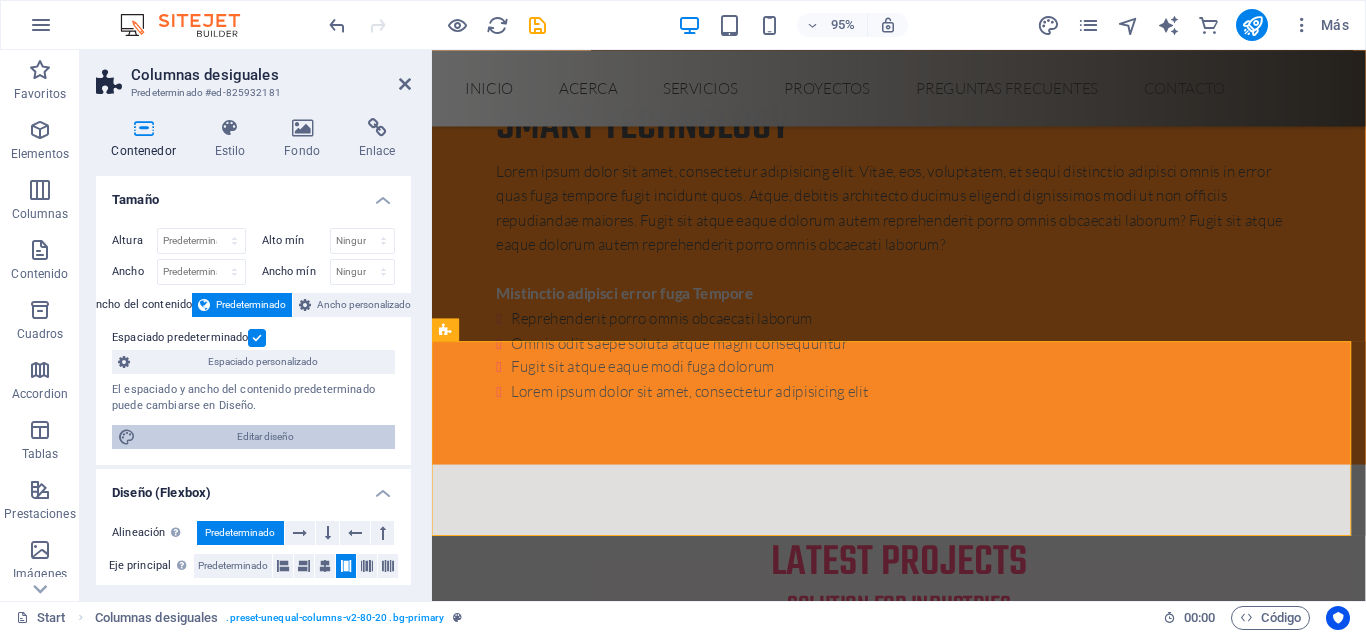 click on "Editar diseño" at bounding box center (265, 437) 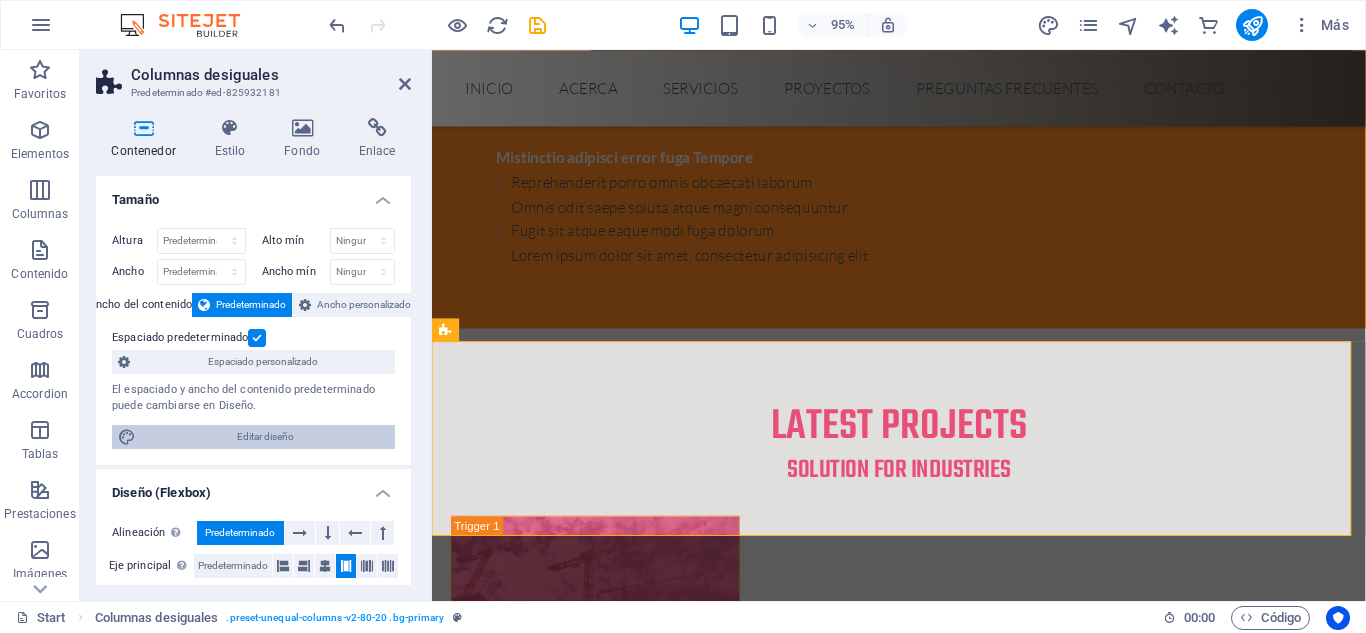 select on "rem" 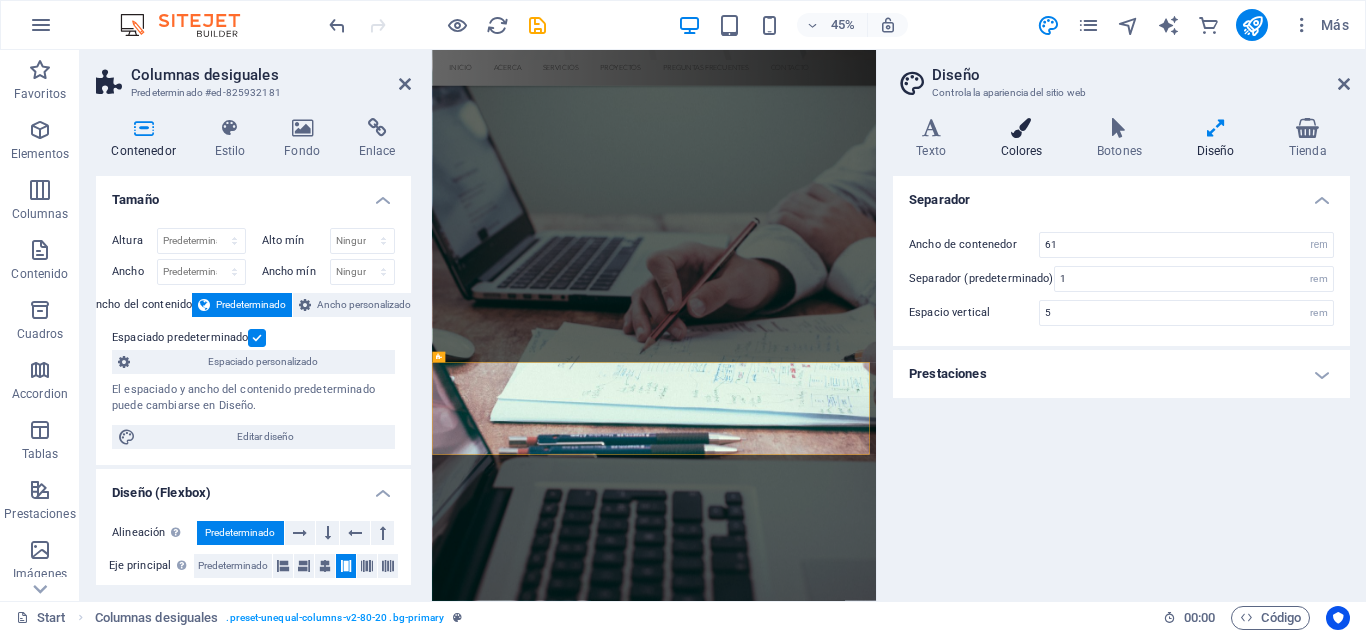 click at bounding box center (1021, 128) 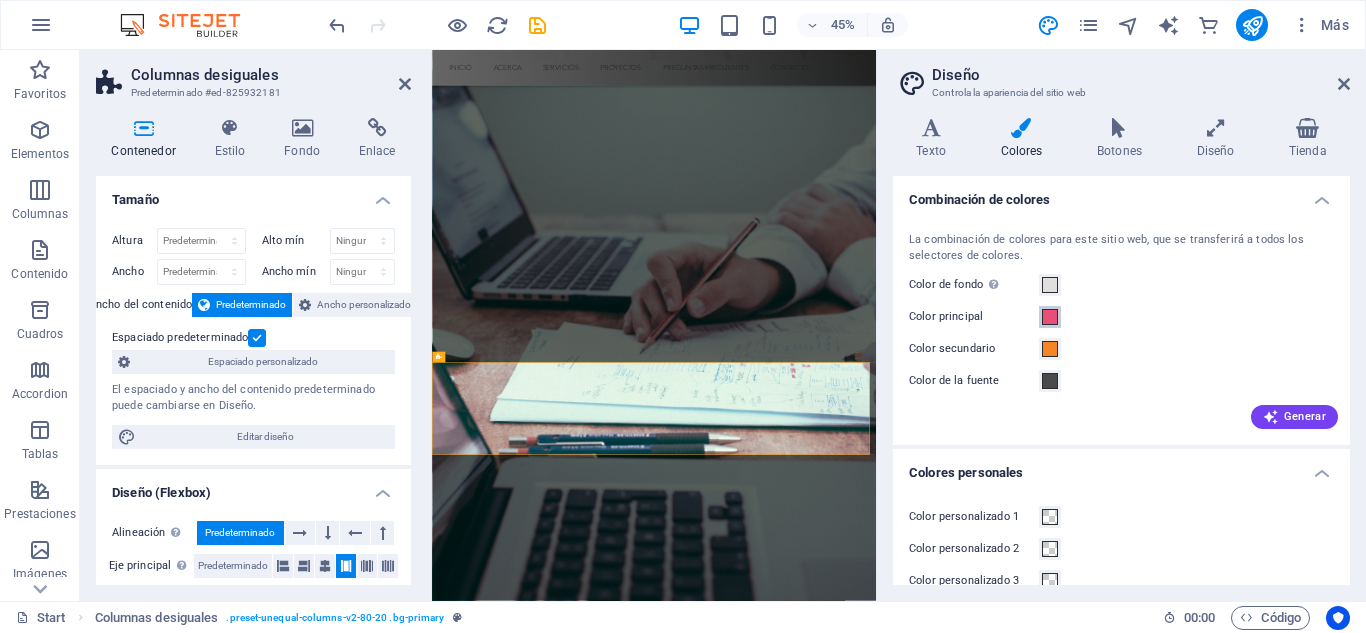 click at bounding box center (1050, 317) 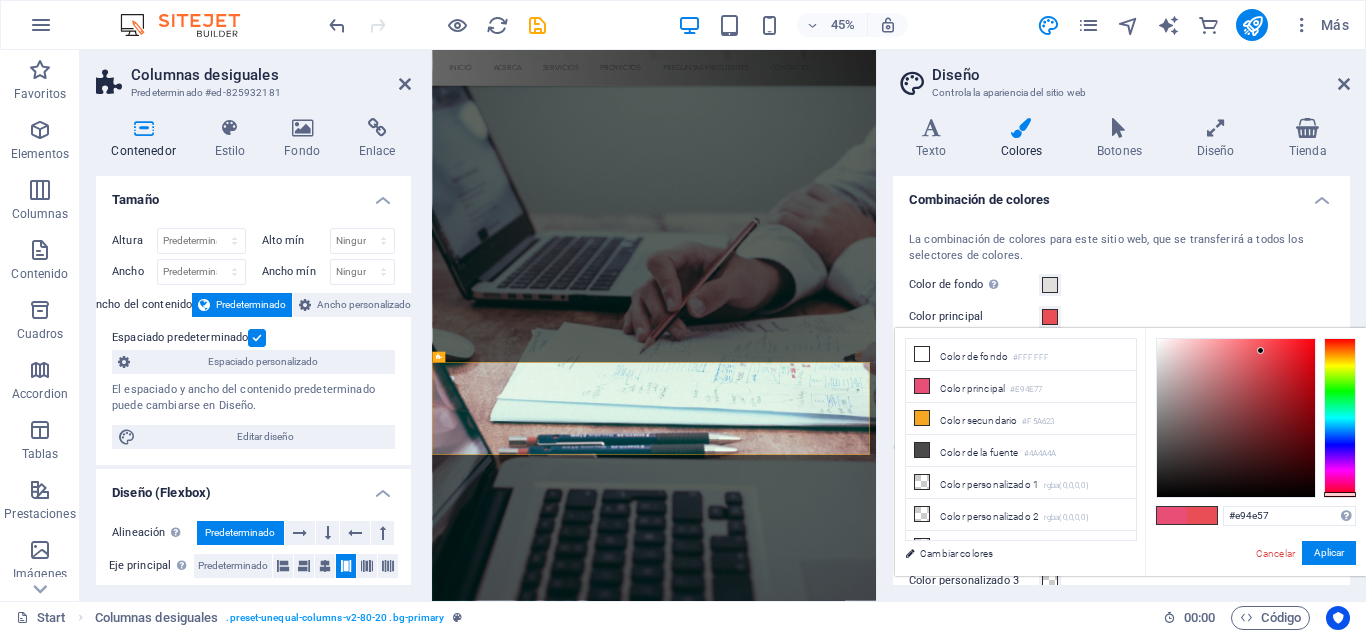 click at bounding box center (1340, 418) 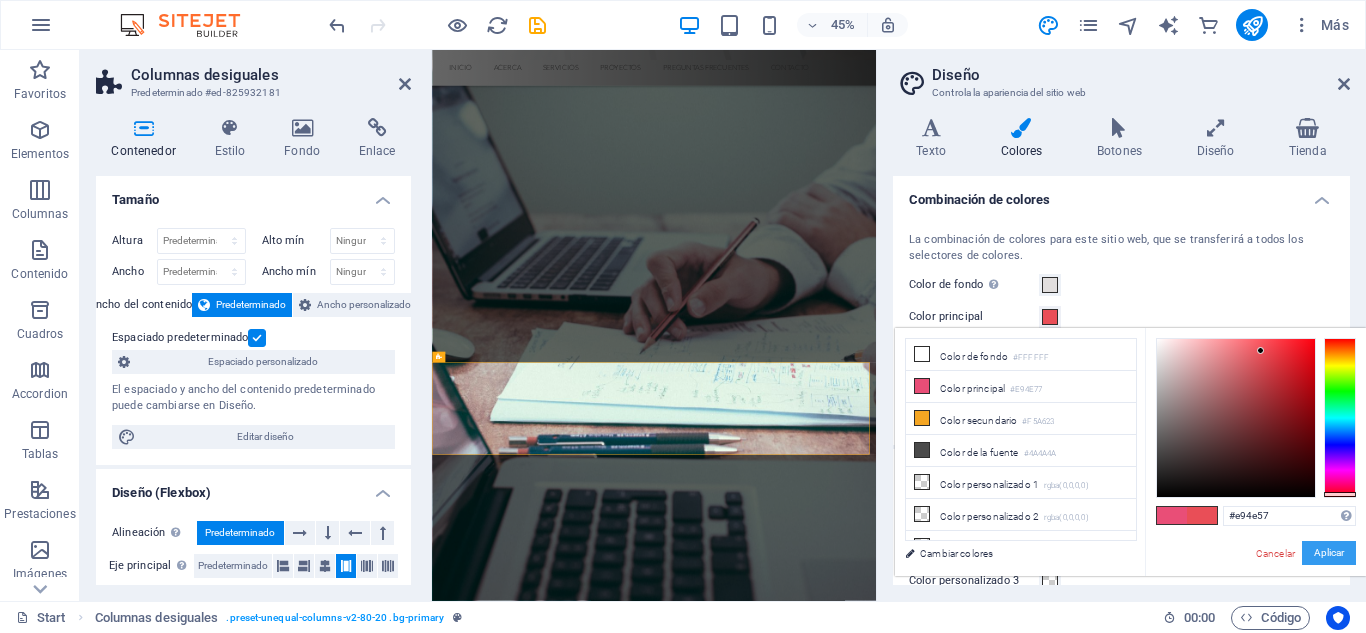 click on "Aplicar" at bounding box center [1329, 553] 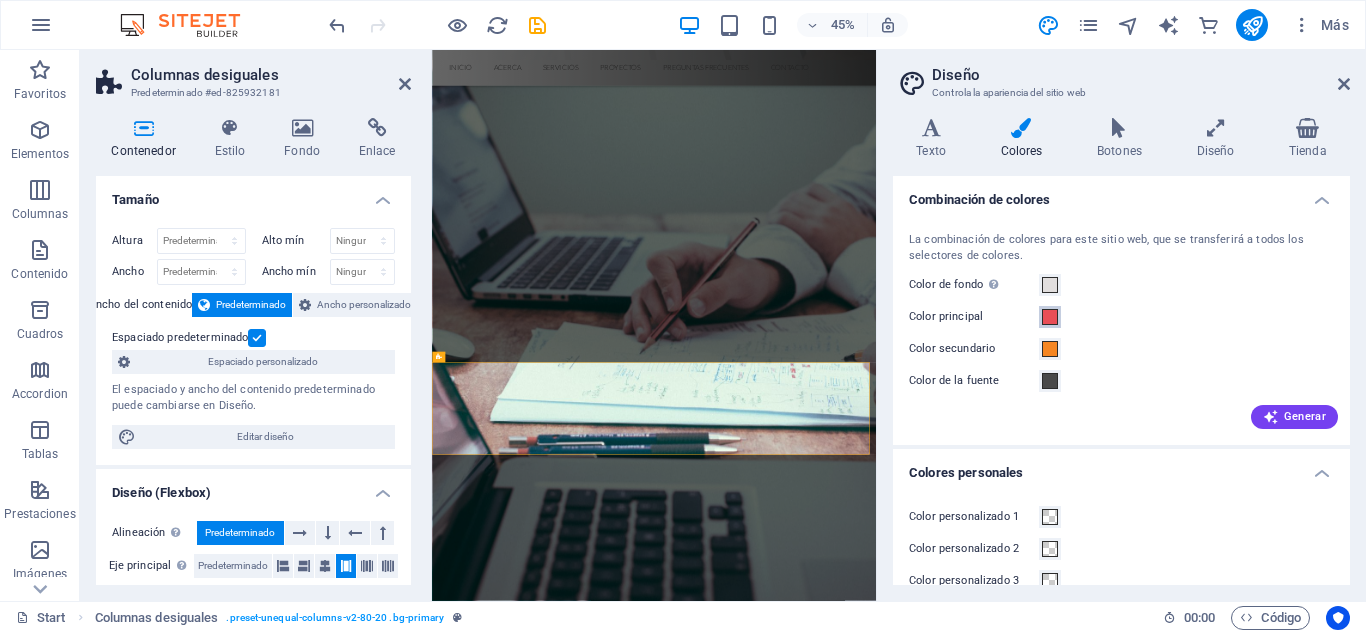 click at bounding box center (1050, 317) 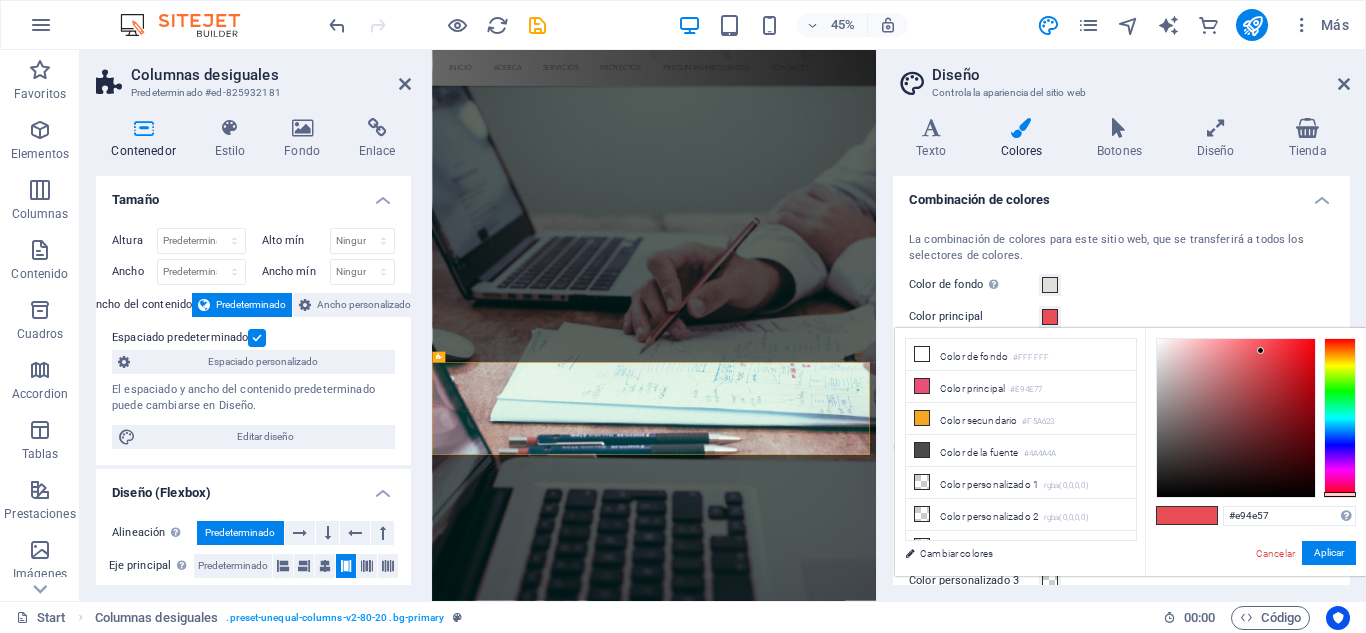 type on "#fb0a18" 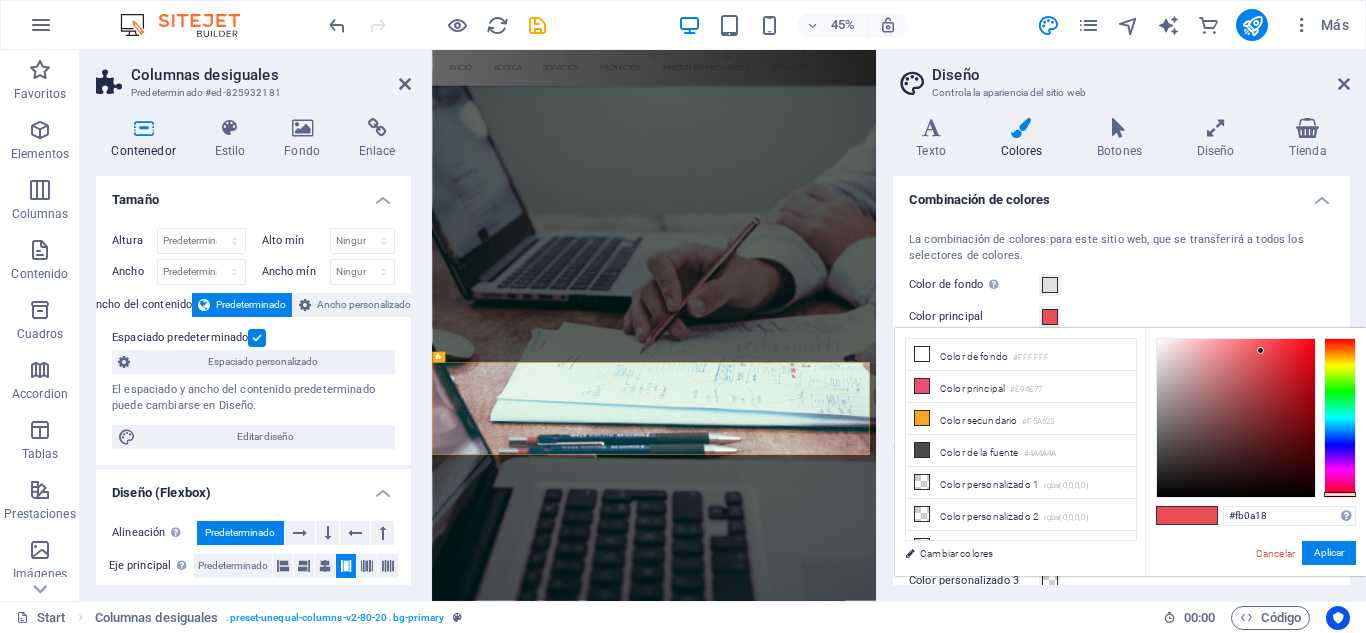 click at bounding box center [1236, 418] 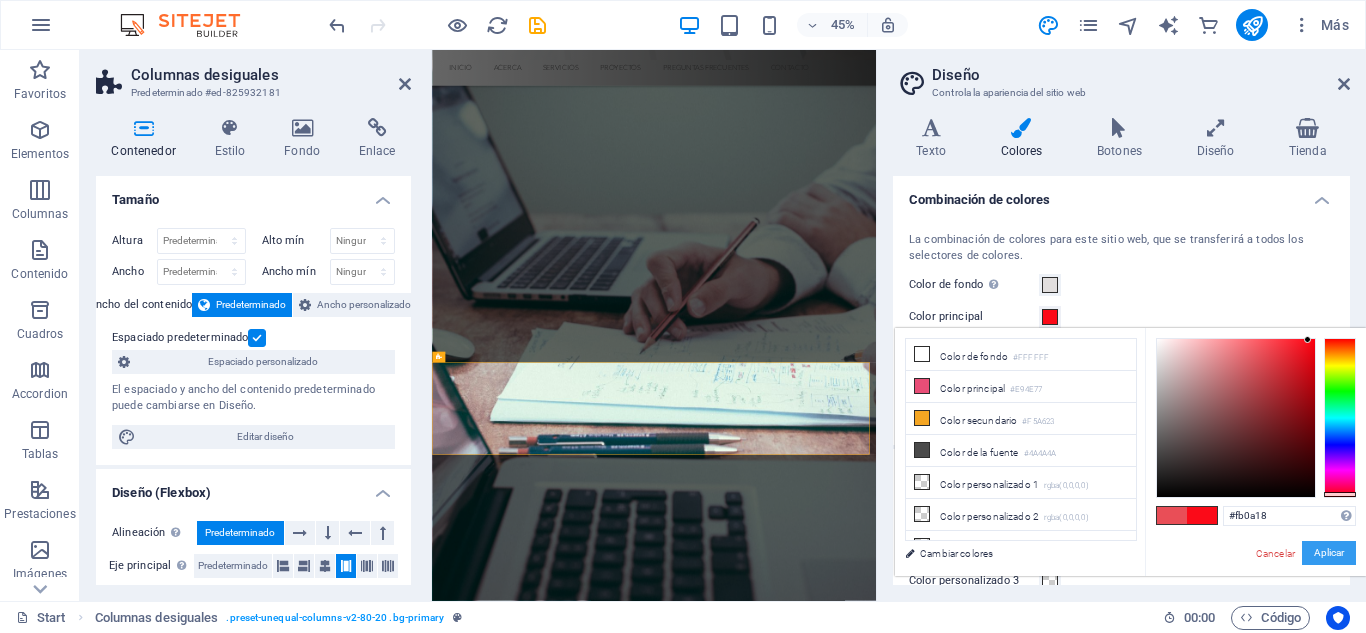click on "Aplicar" at bounding box center [1329, 553] 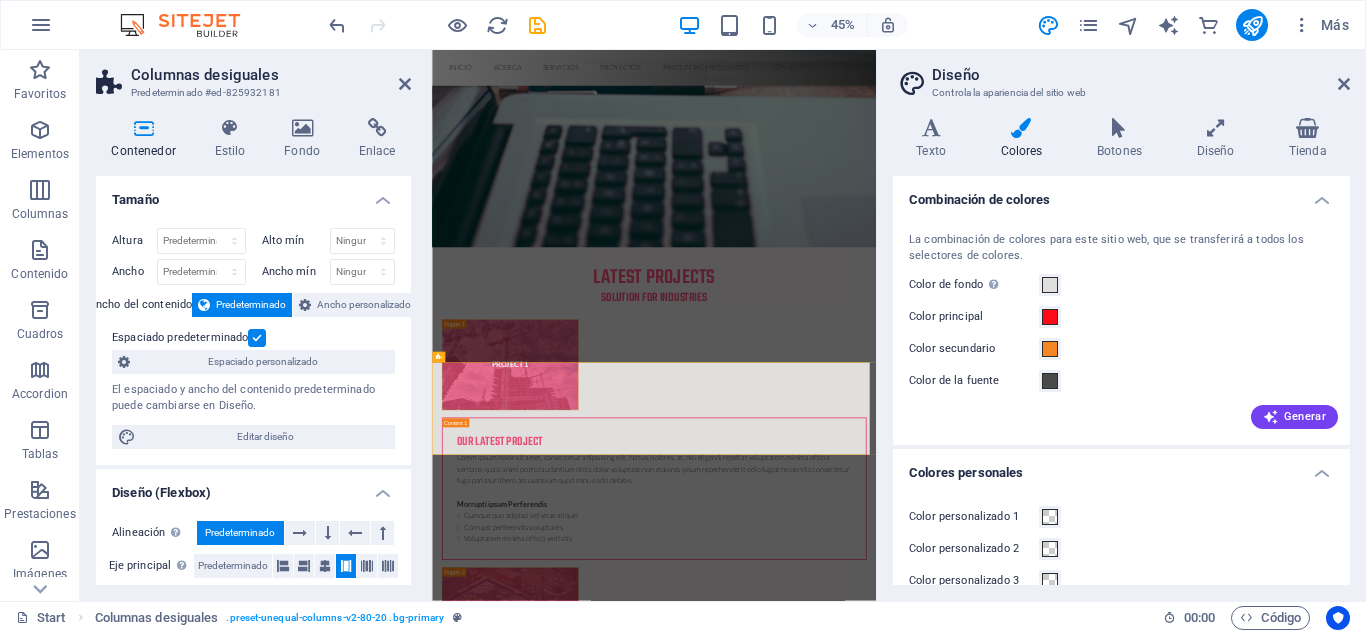 scroll, scrollTop: 6553, scrollLeft: 0, axis: vertical 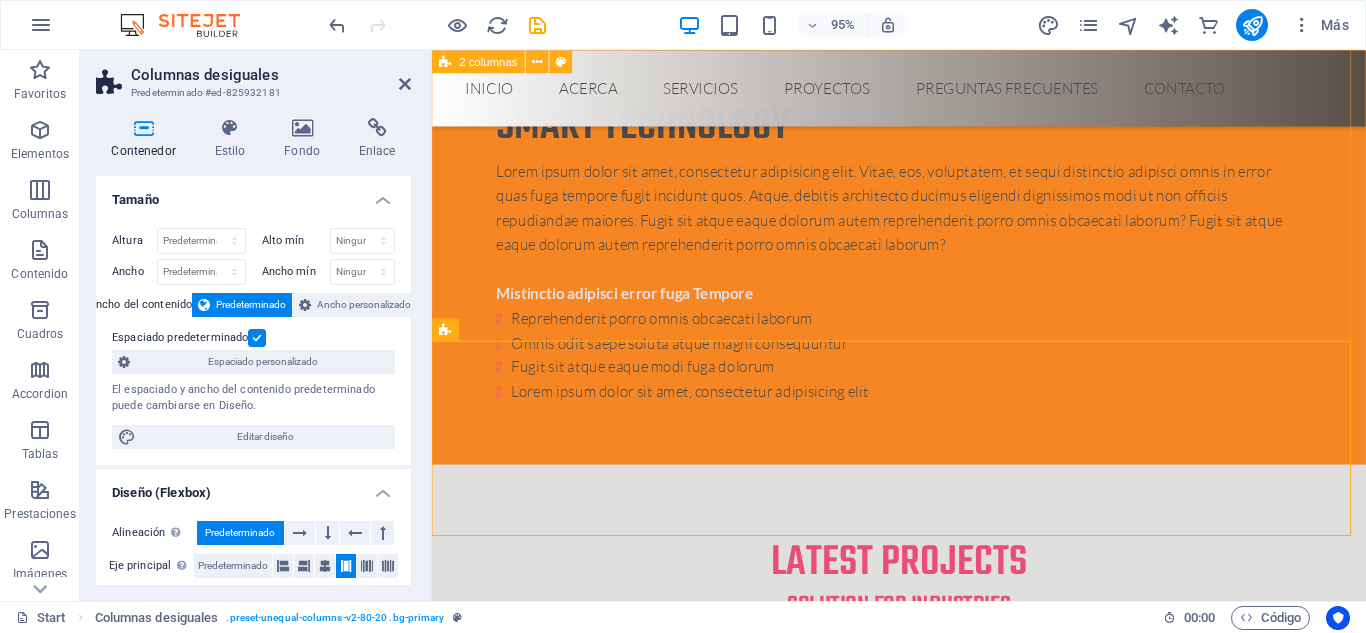 click on "CONTACTANOS SOLUCIONES INTEGRADAS Lorem ipsum dolor sit amet, consectetur adipisicing elit. Natus, dolores, at, nisi eligendi repellat voluptatem minima officia veritatis quasi animi porro laudantium dicta dolor voluptate non maiores ipsum reprehenderit odio fugiat reiciendis consectetur fuga pariatur libero accusantium quod minus odit debitis. Morrupti ipsum Perferendis Cumque quo adipisci vel vitae aliquid Maiores ipsum porro reprehenderit odio Corrupti perferendis voluptates Voluptatem non minima officia veritatis Adio fugiat reiciendis at consectetur I have read and understand the privacy policy. ¿Ilegible? Cargar nuevo Submit" at bounding box center (923, 5332) 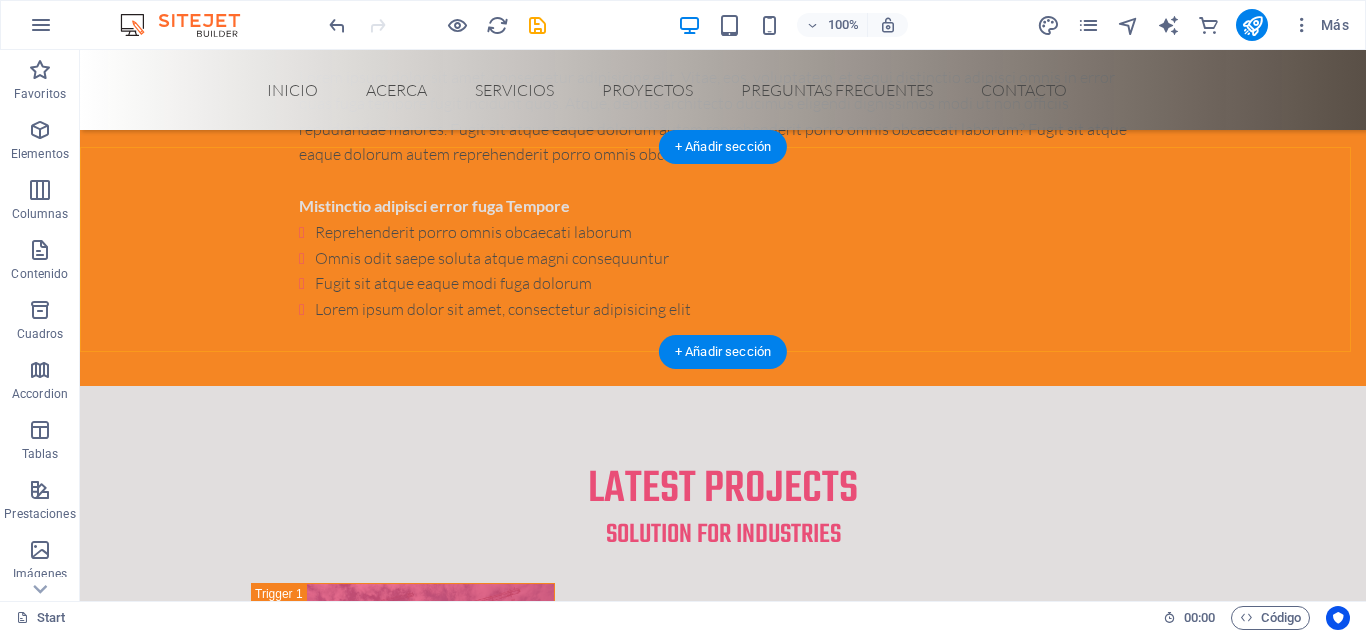 scroll, scrollTop: 6471, scrollLeft: 0, axis: vertical 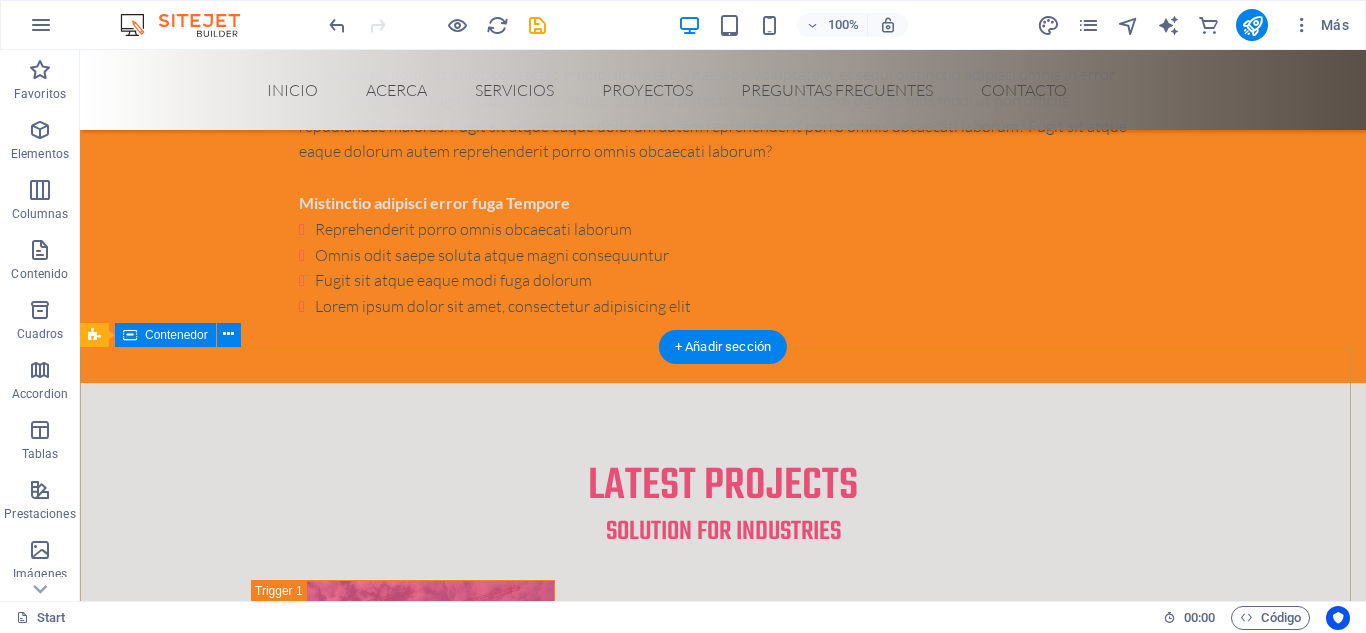 click on "Get in touch AV. TADEO HAENKE #[NUMBER] [CITY] [POSTAL_CODE] Phone: [PHONE] Email: [EMAIL] Legal Notice | Privacy Lorem ipsum dolor sit amet, consetur adipisicing elit. Natus, dores midimak at eligendi repellat voluptatem officia. Navigation About us Our Services Latest Projects Our FAQ´s Contact us" at bounding box center [723, 6373] 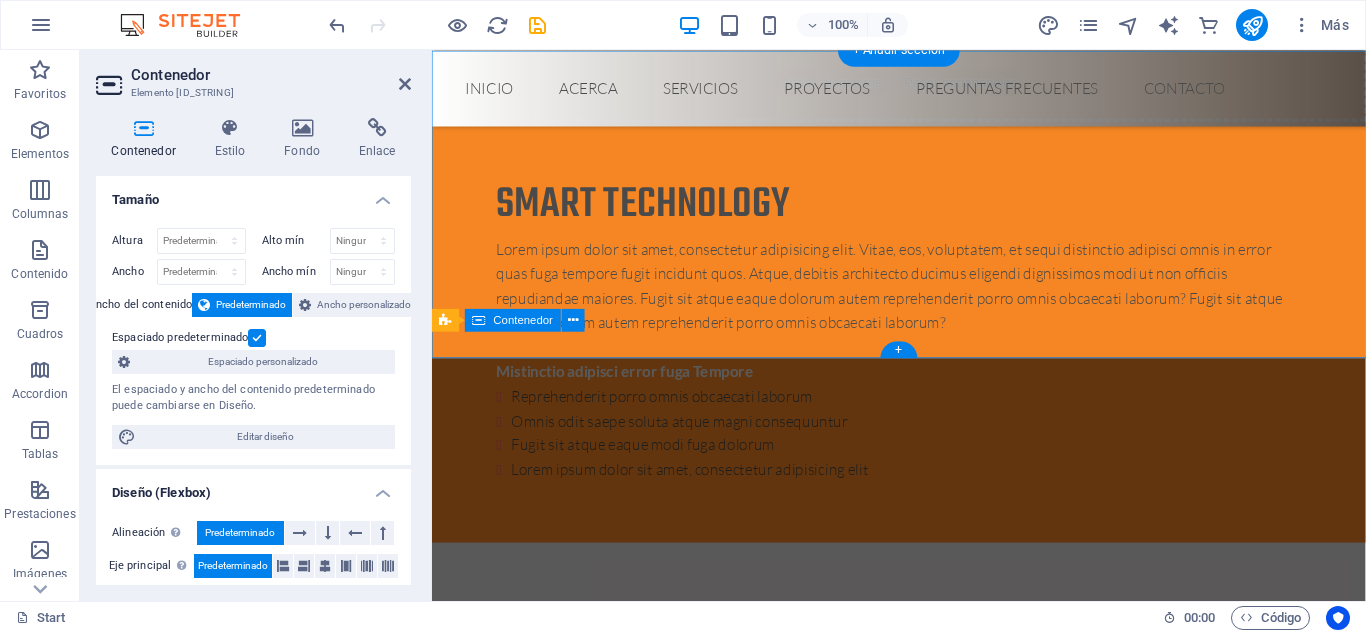 scroll, scrollTop: 6768, scrollLeft: 0, axis: vertical 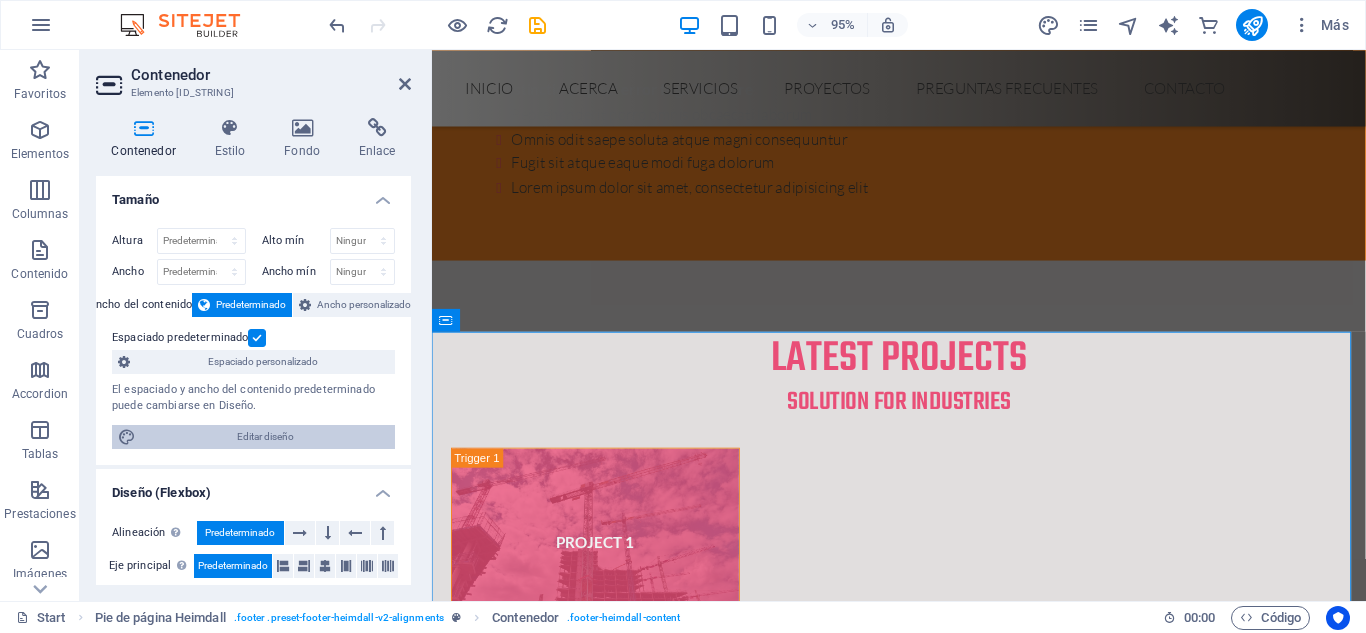 drag, startPoint x: 257, startPoint y: 429, endPoint x: 473, endPoint y: 1046, distance: 653.7163 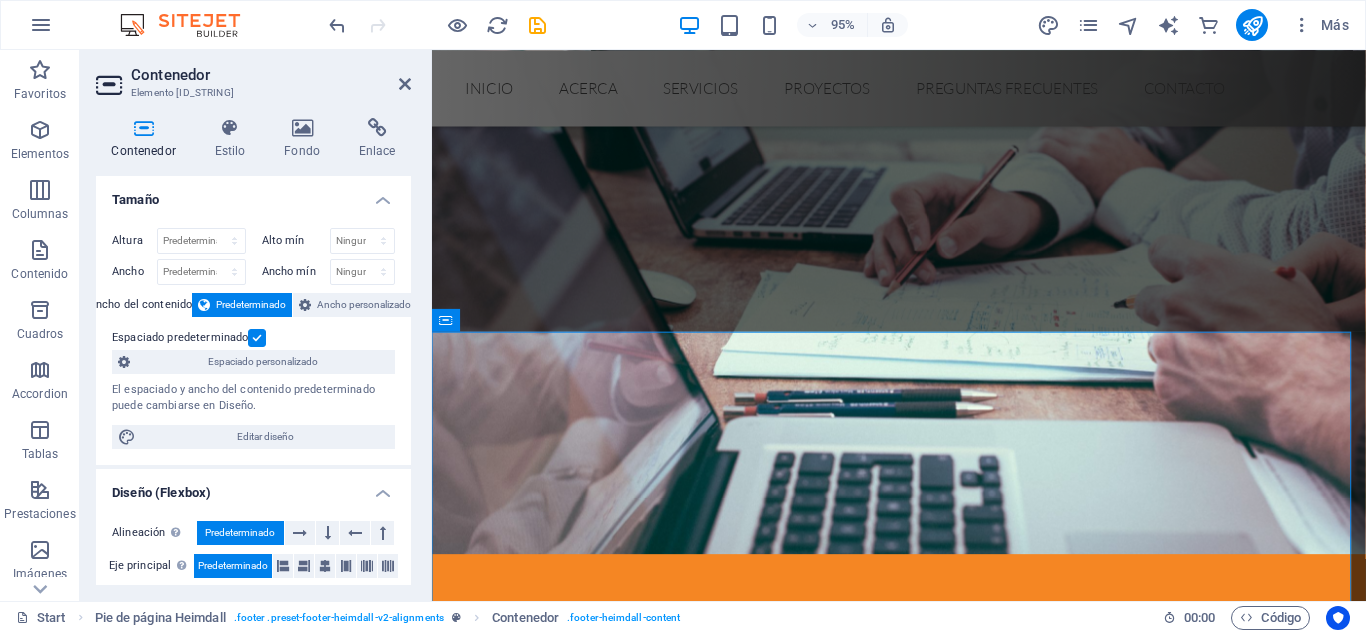 select on "rem" 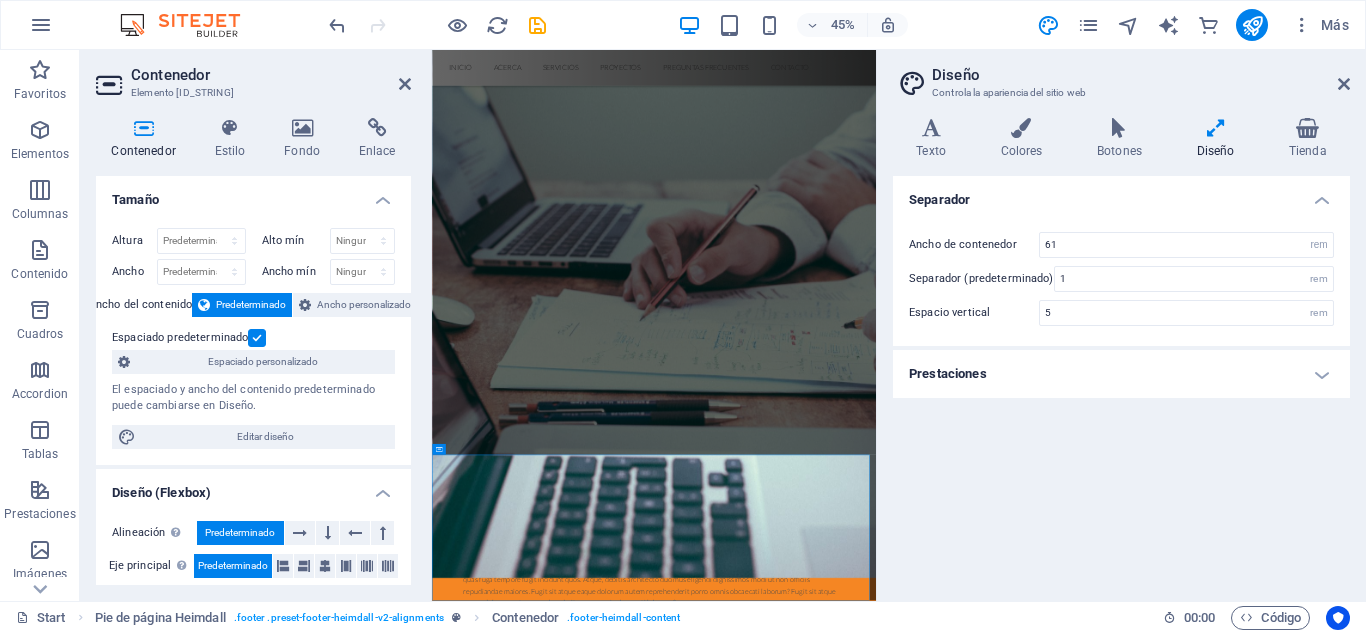 scroll, scrollTop: 6696, scrollLeft: 0, axis: vertical 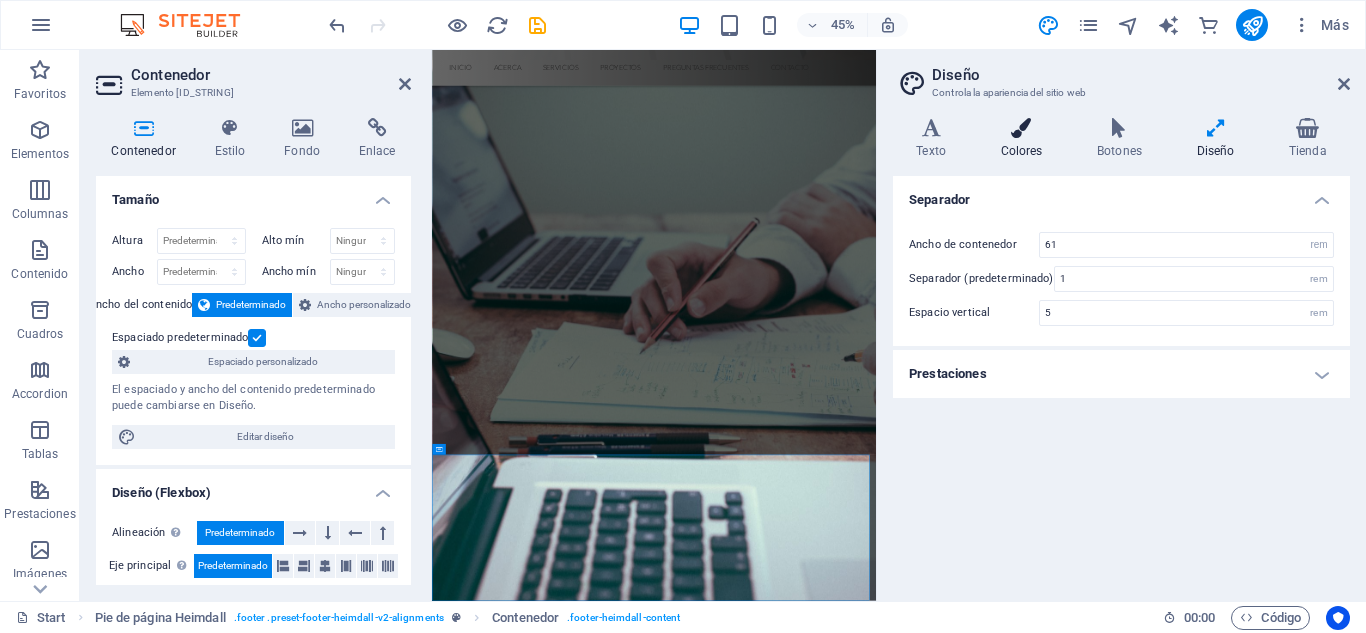 click on "Colores" at bounding box center (1025, 139) 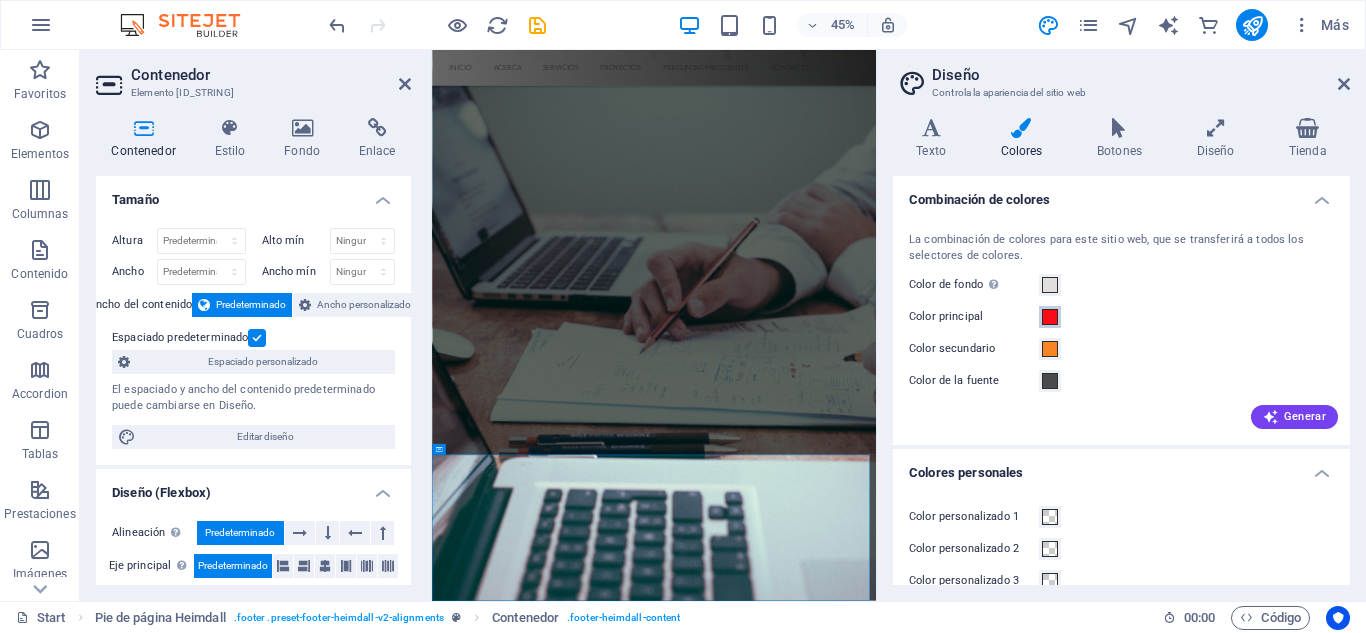 click at bounding box center (1050, 317) 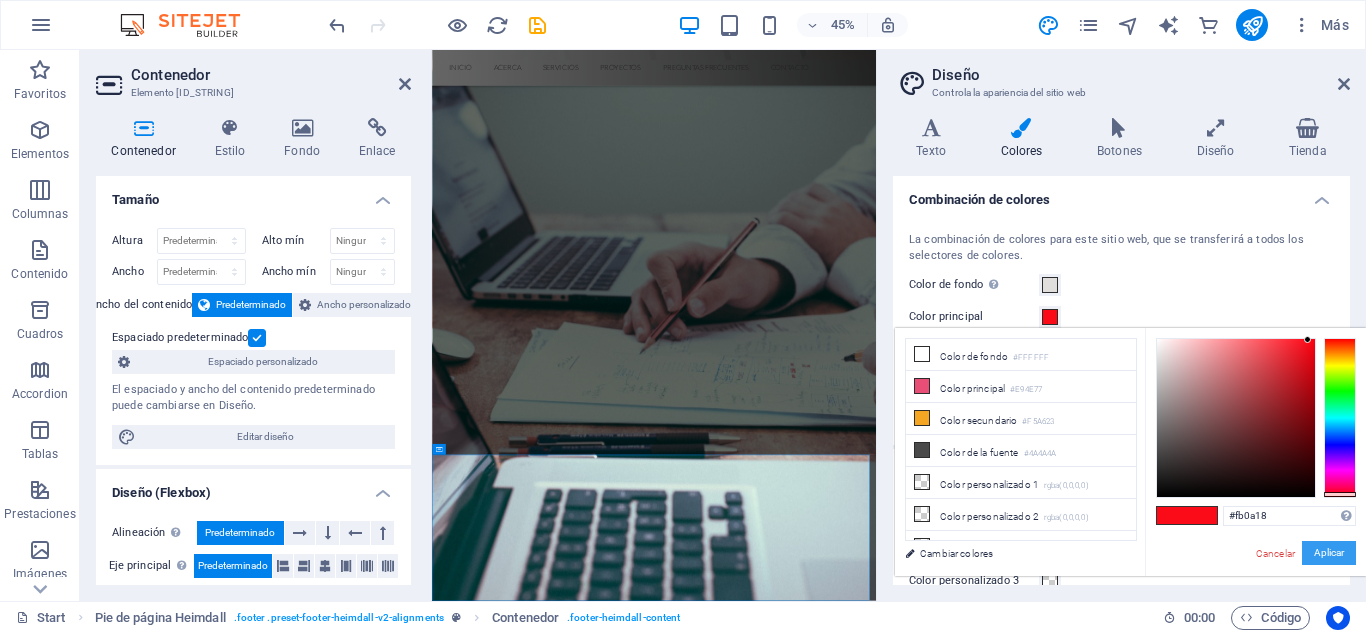 click on "Aplicar" at bounding box center (1329, 553) 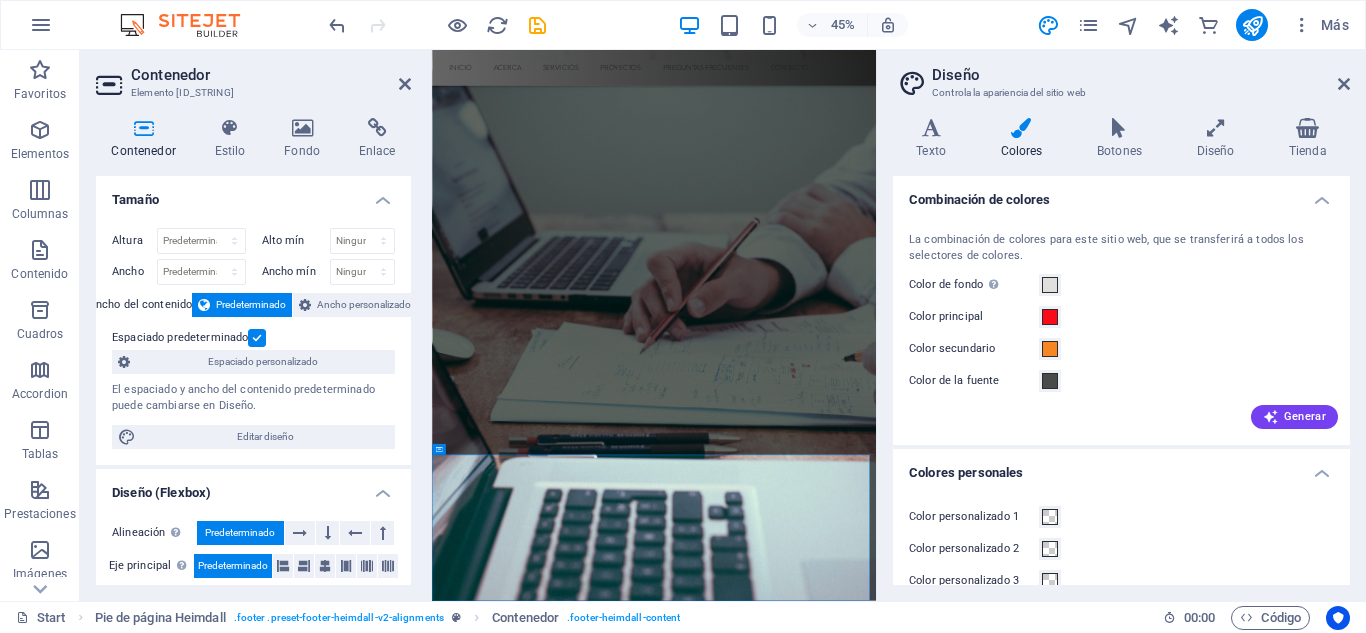 scroll, scrollTop: 92, scrollLeft: 0, axis: vertical 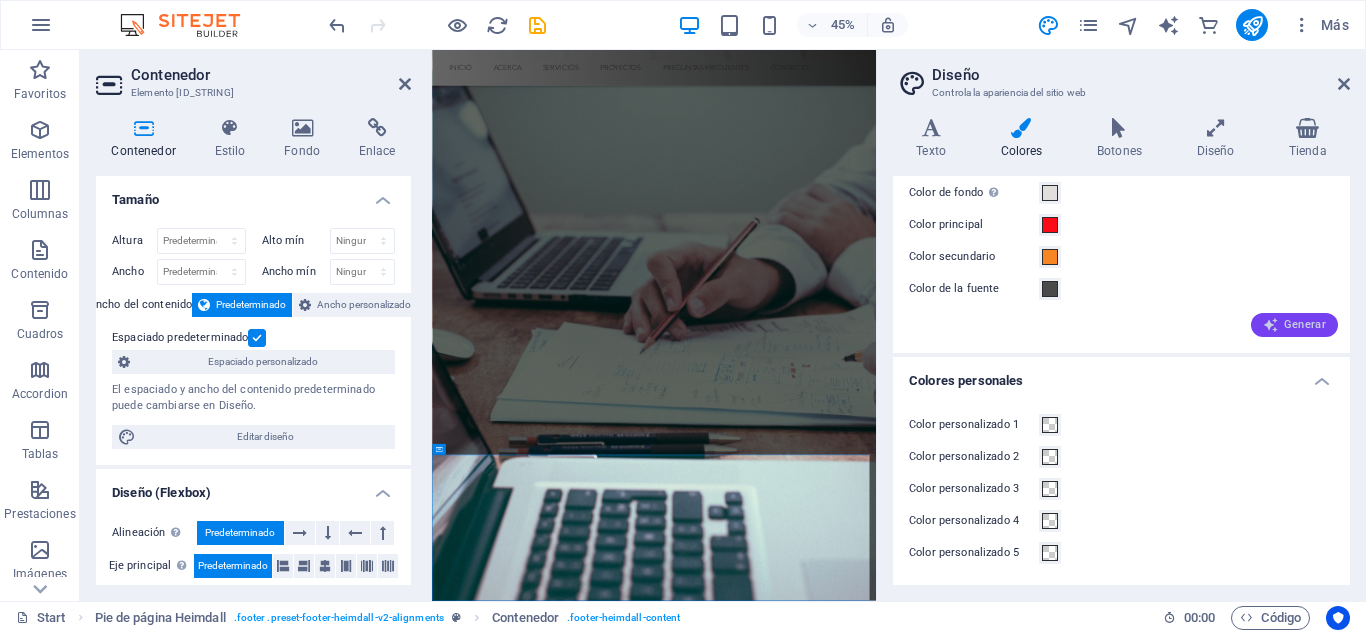 click on "Generar" at bounding box center (1294, 325) 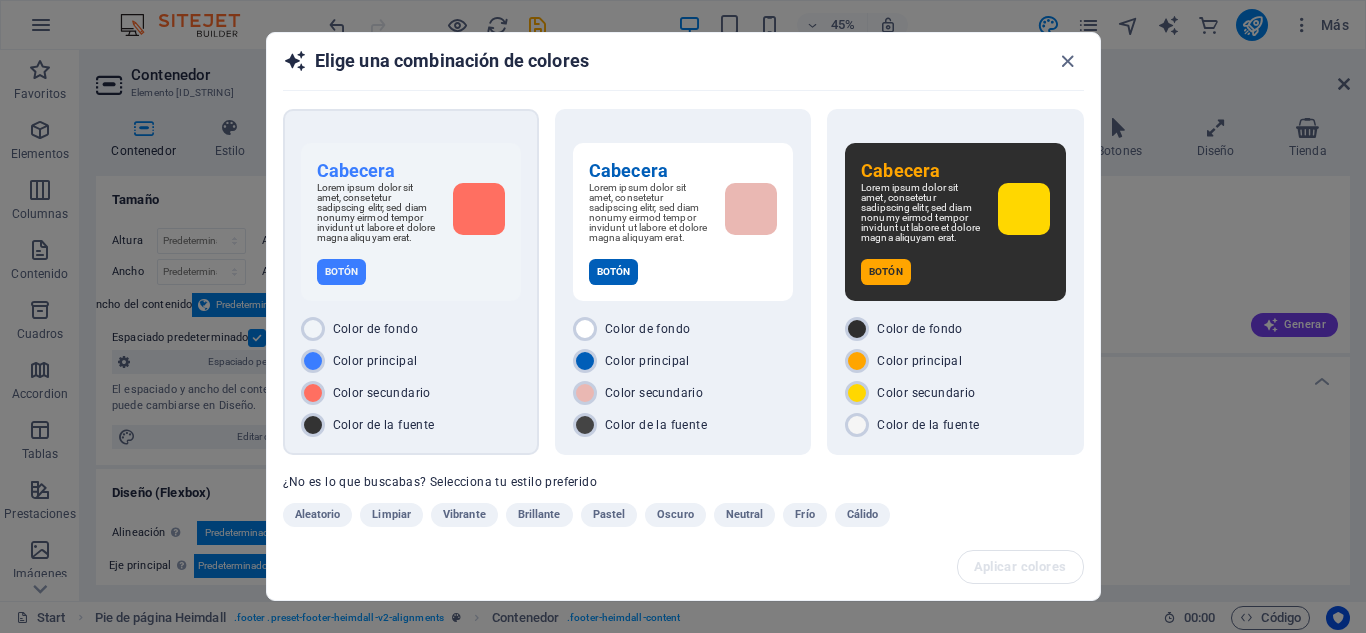 click on "Botón" at bounding box center (411, 272) 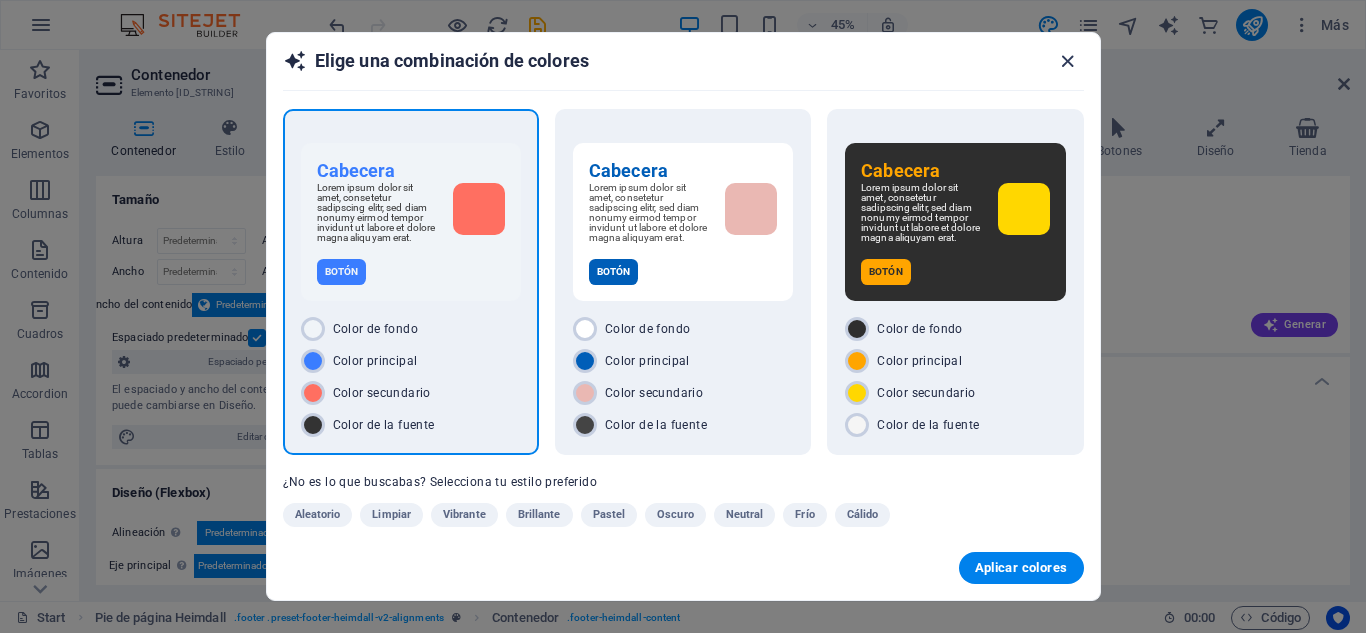 click at bounding box center (1067, 61) 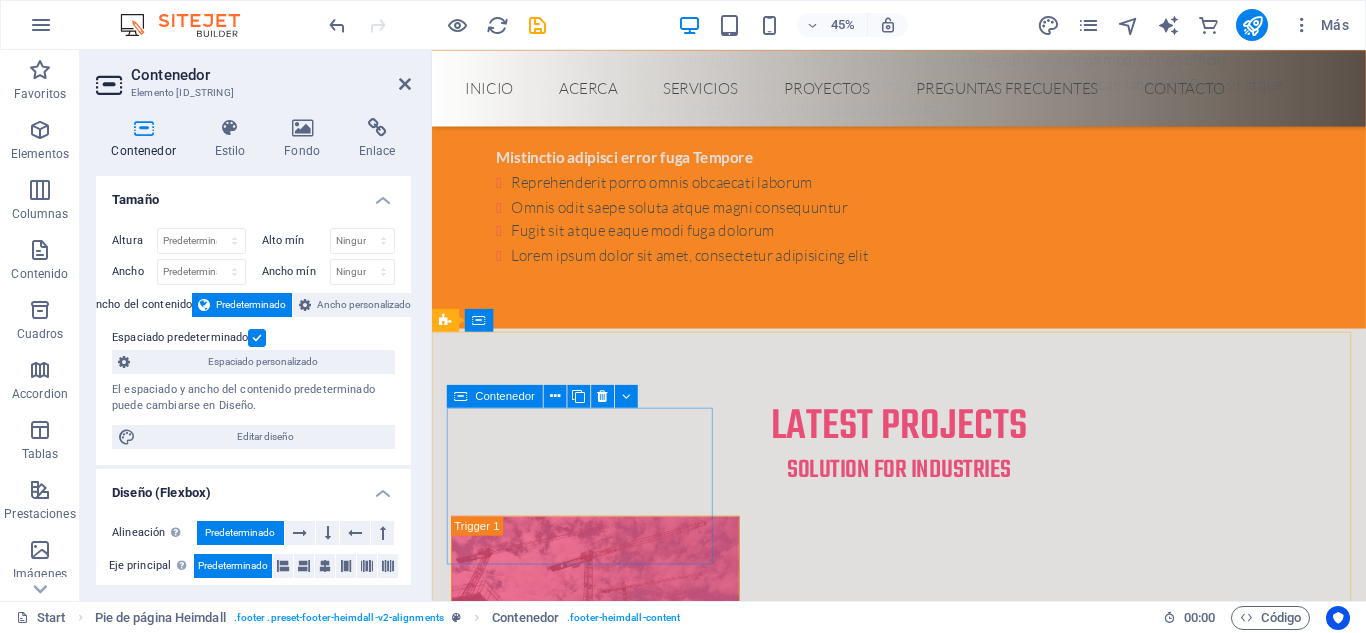 scroll, scrollTop: 6768, scrollLeft: 0, axis: vertical 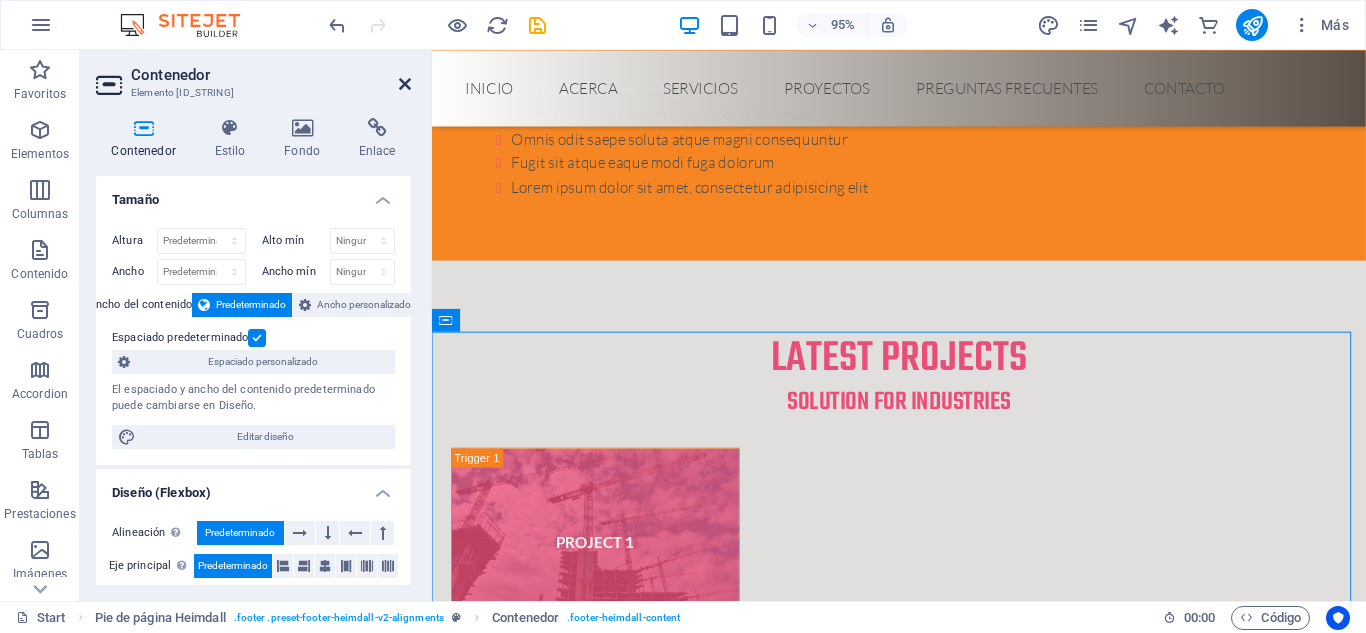 click at bounding box center [405, 84] 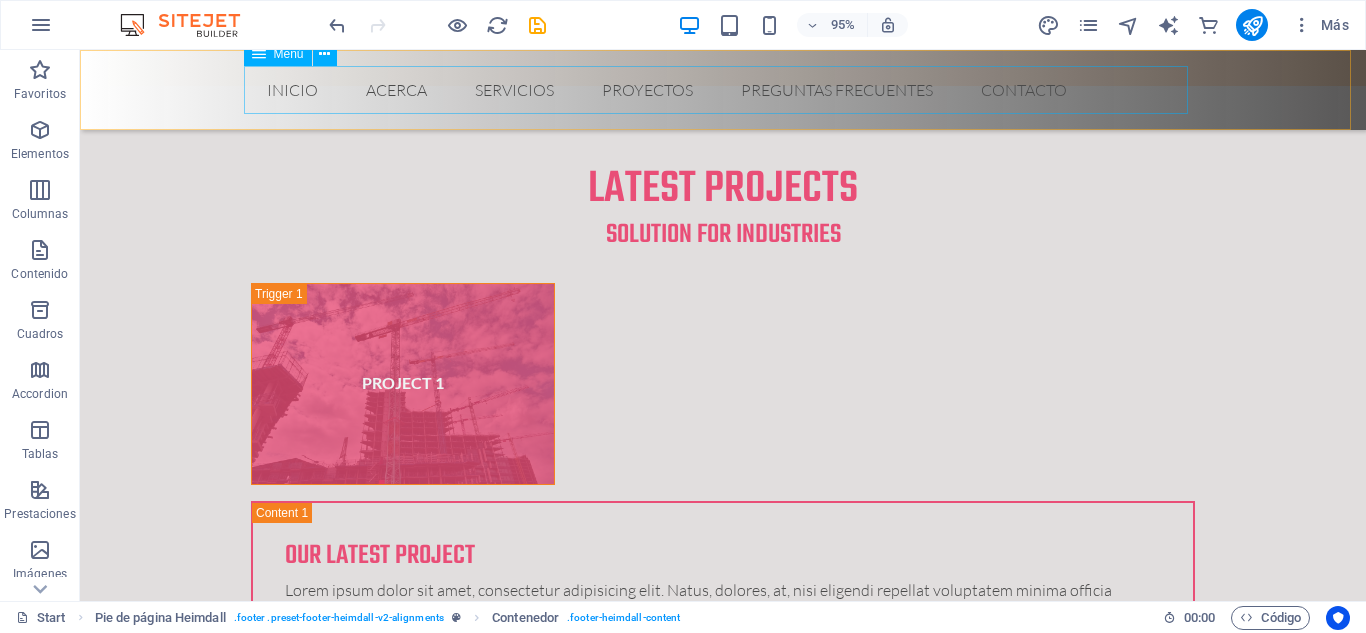 scroll, scrollTop: 6471, scrollLeft: 0, axis: vertical 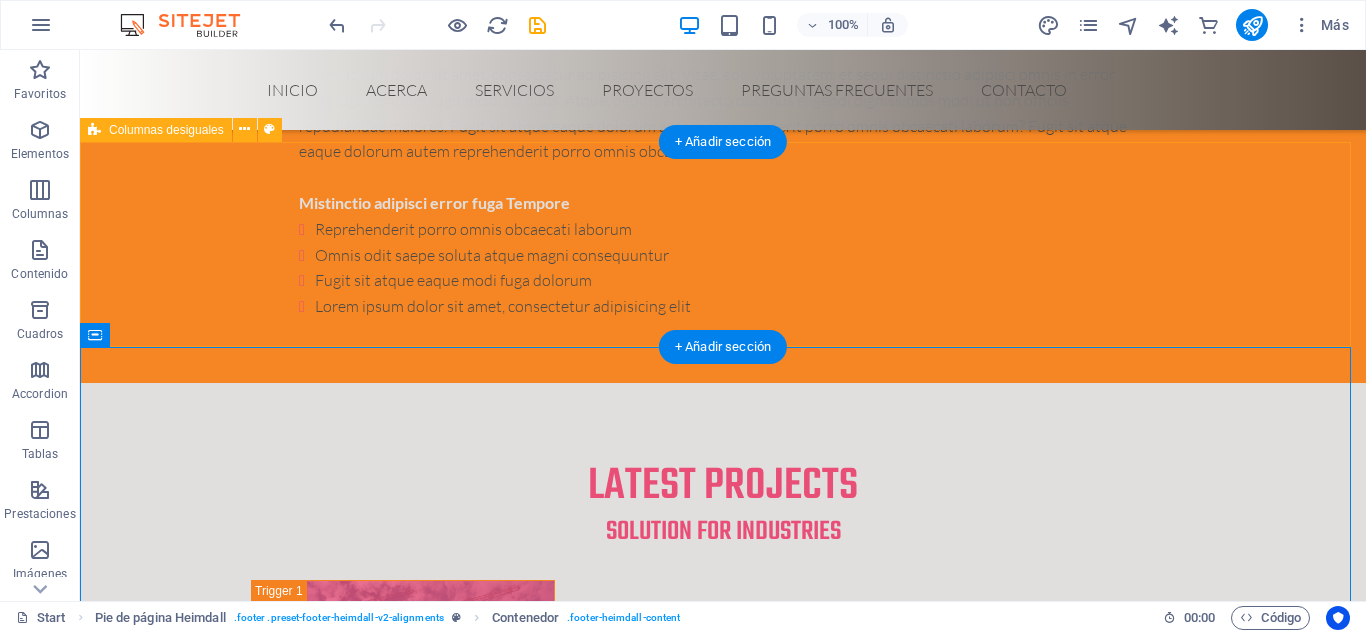 click on "BUSCAS SOLUCIONES PARA TUS PROYECTOS, COTIZAR MATERIALES, LOGISTICA? +[PHONE]" at bounding box center (723, 5871) 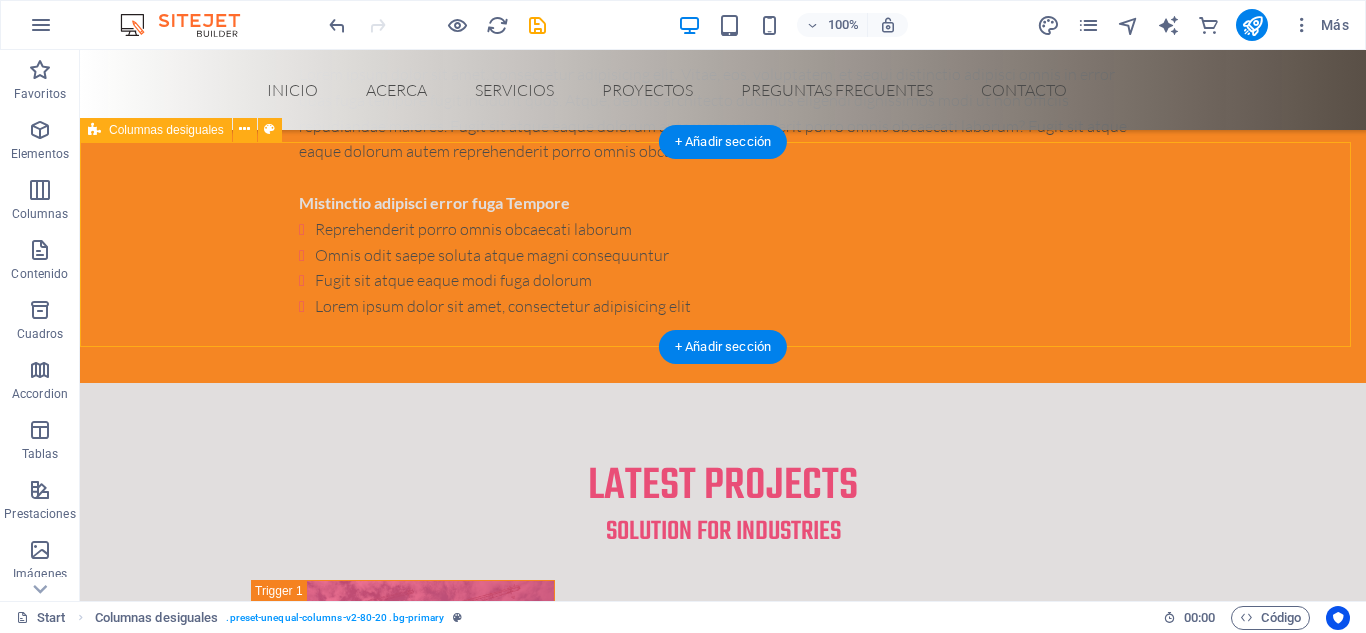 click on "BUSCAS SOLUCIONES PARA TUS PROYECTOS, COTIZAR MATERIALES, LOGISTICA? +[PHONE]" at bounding box center (723, 5871) 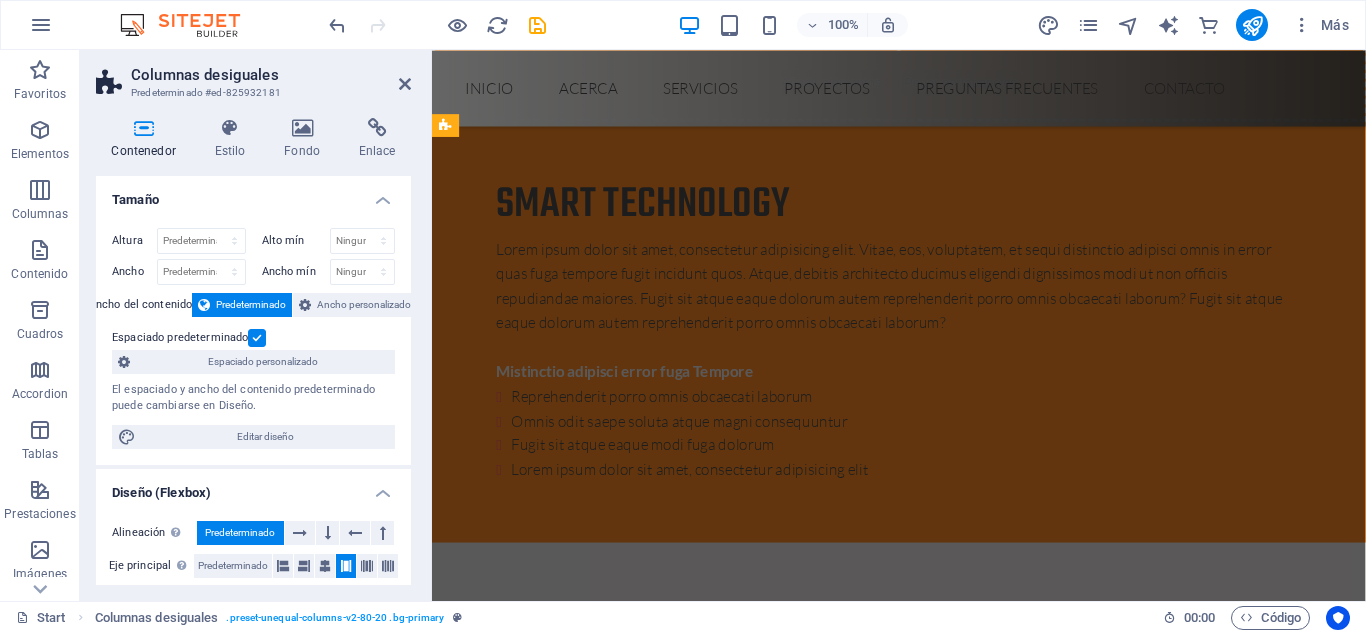 scroll, scrollTop: 6768, scrollLeft: 0, axis: vertical 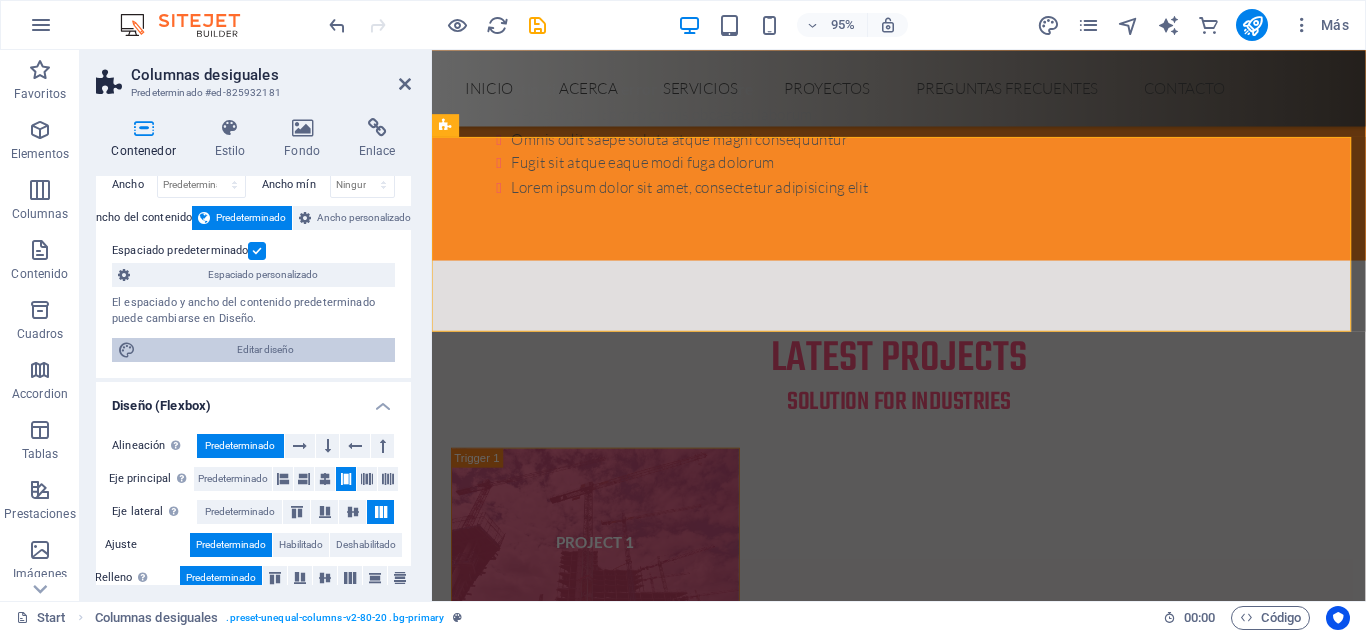 click on "Editar diseño" at bounding box center (265, 350) 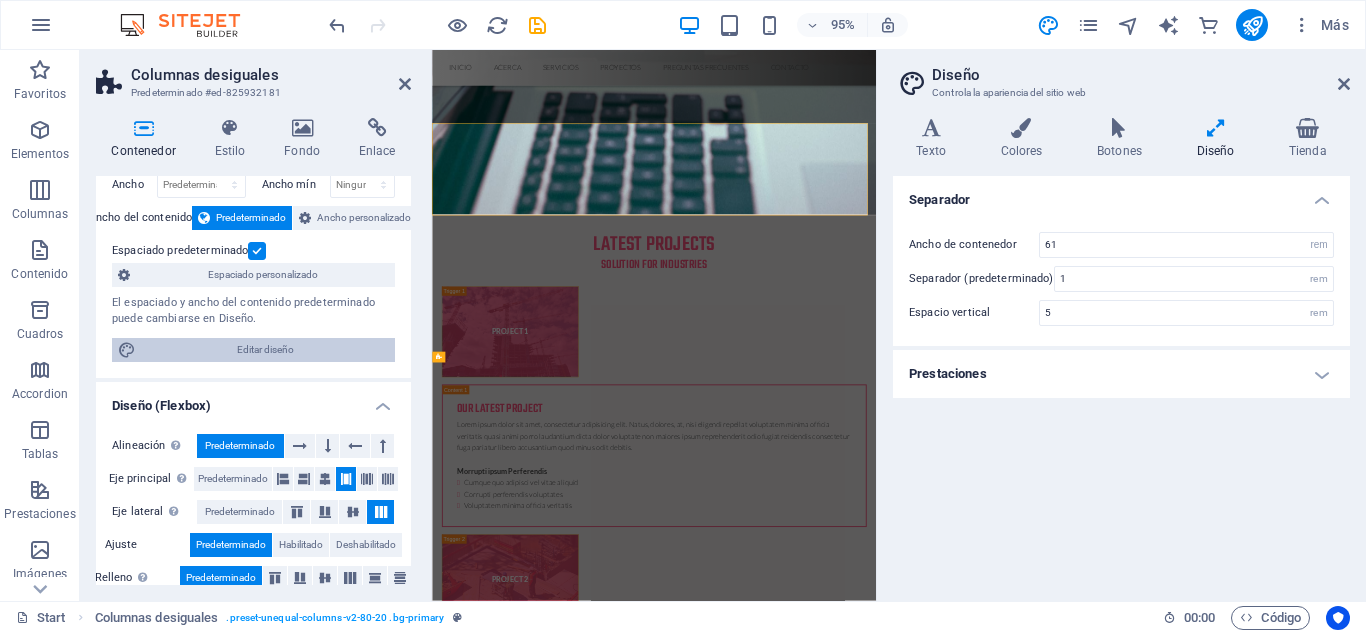 scroll, scrollTop: 6696, scrollLeft: 0, axis: vertical 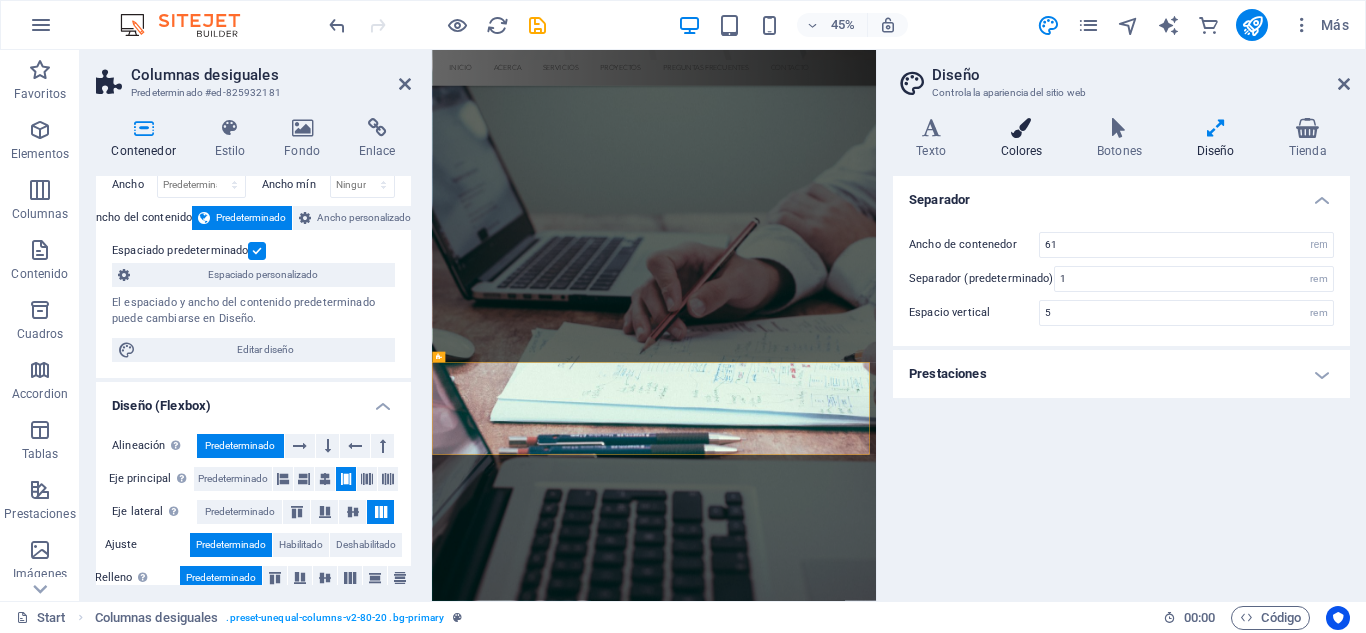 click on "Colores" at bounding box center [1025, 139] 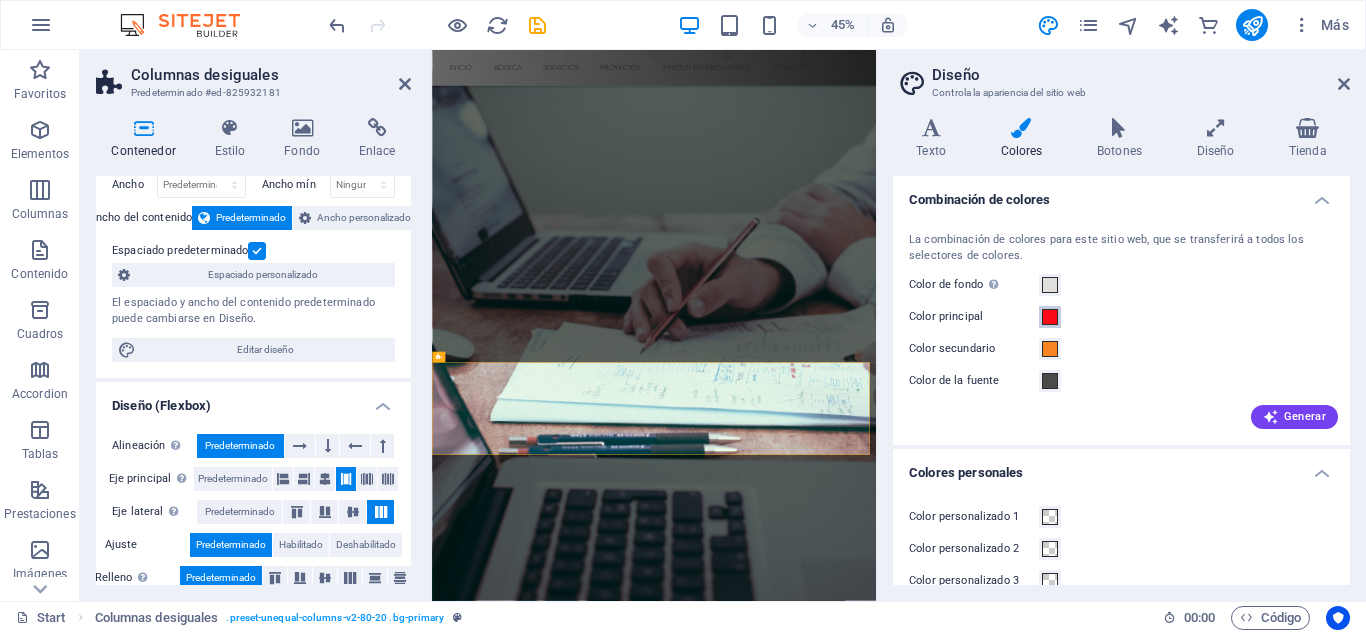 click at bounding box center (1050, 317) 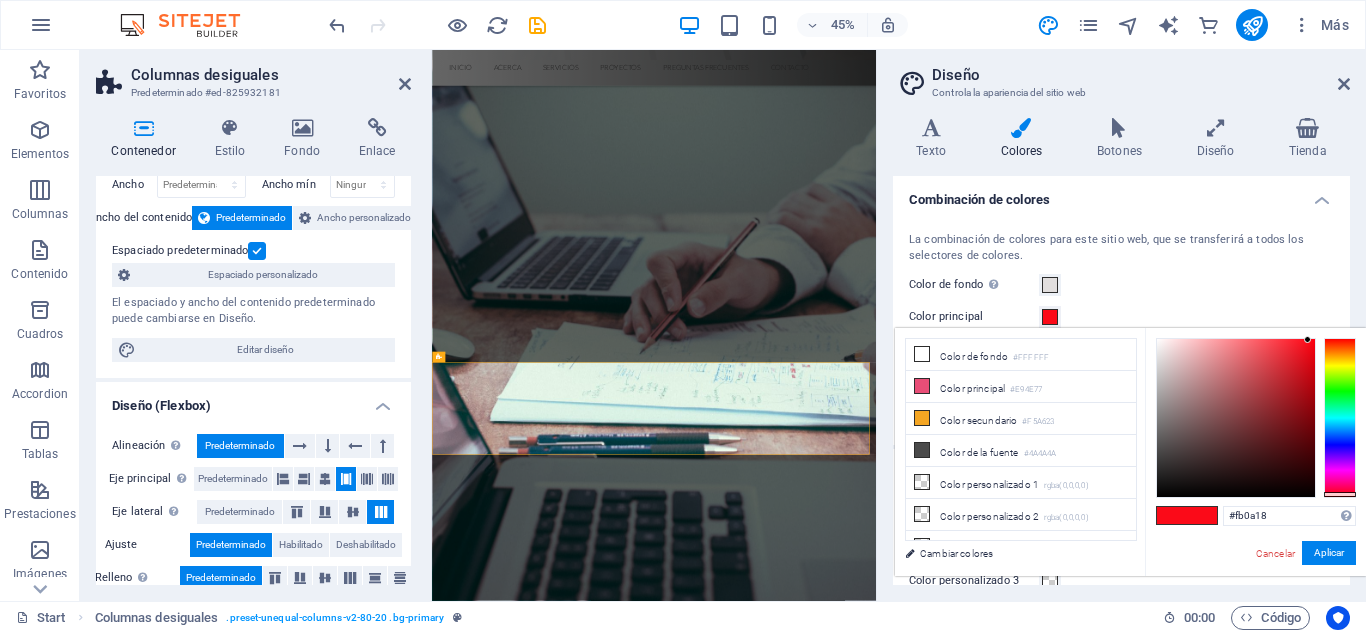 click at bounding box center (1202, 515) 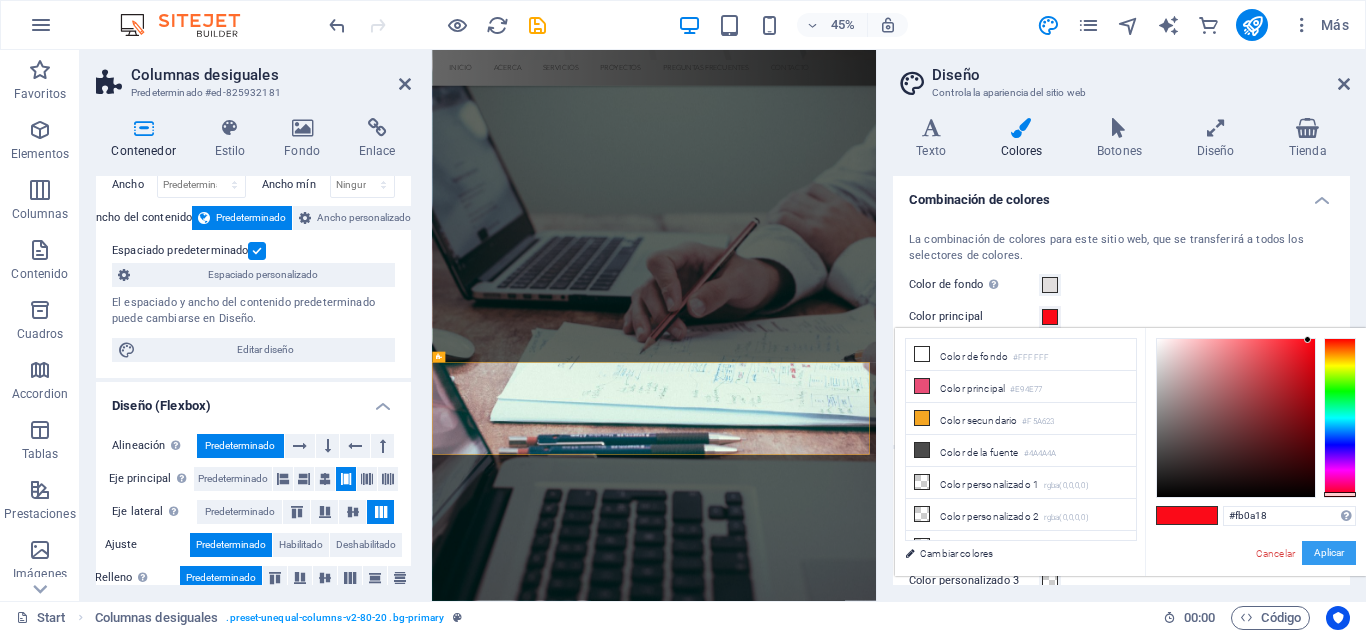 click on "Aplicar" at bounding box center (1329, 553) 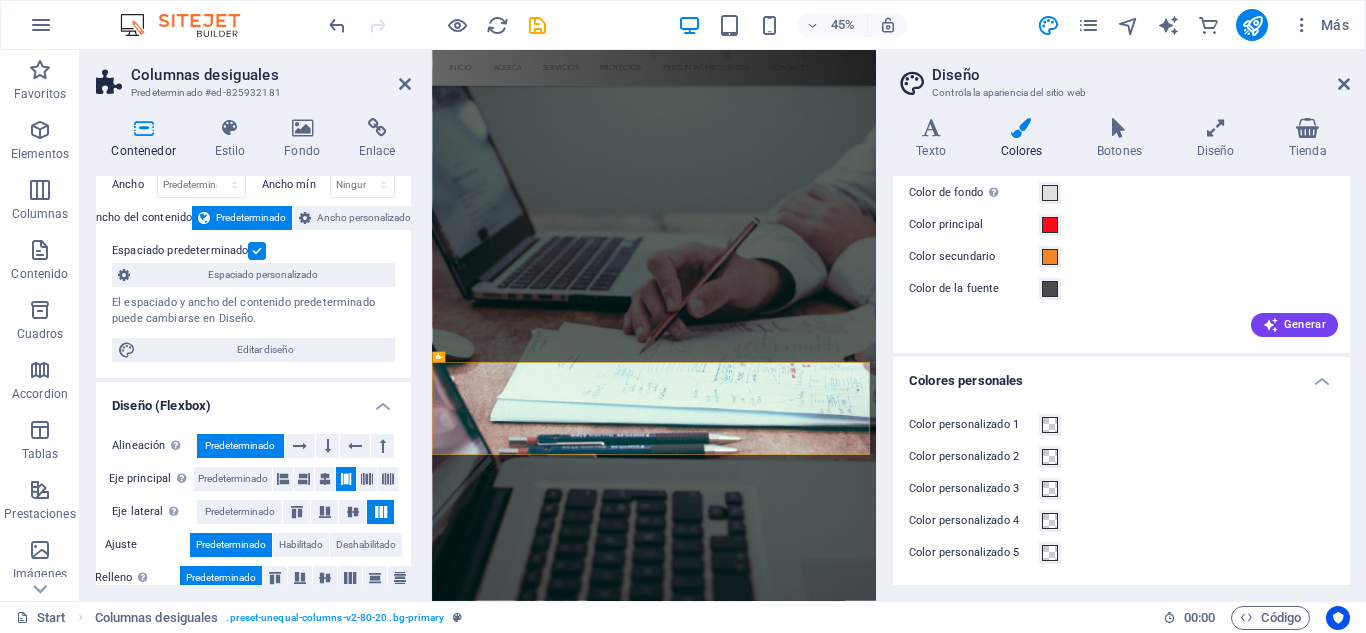 scroll, scrollTop: 0, scrollLeft: 0, axis: both 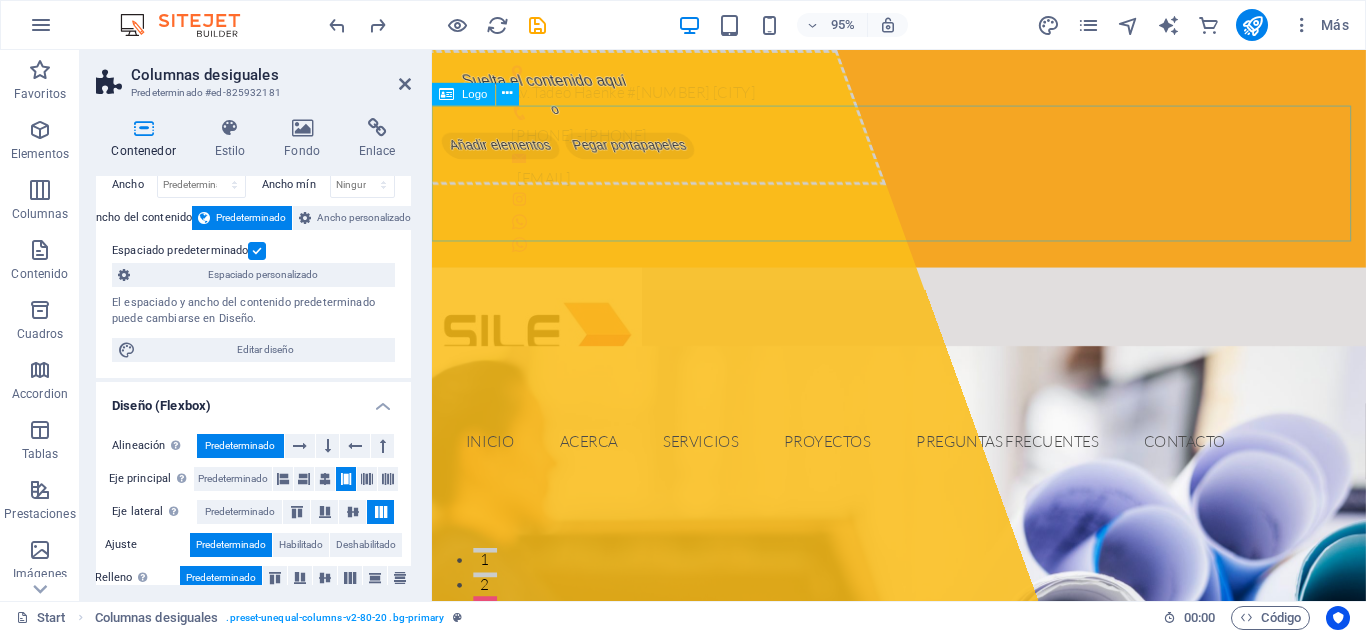 click at bounding box center [923, 350] 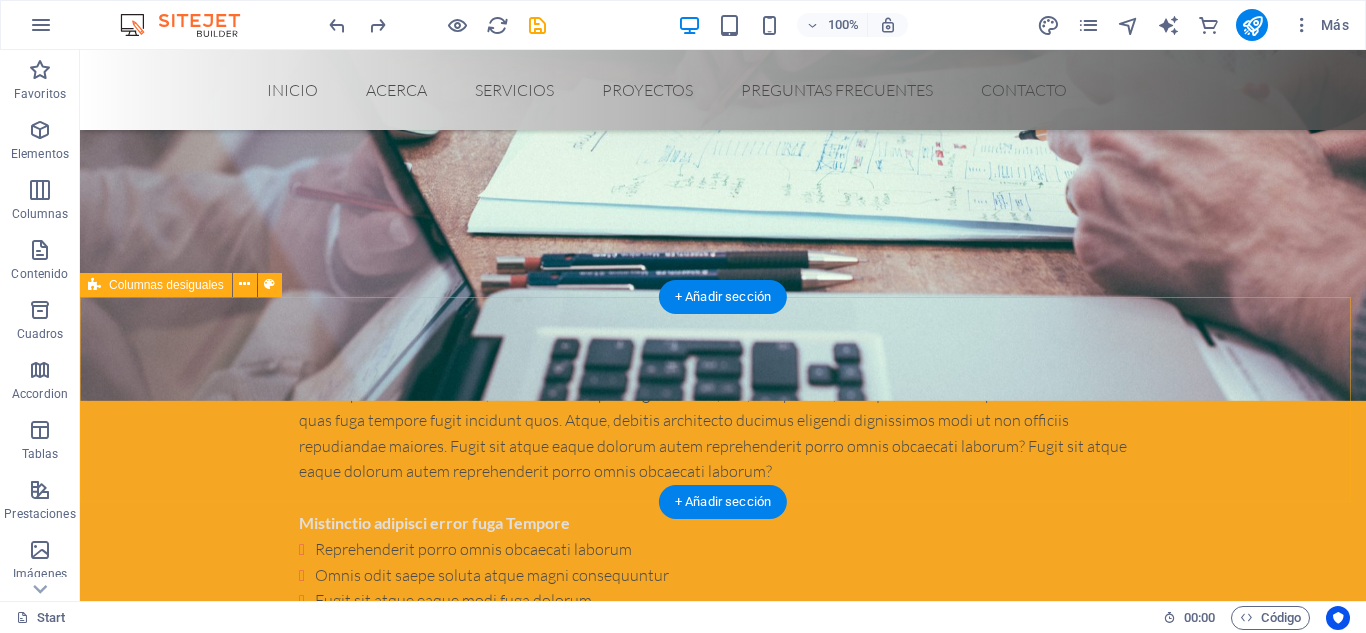 scroll, scrollTop: 6374, scrollLeft: 0, axis: vertical 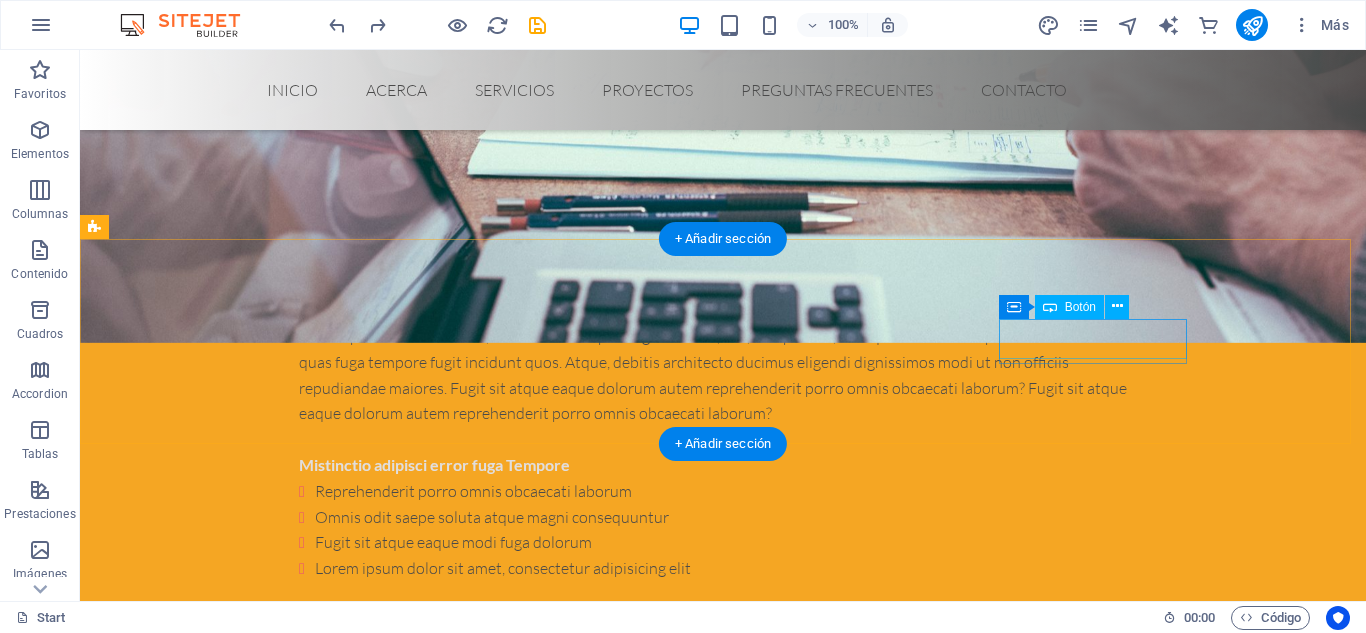 click on "[PHONE]" at bounding box center [568, 6172] 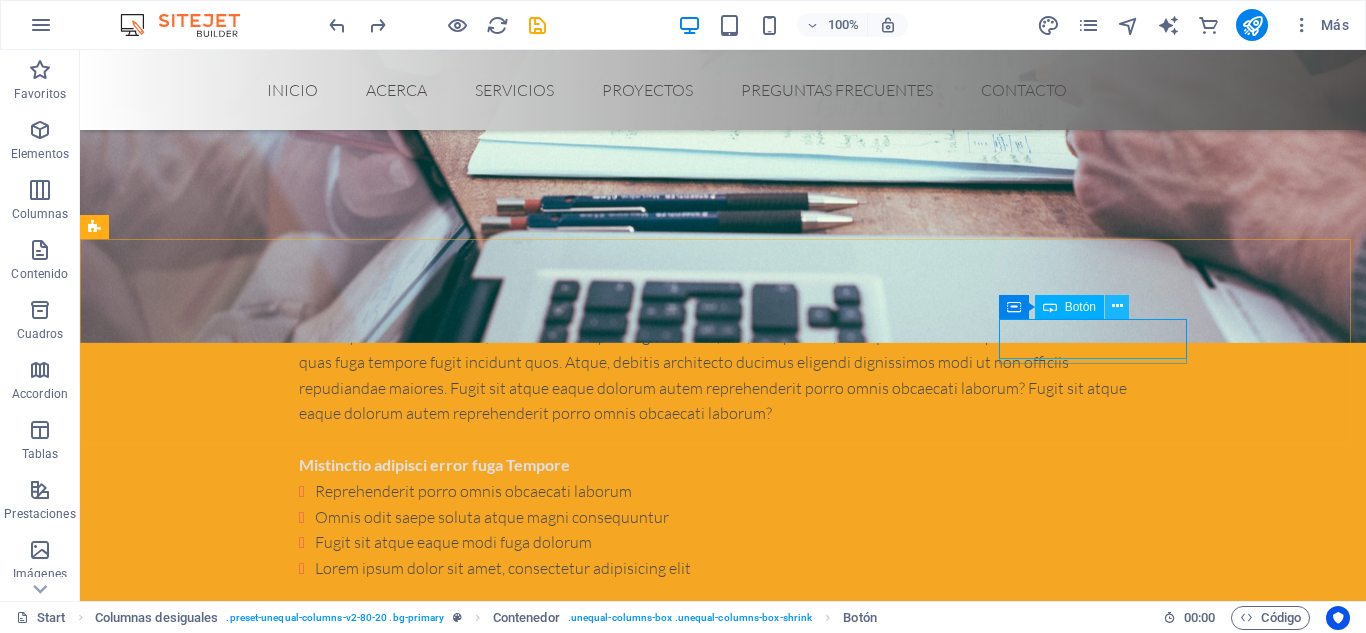 click at bounding box center (1117, 306) 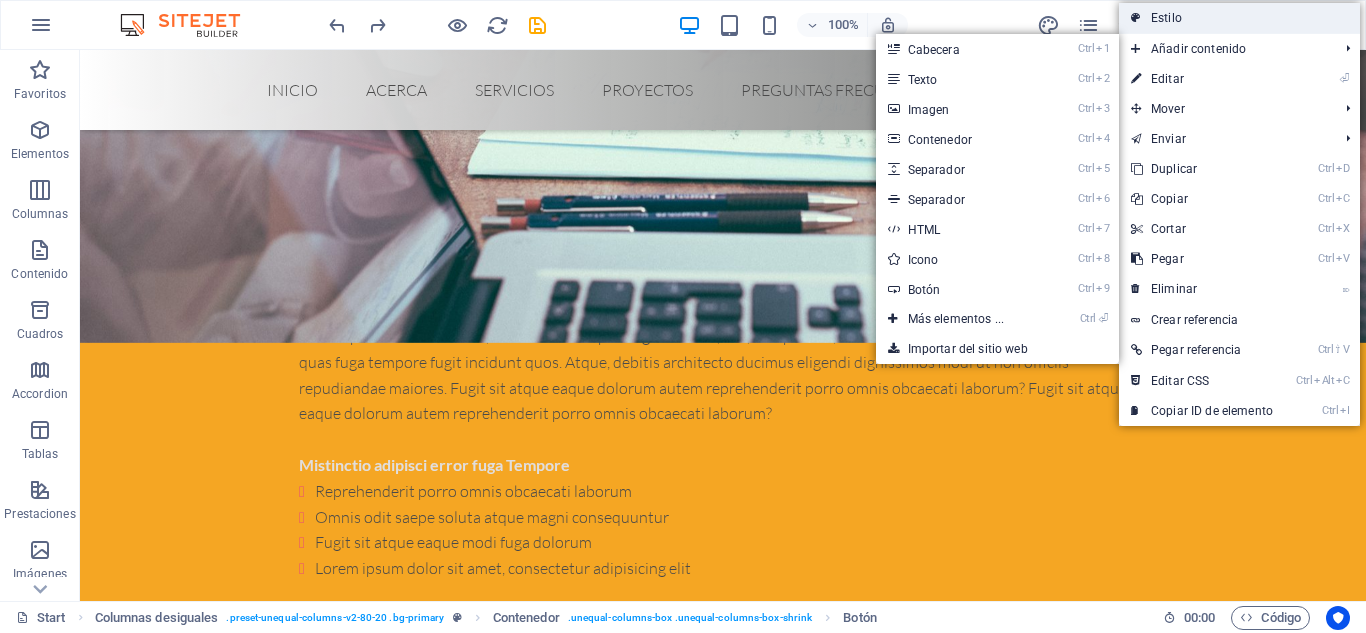 click on "Estilo" at bounding box center (1239, 18) 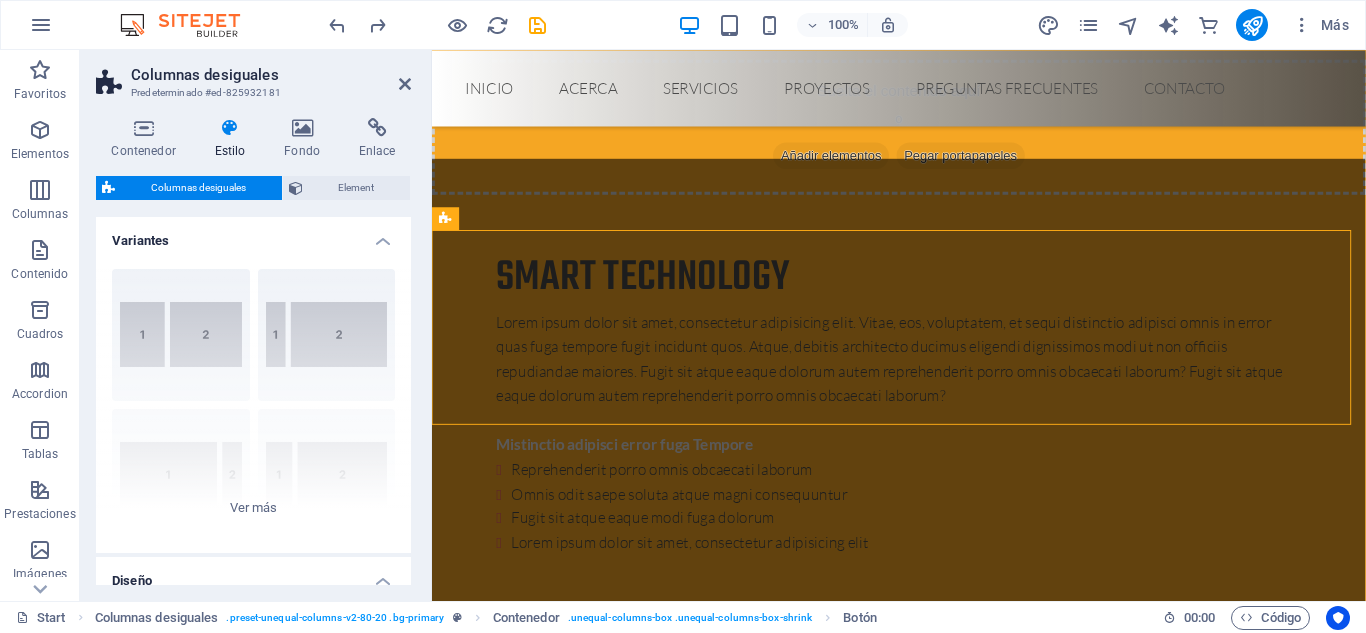 scroll, scrollTop: 6654, scrollLeft: 0, axis: vertical 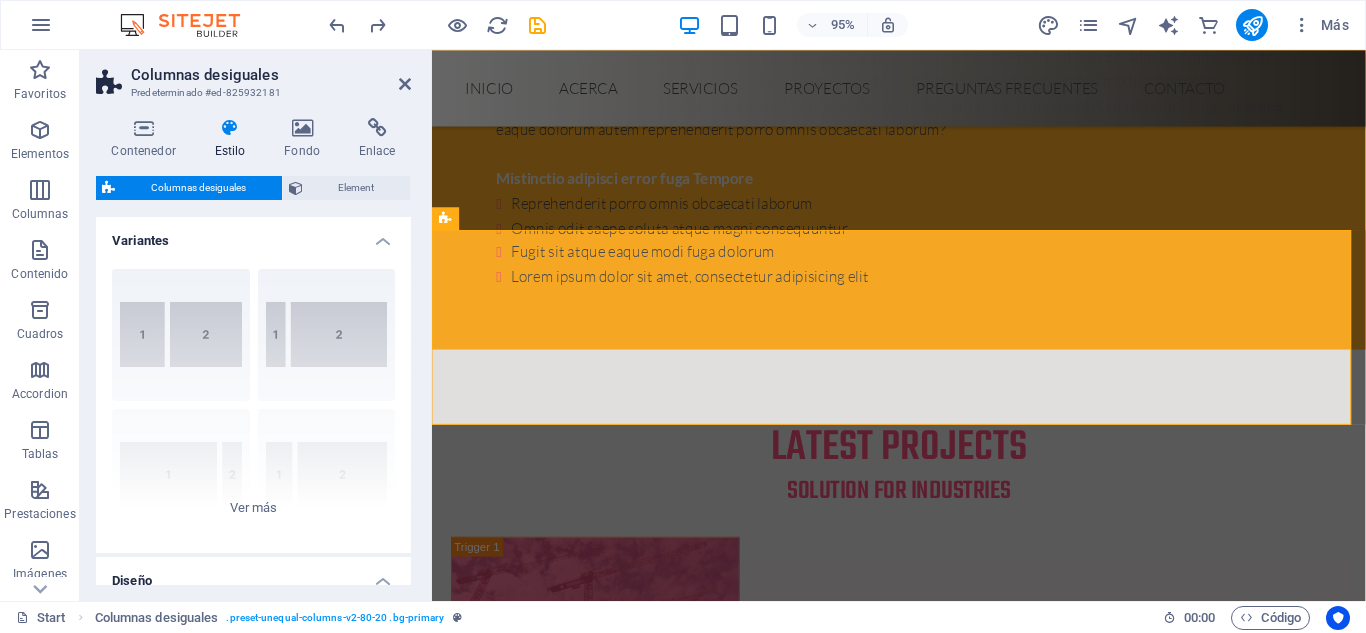 click on "Contenedor Estilo Fondo Enlace Tamaño Altura Predeterminado px rem % vh vw Alto mín Ninguno px rem % vh vw Ancho Predeterminado px rem % em vh vw Ancho mín Ninguno px rem % vh vw Ancho del contenido Predeterminado Ancho personalizado Ancho Predeterminado px rem % em vh vw Ancho mín Ninguno px rem % vh vw Espaciado predeterminado Espaciado personalizado El espaciado y ancho del contenido predeterminado puede cambiarse en Diseño. Editar diseño Diseño (Flexbox) Alineación Determina flex-direction. Predeterminado Eje principal Determina la forma en la que los elementos deberían comportarse por el eje principal en este contenedor (contenido justificado). Predeterminado Eje lateral Controla la dirección vertical del elemento en el contenedor (alinear elementos). Predeterminado Ajuste Predeterminado Habilitado Deshabilitado Relleno Controla las distancias y la dirección de los elementos en el eje Y en varias líneas (alinear contenido). Predeterminado Accesibilidad Rol Ninguno Alert Timer" at bounding box center (253, 351) 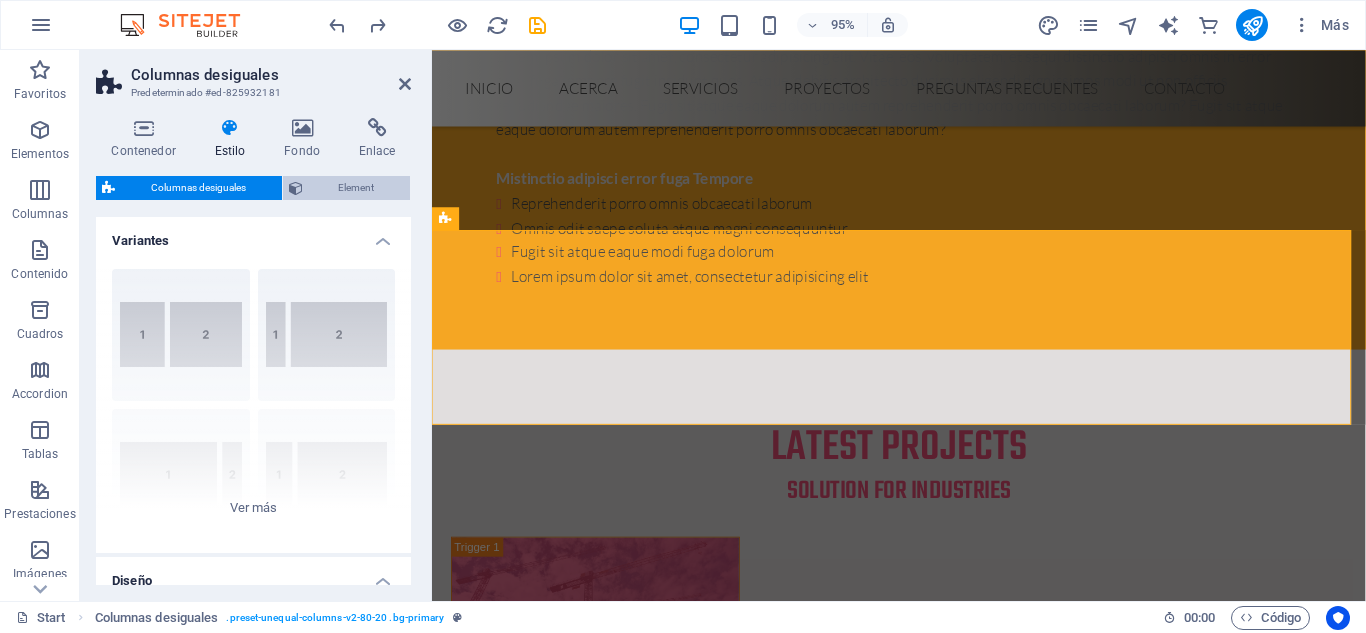 click on "Element" at bounding box center (357, 188) 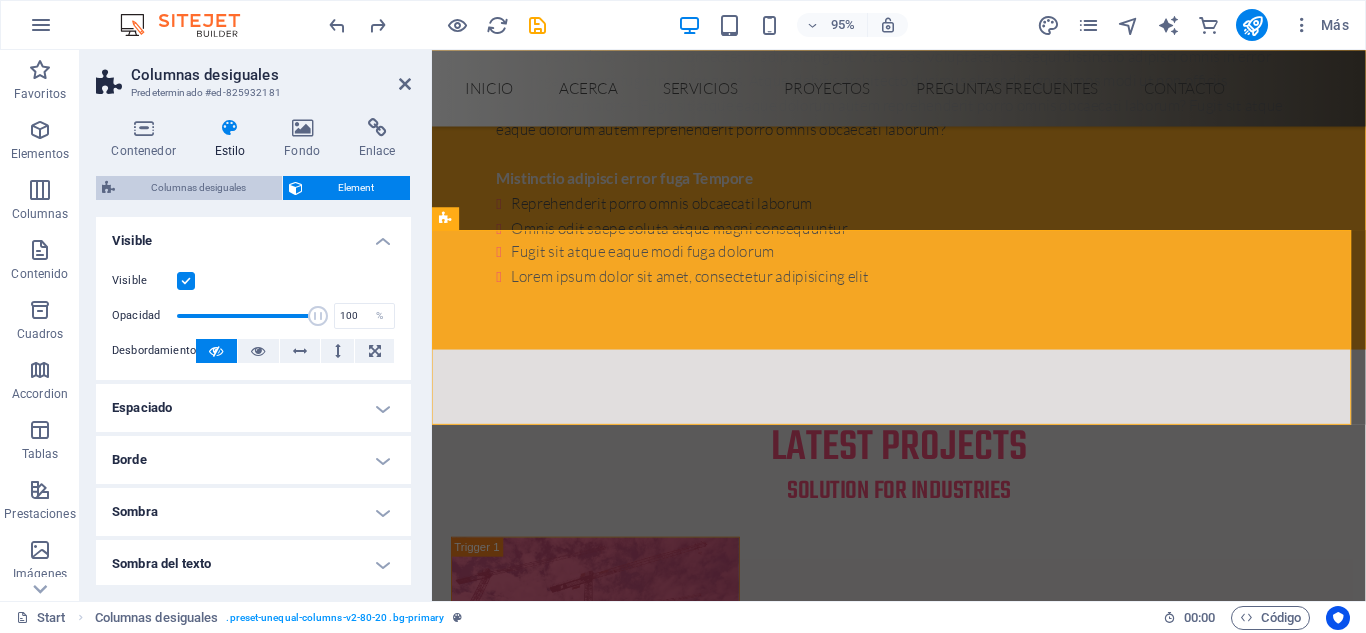 click on "Columnas desiguales" at bounding box center [198, 188] 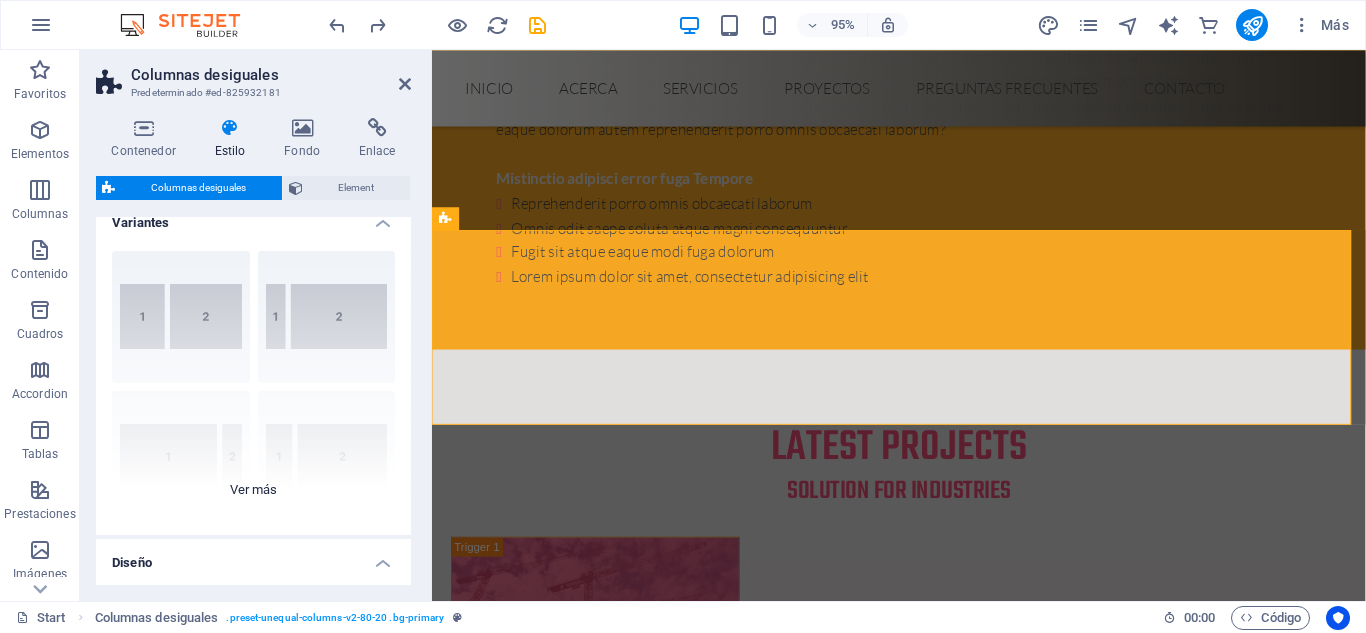 scroll, scrollTop: 0, scrollLeft: 0, axis: both 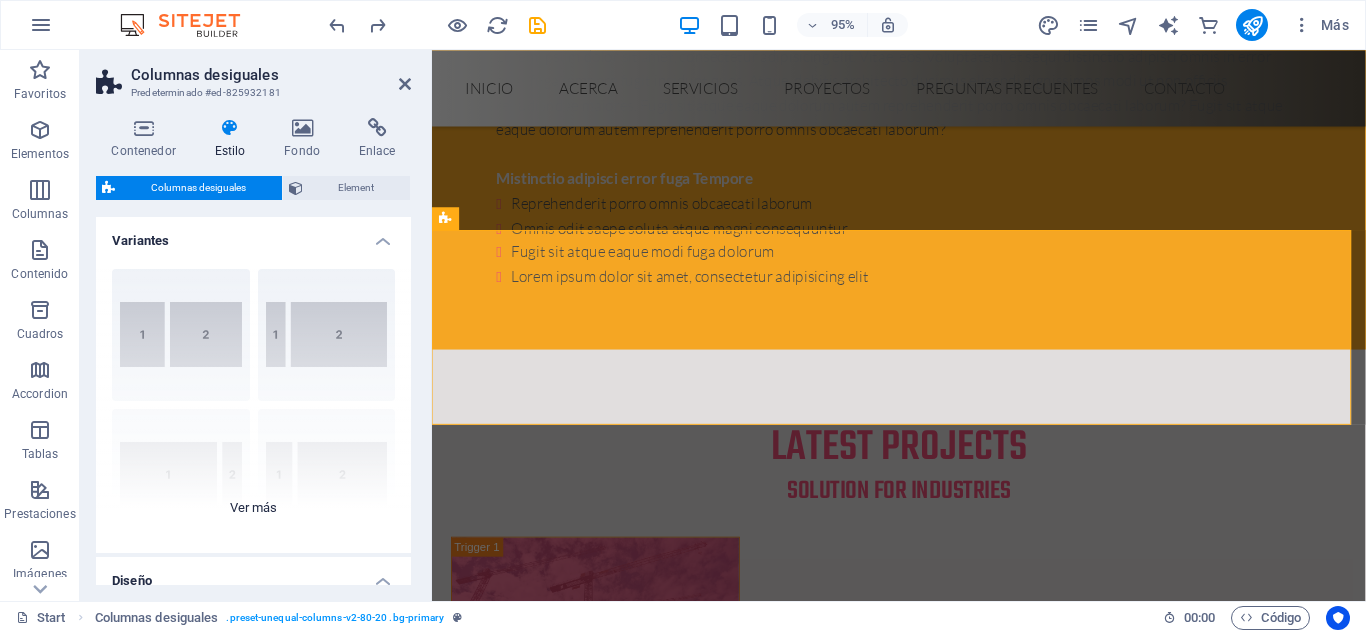 click on "40-60 20-80 80-20 30-70 70-30 Predeterminado" at bounding box center (253, 403) 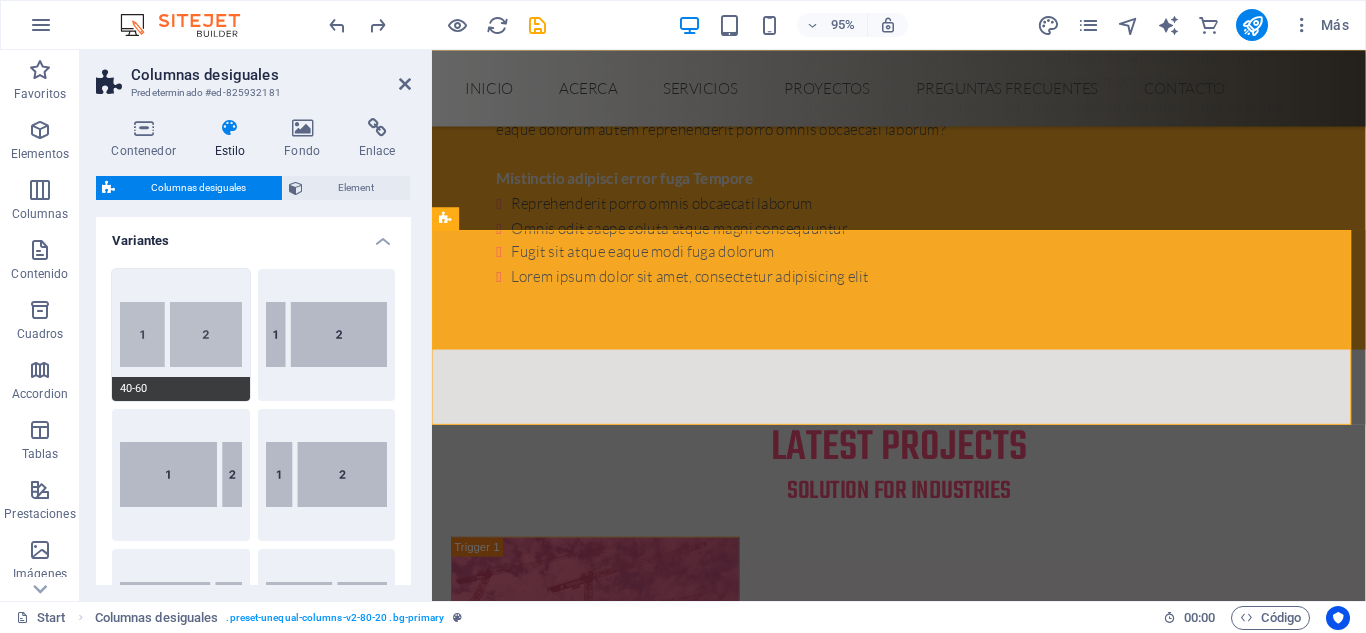 click on "40-60" at bounding box center [181, 335] 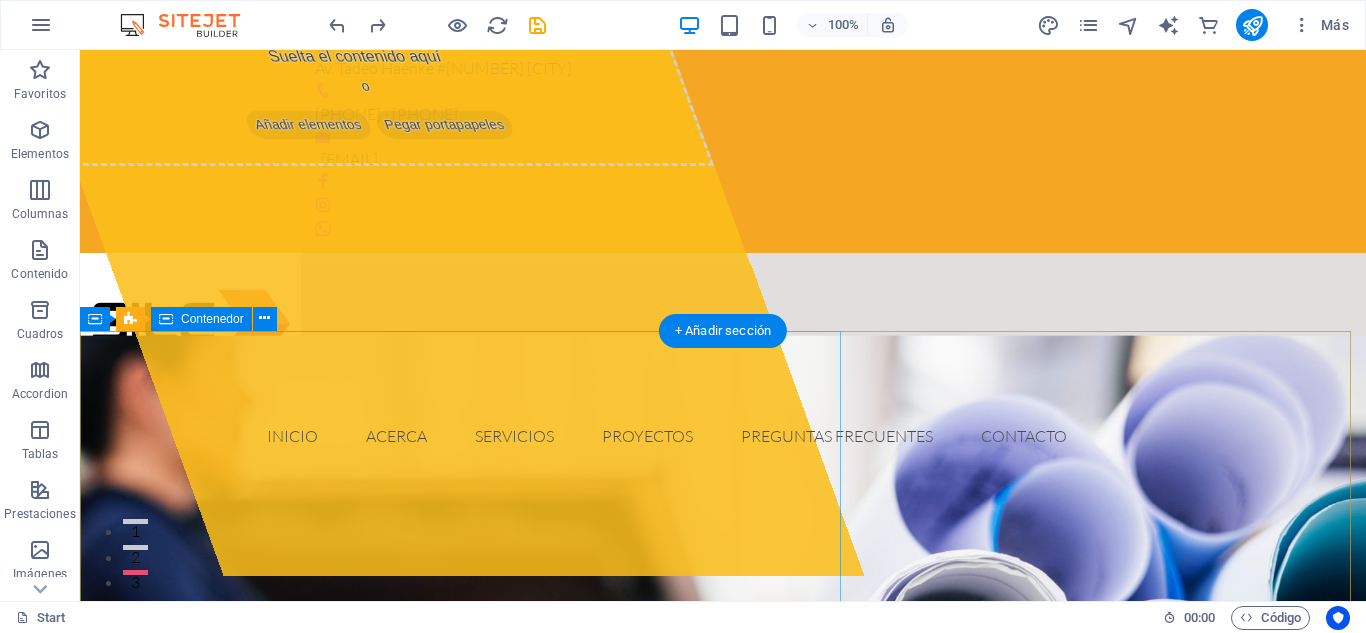 scroll, scrollTop: 0, scrollLeft: 0, axis: both 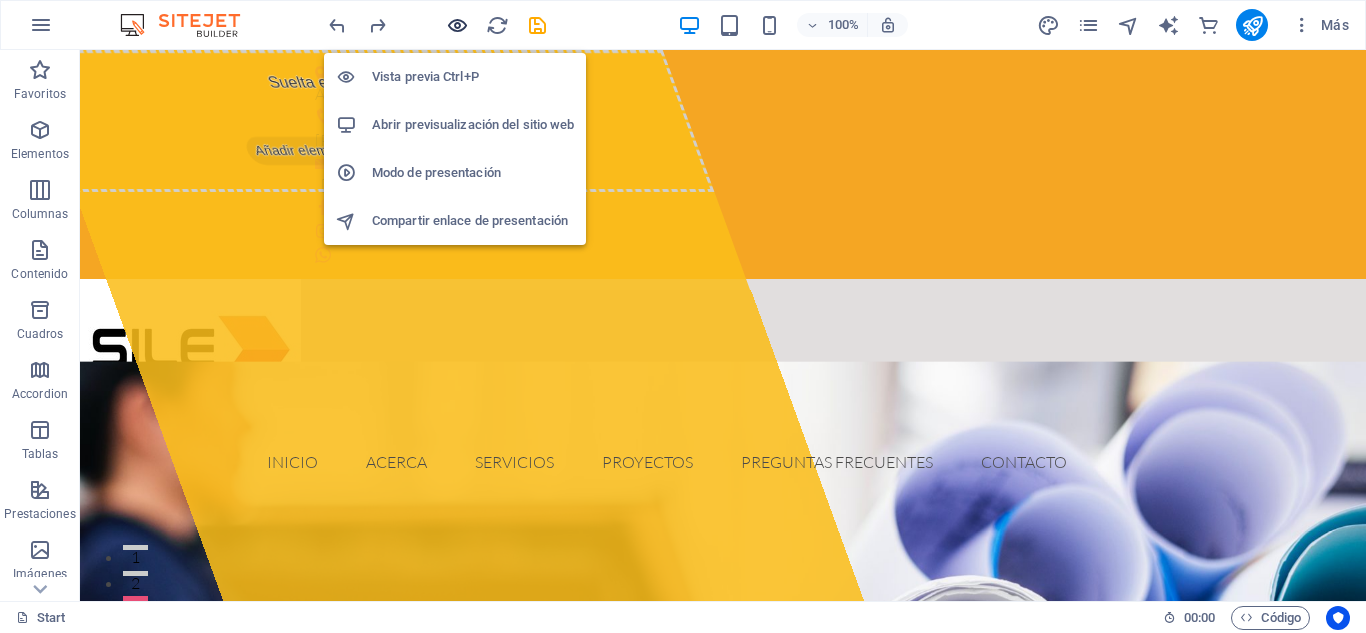 click at bounding box center (457, 25) 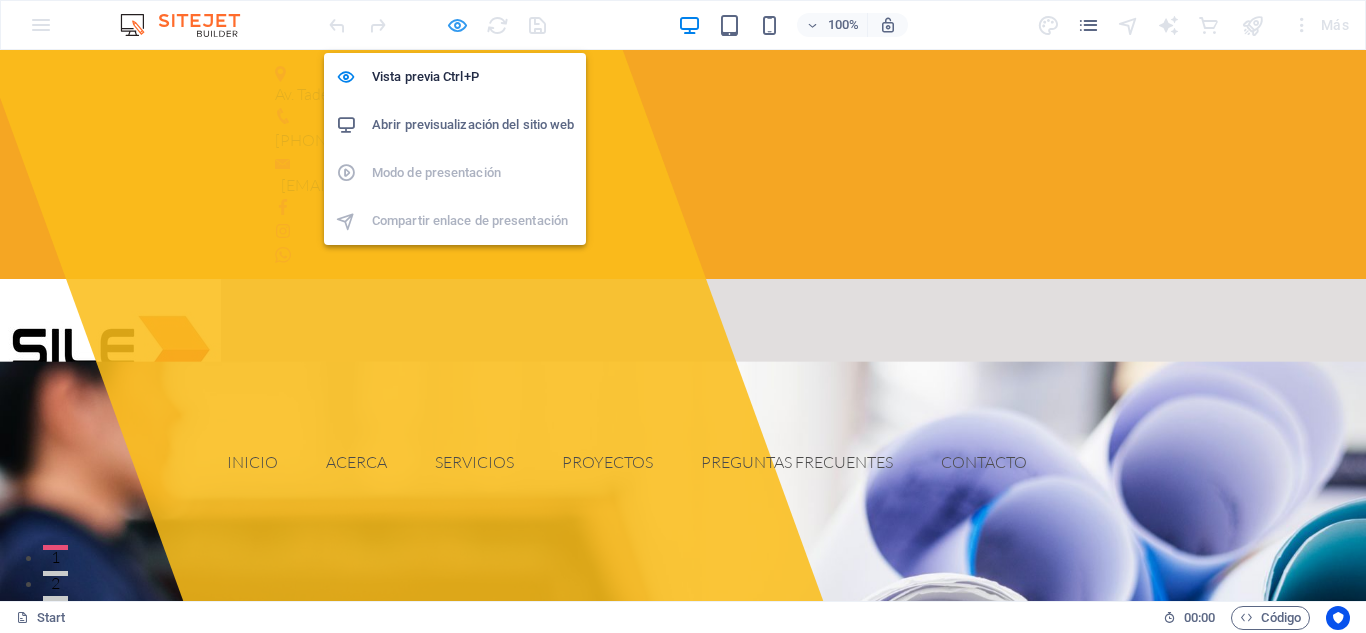 click at bounding box center (457, 25) 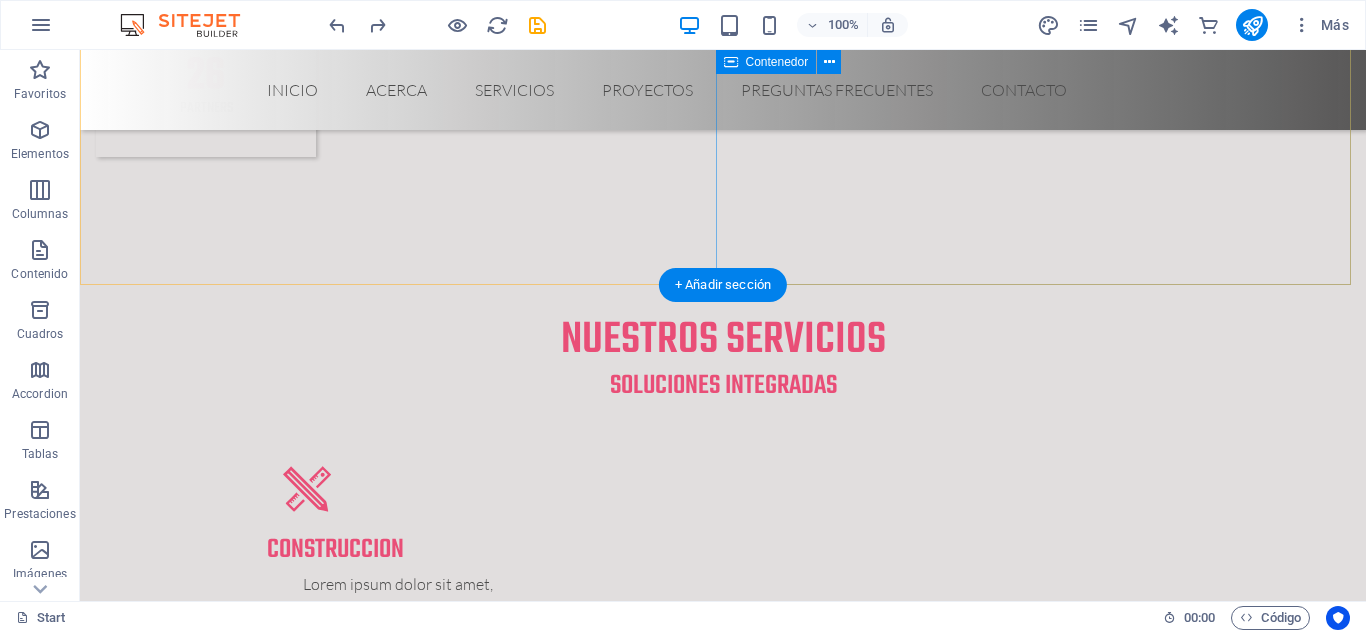 scroll, scrollTop: 2687, scrollLeft: 0, axis: vertical 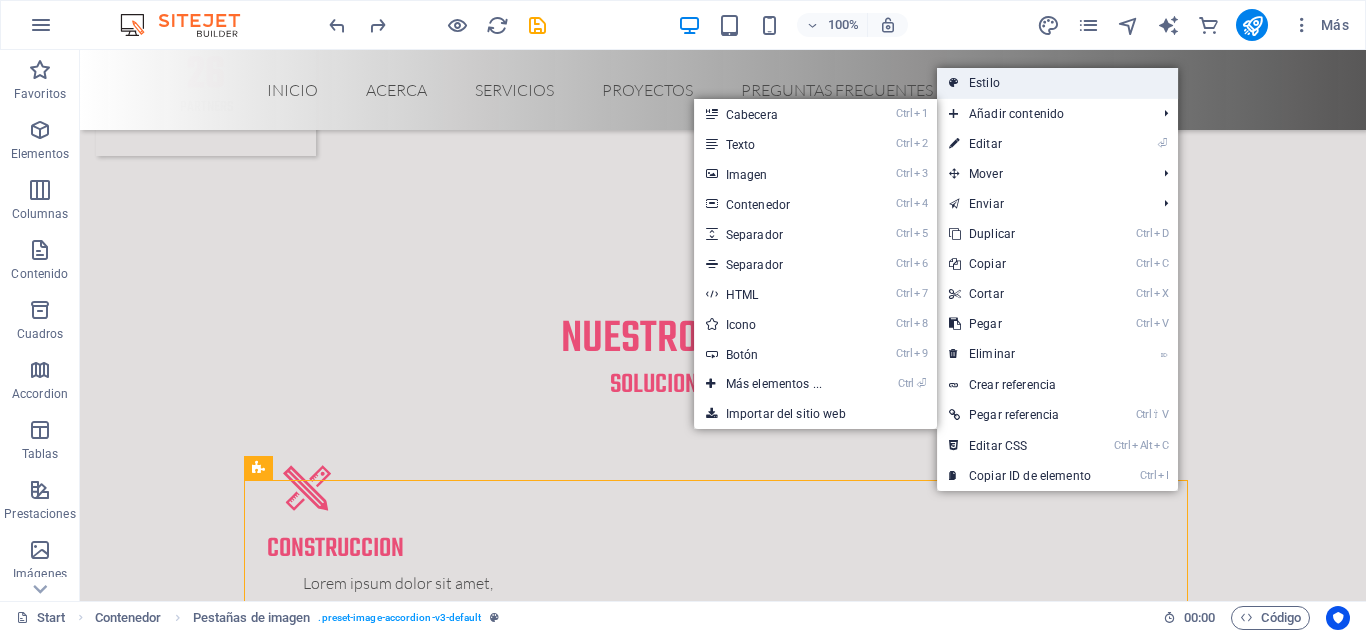 click on "Estilo" at bounding box center [1057, 83] 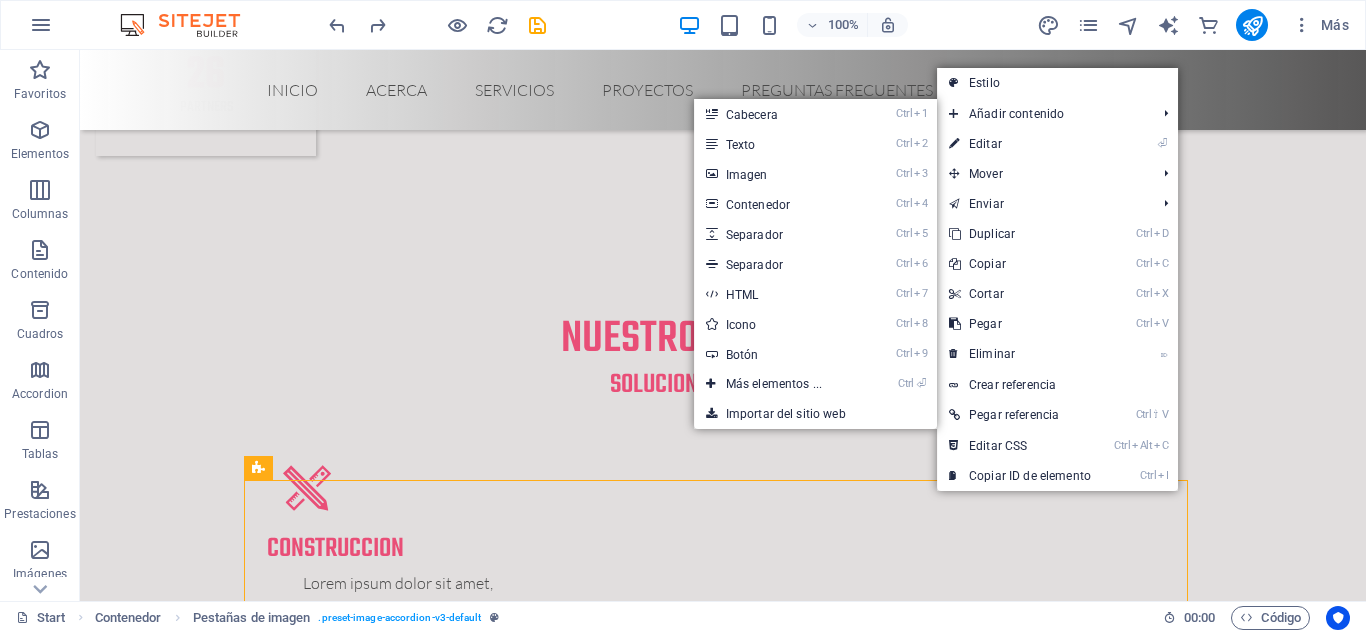 scroll, scrollTop: 3929, scrollLeft: 0, axis: vertical 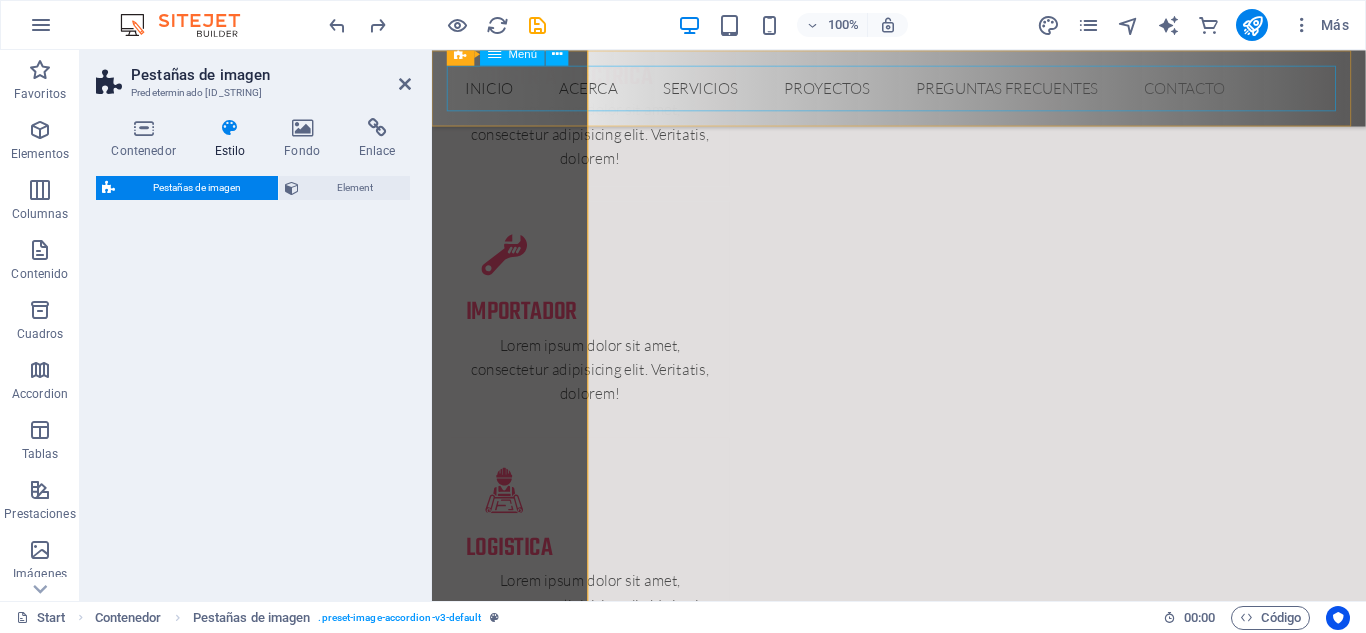 select on "rem" 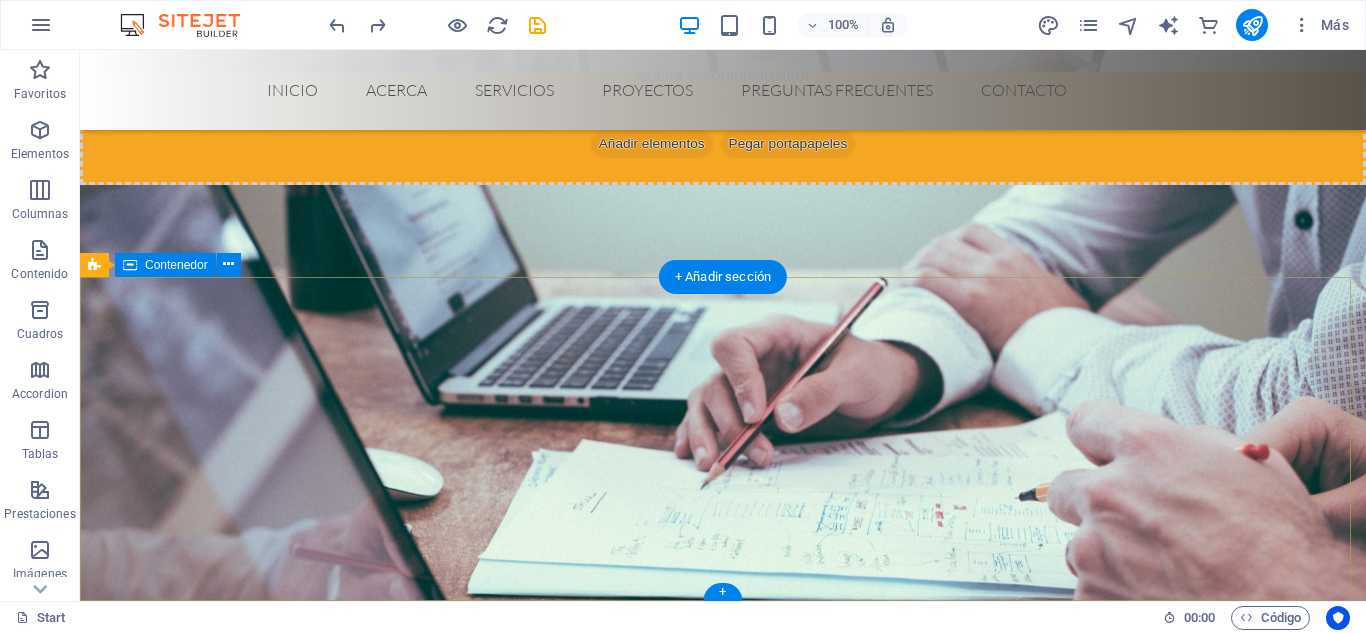 scroll, scrollTop: 6541, scrollLeft: 0, axis: vertical 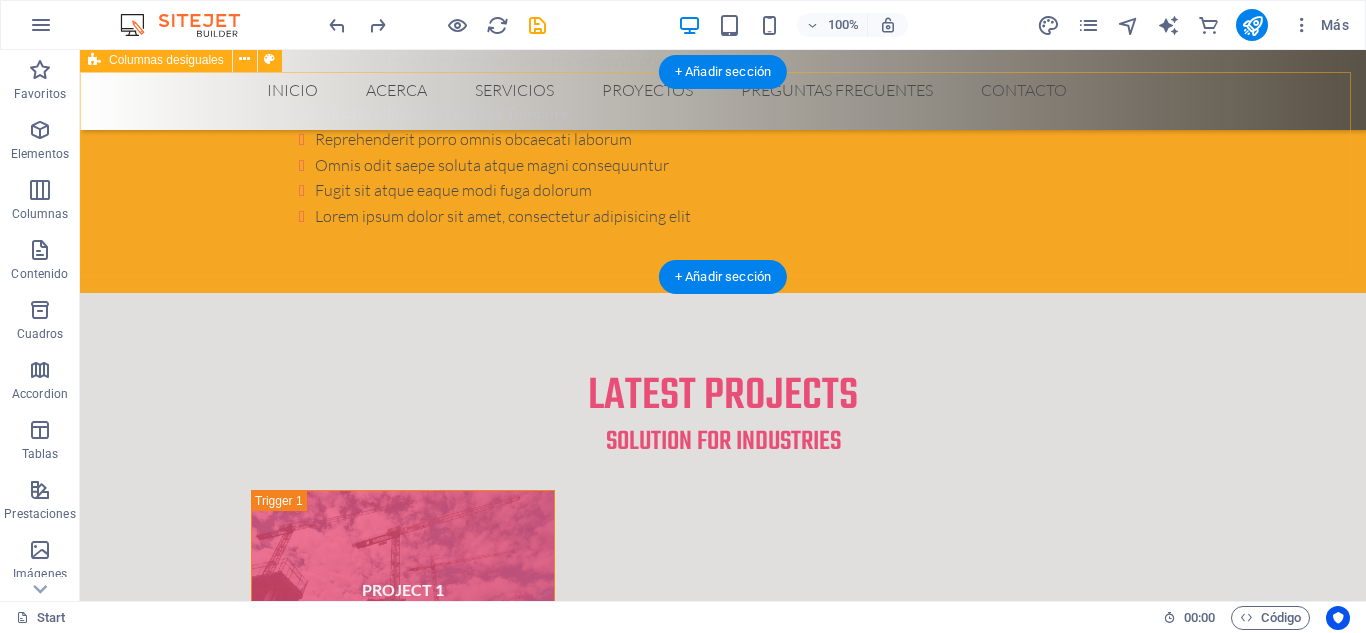 click on "BUSCAS SOLUCIONES PARA TUS PROYECTOS, COTIZAR MATERIALES, LOGISTICA? +[PHONE]" at bounding box center [723, 5781] 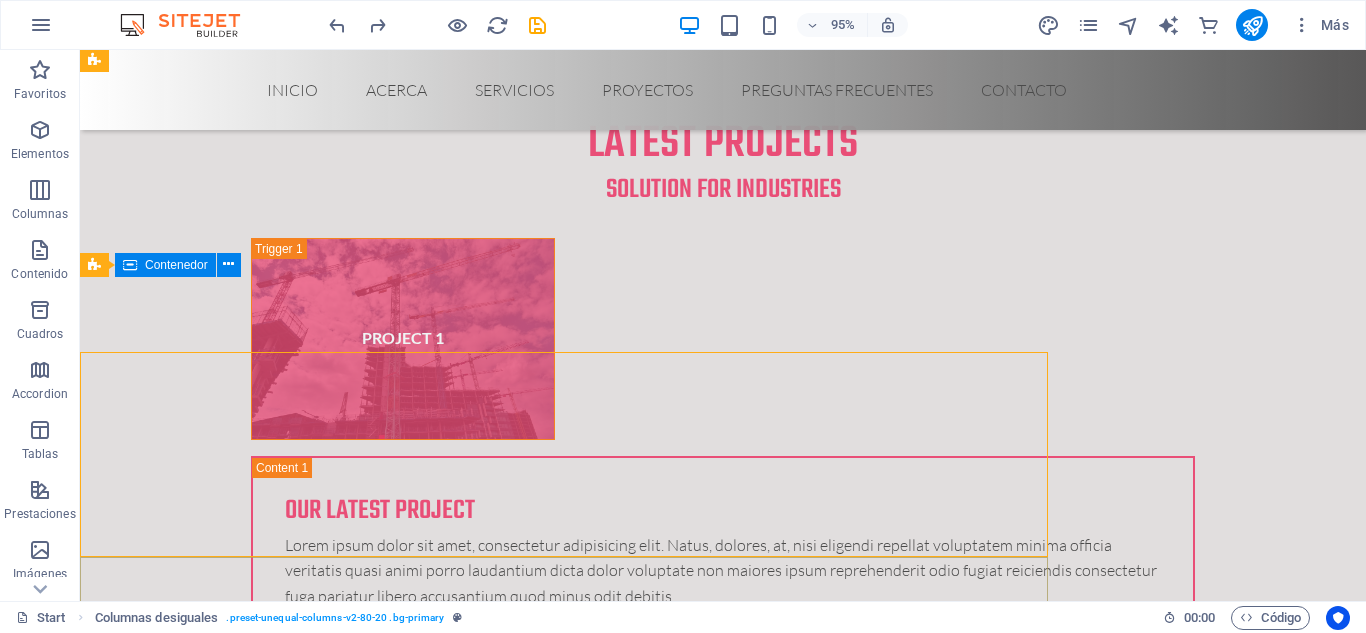 scroll, scrollTop: 6541, scrollLeft: 0, axis: vertical 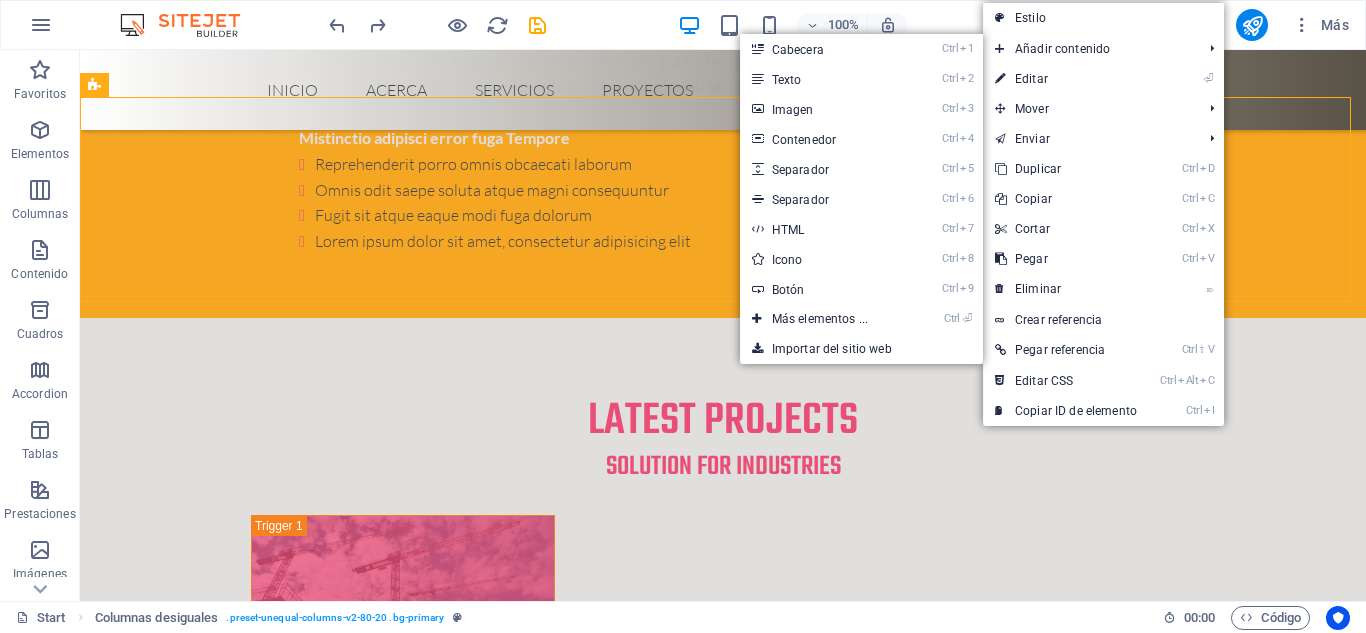 click on "Estilo" at bounding box center [1103, 18] 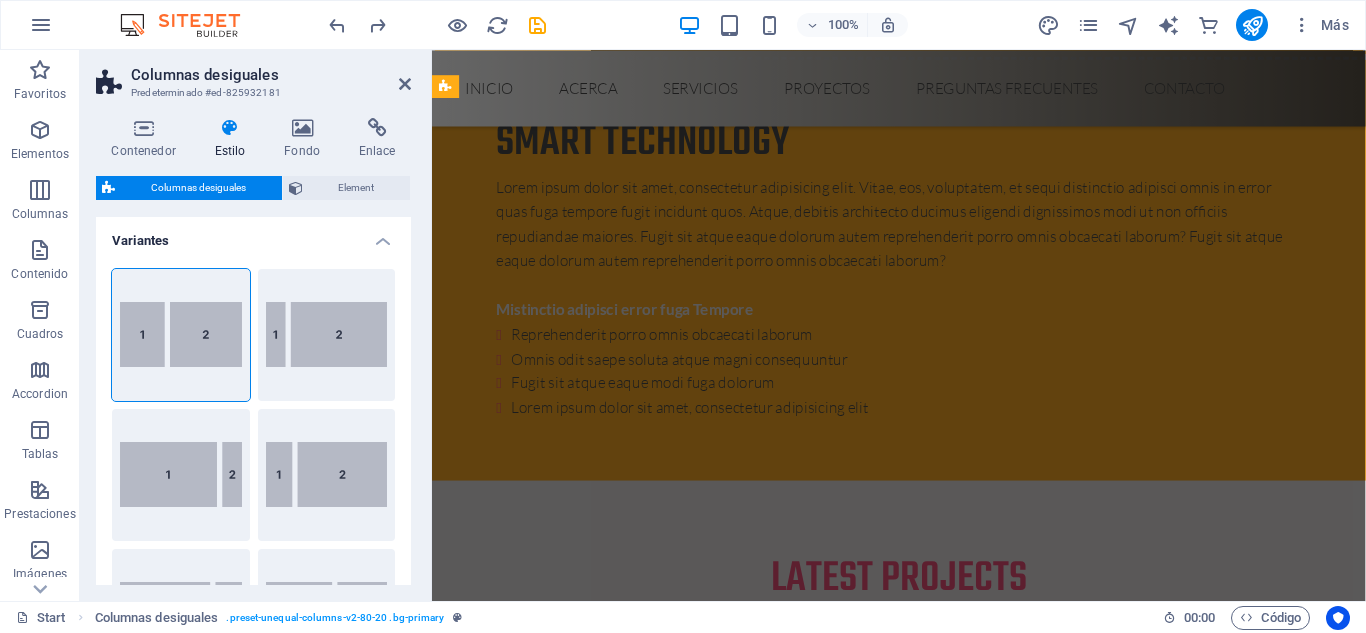 scroll, scrollTop: 6793, scrollLeft: 0, axis: vertical 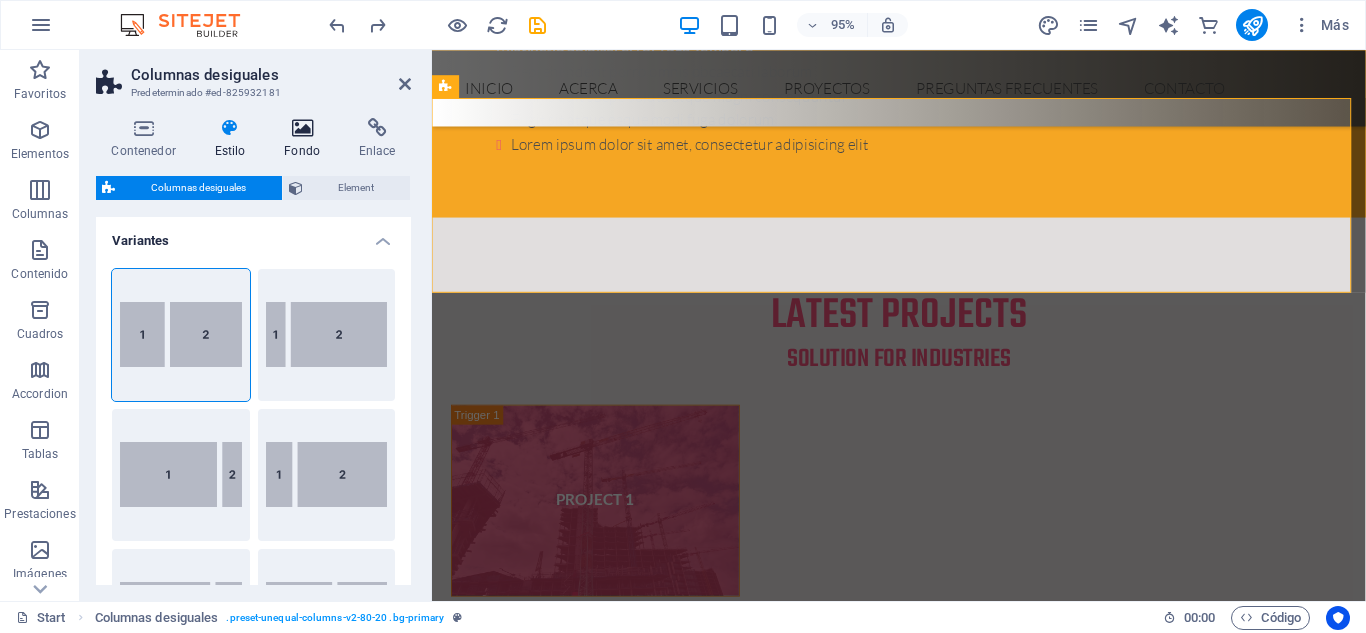 click on "Fondo" at bounding box center [306, 139] 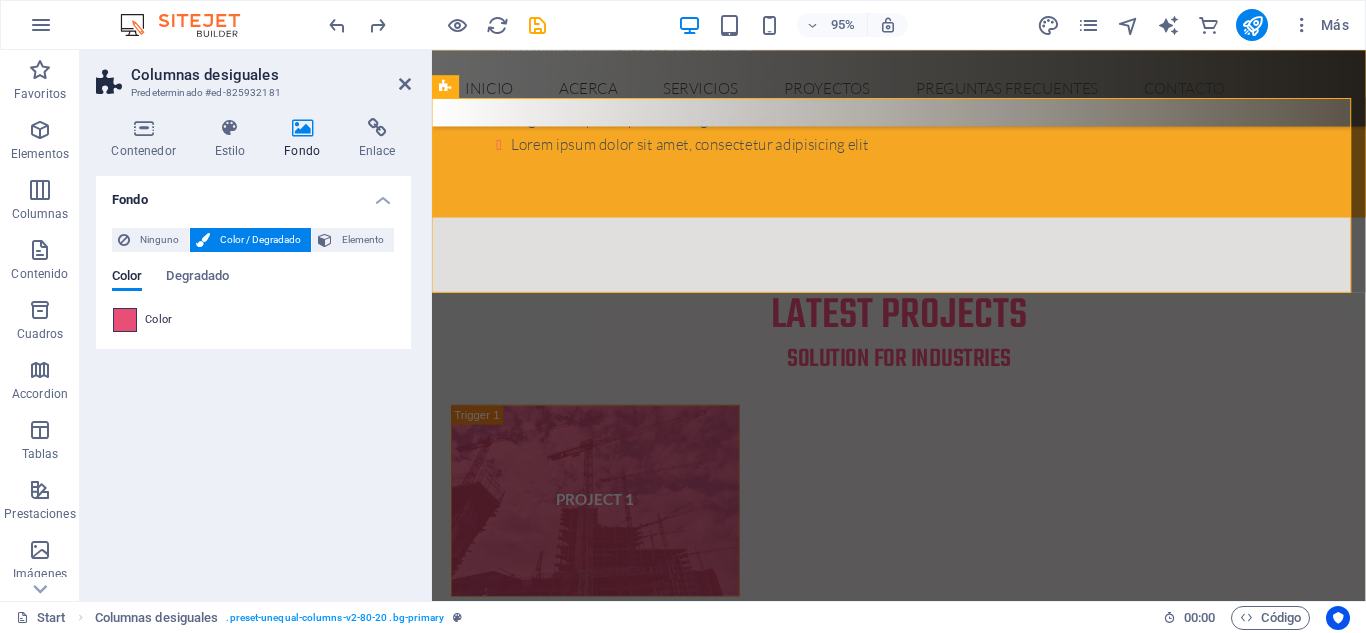 click at bounding box center [125, 320] 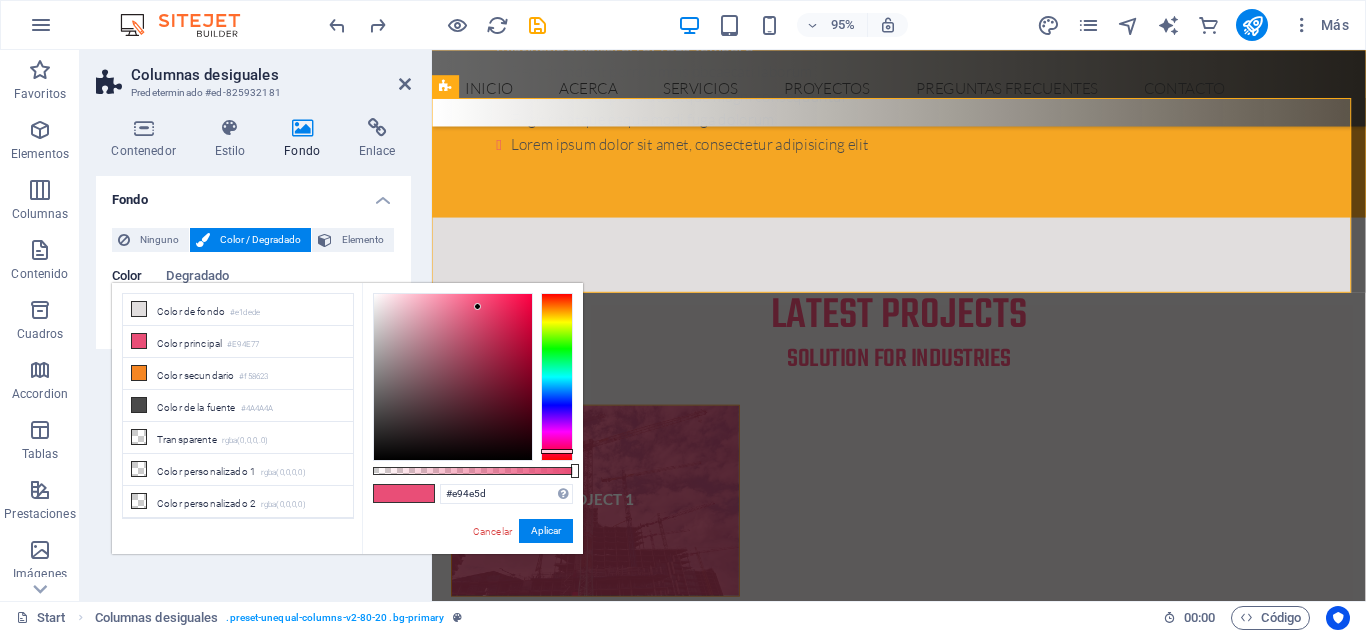 click at bounding box center [557, 377] 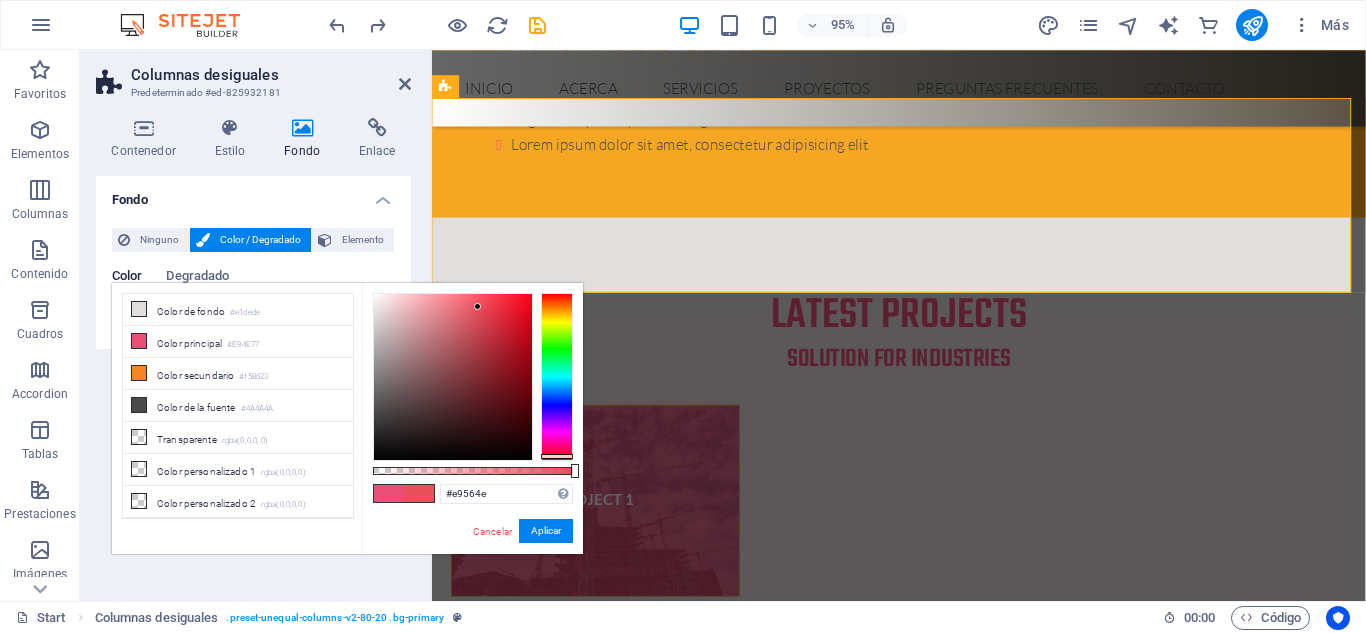 click at bounding box center [557, 377] 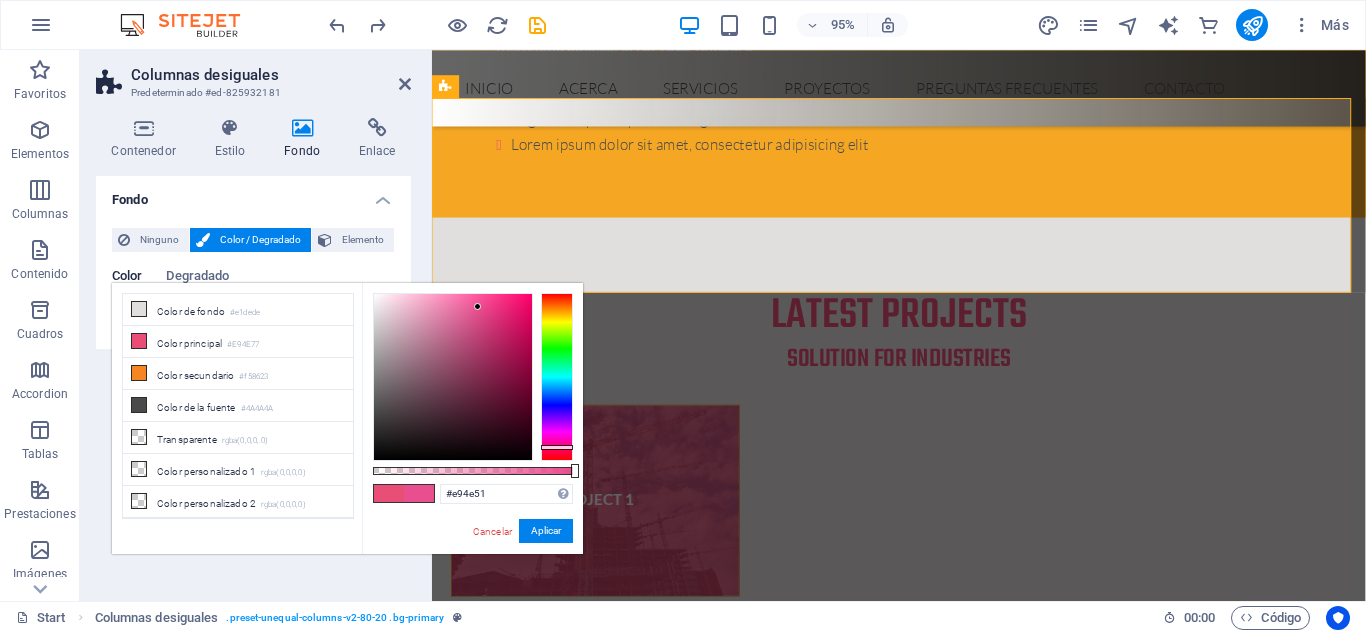 type on "#e94e4e" 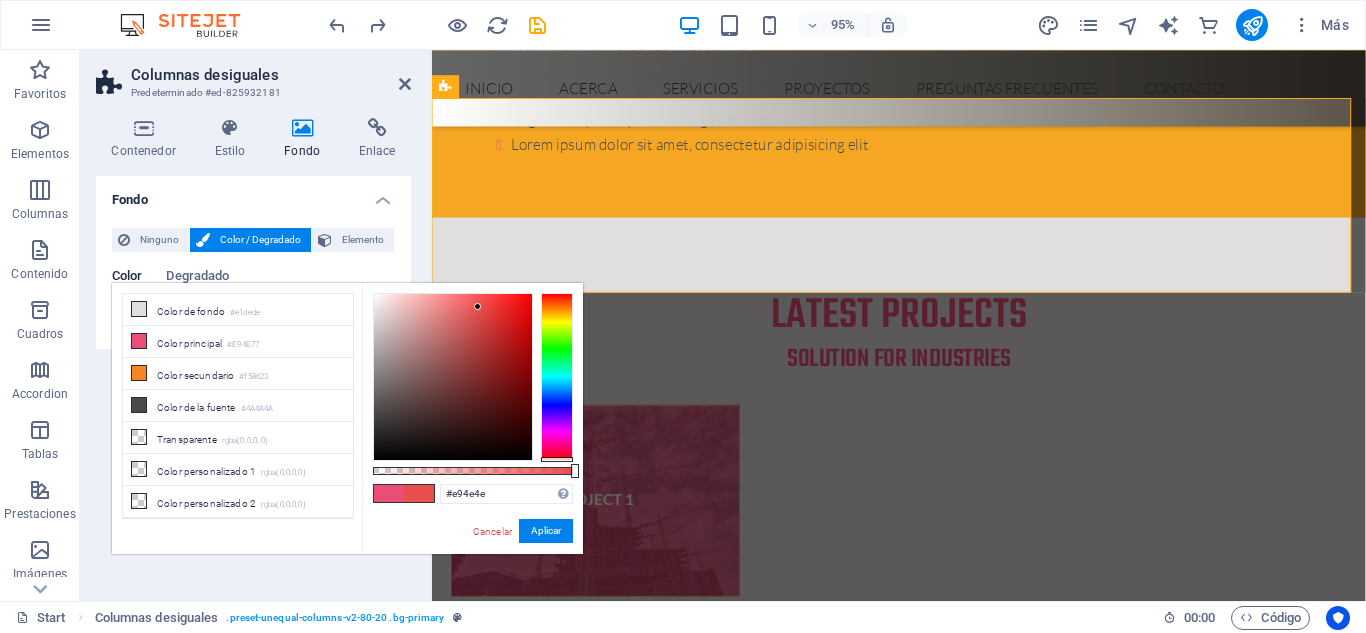 drag, startPoint x: 566, startPoint y: 295, endPoint x: 563, endPoint y: 470, distance: 175.02571 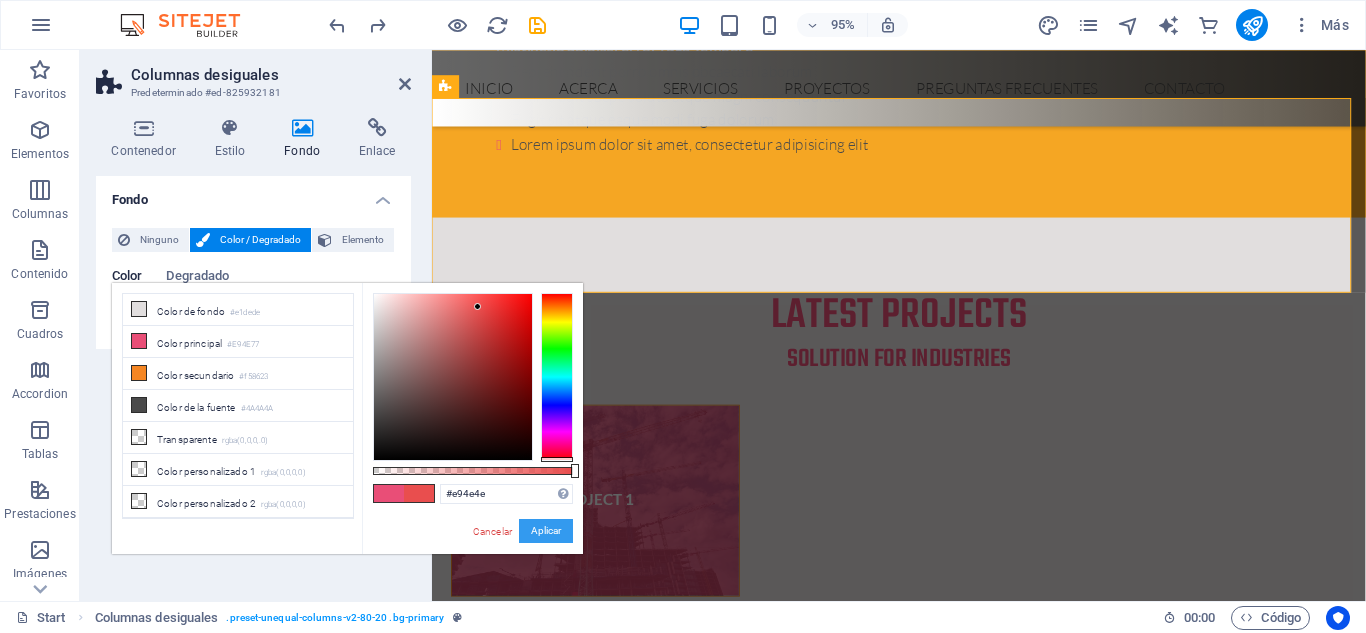 click on "Aplicar" at bounding box center [546, 531] 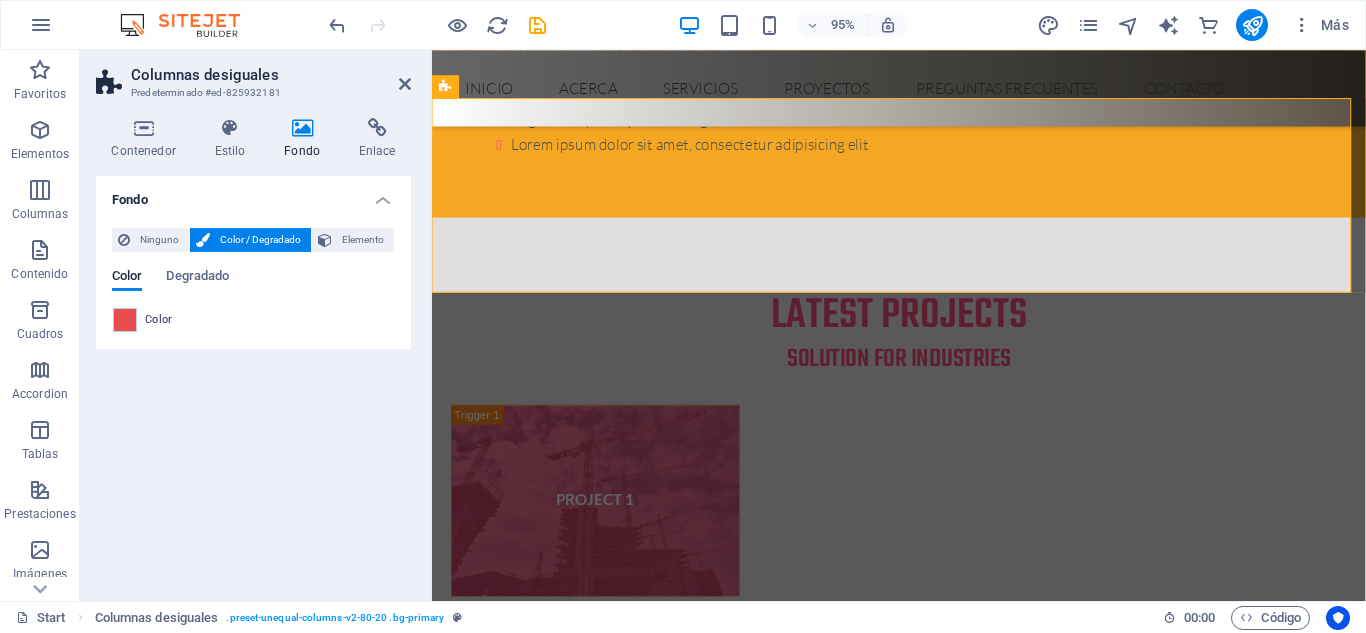click on "Fondo Ninguno Color / Degradado Elemento Estirar fondo a ancho completo Superposición de colores Sitúa una superposición sobre el fondo para colorearla Parallax 0 % Imagen Control deslizante de imágenes Mapa Video YouTube Vimeo HTML Color Degradado Color Un elemento principal contiene un fondo. Editar fondo en el elemento principal" at bounding box center (253, 380) 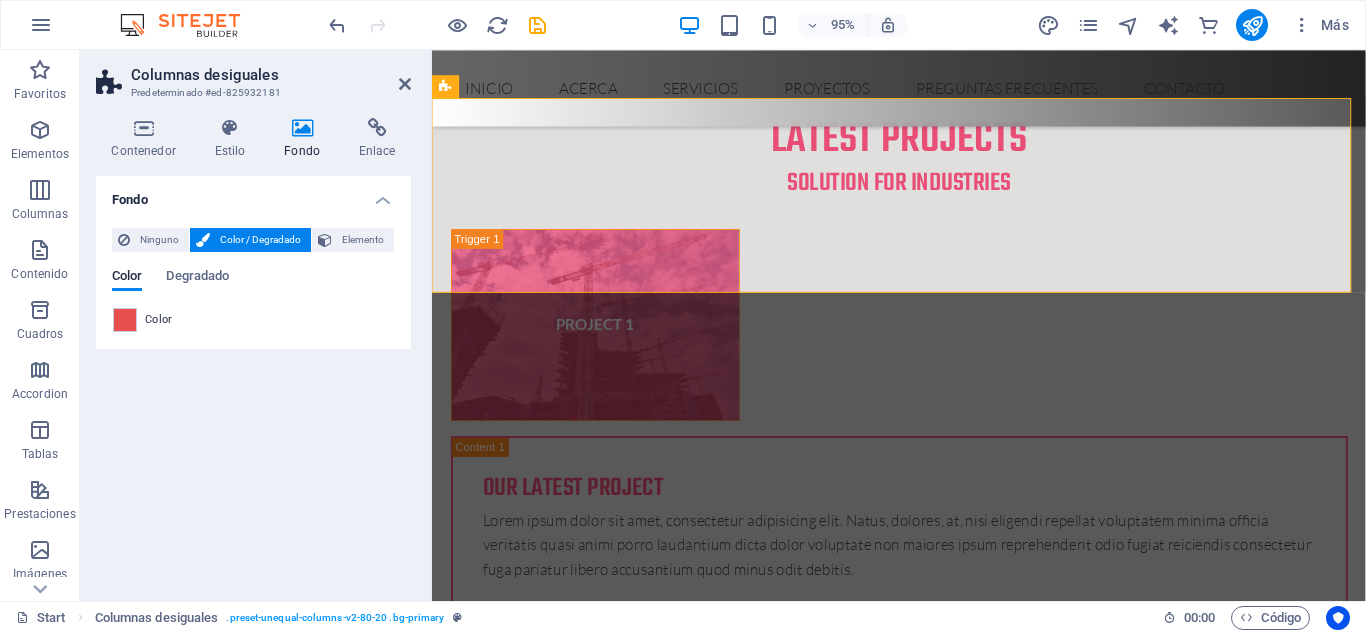 scroll, scrollTop: 6516, scrollLeft: 0, axis: vertical 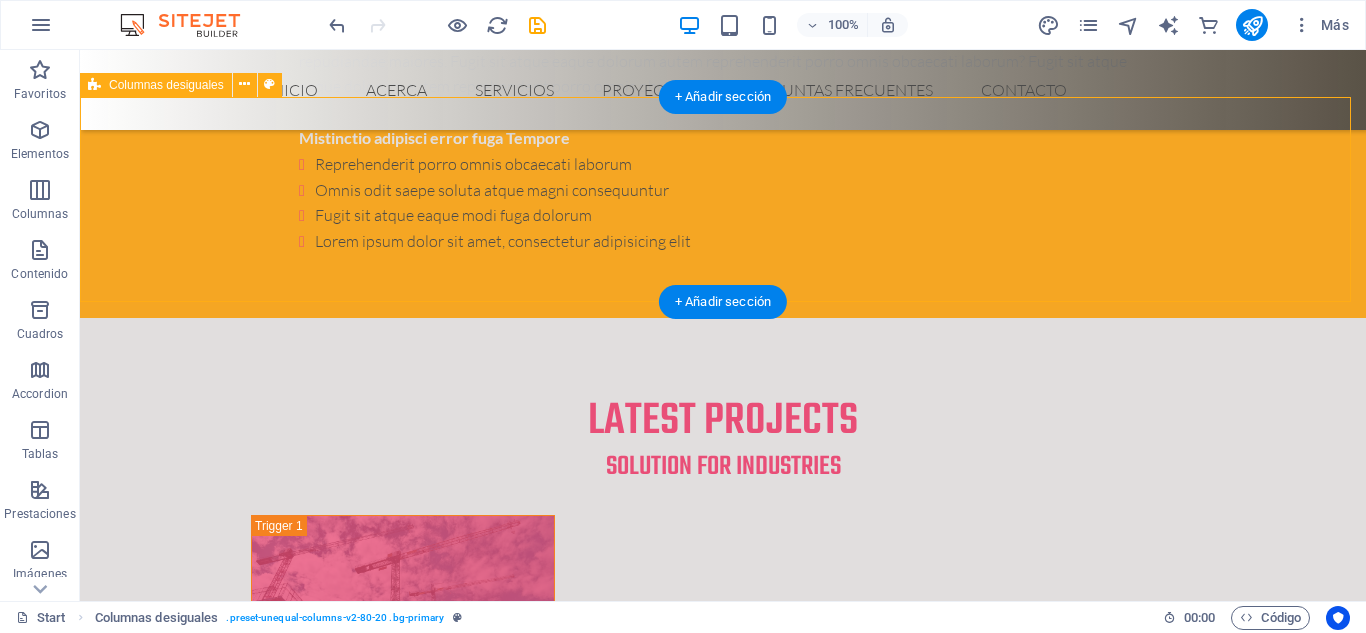 click on "BUSCAS SOLUCIONES PARA TUS PROYECTOS, COTIZAR MATERIALES, LOGISTICA? +[PHONE]" at bounding box center (723, 5806) 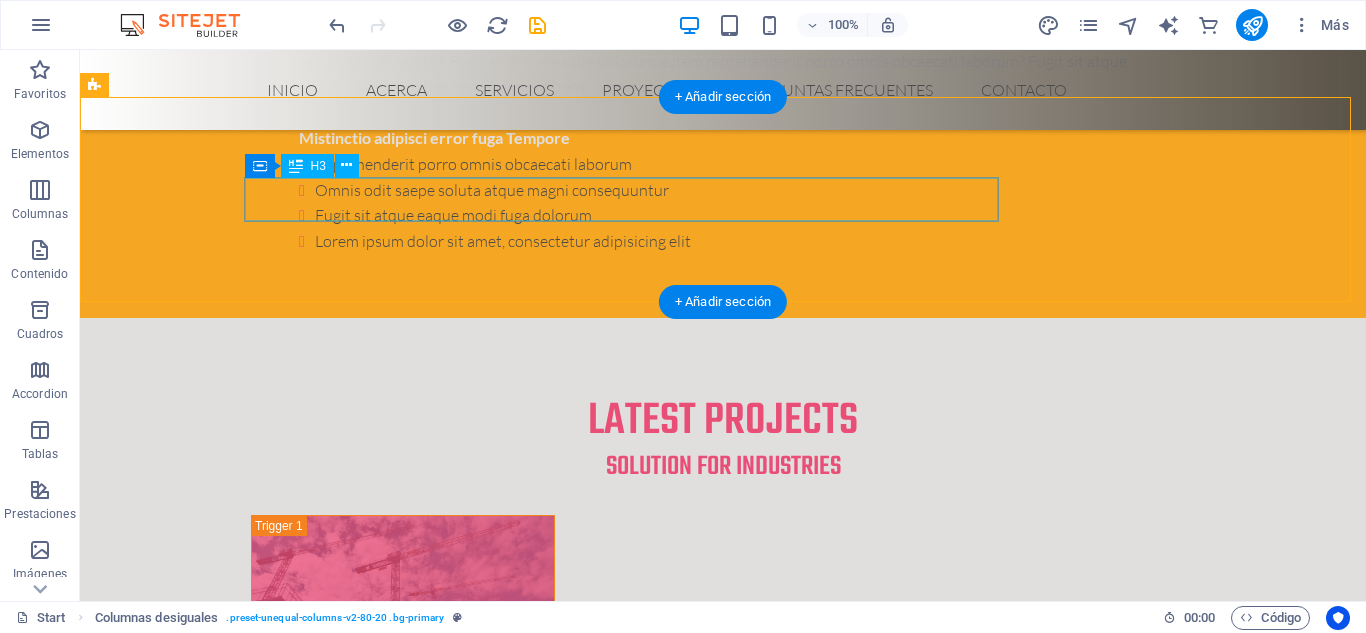 click on "BUSCAS SOLUCIONES PARA TUS PROYECTOS, COTIZAR MATERIALES, LOGISTICA?" at bounding box center (568, 5786) 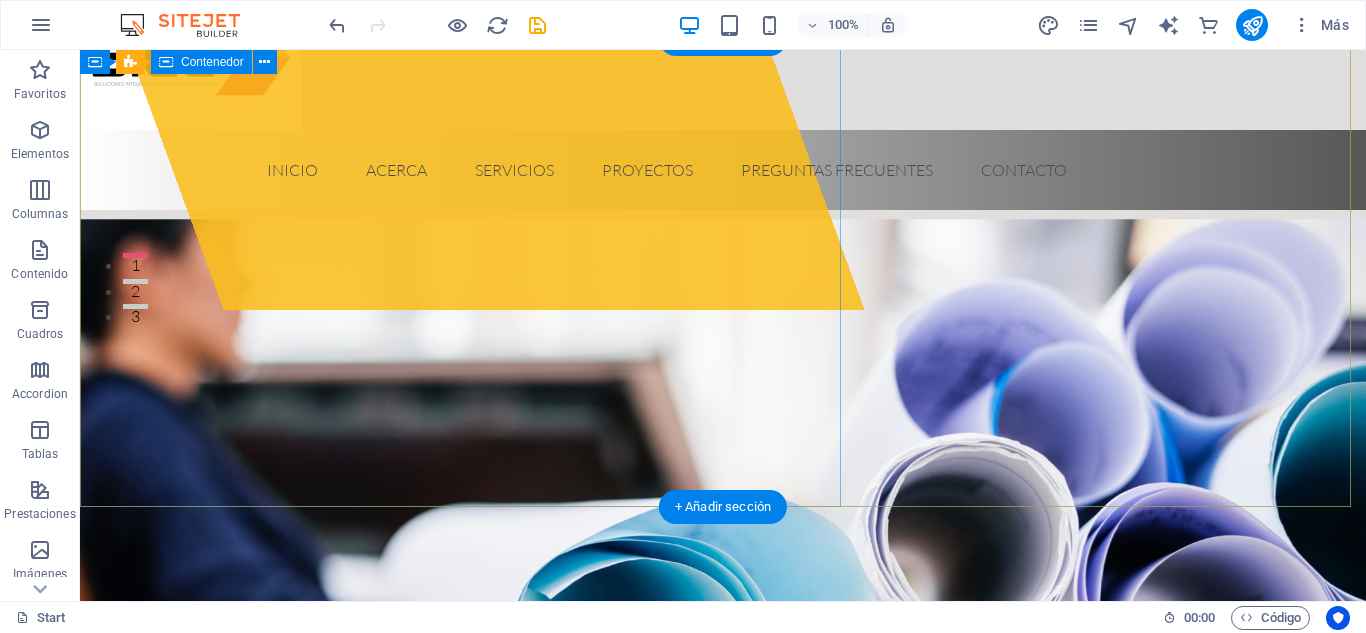 scroll, scrollTop: 311, scrollLeft: 0, axis: vertical 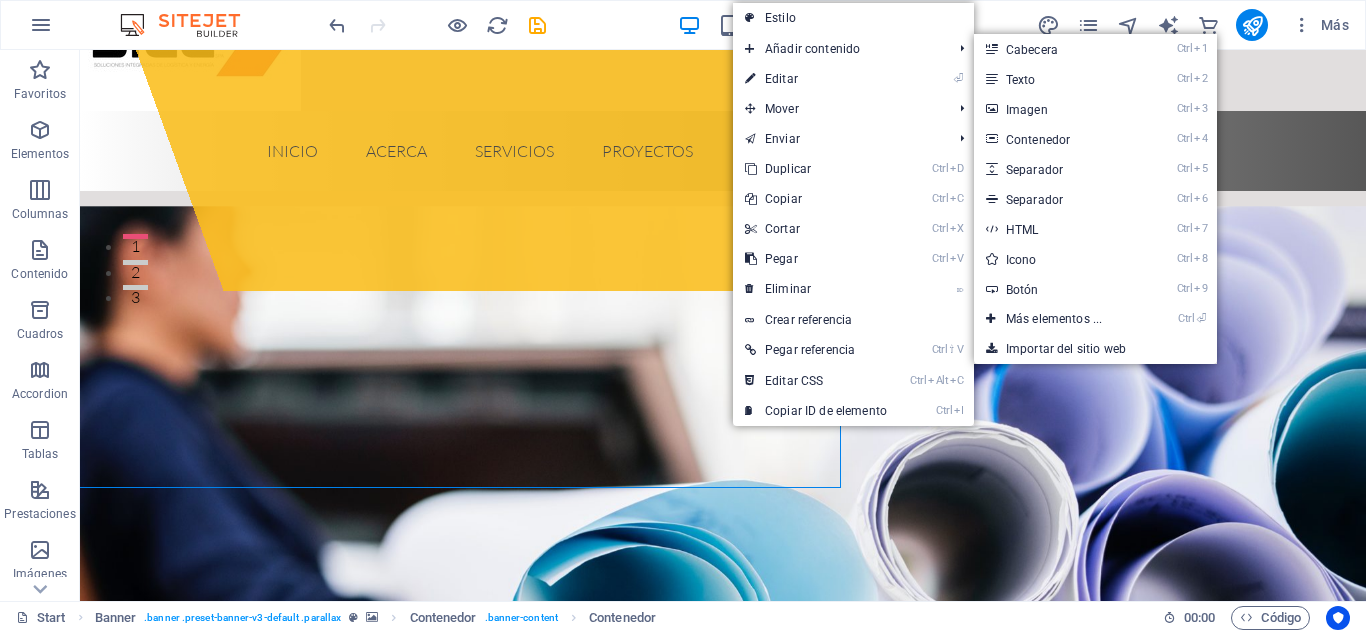 click on "Estilo" at bounding box center (853, 18) 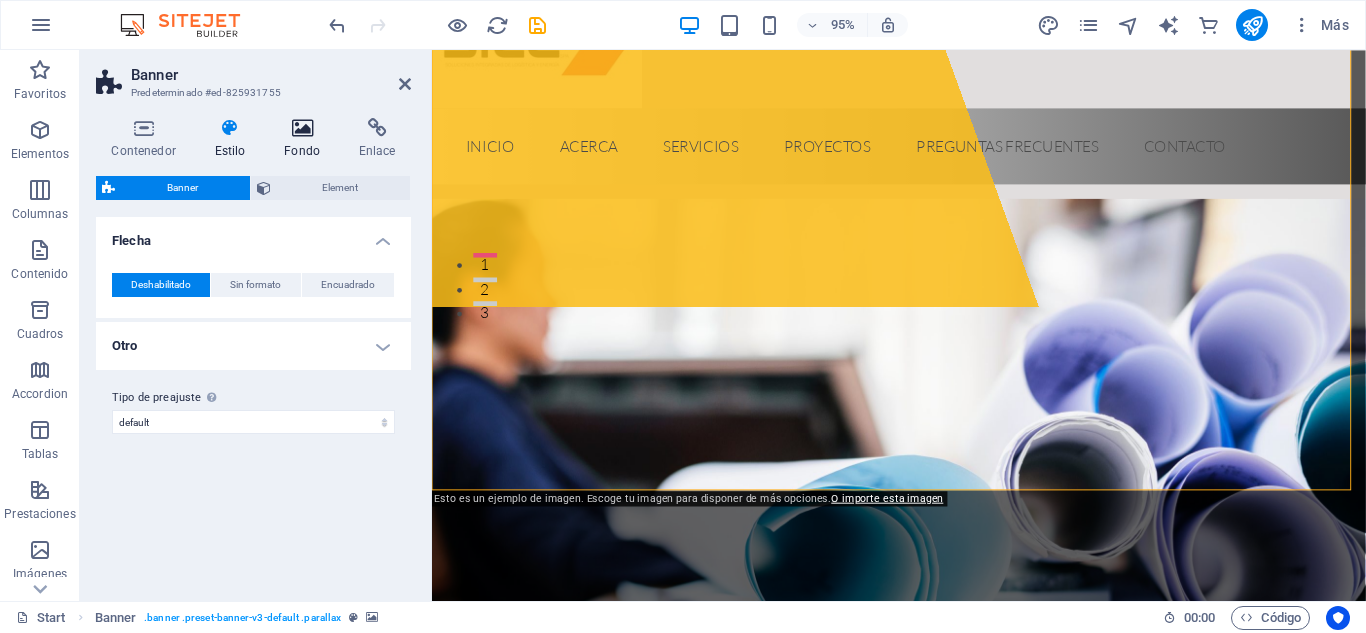 click on "Fondo" at bounding box center (306, 139) 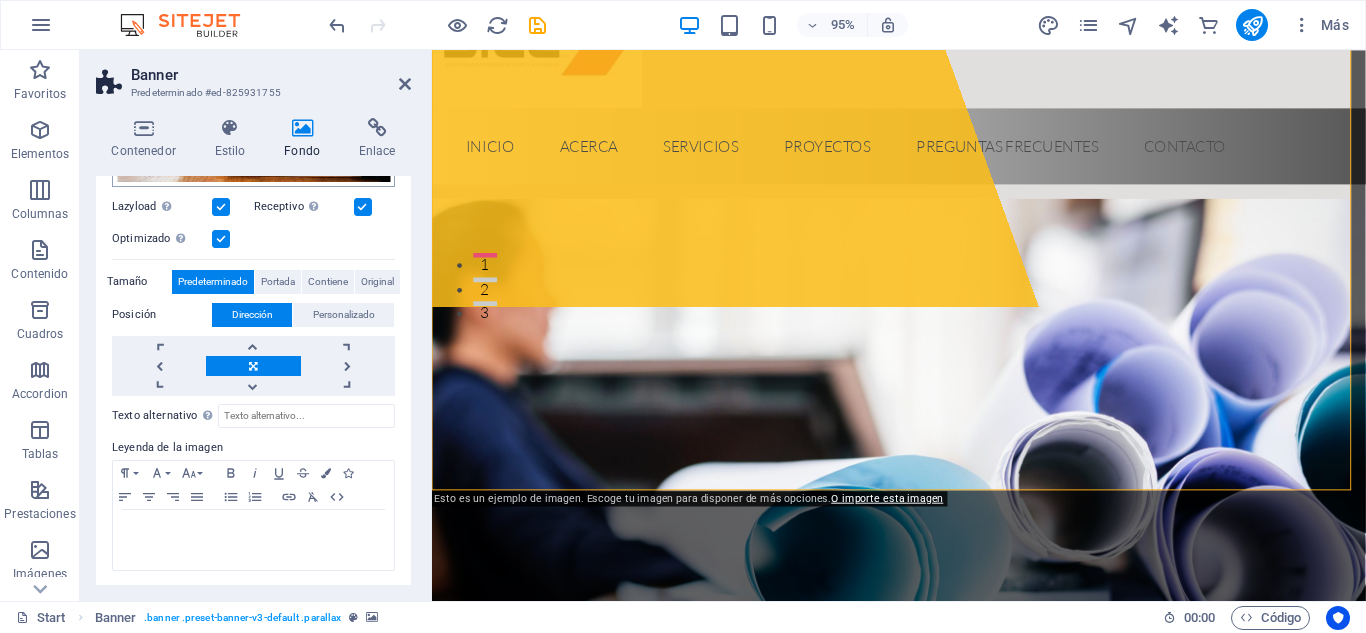 scroll, scrollTop: 0, scrollLeft: 0, axis: both 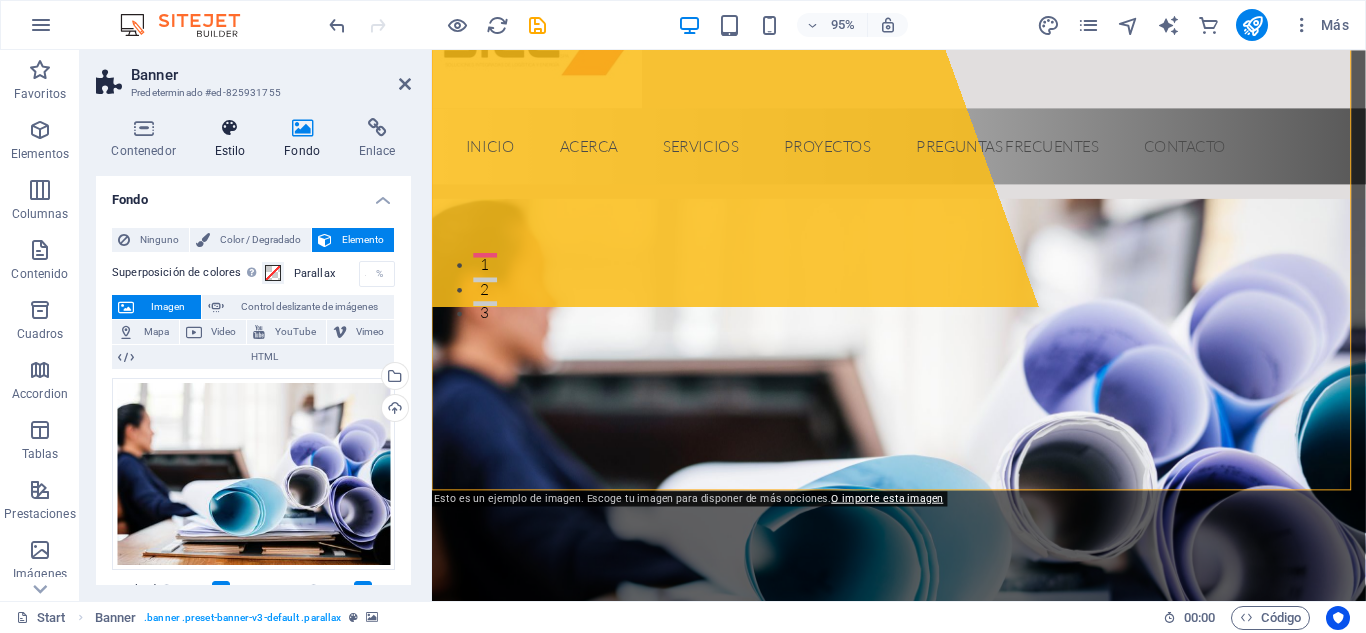 click at bounding box center (230, 128) 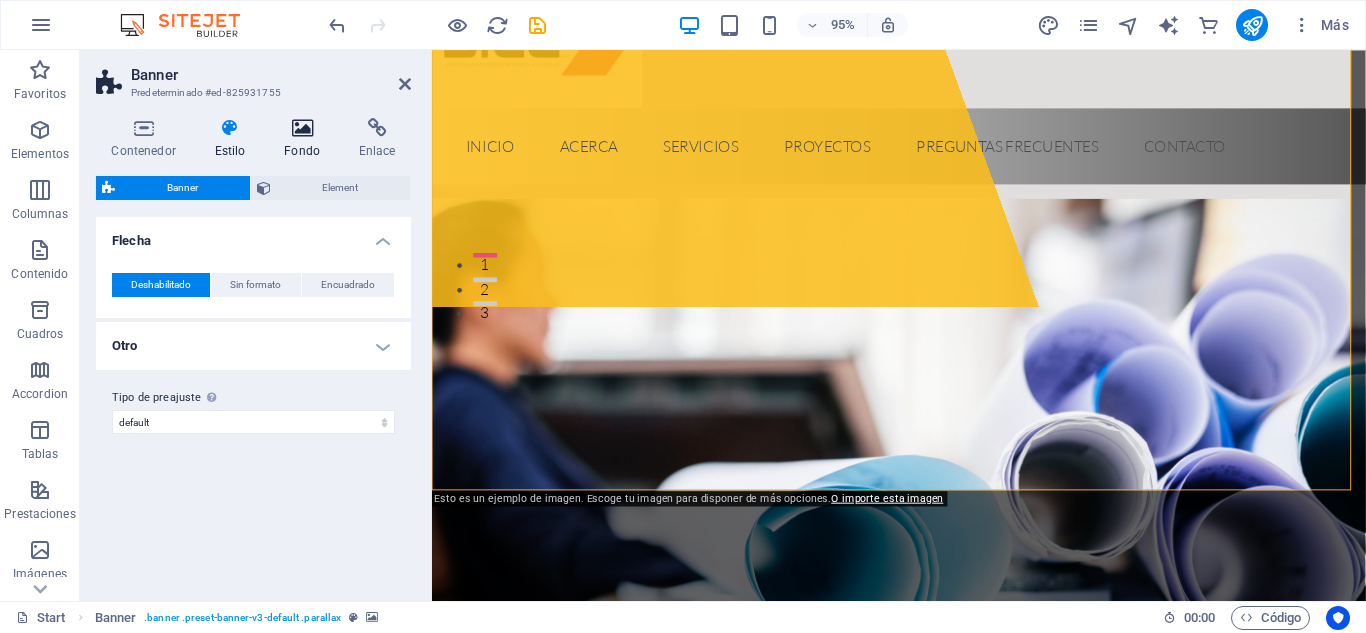 click at bounding box center (302, 128) 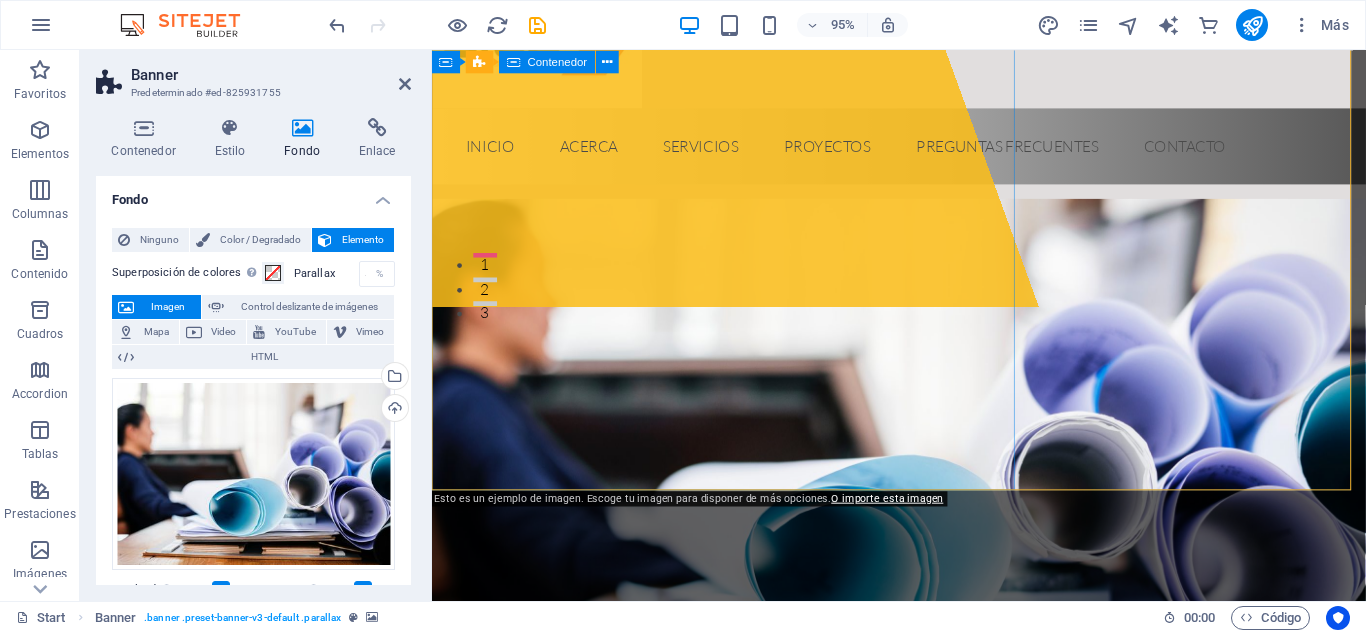 click on "Suelta el contenido aquí o  Añadir elementos  Pegar portapapeles" at bounding box center [643, 29] 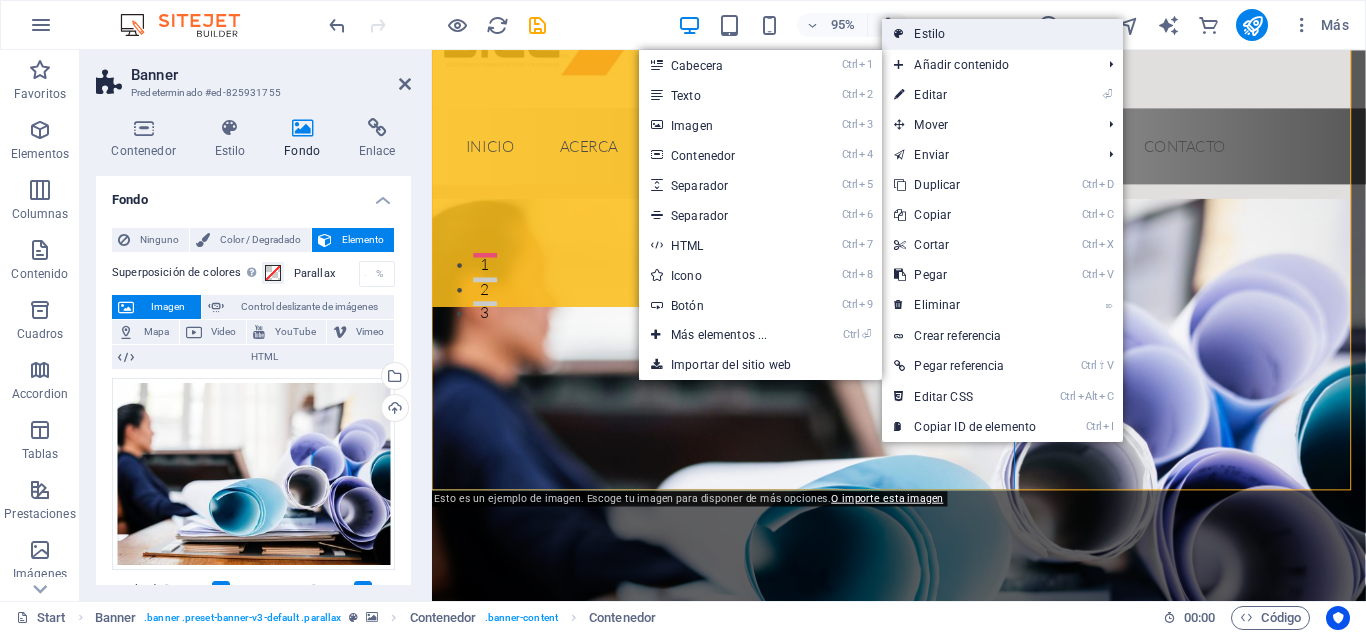 click on "Estilo" at bounding box center (1002, 34) 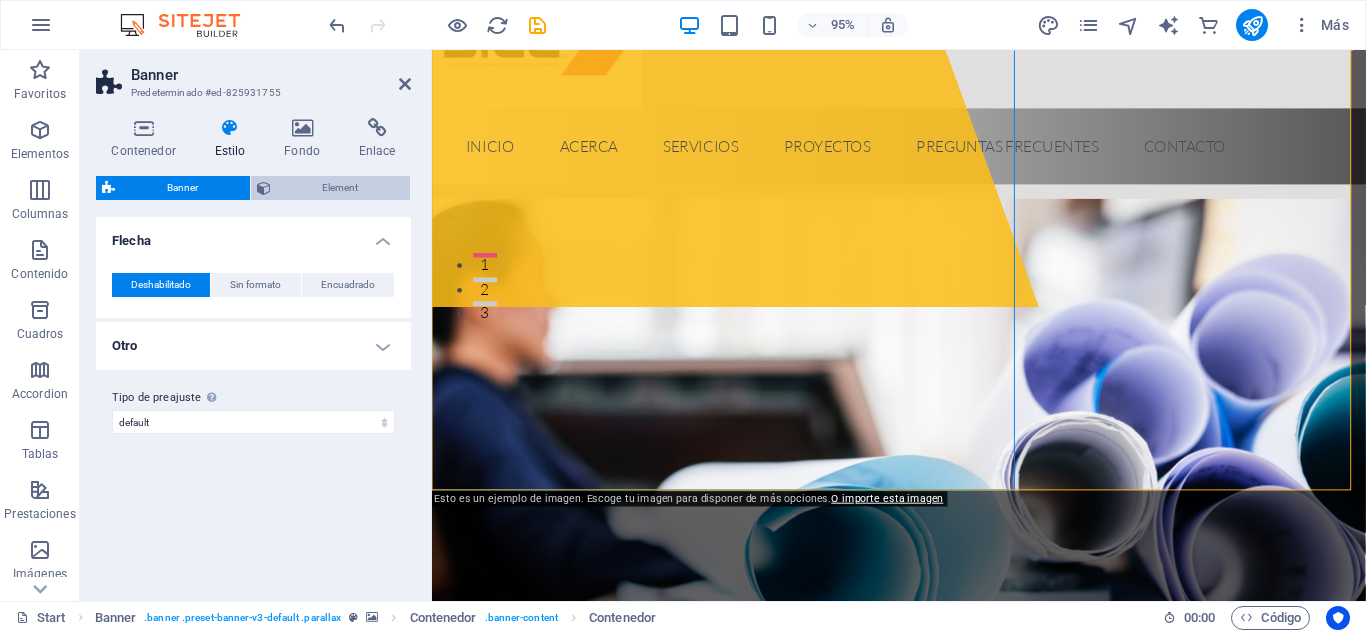 click on "Element" at bounding box center (341, 188) 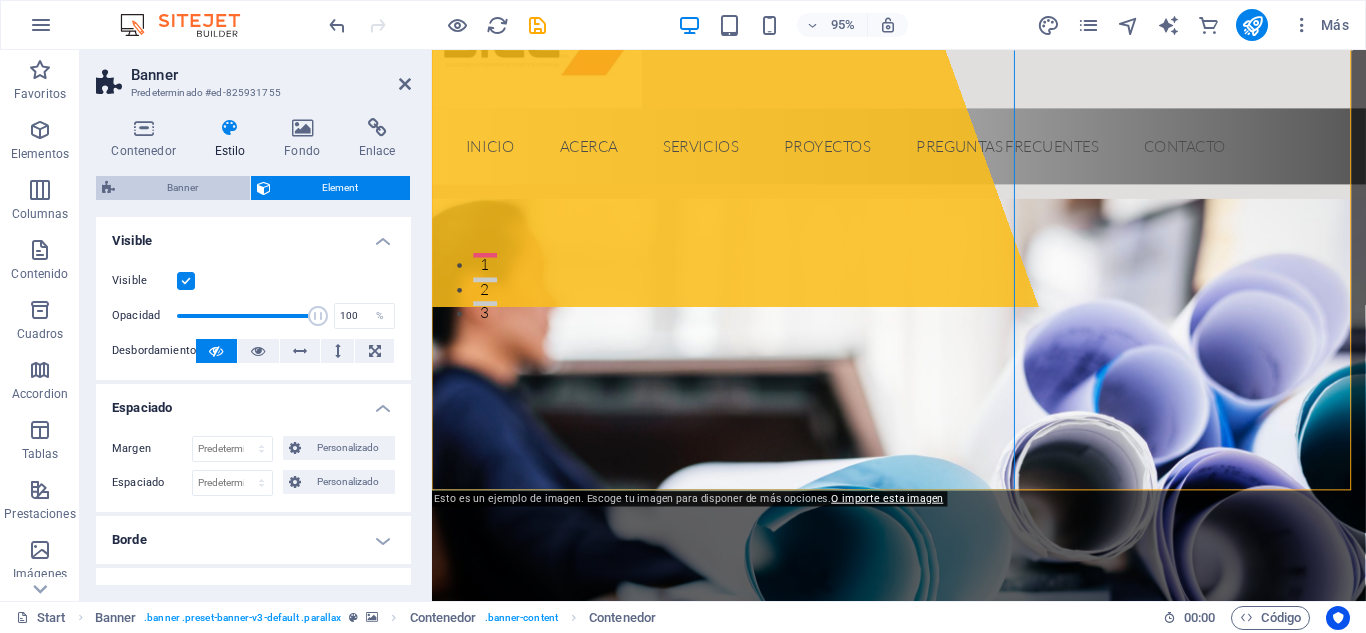 click on "Banner" at bounding box center [182, 188] 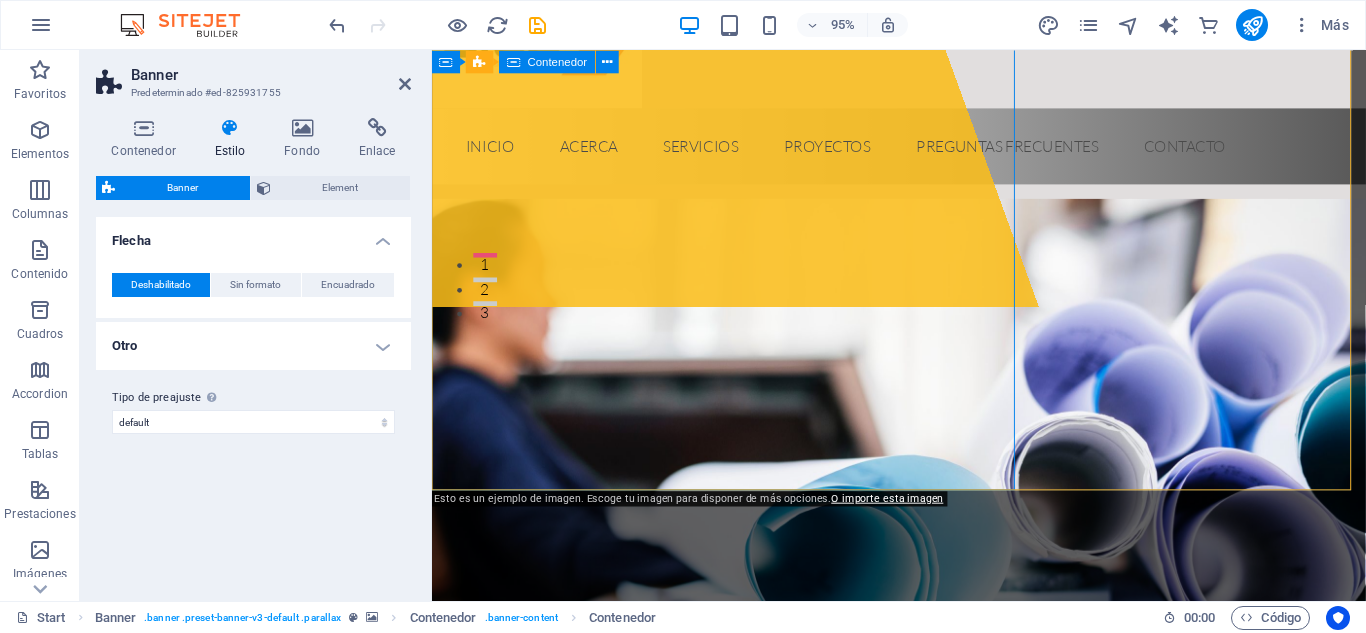 click on "Suelta el contenido aquí o  Añadir elementos  Pegar portapapeles" at bounding box center (643, 29) 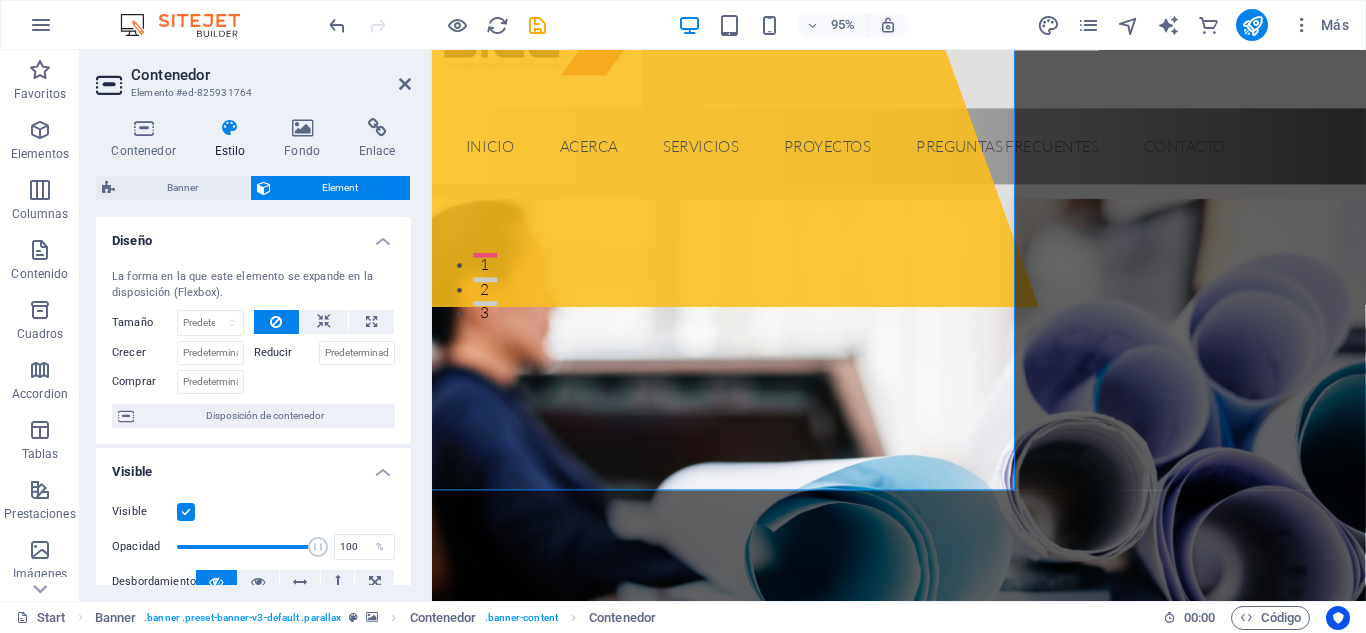 click at bounding box center (923, 1261) 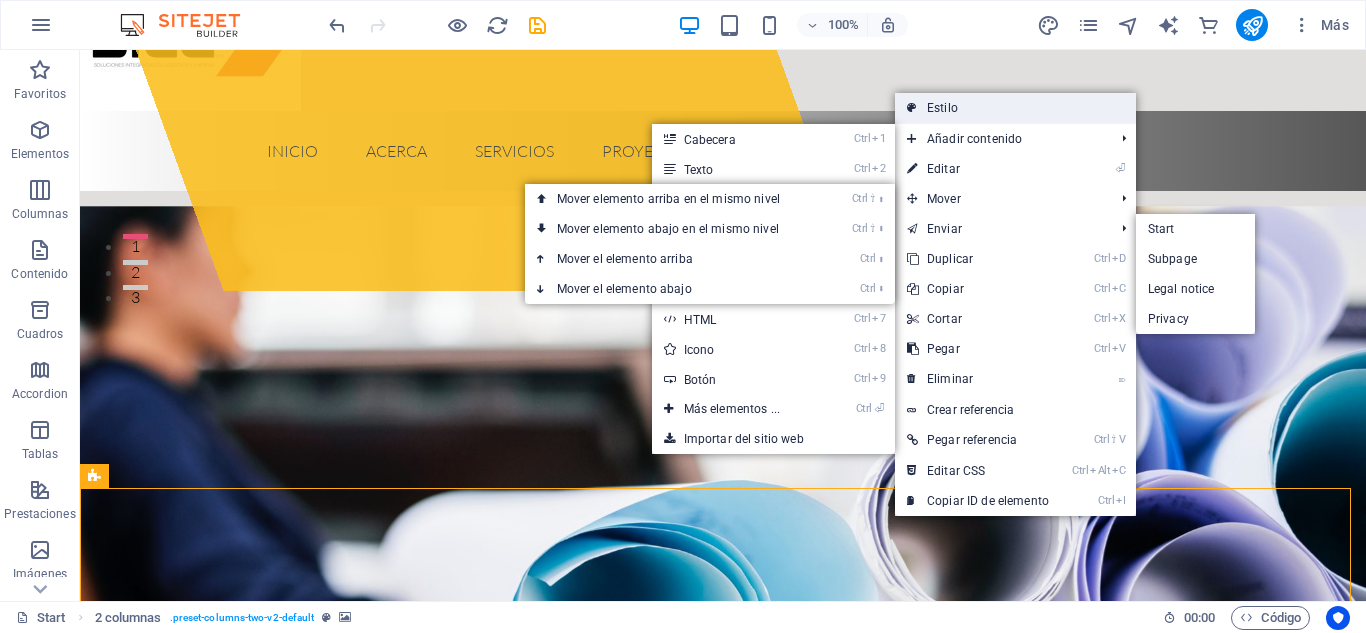 click on "Estilo" at bounding box center [1015, 108] 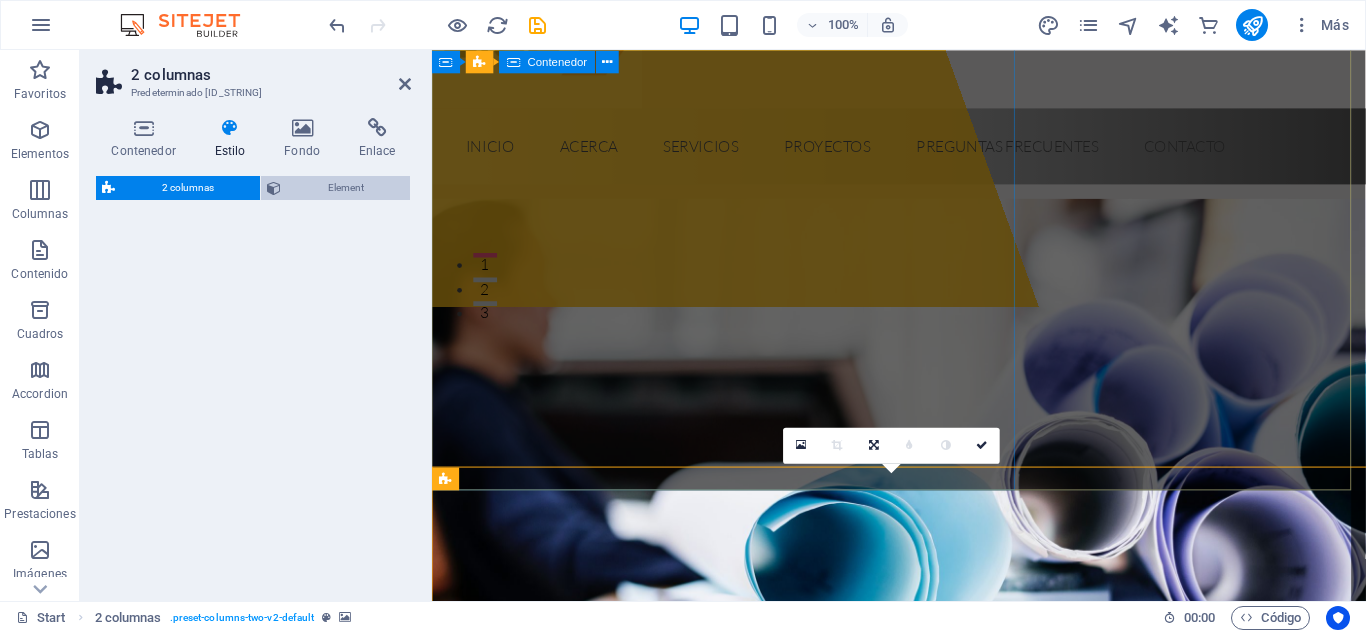 select on "rem" 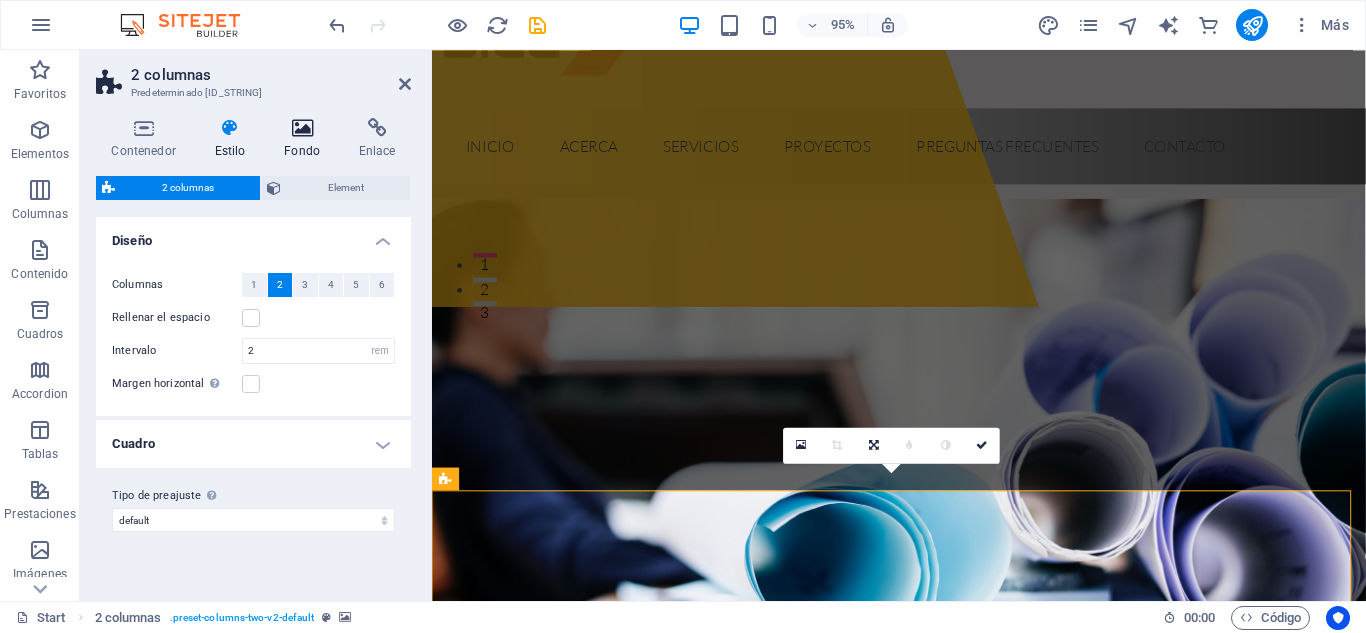 click on "Fondo" at bounding box center (306, 139) 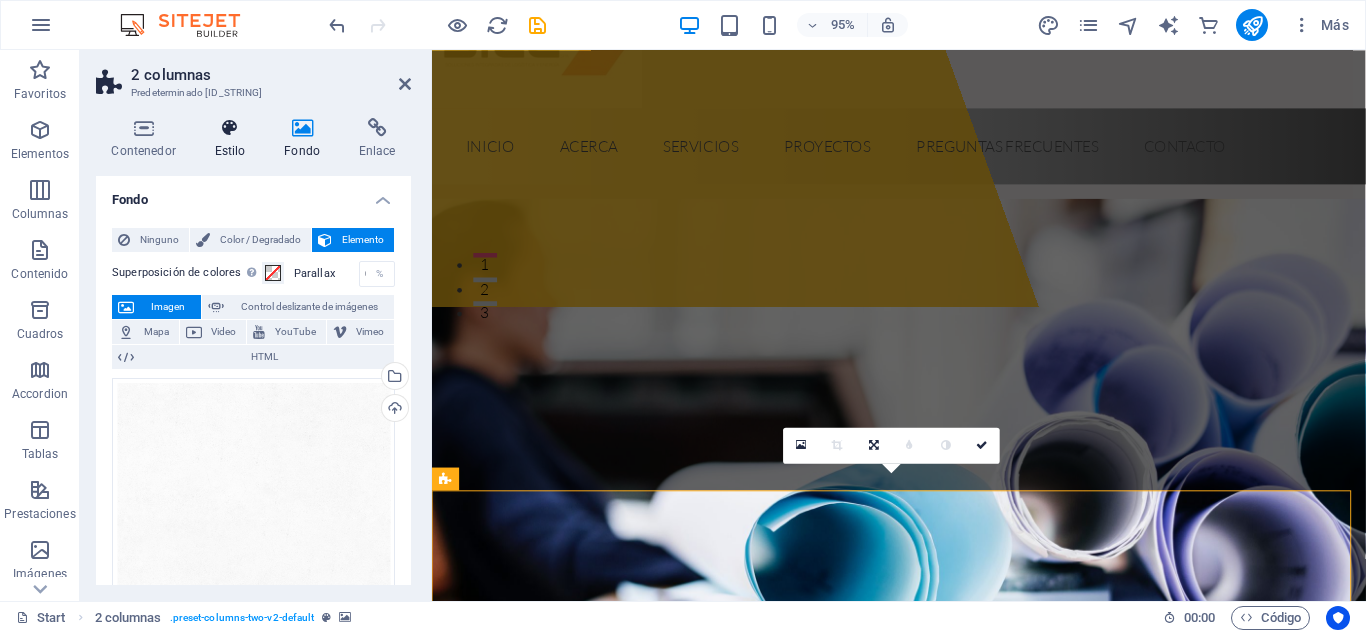 click on "Estilo" at bounding box center [234, 139] 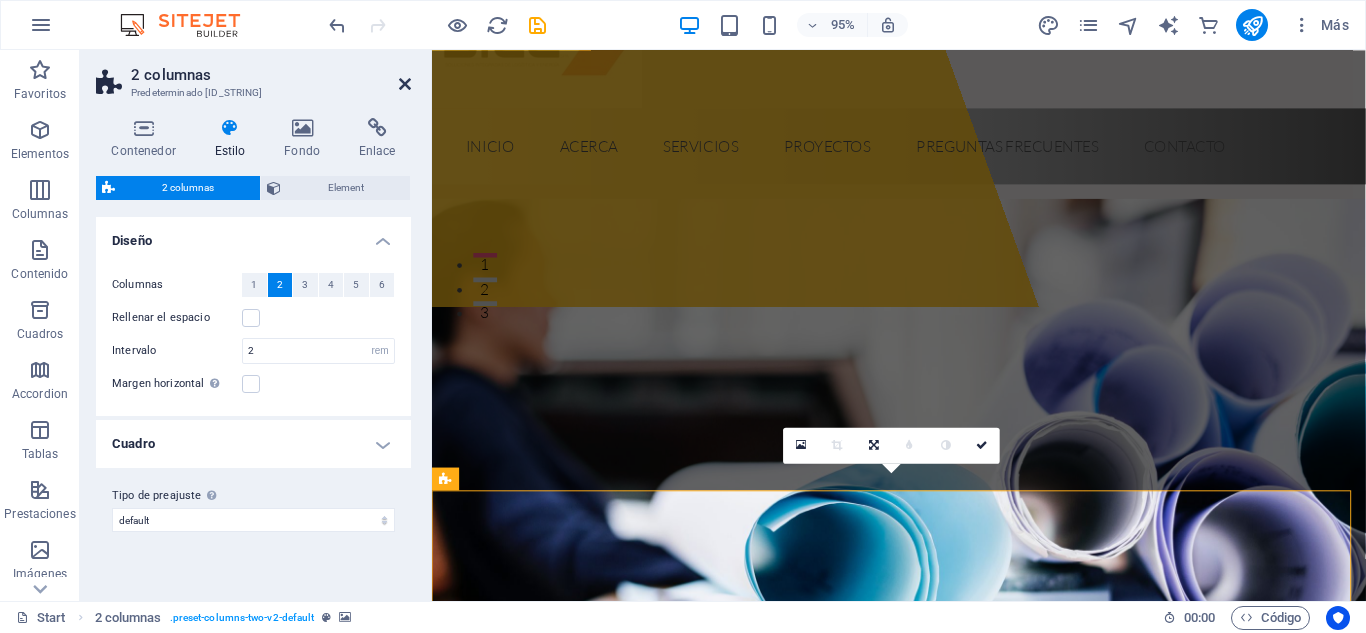 click at bounding box center [405, 84] 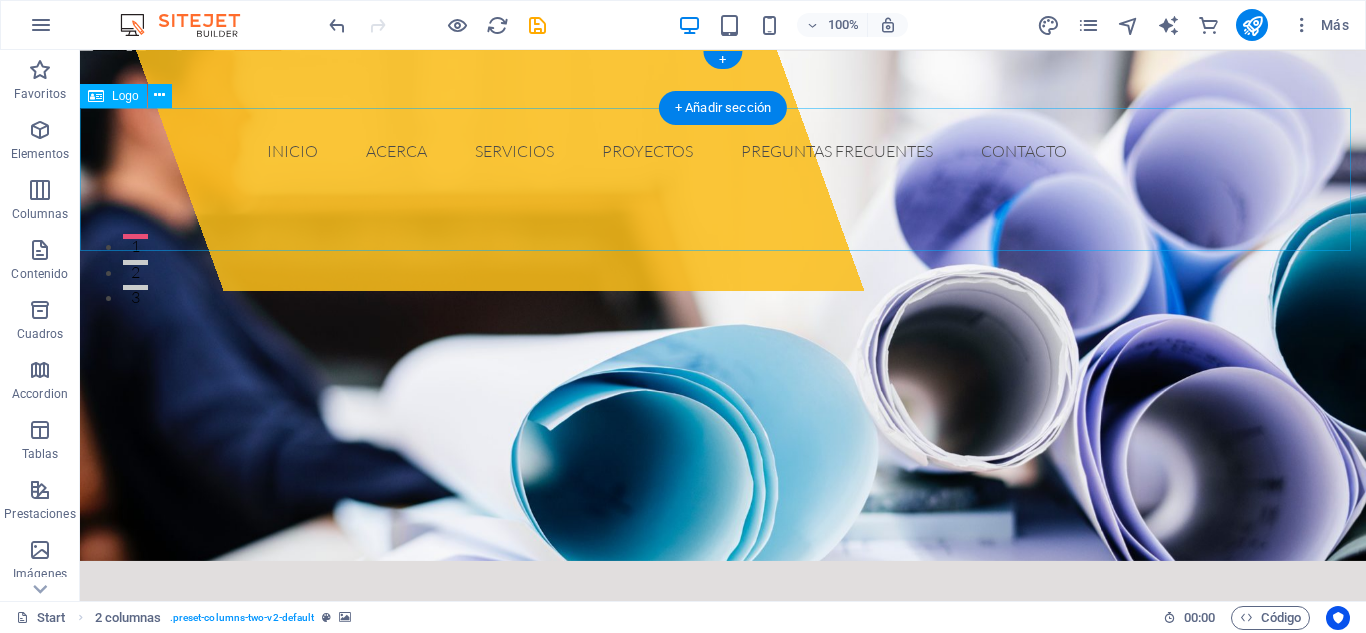 scroll, scrollTop: 0, scrollLeft: 0, axis: both 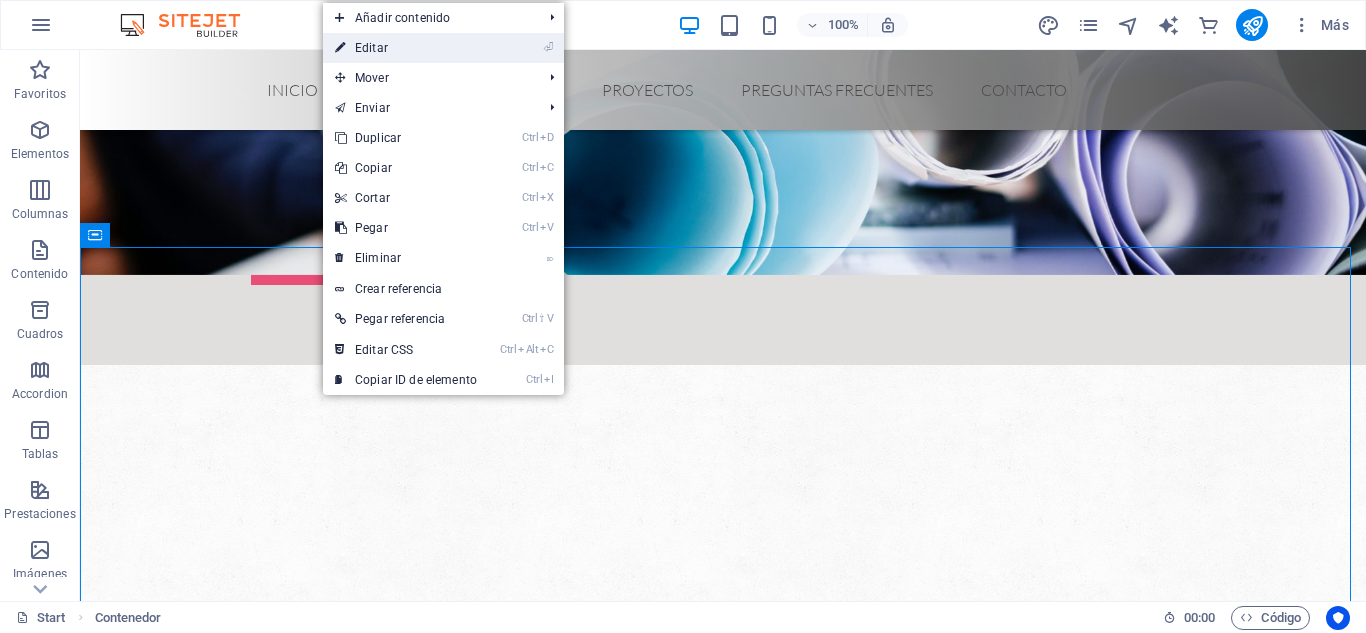 click on "⏎  Editar" at bounding box center [406, 48] 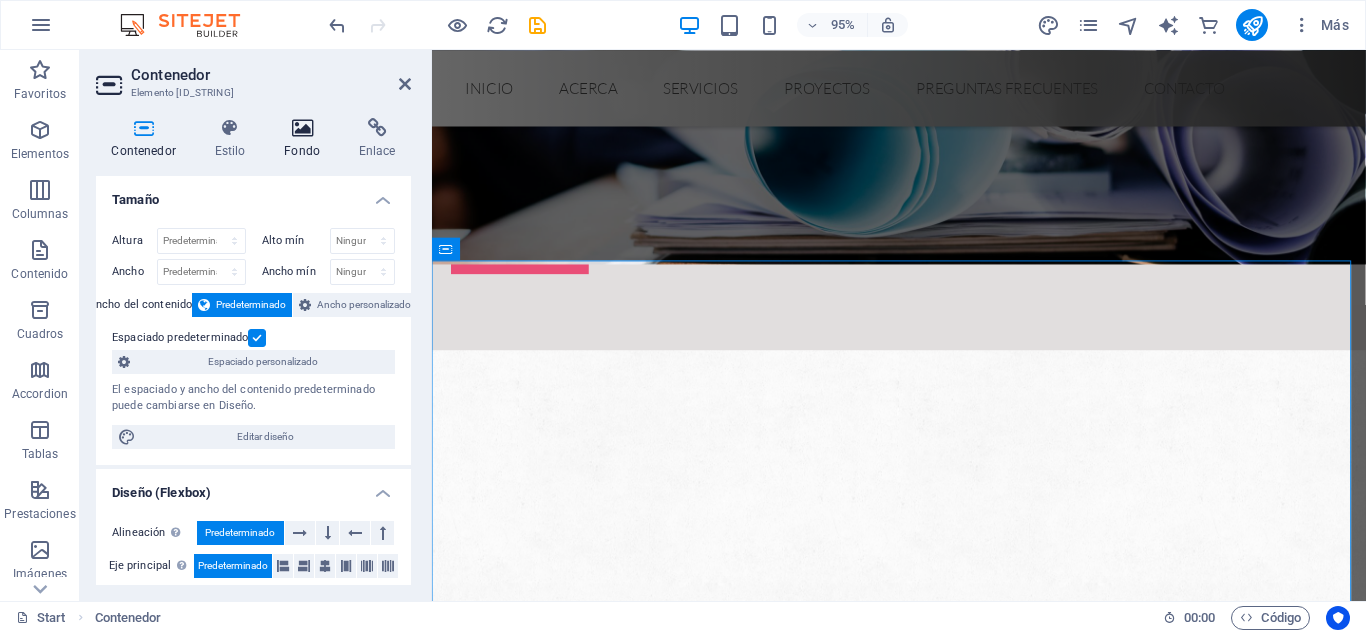 click at bounding box center (302, 128) 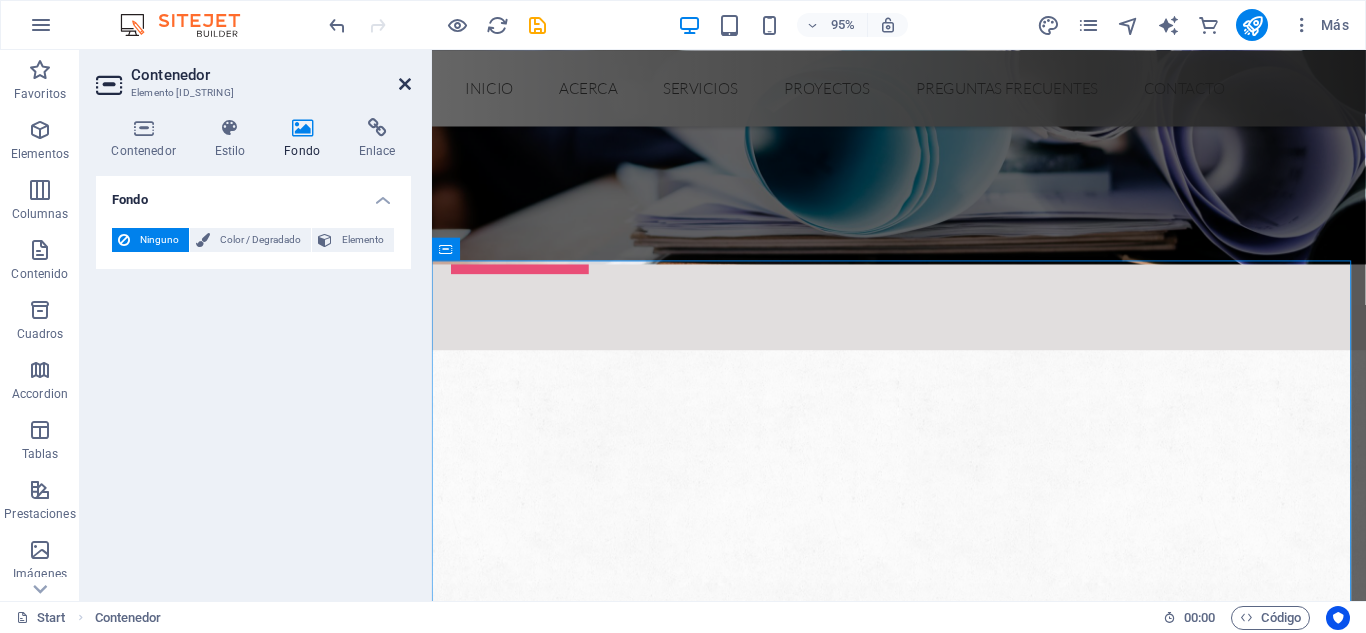 click at bounding box center [405, 84] 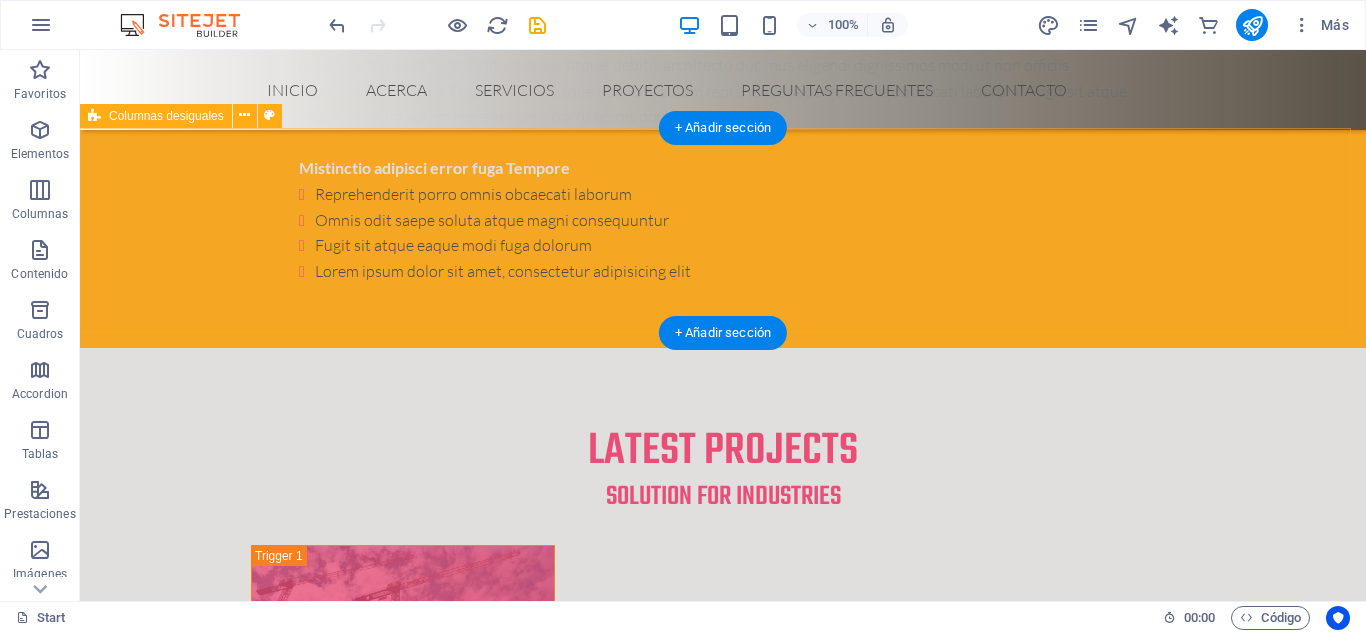 scroll, scrollTop: 6487, scrollLeft: 0, axis: vertical 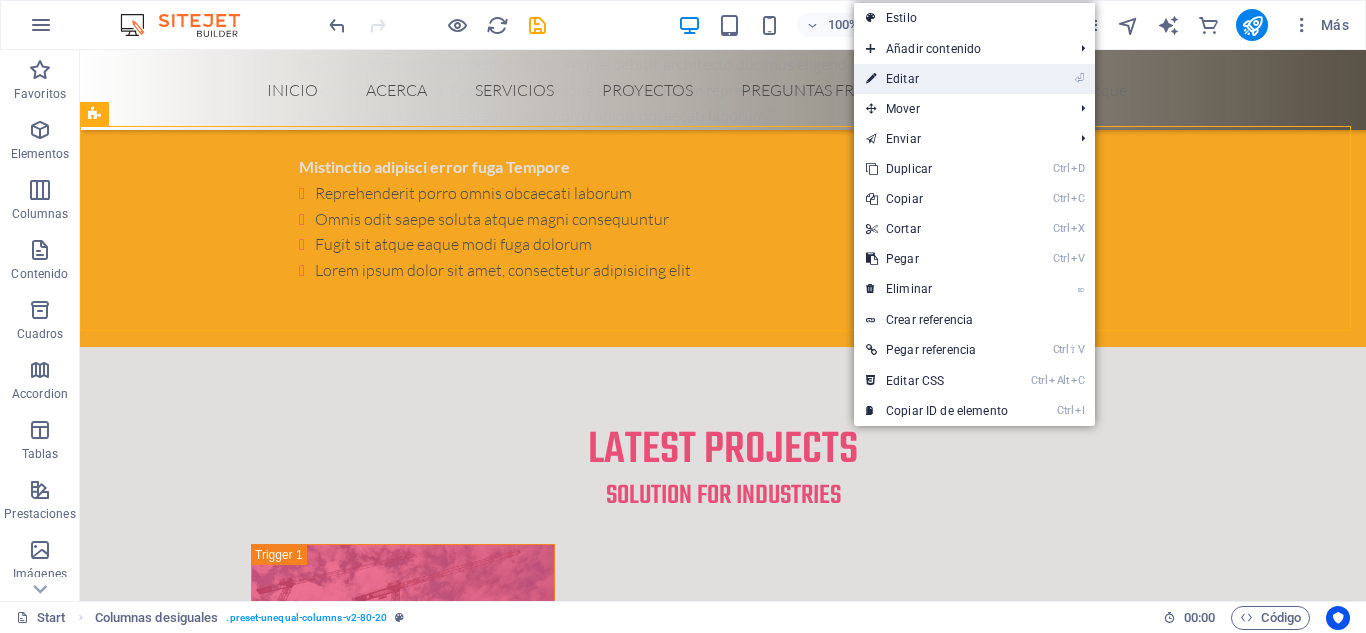 click on "⏎  Editar" at bounding box center (937, 79) 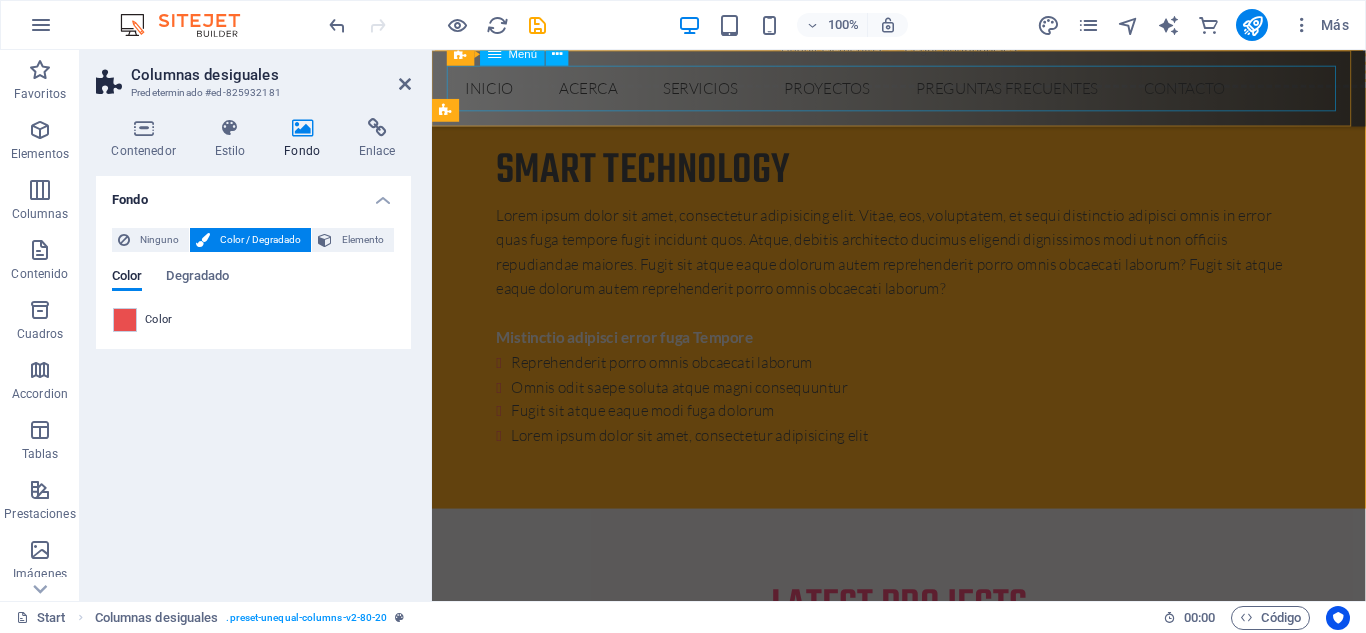 scroll, scrollTop: 6768, scrollLeft: 0, axis: vertical 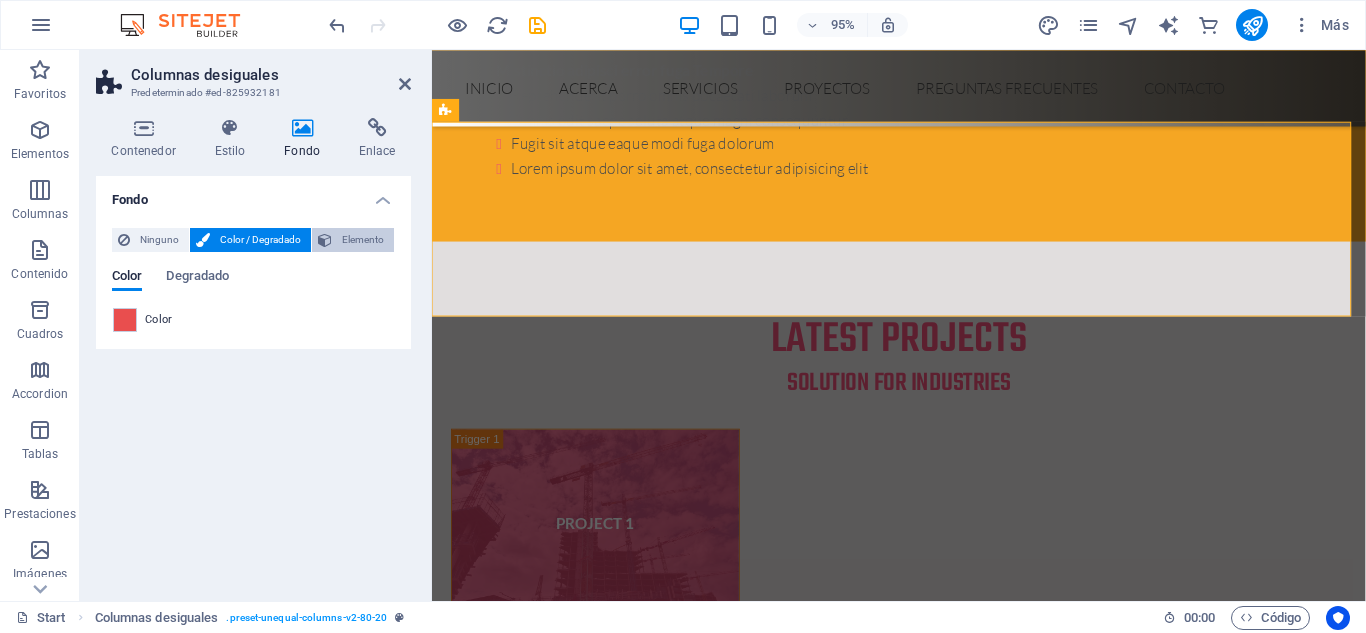 click on "Elemento" at bounding box center (363, 240) 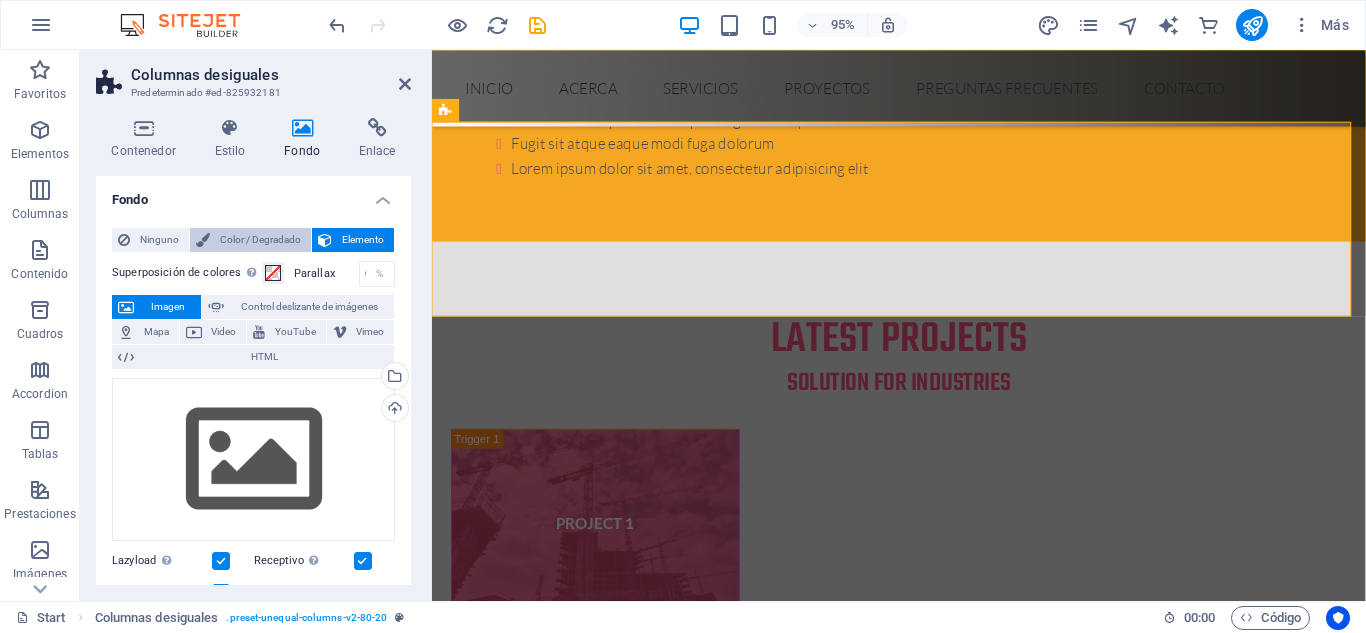 click on "Color / Degradado" at bounding box center (260, 240) 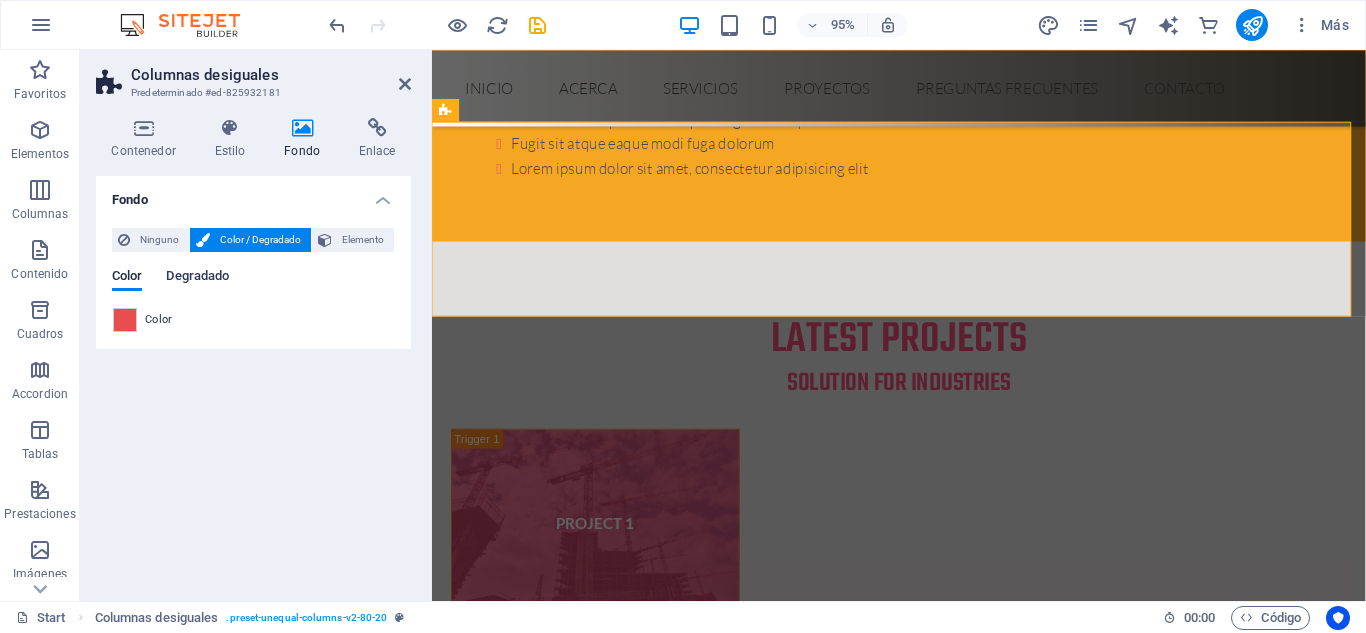 click on "Degradado" at bounding box center [197, 278] 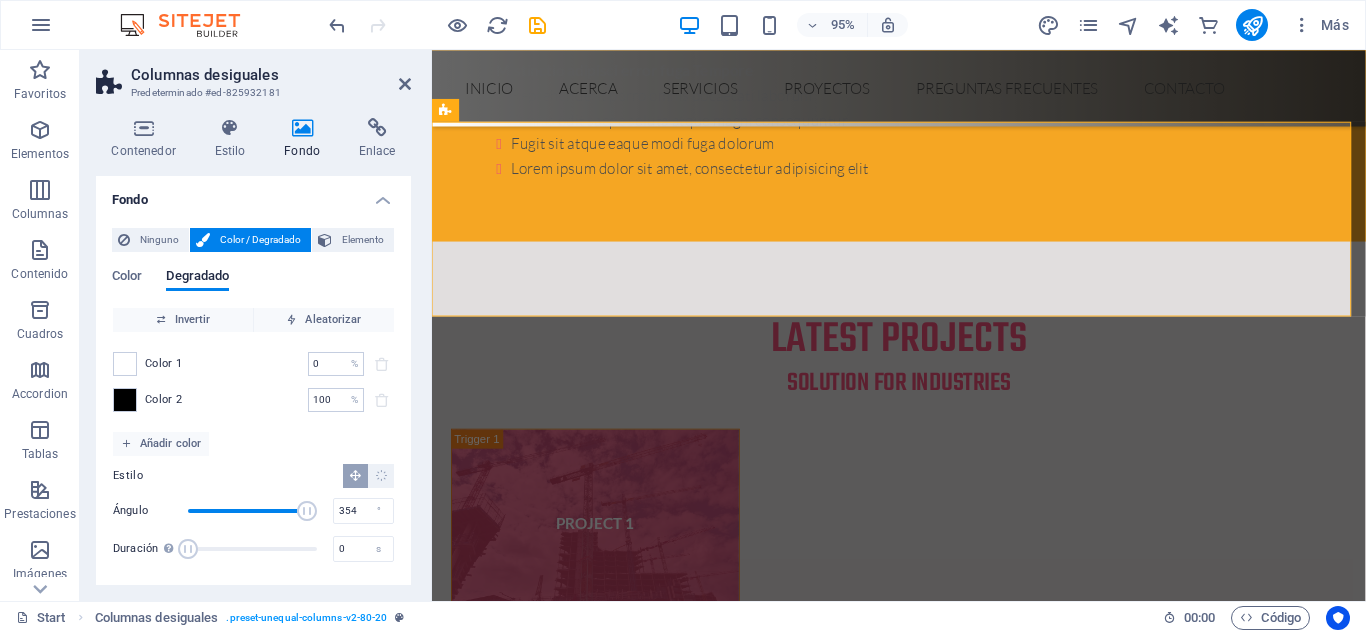 type on "360" 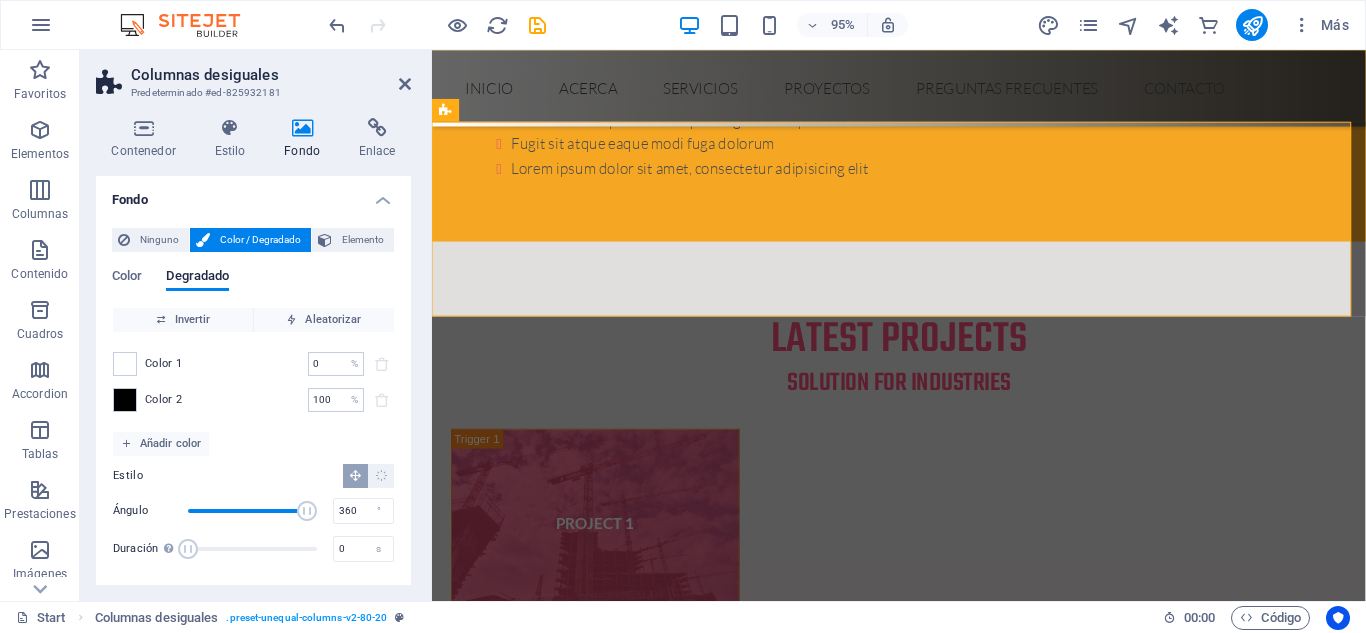 drag, startPoint x: 221, startPoint y: 510, endPoint x: 318, endPoint y: 514, distance: 97.082436 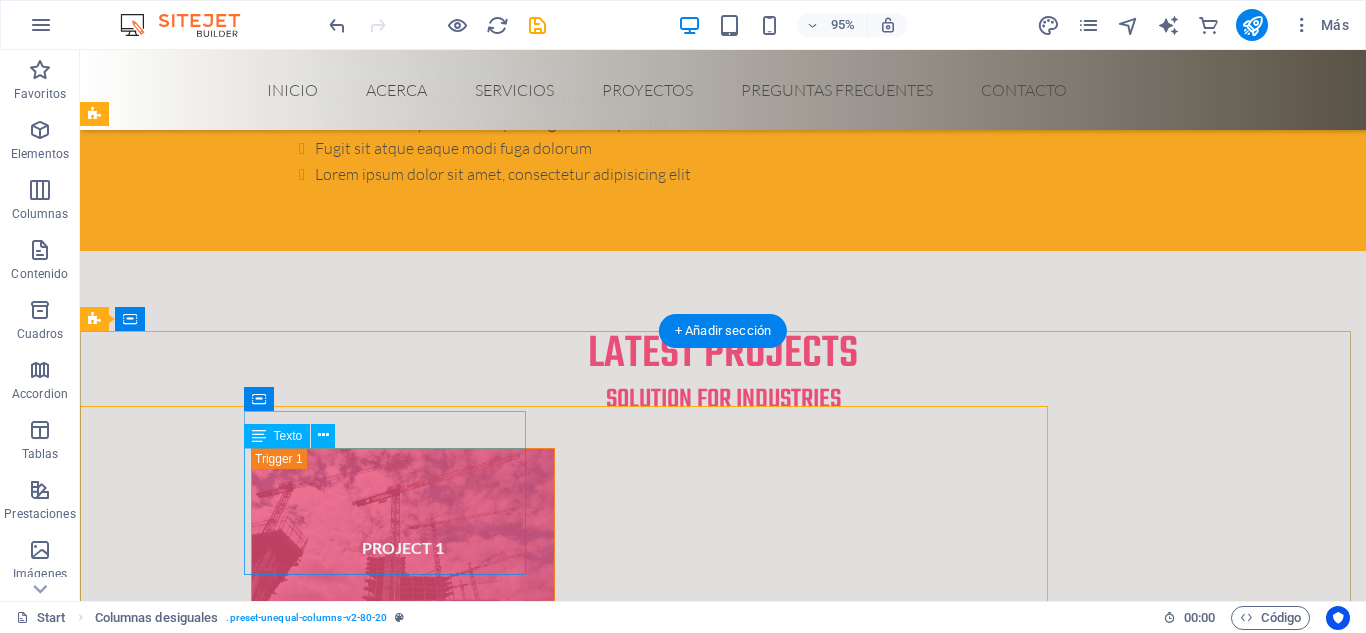 scroll, scrollTop: 6487, scrollLeft: 0, axis: vertical 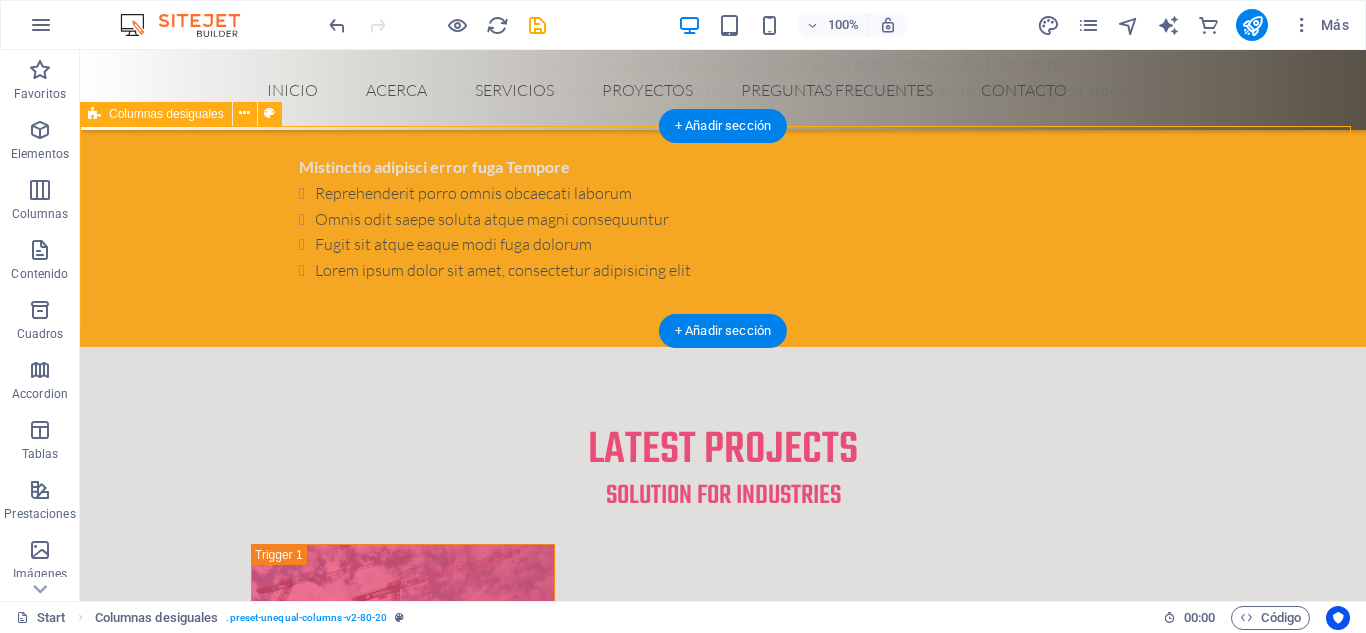 click on "BUSCAS SOLUCIONES PARA TUS PROYECTOS, COTIZAR MATERIALES, LOGISTICA? +[PHONE]" at bounding box center (723, 5835) 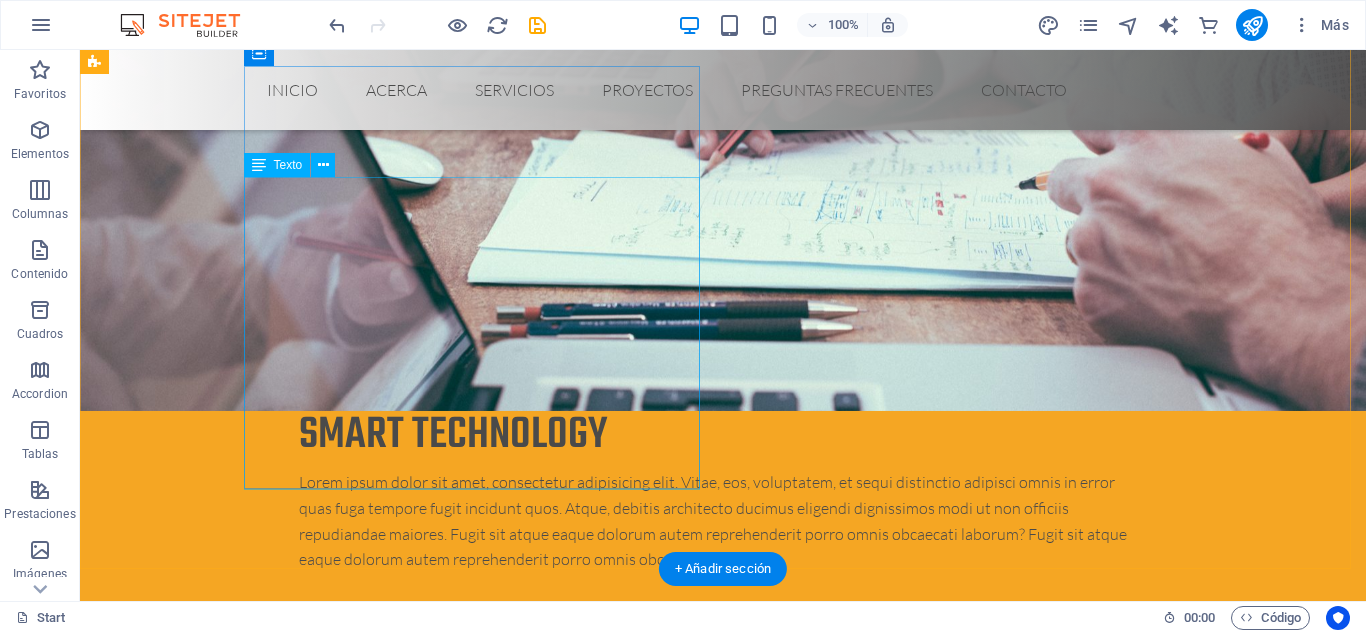 scroll, scrollTop: 6541, scrollLeft: 0, axis: vertical 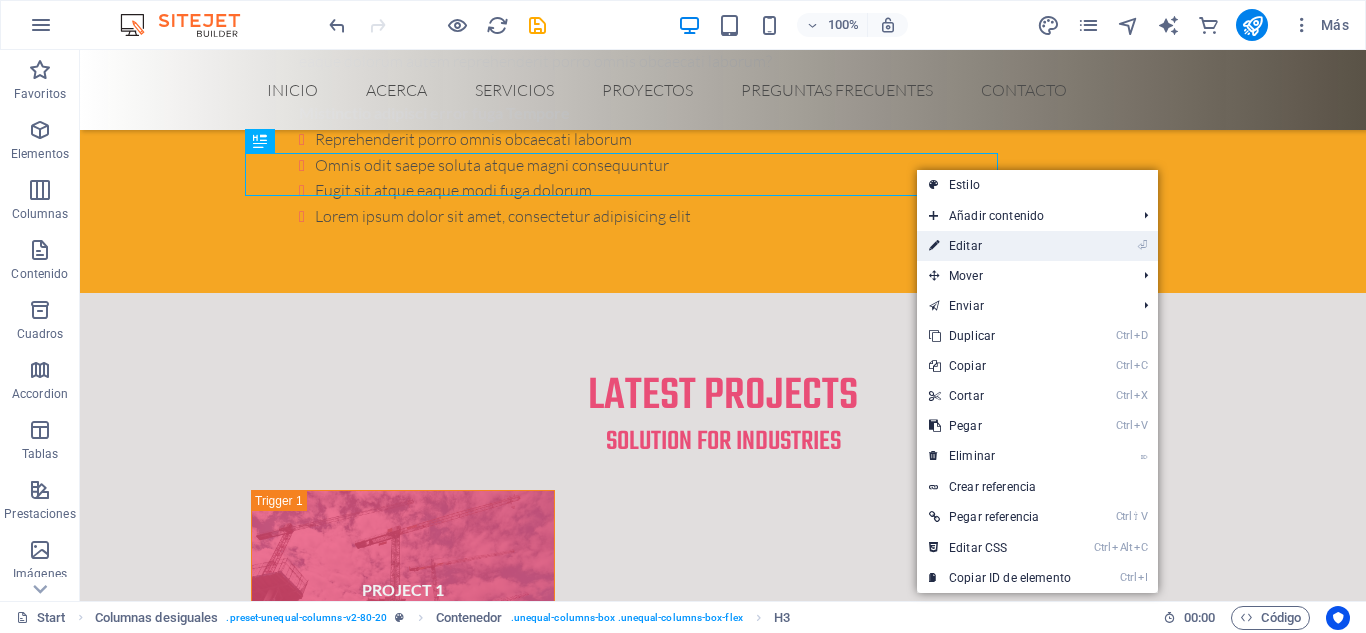 click on "⏎  Editar" at bounding box center (1000, 246) 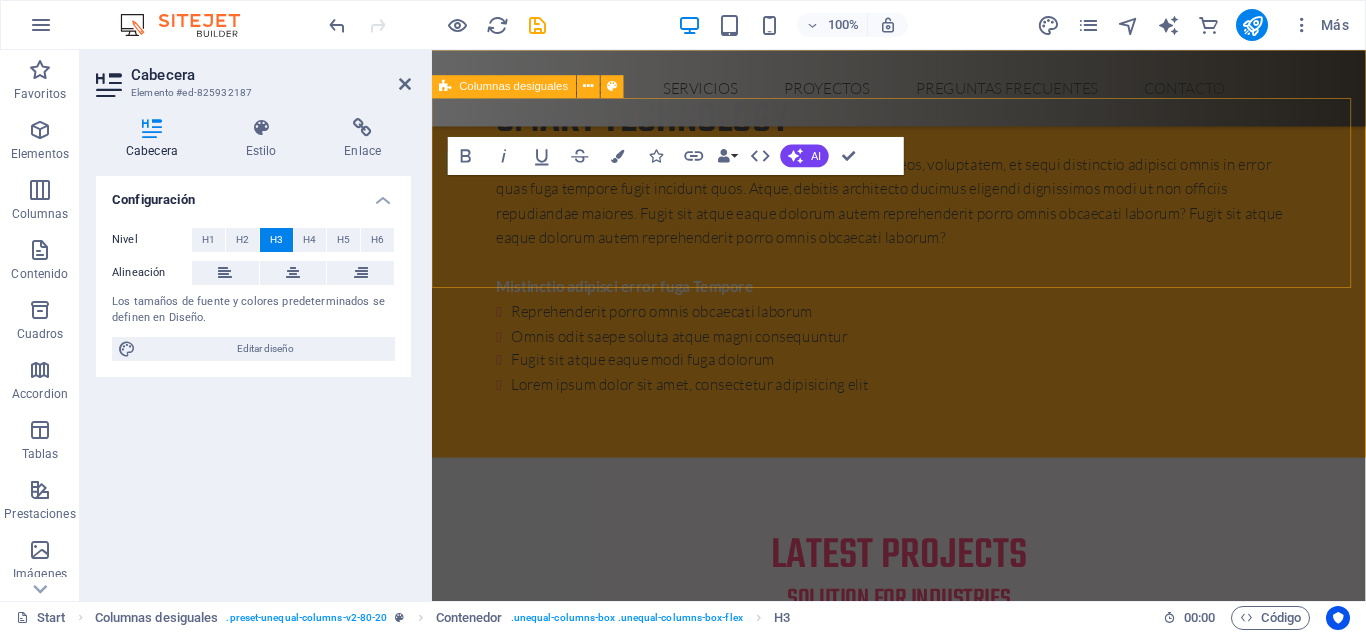 scroll, scrollTop: 6793, scrollLeft: 0, axis: vertical 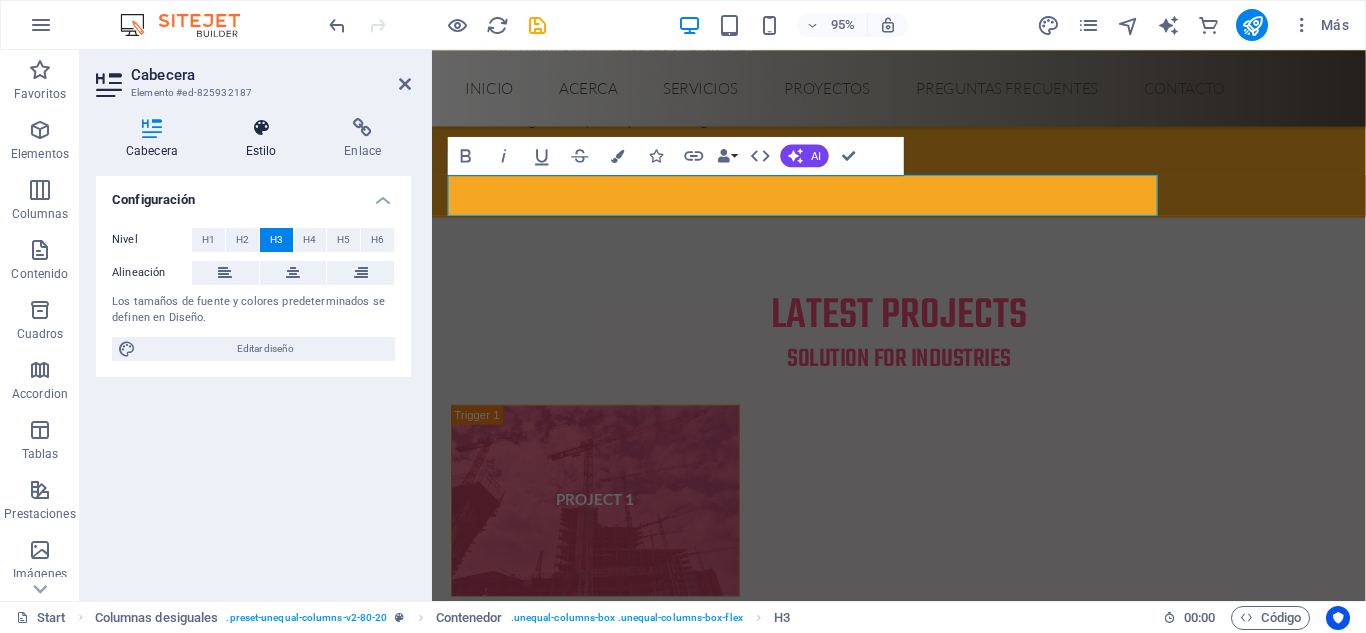 click on "Estilo" at bounding box center (265, 139) 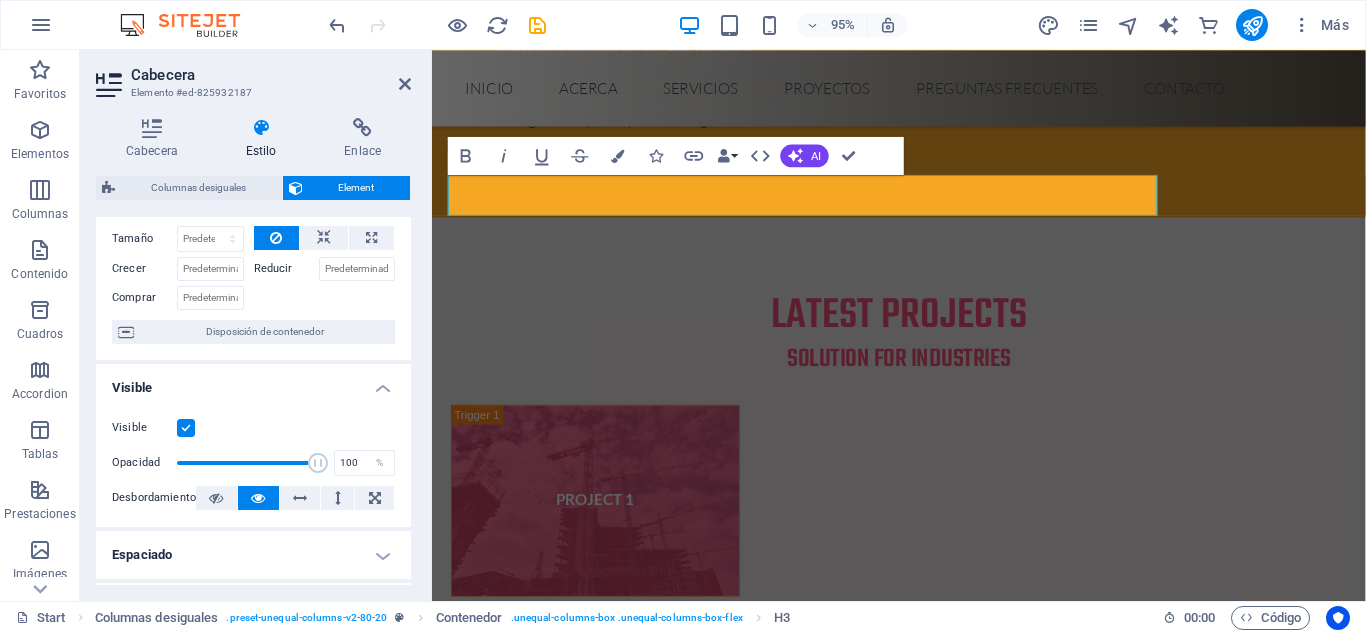 scroll, scrollTop: 85, scrollLeft: 0, axis: vertical 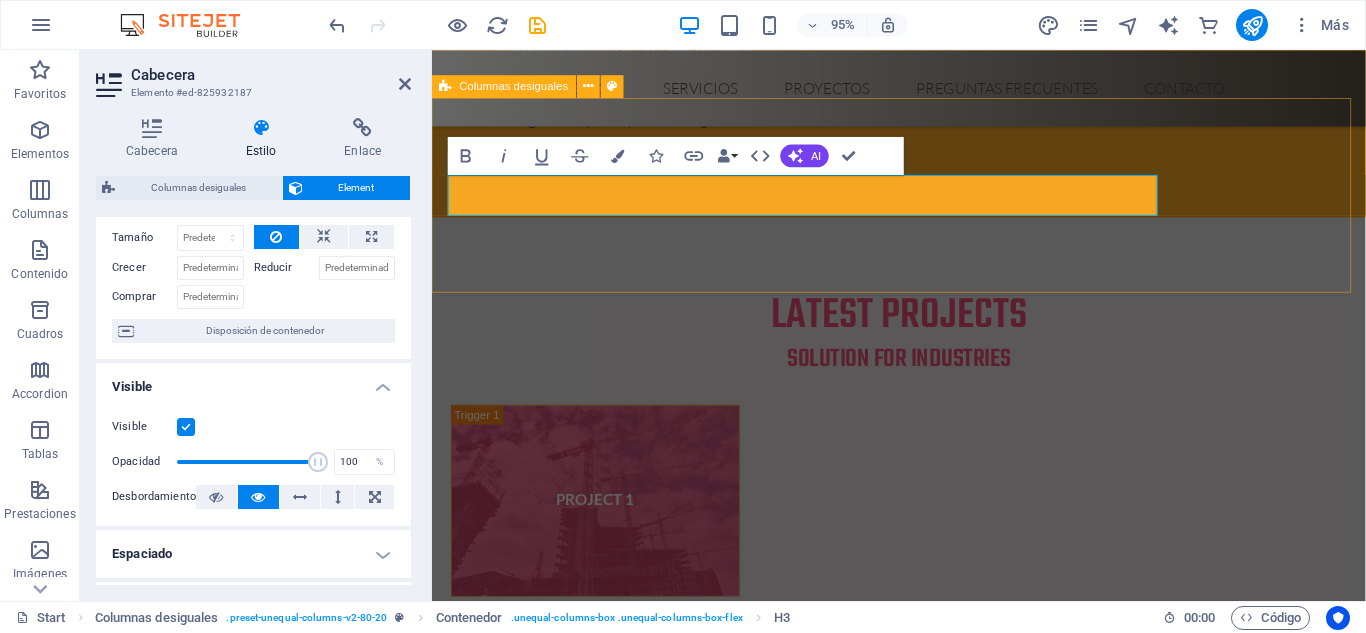click on "BUSCAS SOLUCIONES PARA TUS PROYECTOS, COTIZAR MATERIALES, LOGISTICA? +[PHONE]" at bounding box center (923, 5729) 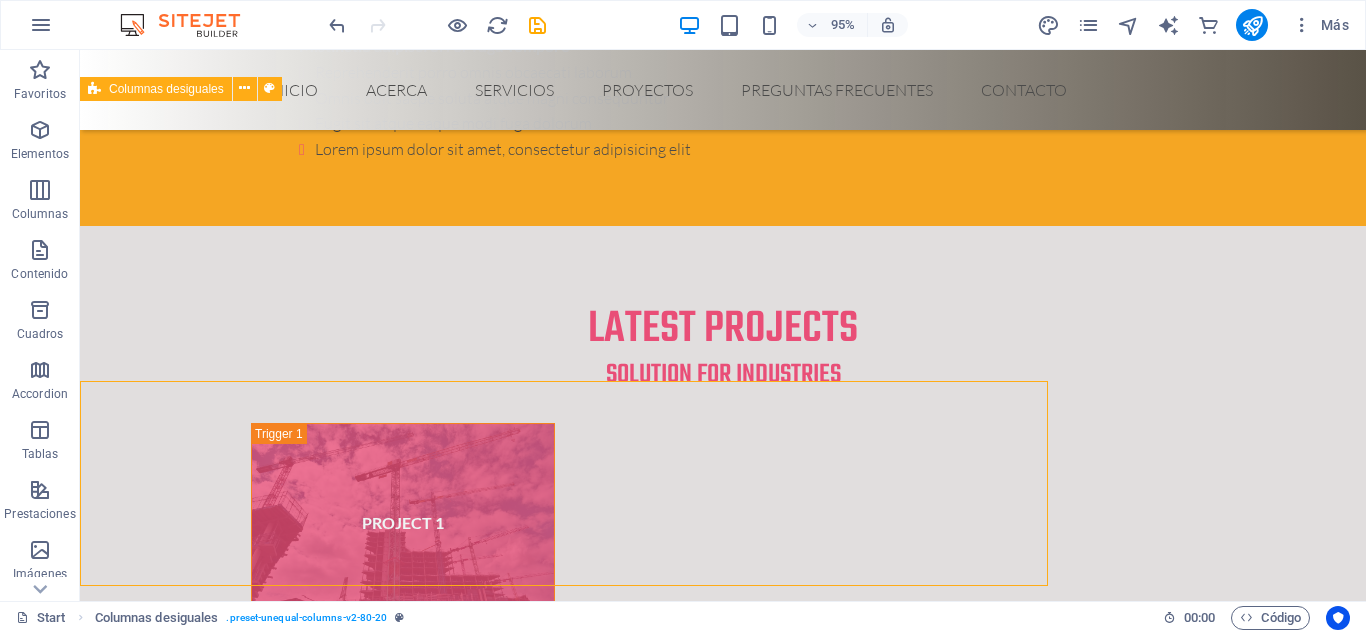 scroll, scrollTop: 6512, scrollLeft: 0, axis: vertical 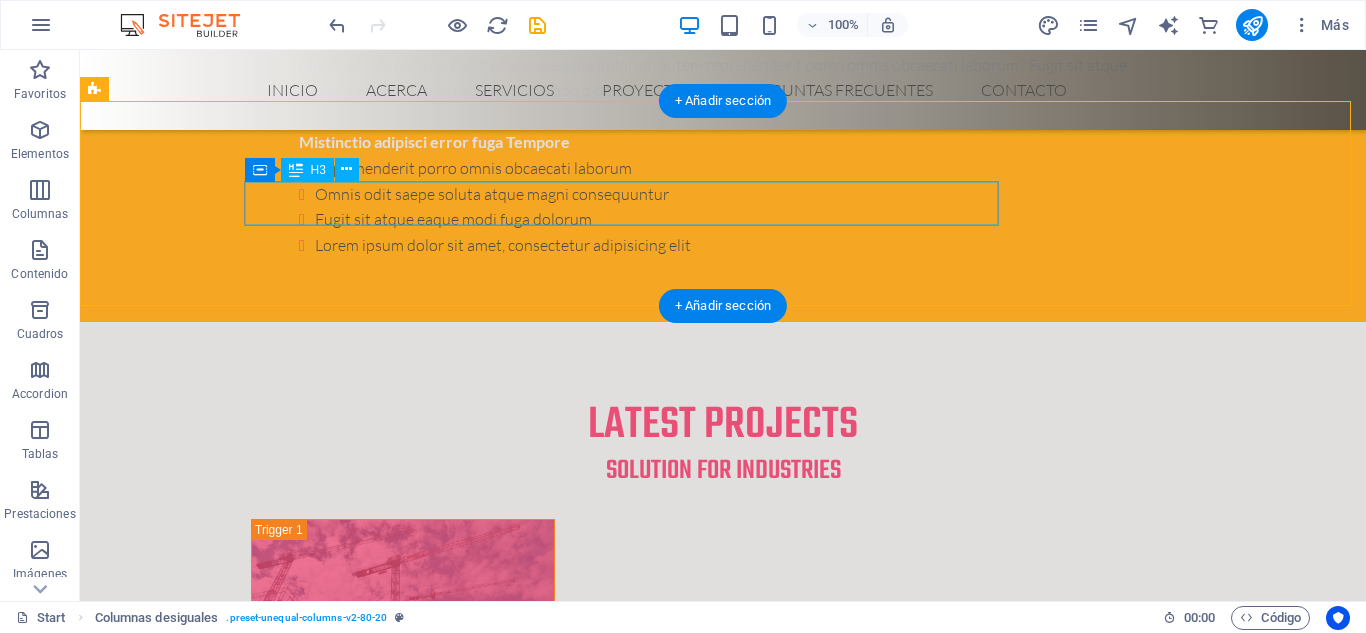 click on "BUSCAS SOLUCIONES PARA TUS PROYECTOS, COTIZAR MATERIALES, LOGISTICA?" at bounding box center [568, 5790] 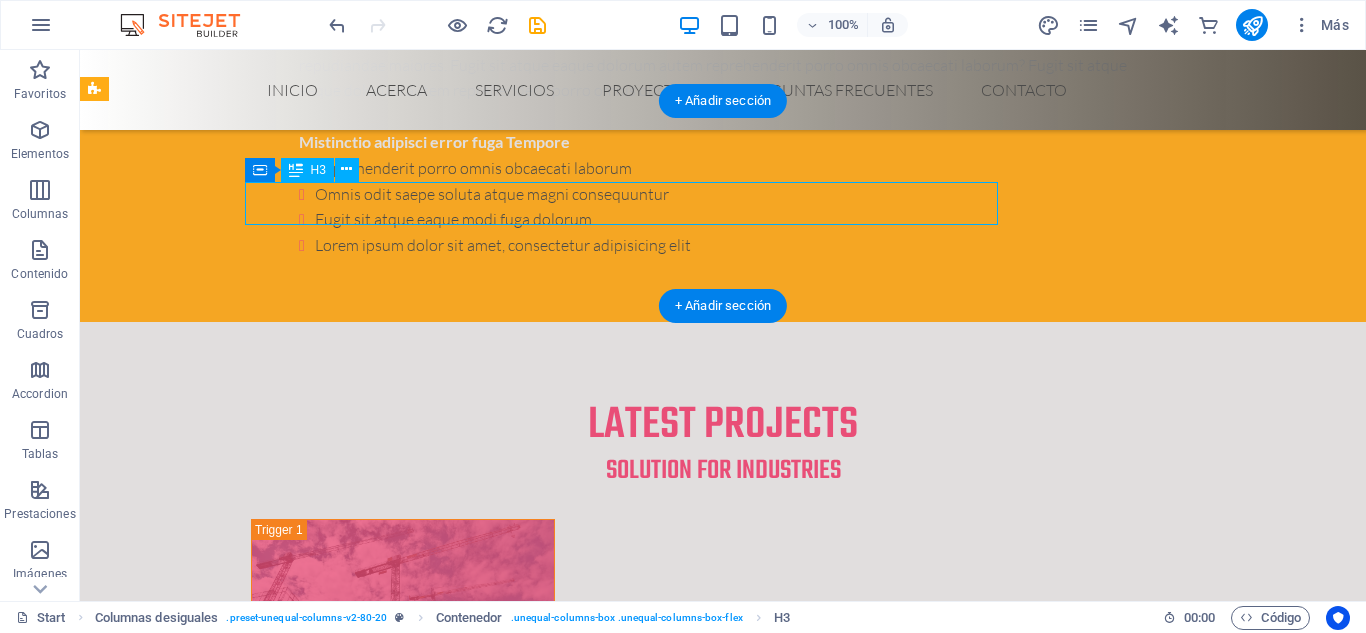 click on "BUSCAS SOLUCIONES PARA TUS PROYECTOS, COTIZAR MATERIALES, LOGISTICA?" at bounding box center (568, 5790) 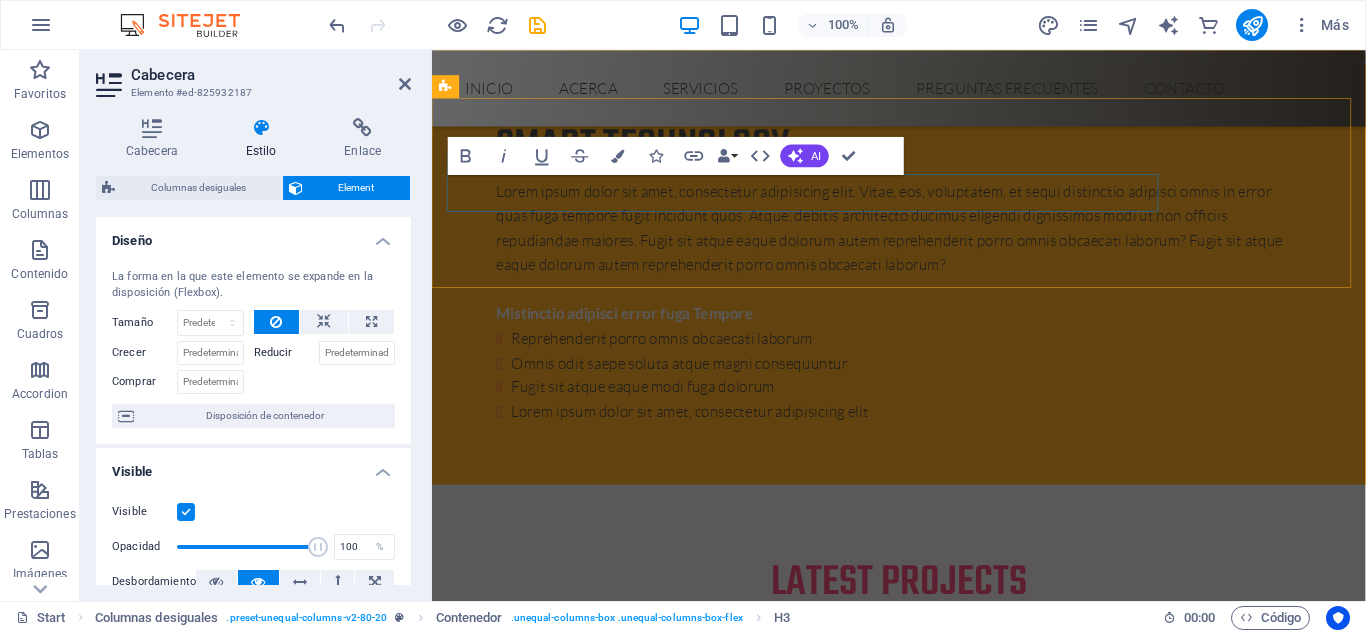 scroll, scrollTop: 6793, scrollLeft: 0, axis: vertical 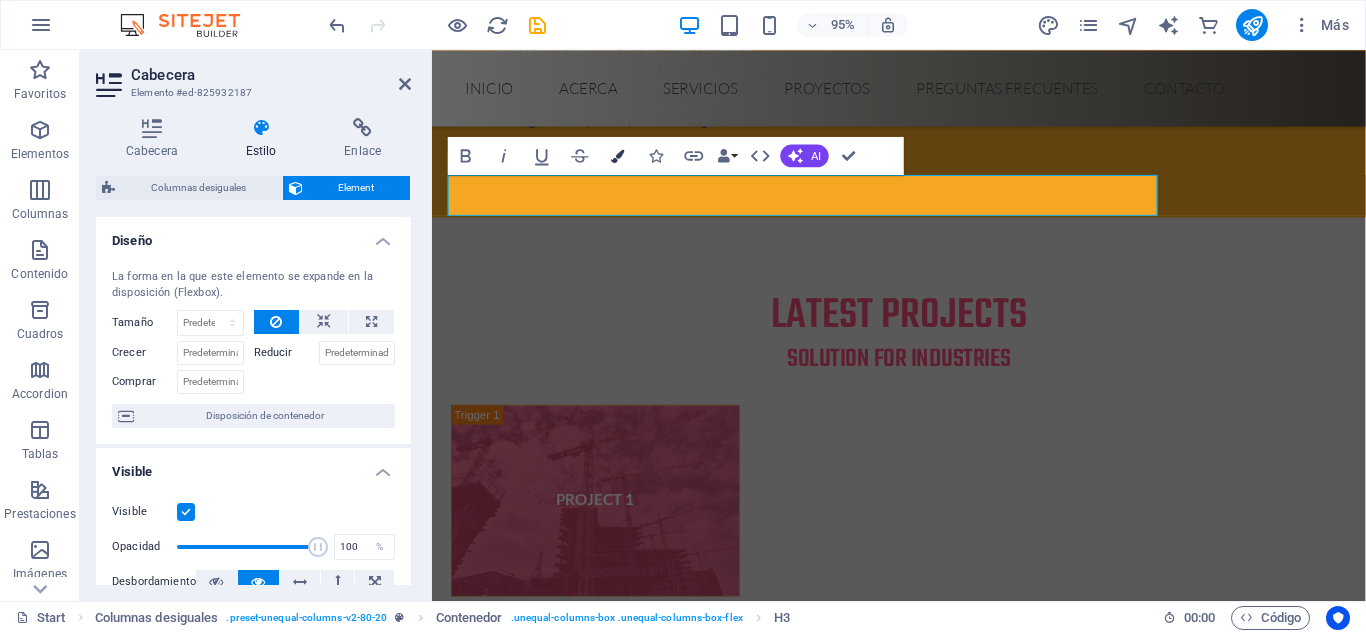 click at bounding box center (618, 155) 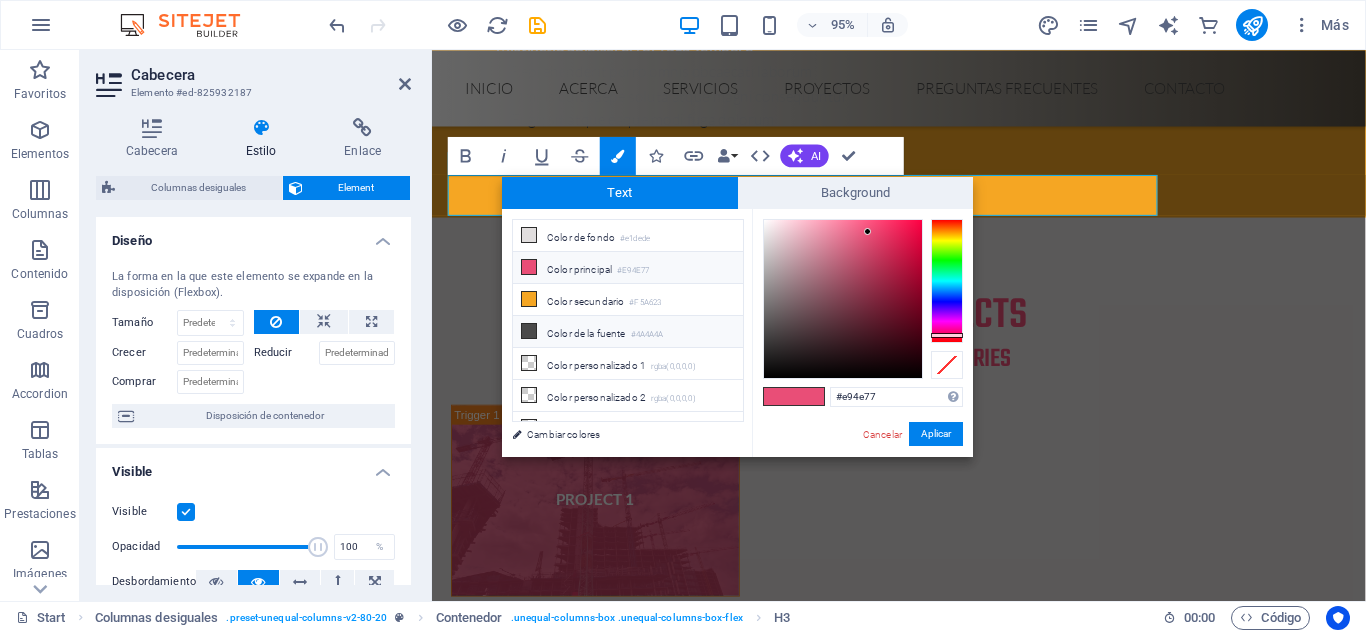 click at bounding box center [529, 331] 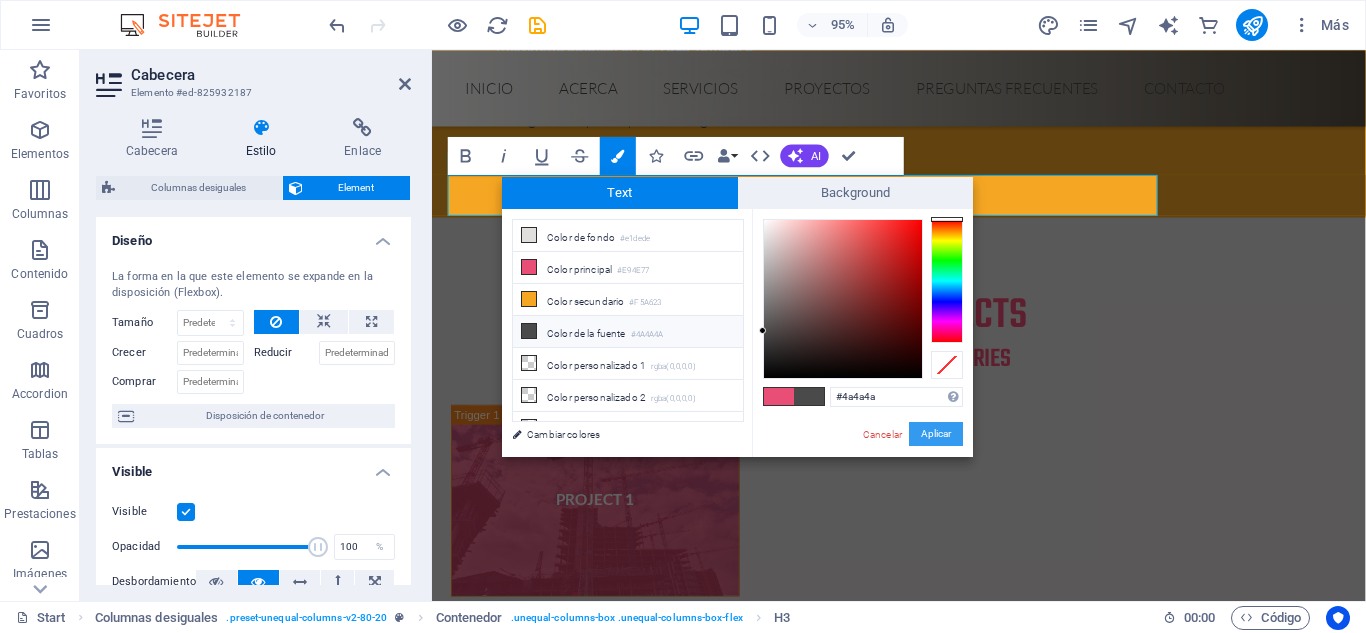 click on "Aplicar" at bounding box center (936, 434) 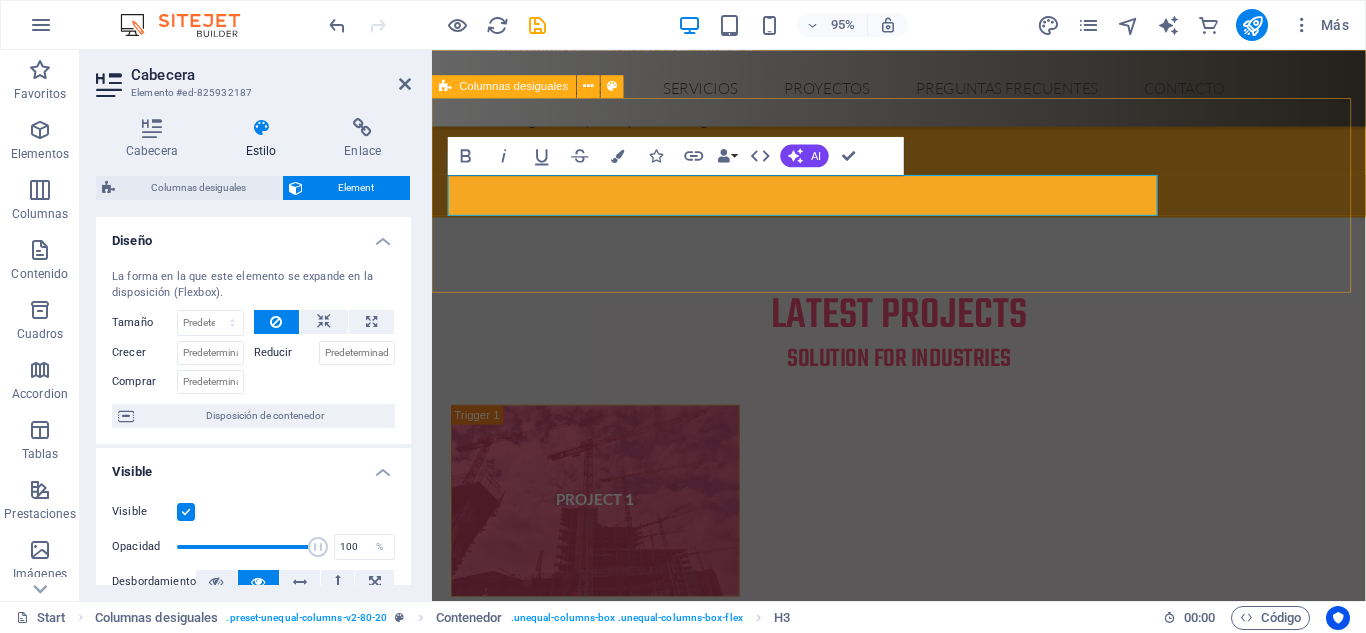 click on "BUSCAS SOLUCIONES PARA TUS PROYECTOS, COTIZAR MATERIALES, LOGISTICA?  +569-58871771" at bounding box center (923, 5729) 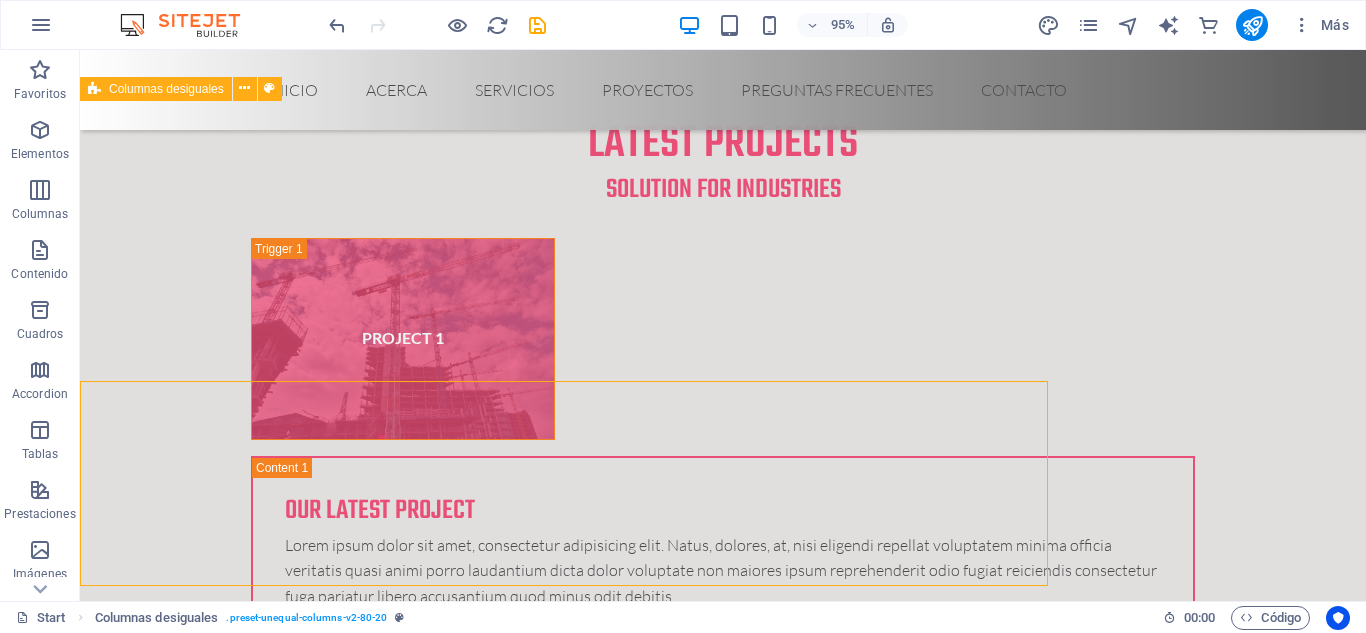 scroll, scrollTop: 6512, scrollLeft: 0, axis: vertical 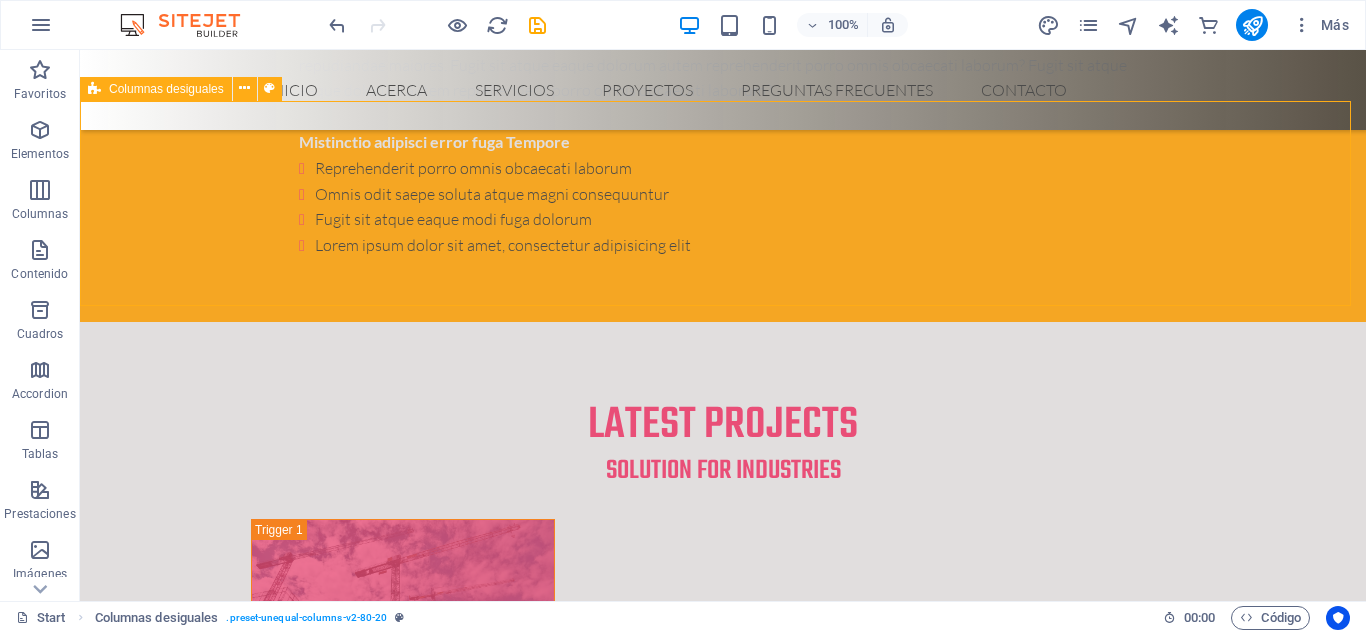 click on "BUSCAS SOLUCIONES PARA TUS PROYECTOS, COTIZAR MATERIALES, LOGISTICA?  +569-58871771" at bounding box center [723, 5810] 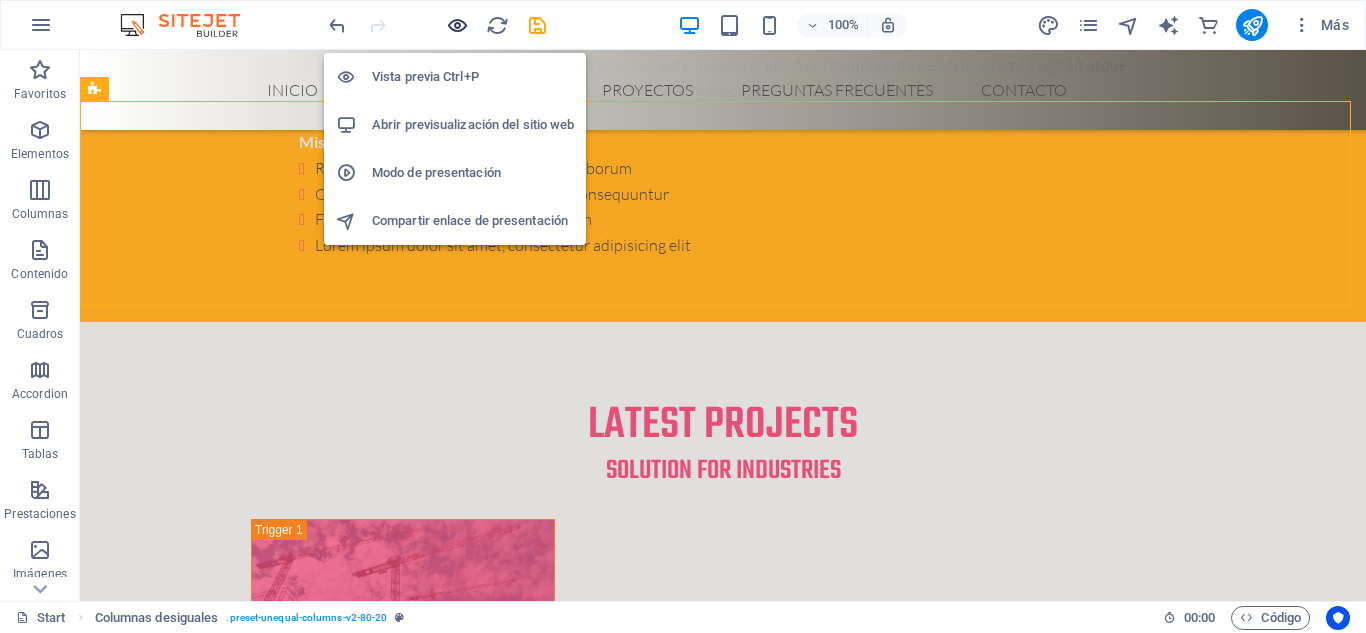 click at bounding box center [457, 25] 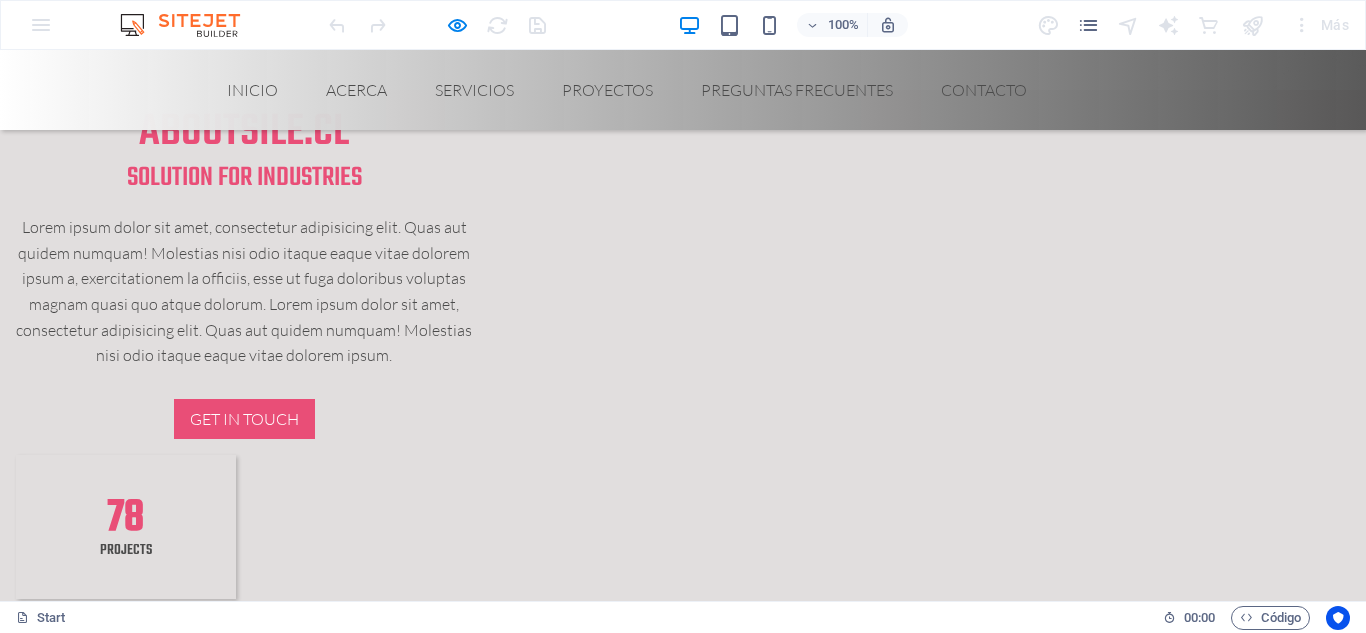 scroll, scrollTop: 1658, scrollLeft: 0, axis: vertical 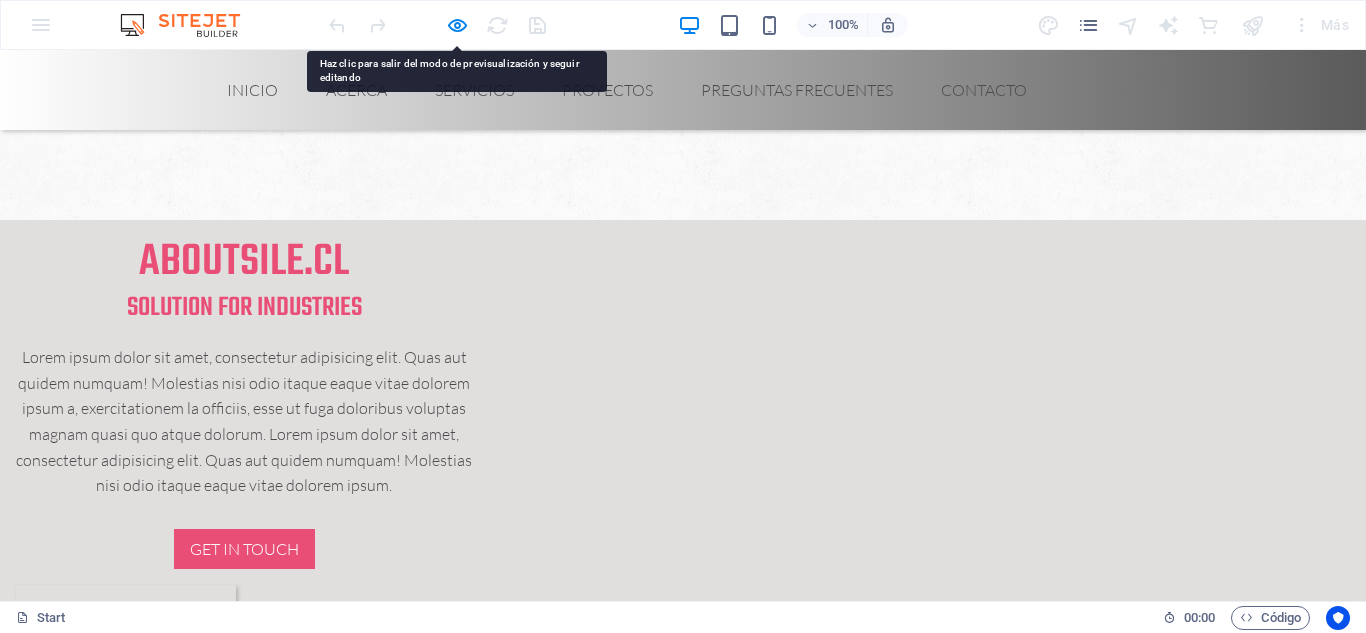drag, startPoint x: 540, startPoint y: 360, endPoint x: 455, endPoint y: 405, distance: 96.17692 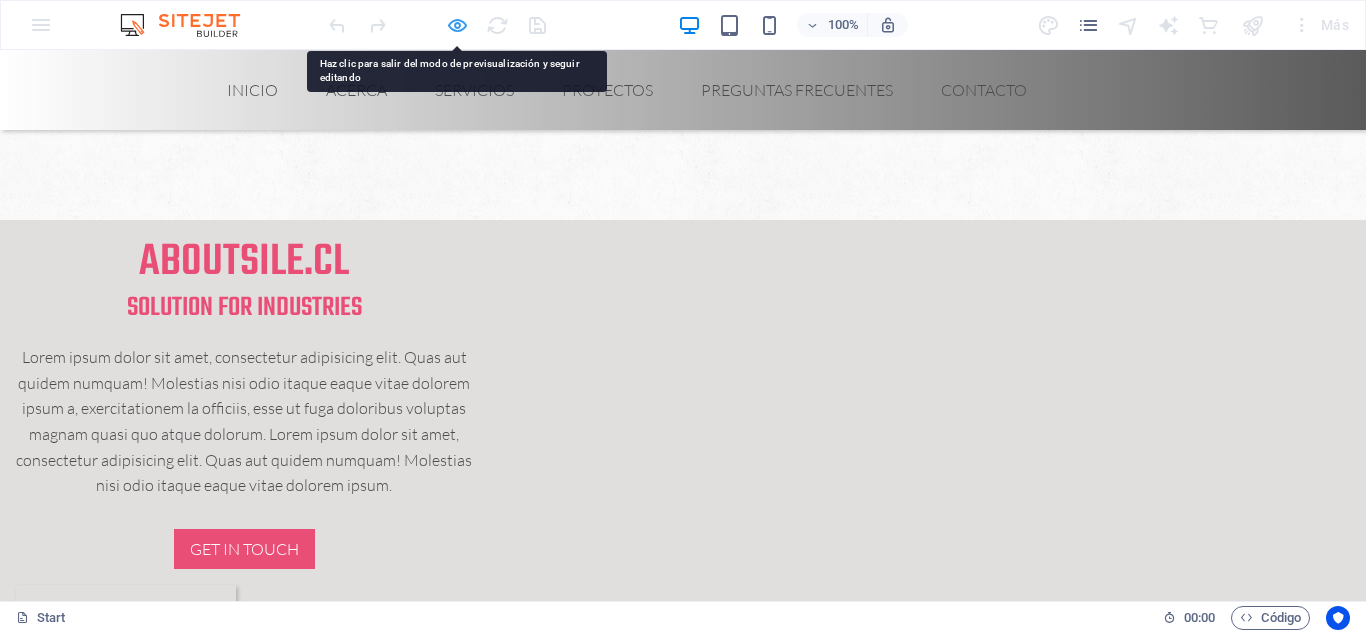 drag, startPoint x: 562, startPoint y: 329, endPoint x: 454, endPoint y: 23, distance: 324.4996 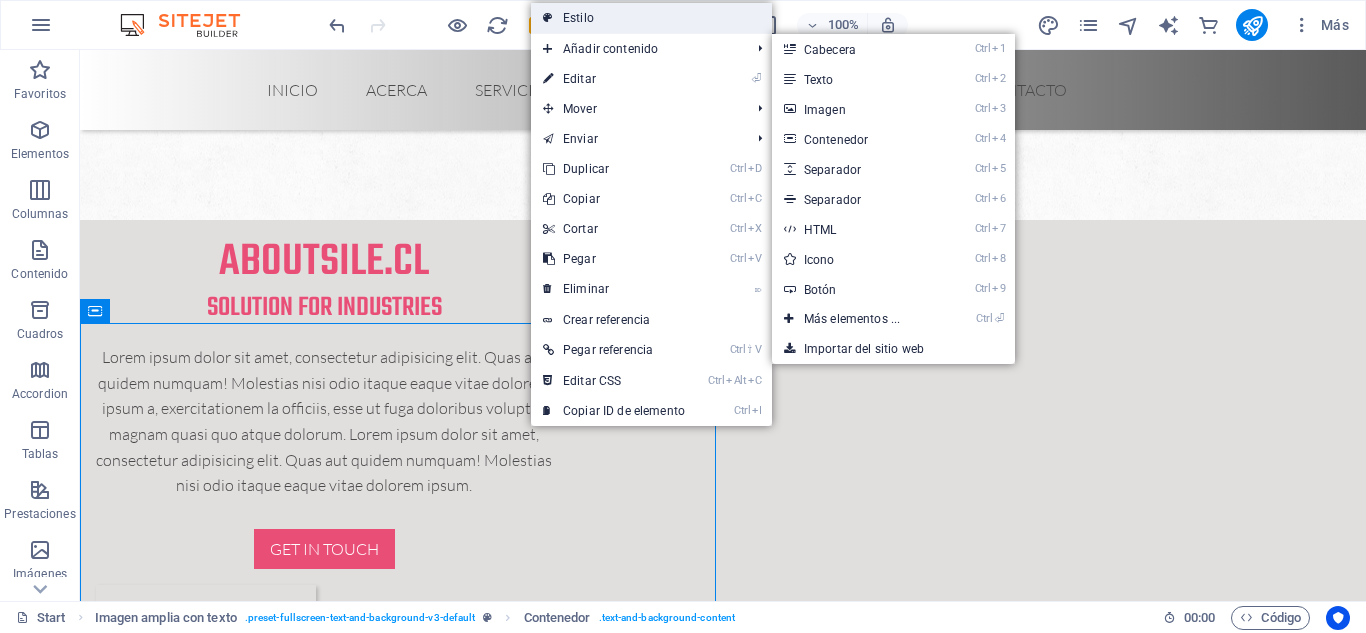 drag, startPoint x: 600, startPoint y: 21, endPoint x: 212, endPoint y: 10, distance: 388.15588 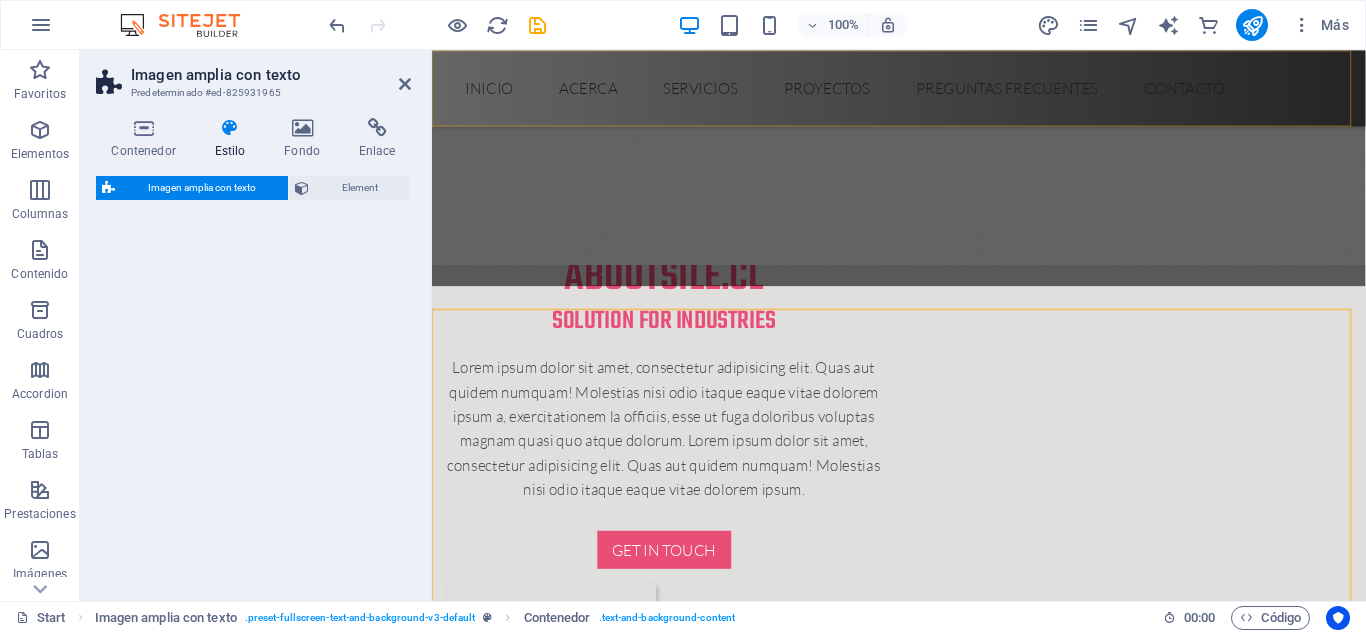 select on "%" 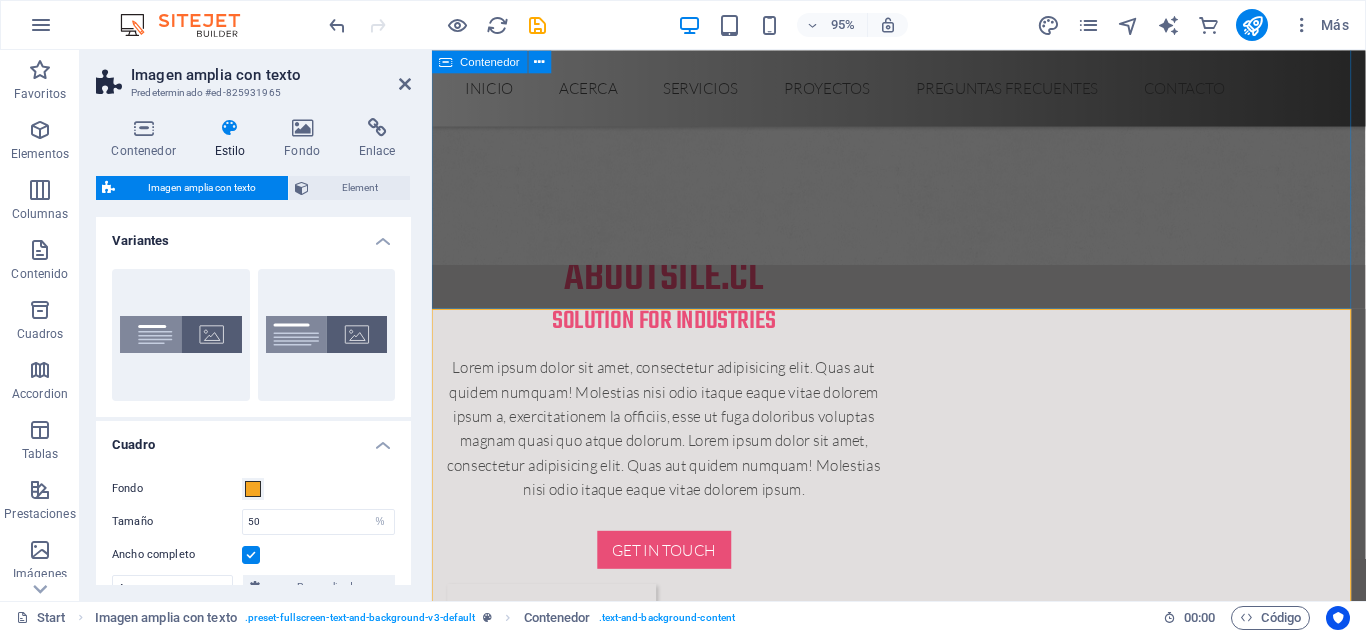 scroll, scrollTop: 1683, scrollLeft: 0, axis: vertical 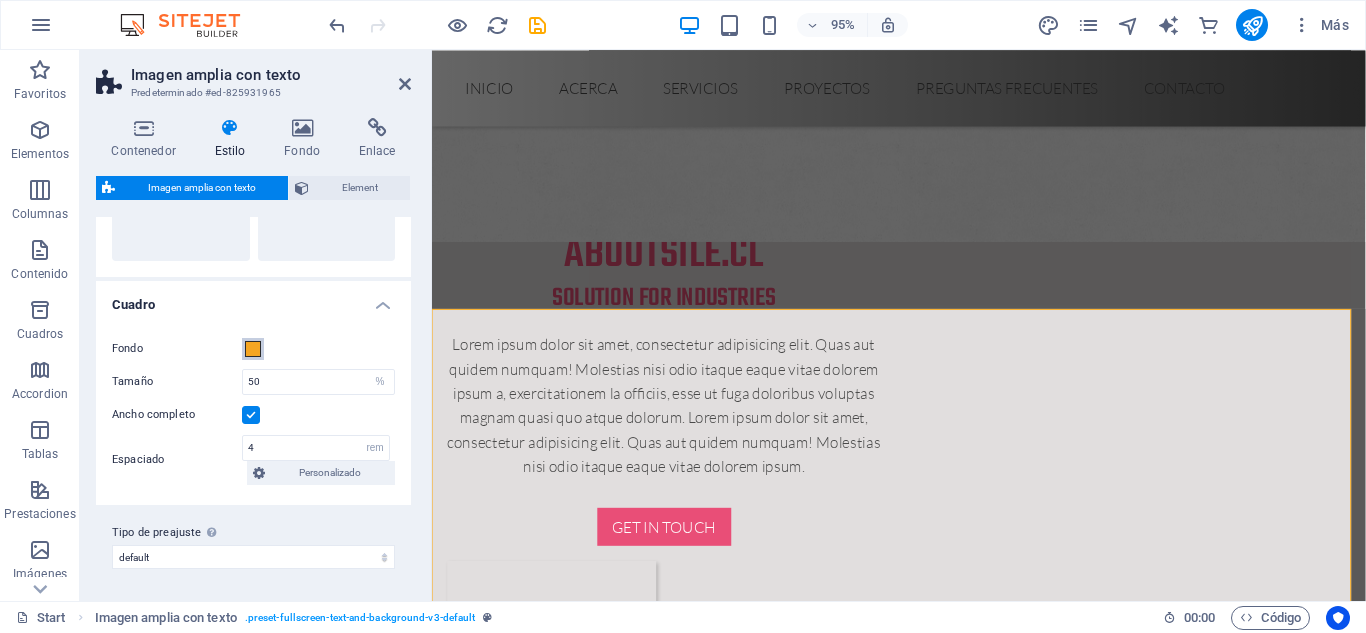 click at bounding box center [253, 349] 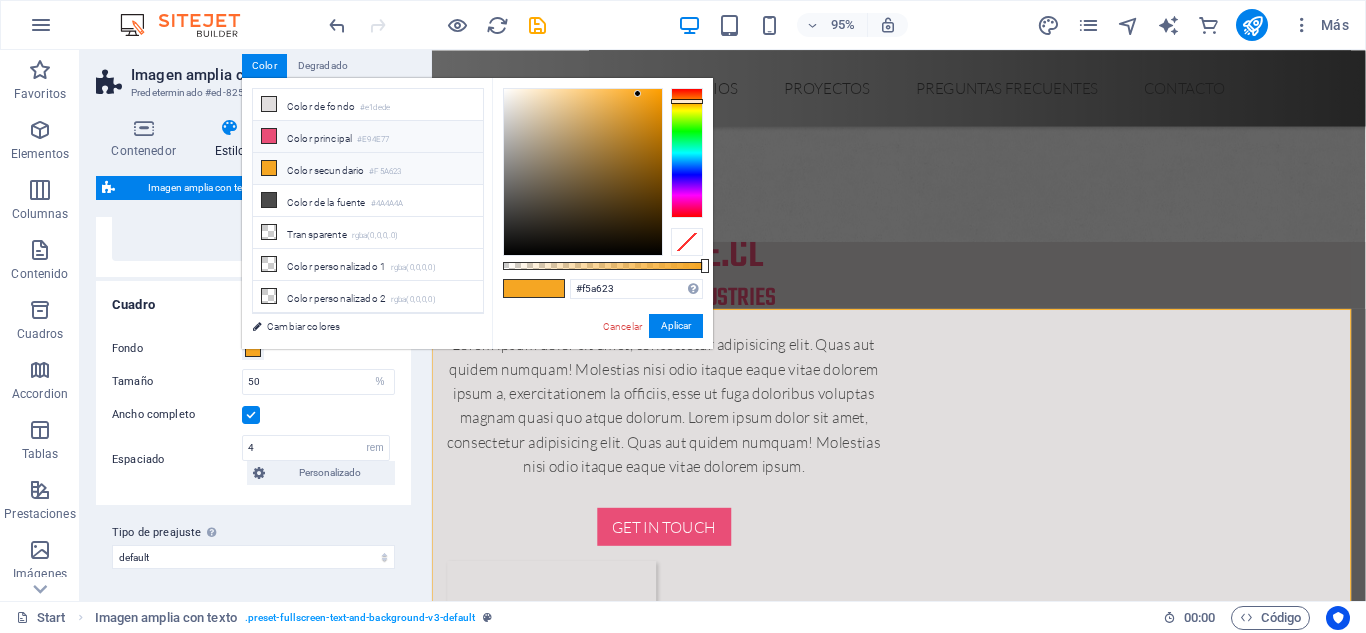 click at bounding box center [269, 136] 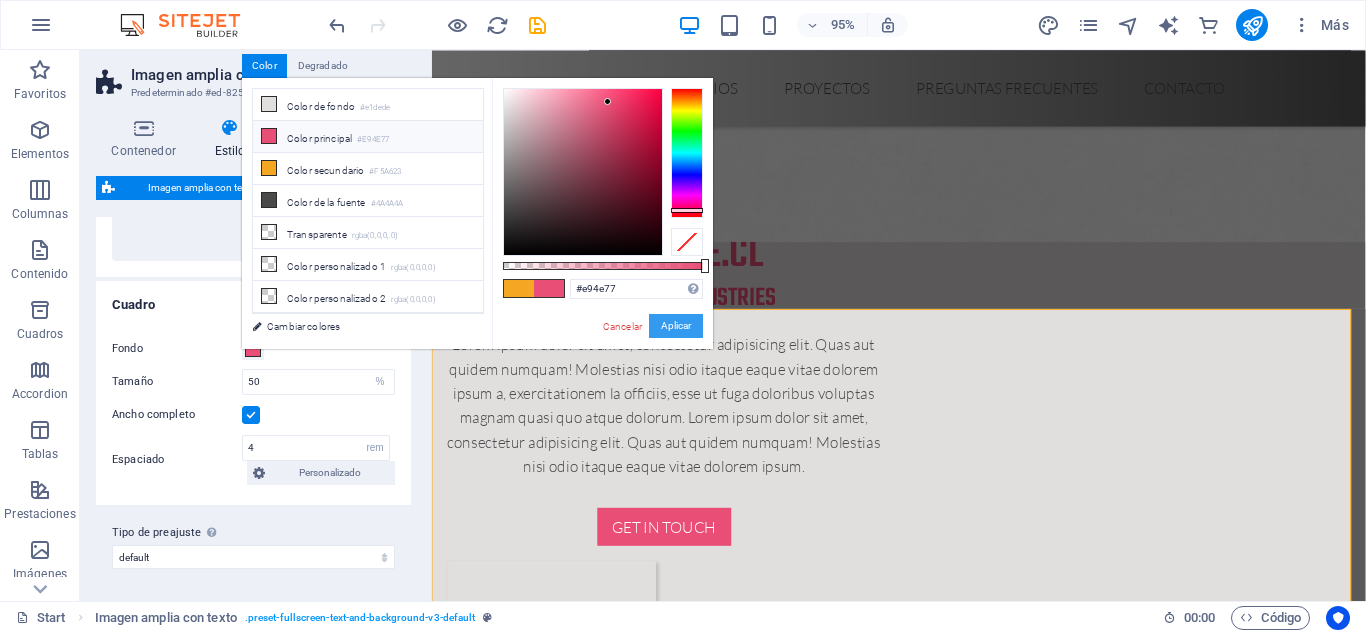 click on "Aplicar" at bounding box center [676, 326] 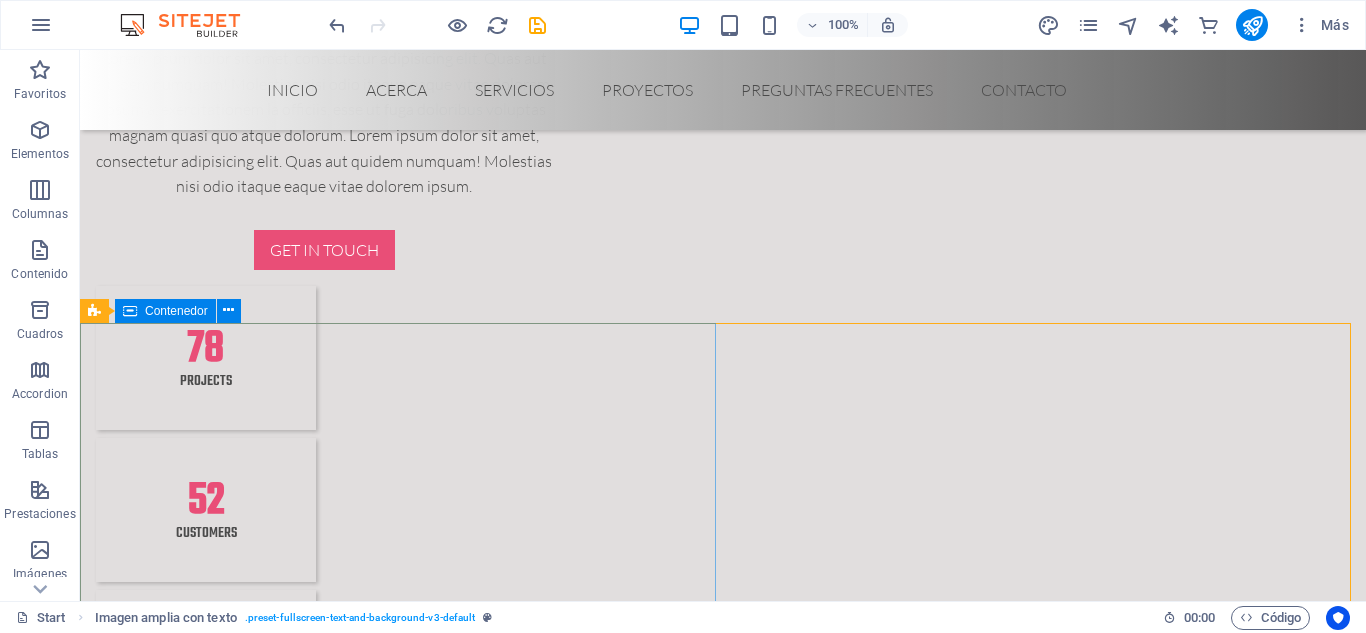 scroll, scrollTop: 2155, scrollLeft: 0, axis: vertical 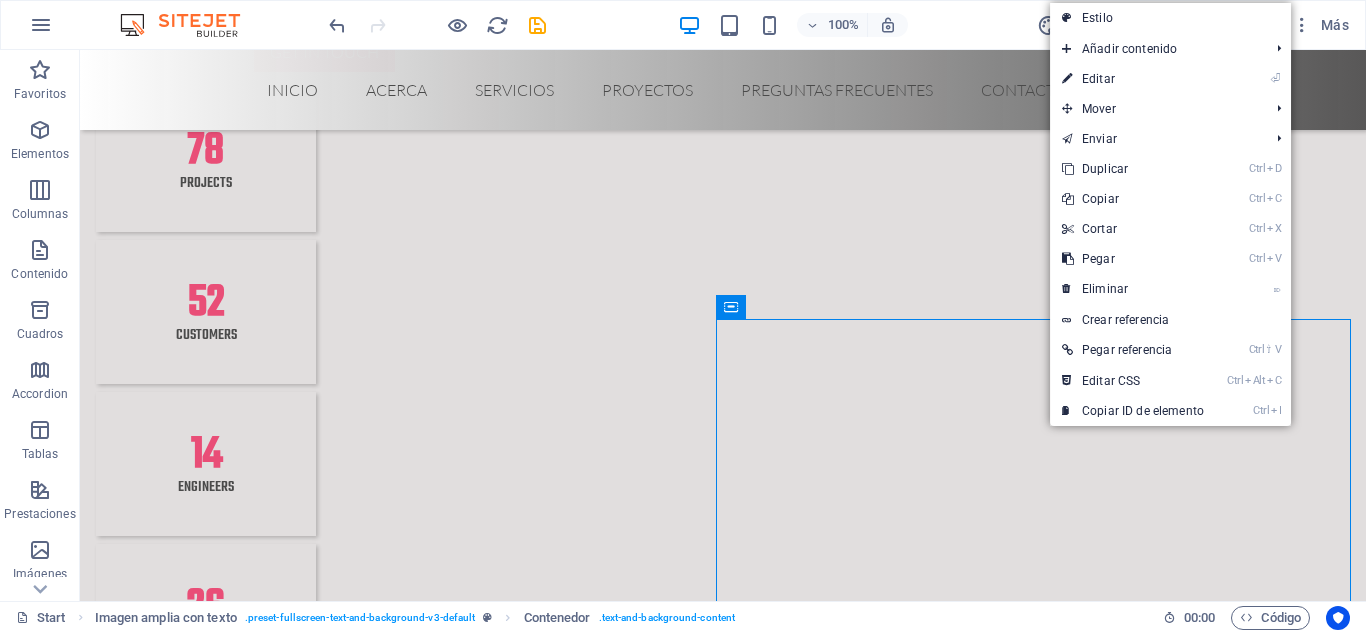 click on "Estilo" at bounding box center (1170, 18) 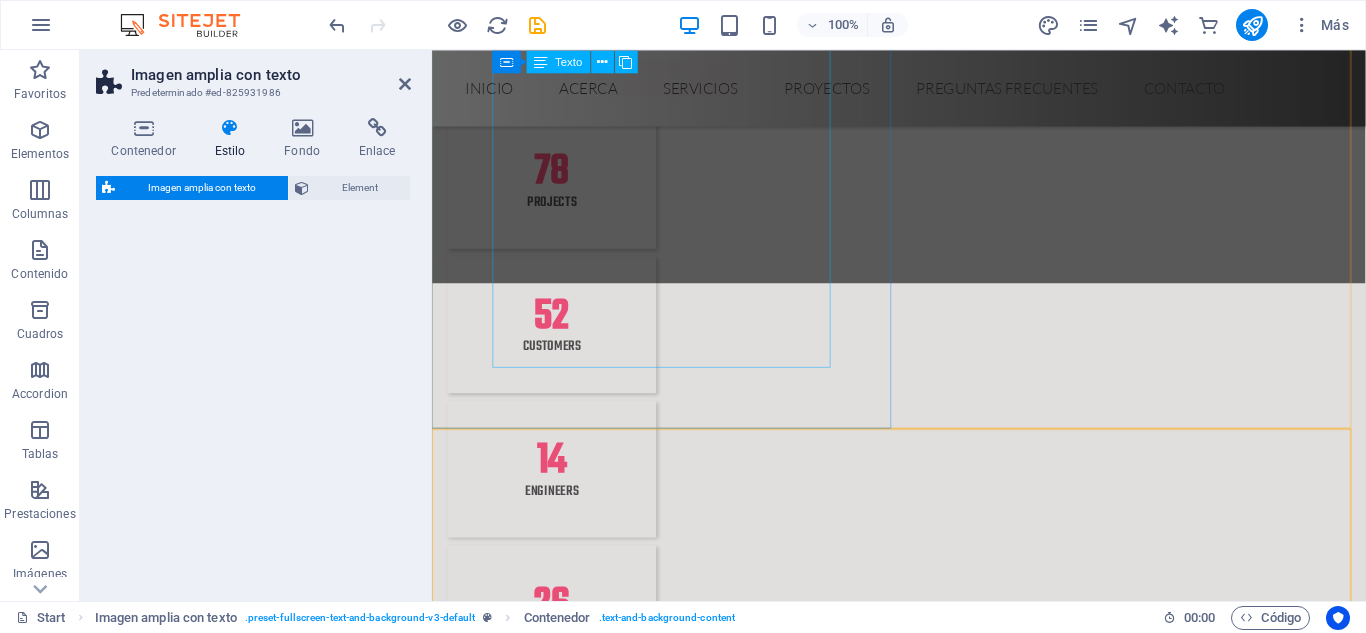 select on "%" 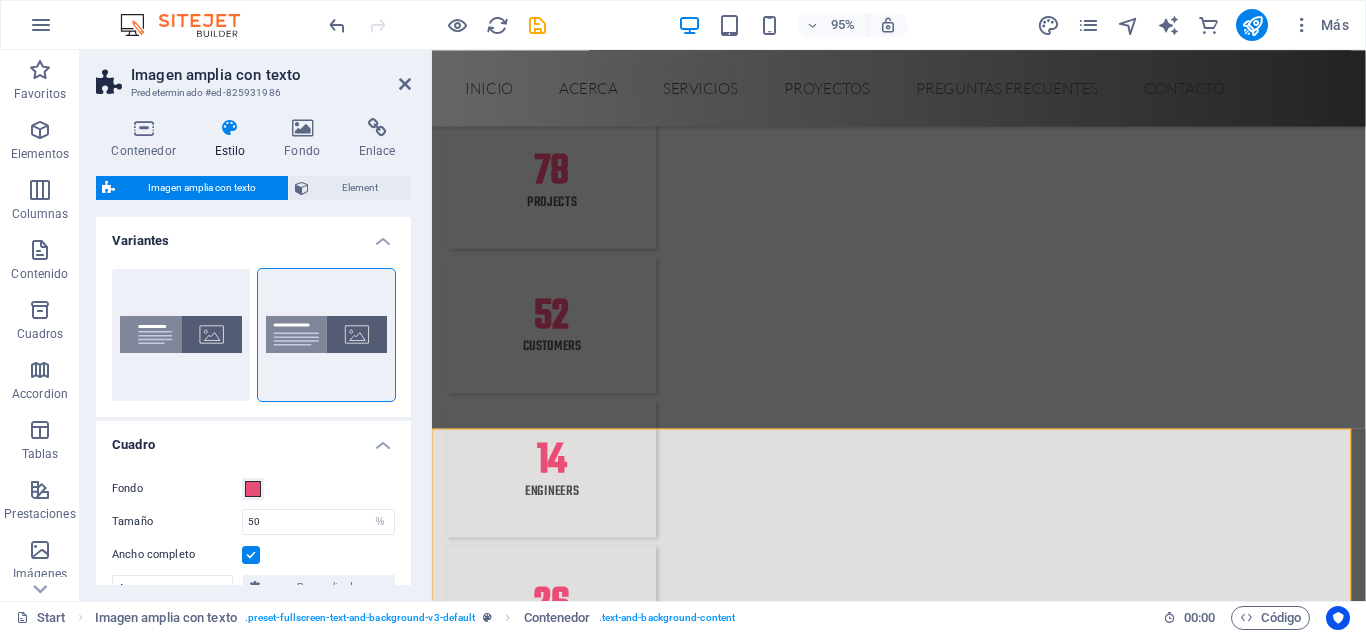 scroll, scrollTop: 2179, scrollLeft: 0, axis: vertical 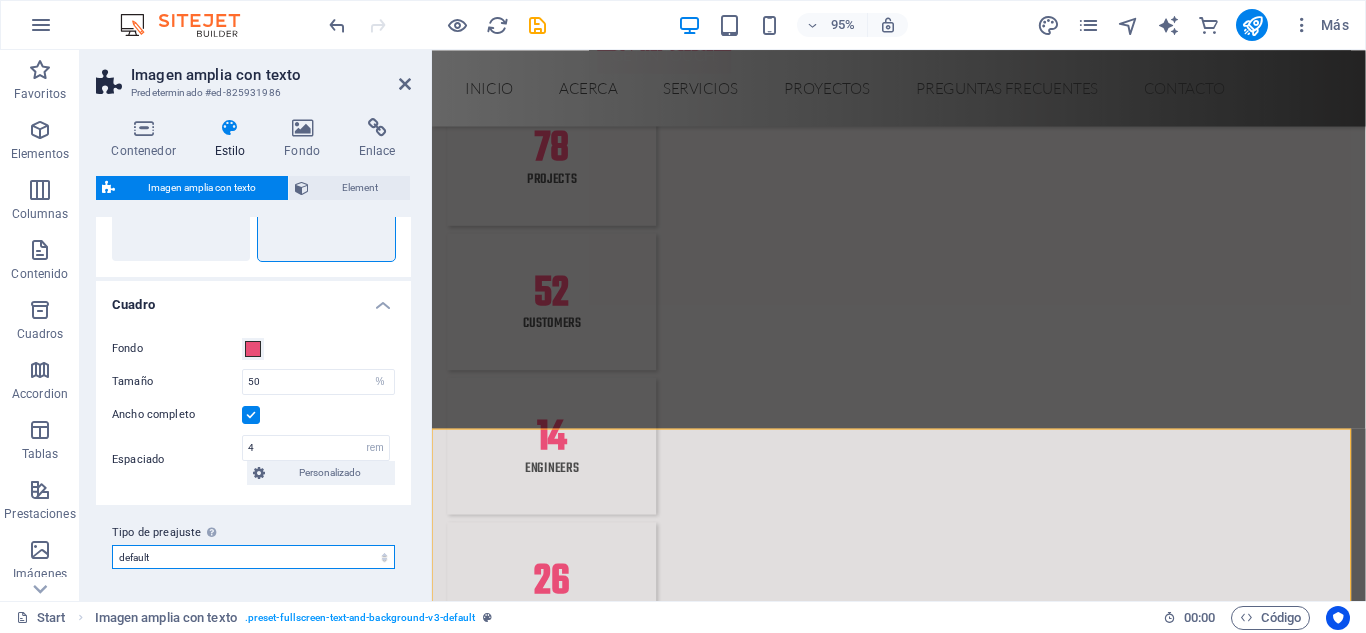 click on "default Añadir tipo de preajuste" at bounding box center [253, 557] 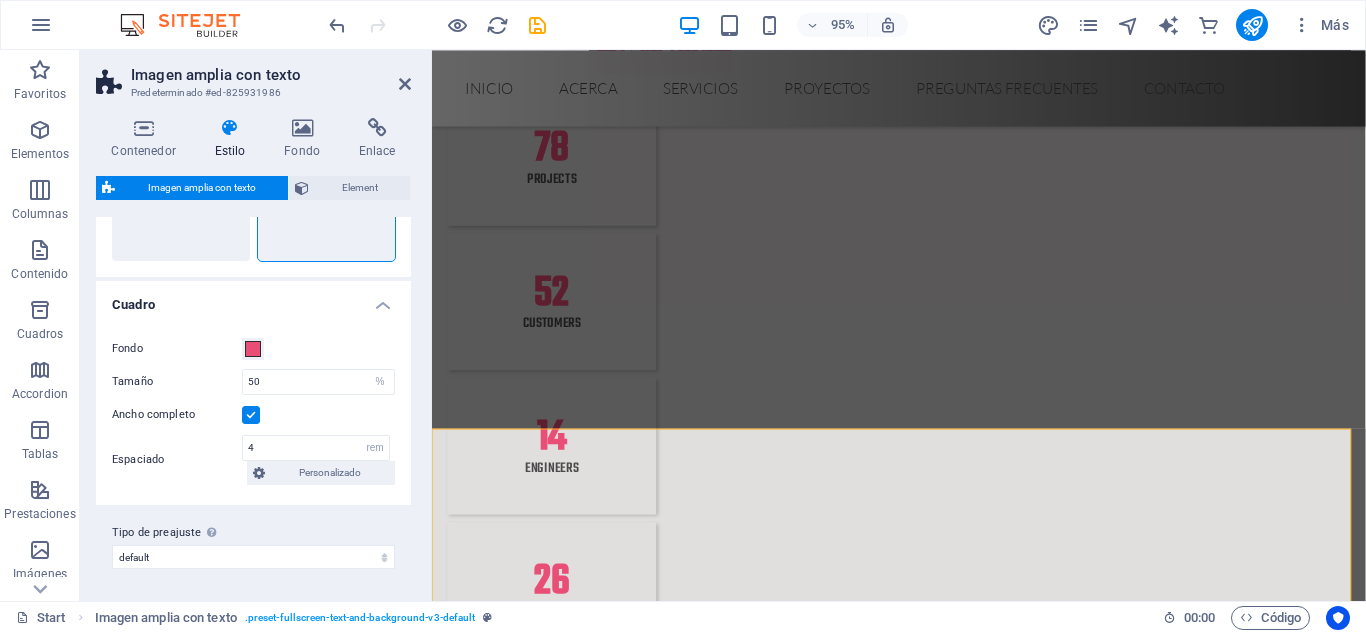 click on "Tipo de preajuste La configuración y variante seleccionada arriba afecta a todos los elementos que llevan esta clase de preajuste. default Añadir tipo de preajuste" at bounding box center [253, 545] 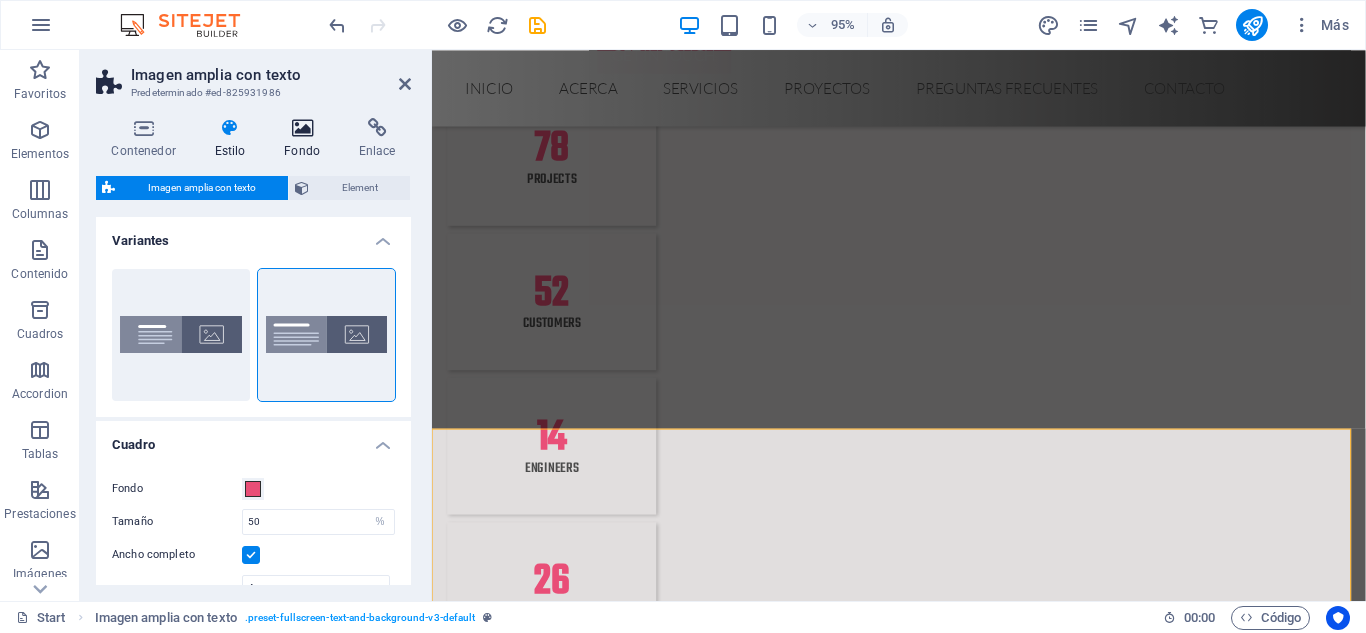 click at bounding box center [302, 128] 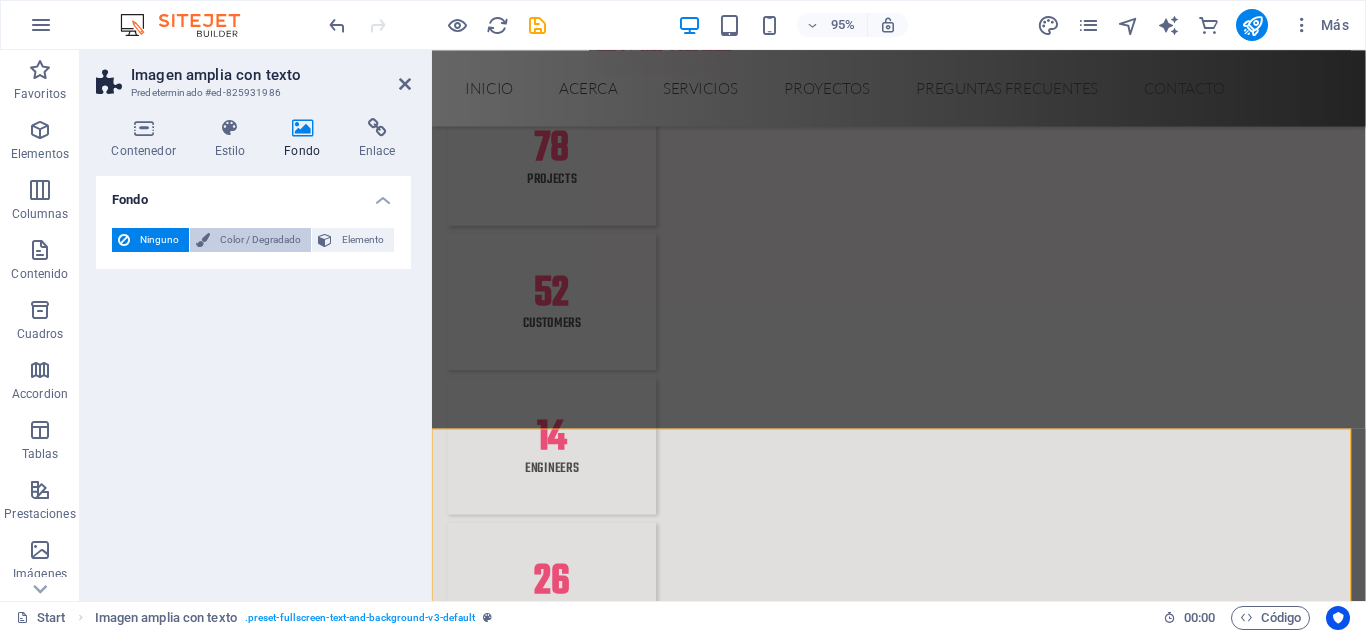click on "Color / Degradado" at bounding box center [260, 240] 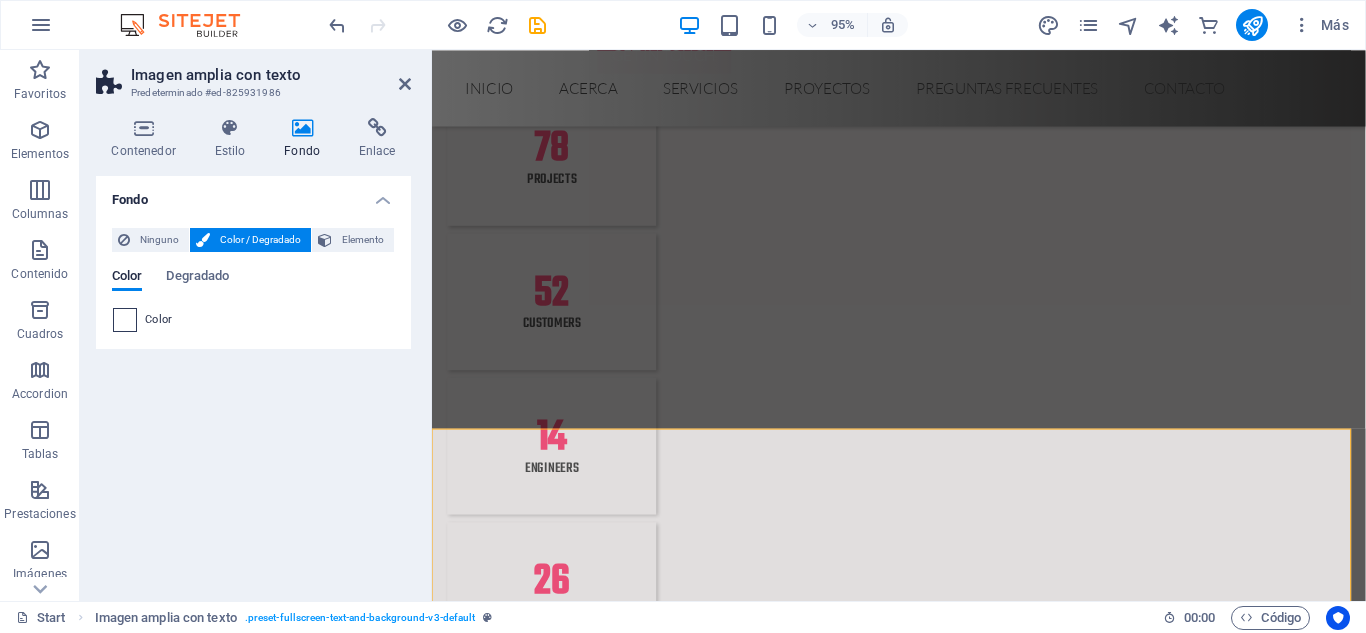 click at bounding box center (125, 320) 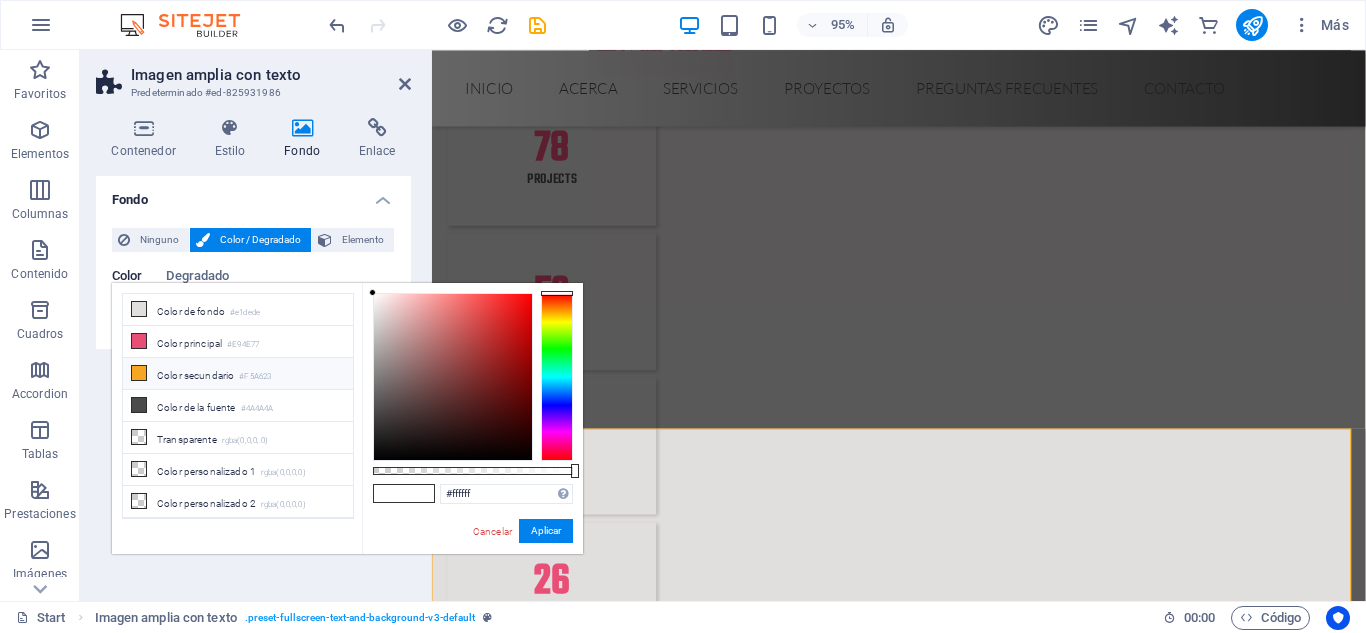click at bounding box center [139, 373] 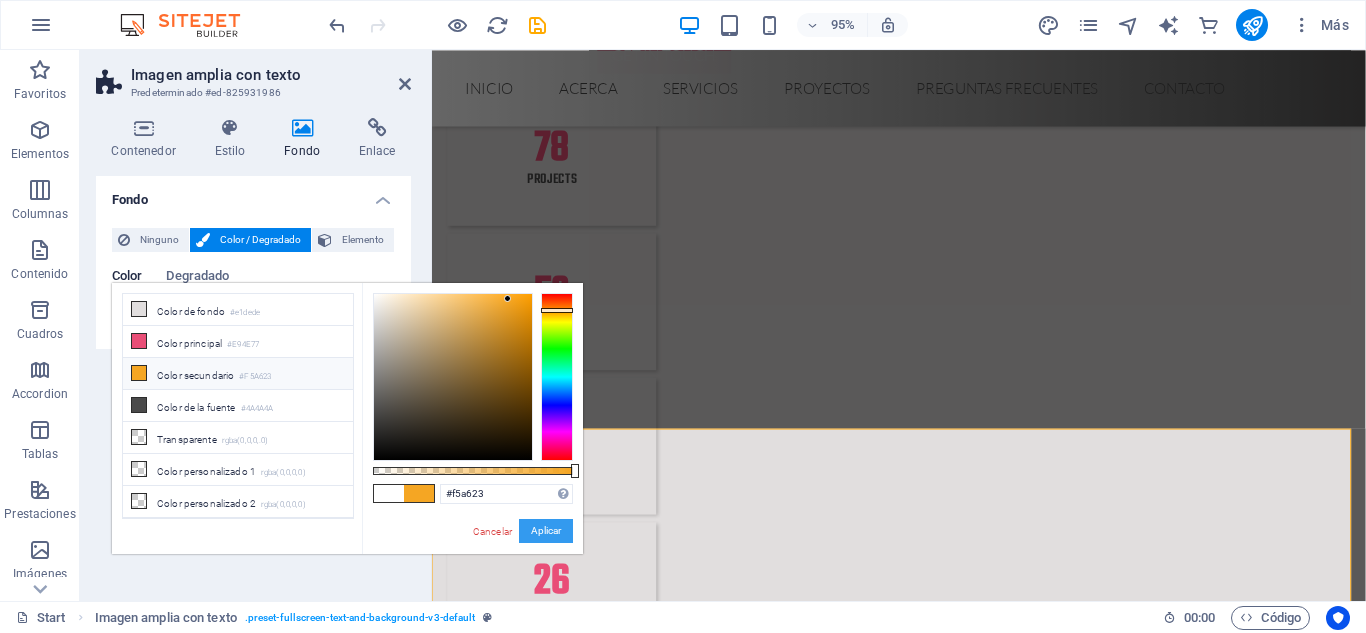 click on "Aplicar" at bounding box center [546, 531] 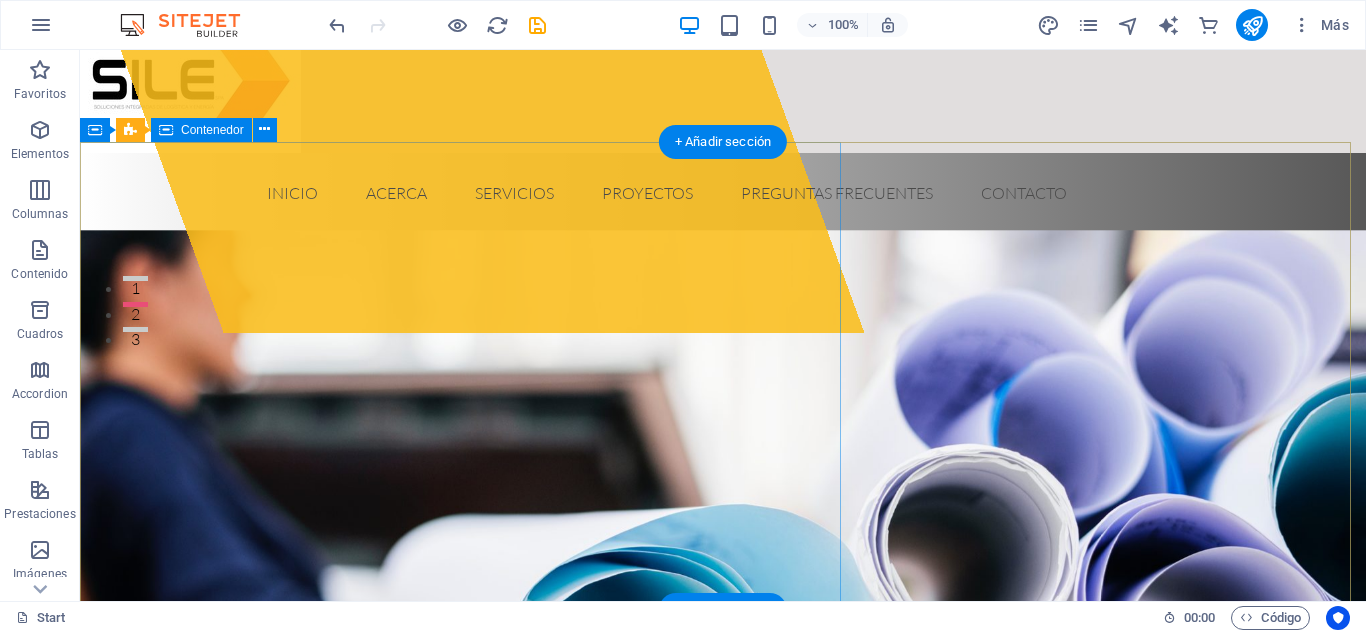 scroll, scrollTop: 188, scrollLeft: 0, axis: vertical 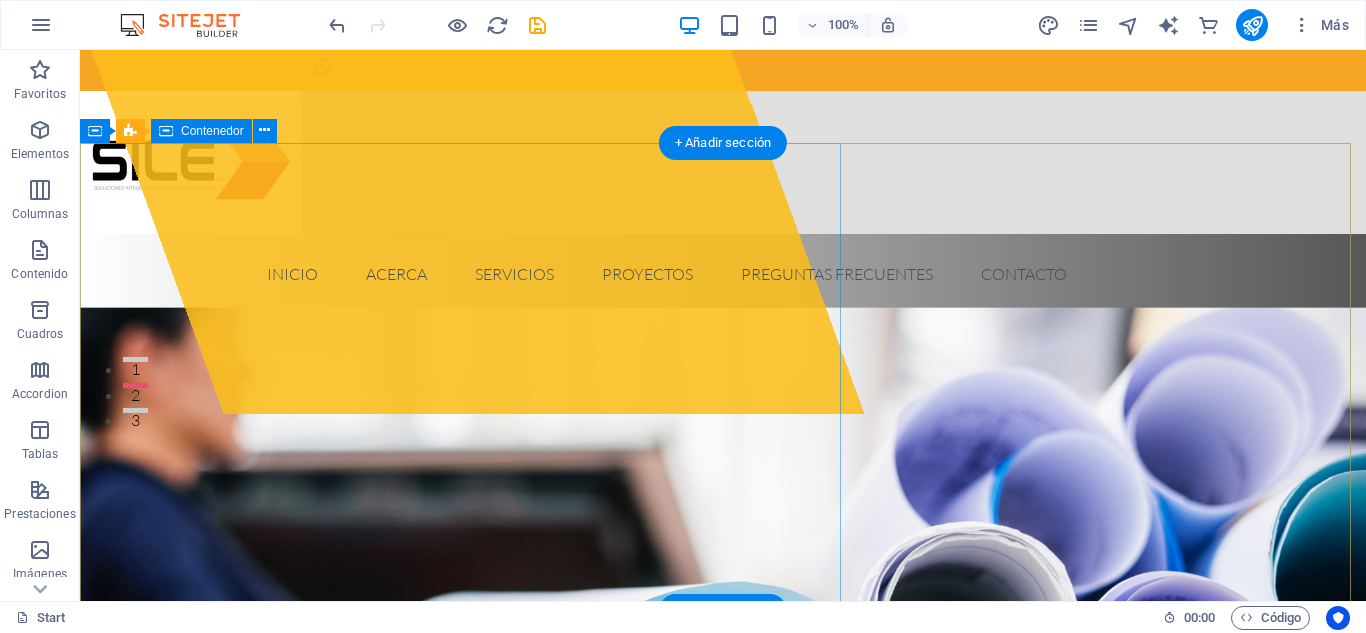 click on "Suelta el contenido aquí o  Añadir elementos  Pegar portapapeles" at bounding box center (443, 137) 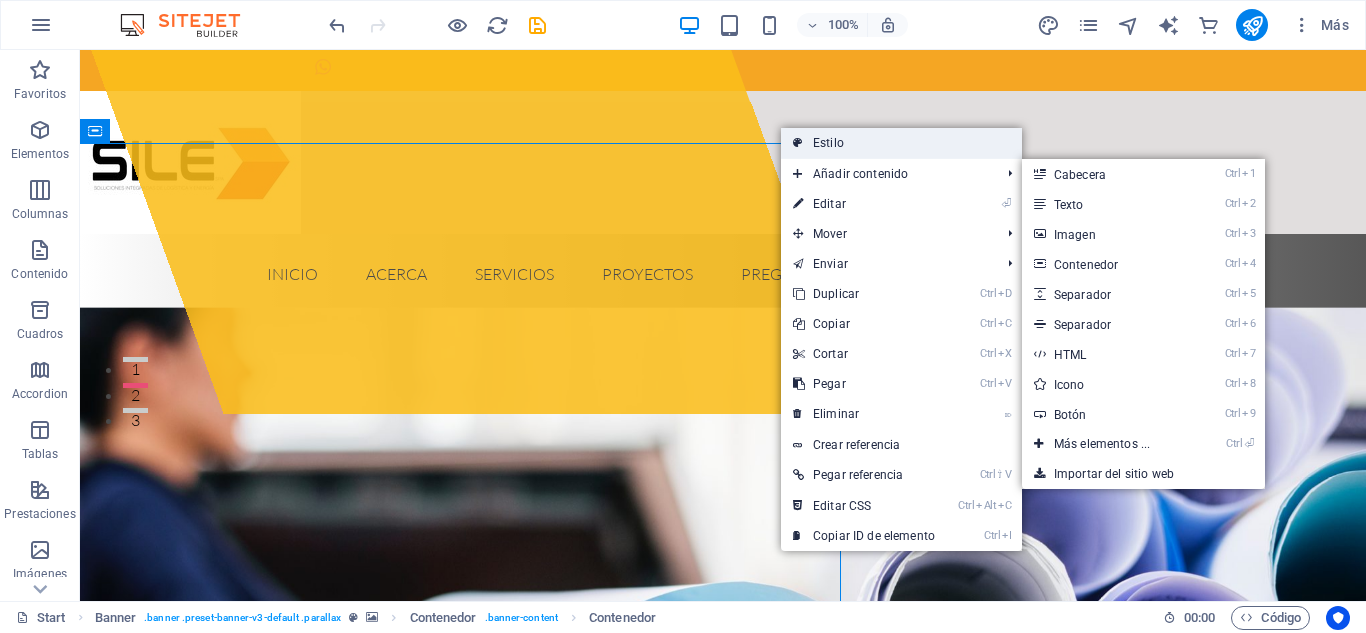 click on "Estilo" at bounding box center [901, 143] 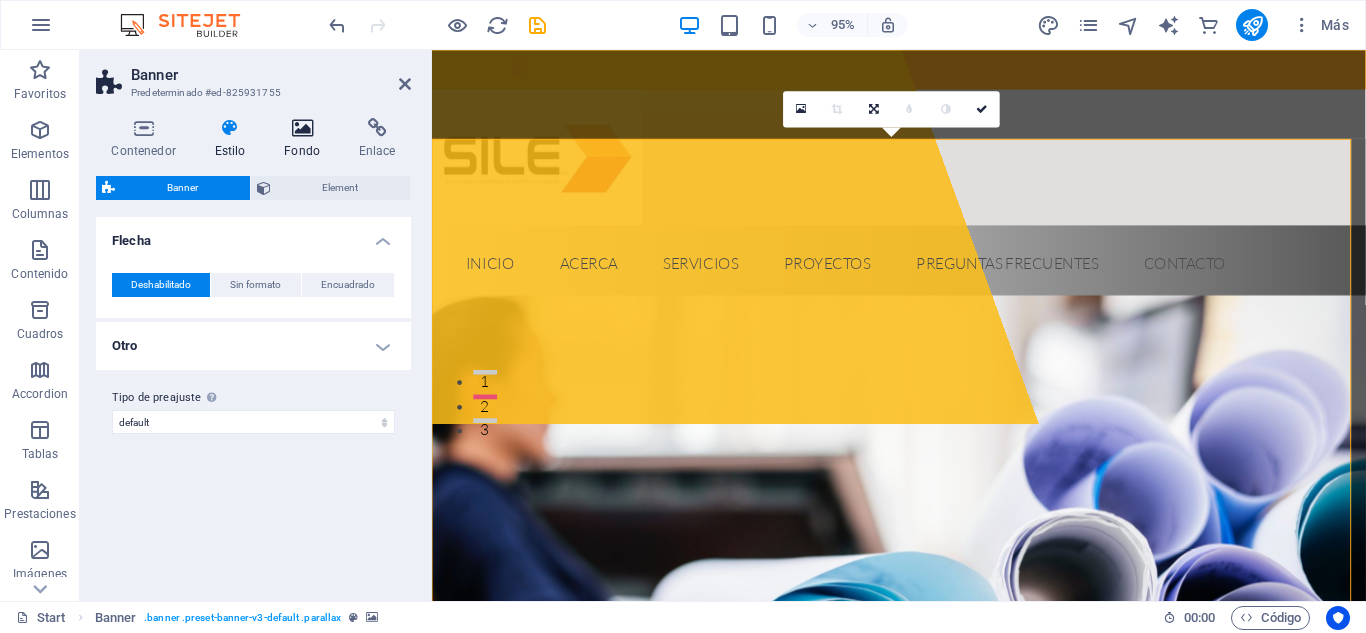 click at bounding box center [302, 128] 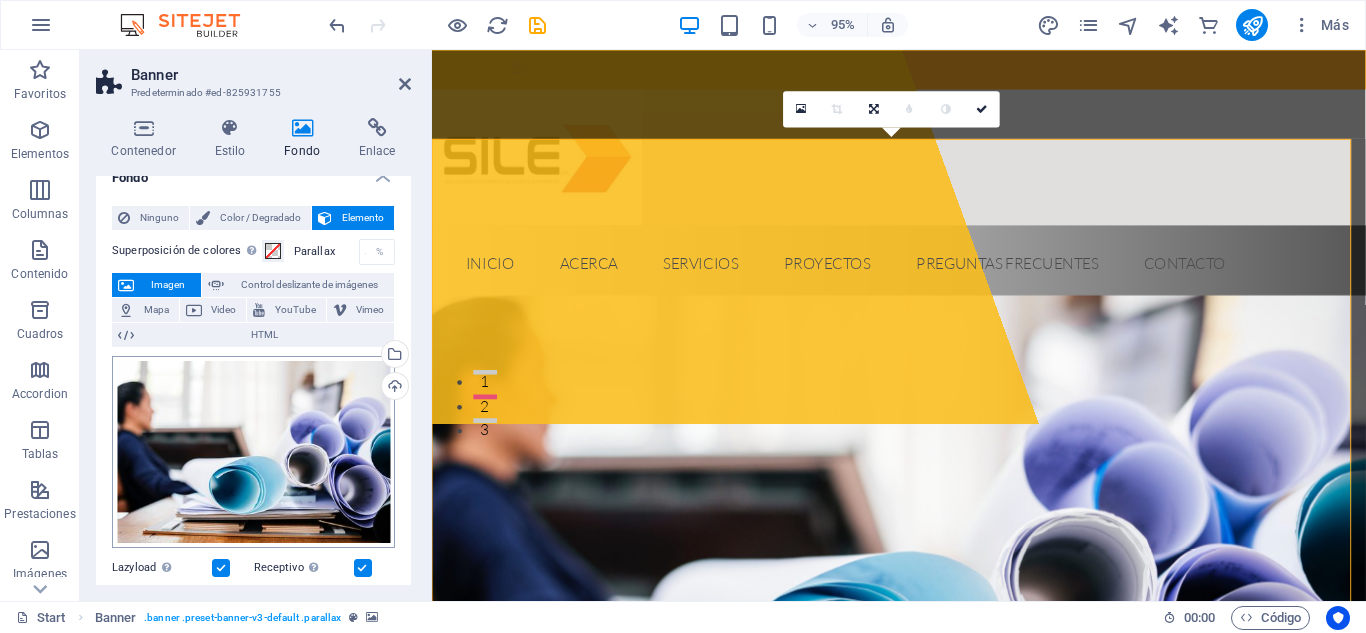 scroll, scrollTop: 0, scrollLeft: 0, axis: both 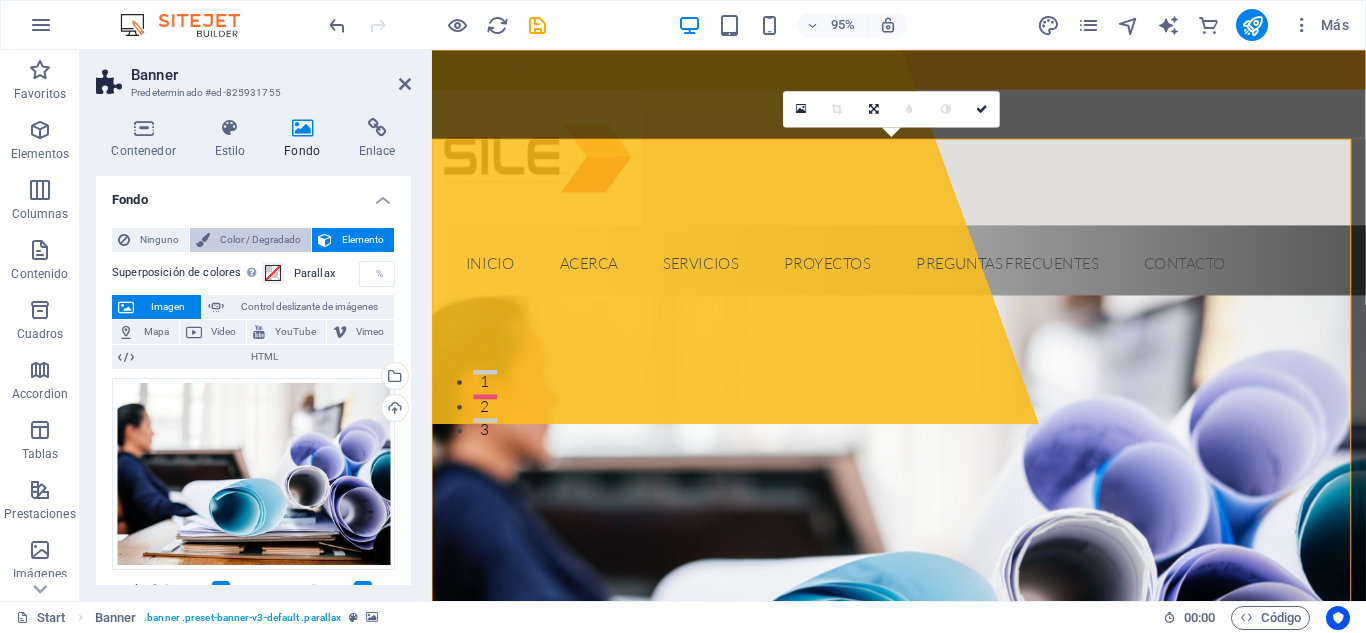click on "Color / Degradado" at bounding box center (260, 240) 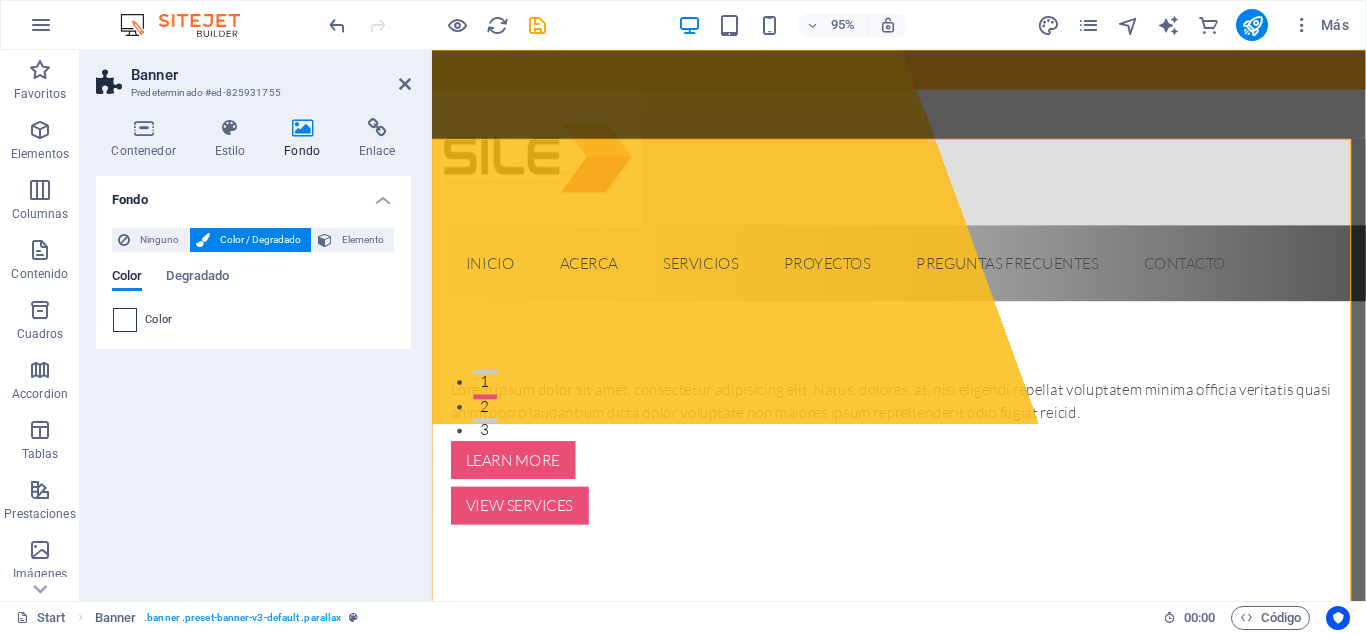 click at bounding box center (125, 320) 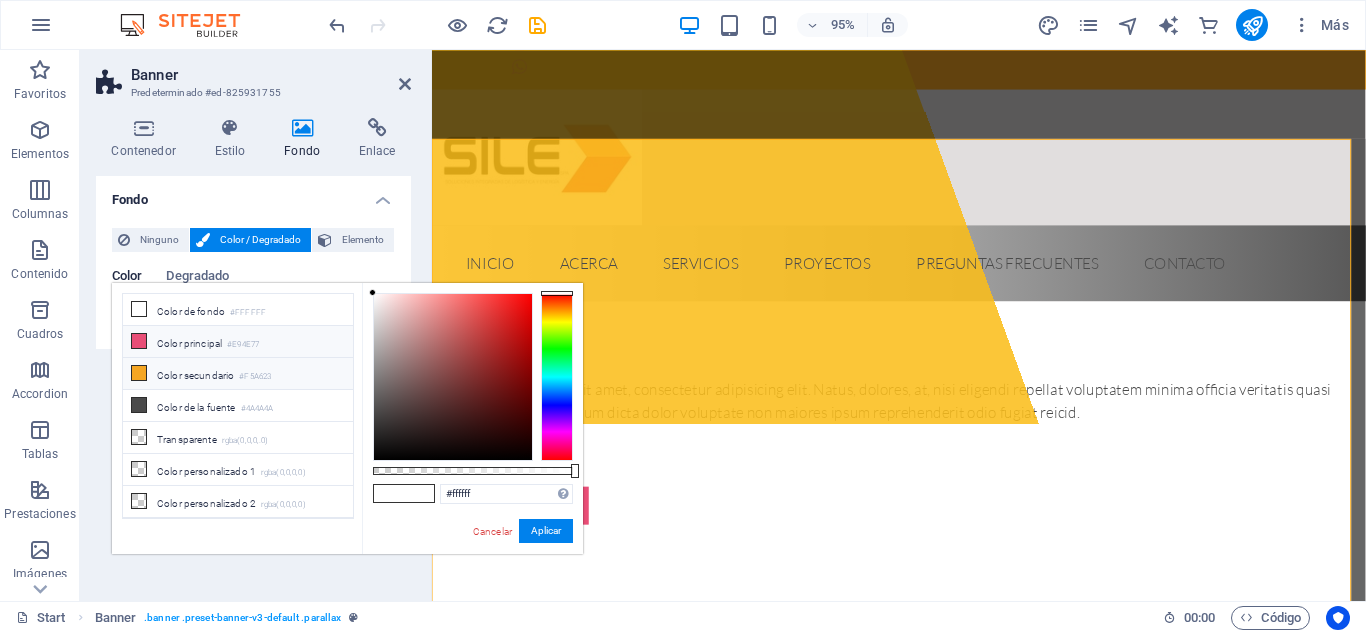 click at bounding box center [139, 341] 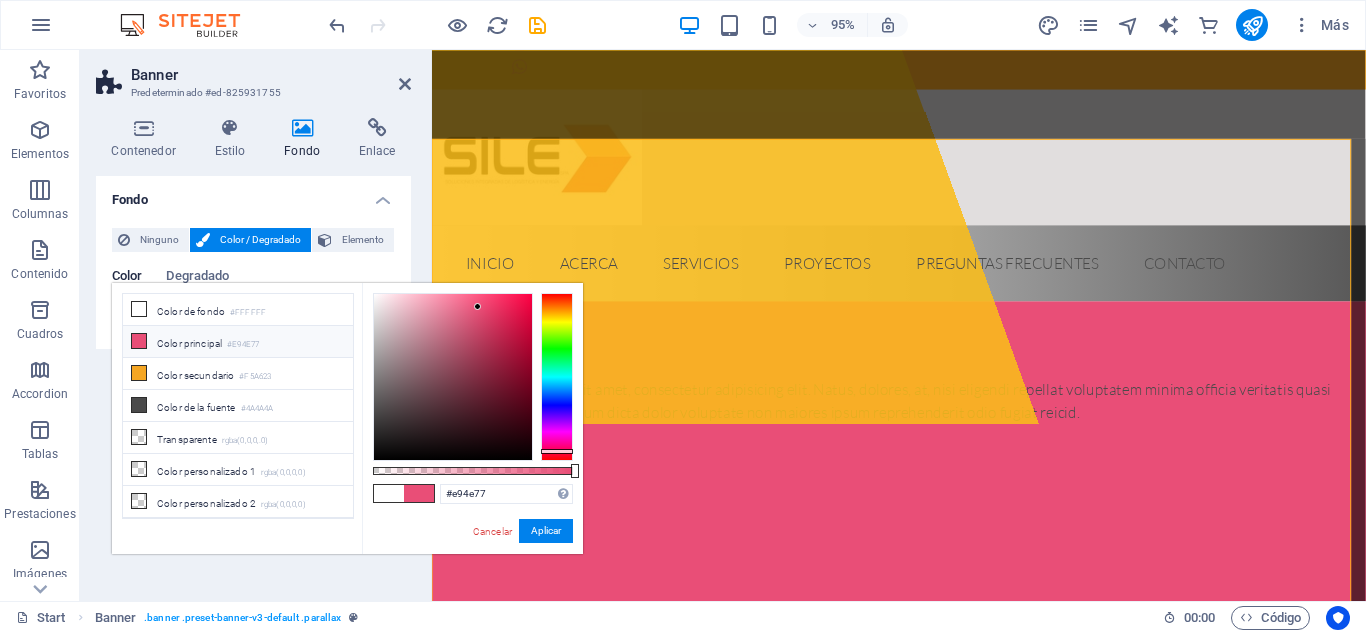 click at bounding box center (139, 341) 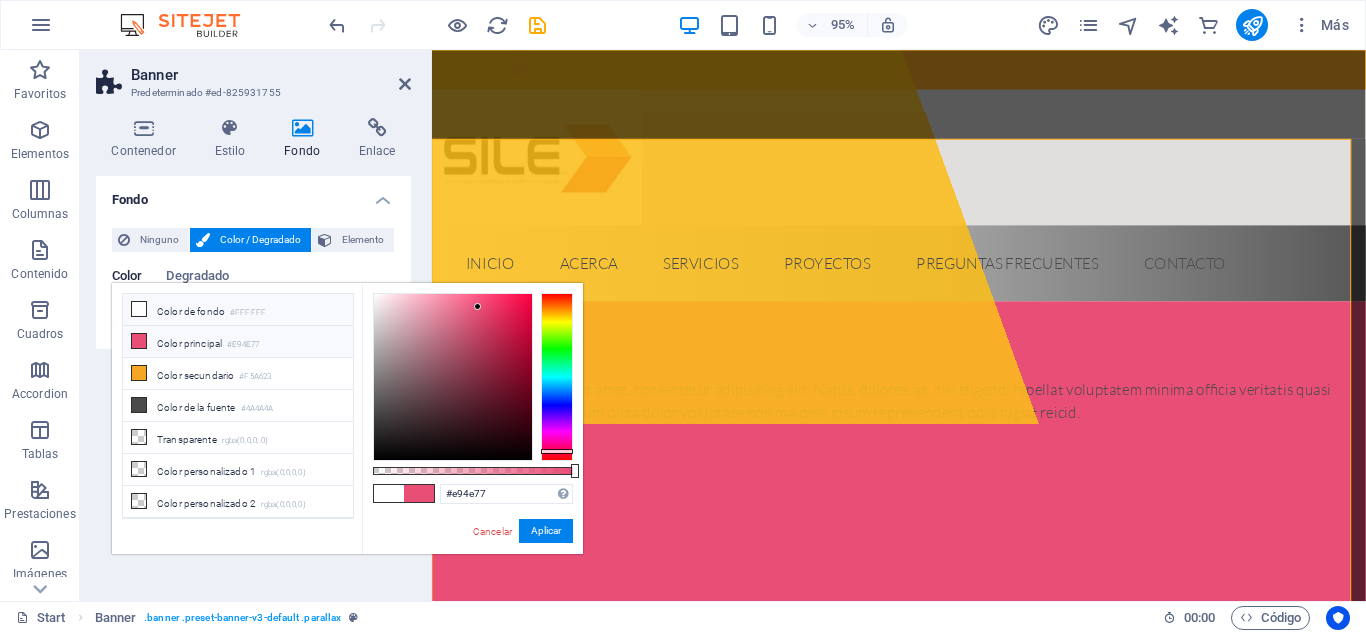 click at bounding box center [139, 309] 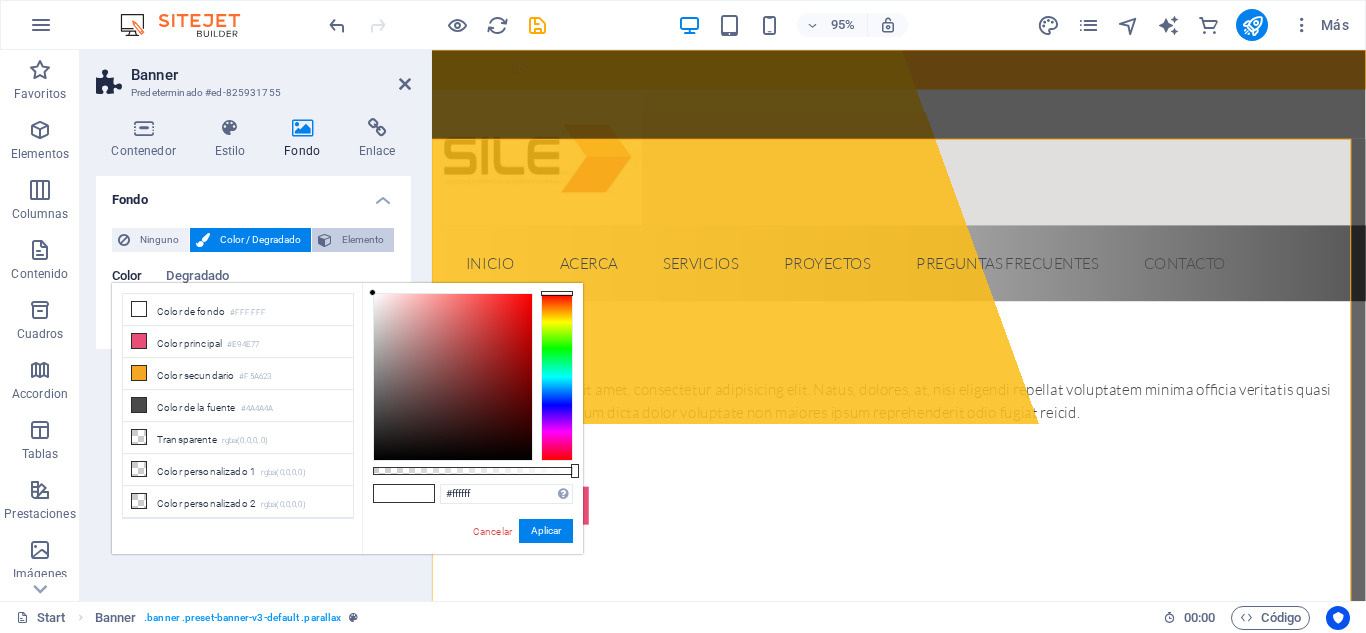 click on "Elemento" at bounding box center [363, 240] 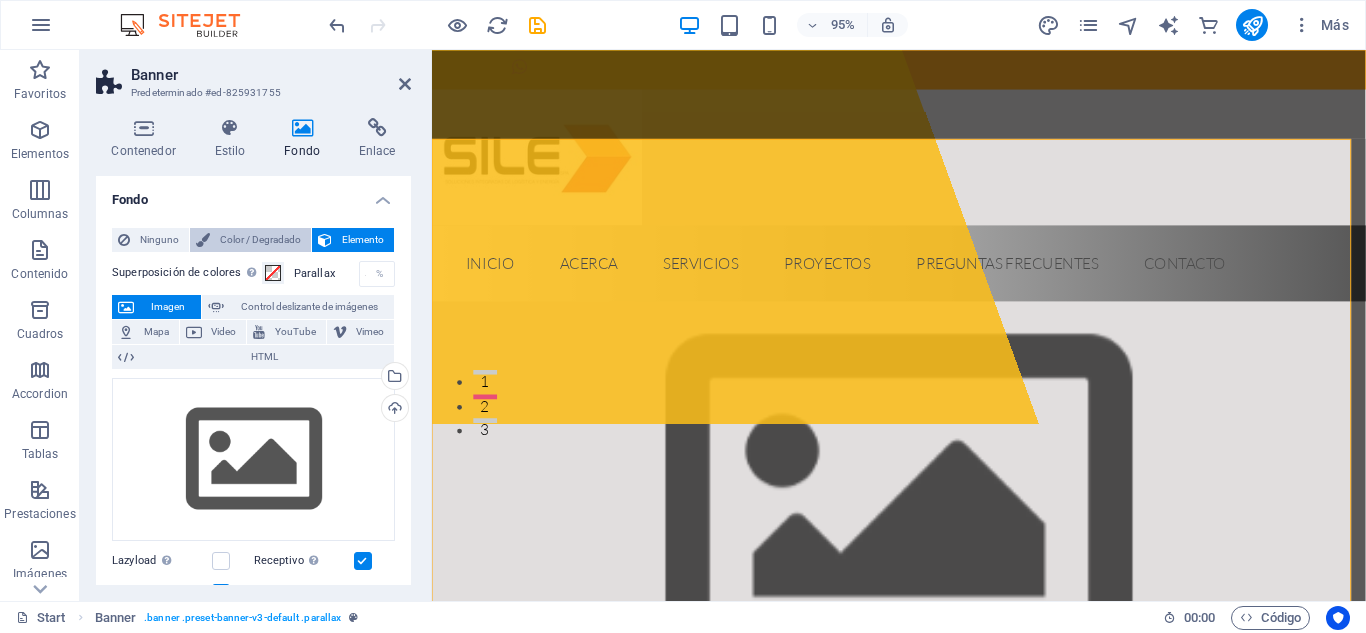 click on "Color / Degradado" at bounding box center (260, 240) 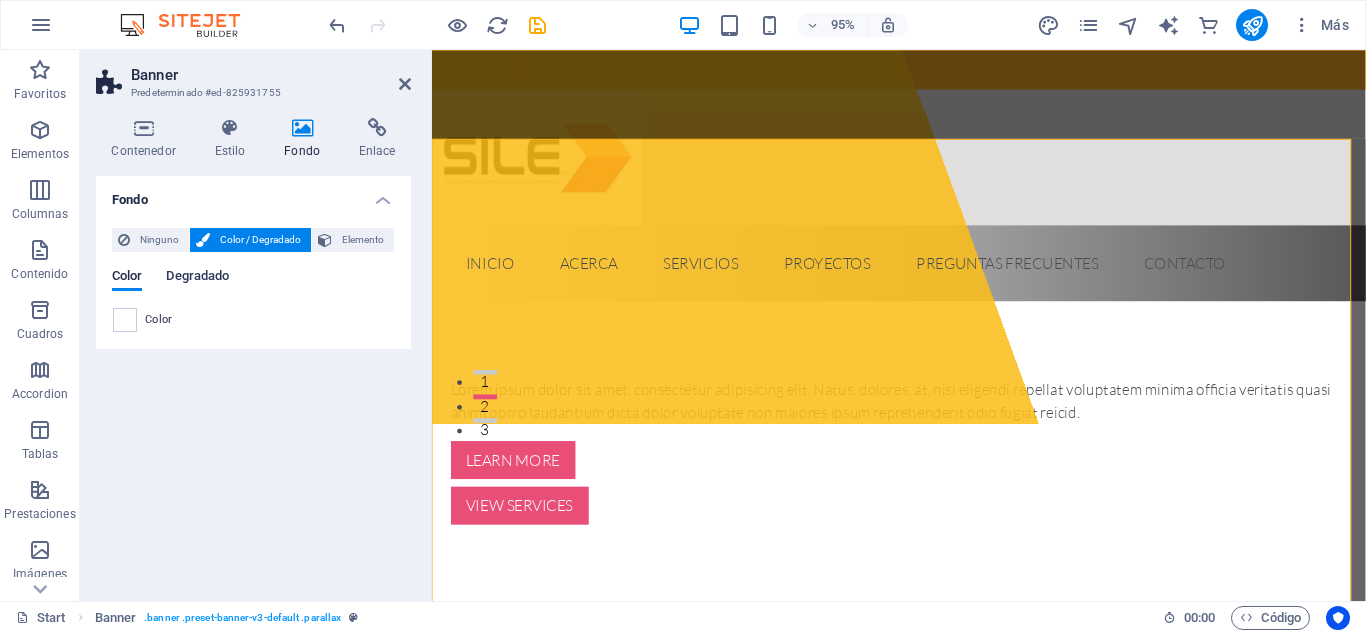 click on "Degradado" at bounding box center [197, 278] 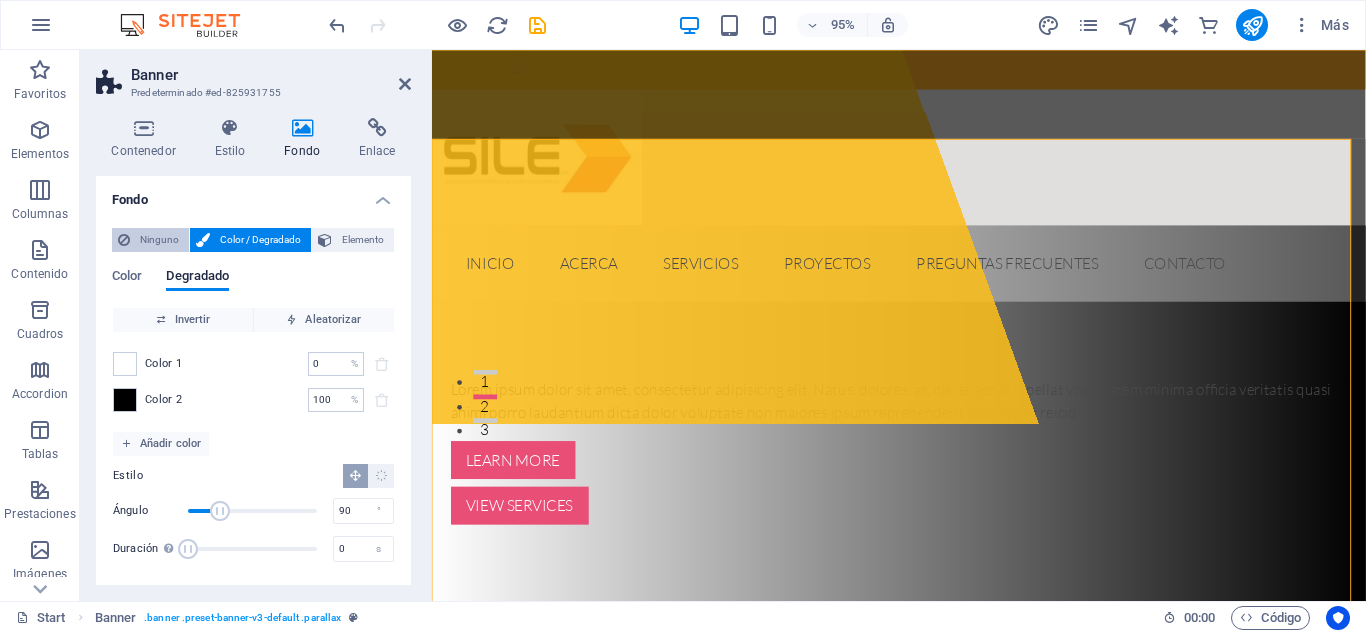 click on "Ninguno" at bounding box center [159, 240] 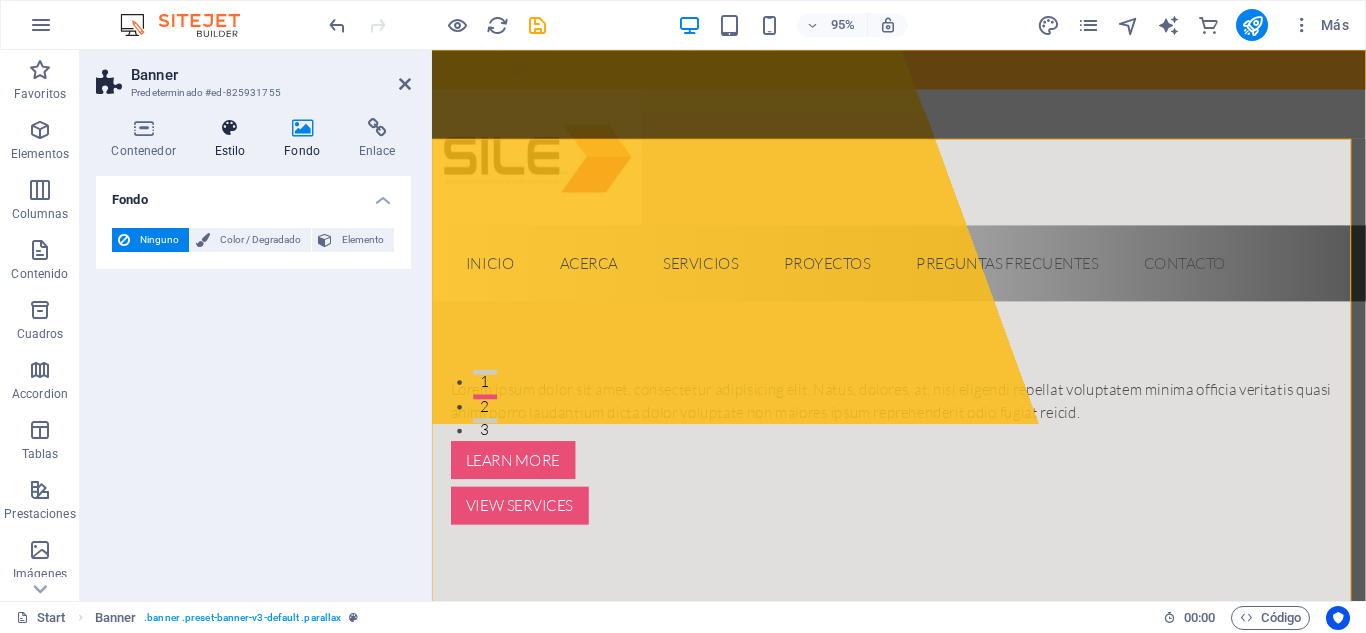 click at bounding box center (230, 128) 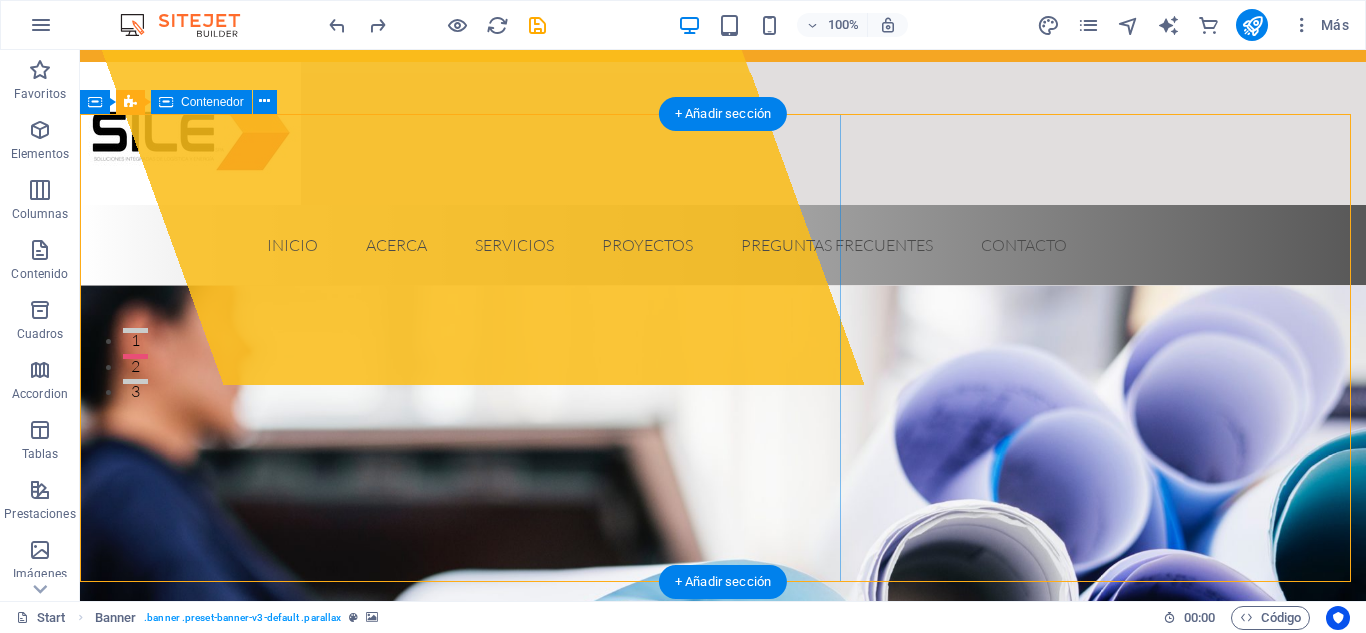 scroll, scrollTop: 470, scrollLeft: 0, axis: vertical 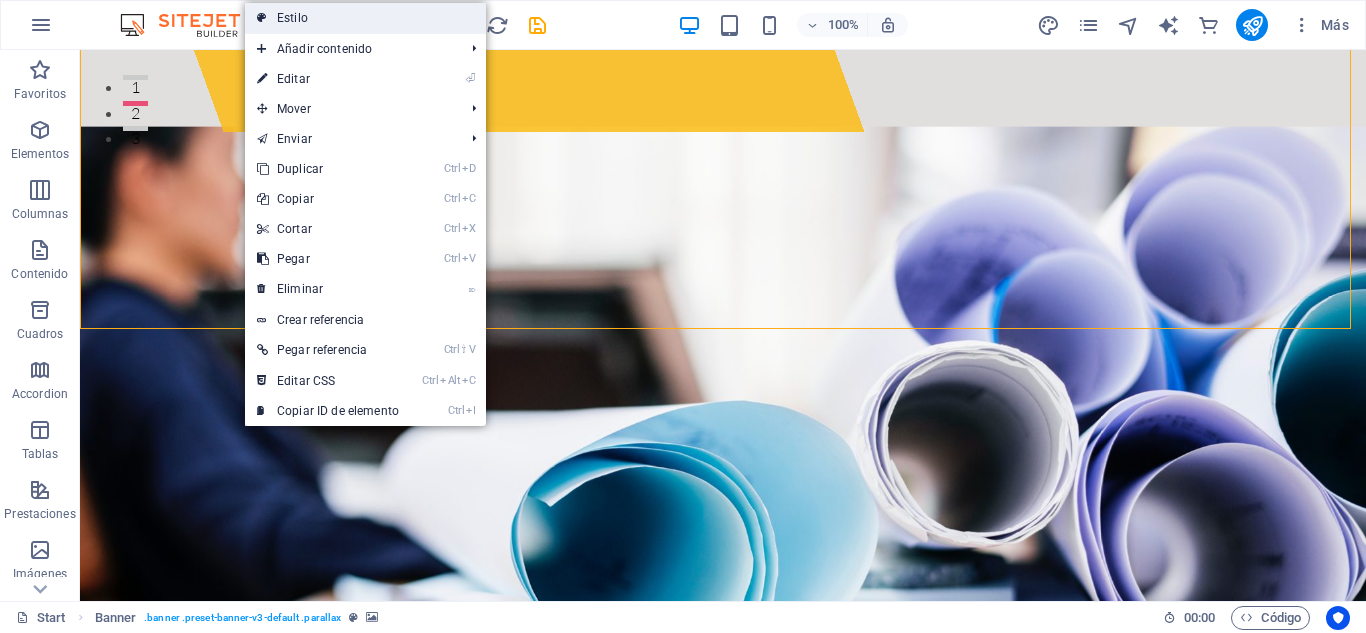 click on "Estilo" at bounding box center [365, 18] 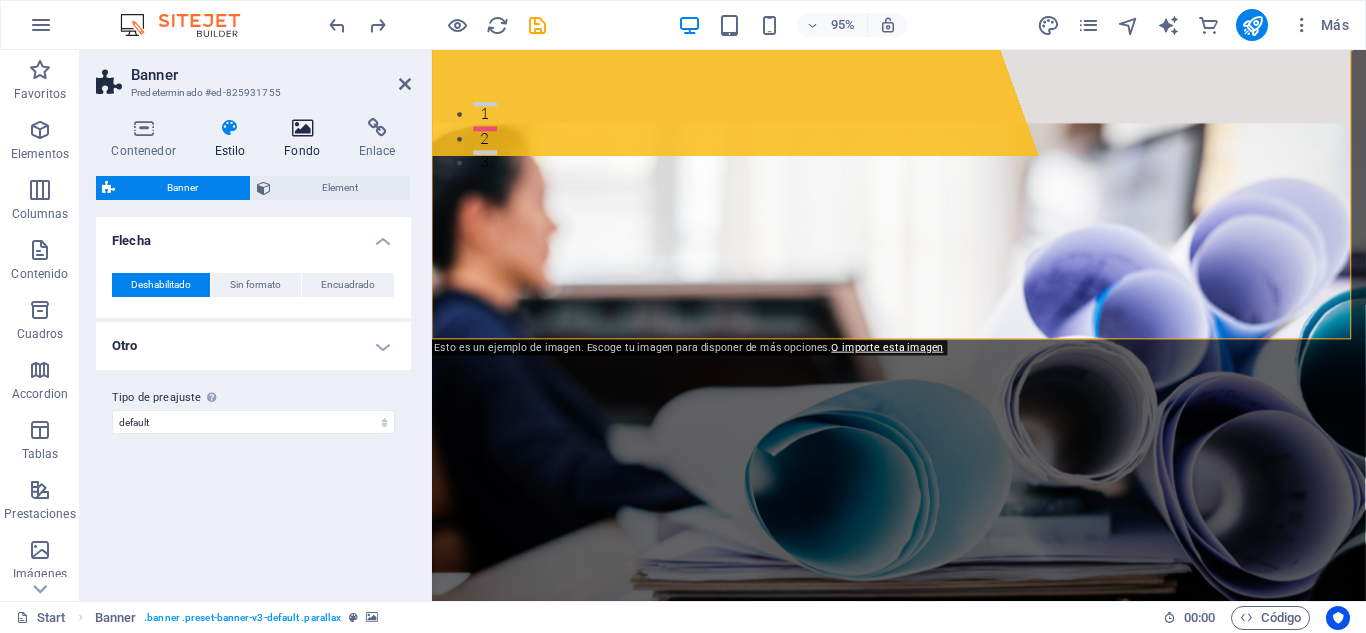 click on "Fondo" at bounding box center (306, 139) 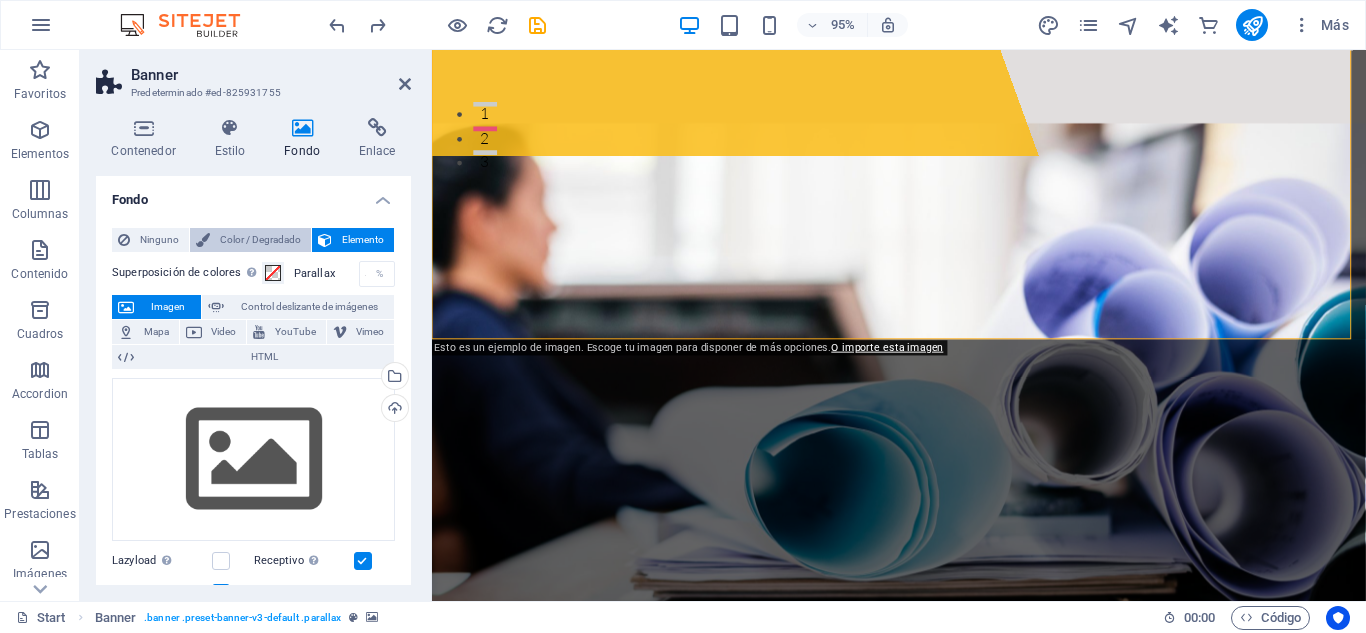 click on "Color / Degradado" at bounding box center [260, 240] 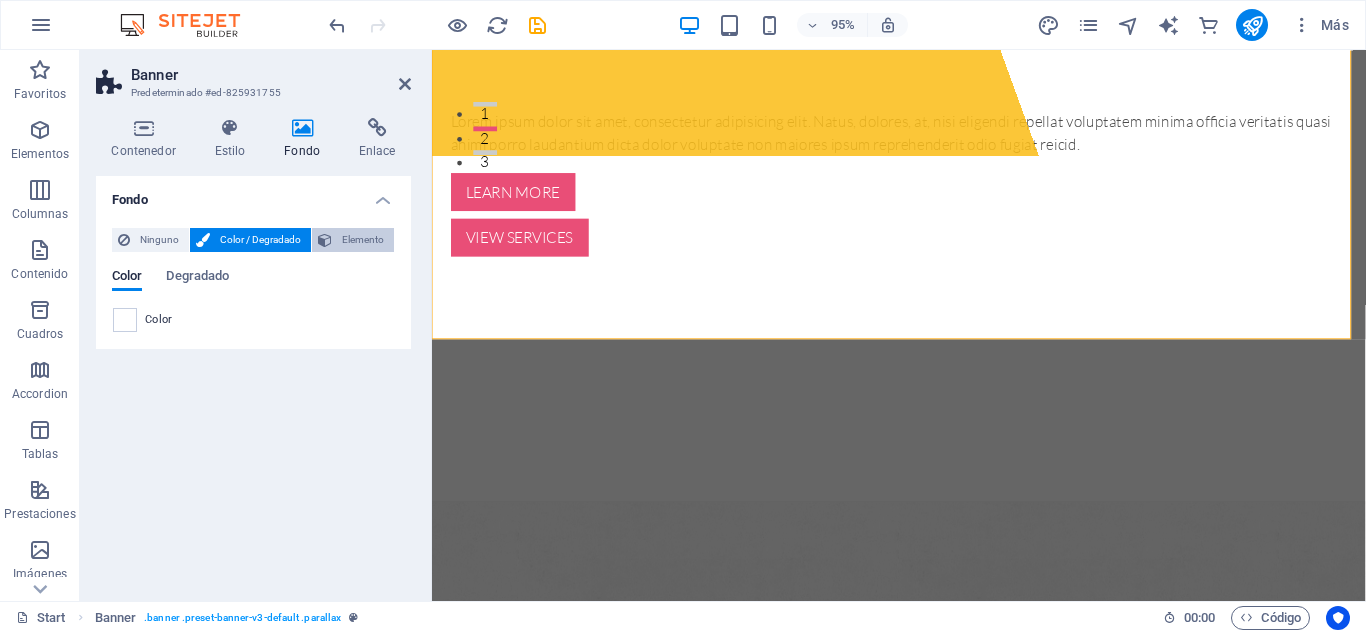 click on "Elemento" at bounding box center (363, 240) 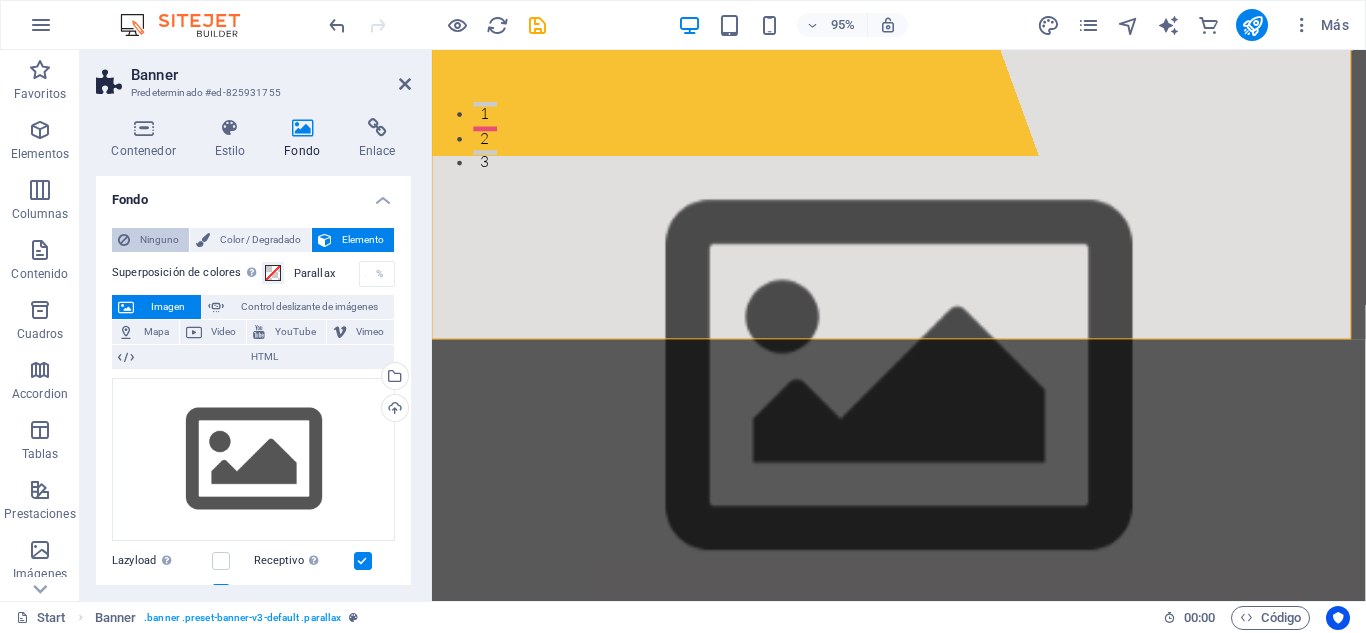 click on "Ninguno" at bounding box center [159, 240] 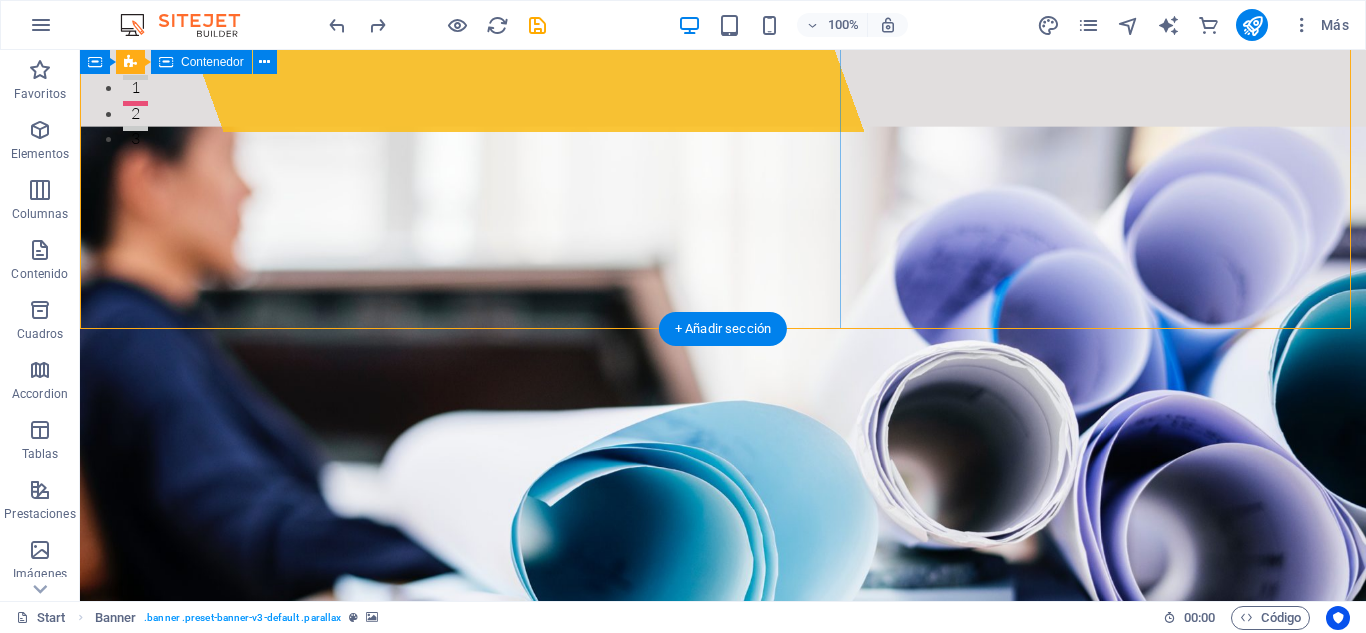 click on "Suelta el contenido aquí o  Añadir elementos  Pegar portapapeles" at bounding box center (443, -145) 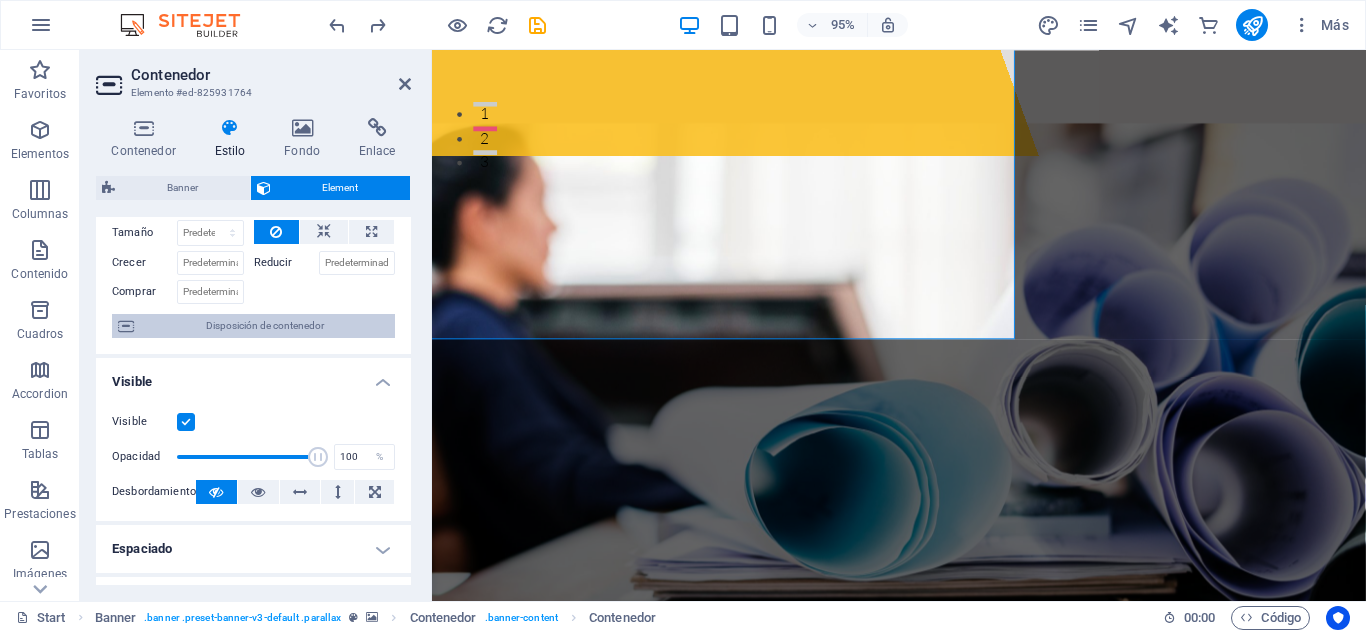 scroll, scrollTop: 86, scrollLeft: 0, axis: vertical 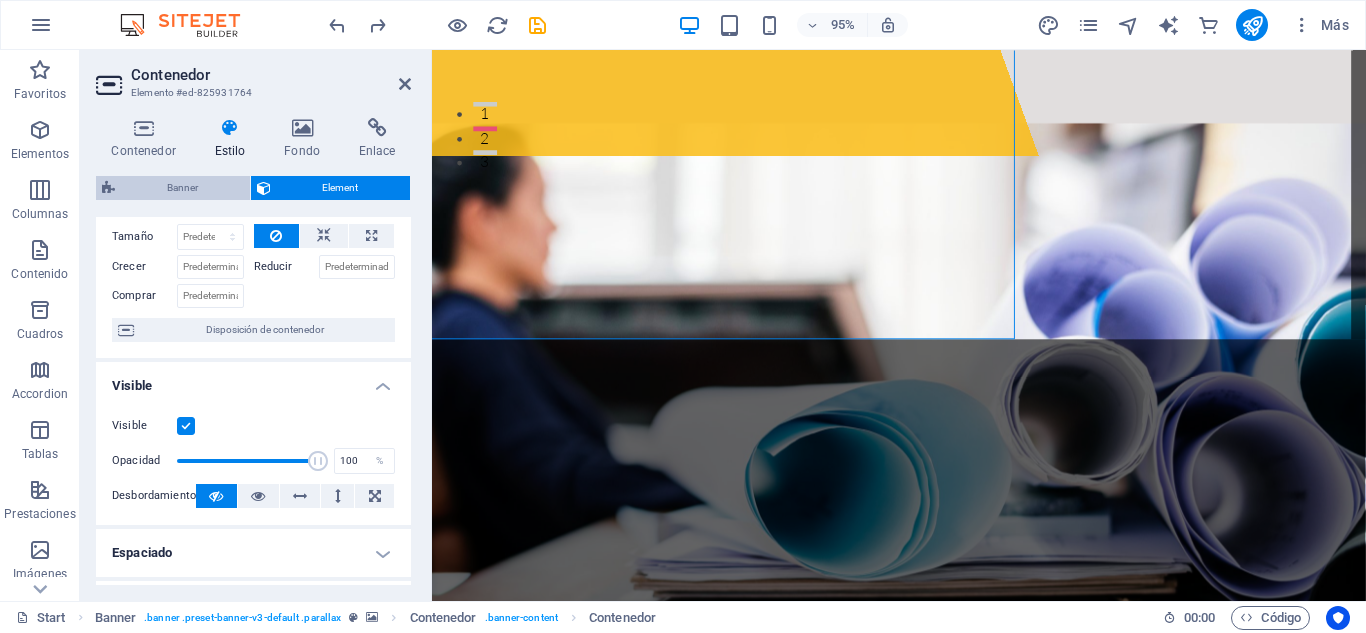 click on "Banner" at bounding box center (182, 188) 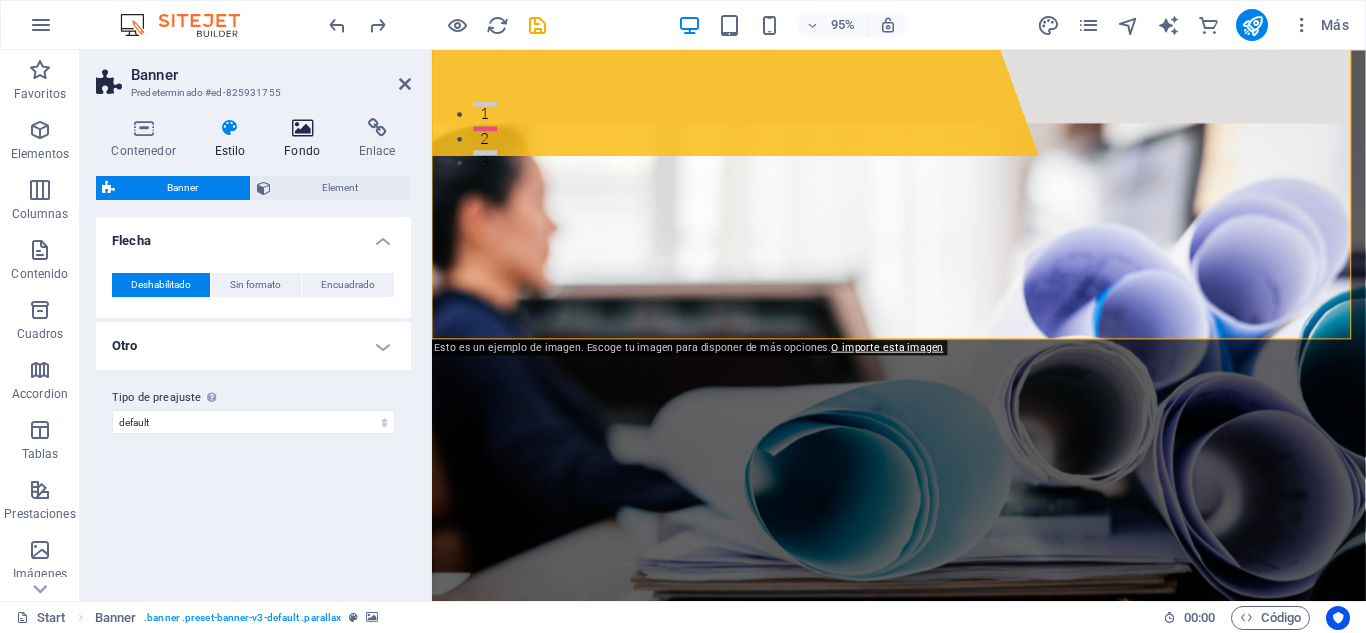 click on "Fondo" at bounding box center (306, 139) 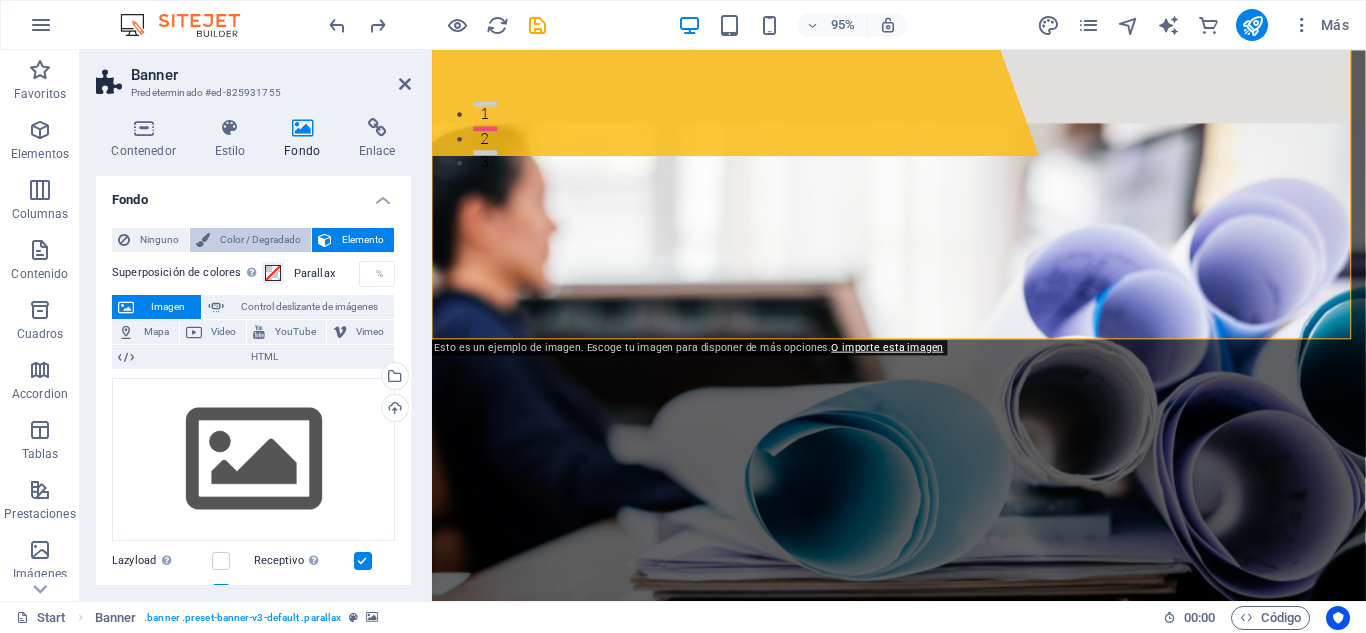 click on "Color / Degradado" at bounding box center [260, 240] 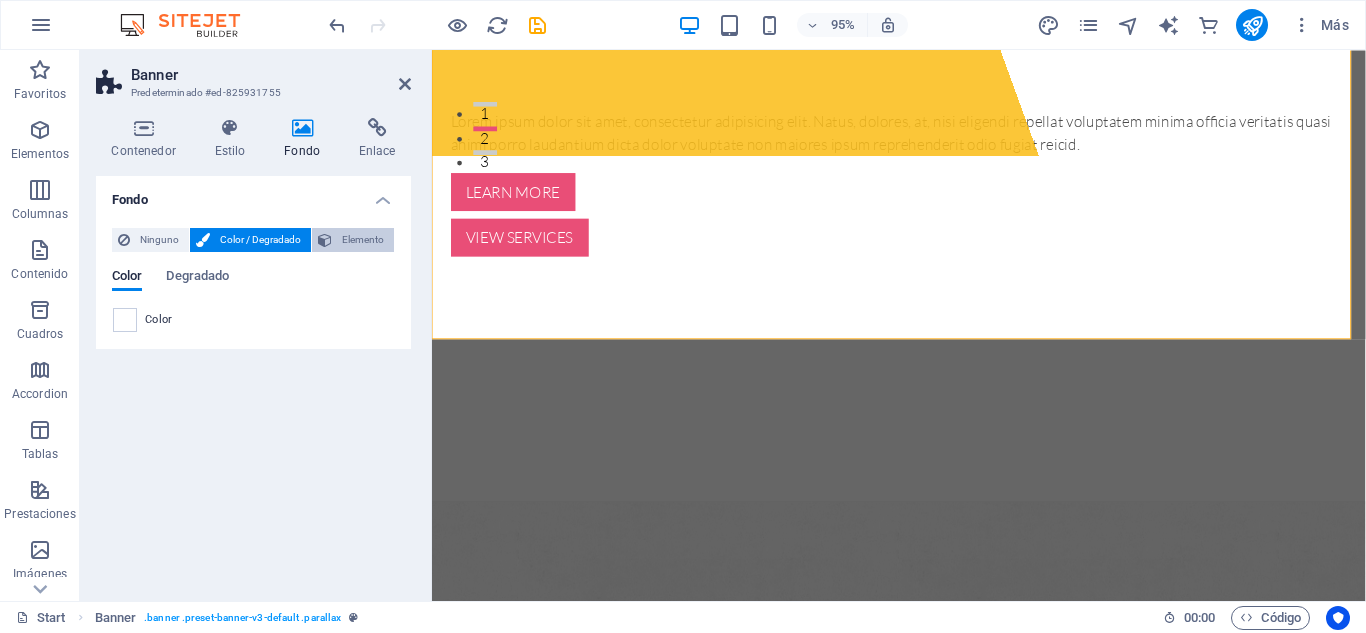 click on "Elemento" at bounding box center (353, 240) 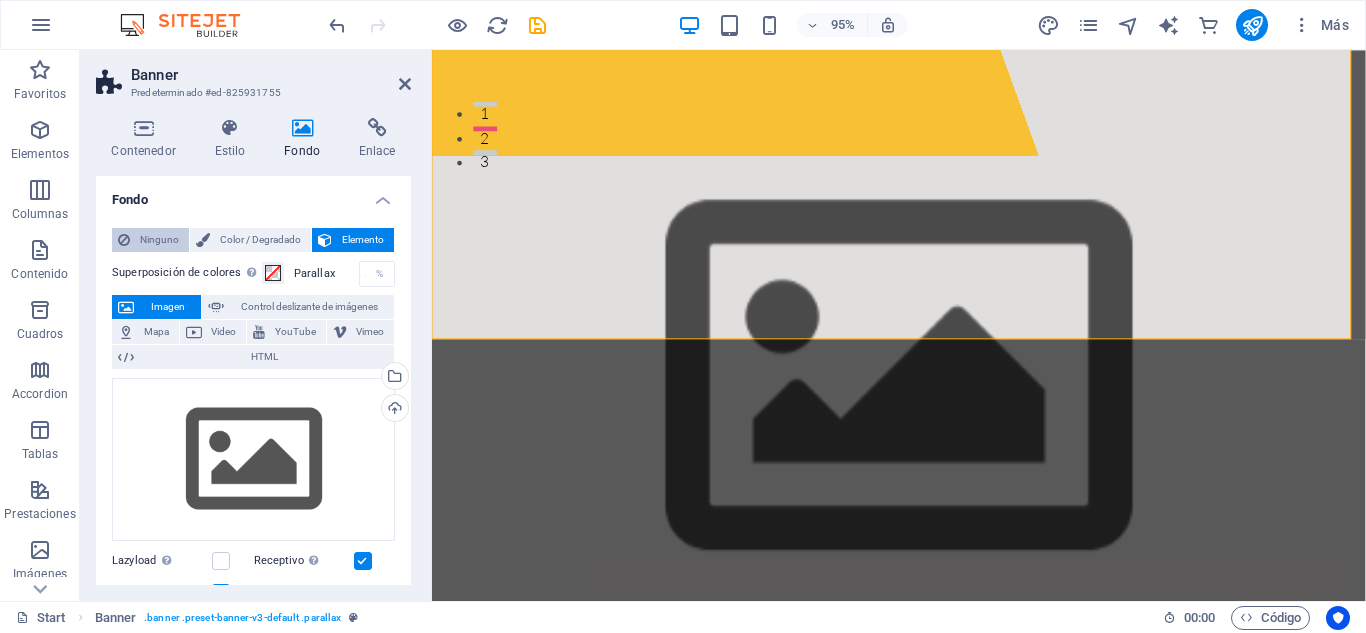 click on "Ninguno" at bounding box center [159, 240] 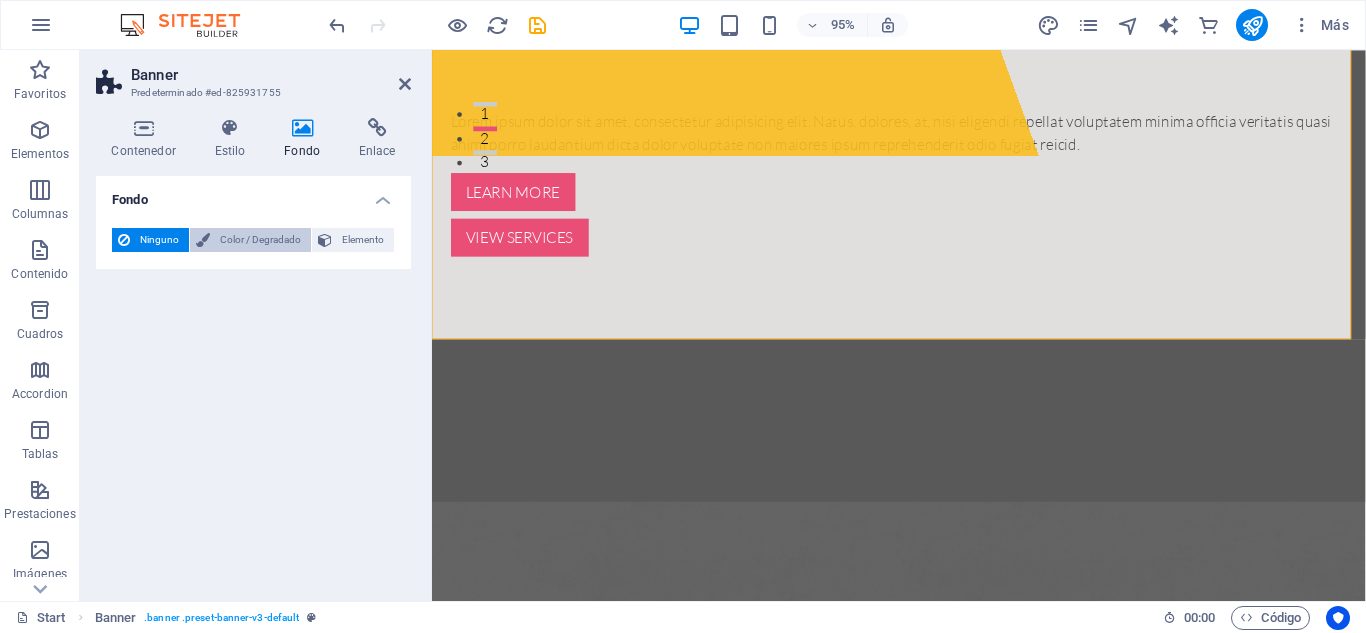 click on "Color / Degradado" at bounding box center [260, 240] 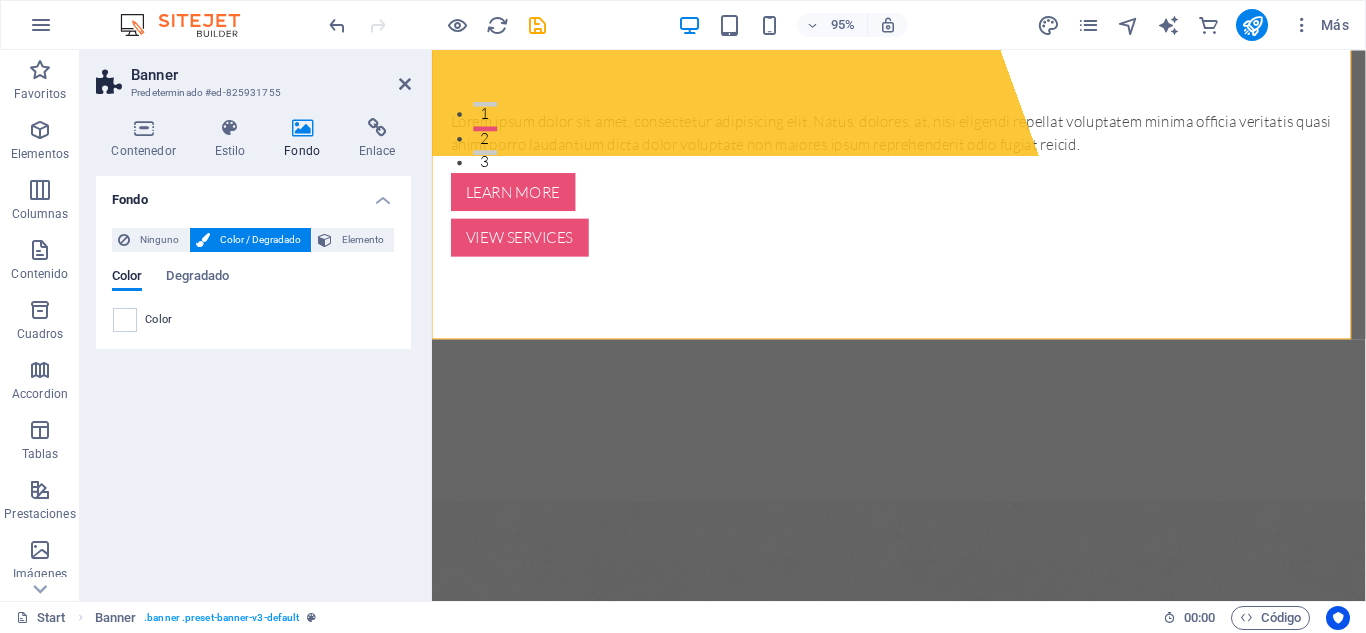 click on "Color Degradado Color" at bounding box center [253, 293] 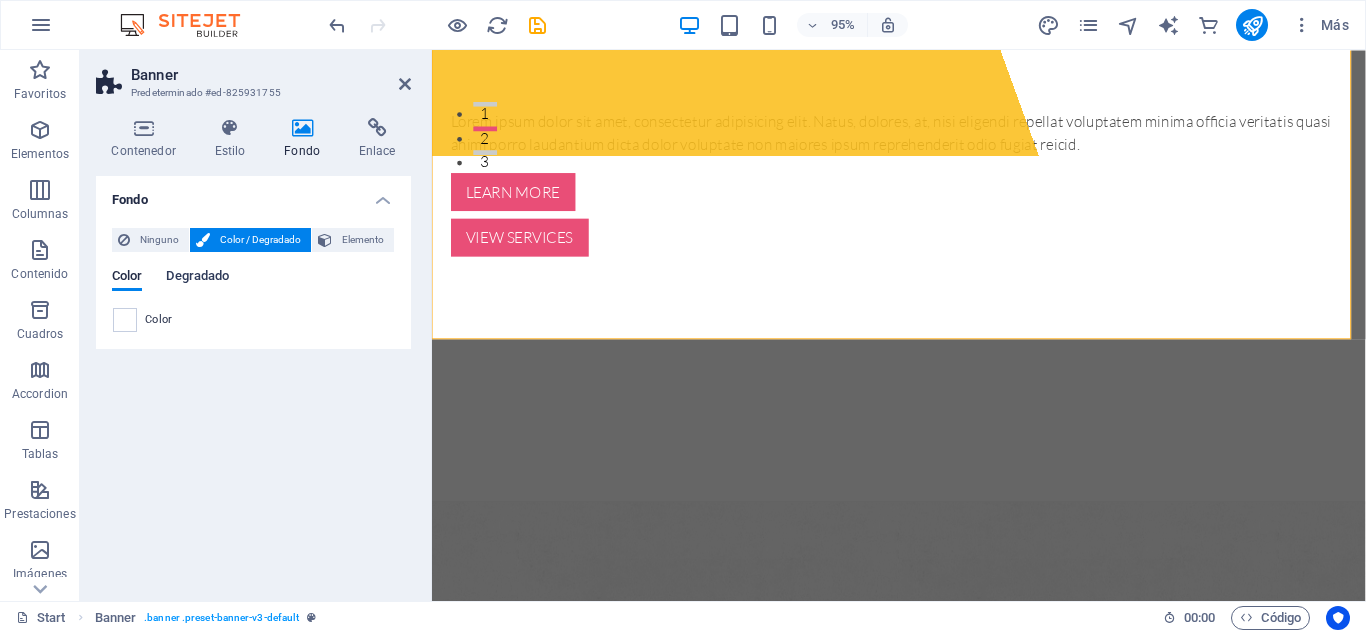 click on "Degradado" at bounding box center (197, 278) 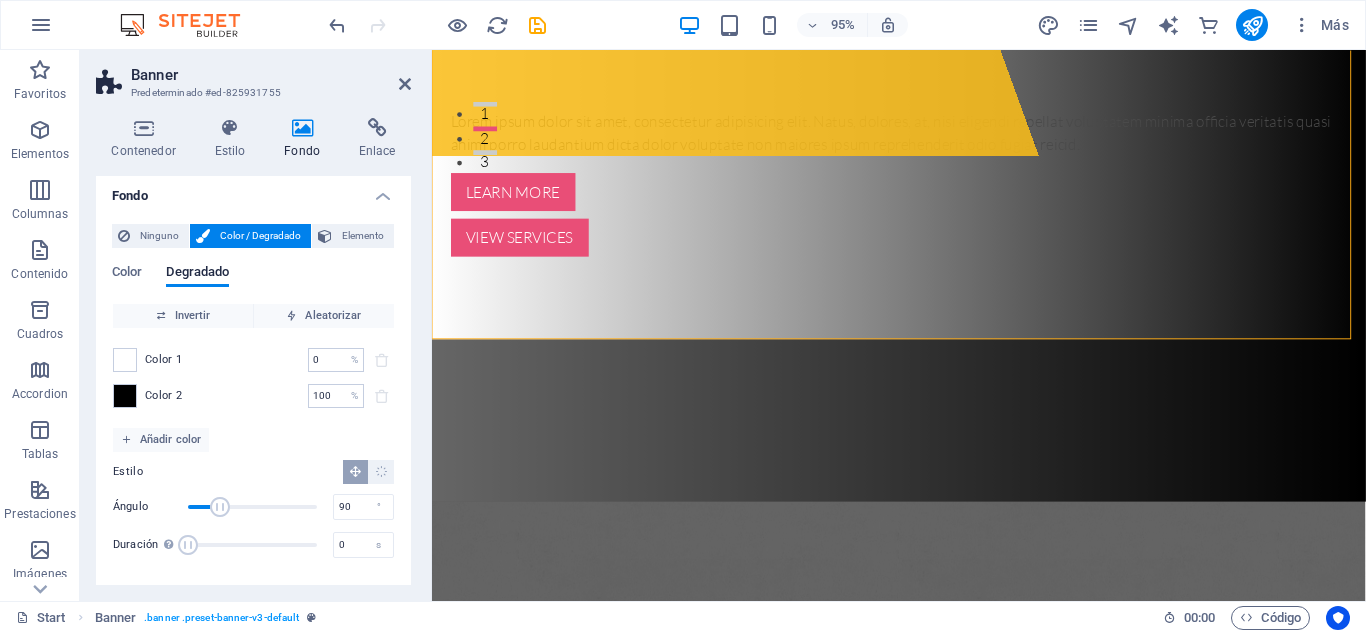 scroll, scrollTop: 0, scrollLeft: 0, axis: both 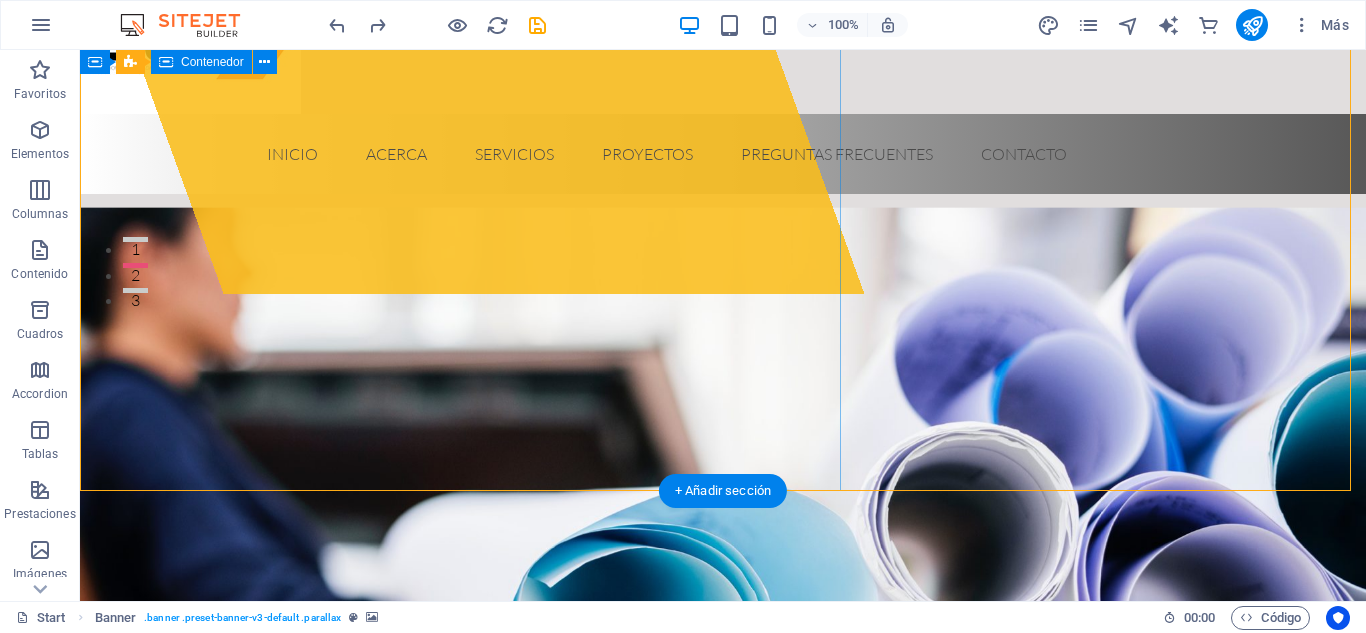 click on "Suelta el contenido aquí o  Añadir elementos  Pegar portapapeles" at bounding box center (443, 17) 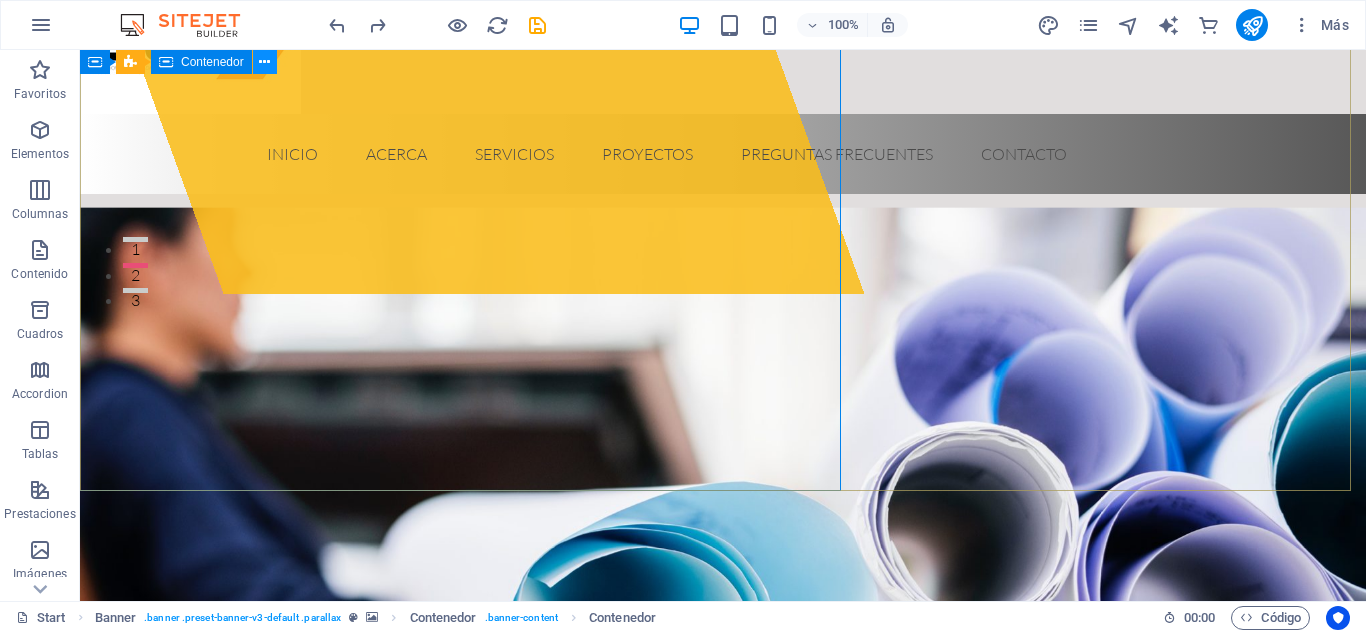 click at bounding box center (264, 62) 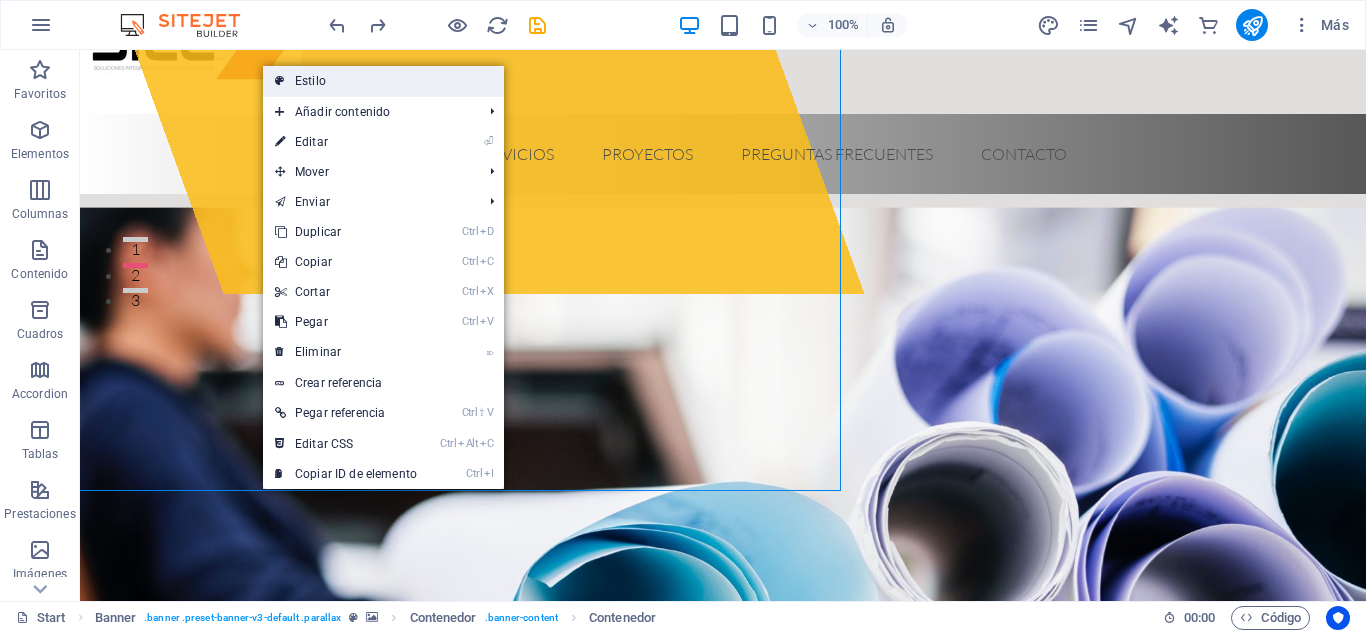 click on "Estilo" at bounding box center [383, 81] 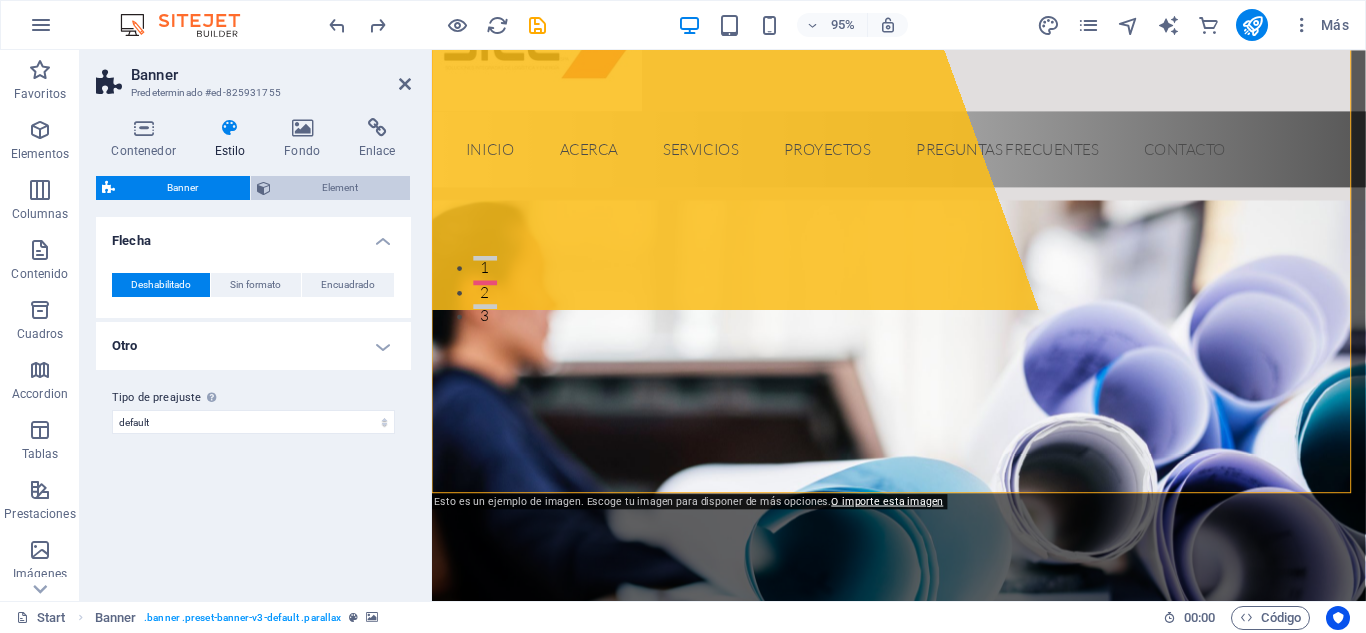 click on "Element" at bounding box center [341, 188] 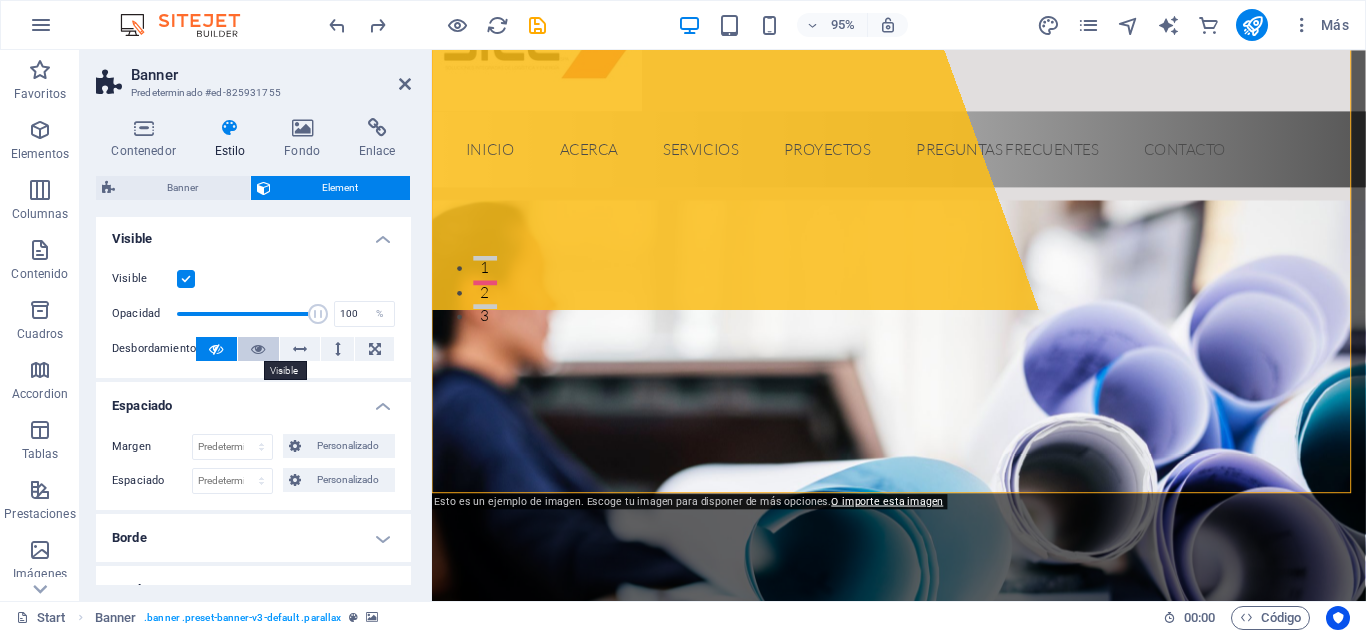 scroll, scrollTop: 0, scrollLeft: 0, axis: both 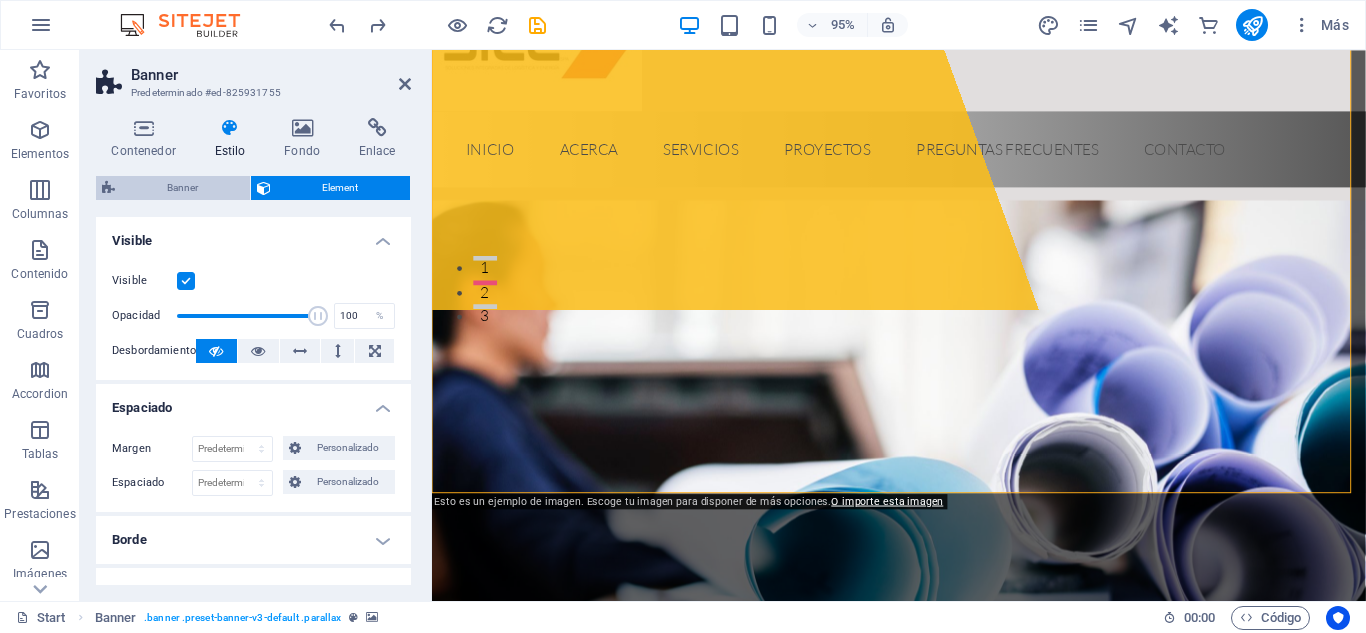 click on "Banner" at bounding box center (182, 188) 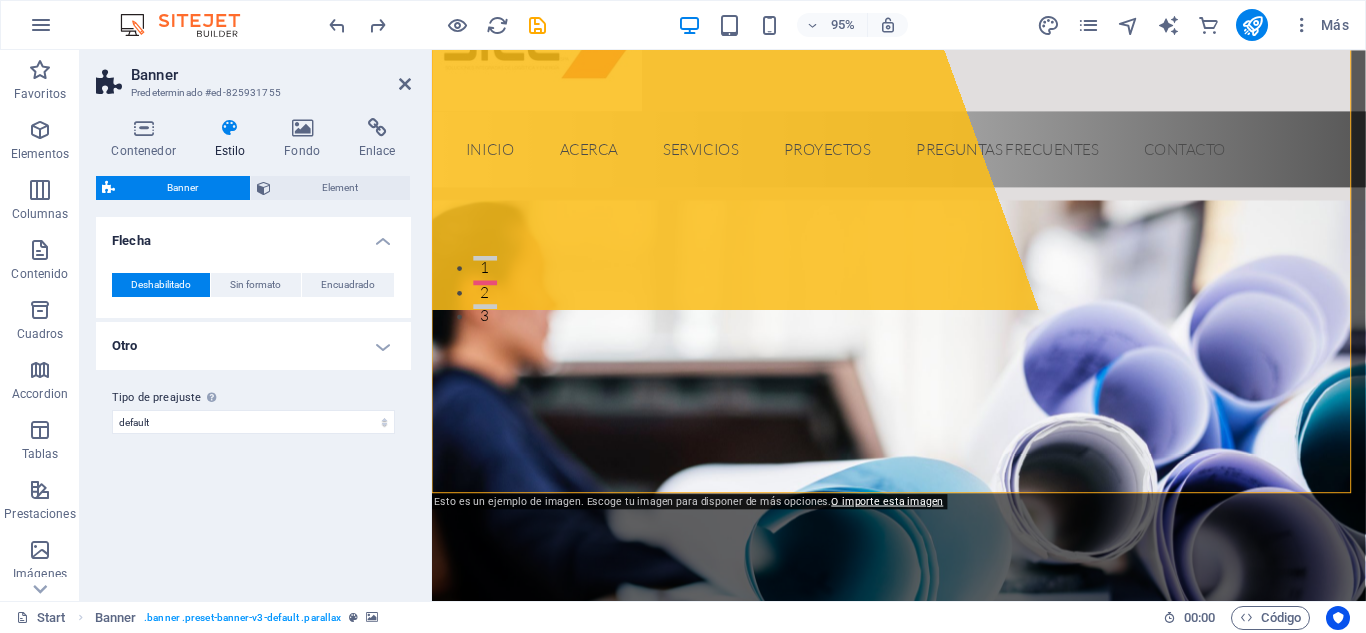 click on "Otro" at bounding box center (253, 346) 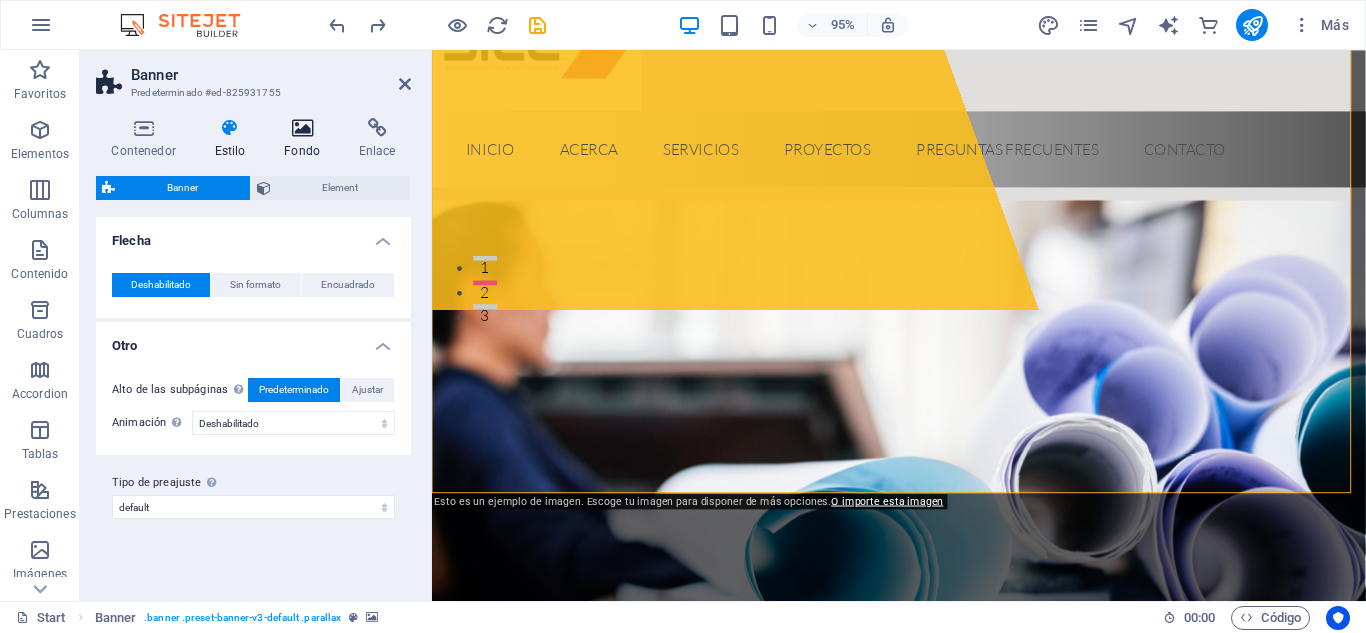 click at bounding box center [302, 128] 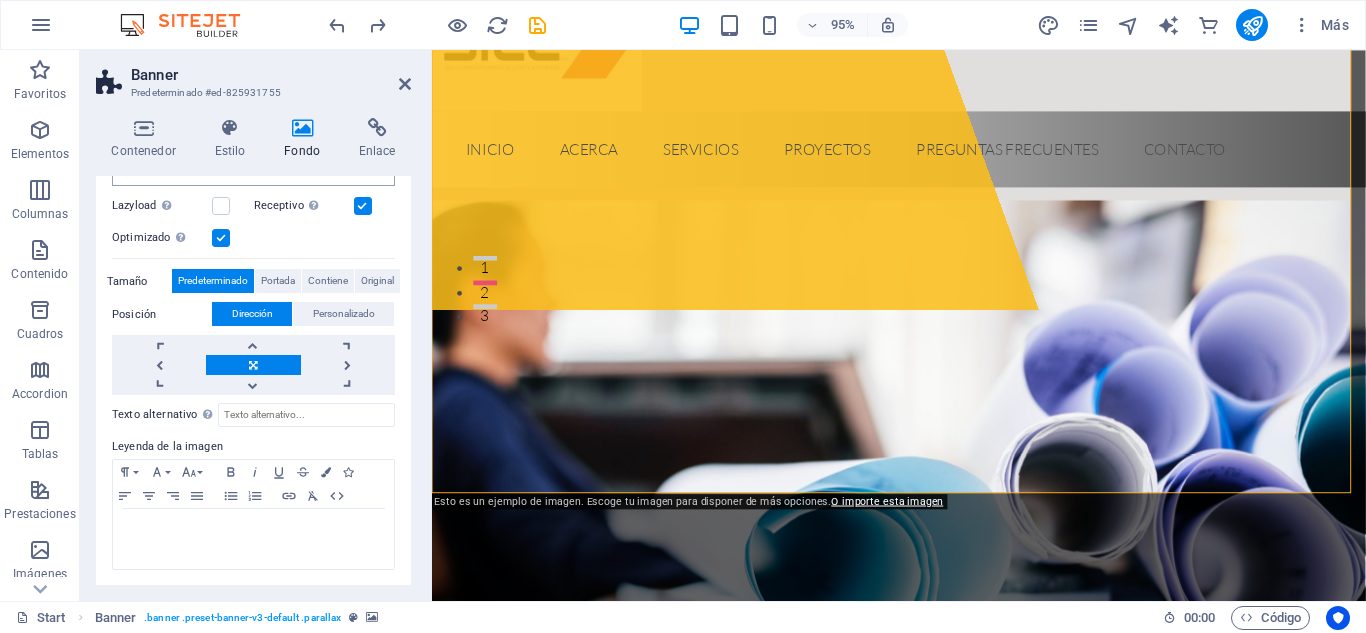 scroll, scrollTop: 0, scrollLeft: 0, axis: both 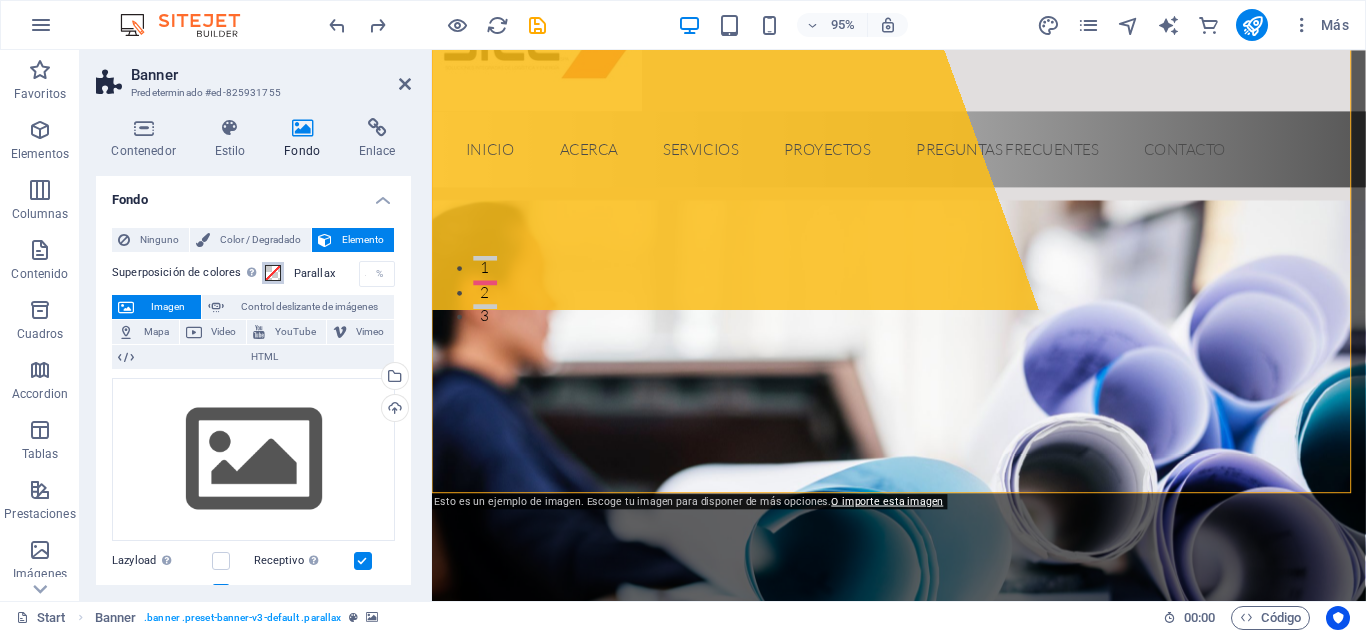 click at bounding box center [273, 273] 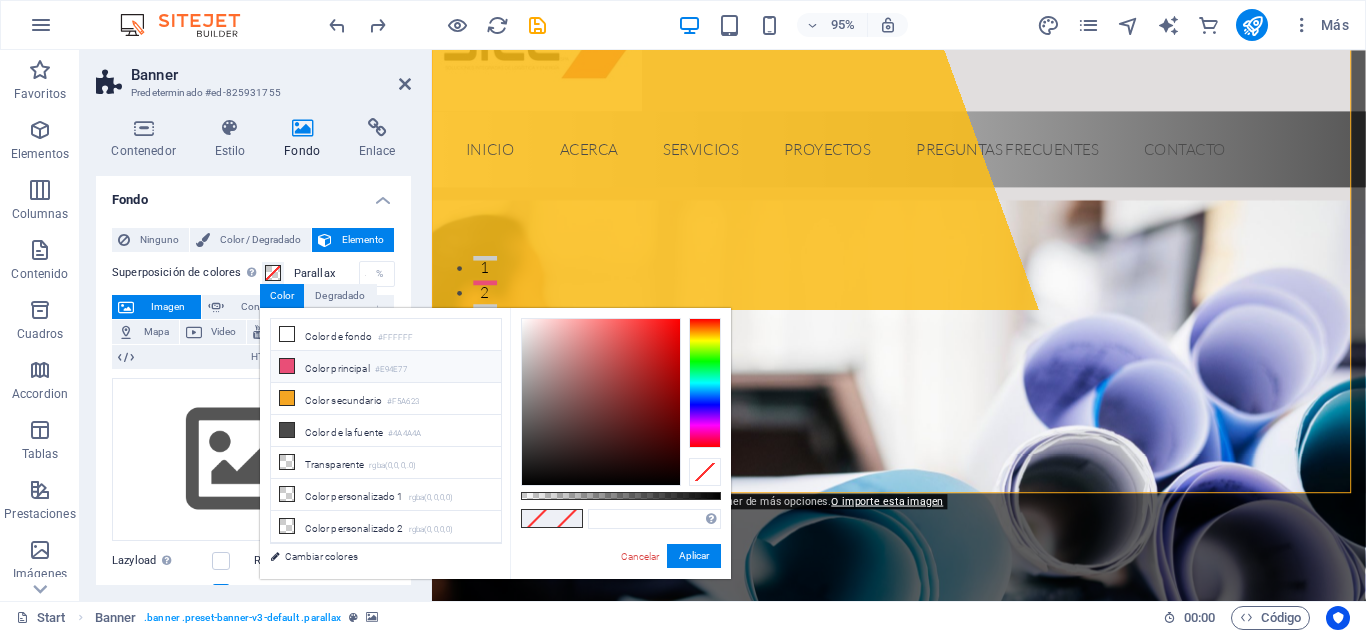 click at bounding box center [287, 366] 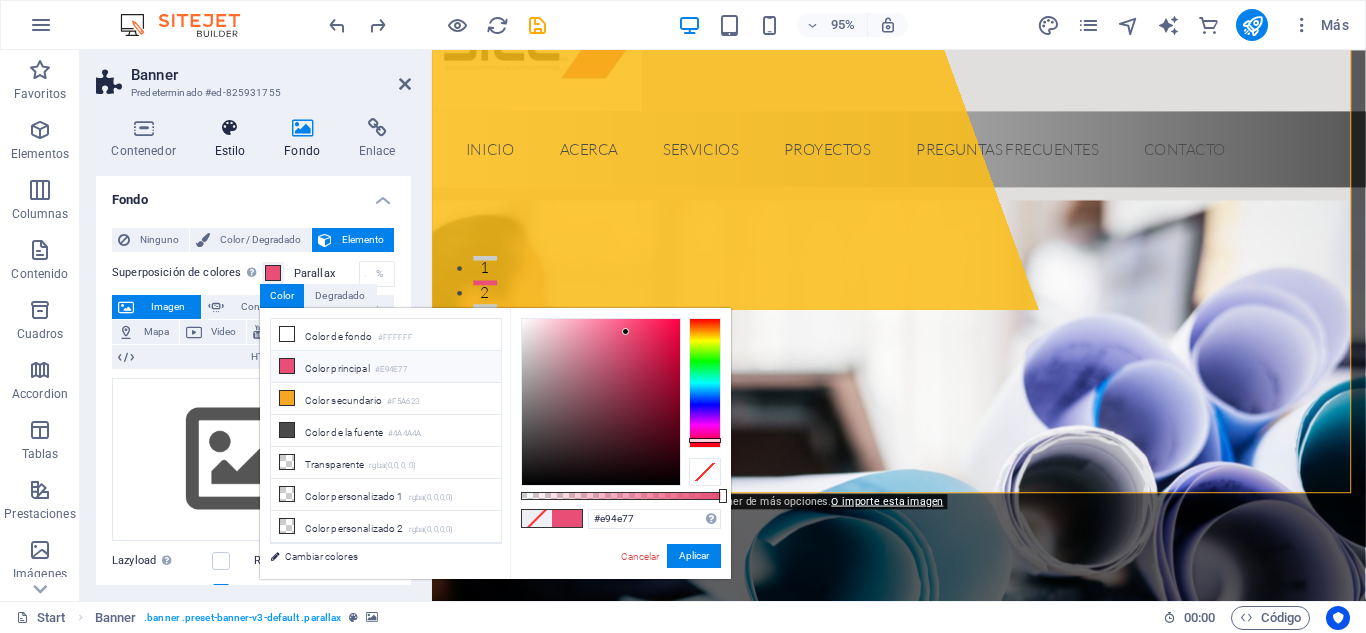 click at bounding box center (230, 128) 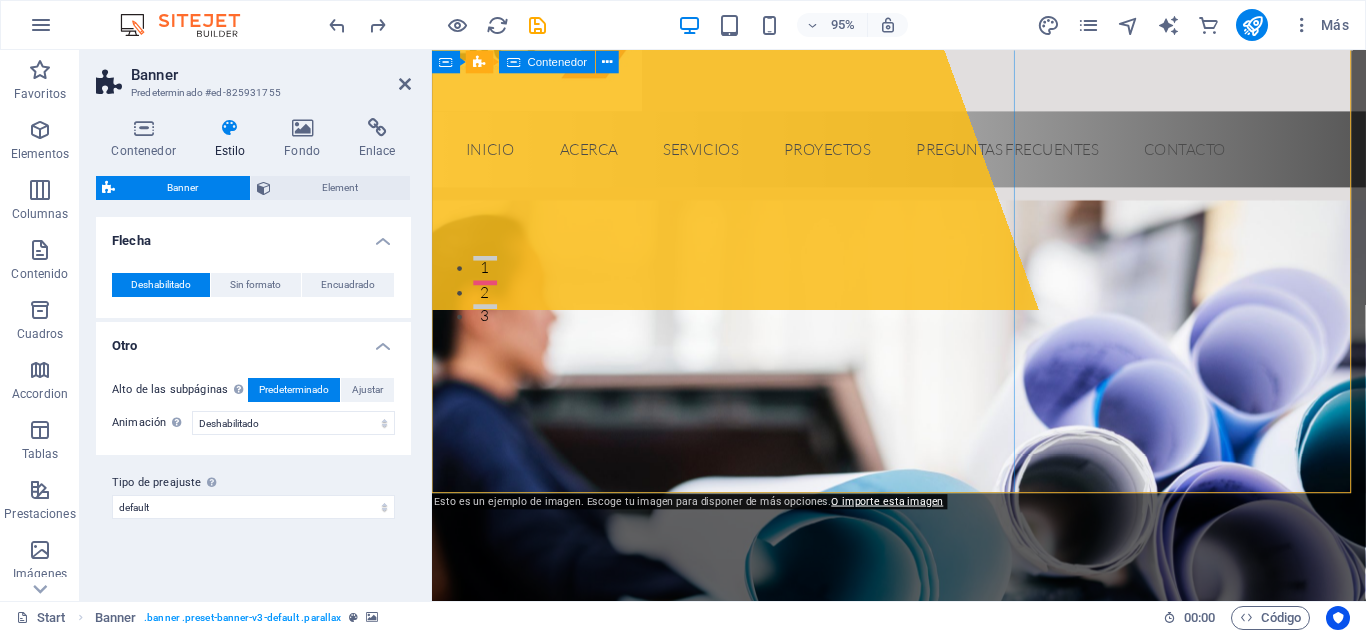 click on "Suelta el contenido aquí o  Añadir elementos  Pegar portapapeles" at bounding box center (643, 32) 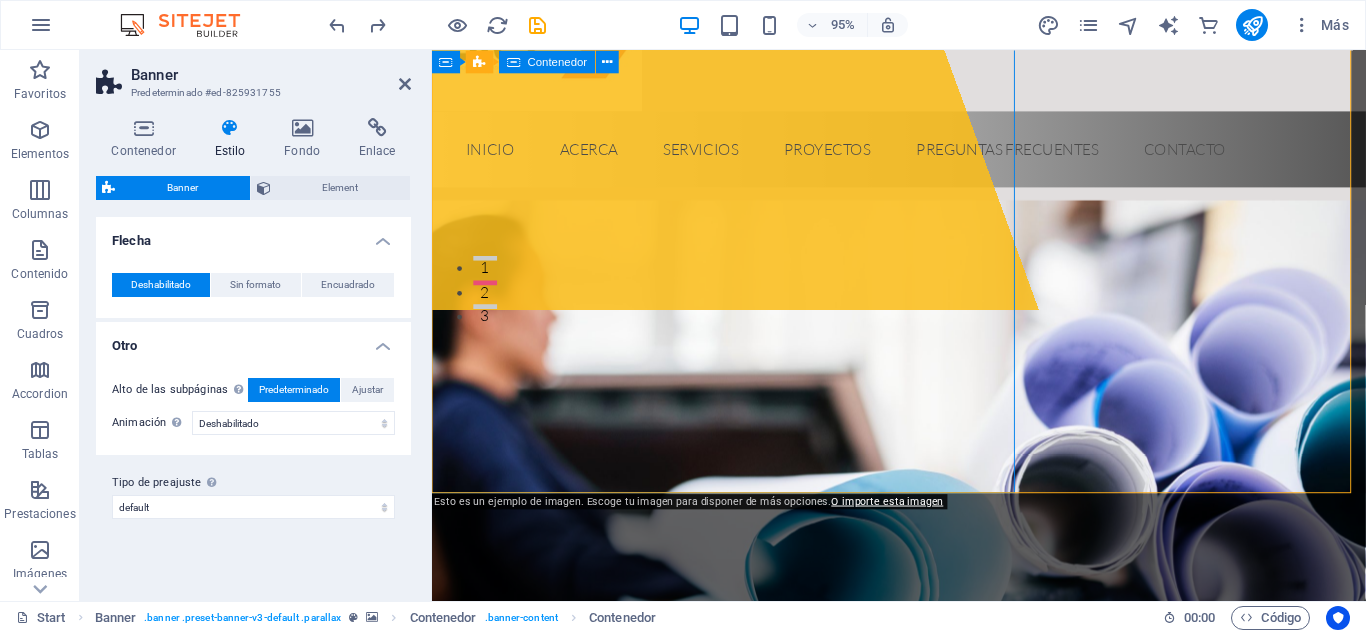 click on "Suelta el contenido aquí o  Añadir elementos  Pegar portapapeles" at bounding box center [643, 32] 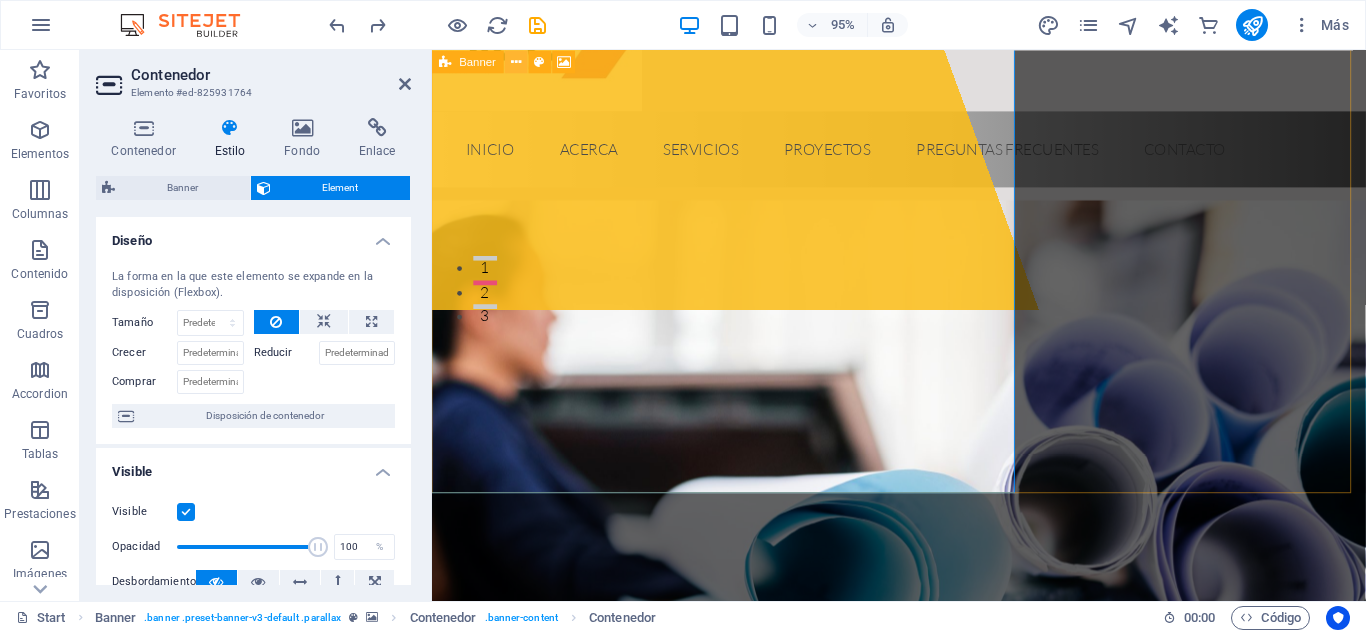 click at bounding box center [516, 61] 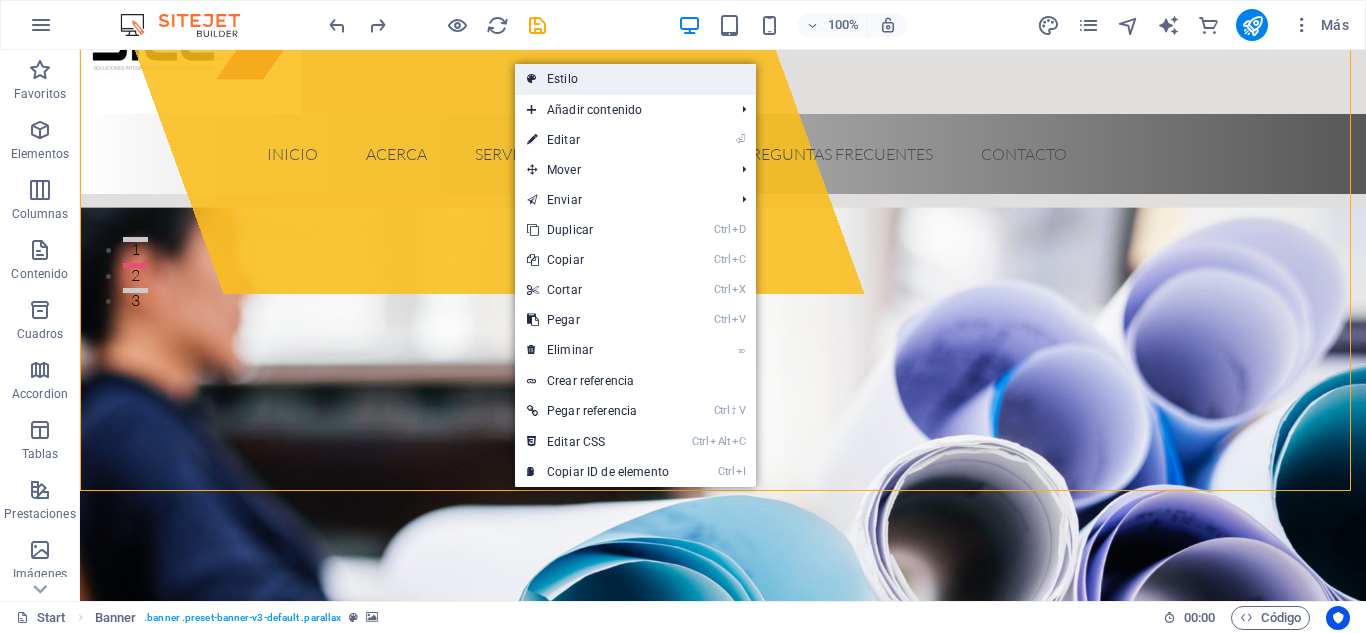 click on "Estilo" at bounding box center [635, 79] 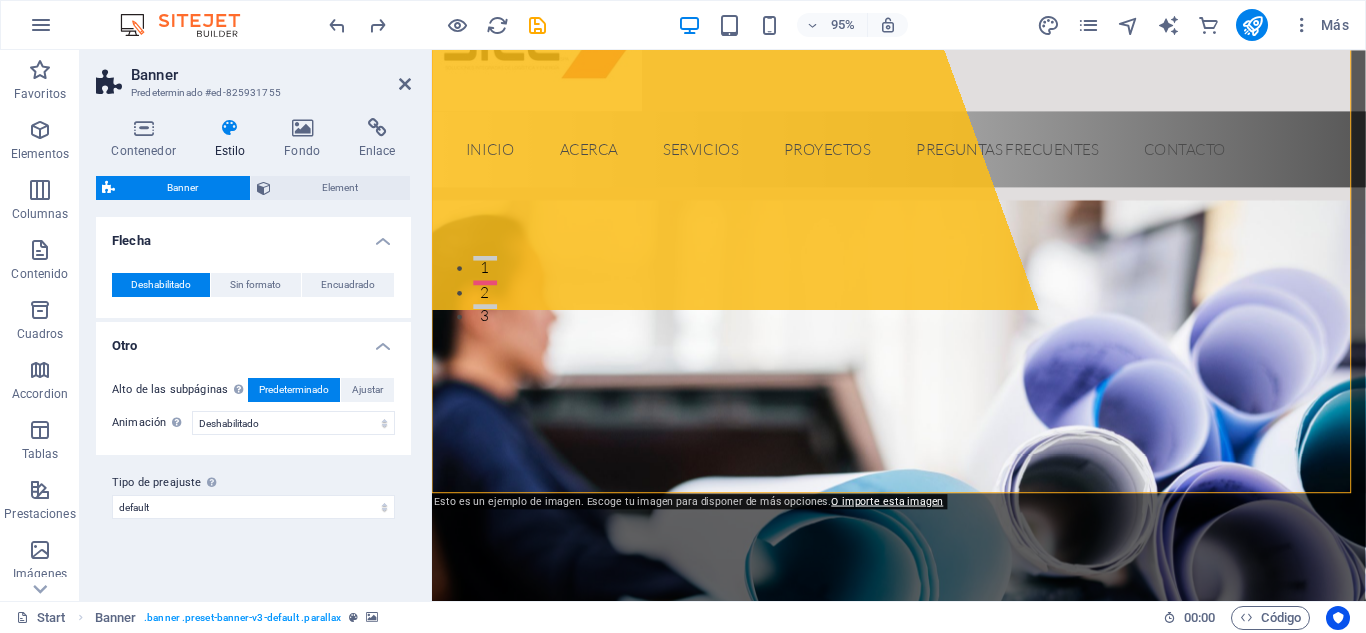 click at bounding box center [230, 128] 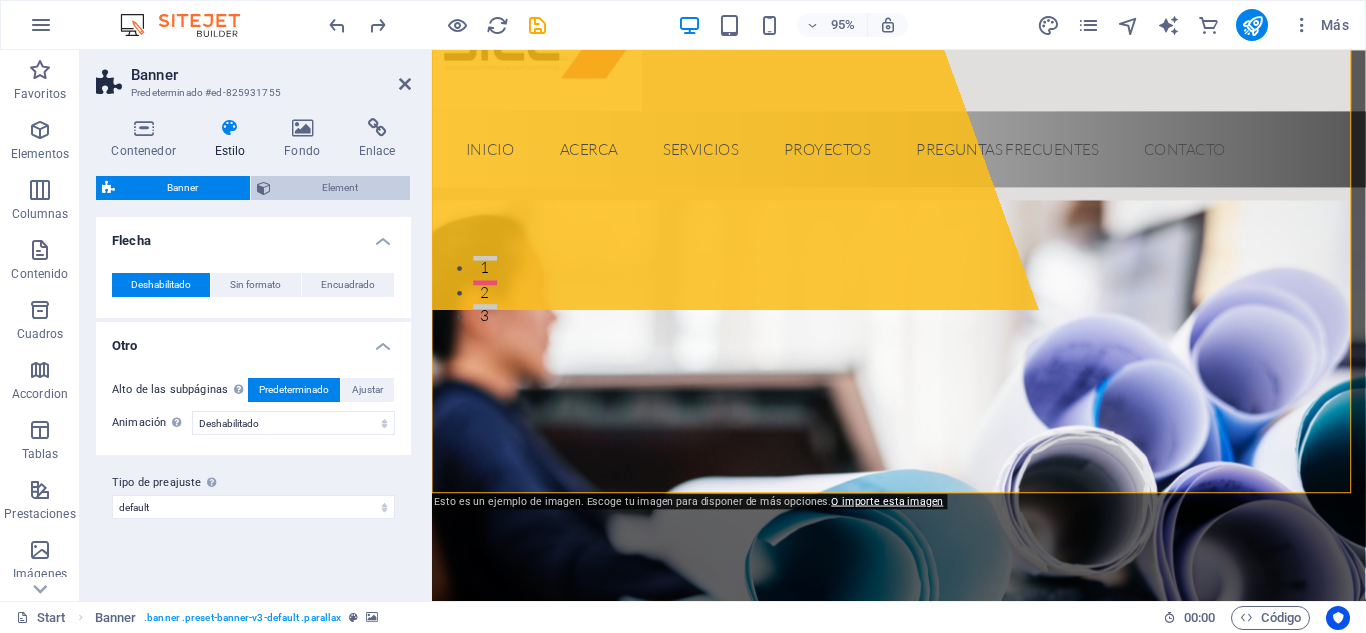 click on "Element" at bounding box center [341, 188] 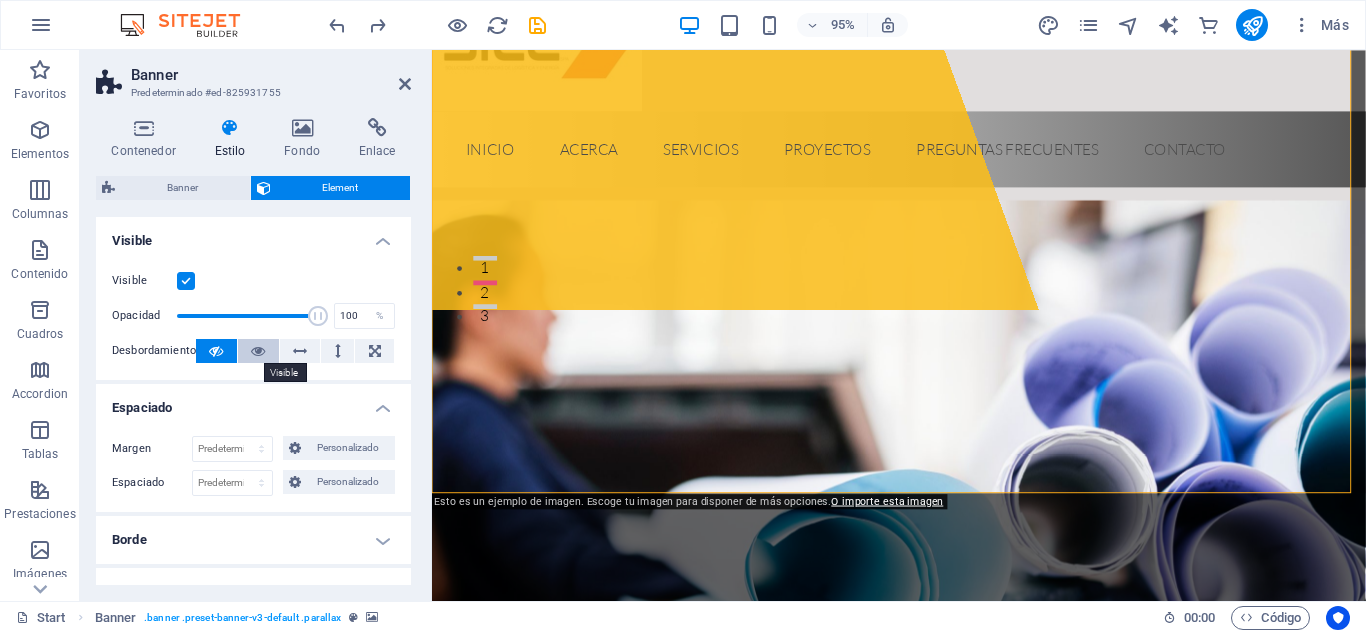 click at bounding box center (258, 351) 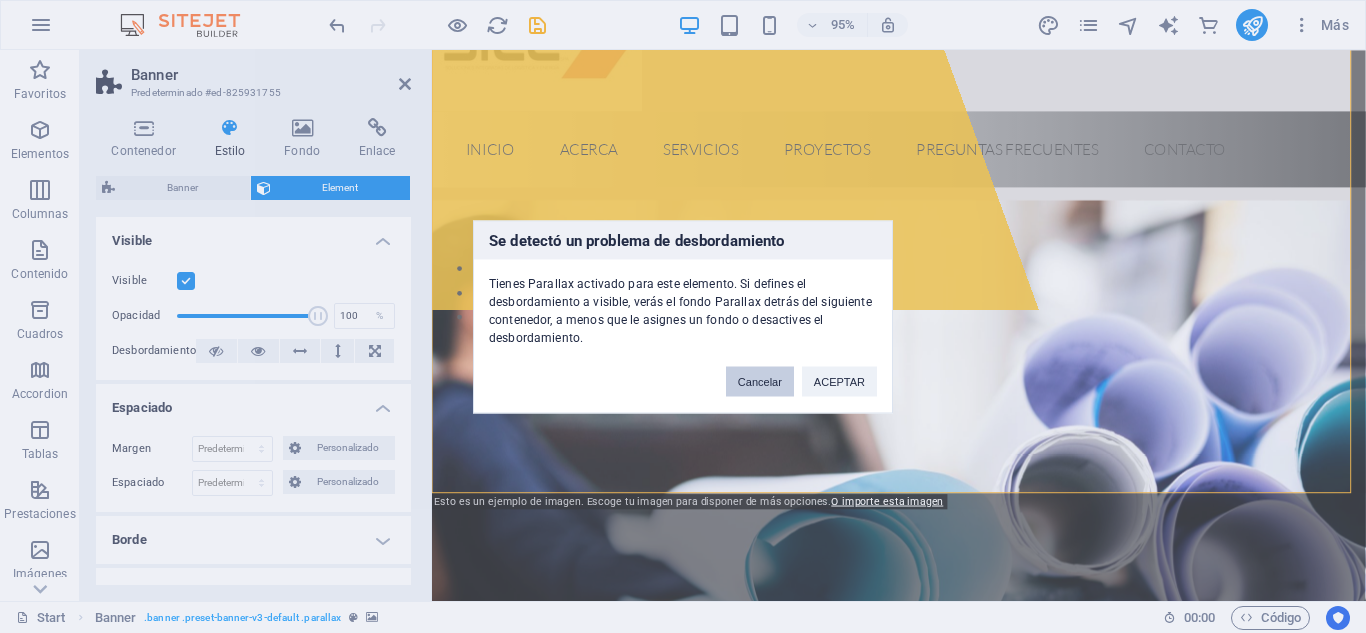 click on "Cancelar" at bounding box center (760, 381) 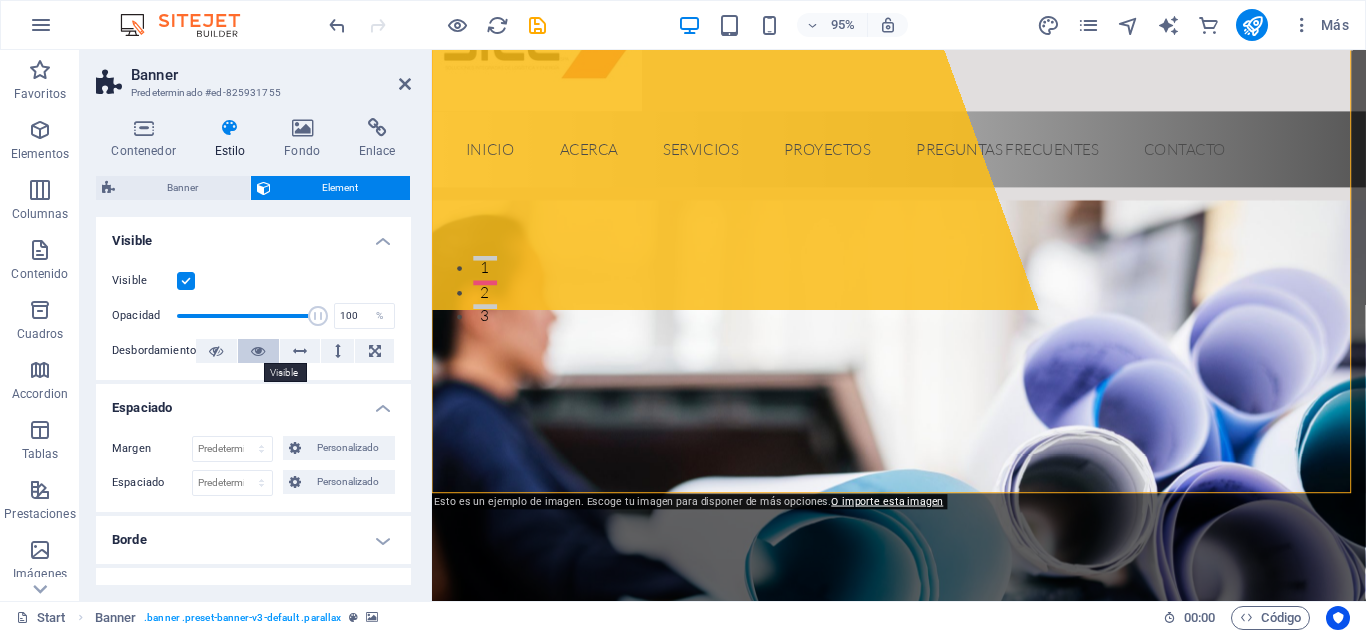 click at bounding box center (258, 351) 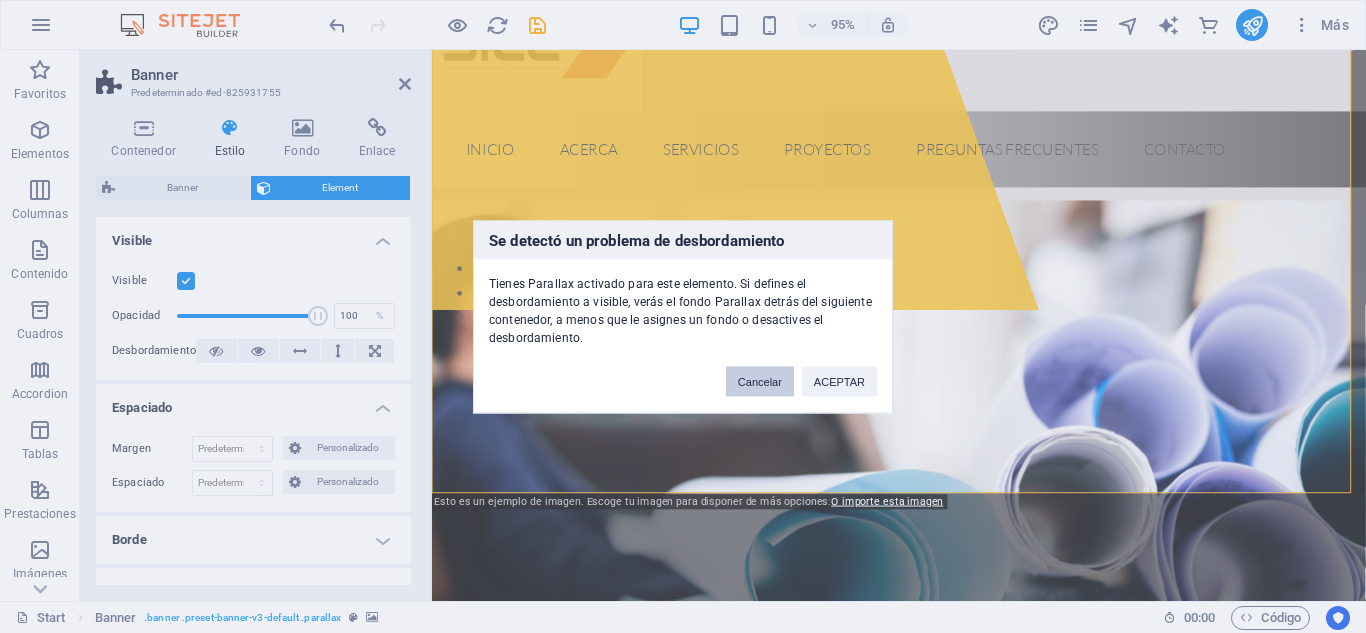 click on "Cancelar" at bounding box center [760, 381] 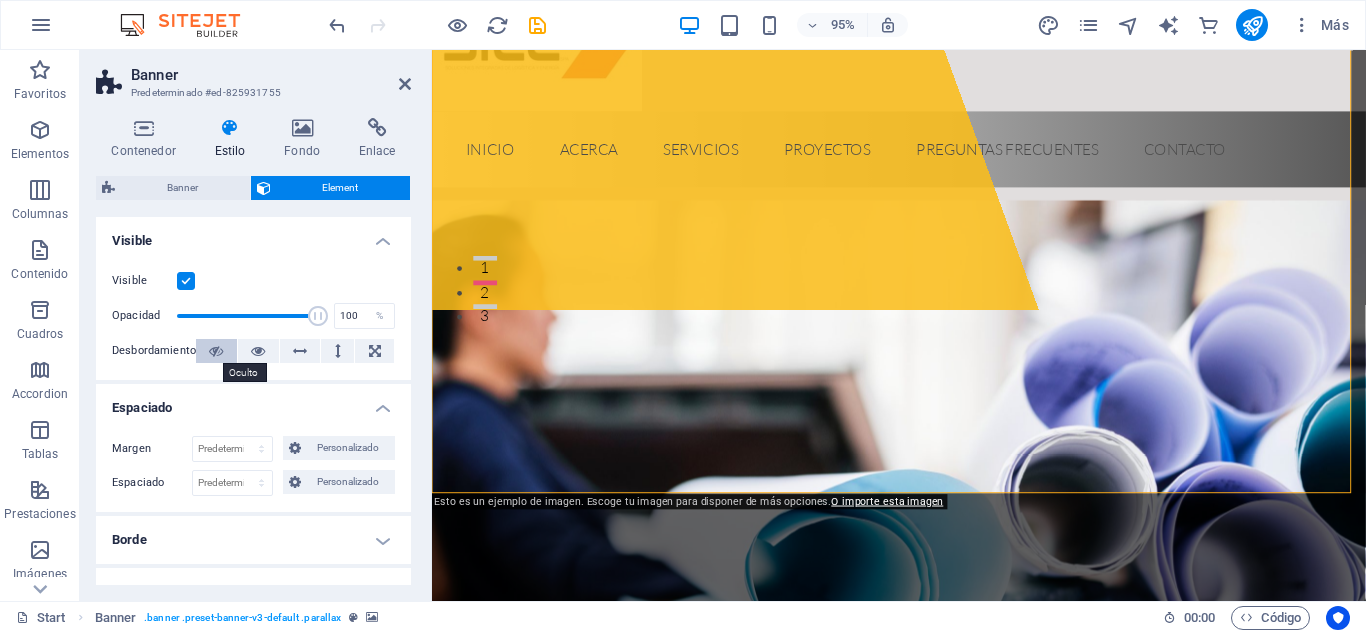 click at bounding box center [216, 351] 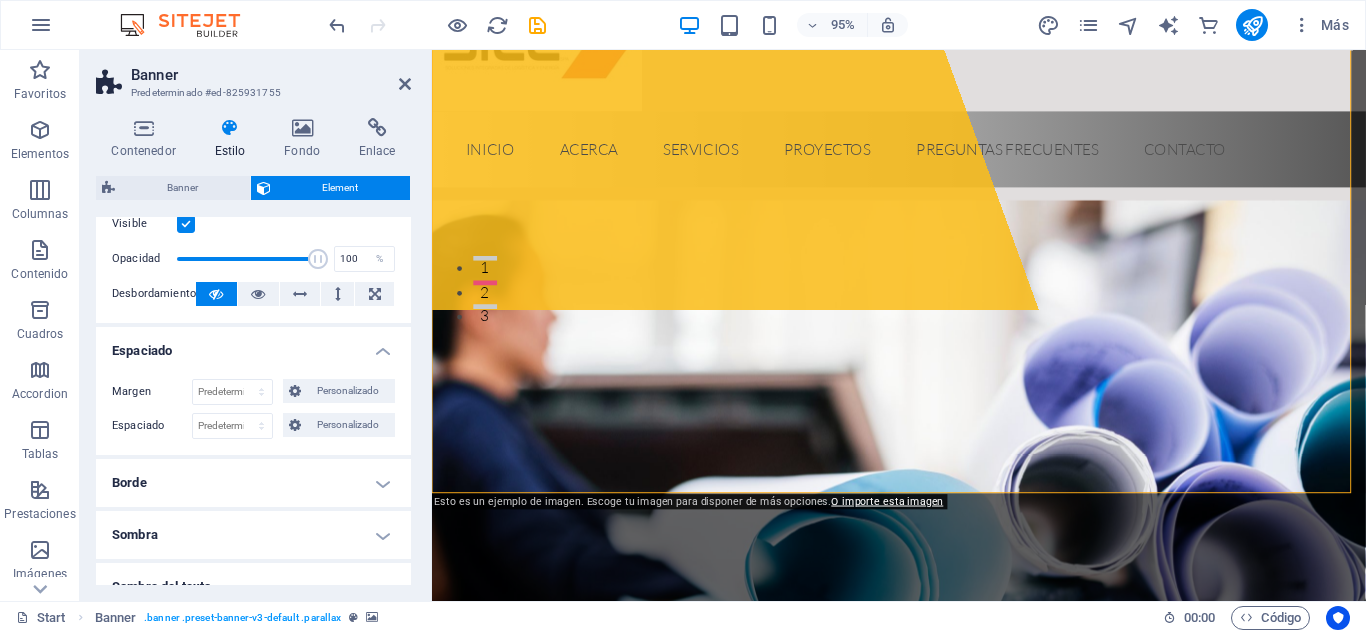 scroll, scrollTop: 0, scrollLeft: 0, axis: both 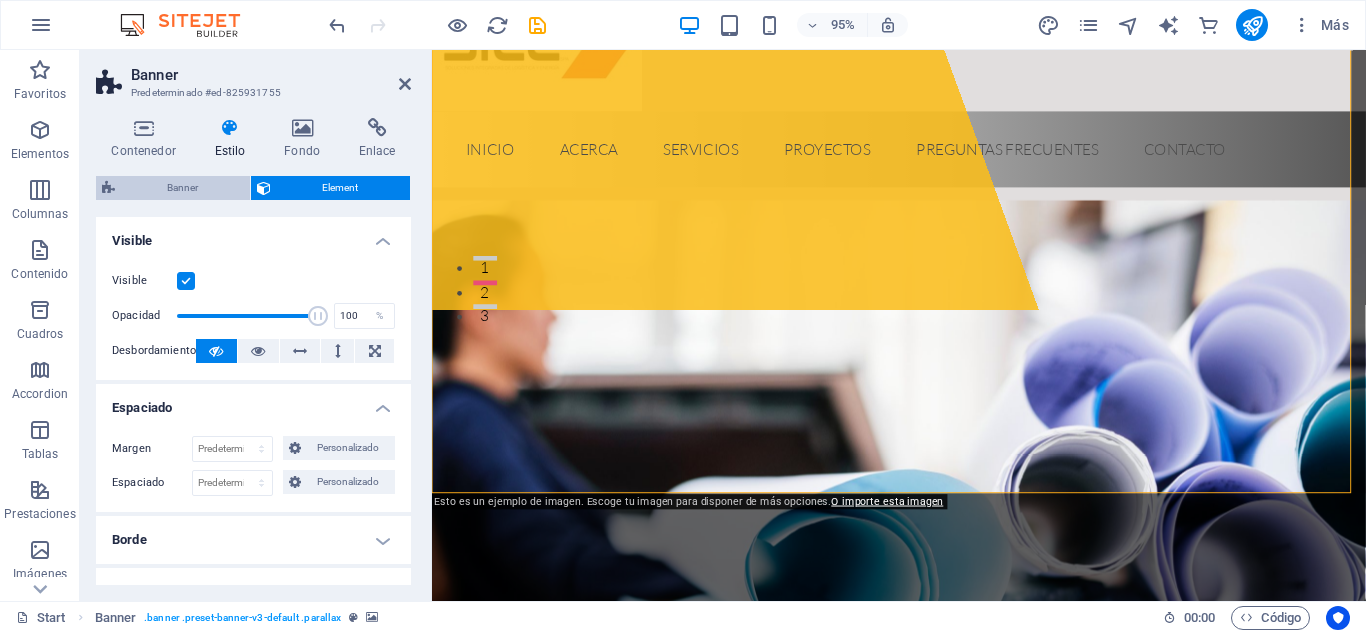 click on "Banner" at bounding box center (182, 188) 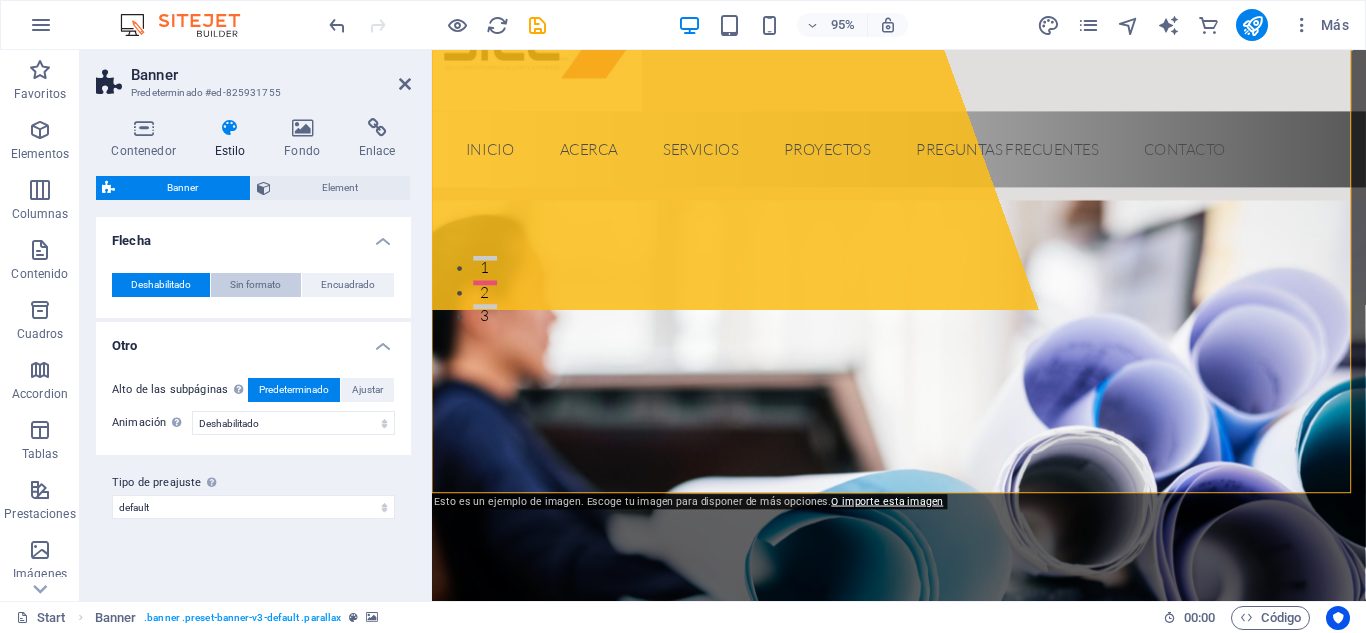 click on "Sin formato" at bounding box center [255, 285] 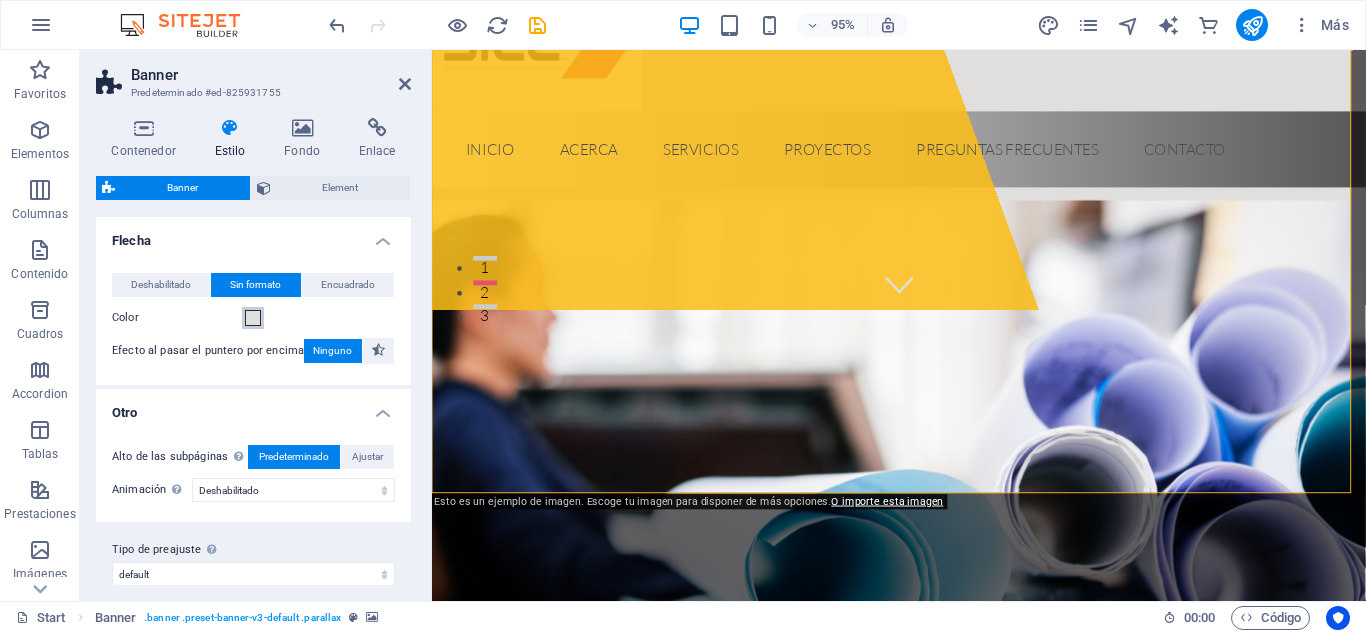 click at bounding box center (253, 318) 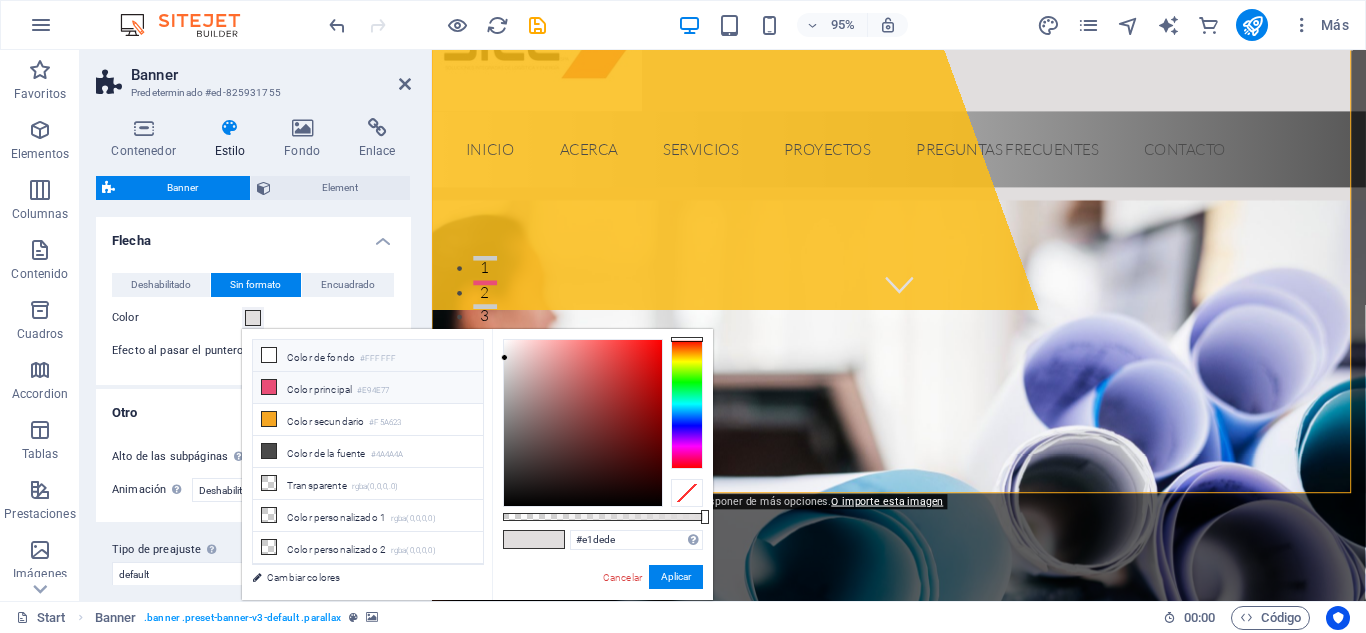 click at bounding box center (269, 387) 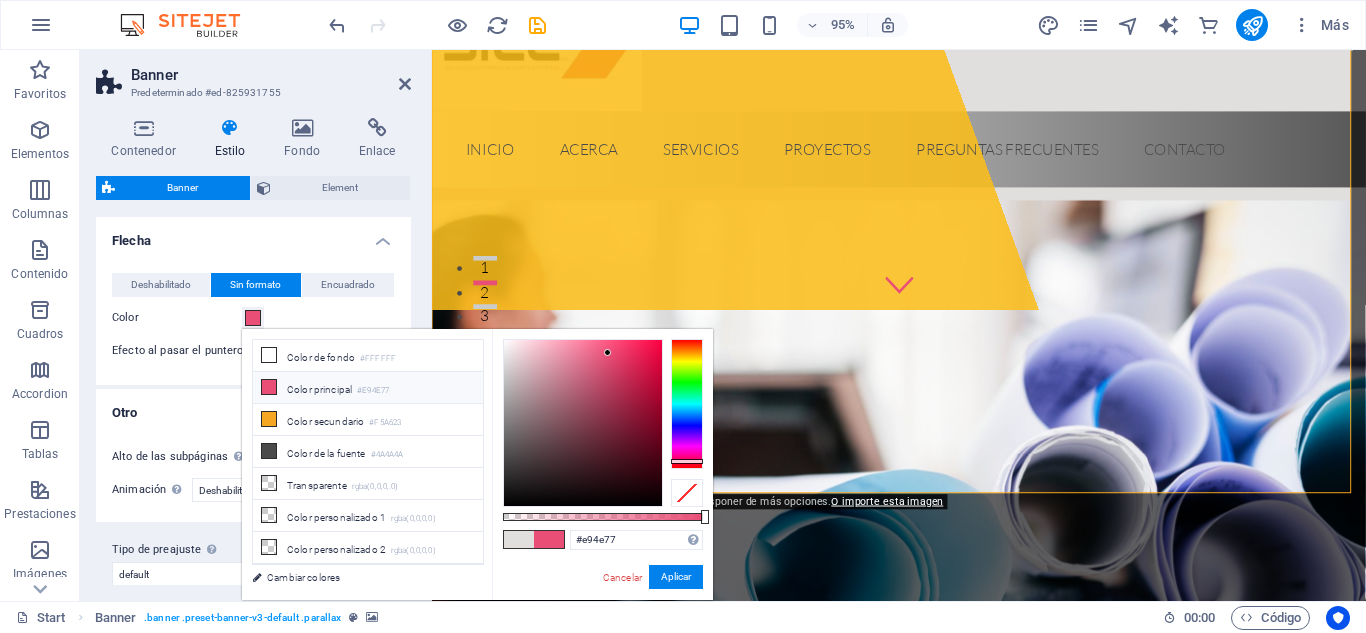 click at bounding box center [269, 387] 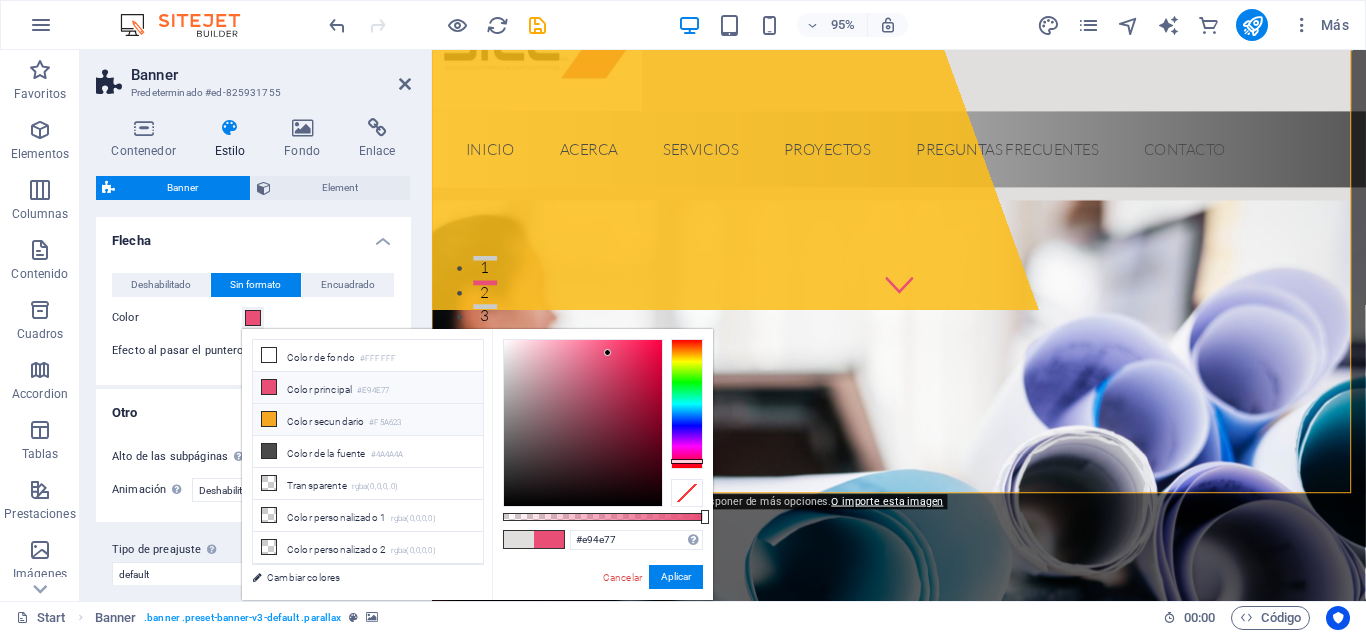 click at bounding box center (269, 419) 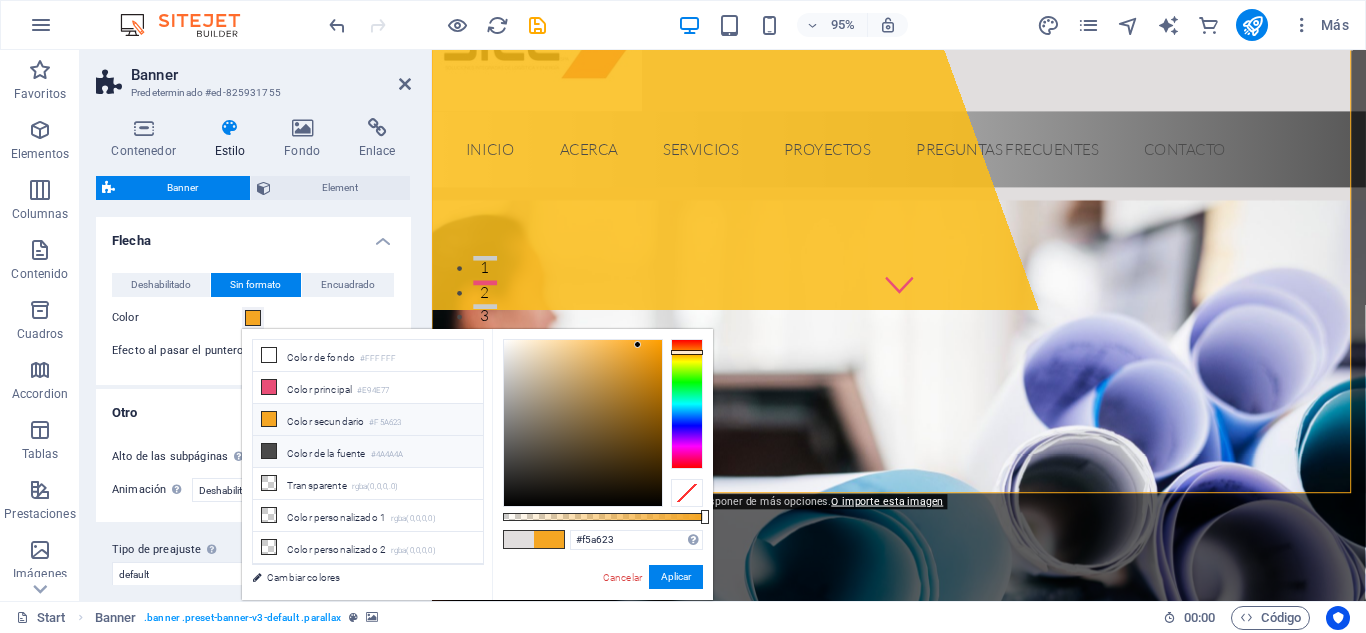 click at bounding box center (269, 451) 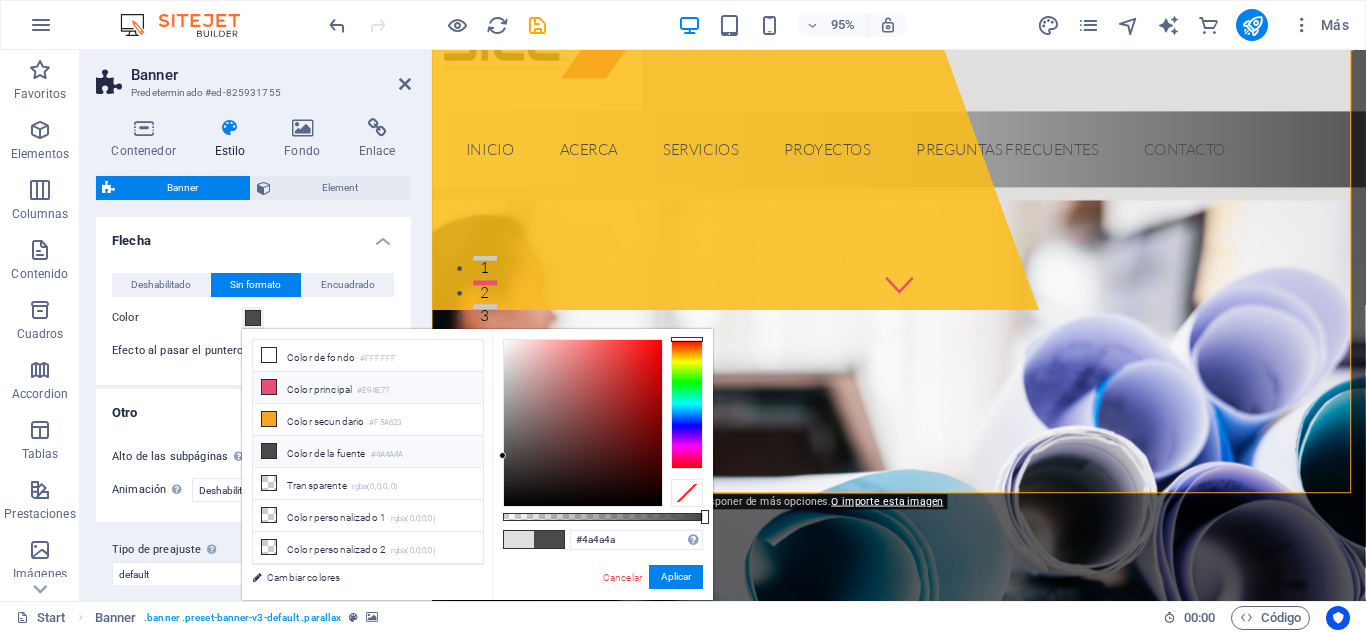 click at bounding box center (269, 387) 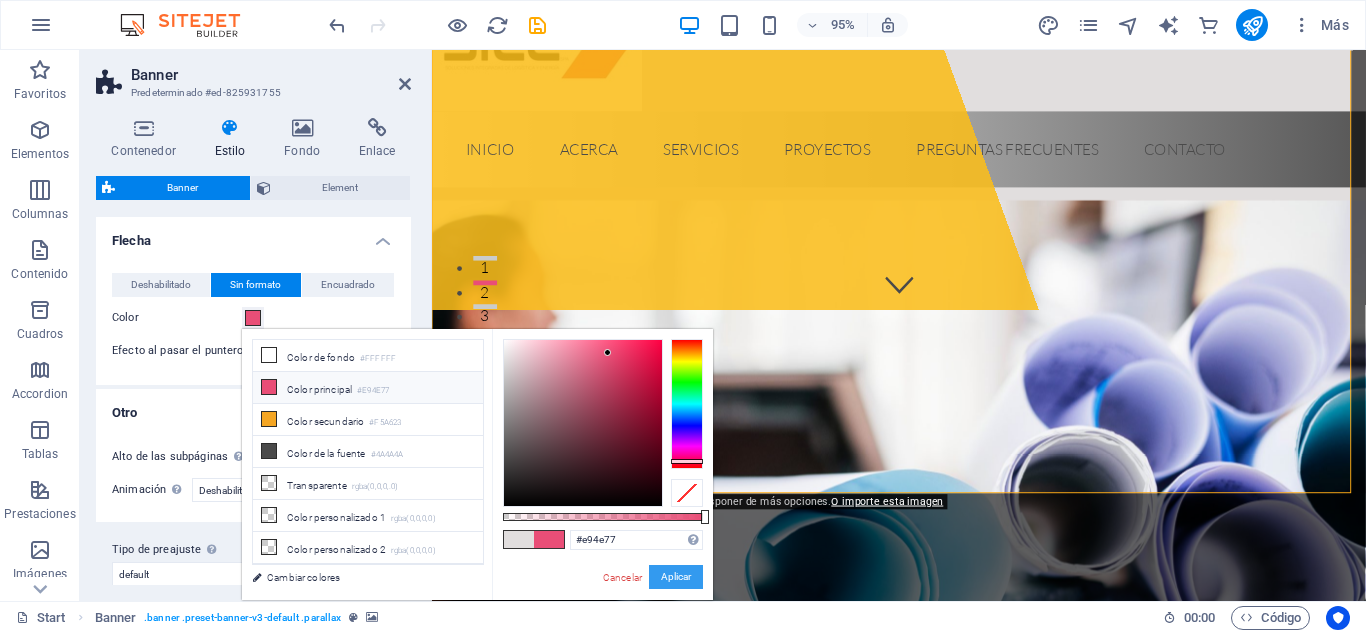 click on "Aplicar" at bounding box center (676, 577) 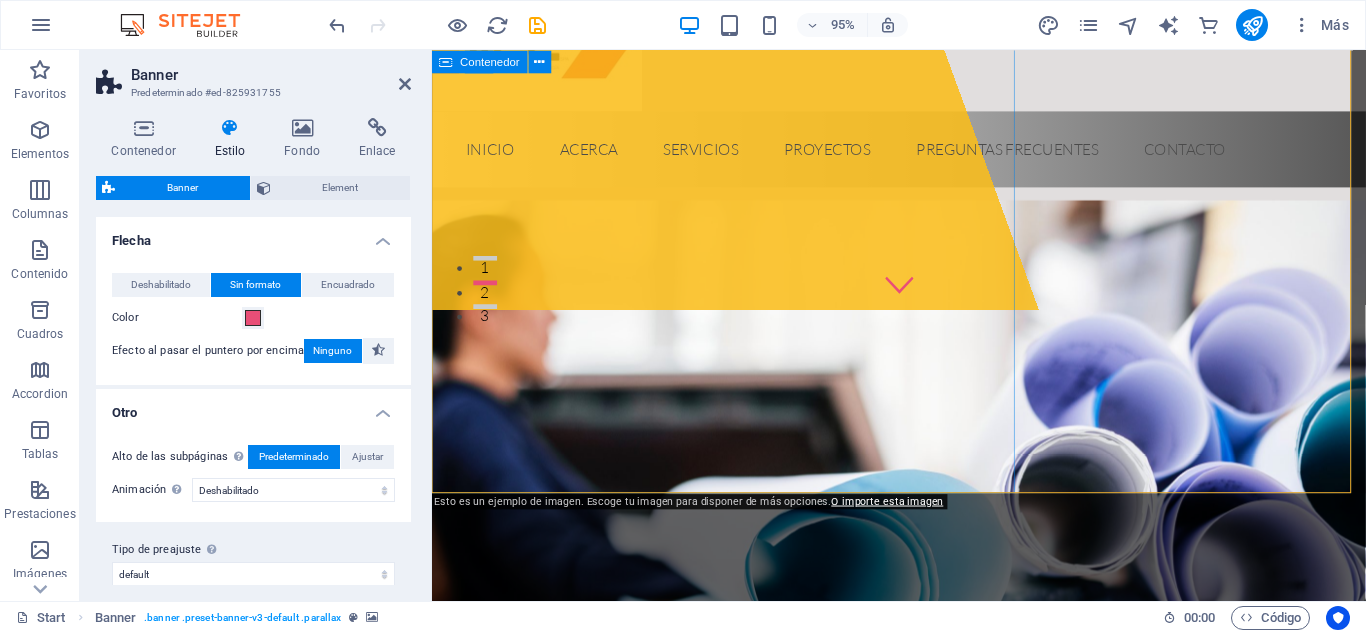 click on "Suelta el contenido aquí o  Añadir elementos  Pegar portapapeles" at bounding box center (643, 32) 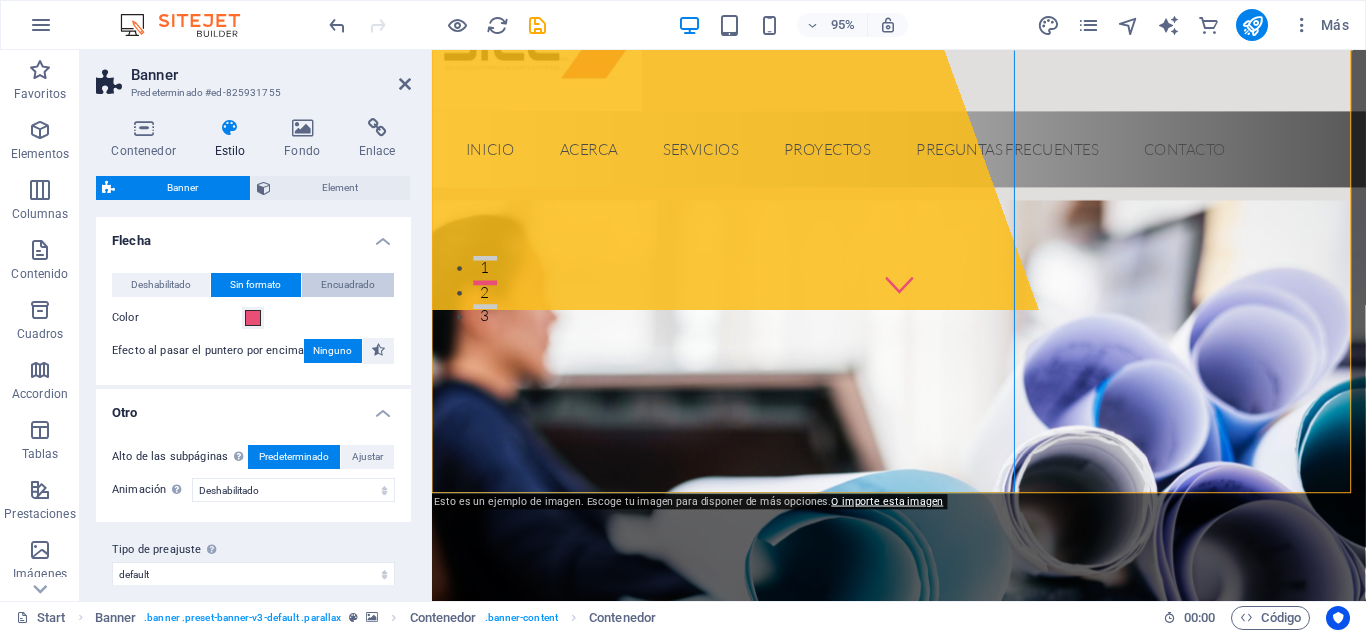 click on "Encuadrado" at bounding box center (348, 285) 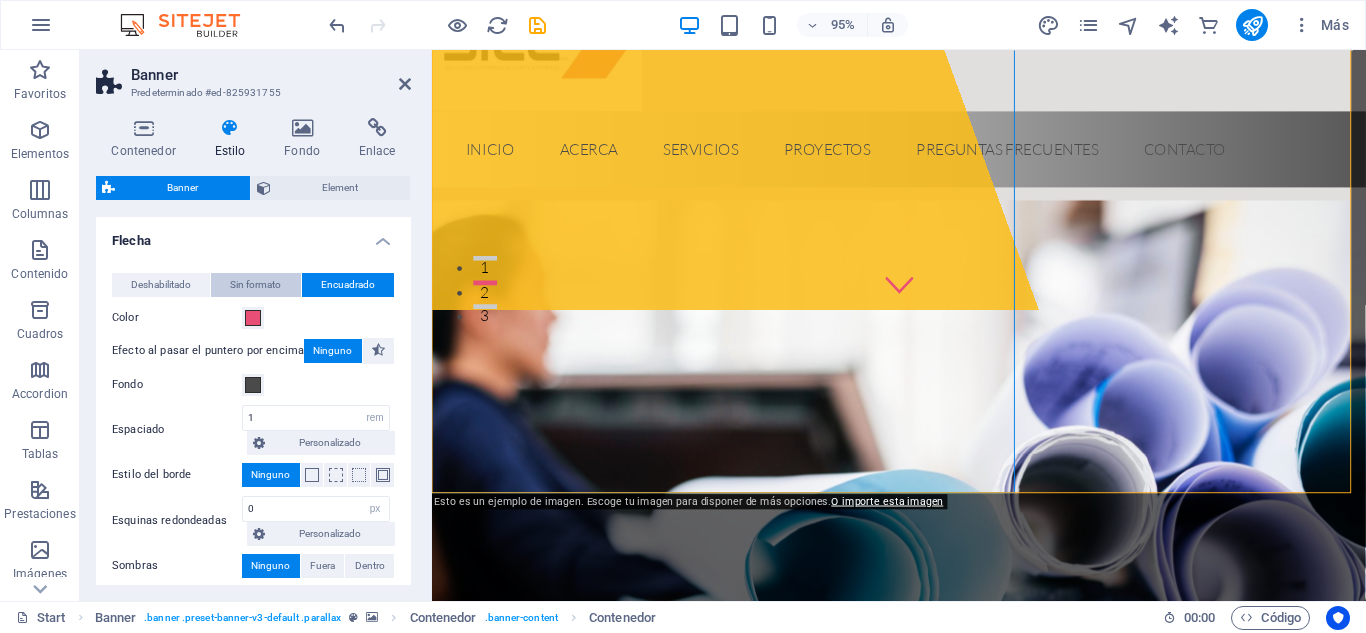 click on "Sin formato" at bounding box center [255, 285] 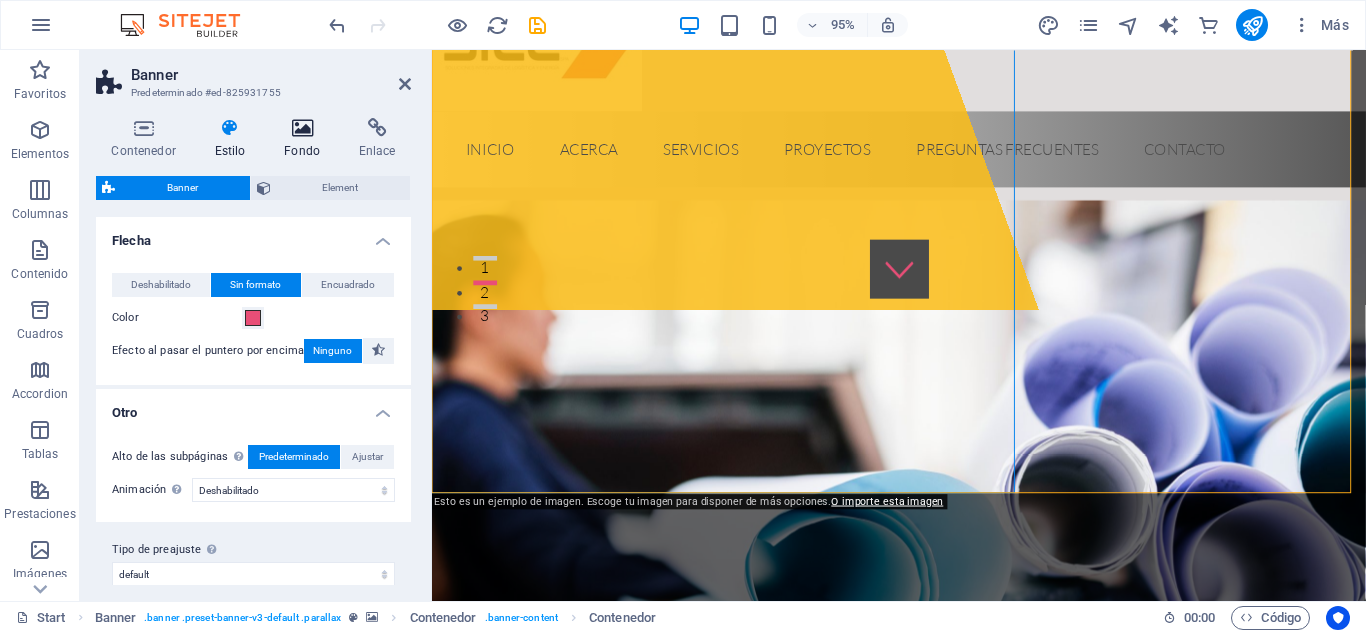 click on "Fondo" at bounding box center (306, 139) 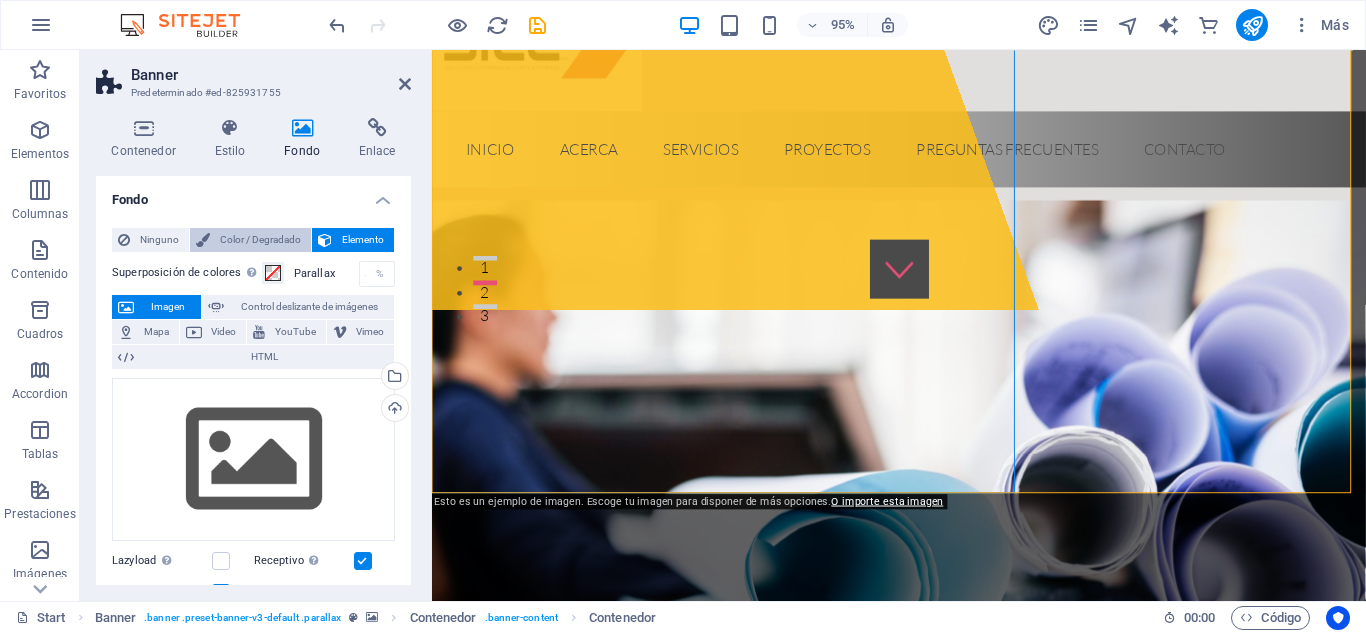 click on "Color / Degradado" at bounding box center [260, 240] 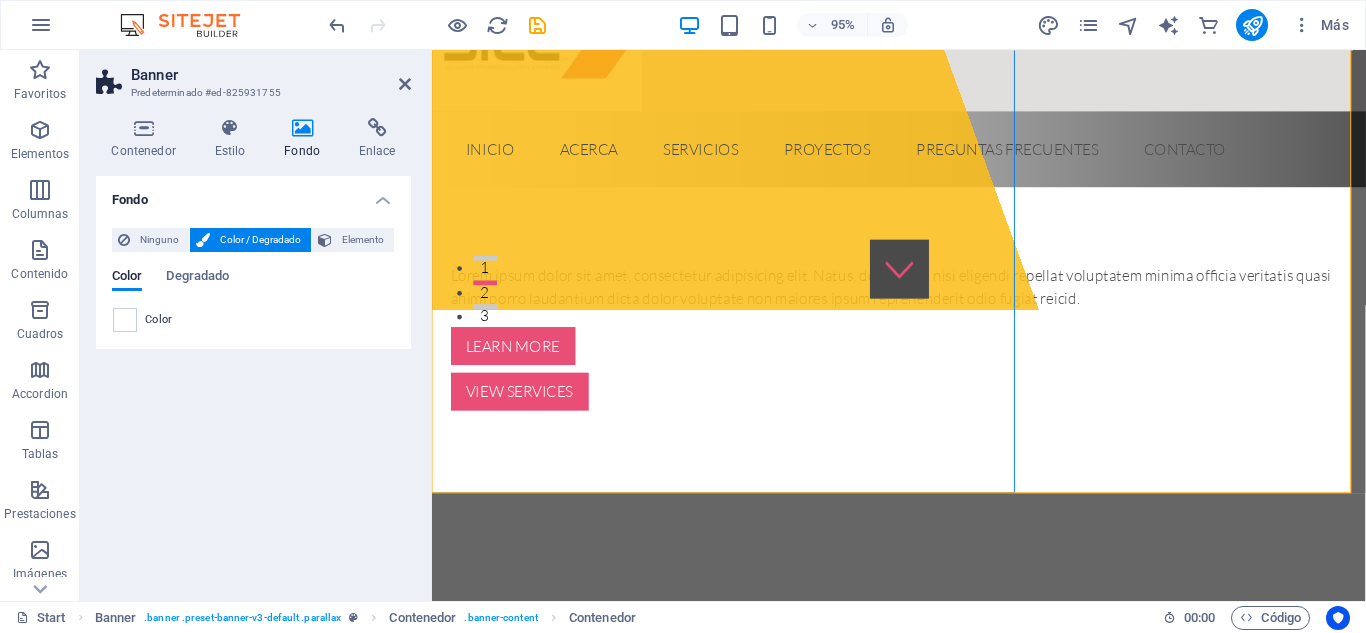 click on "Color" at bounding box center (253, 320) 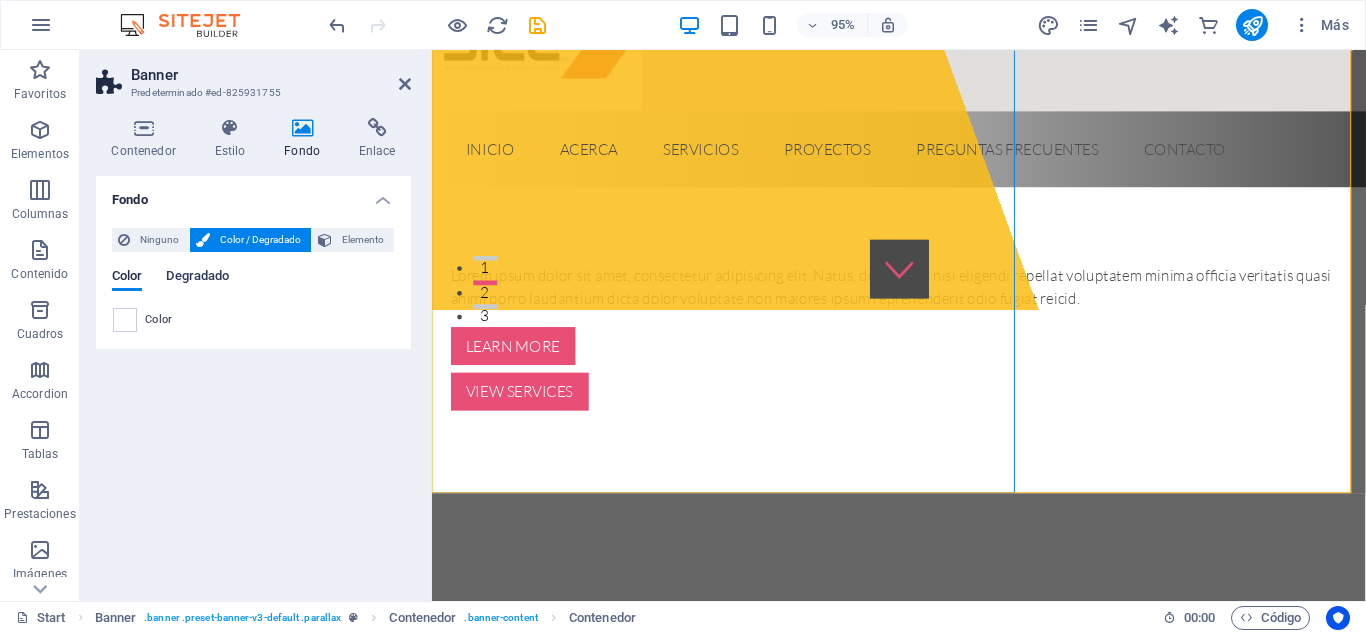 click on "Degradado" at bounding box center [197, 278] 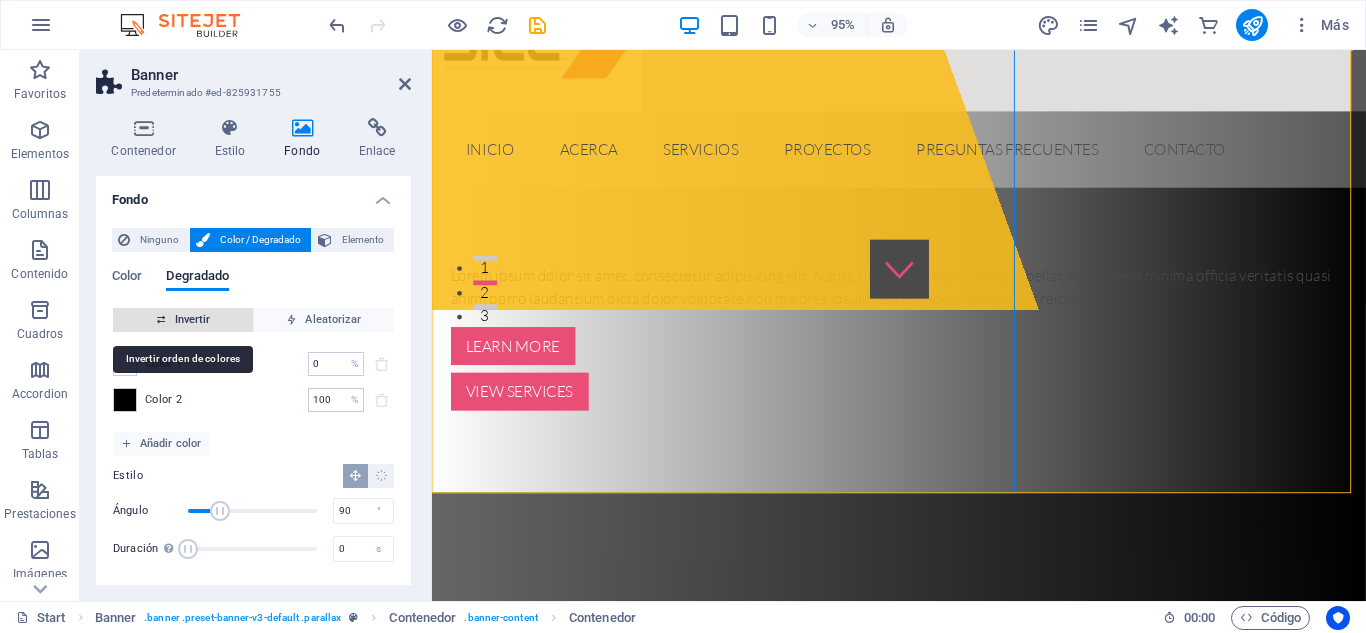 click on "Invertir" at bounding box center (183, 320) 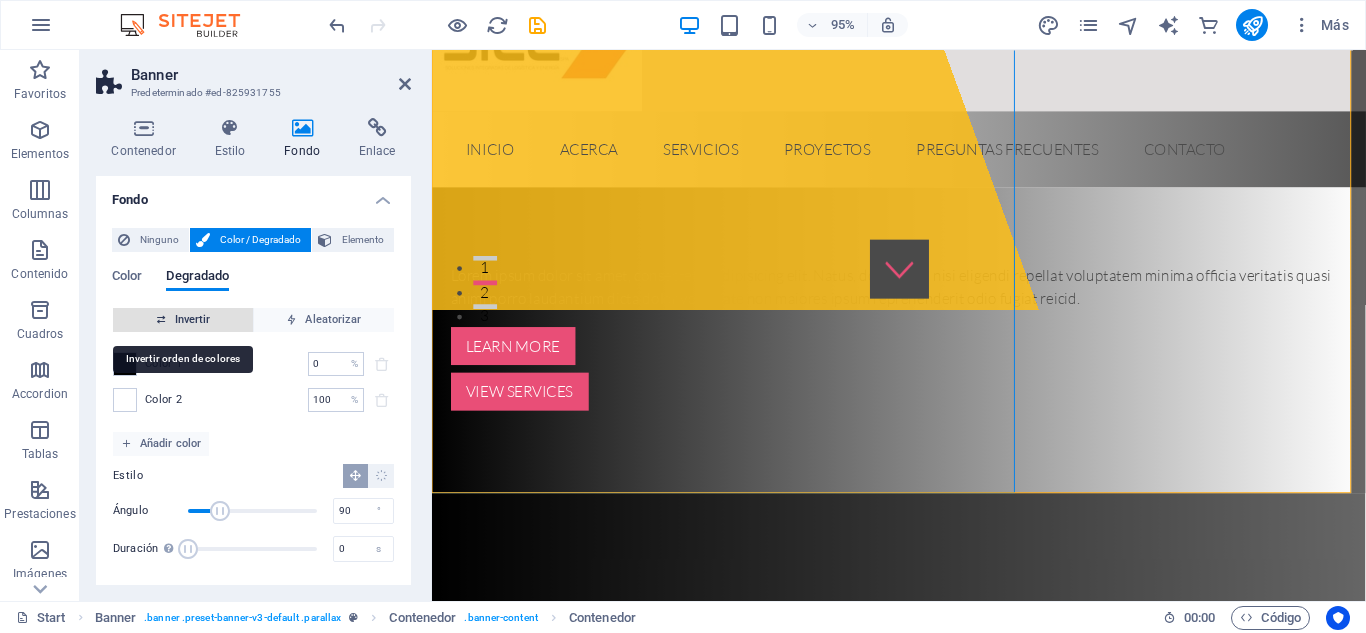 click on "Invertir" at bounding box center [183, 320] 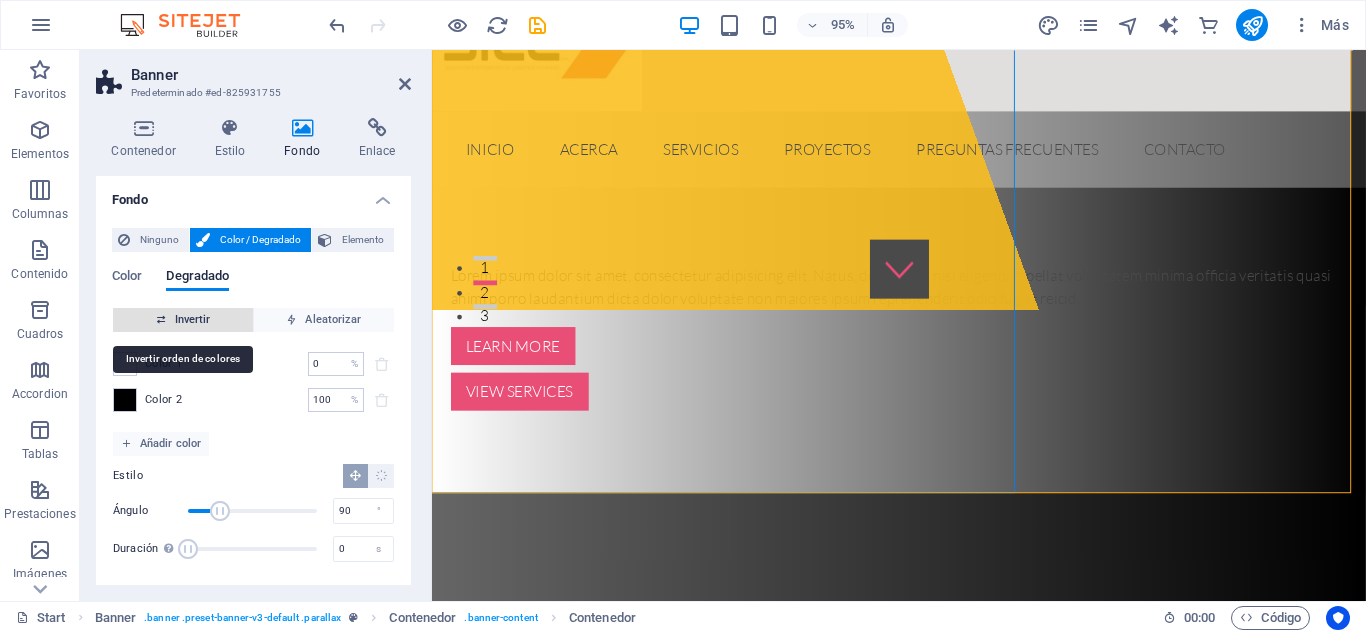 click on "Invertir" at bounding box center (183, 320) 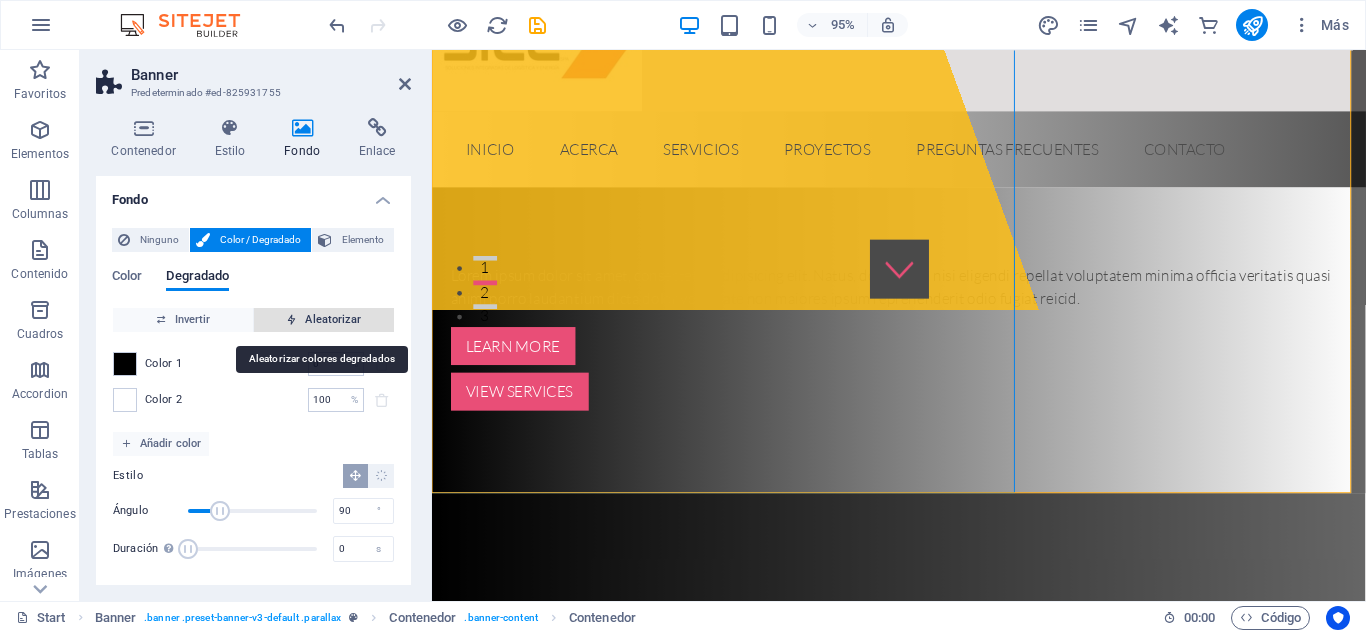 scroll, scrollTop: 4, scrollLeft: 0, axis: vertical 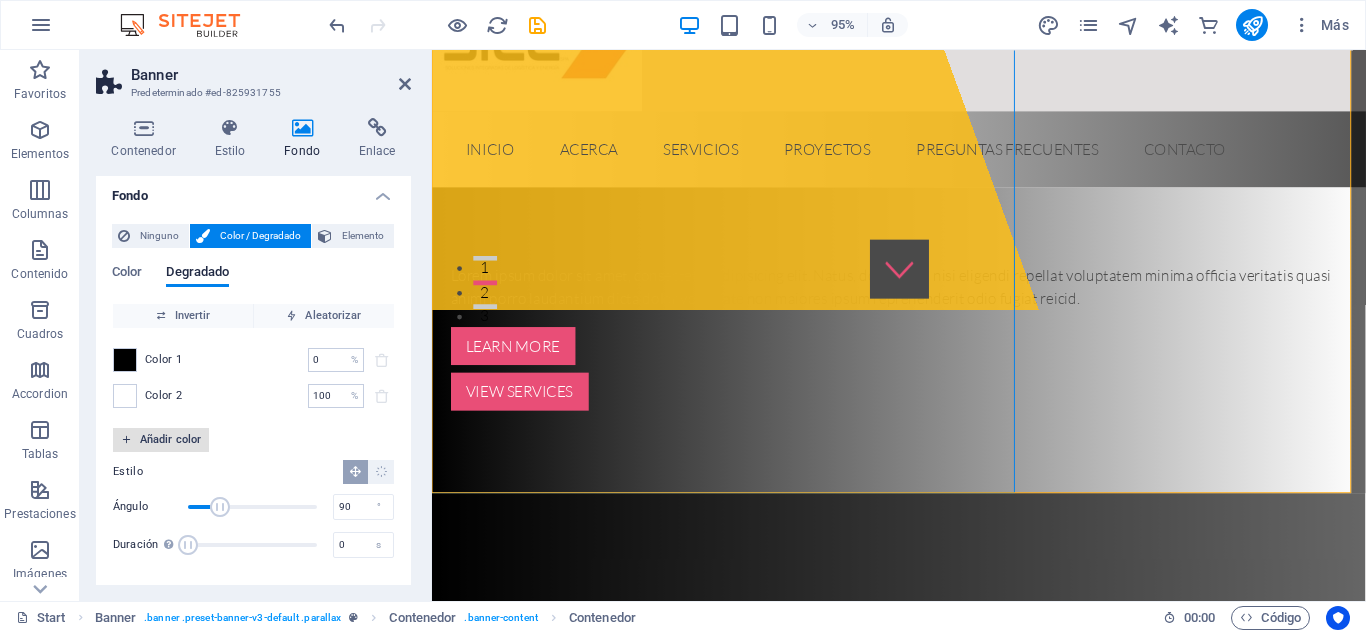 click on "Añadir color" at bounding box center [161, 440] 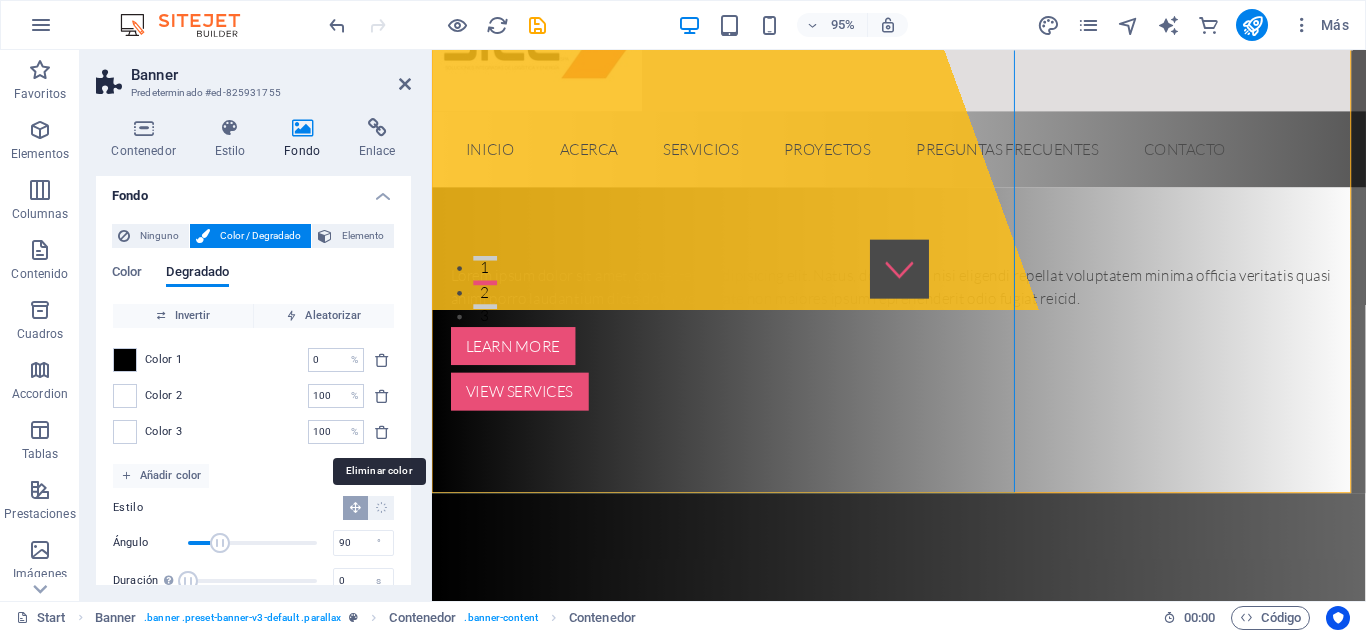 click at bounding box center (382, 432) 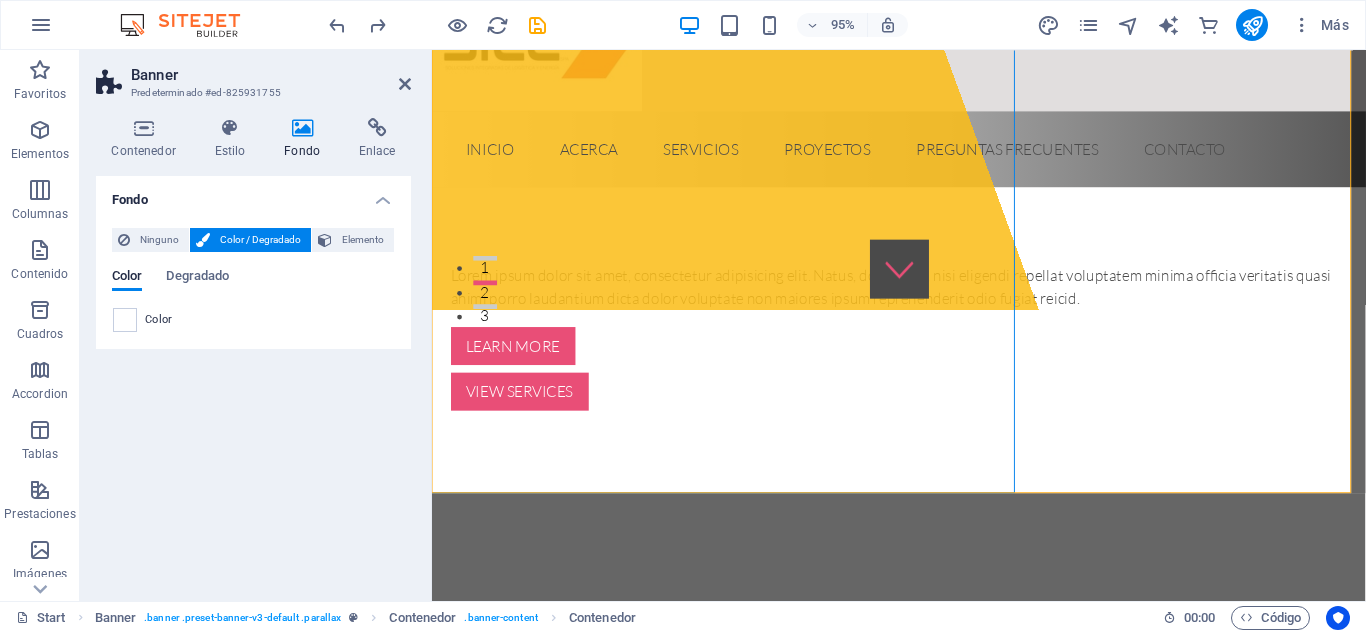 scroll, scrollTop: 0, scrollLeft: 0, axis: both 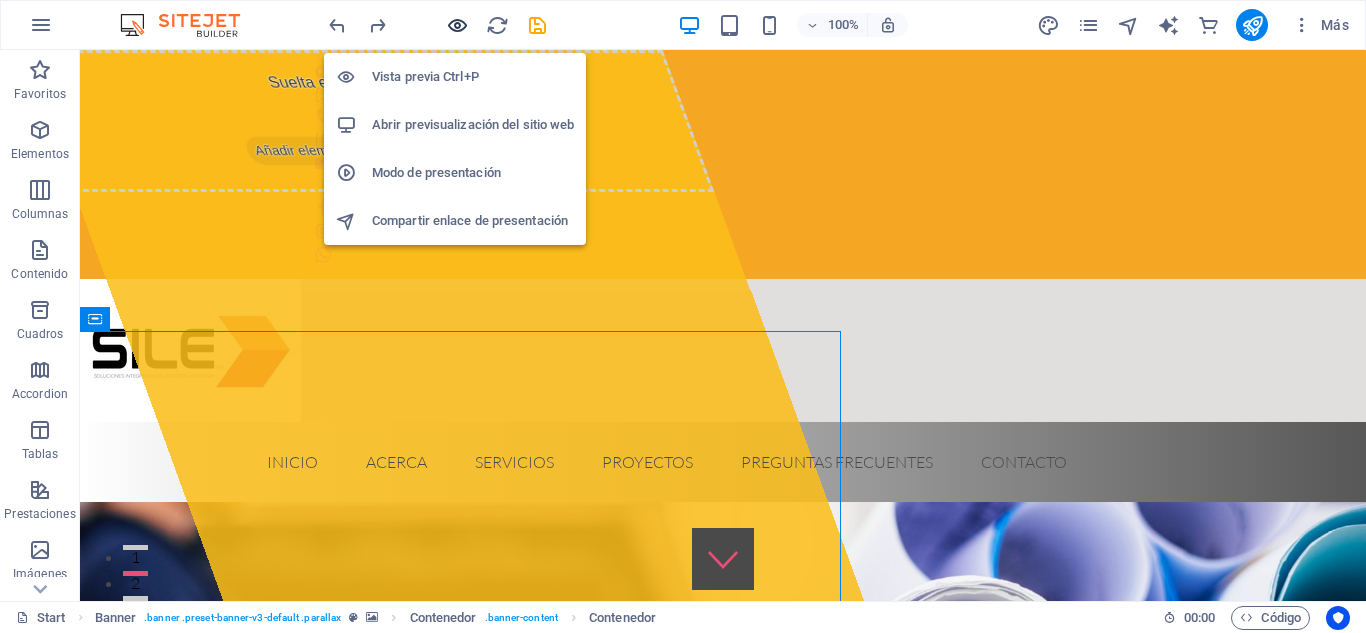 click at bounding box center [457, 25] 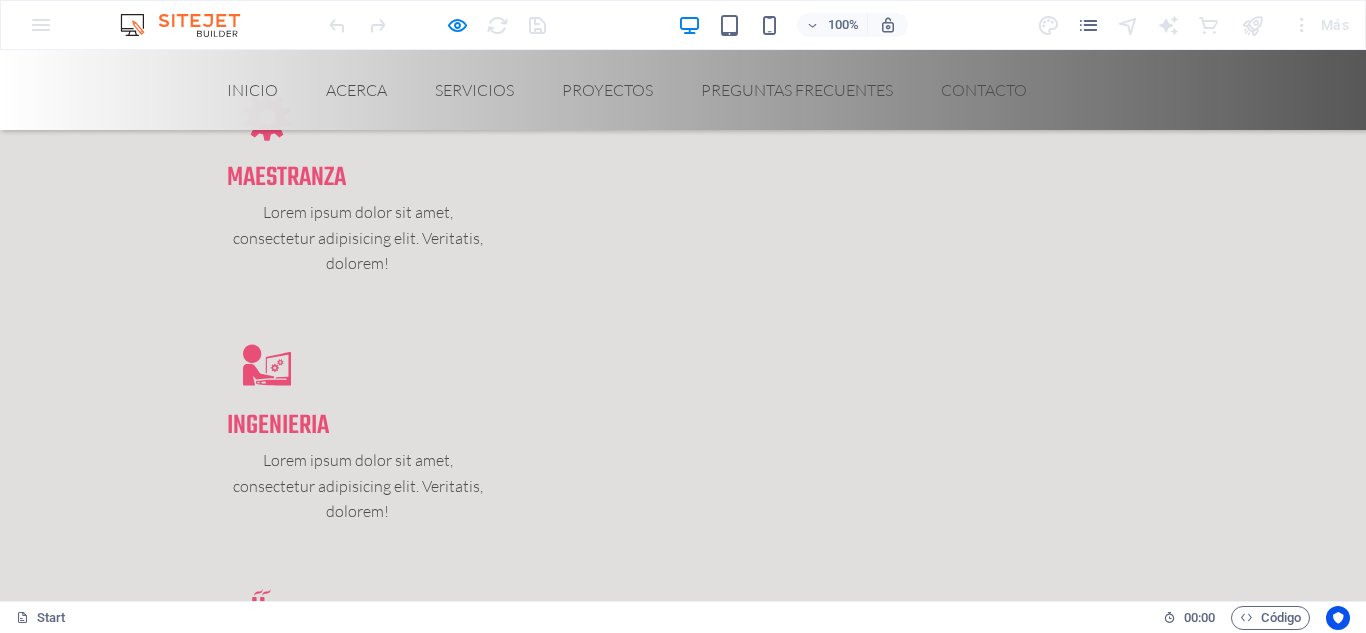 scroll, scrollTop: 3305, scrollLeft: 0, axis: vertical 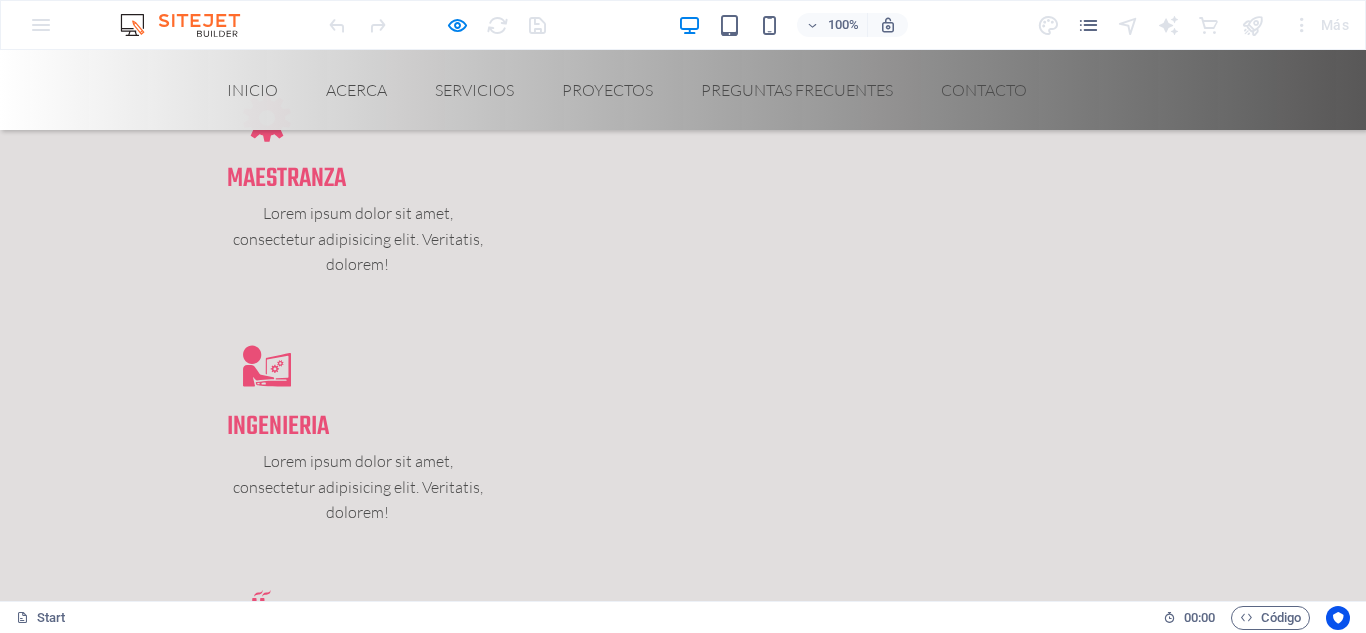 click on "3" at bounding box center (55, -2707) 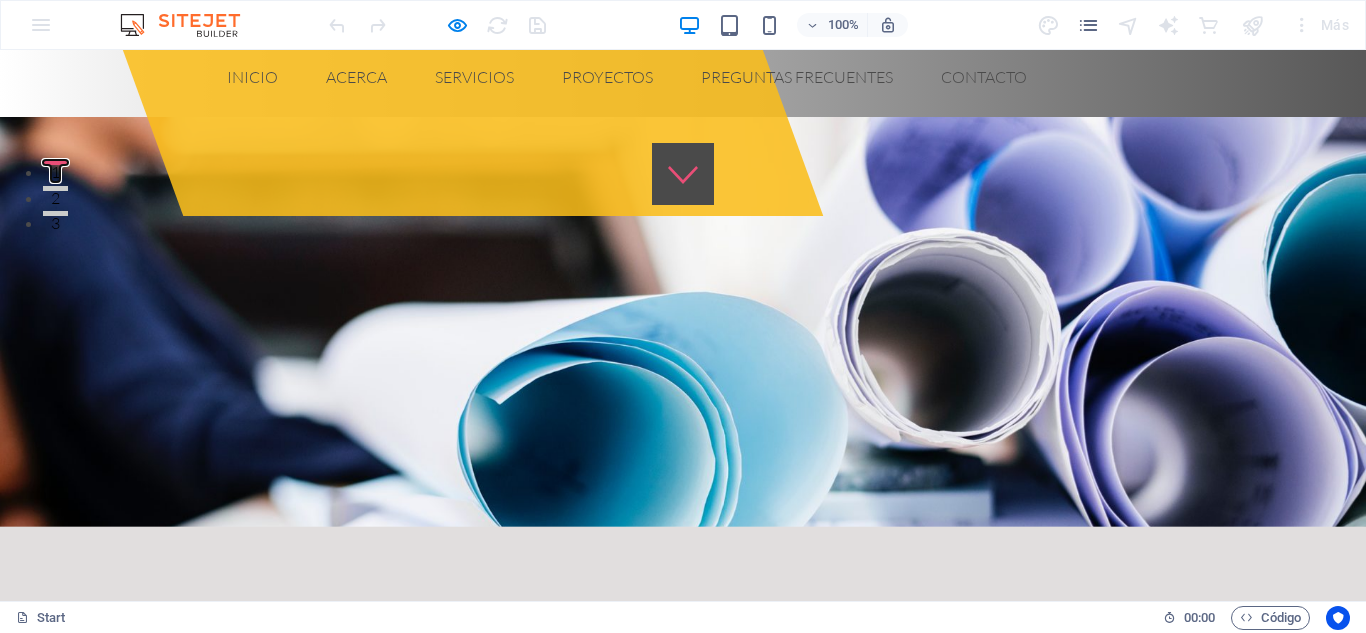 scroll, scrollTop: 0, scrollLeft: 0, axis: both 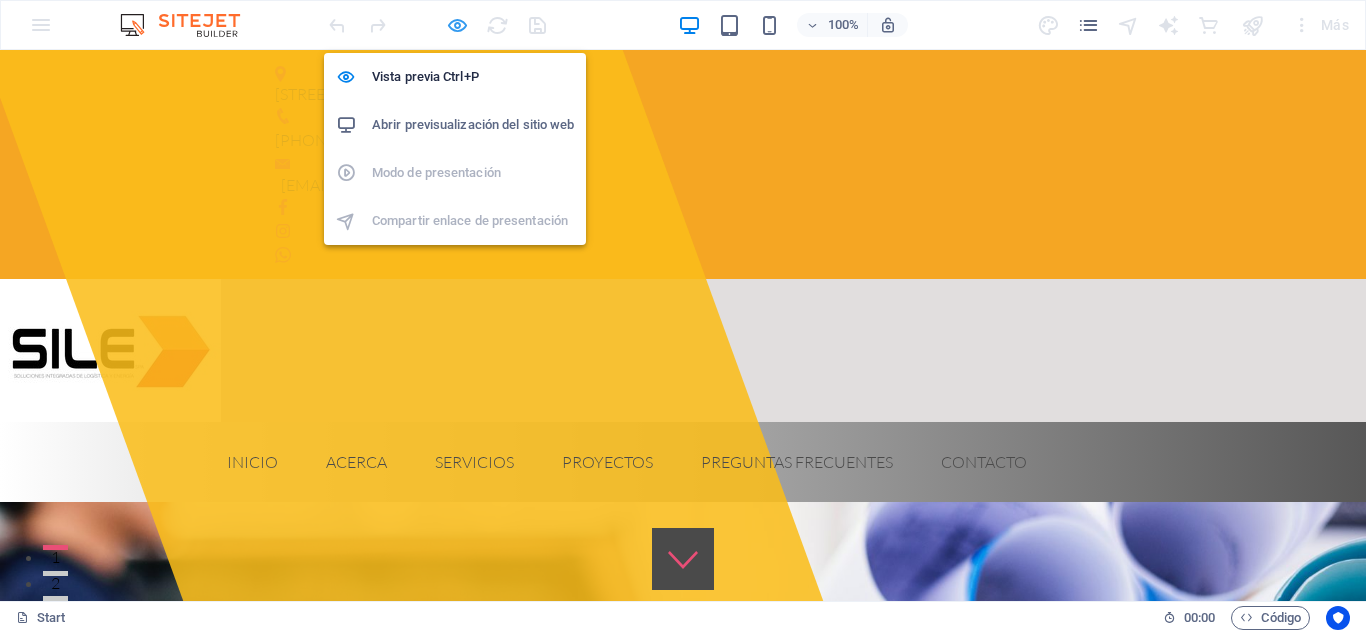 click at bounding box center [457, 25] 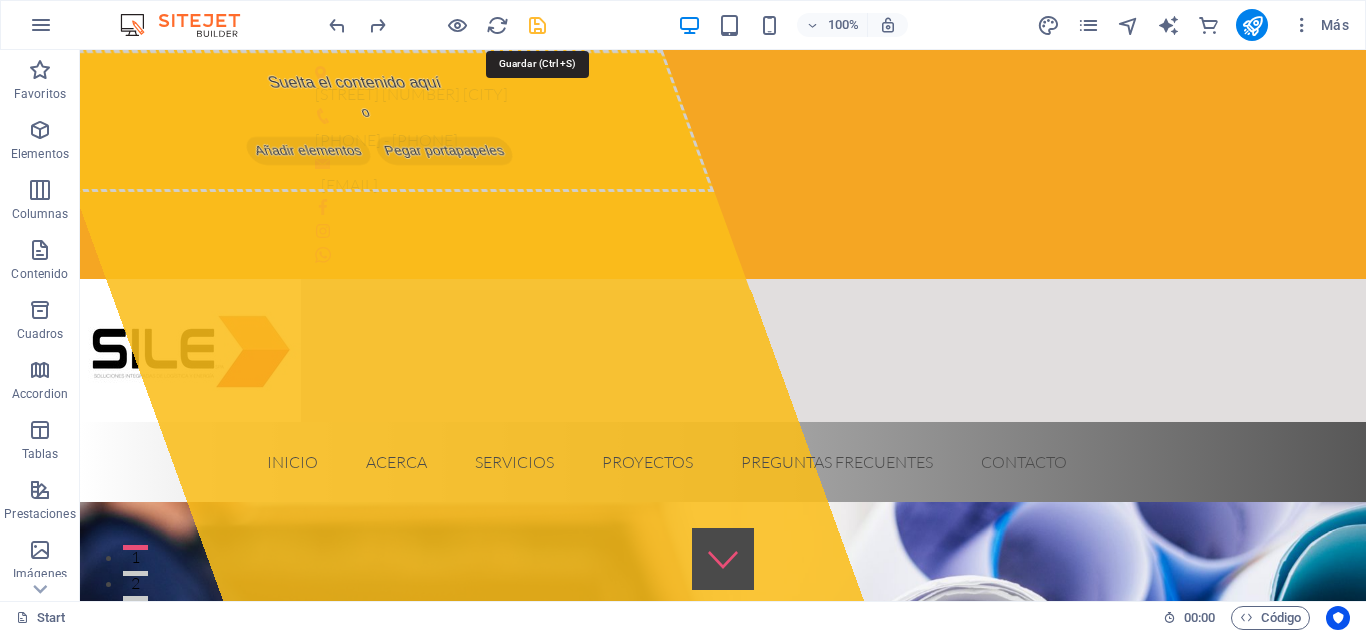 click at bounding box center [537, 25] 